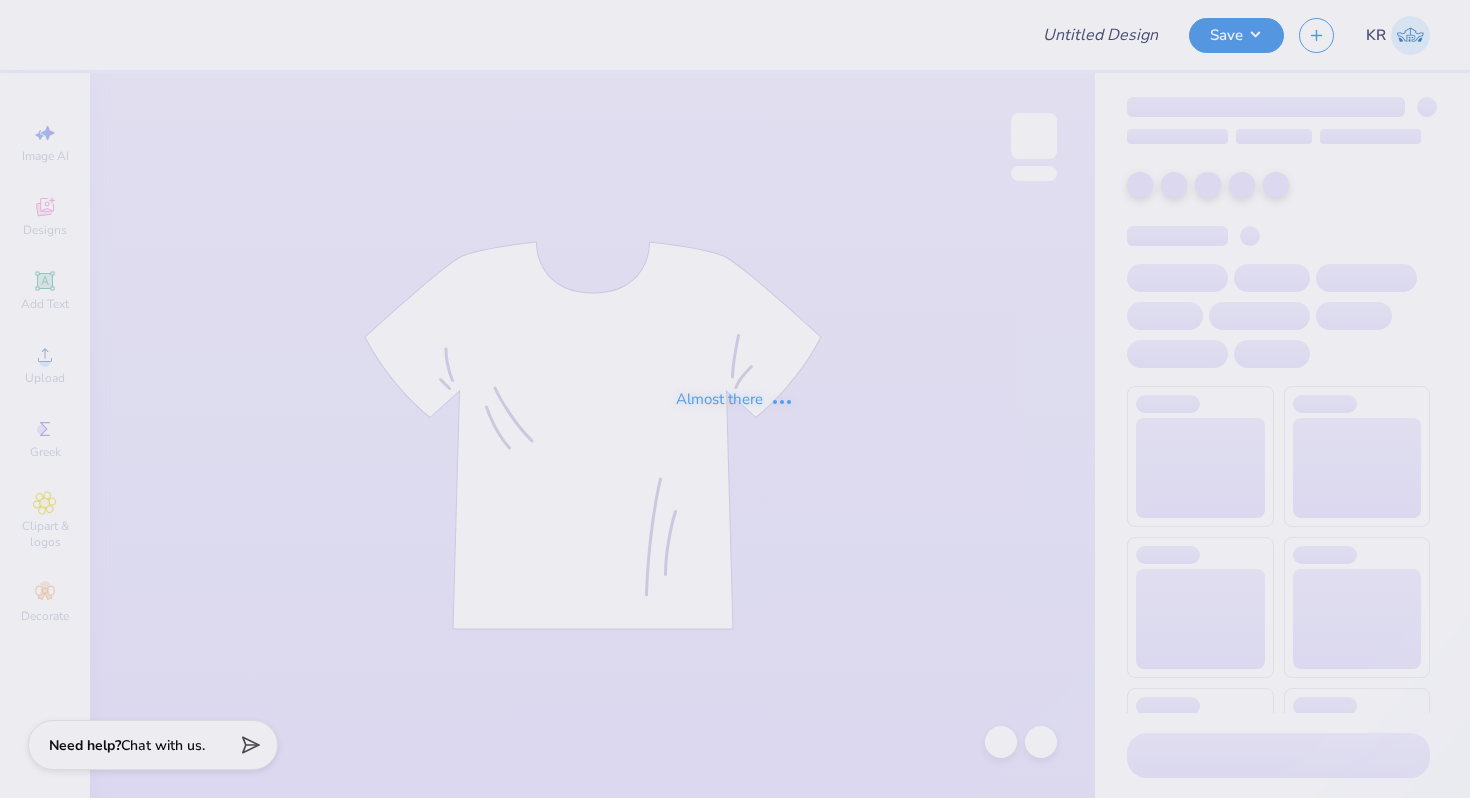 scroll, scrollTop: 0, scrollLeft: 0, axis: both 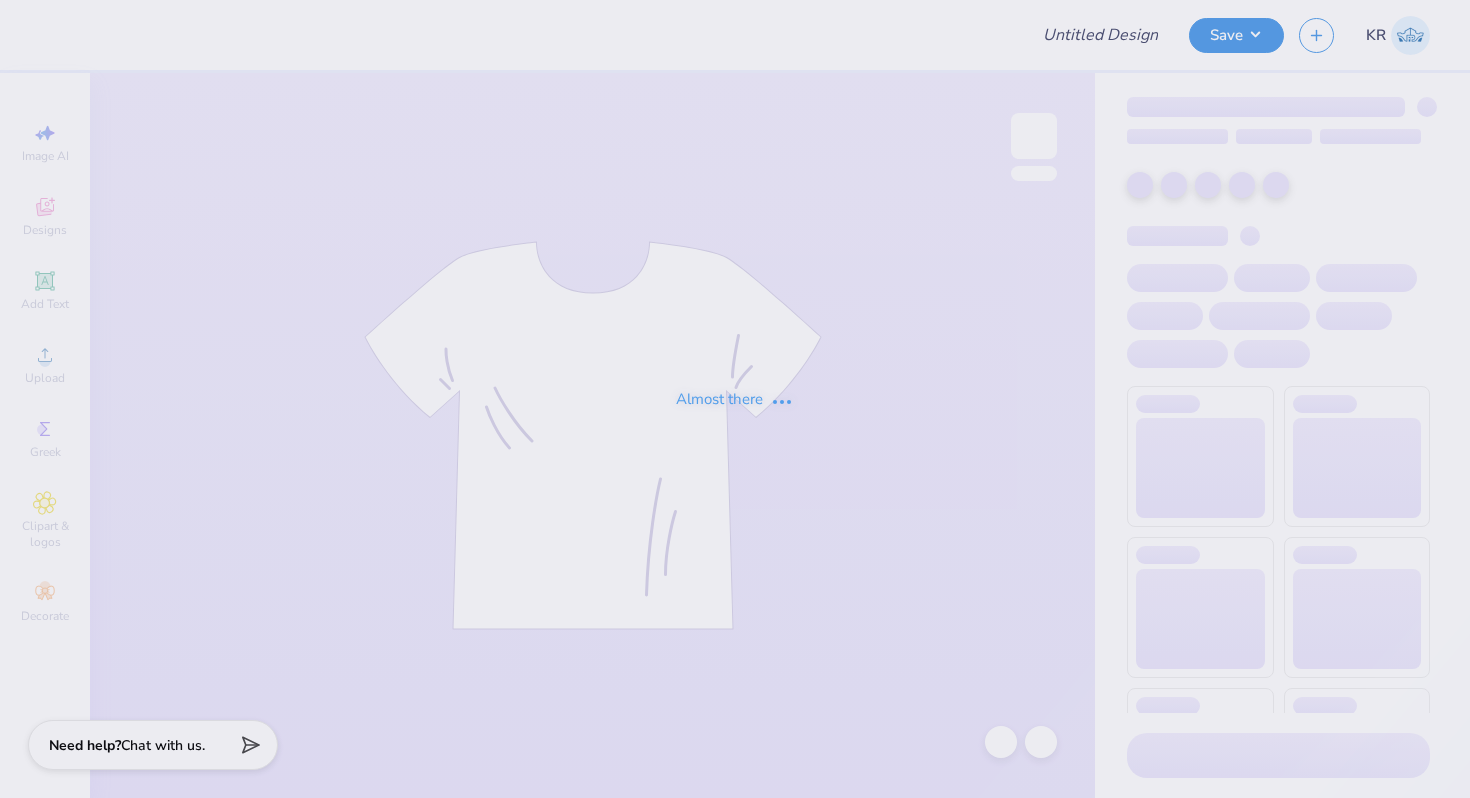 type on "Pike F25 Rush 2" 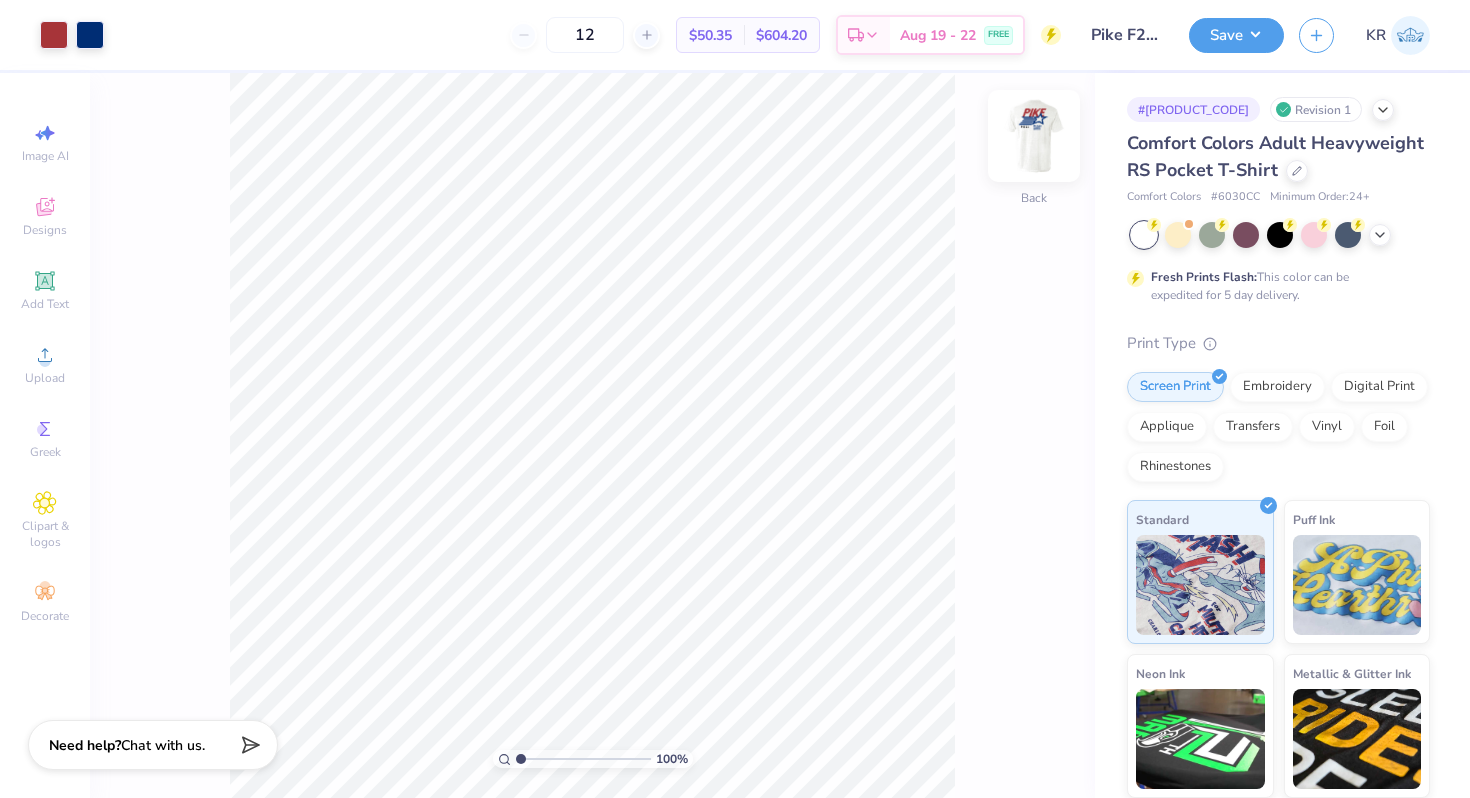 click at bounding box center [1034, 136] 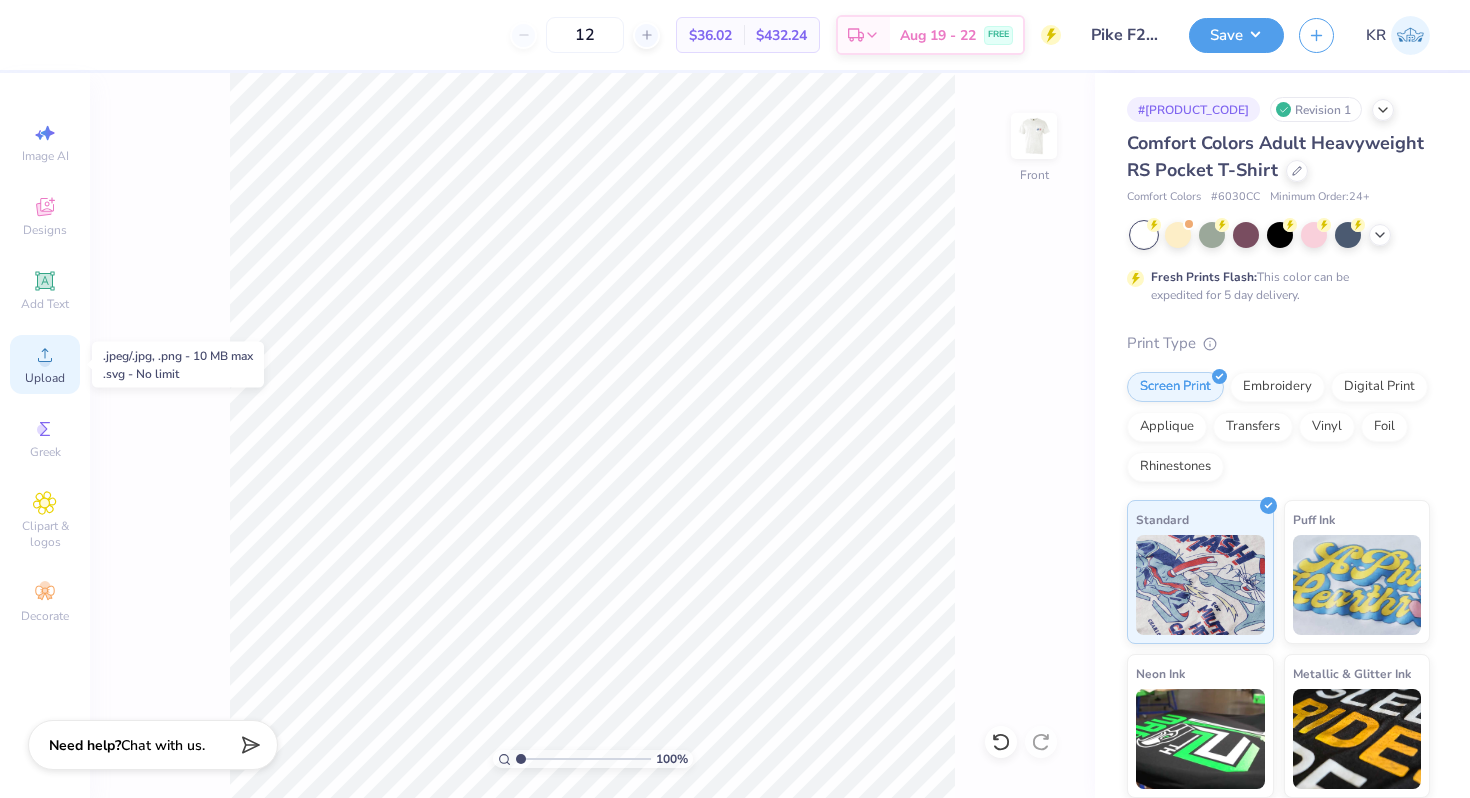 click 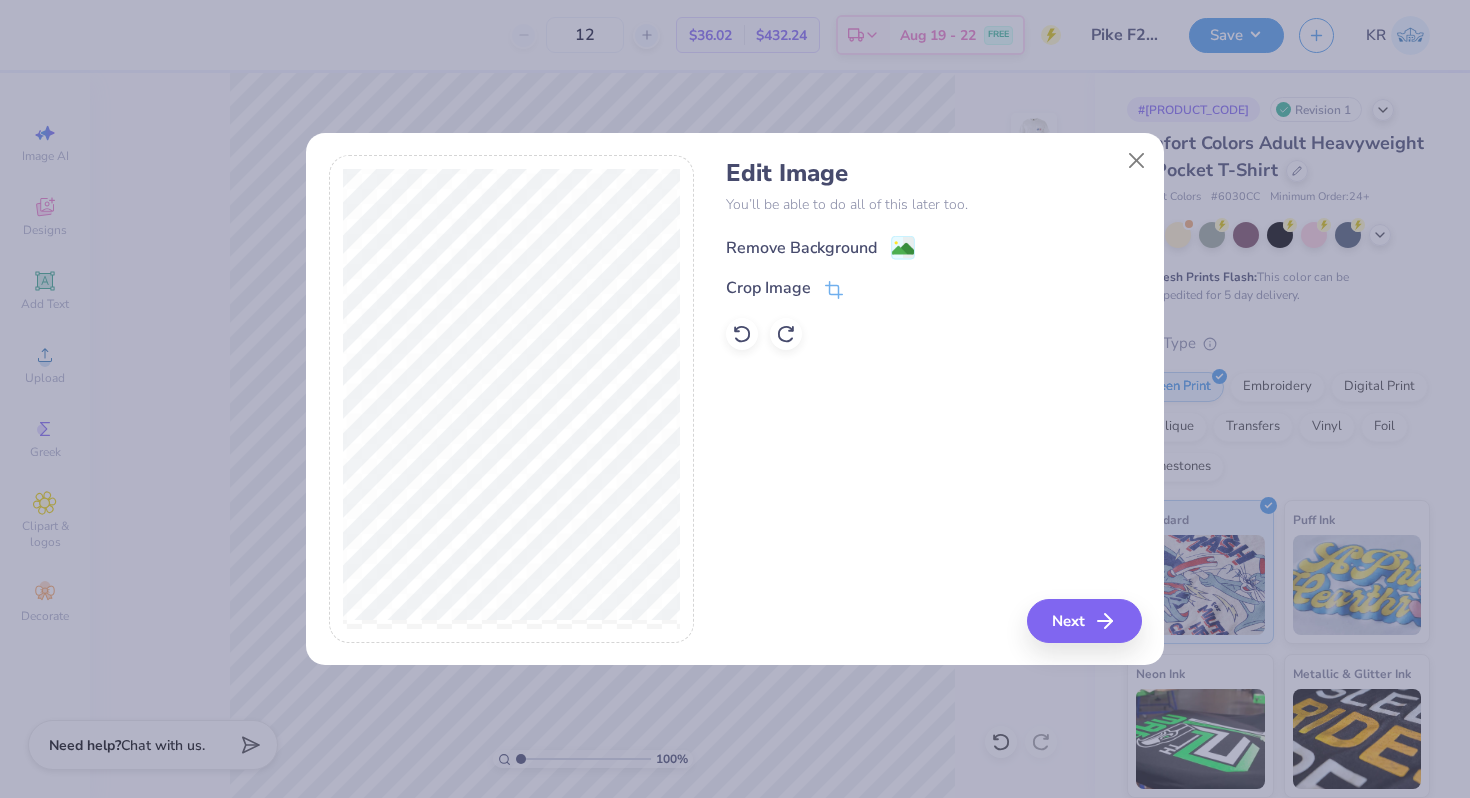 click 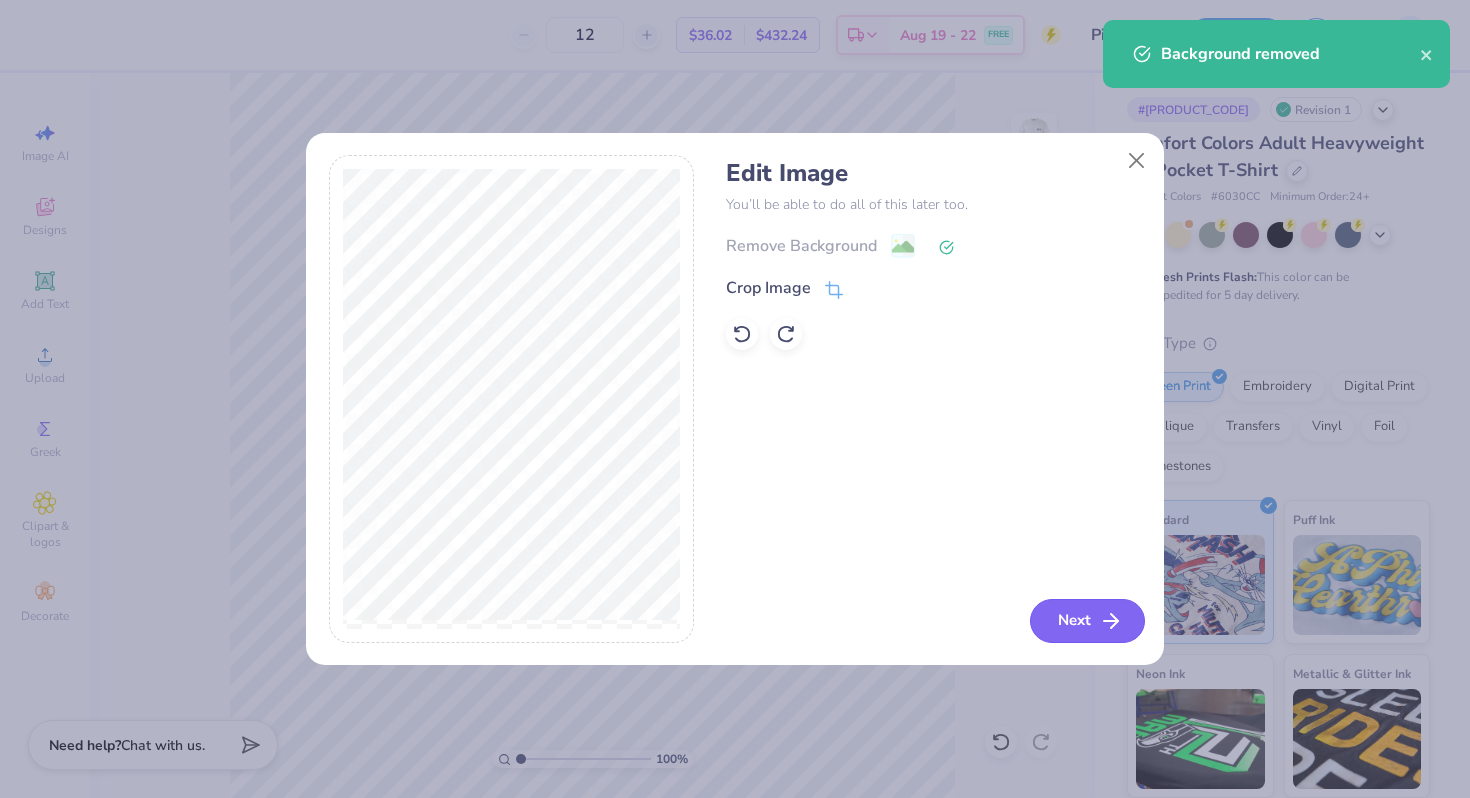 click on "Next" at bounding box center [1087, 621] 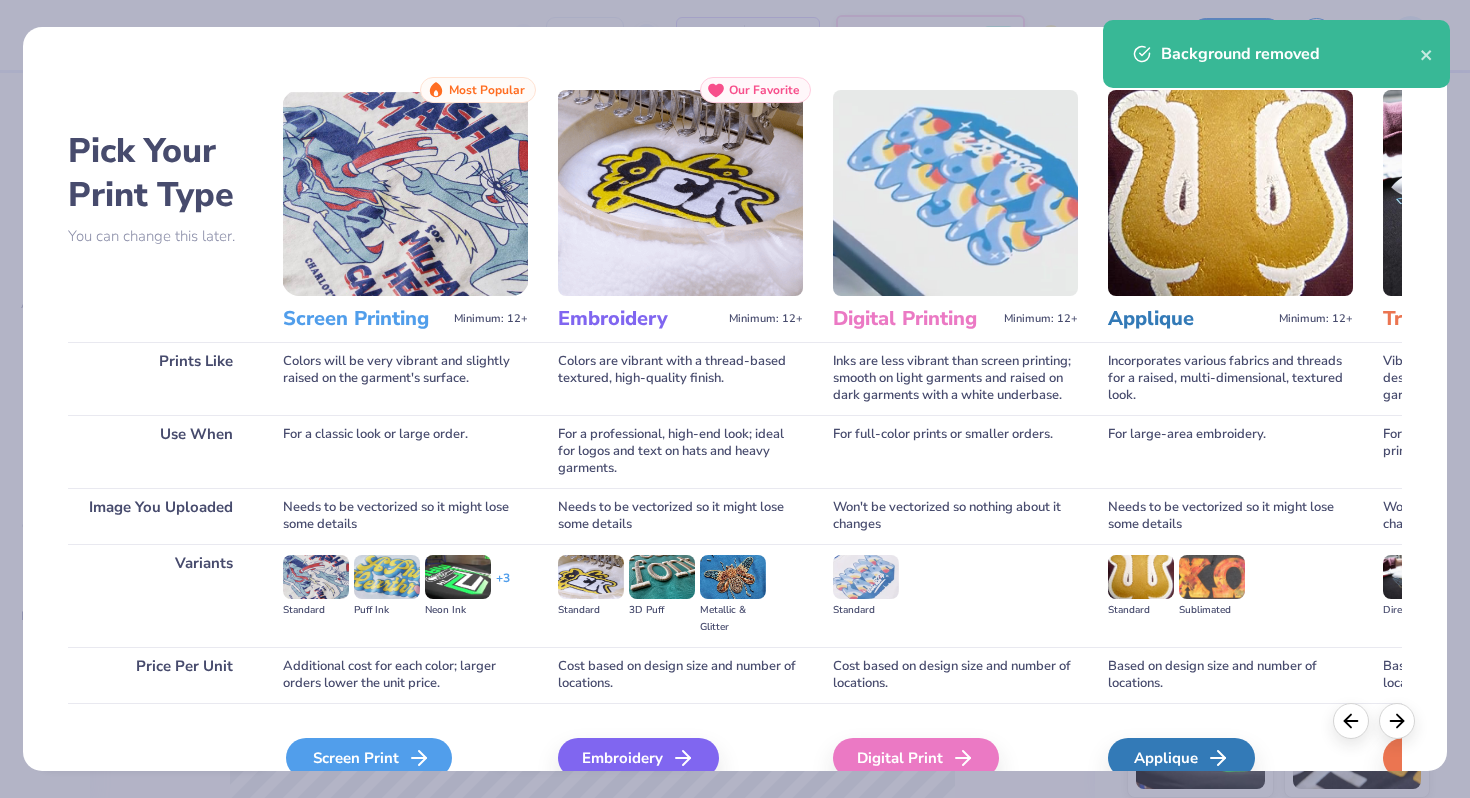 click on "Screen Print" at bounding box center (369, 758) 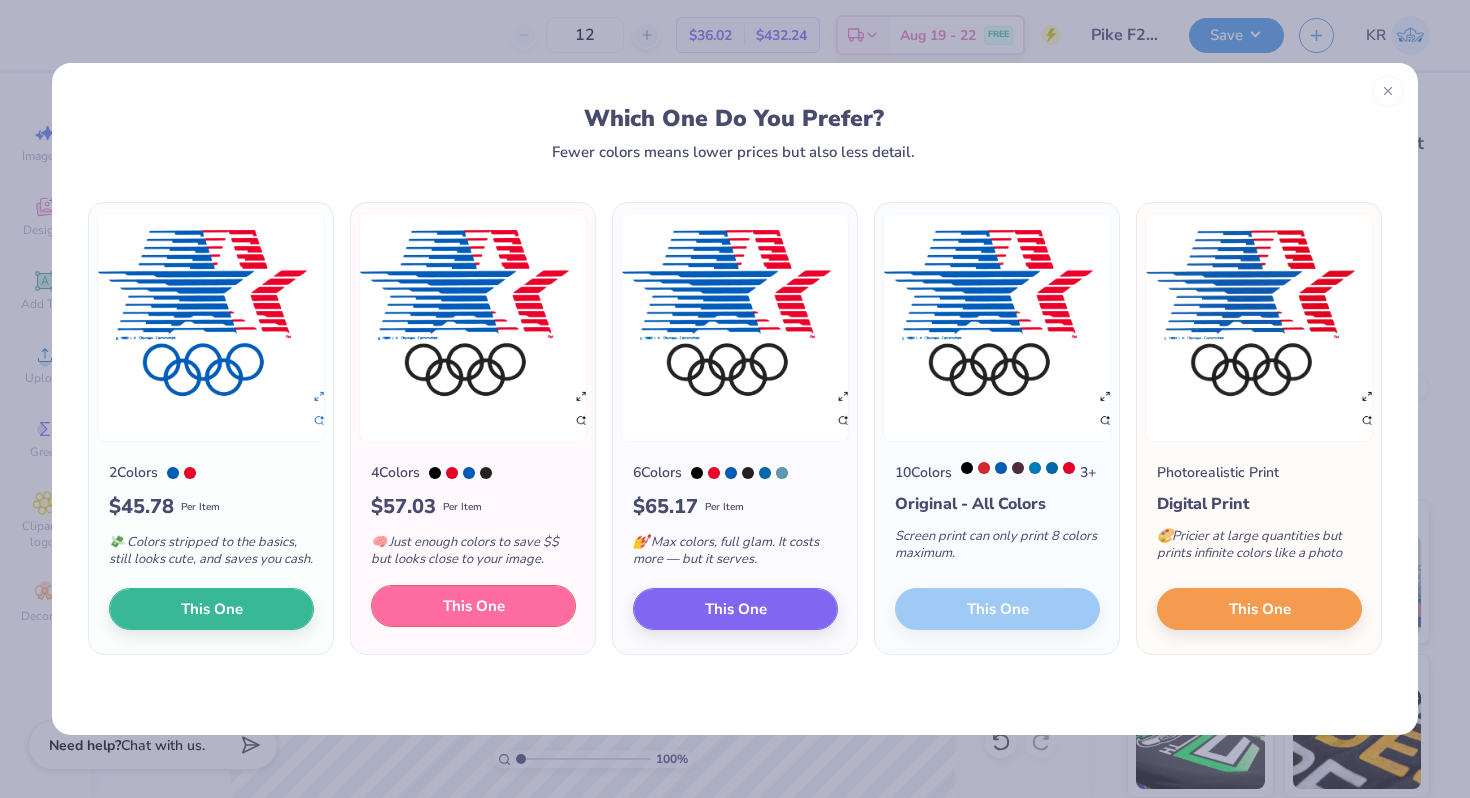click on "This One" at bounding box center (474, 606) 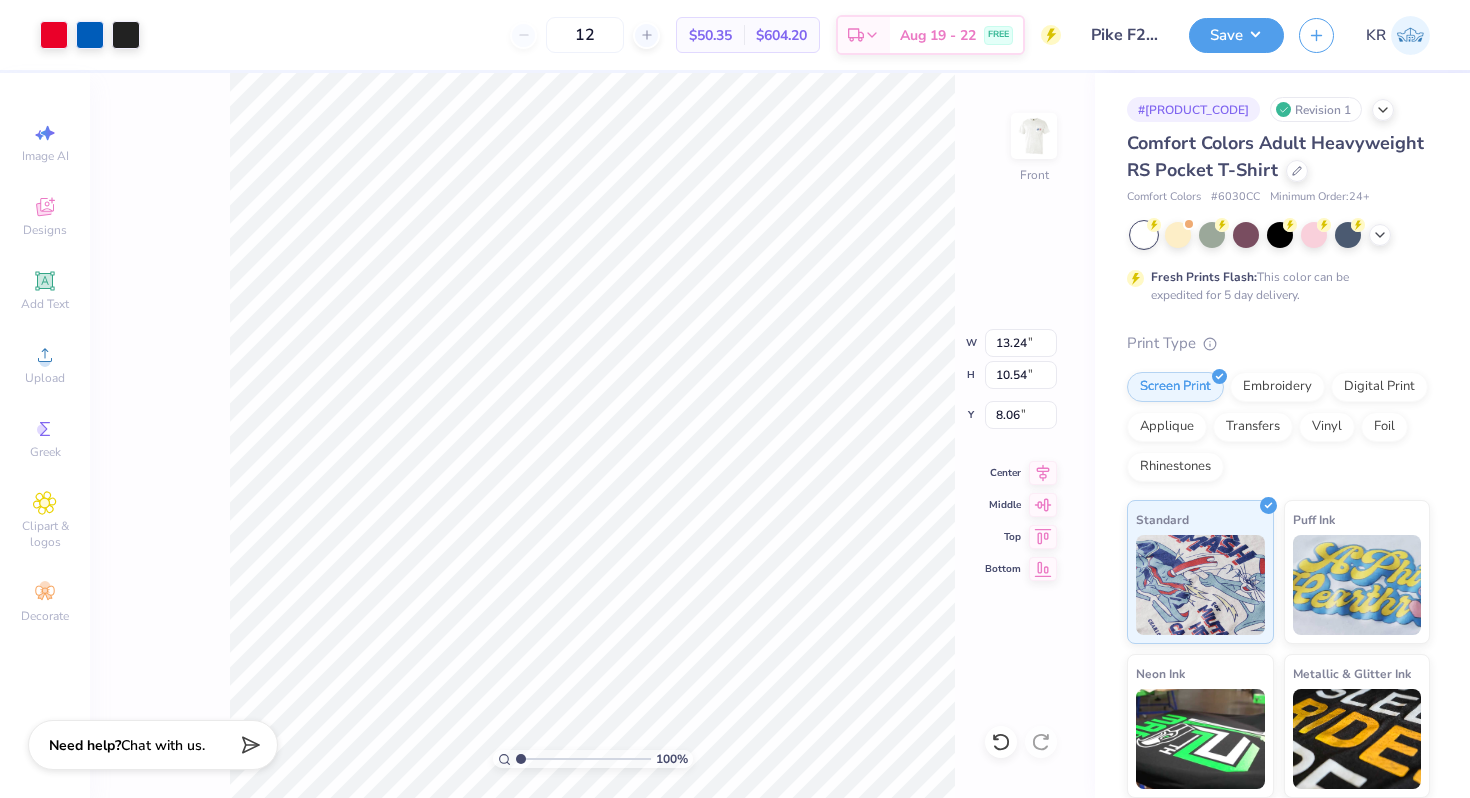 type on "5.04" 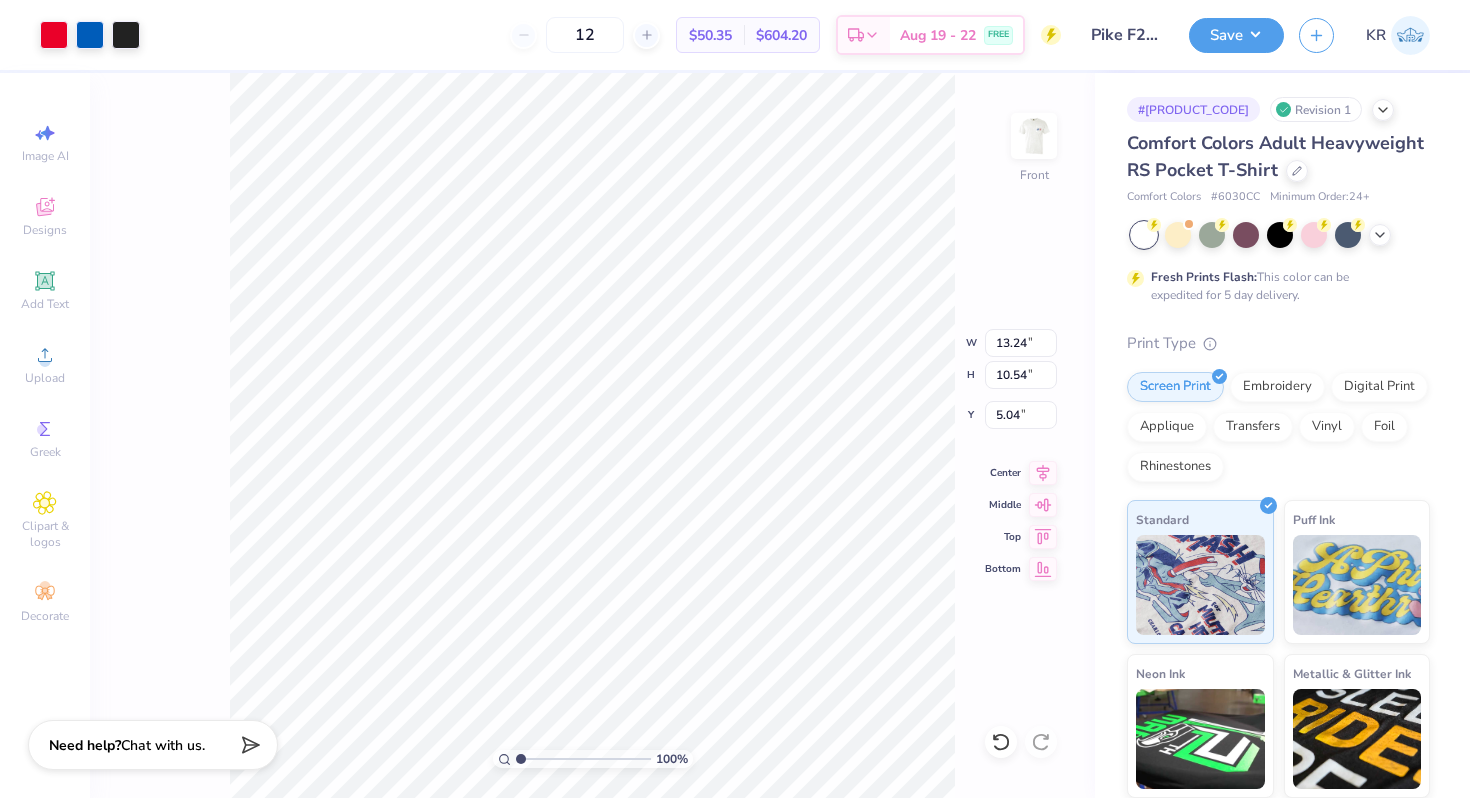 type on "10.92" 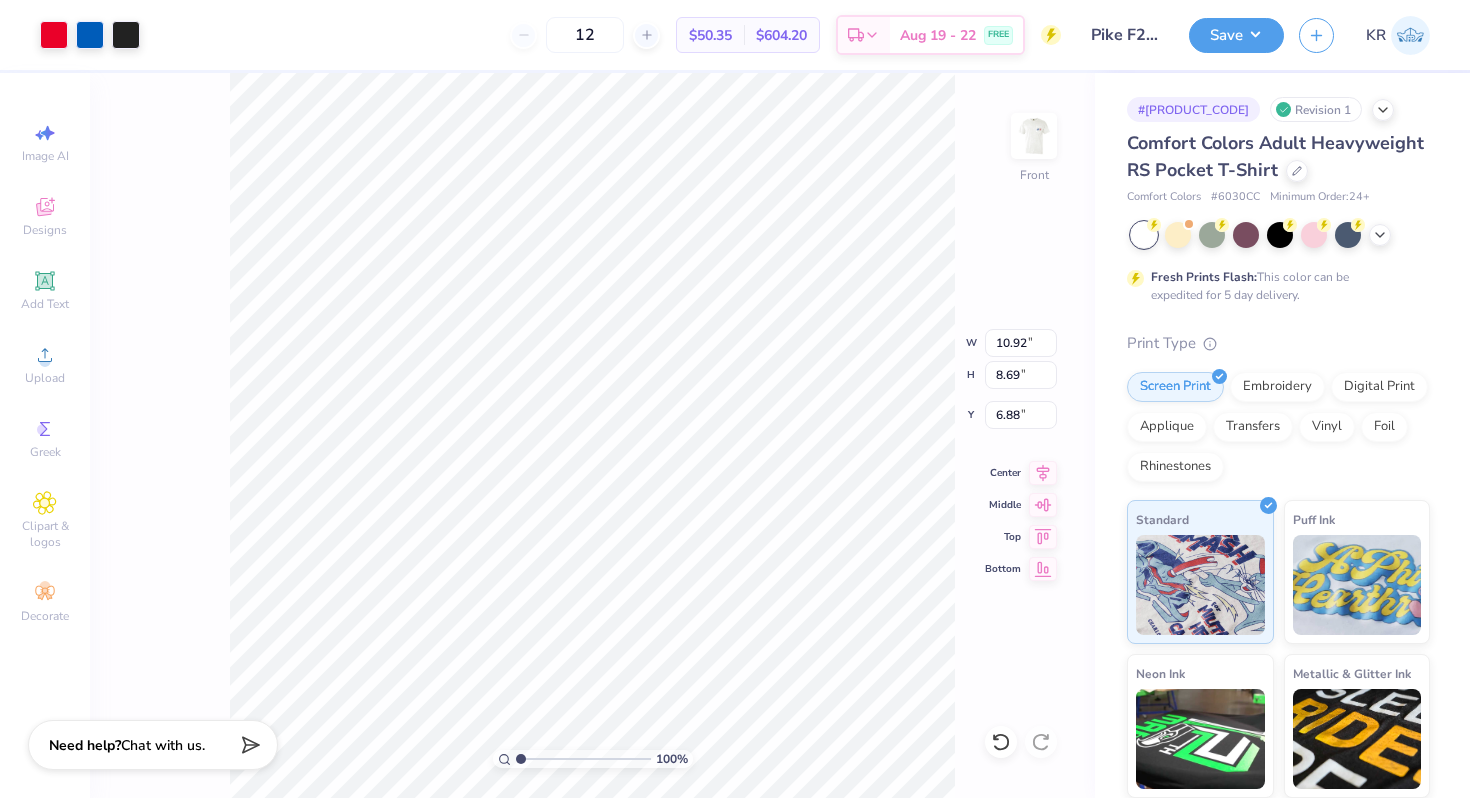 type on "3.00" 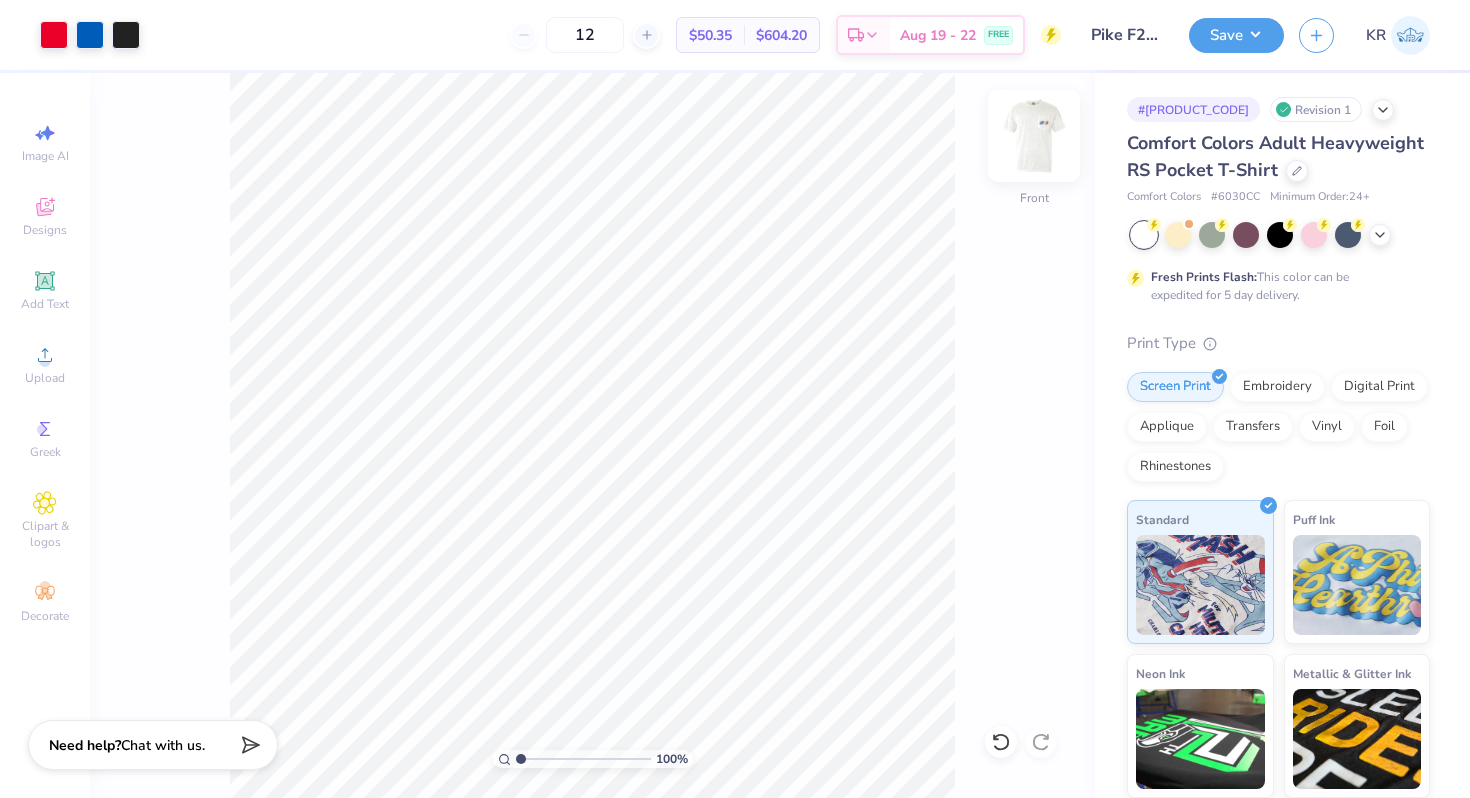 click at bounding box center (1034, 136) 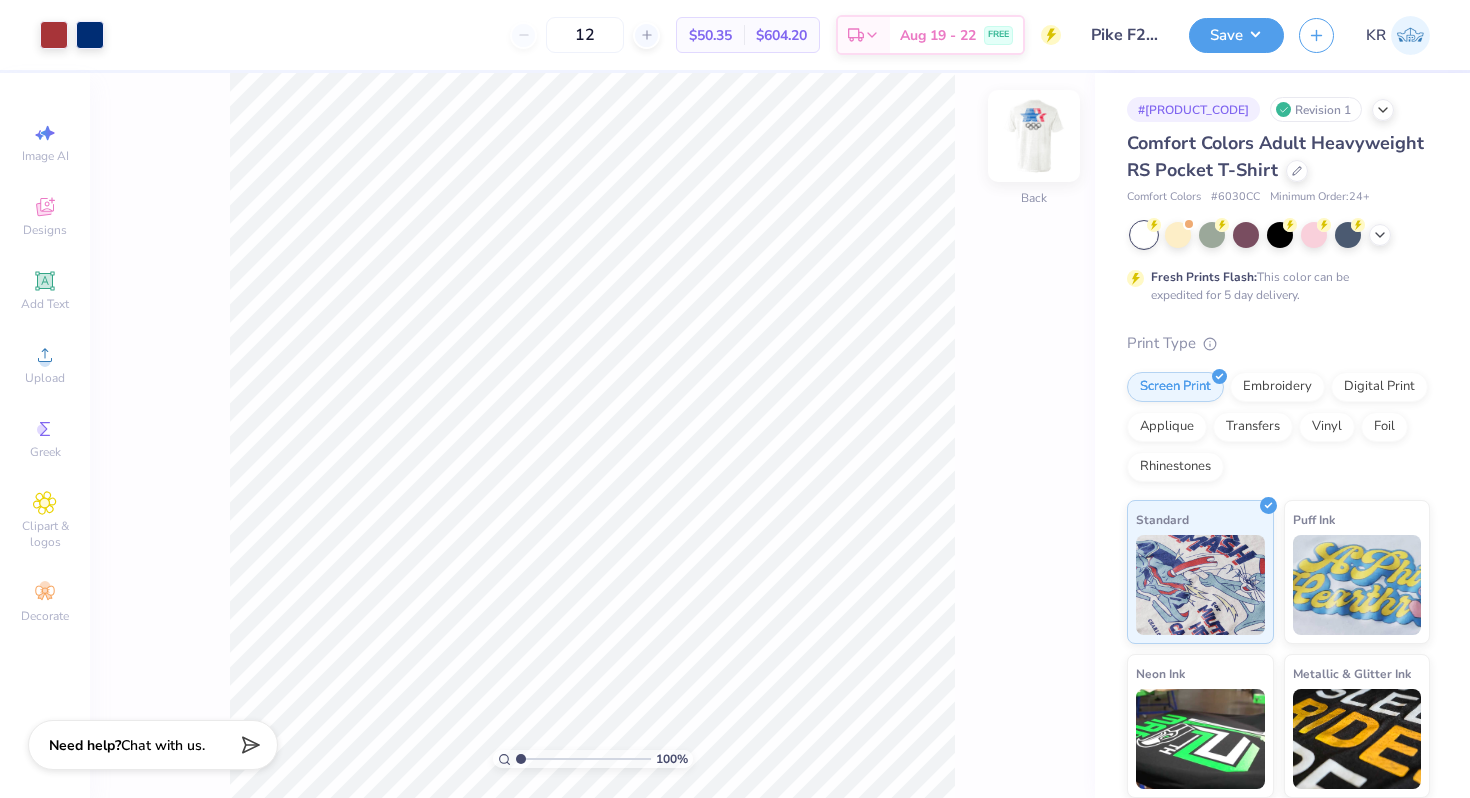 click at bounding box center [1034, 136] 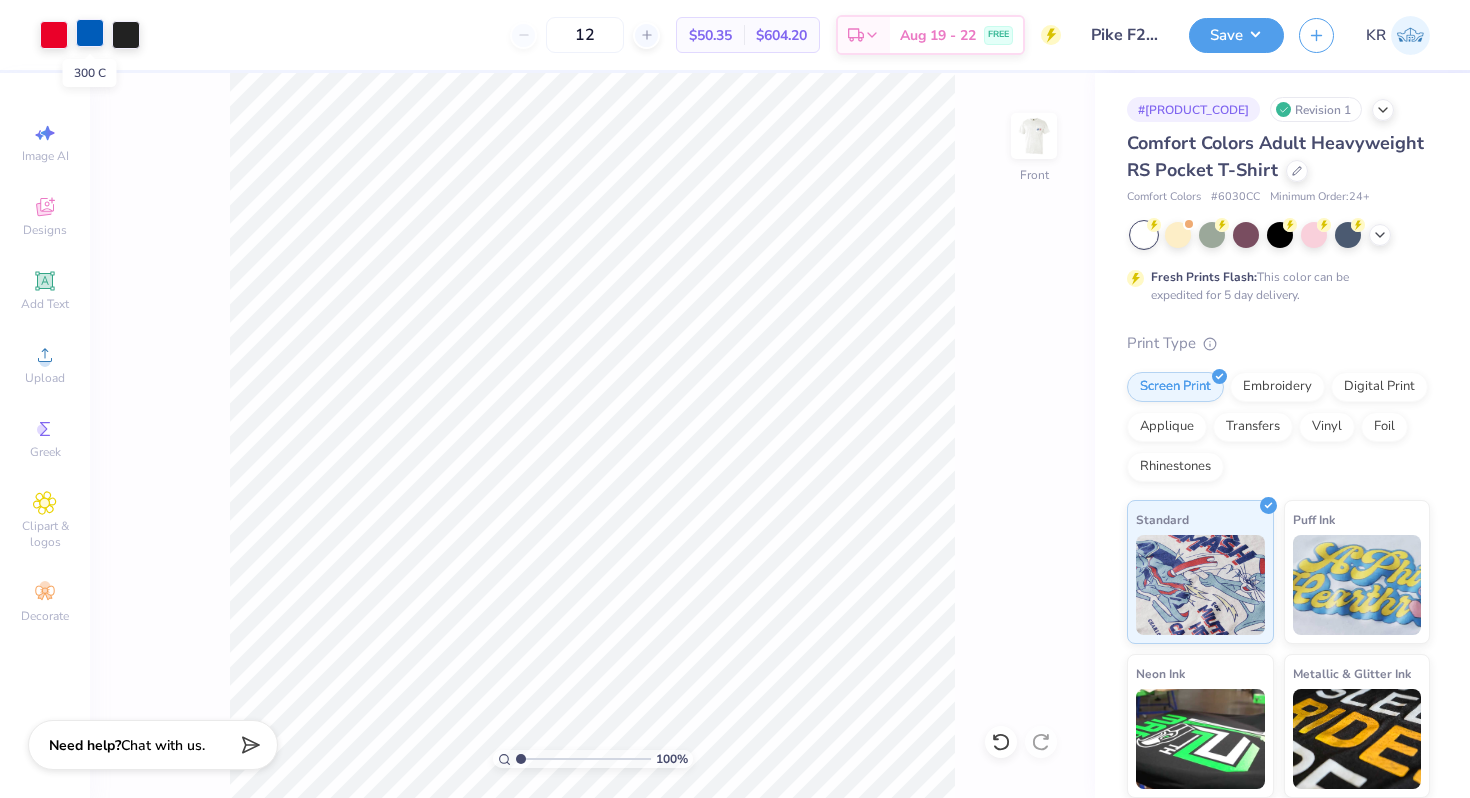 click at bounding box center (90, 33) 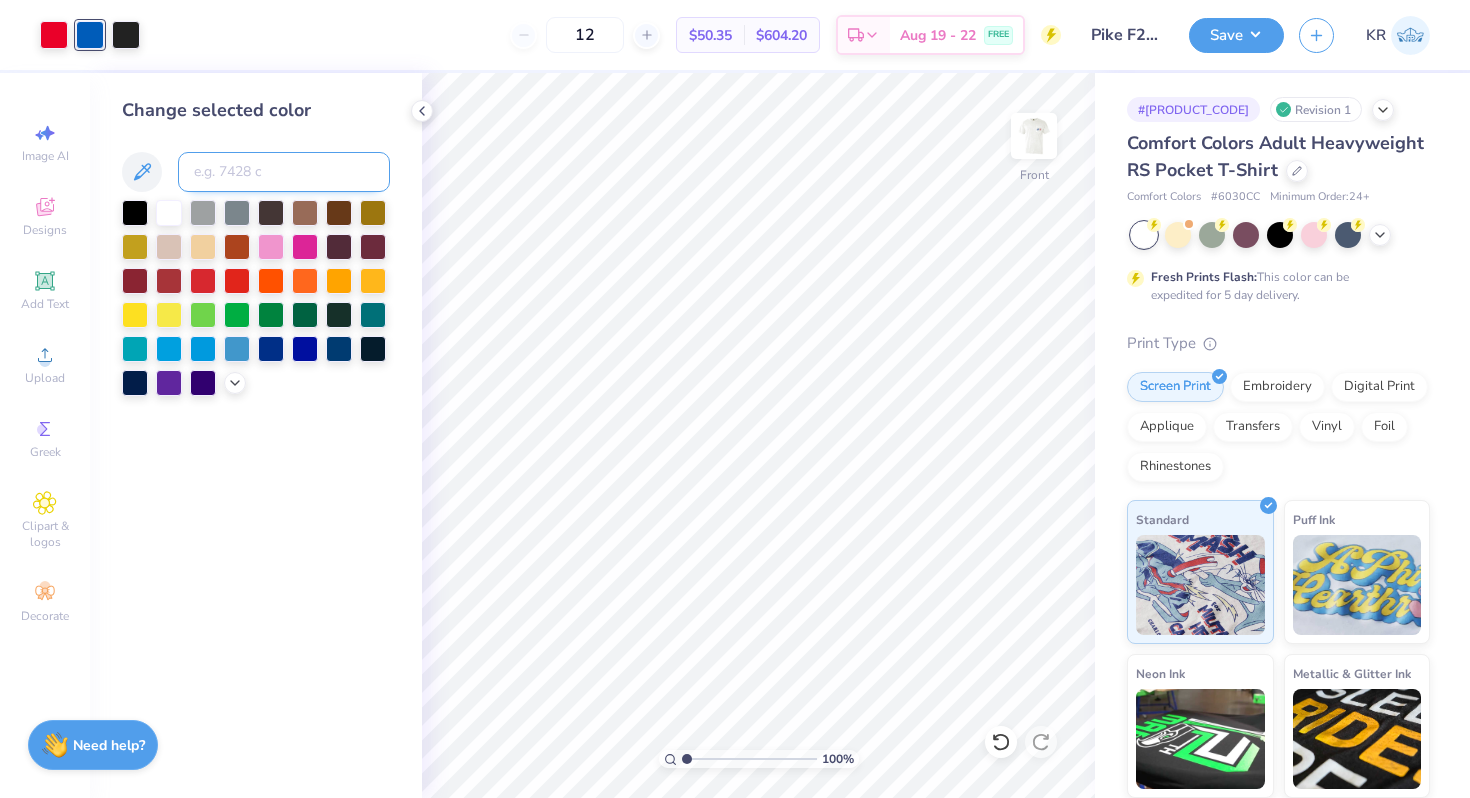 click at bounding box center (284, 172) 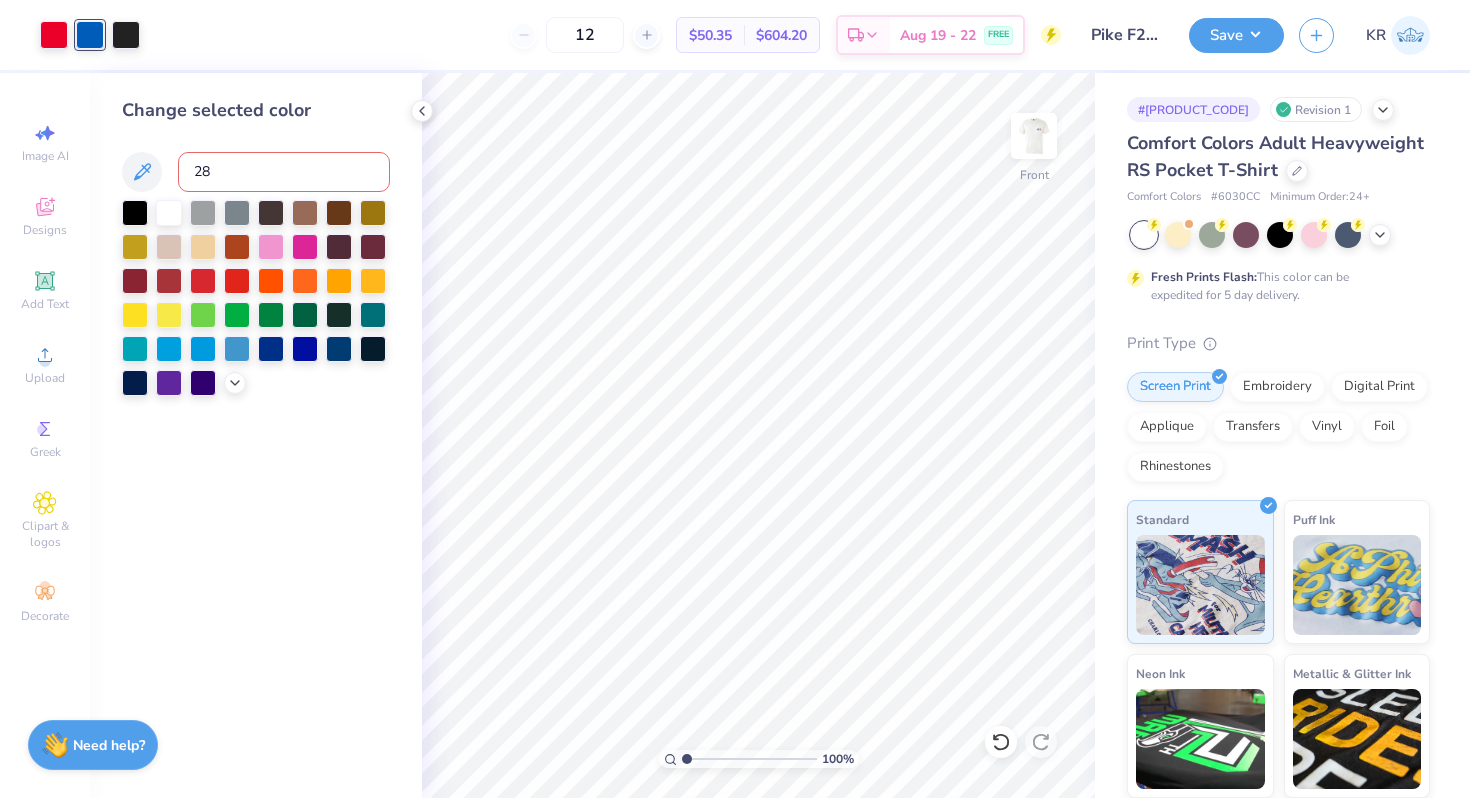 type on "288" 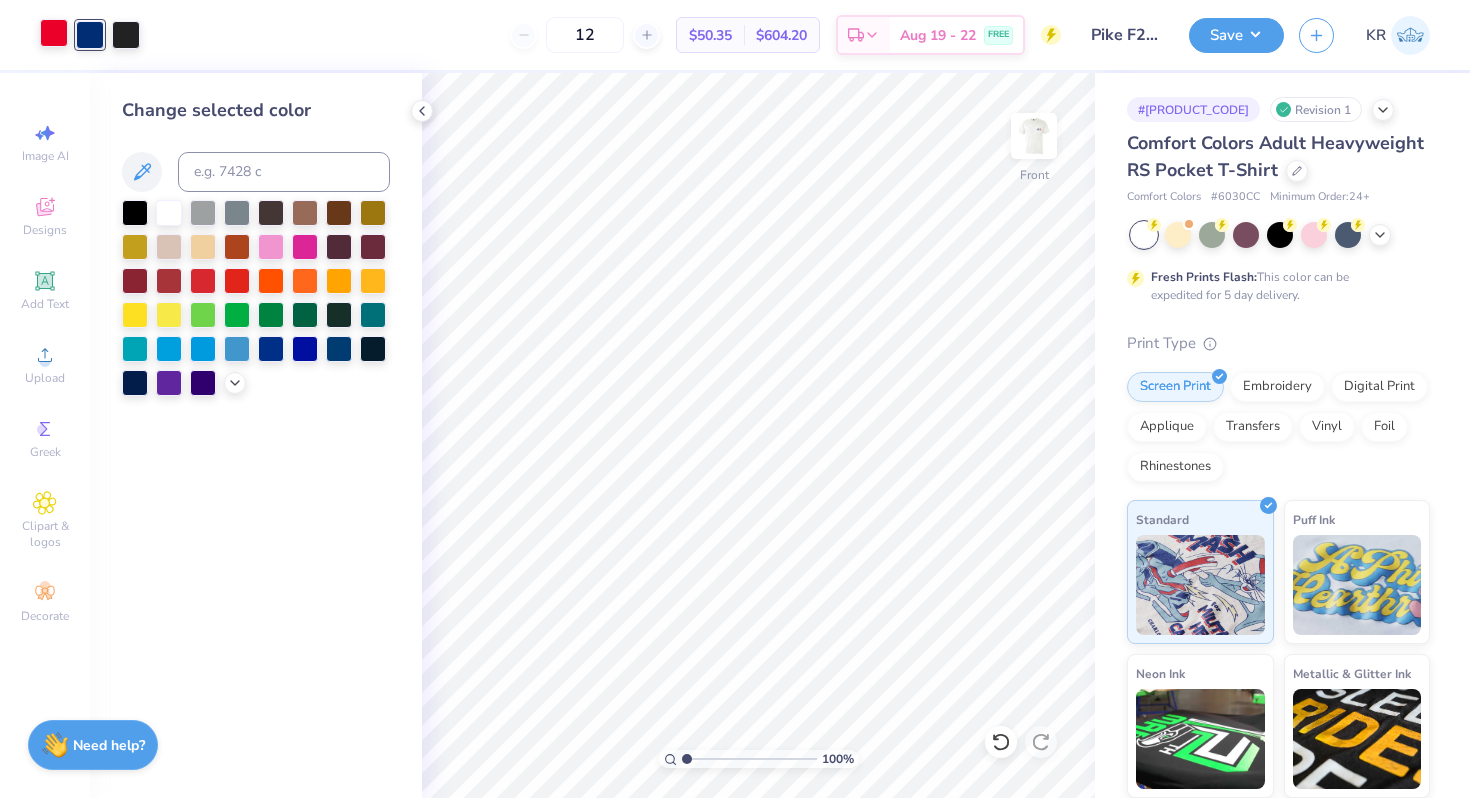 click at bounding box center (54, 33) 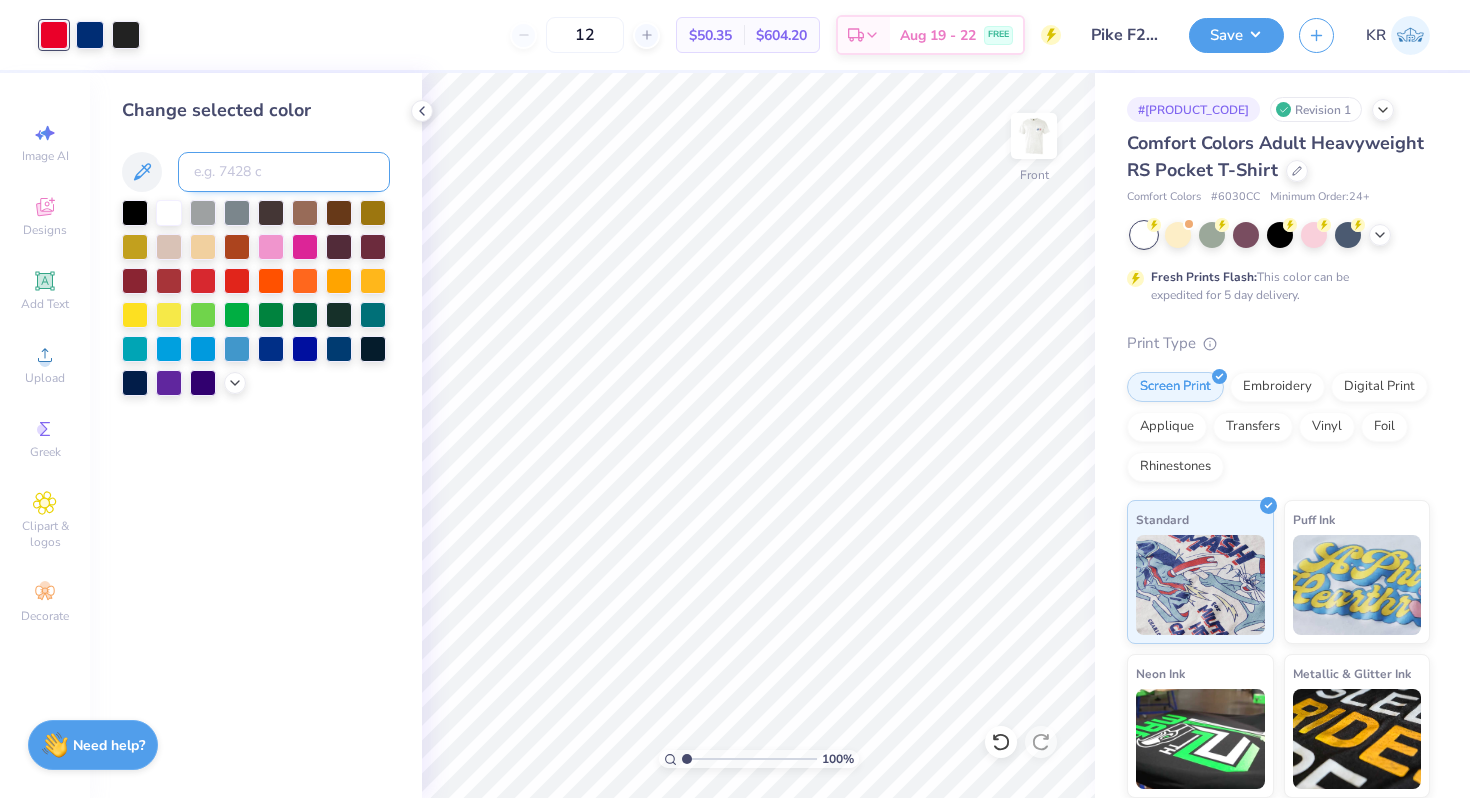 click at bounding box center (284, 172) 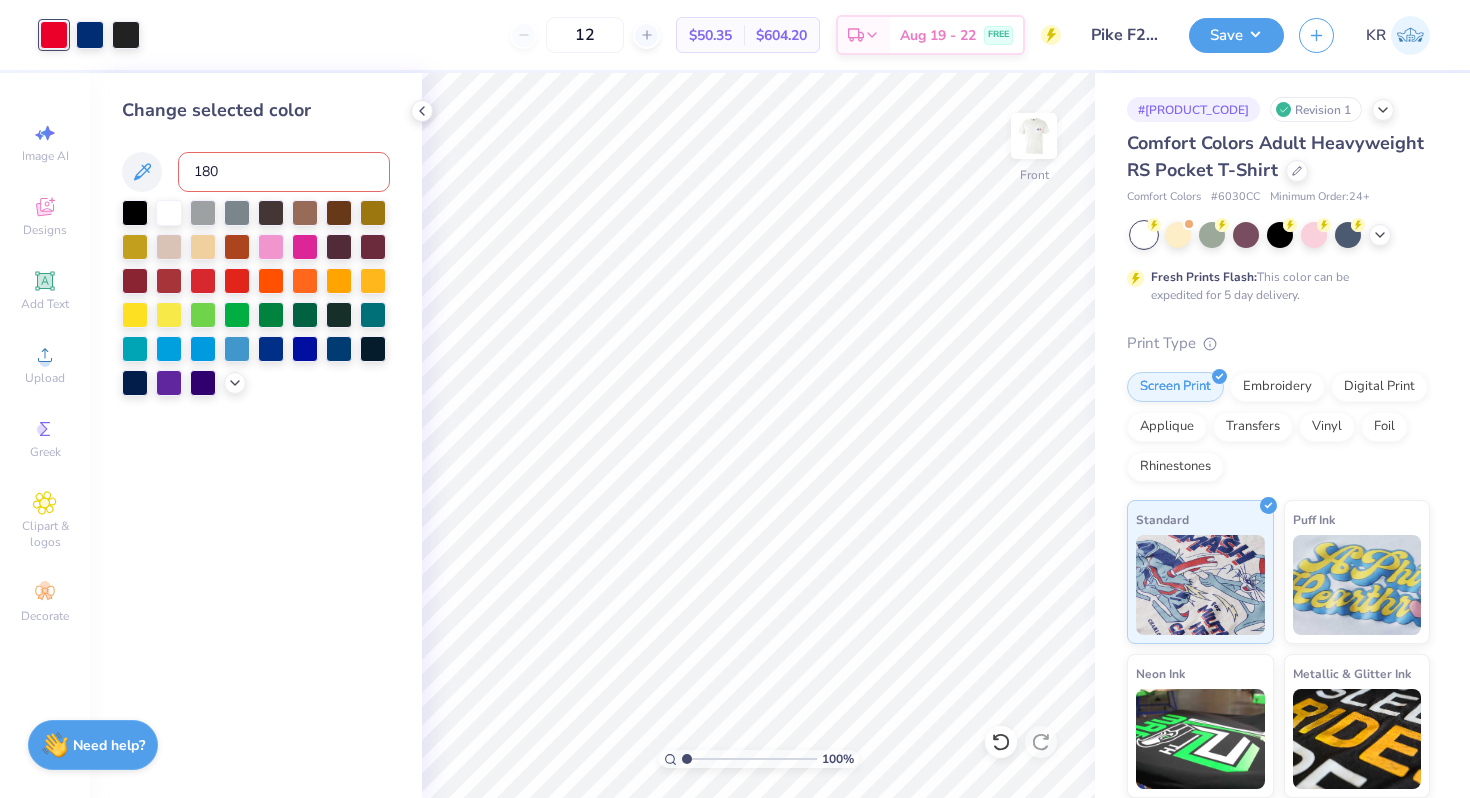 type on "1807" 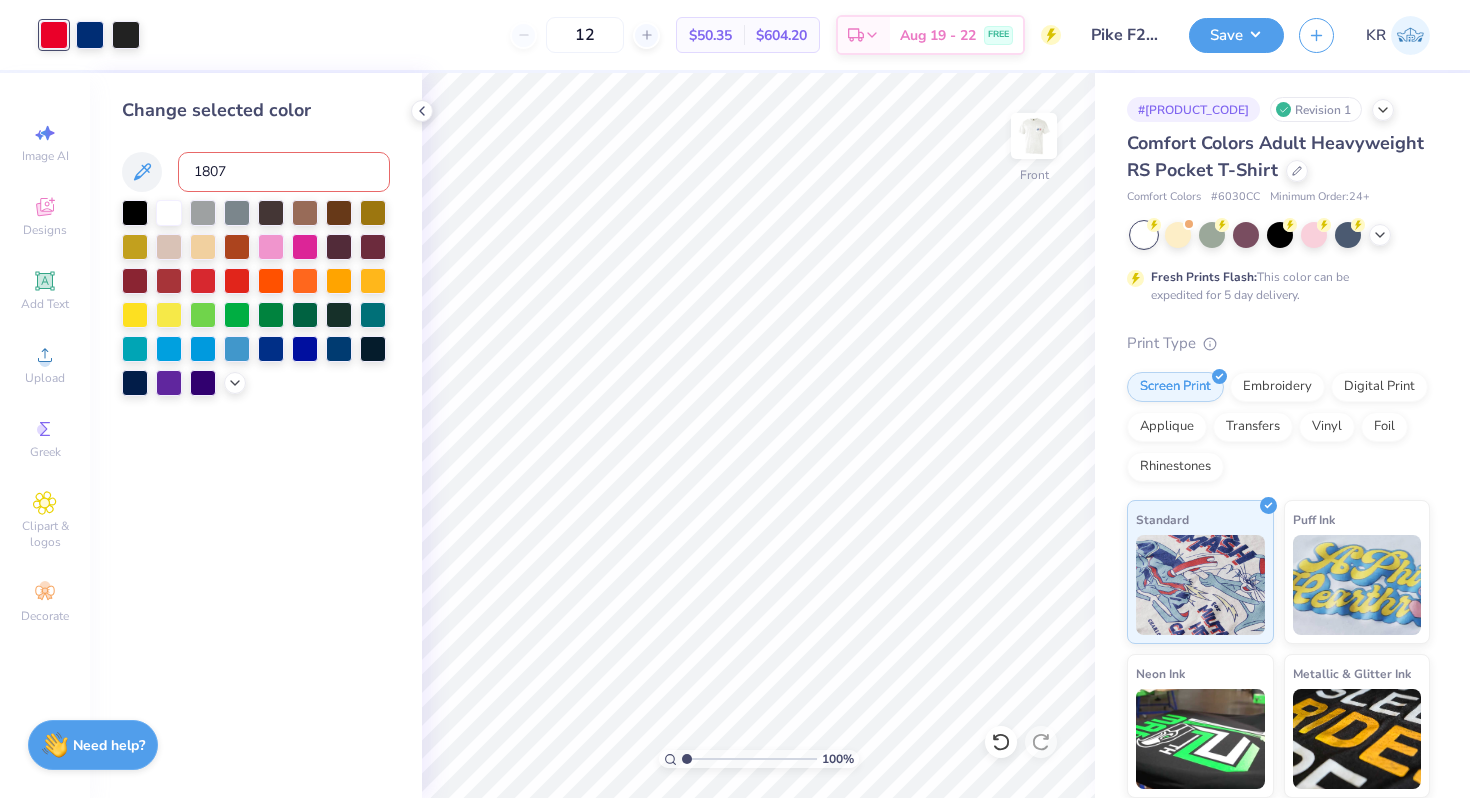 type 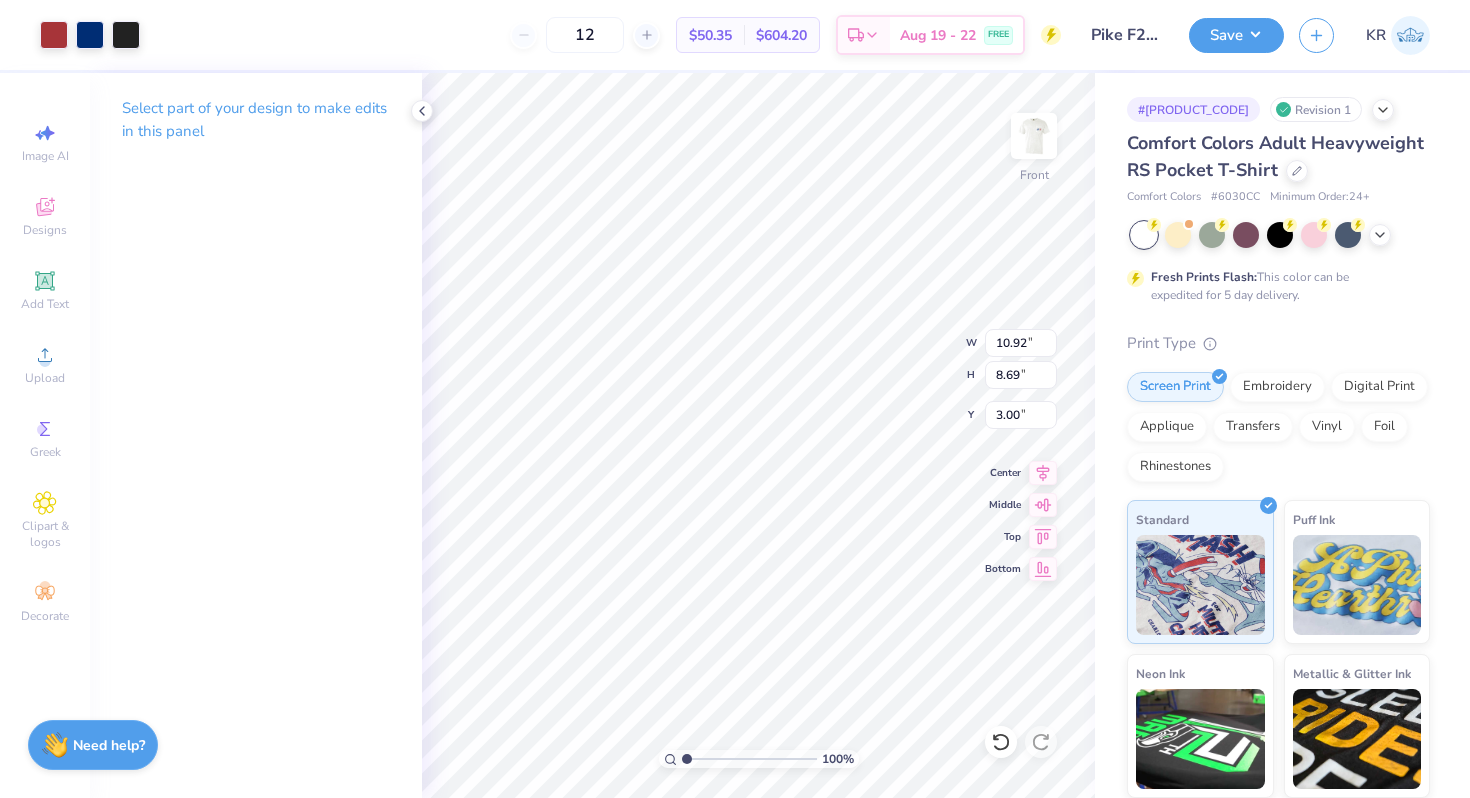 type on "8.74" 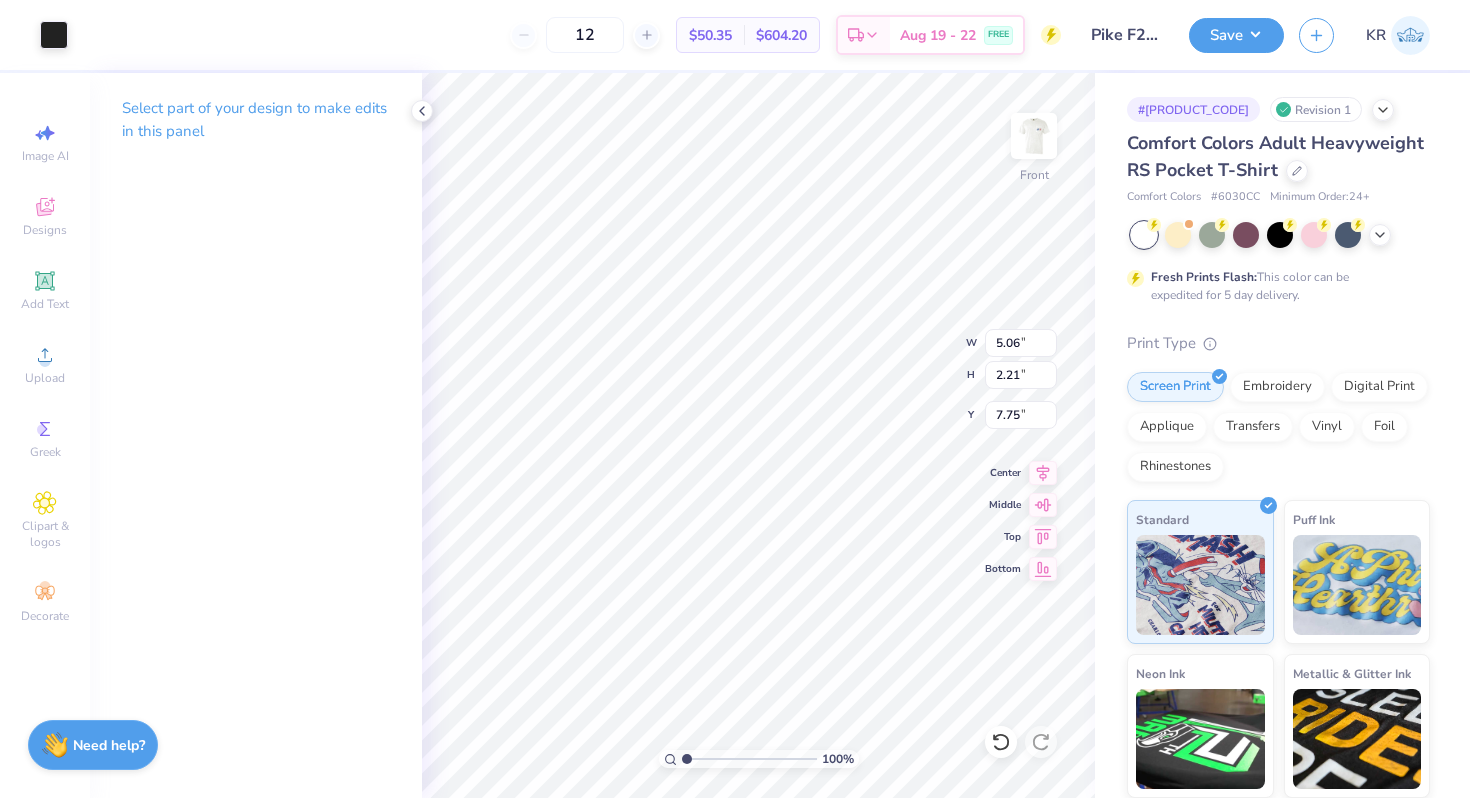 type on "4.13" 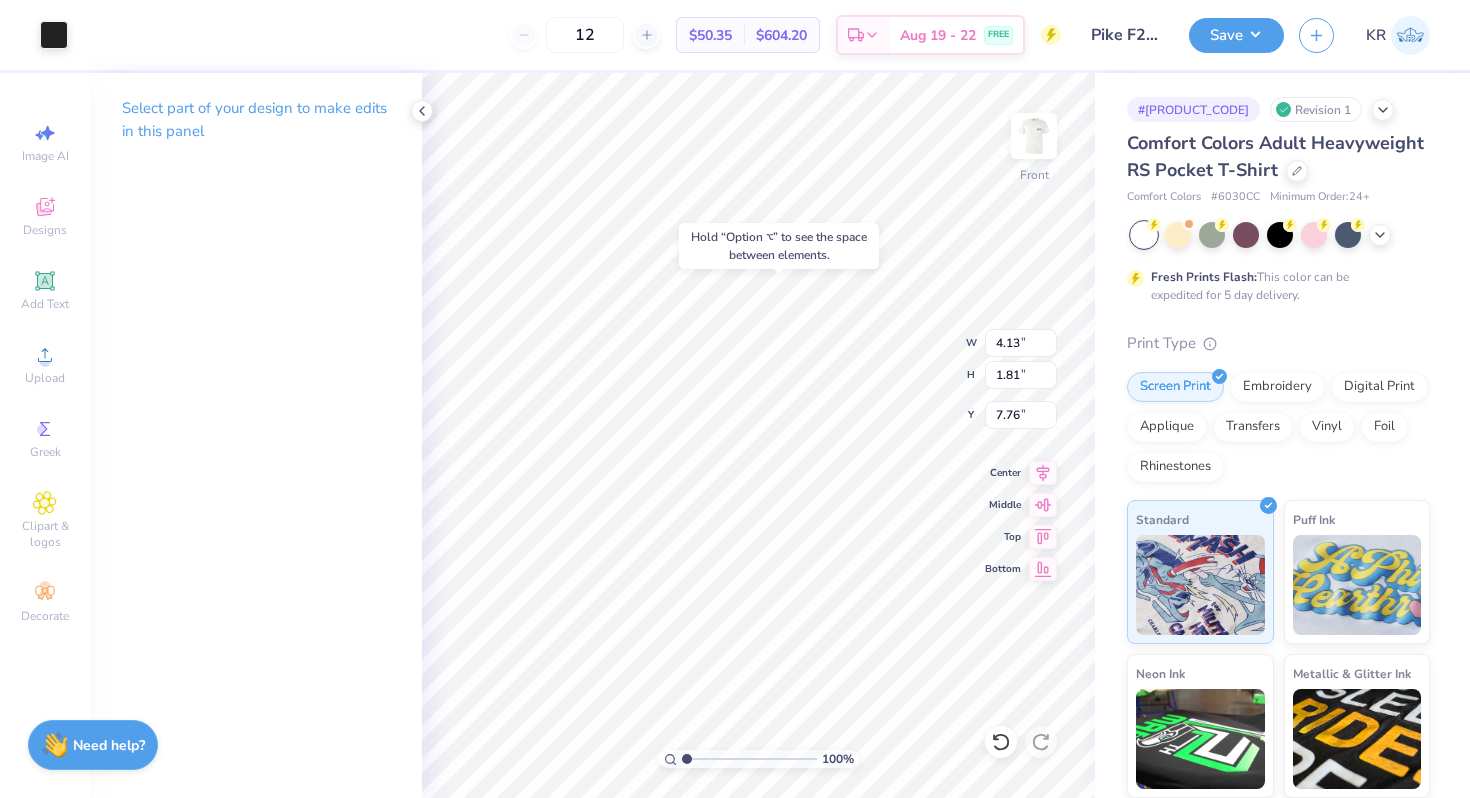 type on "7.76" 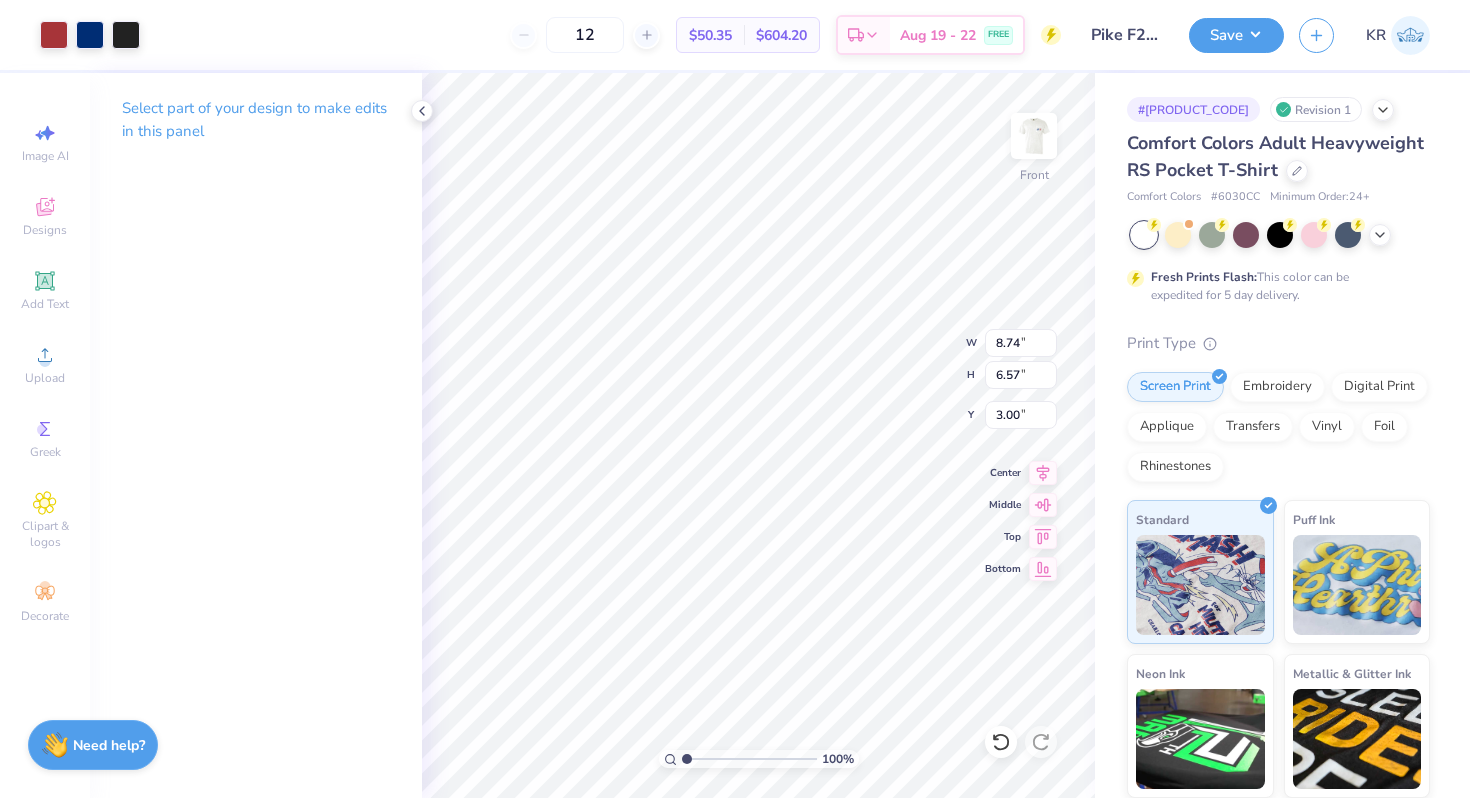 type on "4.71" 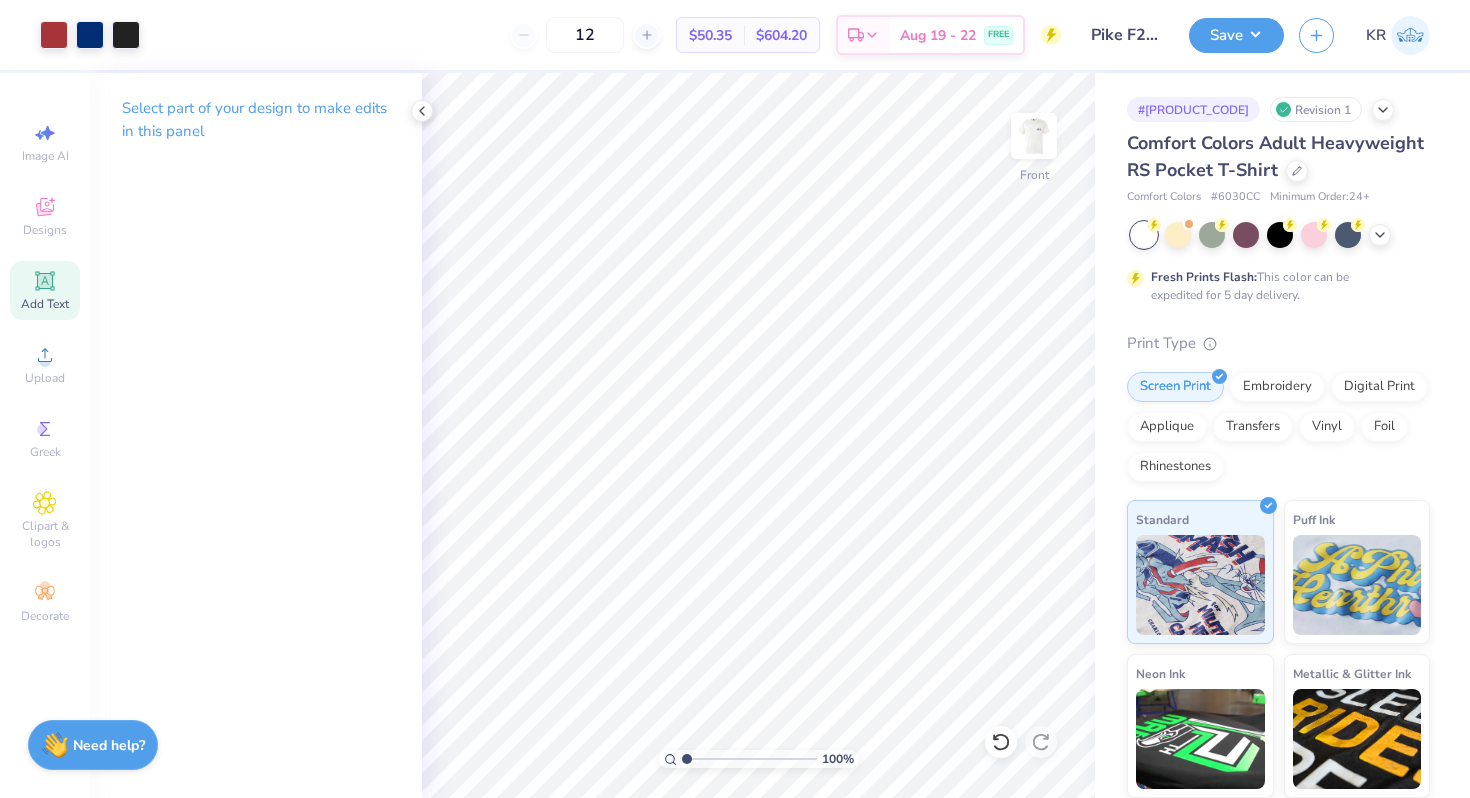 click on "Add Text" at bounding box center (45, 290) 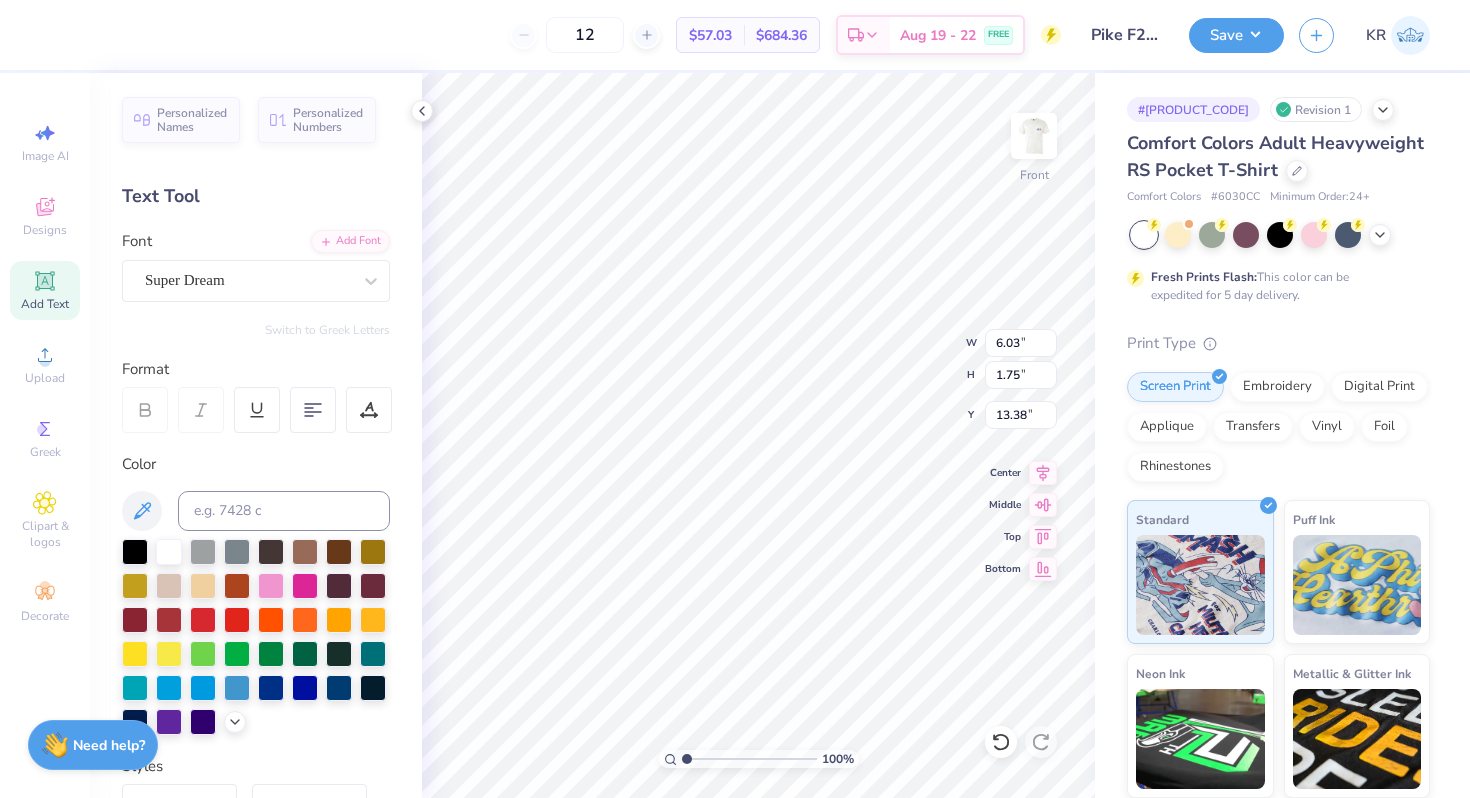 type on "P" 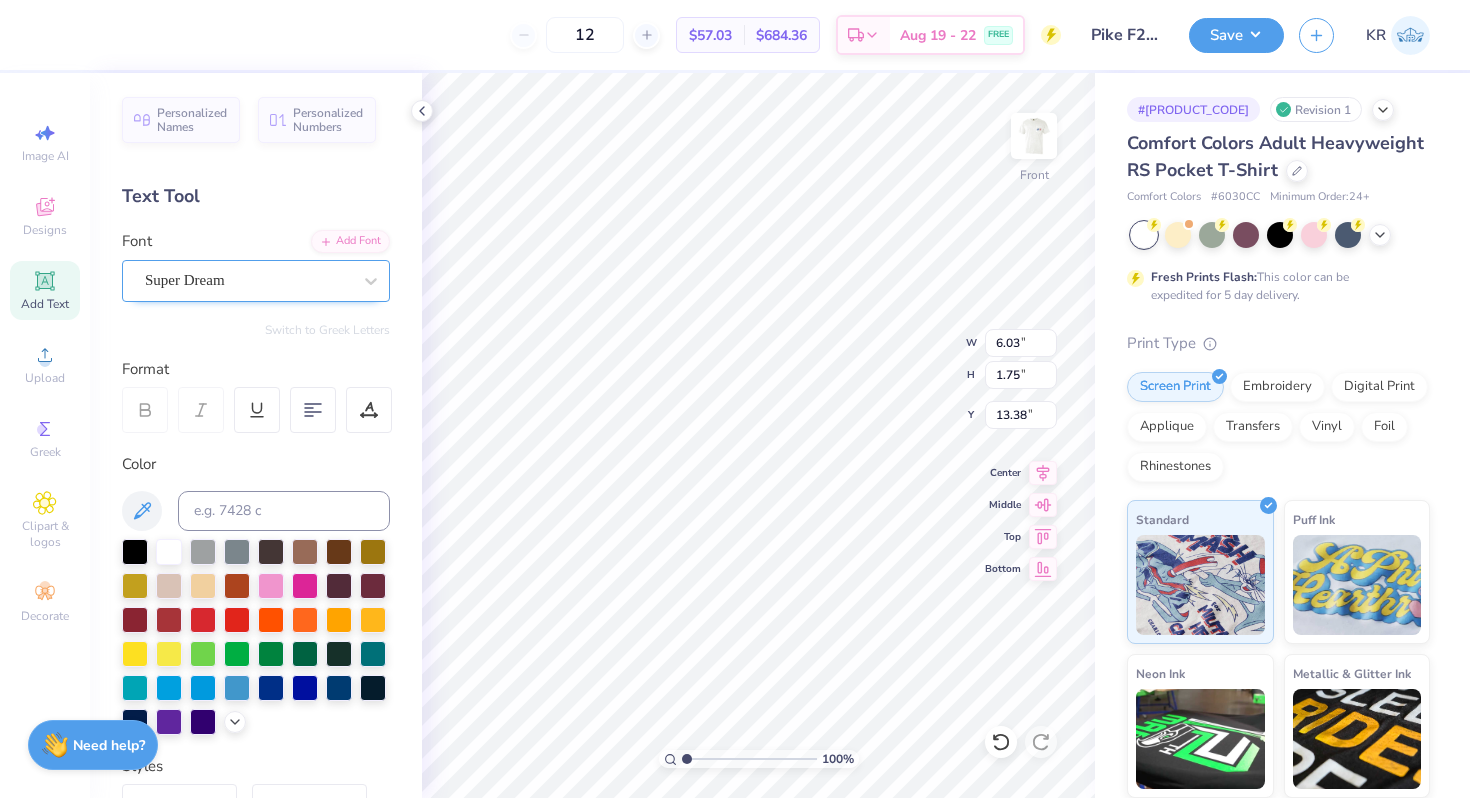 type on "Pi Kappa Alpha" 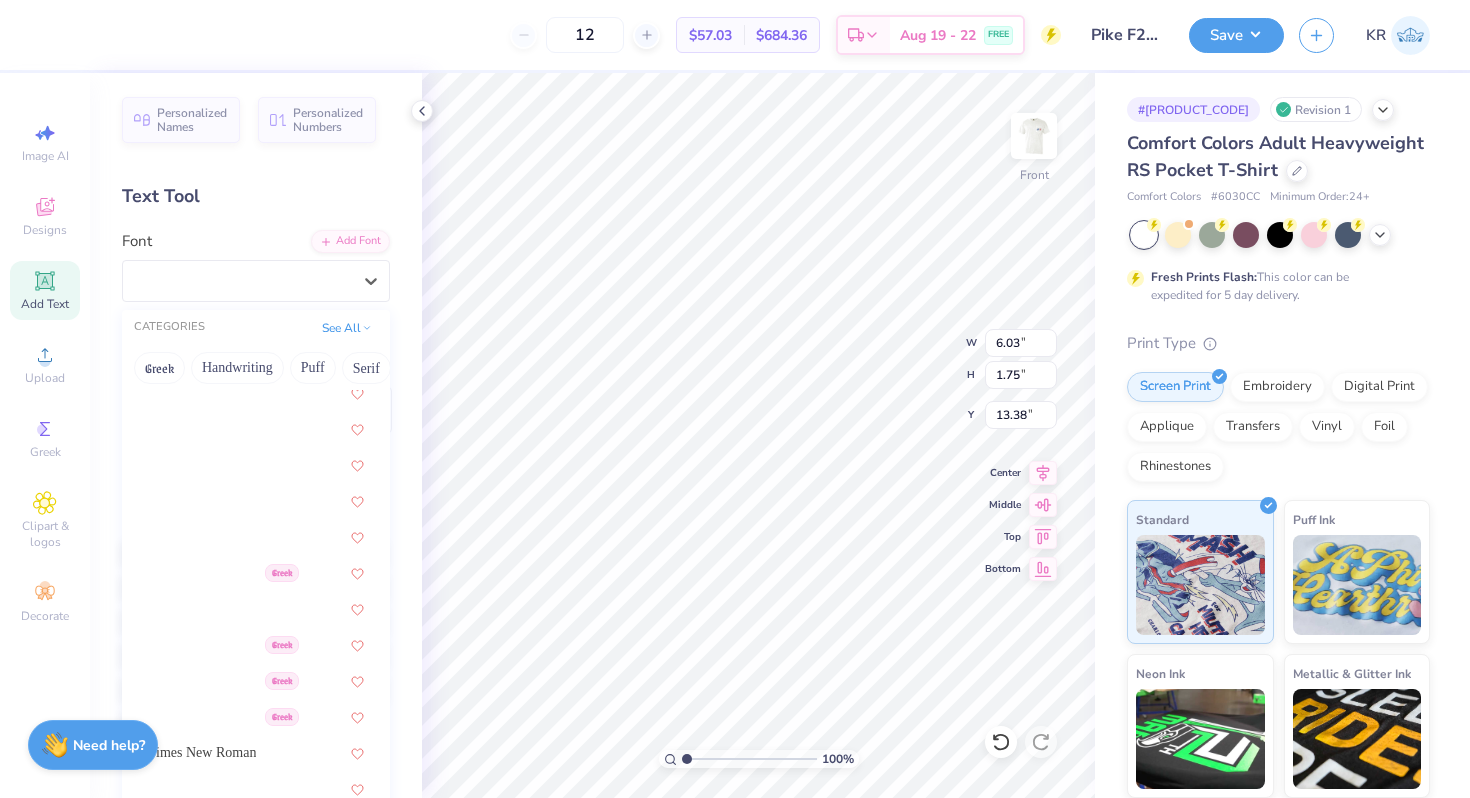 scroll, scrollTop: 10750, scrollLeft: 0, axis: vertical 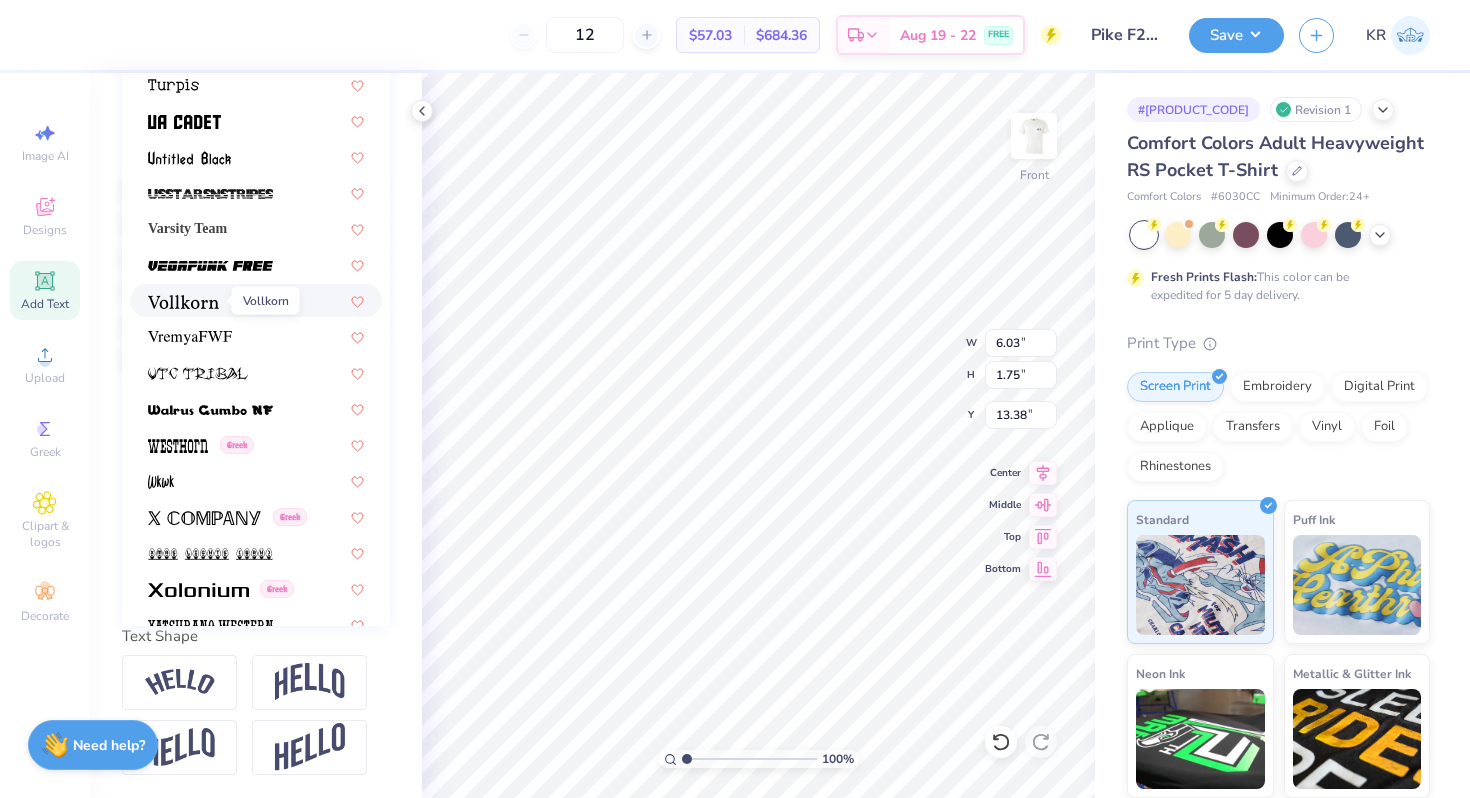 click at bounding box center (183, 300) 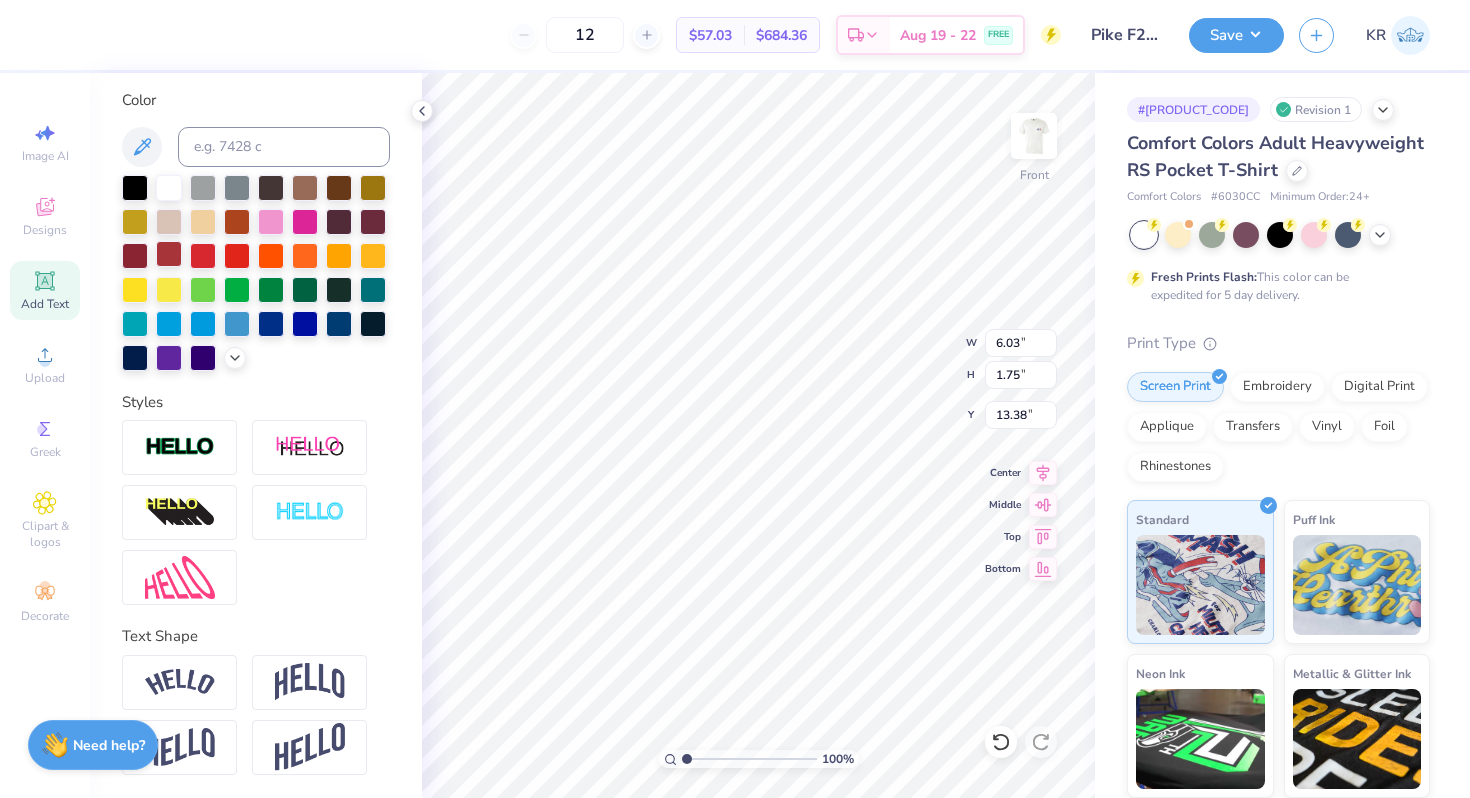 click at bounding box center [169, 254] 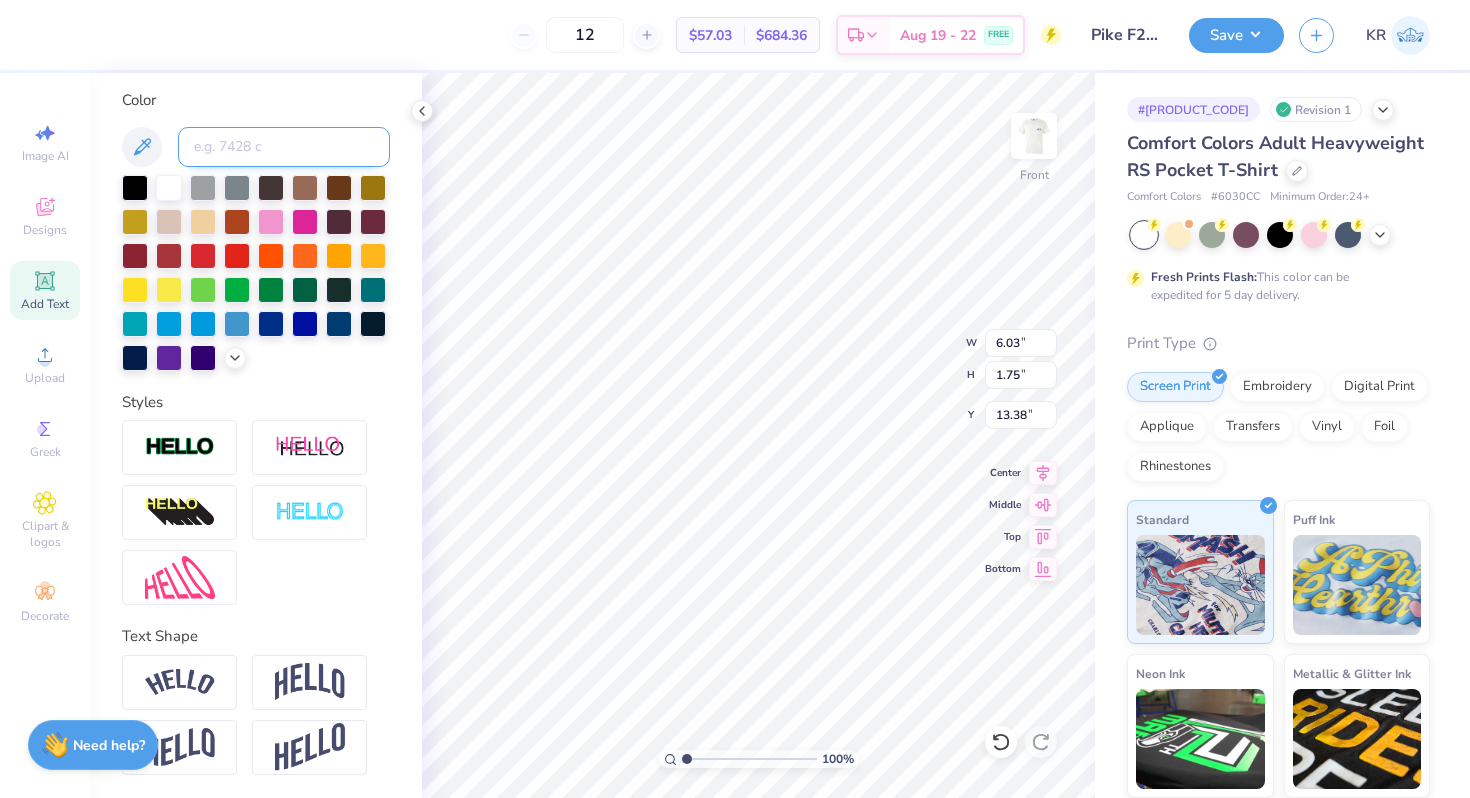 click at bounding box center (284, 147) 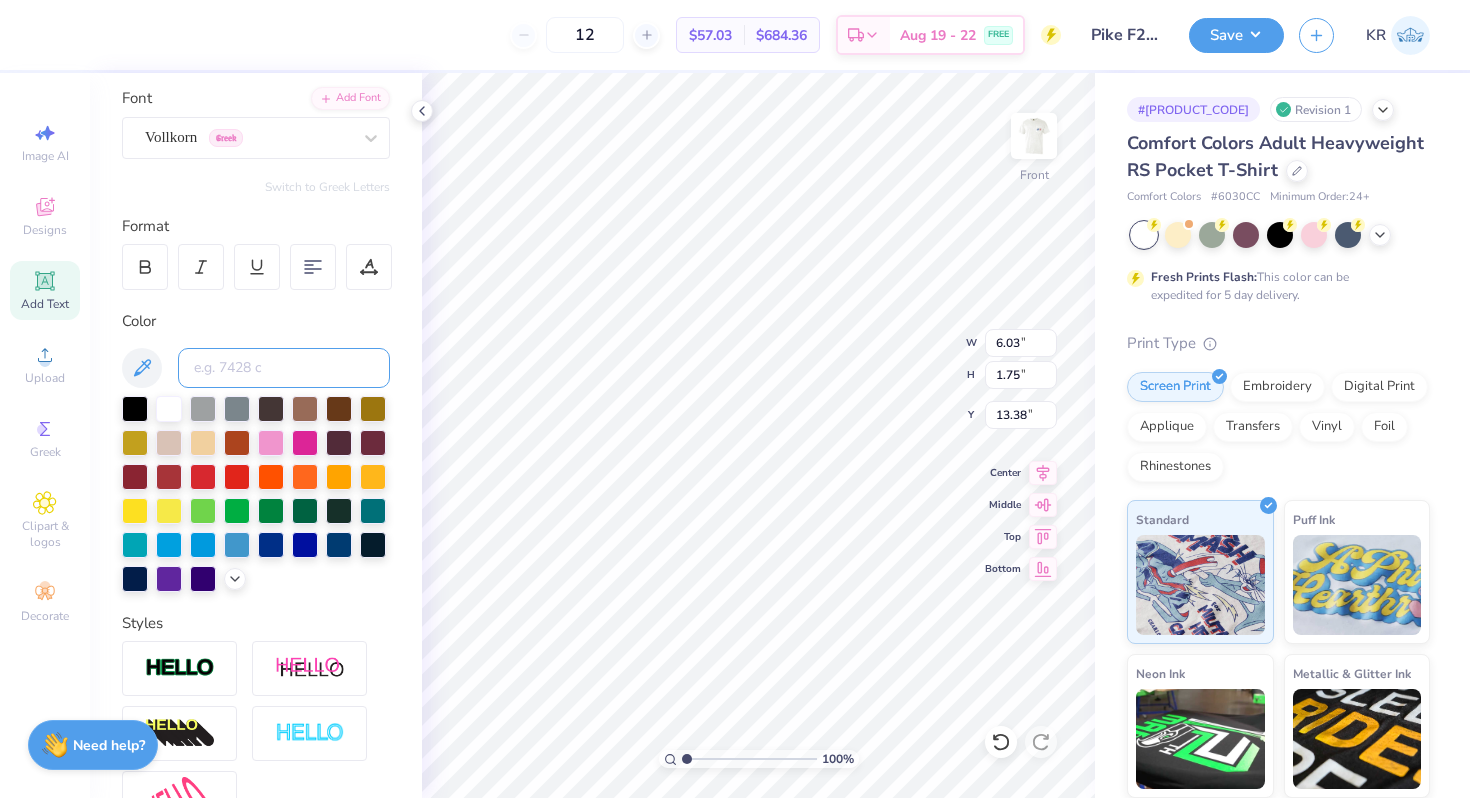 scroll, scrollTop: 84, scrollLeft: 0, axis: vertical 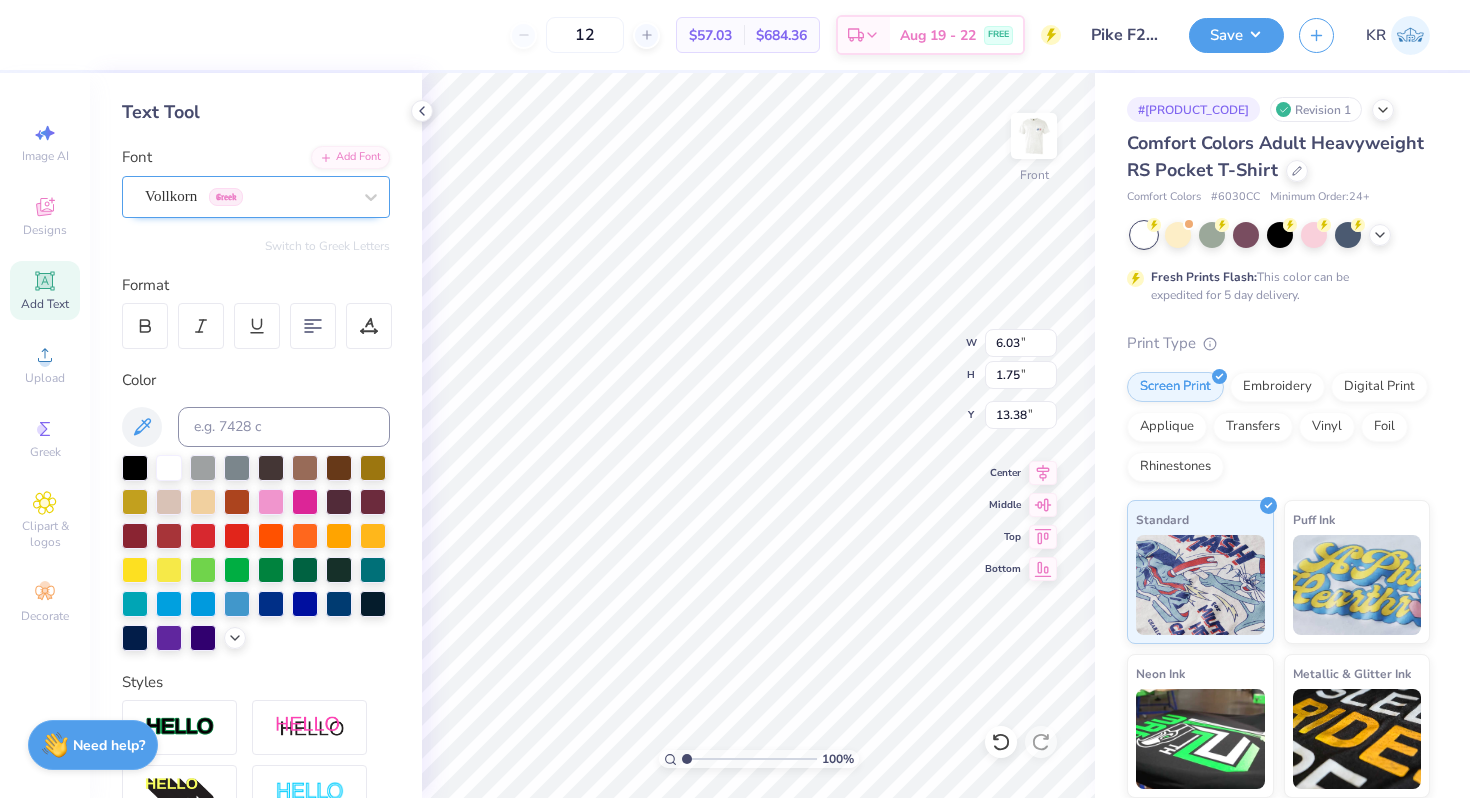 click on "Vollkorn Greek" at bounding box center (248, 196) 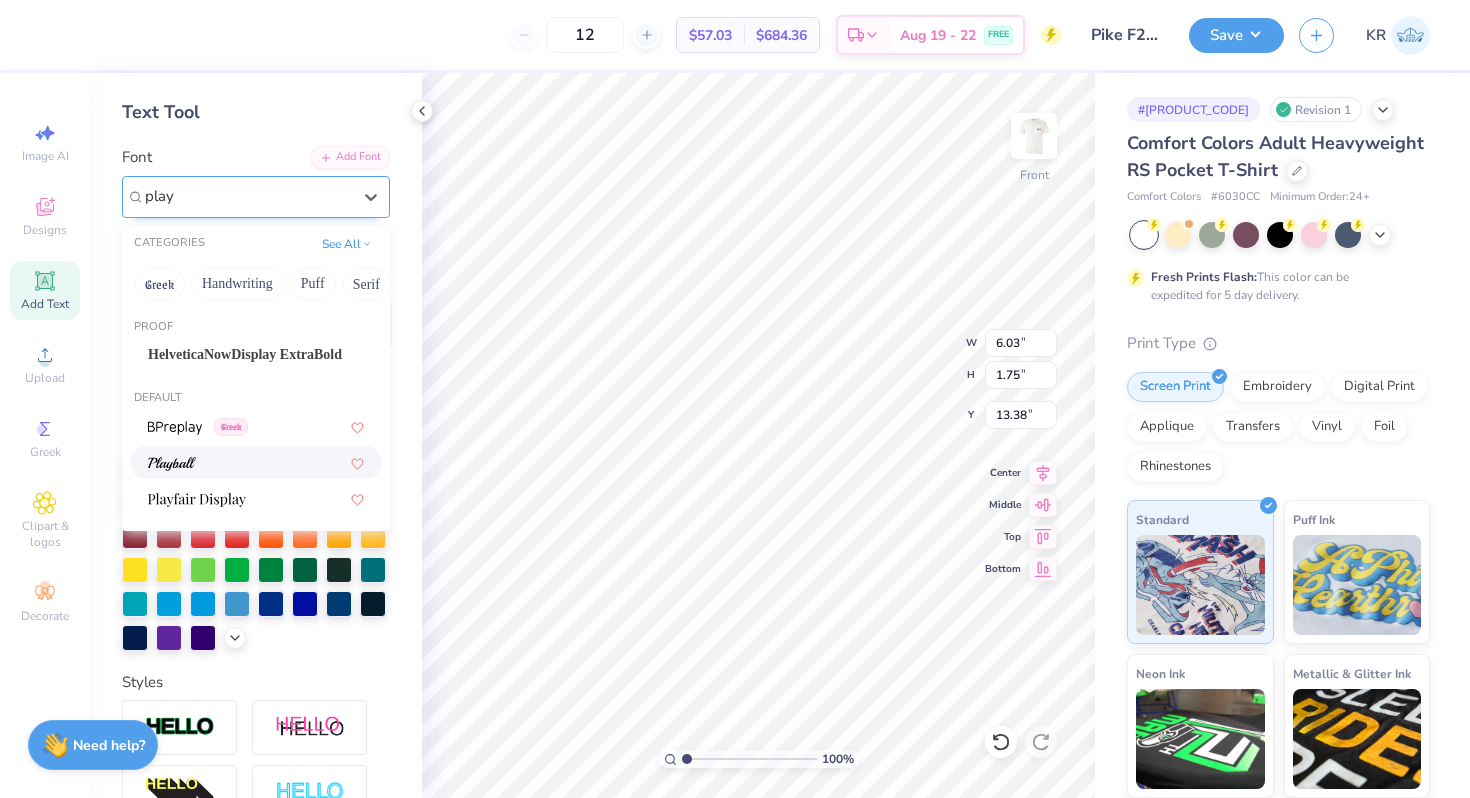 click at bounding box center [256, 462] 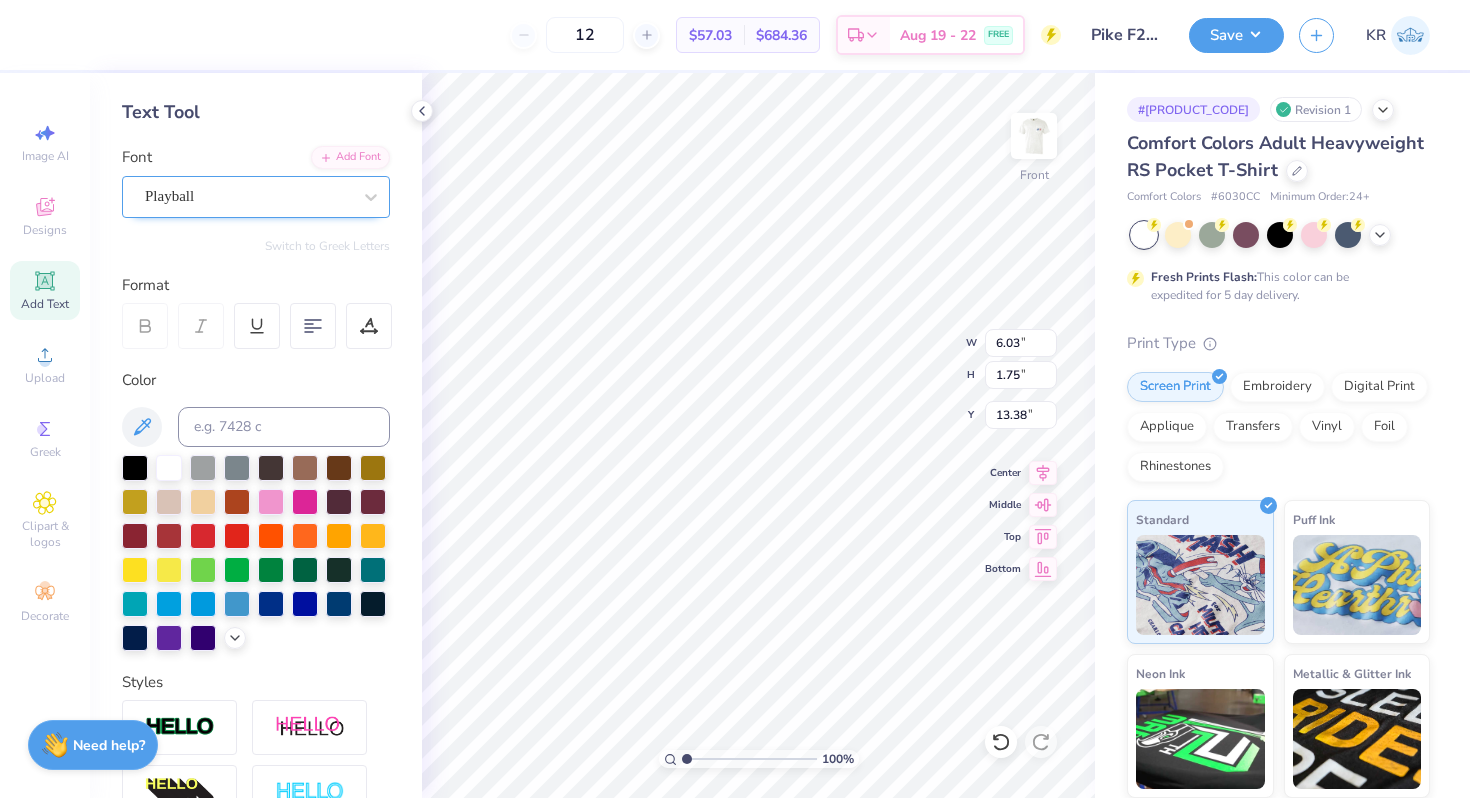 click on "Playball" at bounding box center (248, 196) 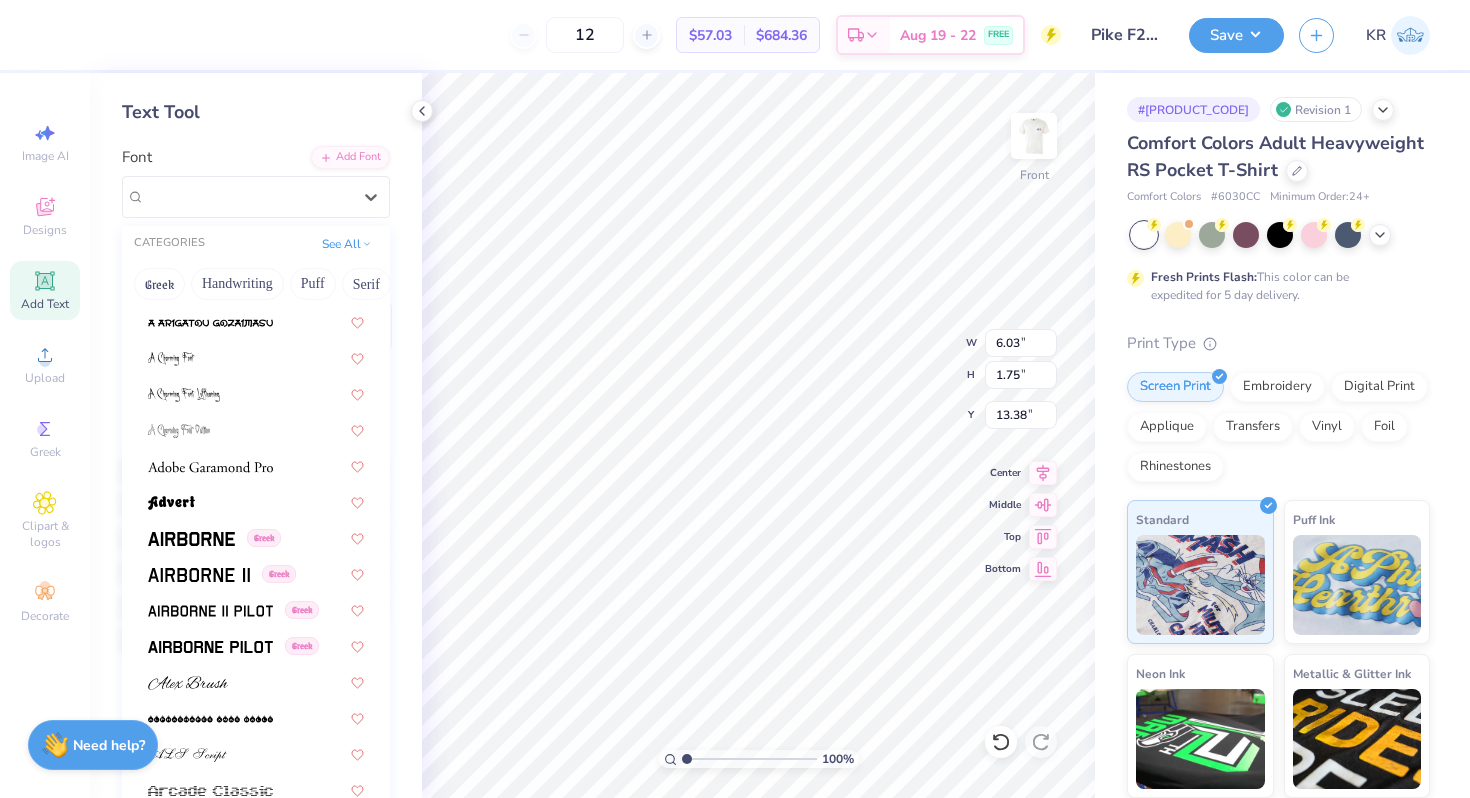 scroll, scrollTop: 832, scrollLeft: 0, axis: vertical 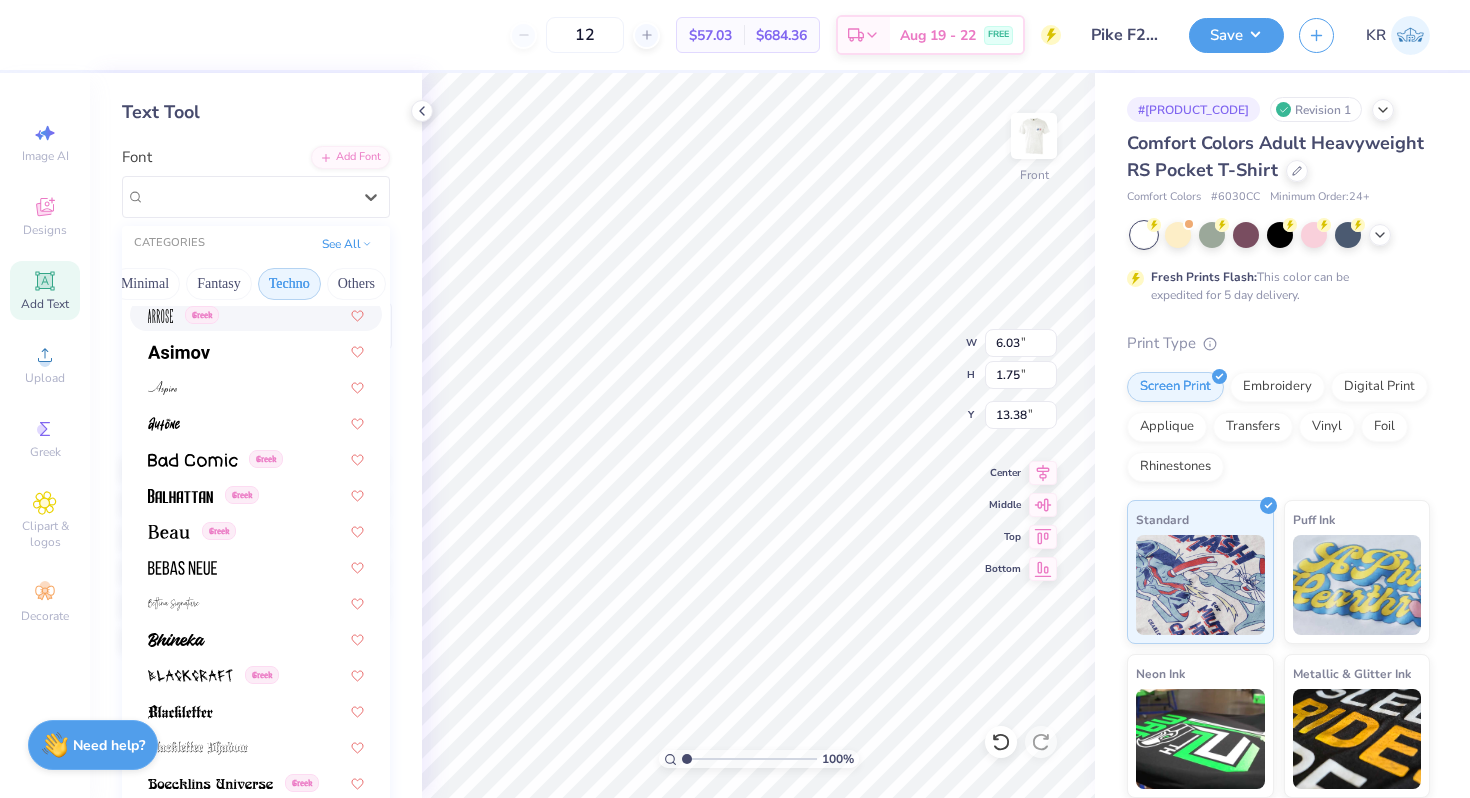 click on "Techno" at bounding box center [289, 284] 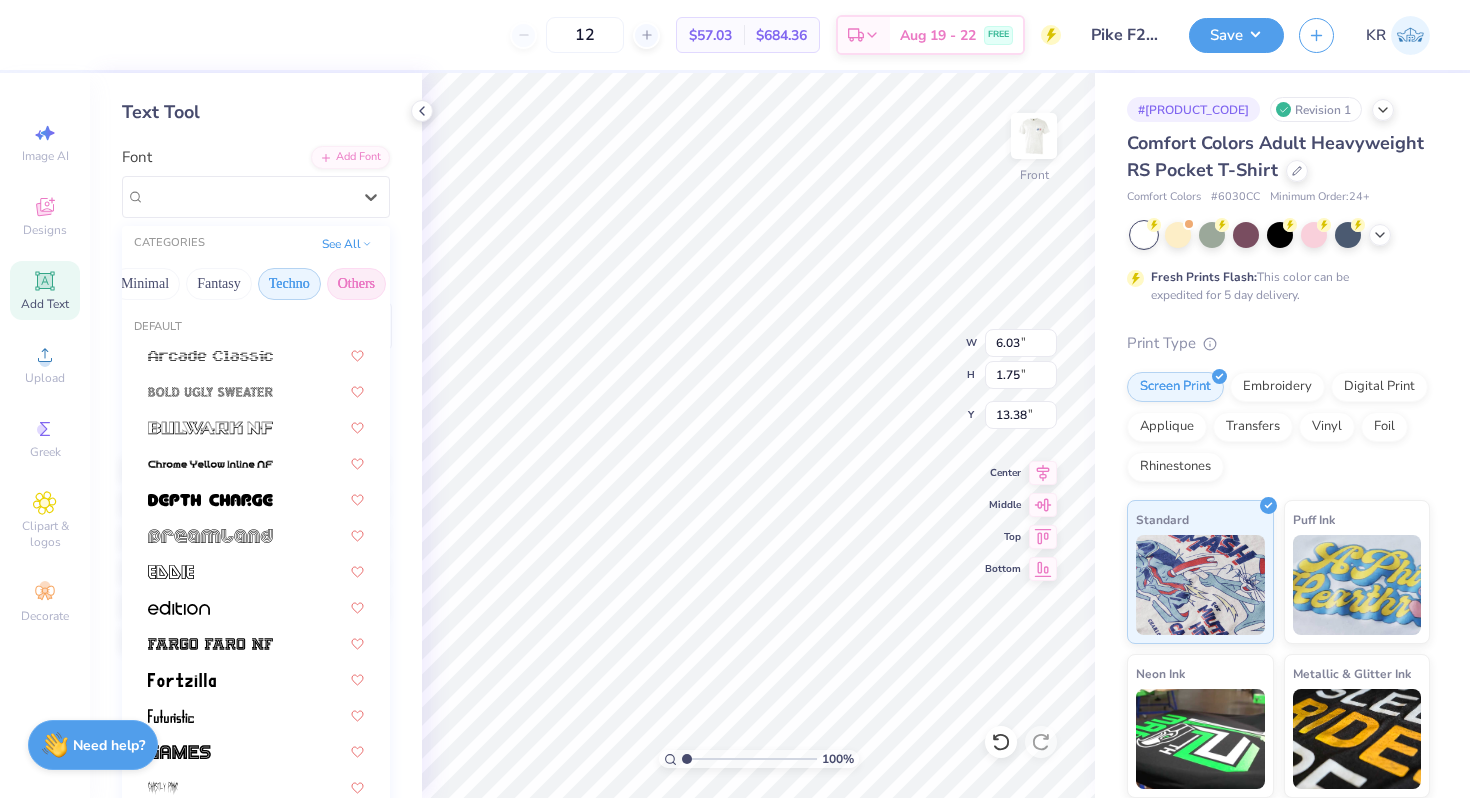 click on "Others" at bounding box center [356, 284] 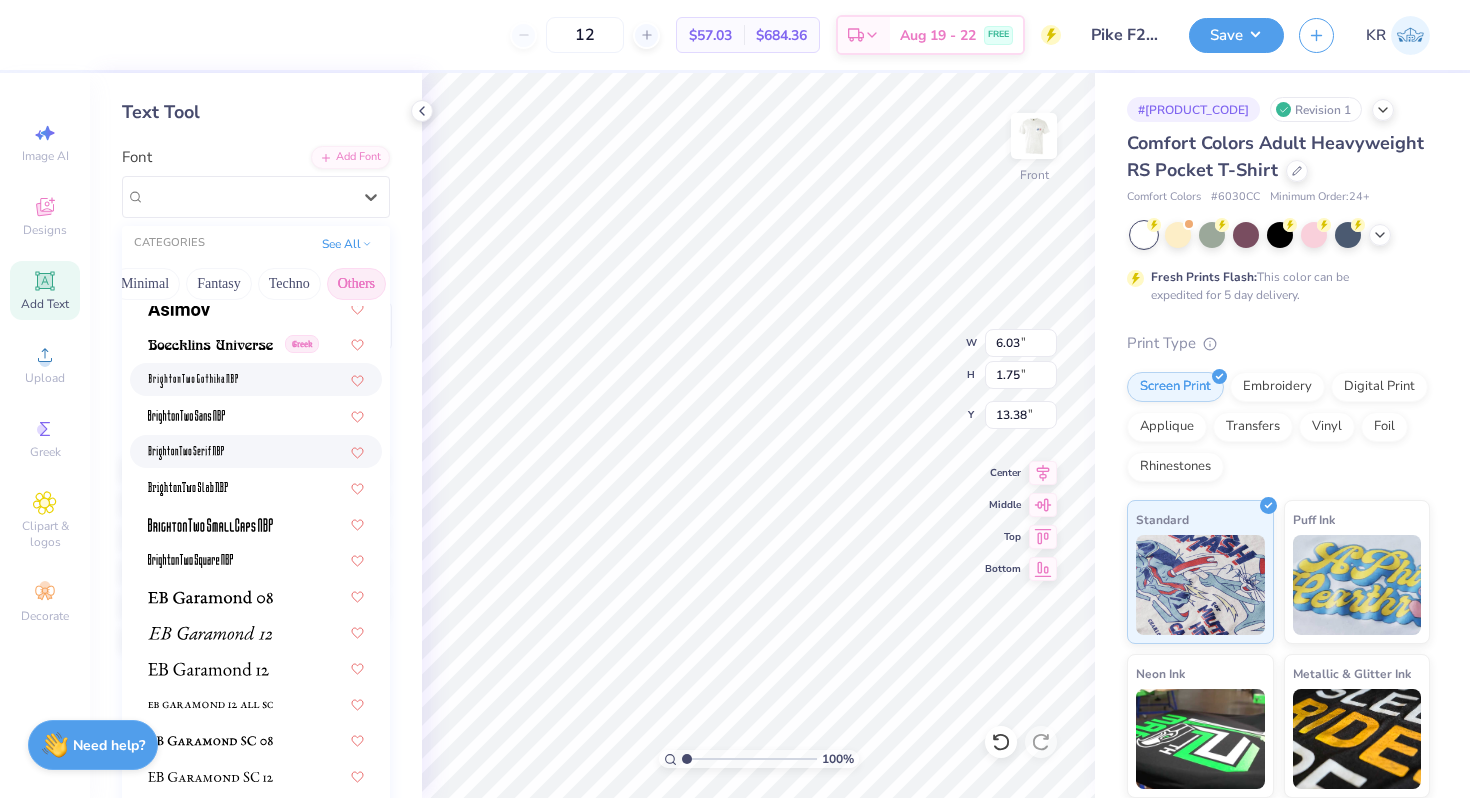 scroll, scrollTop: 130, scrollLeft: 0, axis: vertical 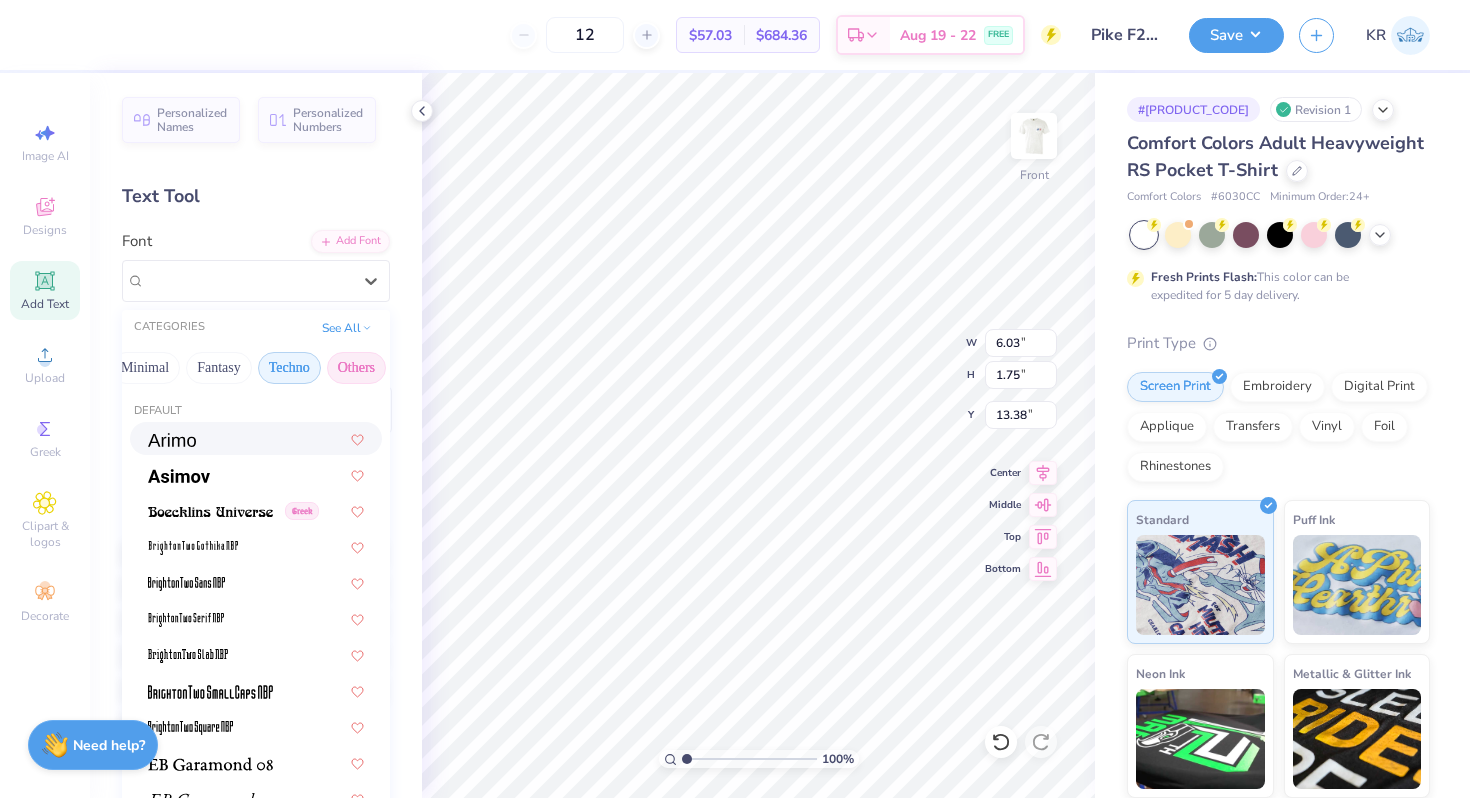 click on "Techno" at bounding box center [289, 368] 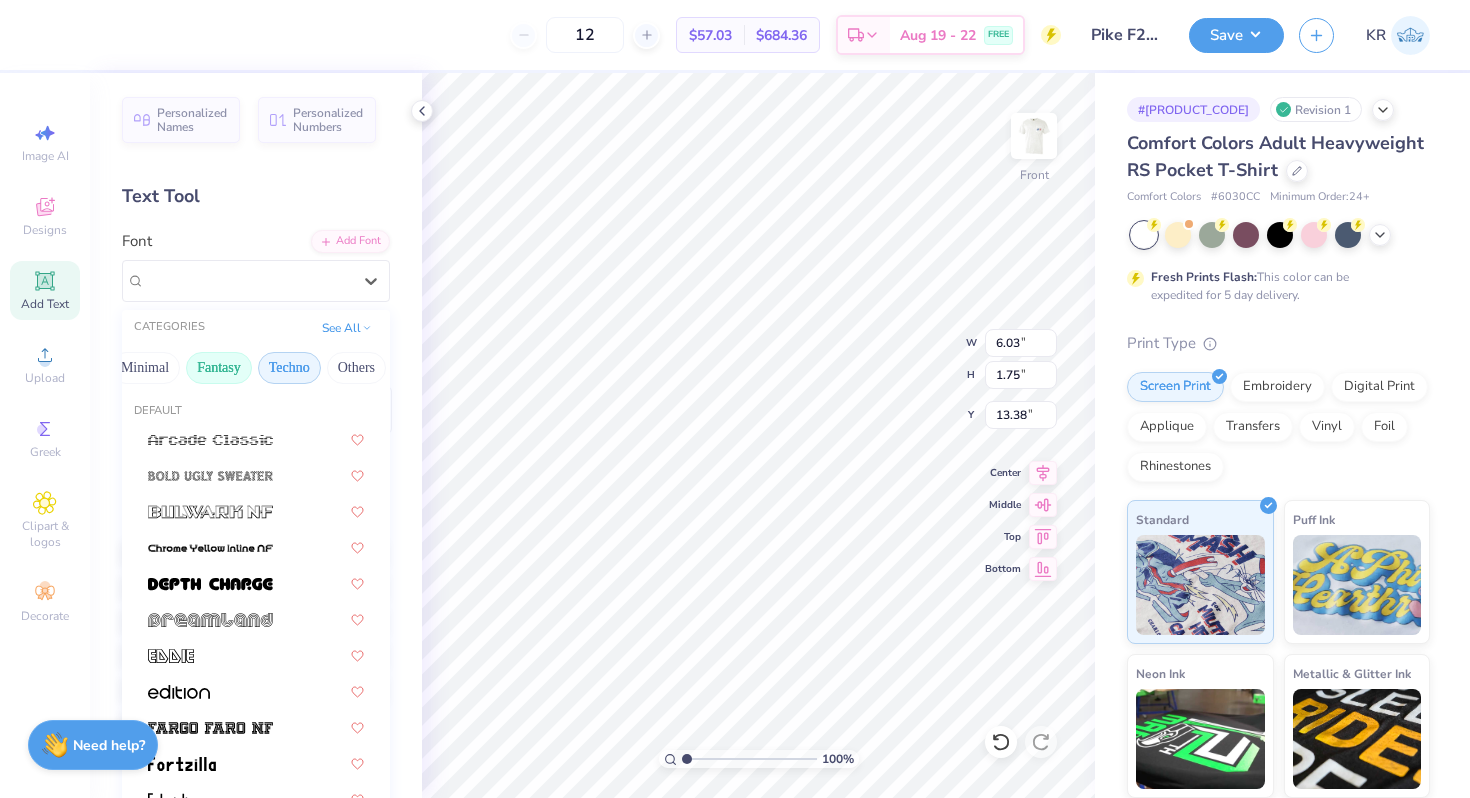 click on "Fantasy" at bounding box center [219, 368] 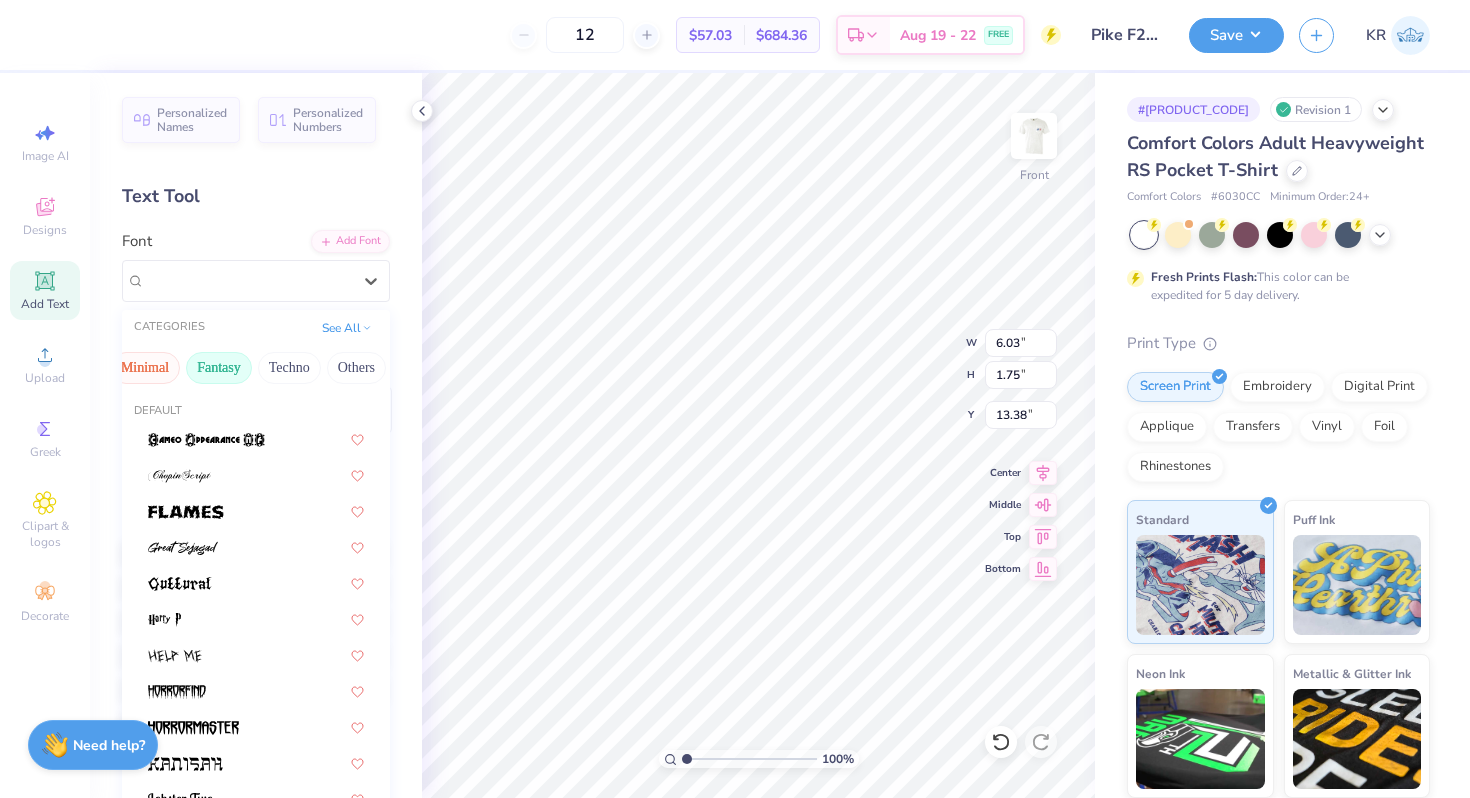 click on "Minimal" at bounding box center (145, 368) 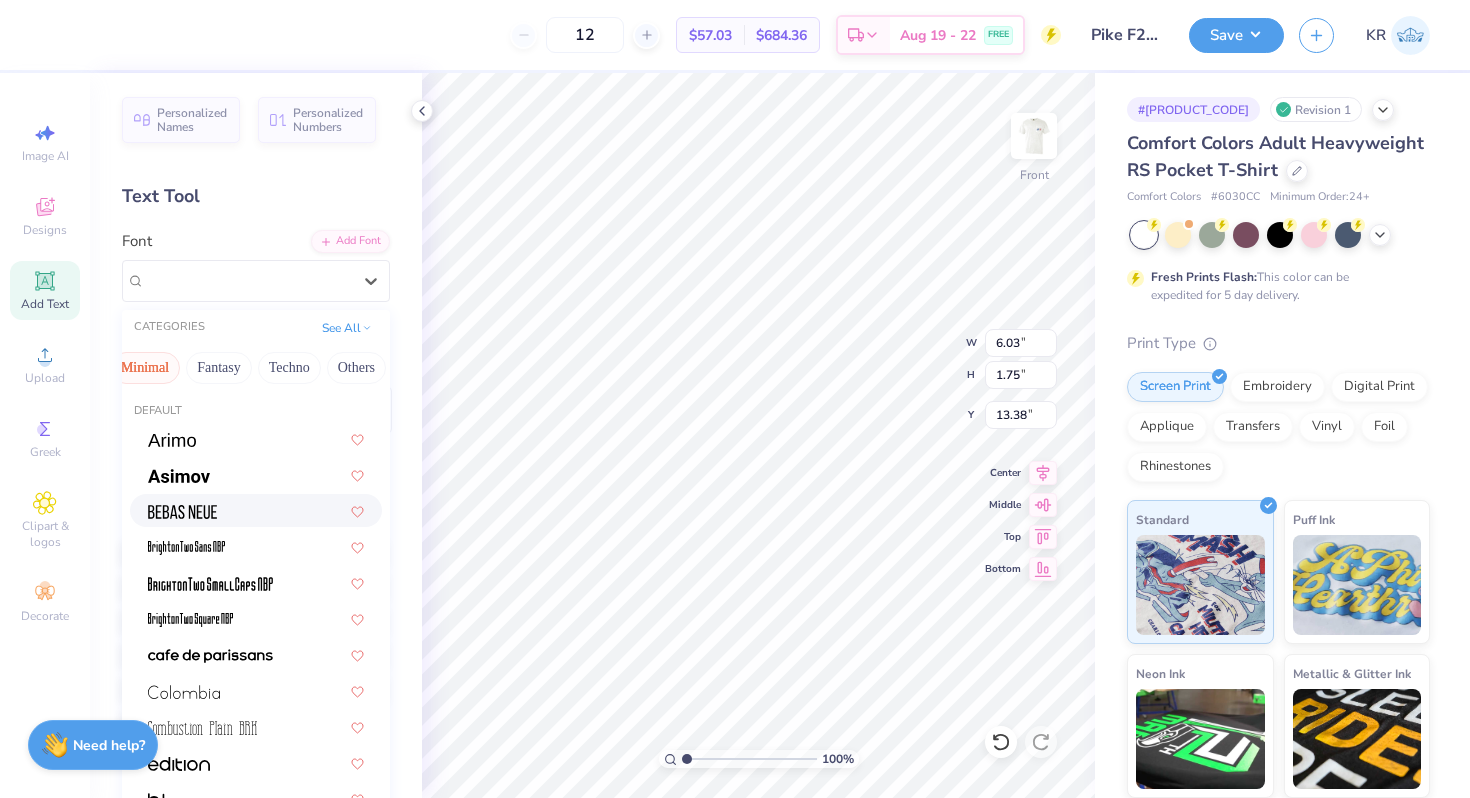scroll, scrollTop: 27, scrollLeft: 0, axis: vertical 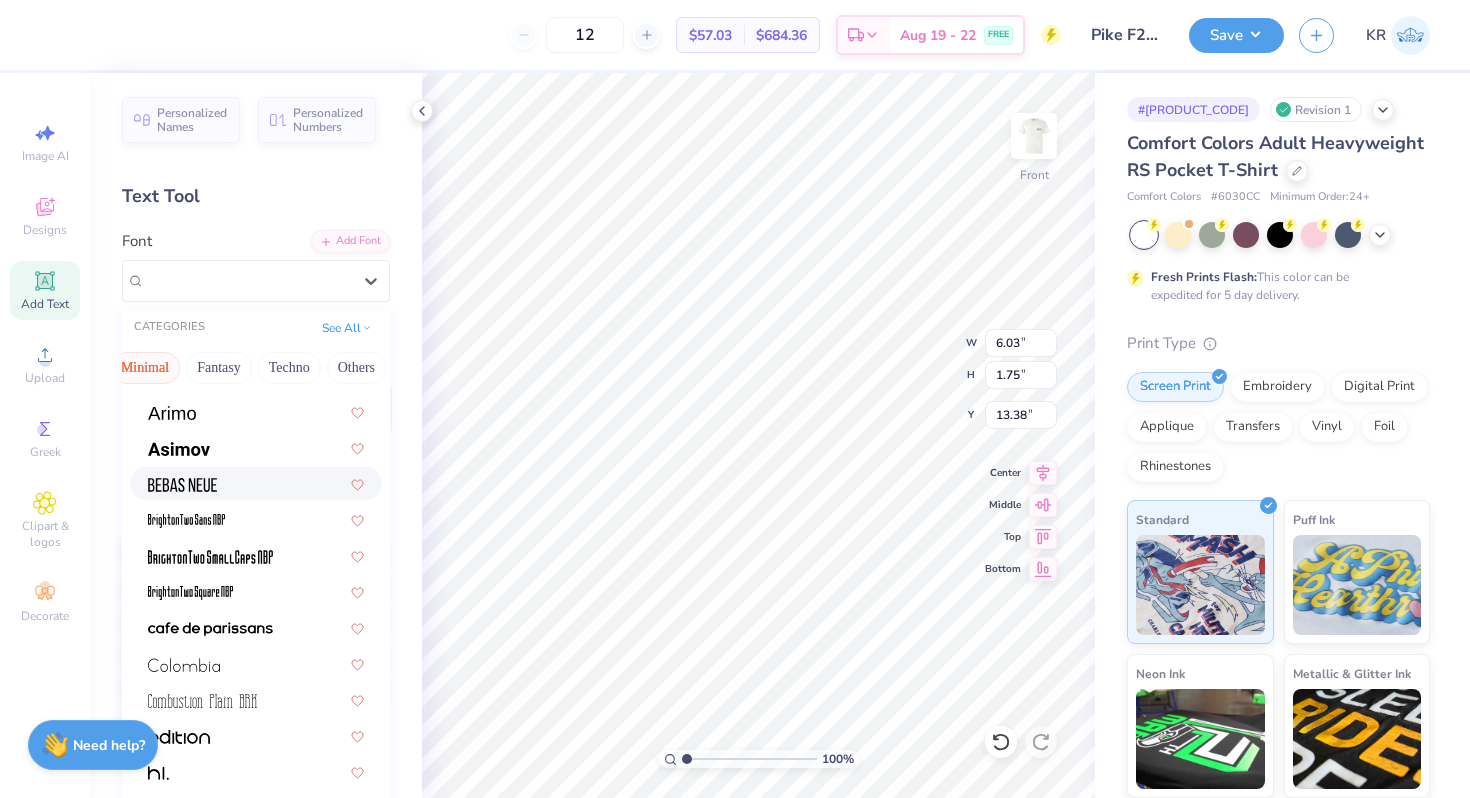click at bounding box center (256, 483) 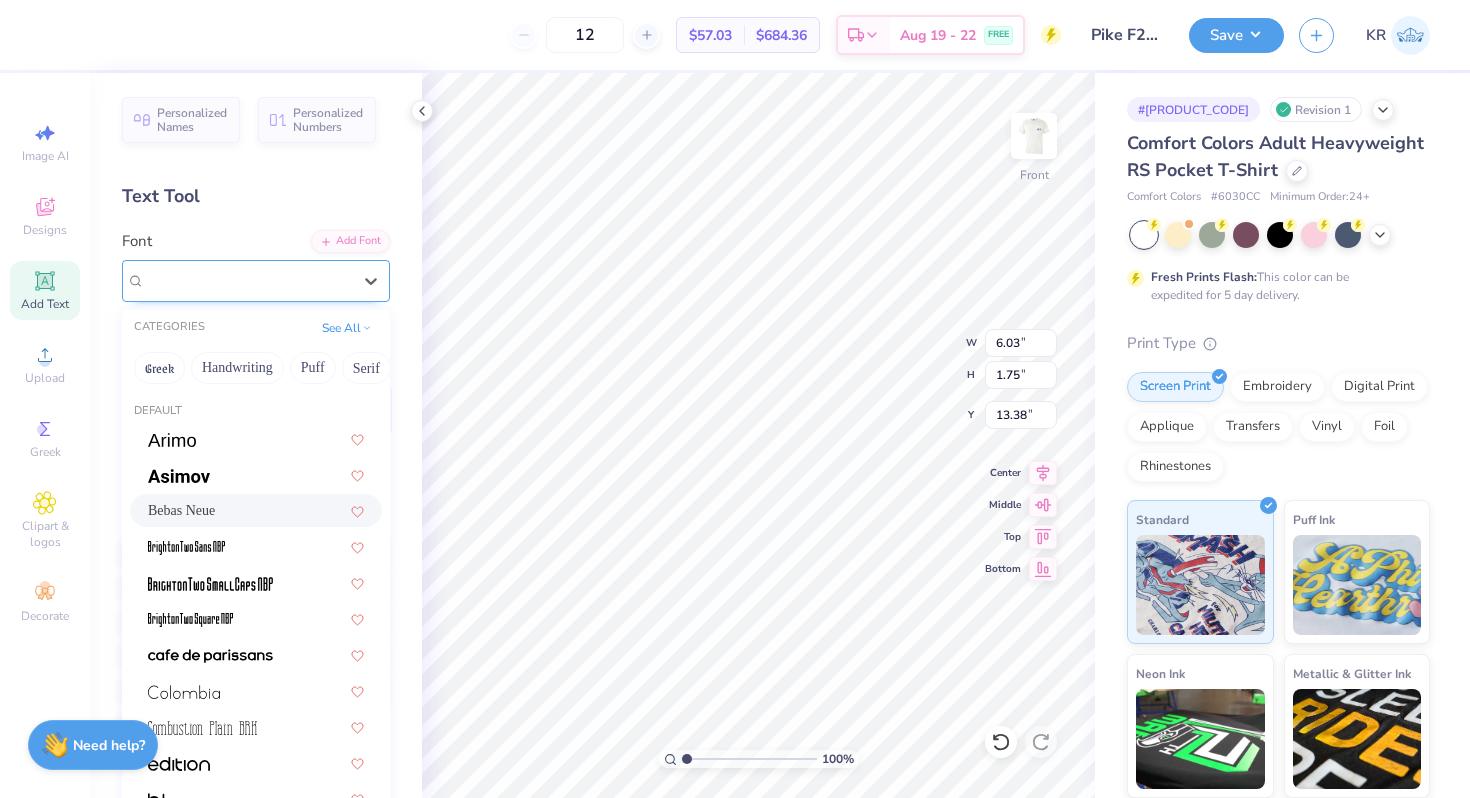 click on "Bebas Neue" at bounding box center [248, 280] 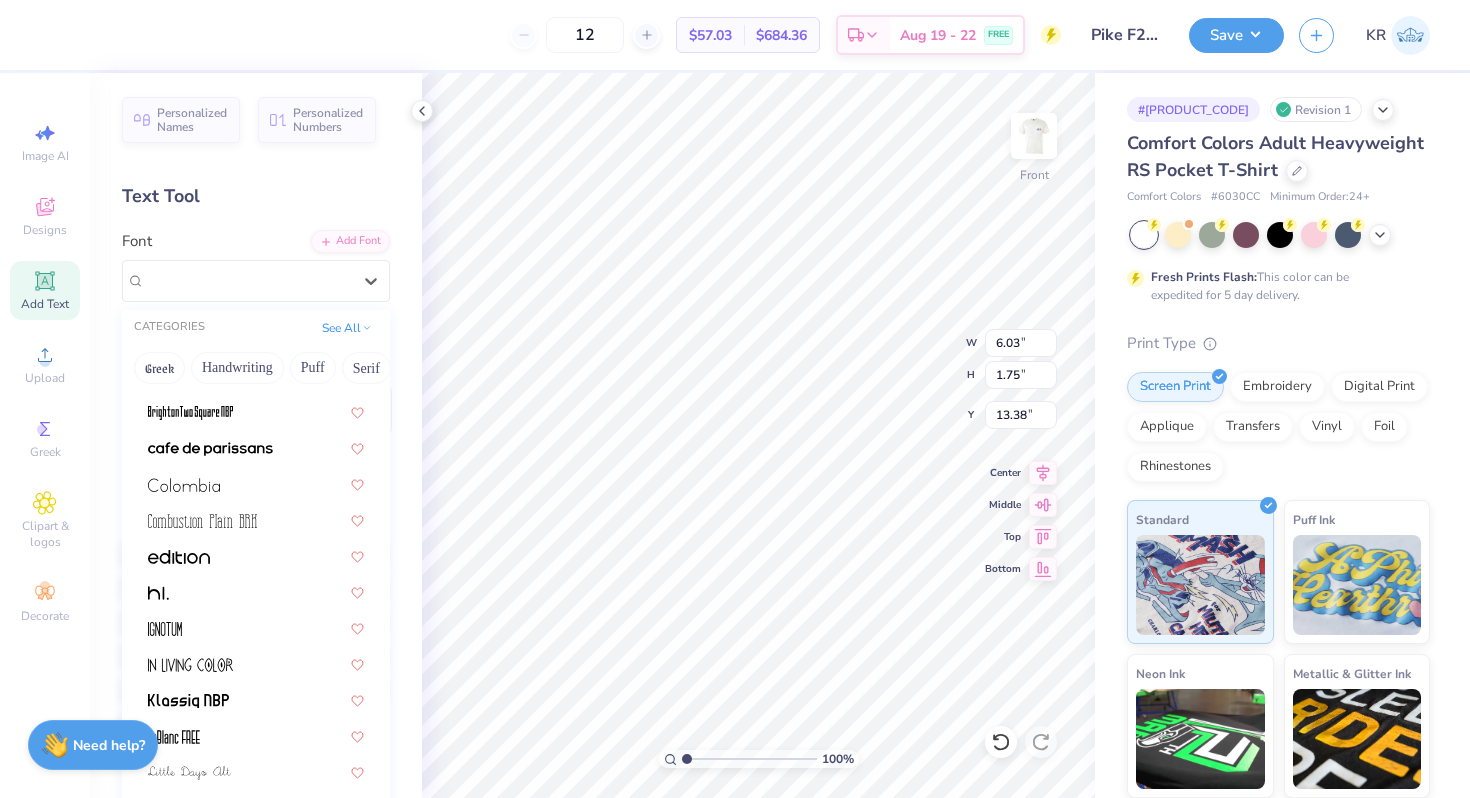 scroll, scrollTop: 382, scrollLeft: 0, axis: vertical 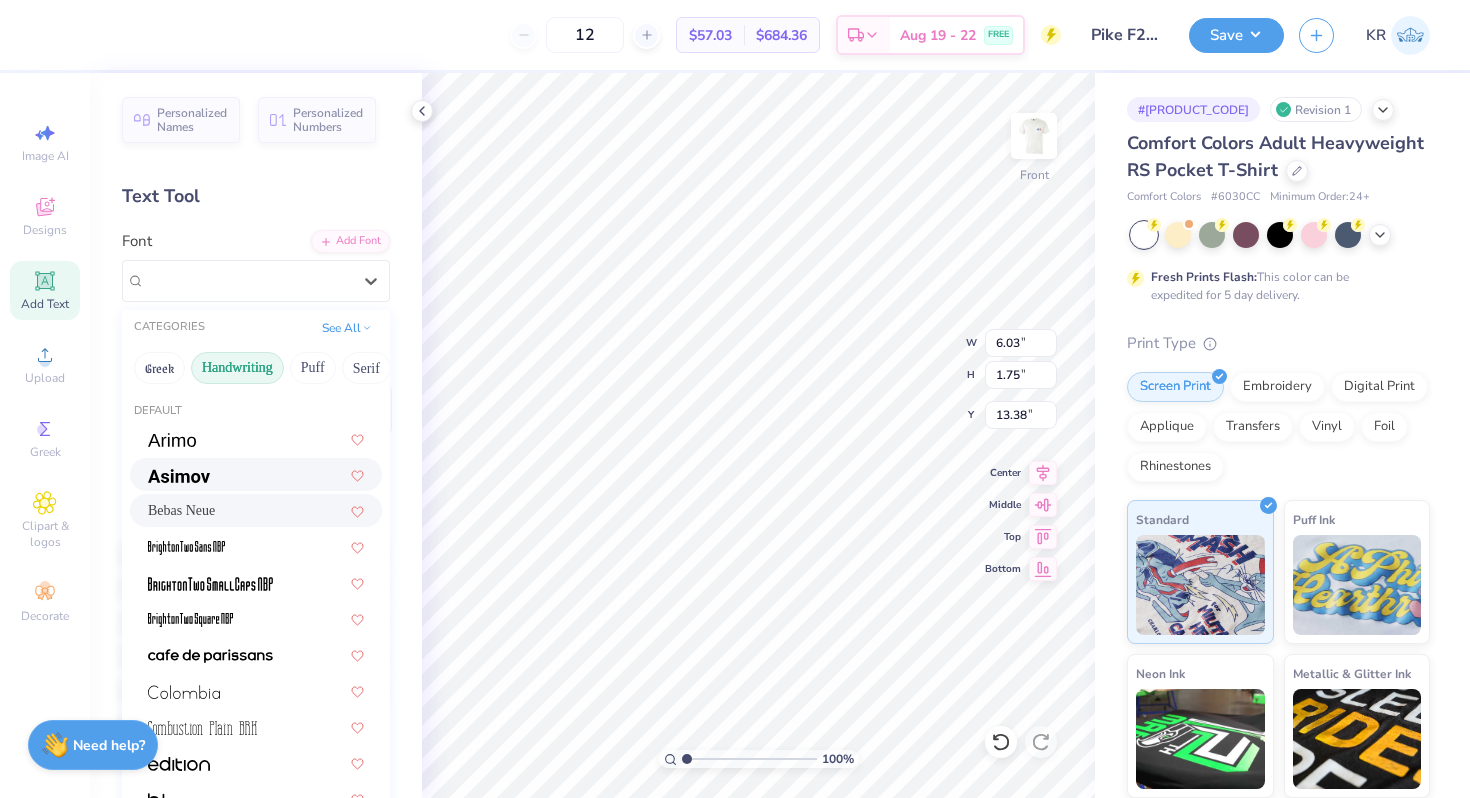 click on "Handwriting" at bounding box center (237, 368) 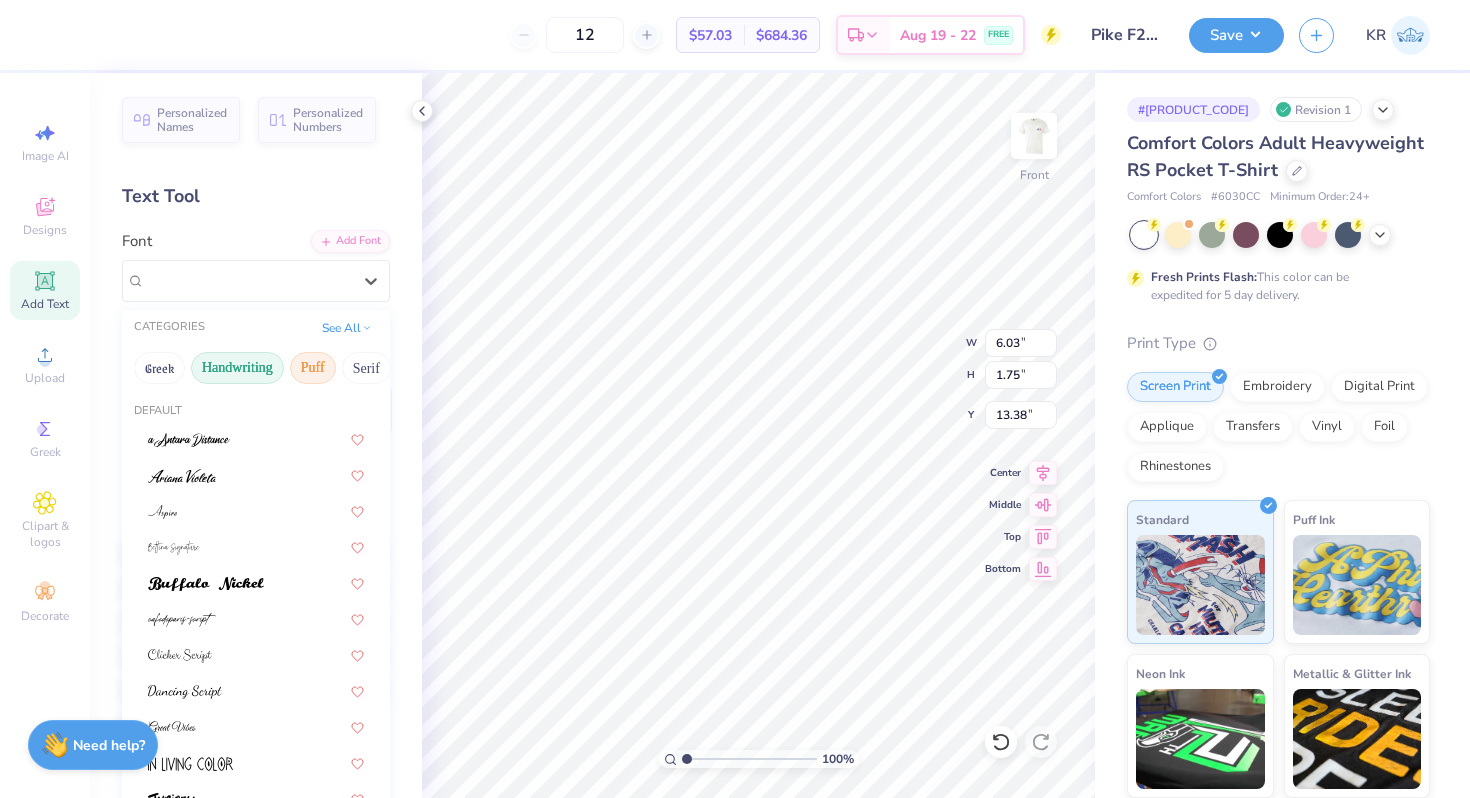 click on "Puff" at bounding box center (313, 368) 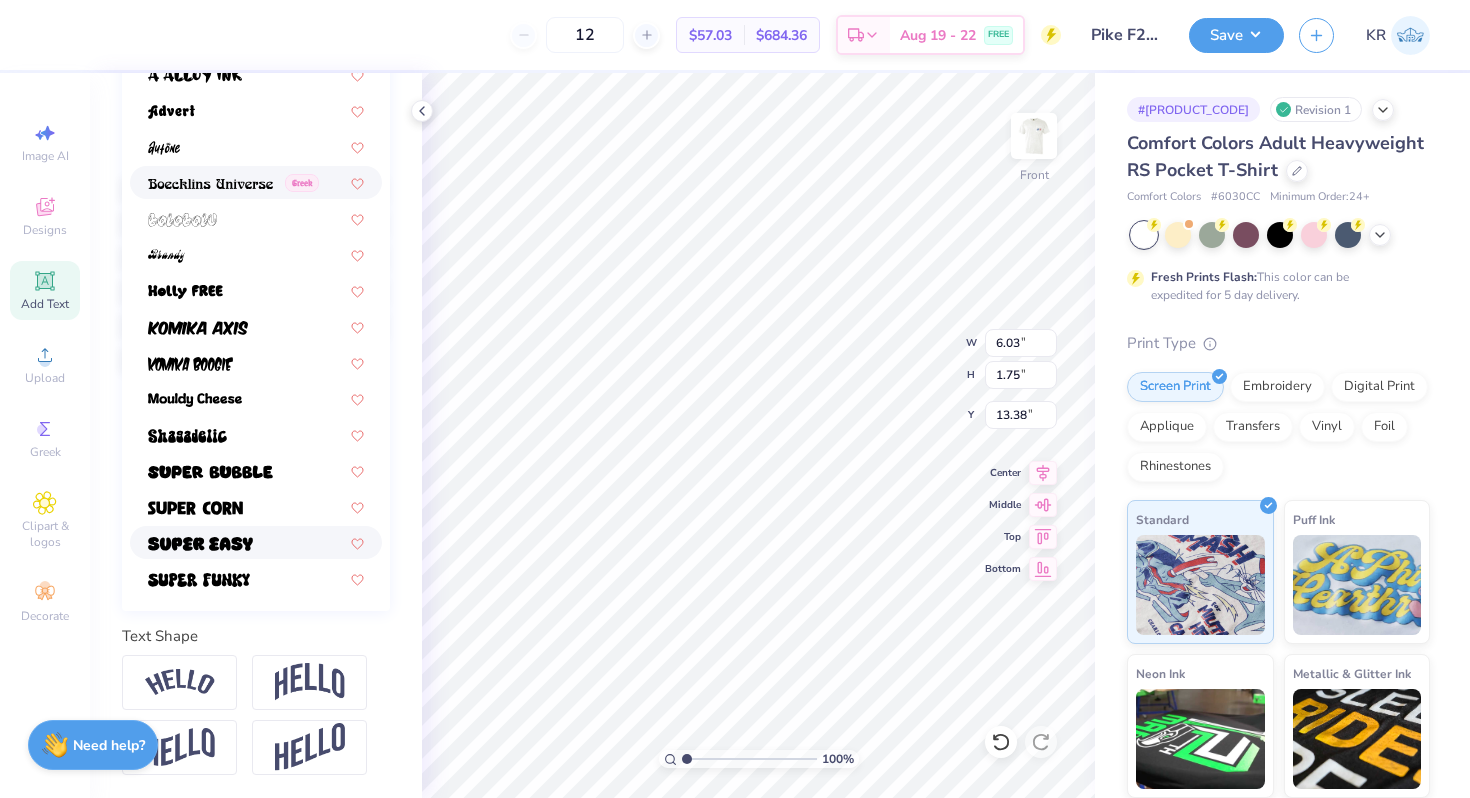 scroll, scrollTop: 0, scrollLeft: 0, axis: both 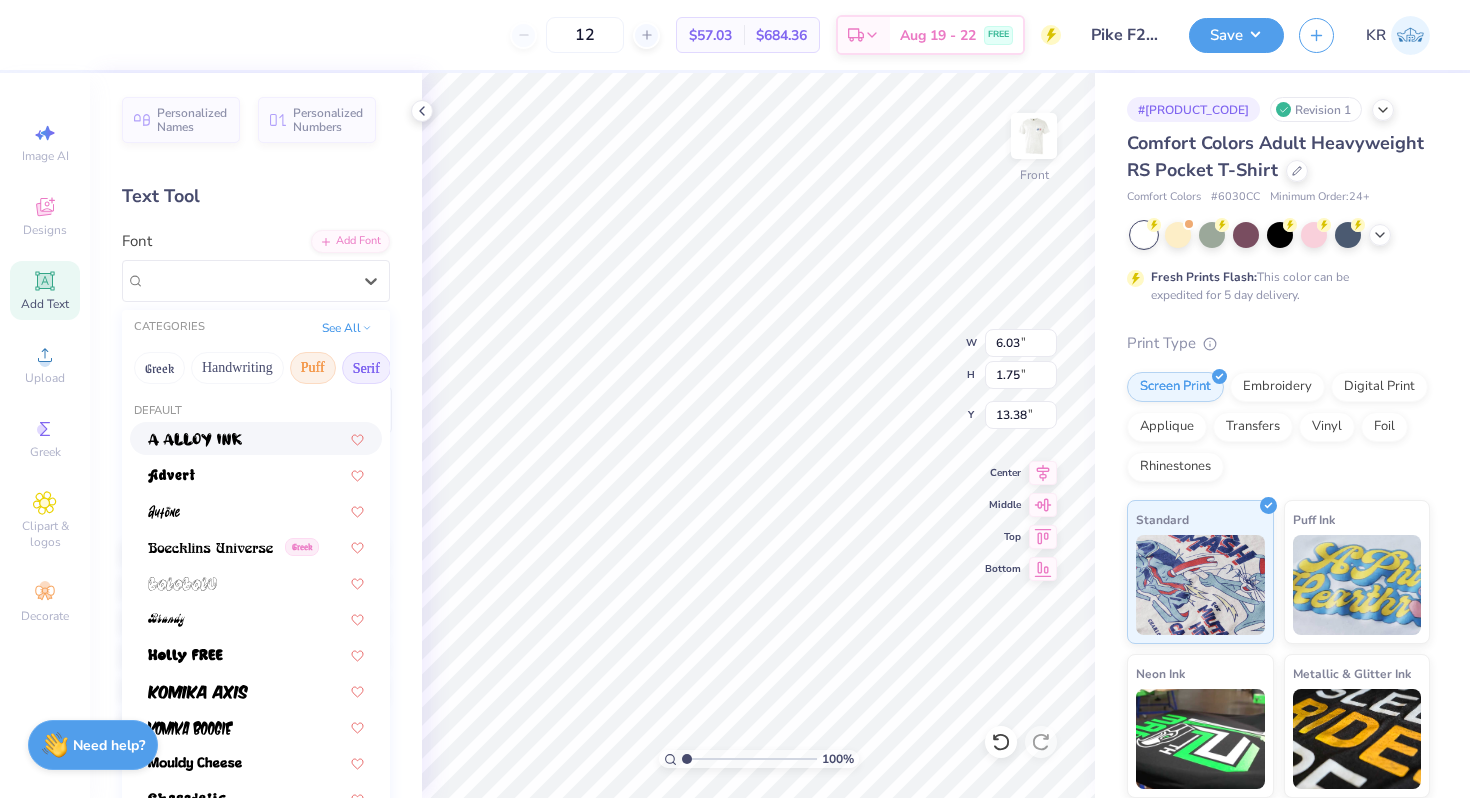 click on "Serif" at bounding box center [366, 368] 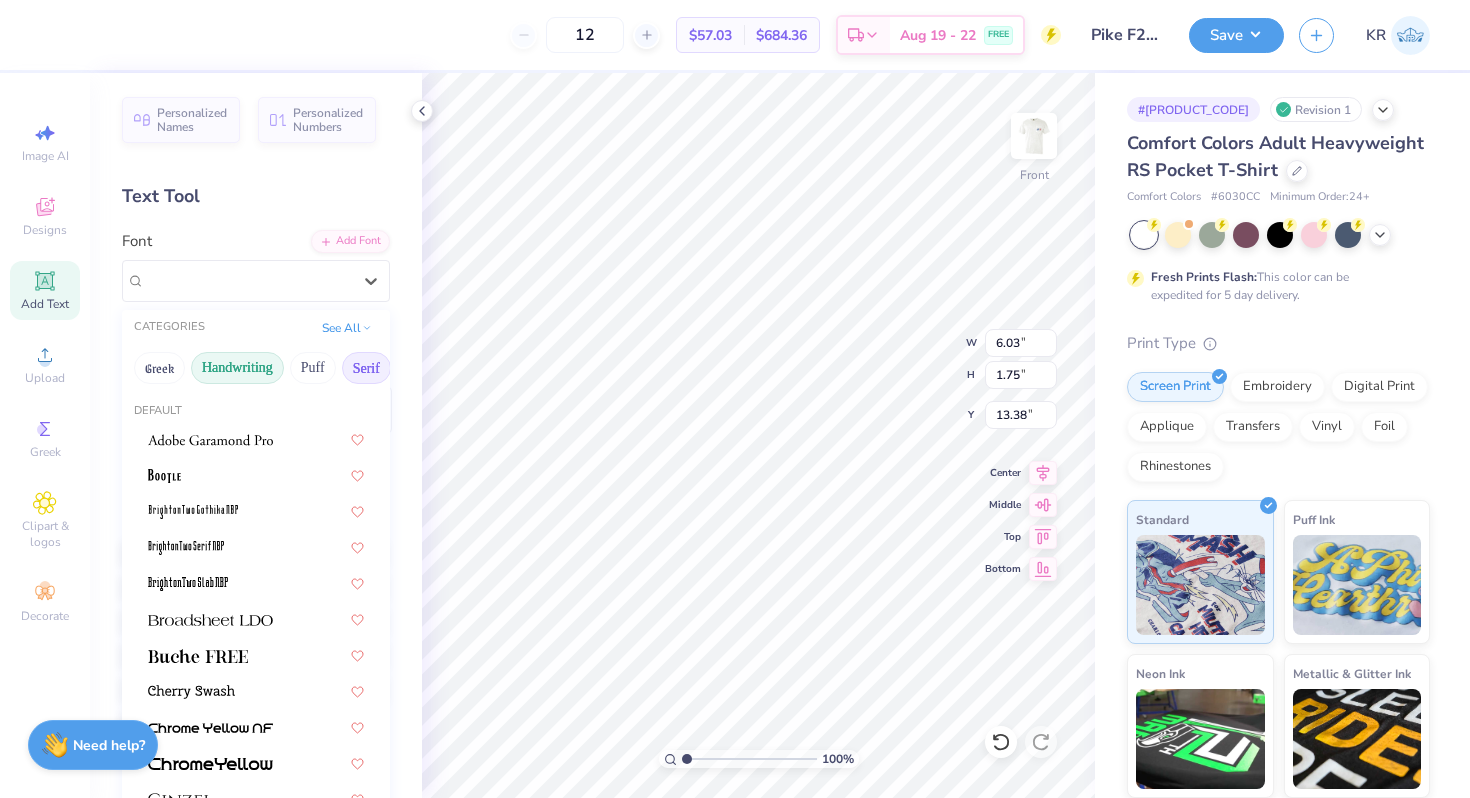 drag, startPoint x: 366, startPoint y: 381, endPoint x: 247, endPoint y: 381, distance: 119 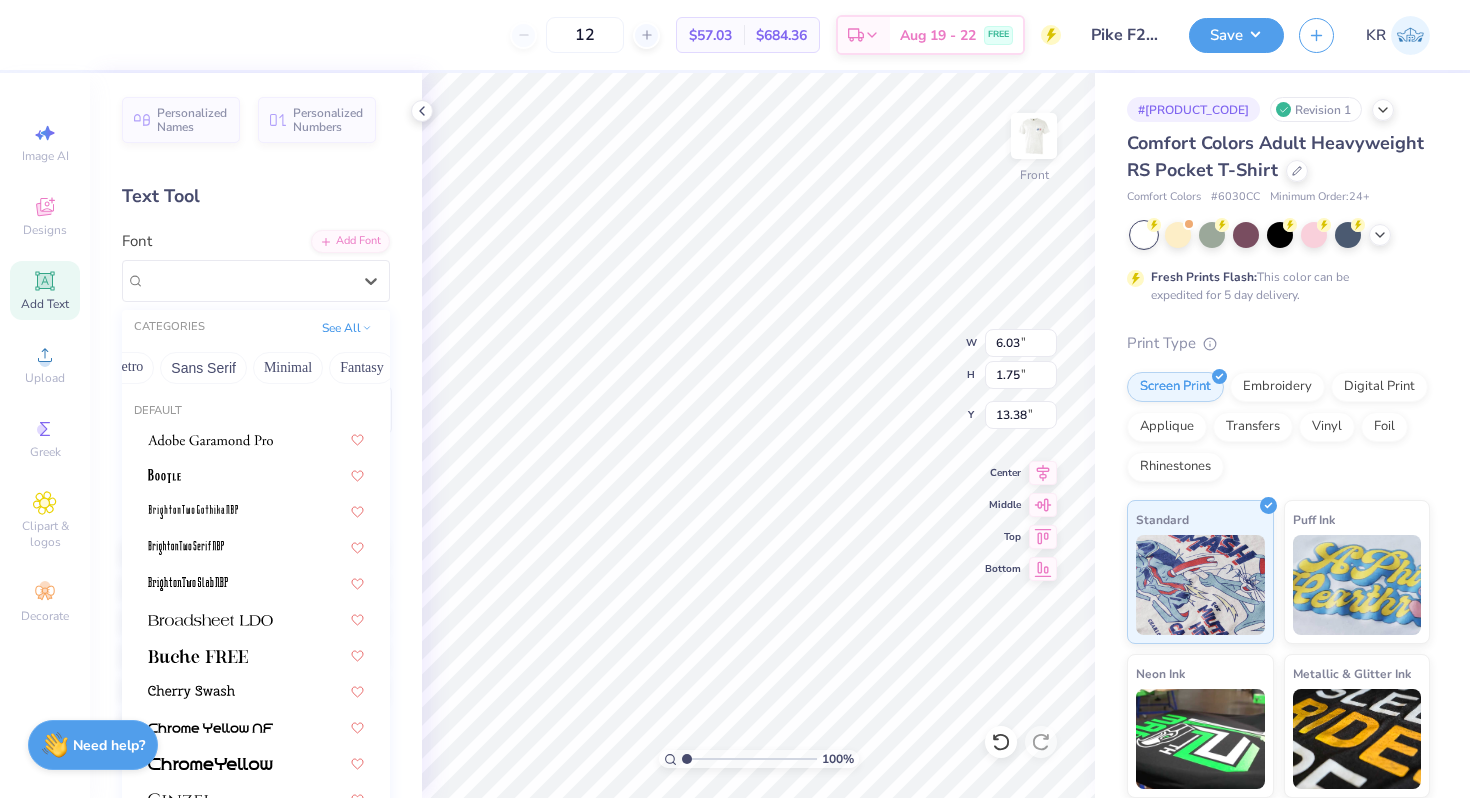 scroll, scrollTop: 0, scrollLeft: 441, axis: horizontal 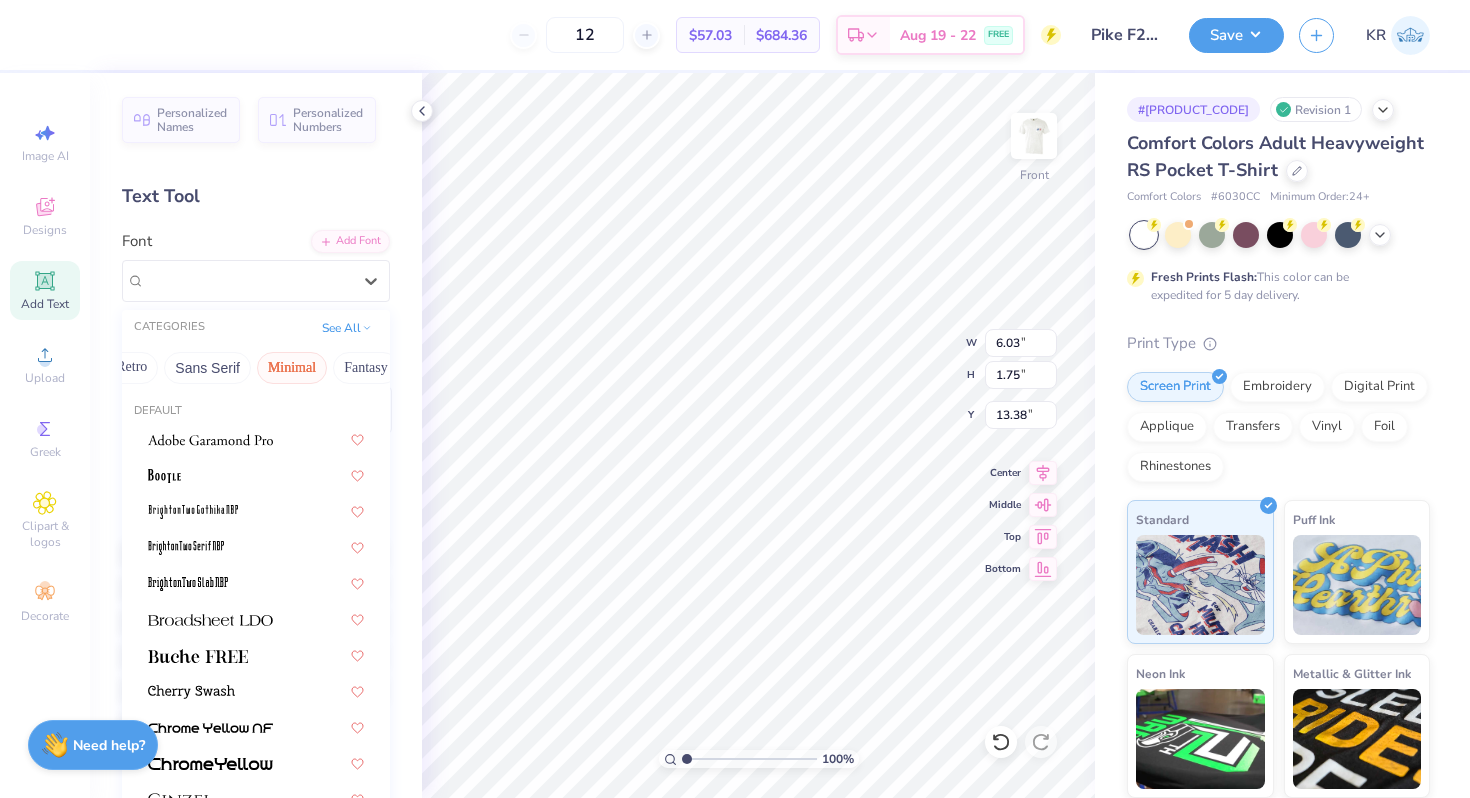 click on "Minimal" at bounding box center [292, 368] 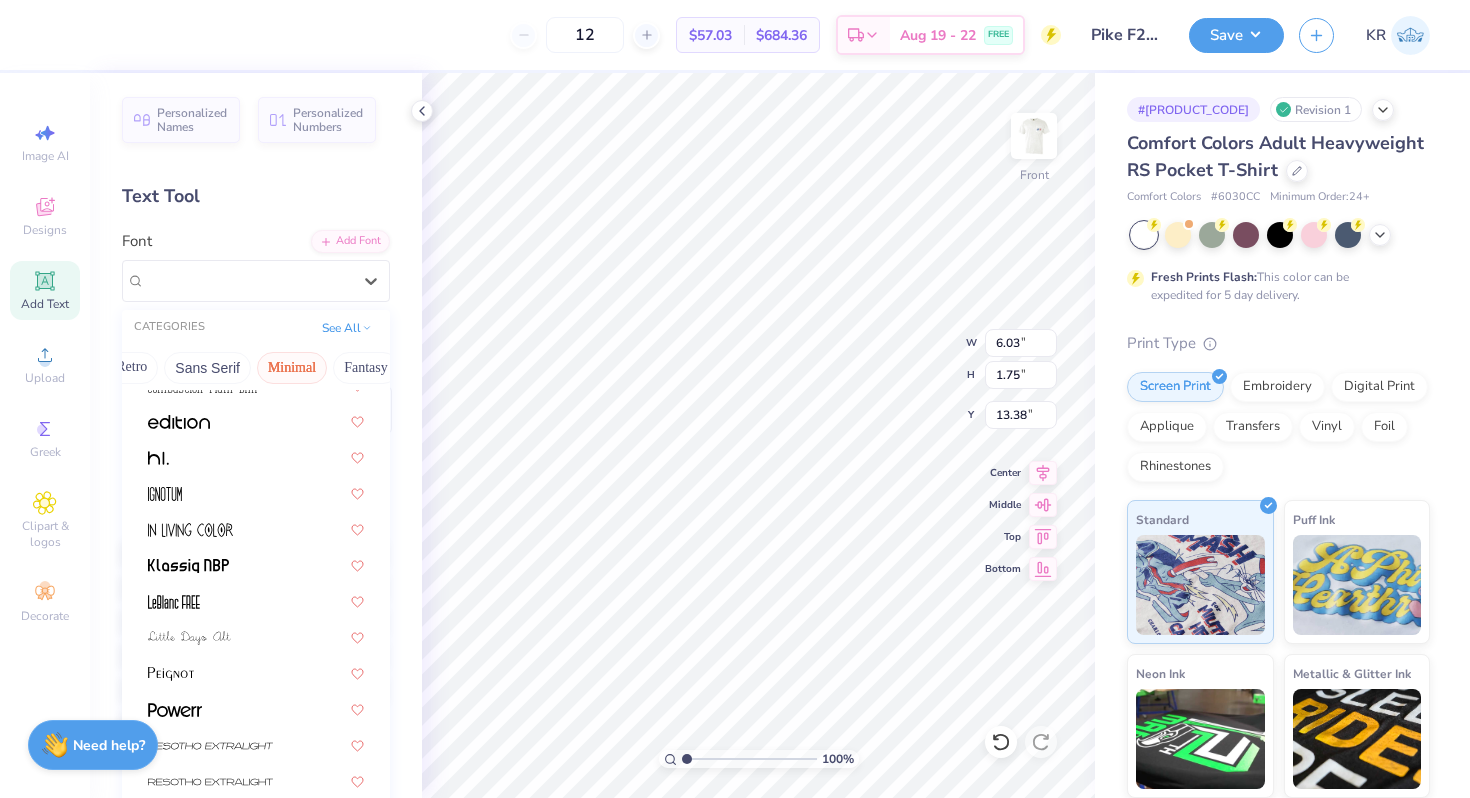 scroll, scrollTop: 382, scrollLeft: 0, axis: vertical 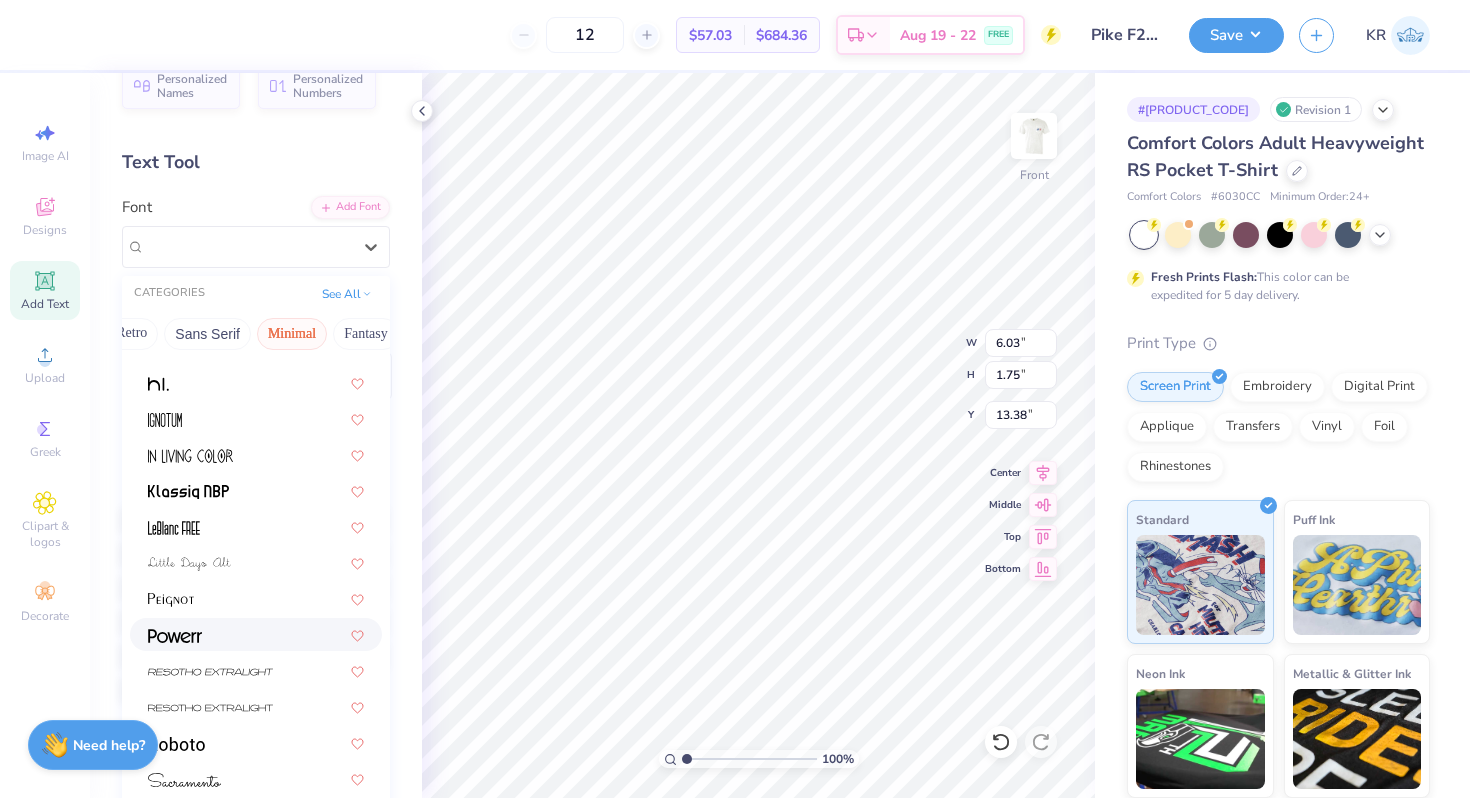 click at bounding box center [256, 634] 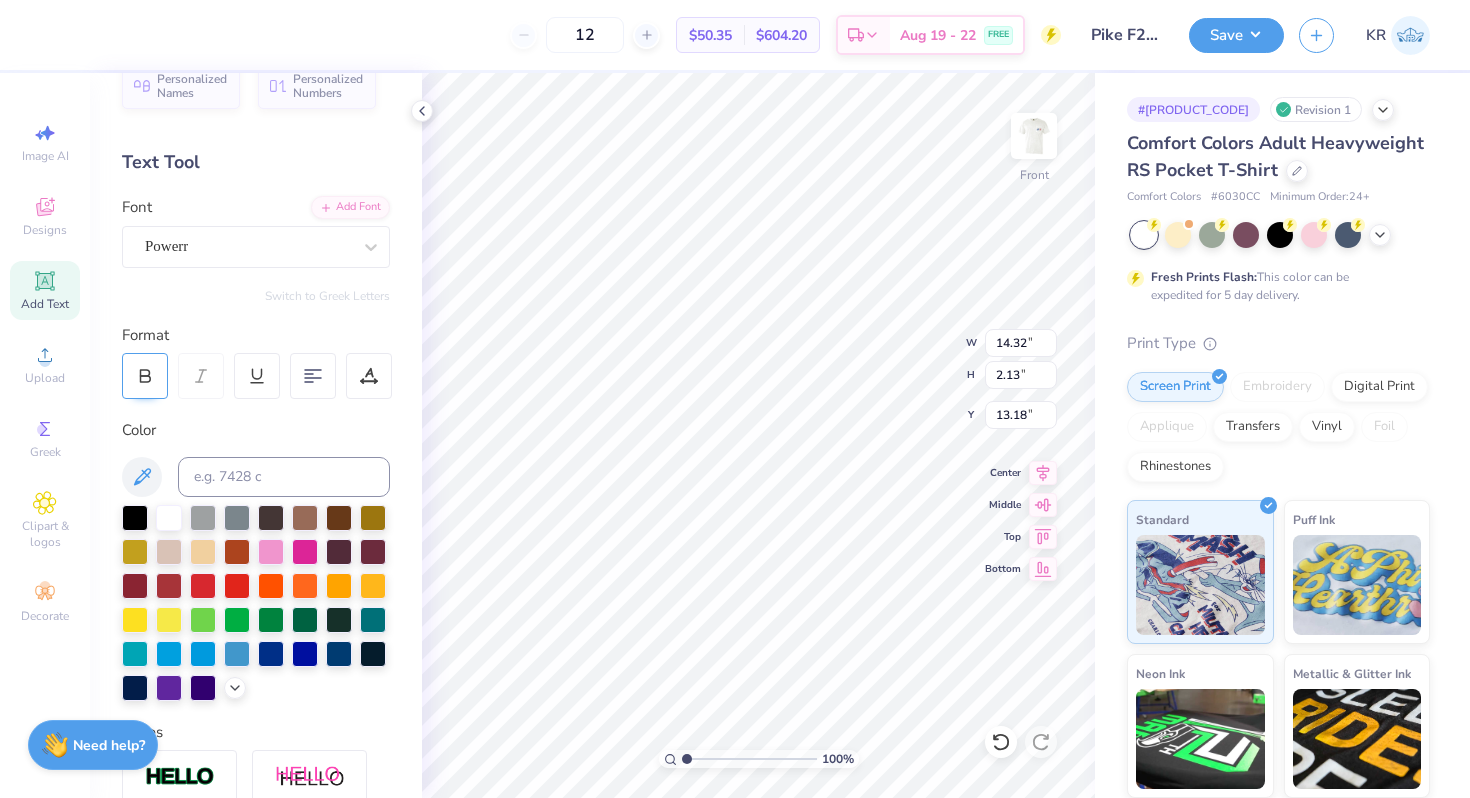 click 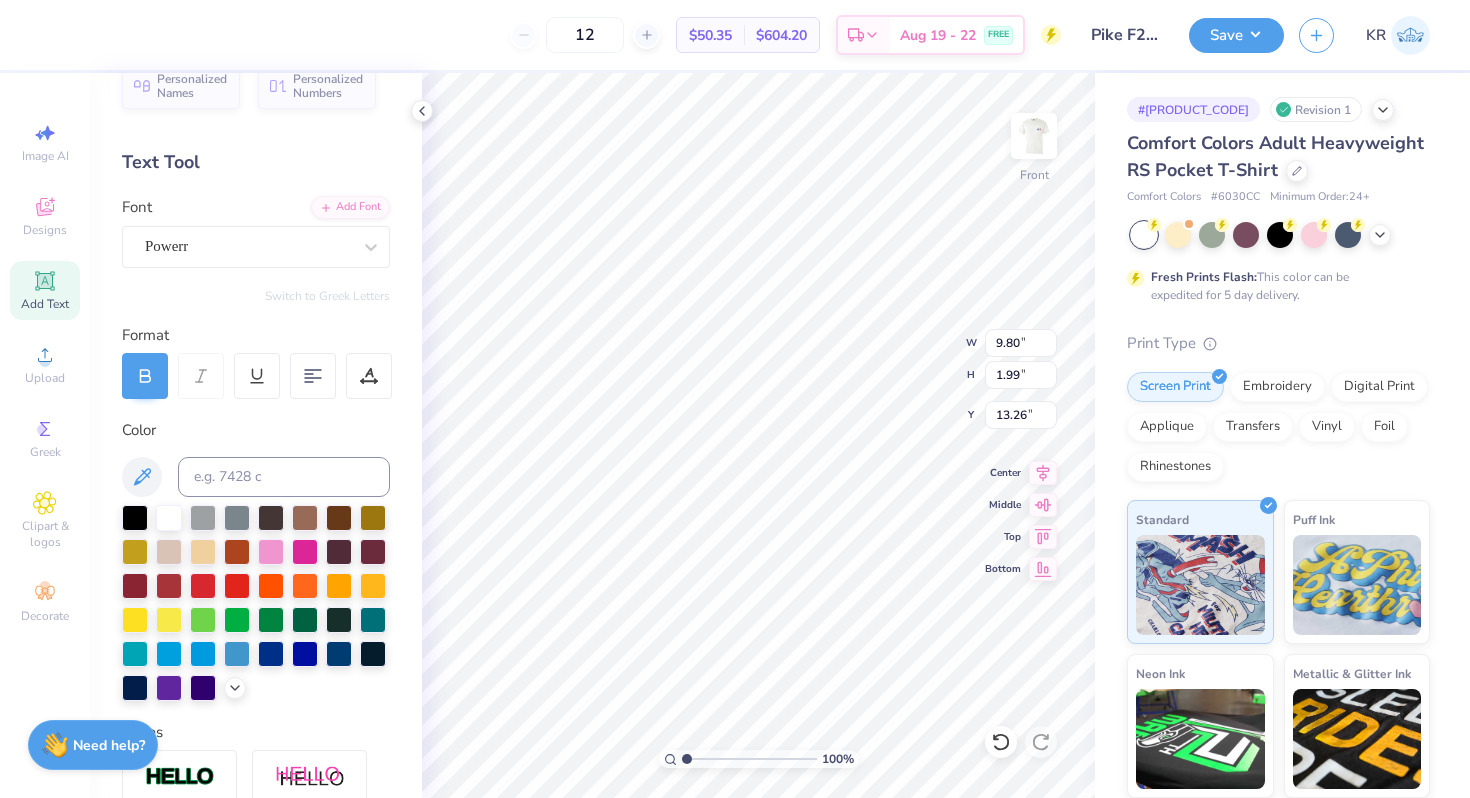 type on "9.80" 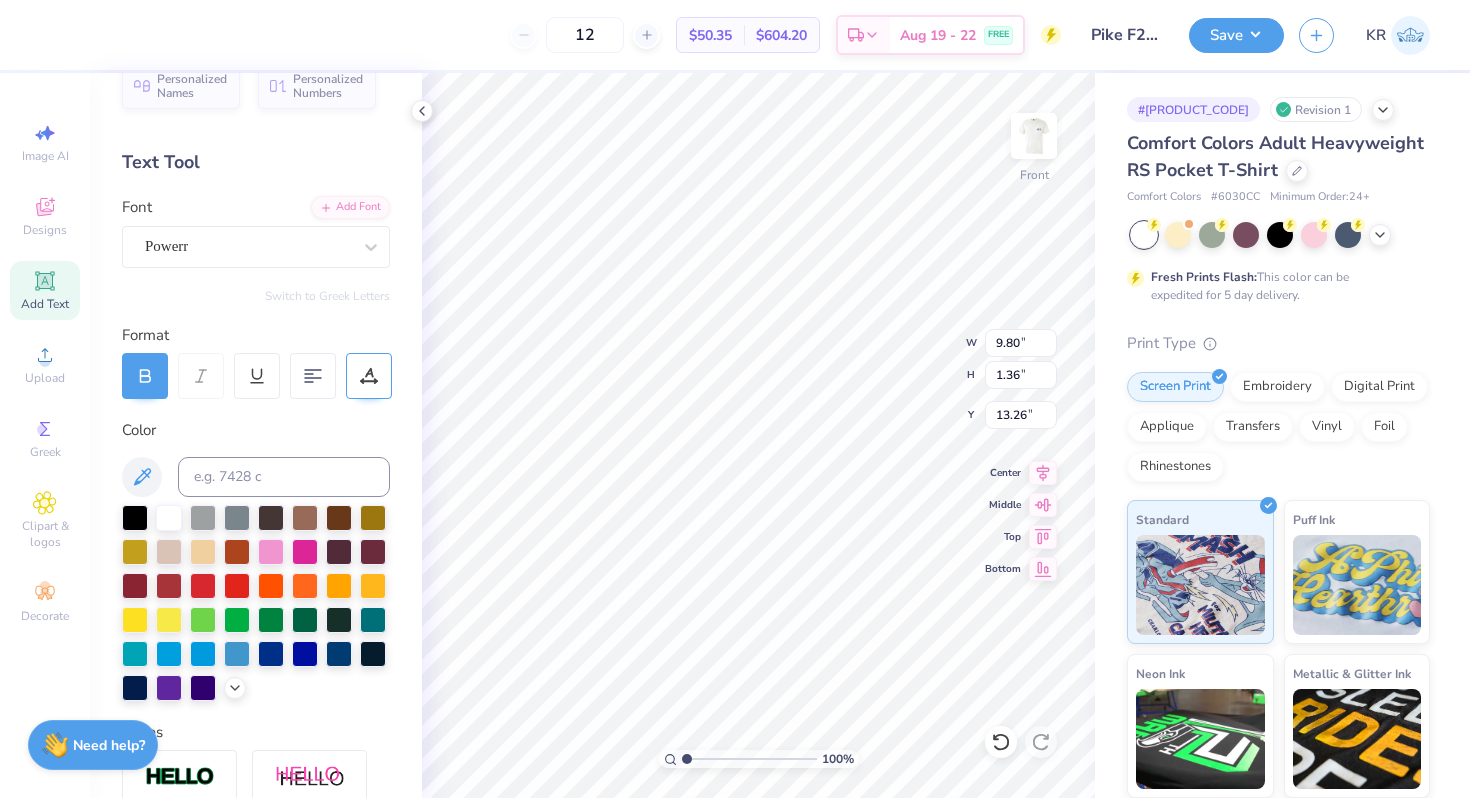 click 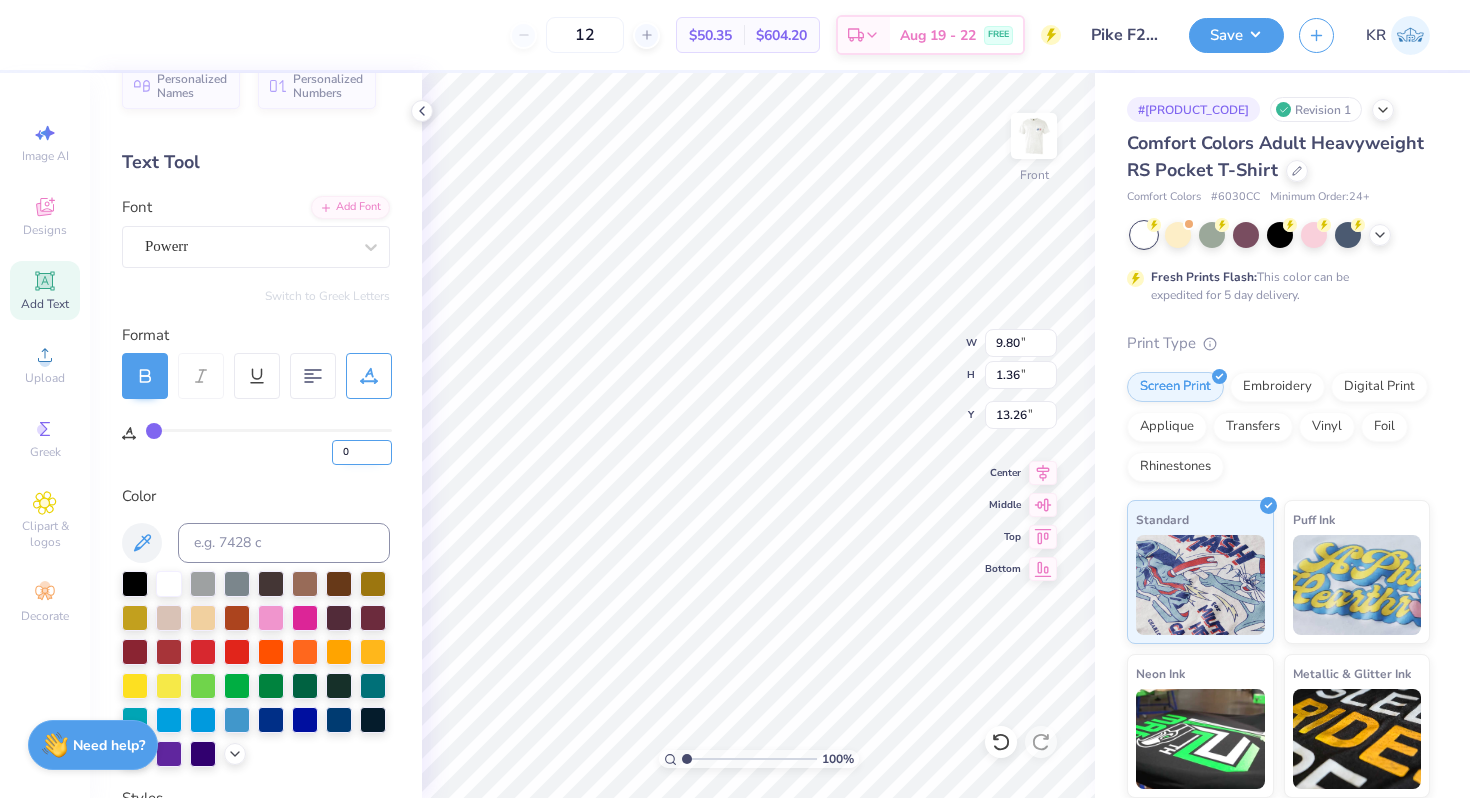click on "0" at bounding box center [362, 452] 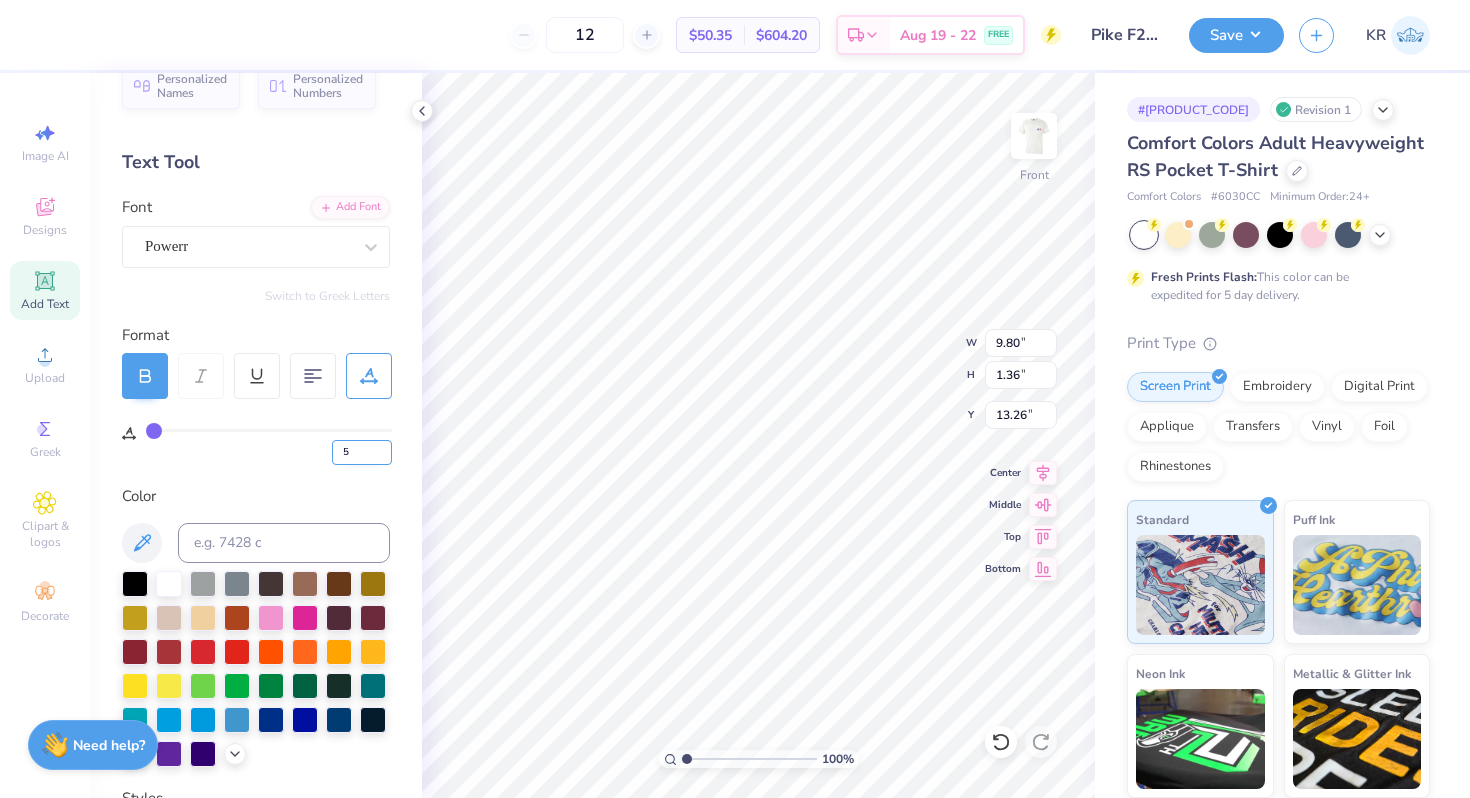 type on "5" 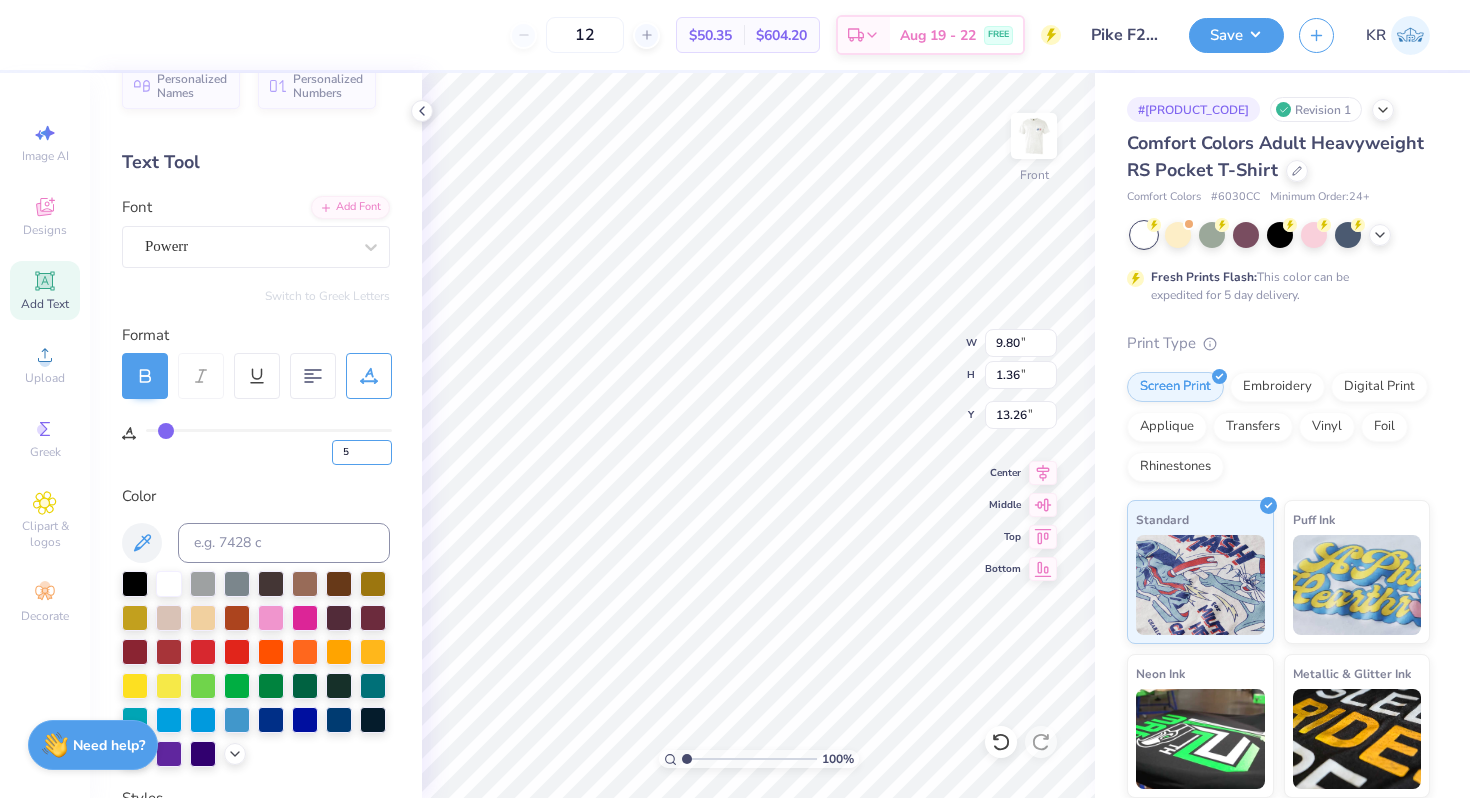 type on "10.82" 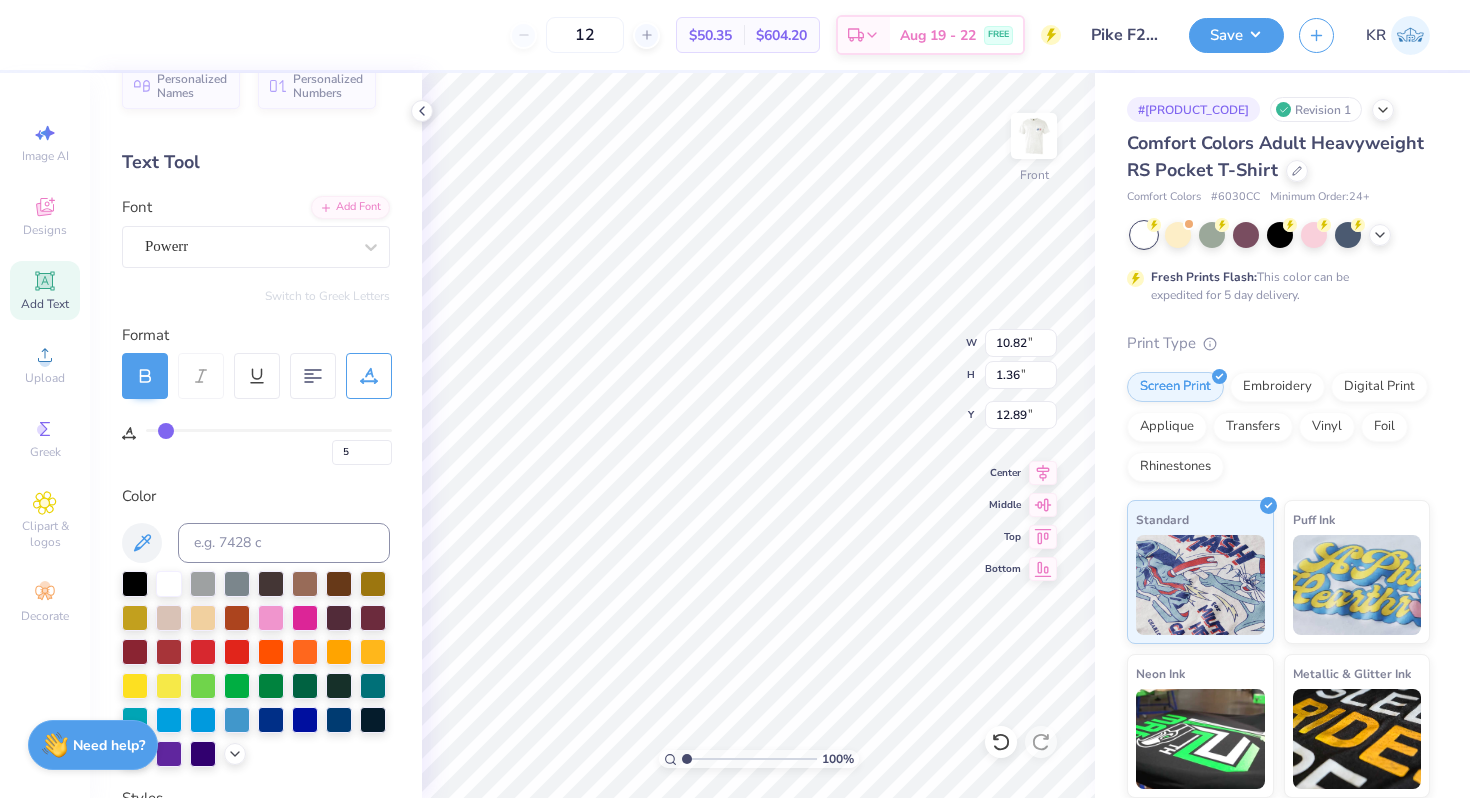 type on "12.89" 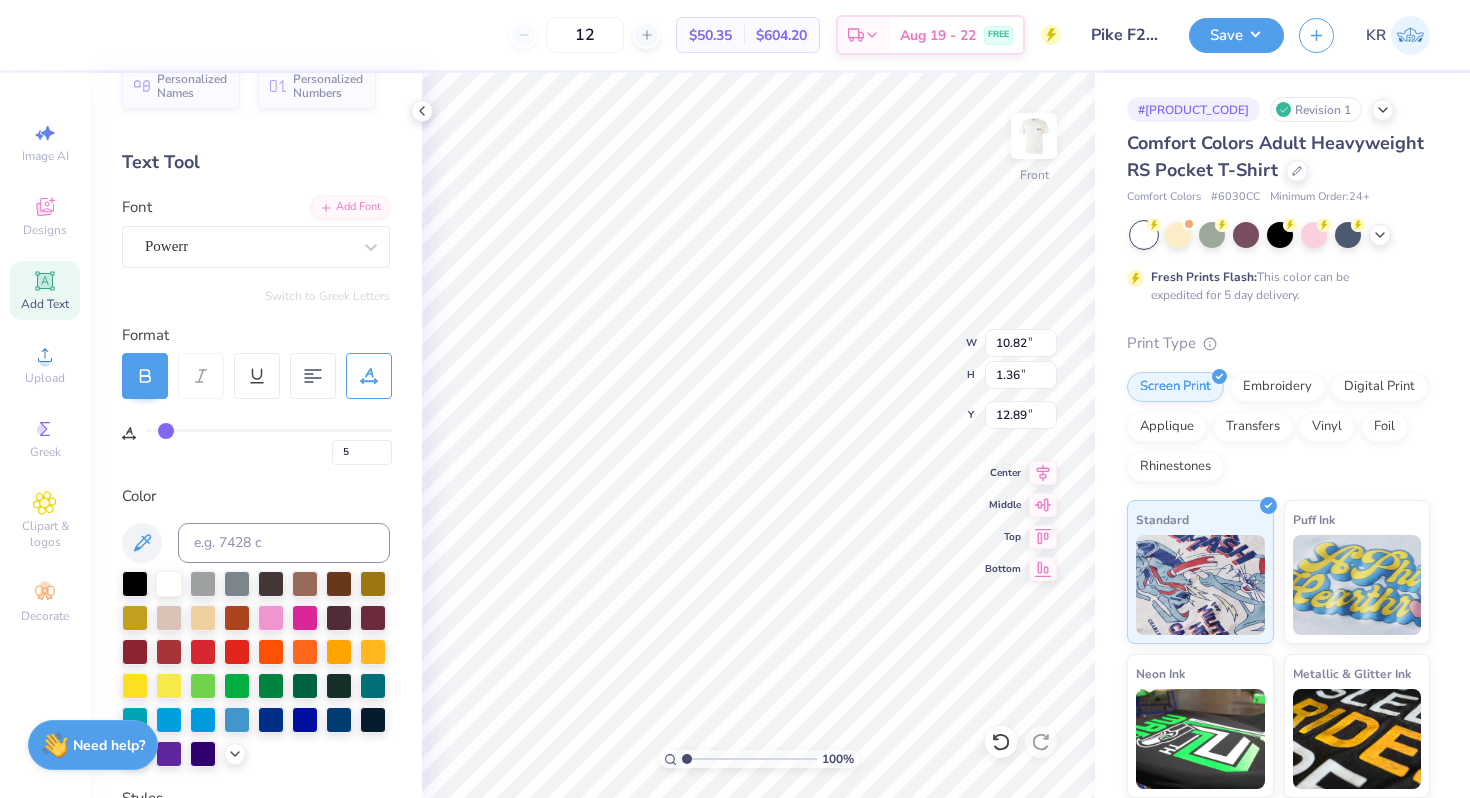 scroll, scrollTop: 0, scrollLeft: 0, axis: both 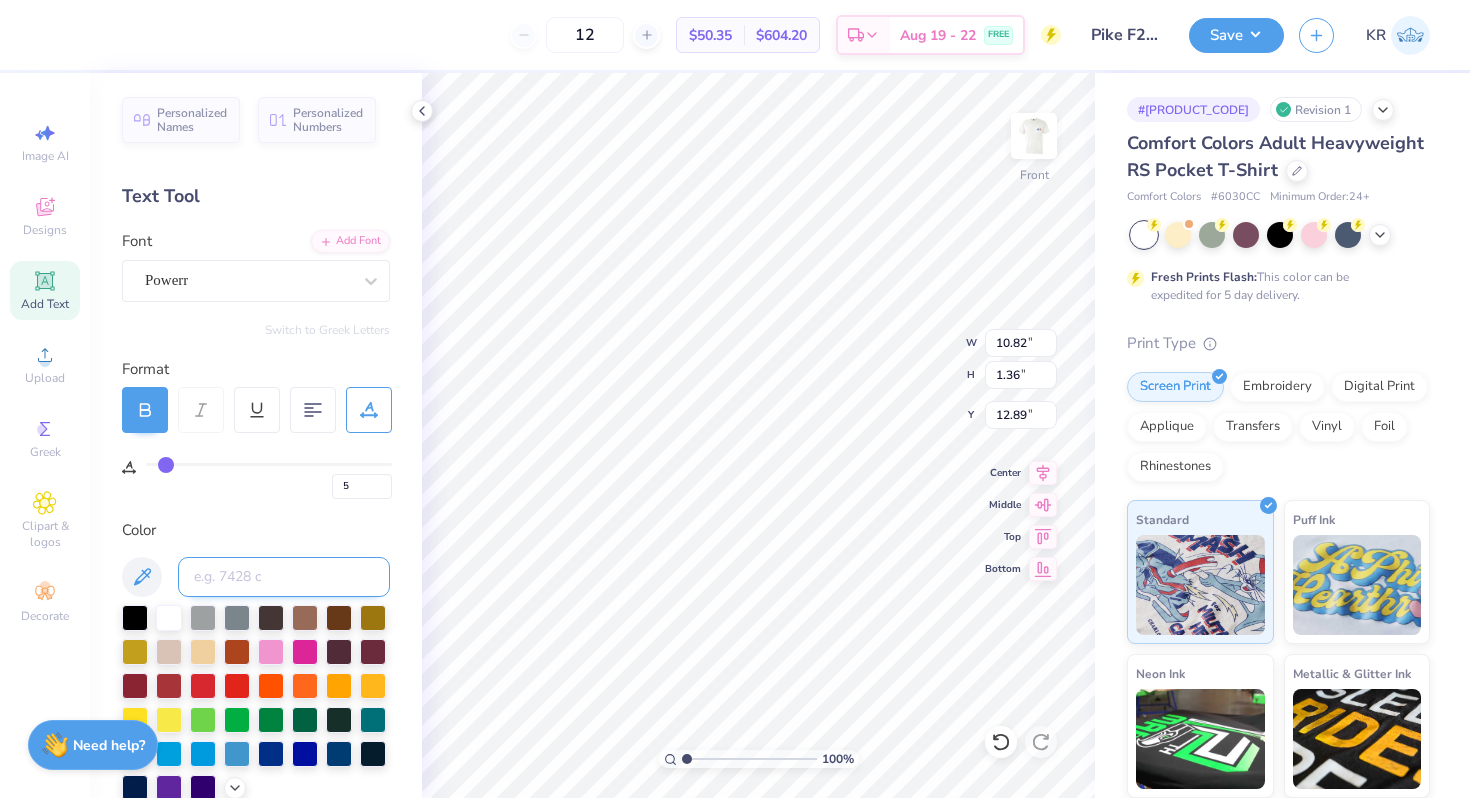 click at bounding box center (284, 577) 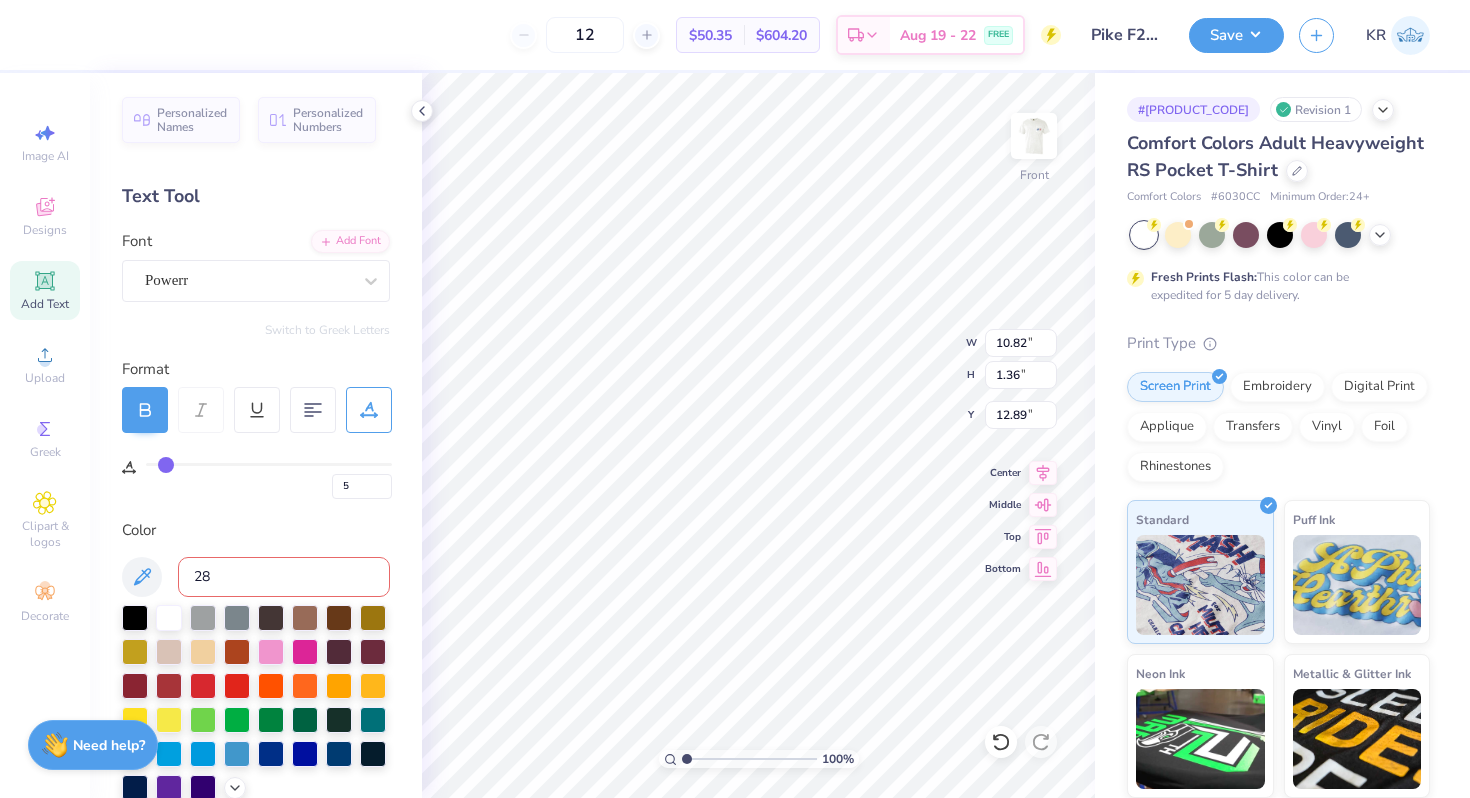 type on "288" 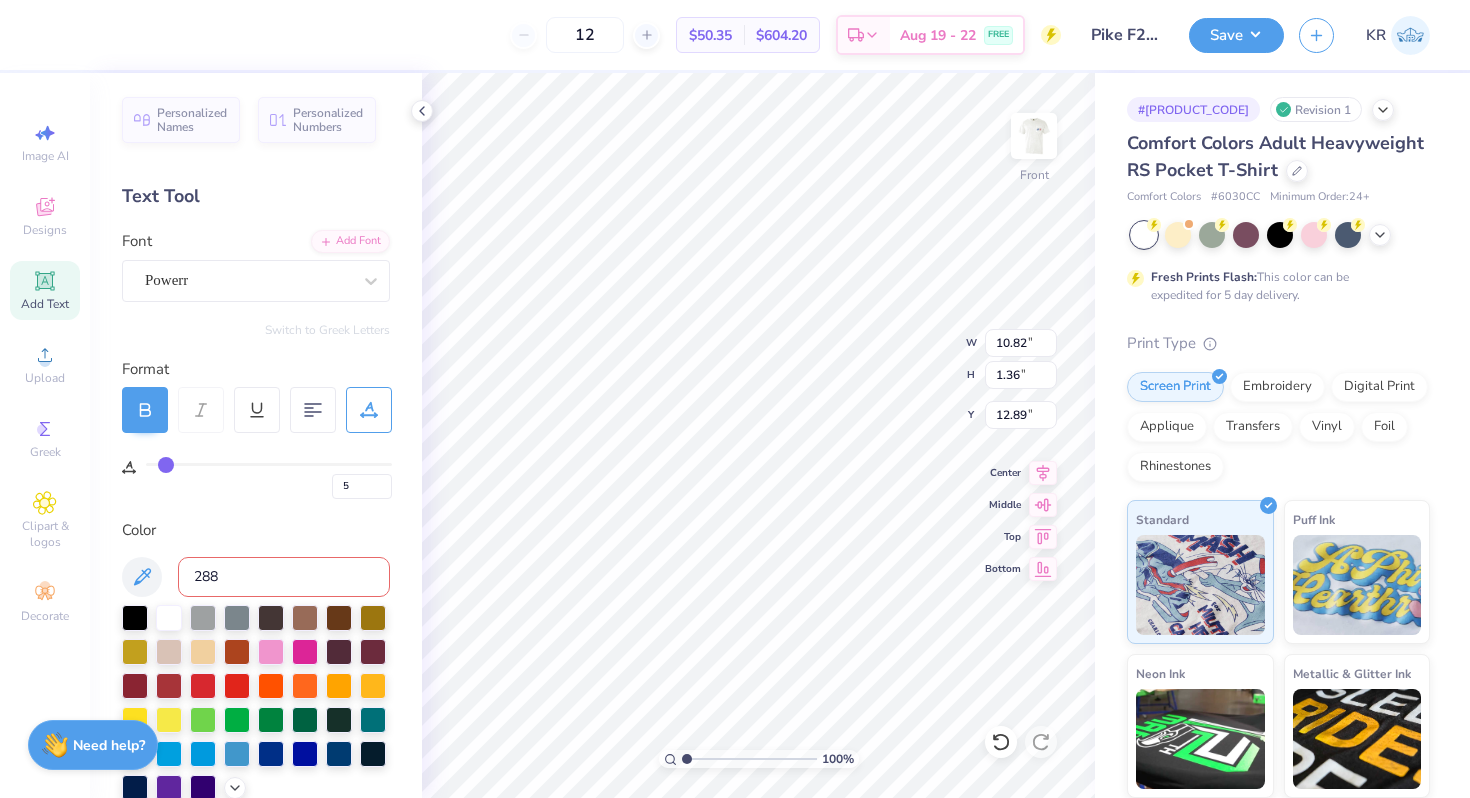 type 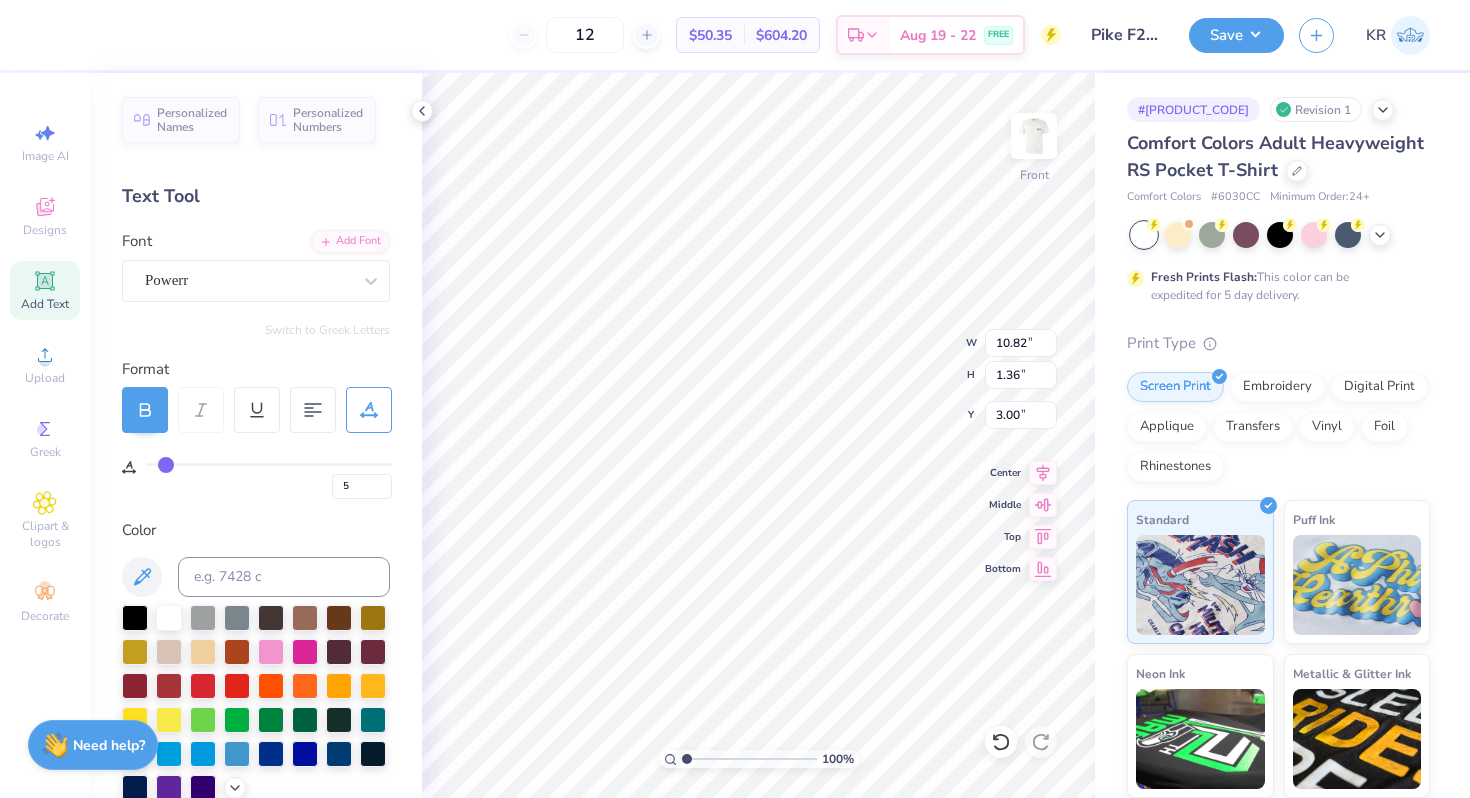 type on "3.00" 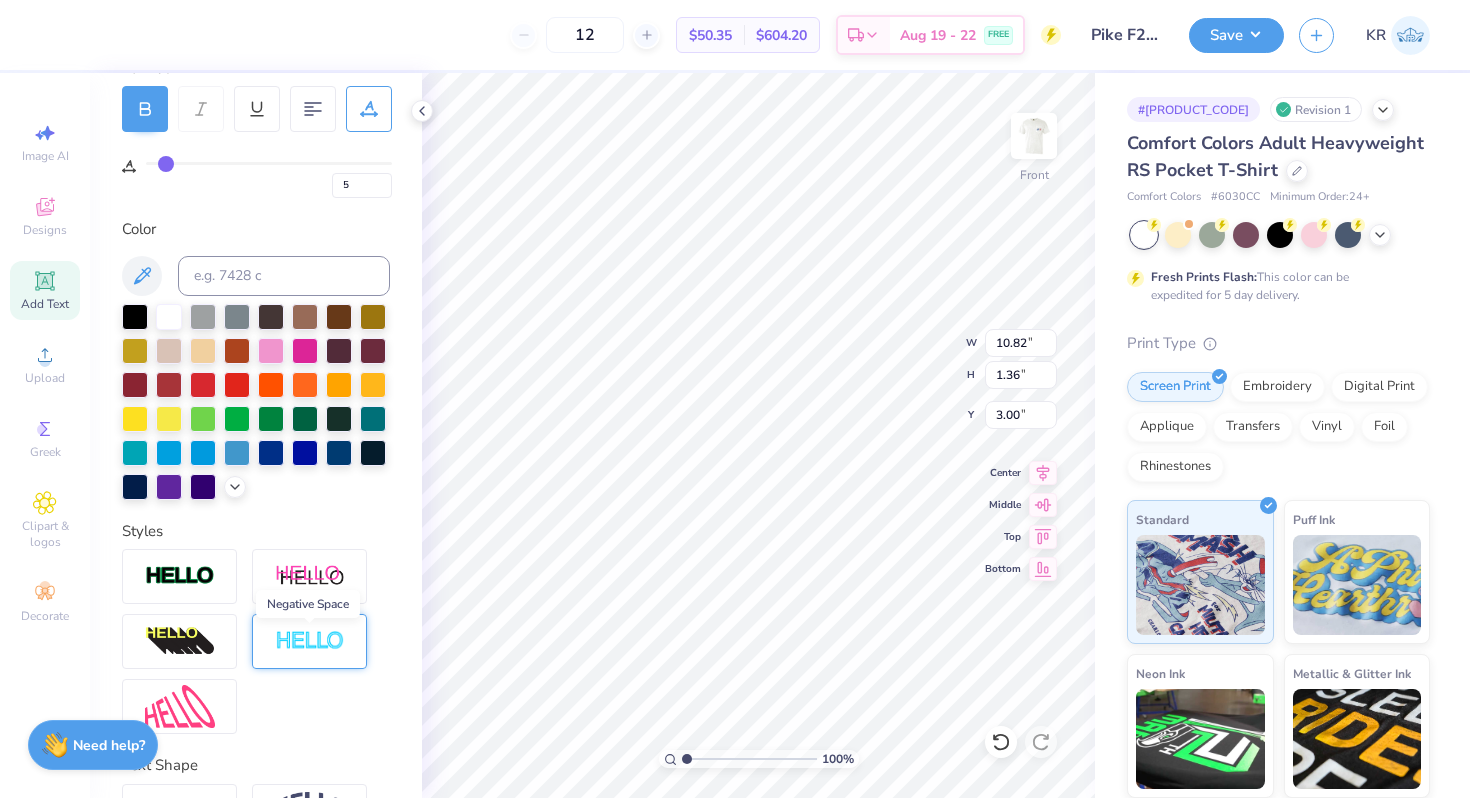 scroll, scrollTop: 430, scrollLeft: 0, axis: vertical 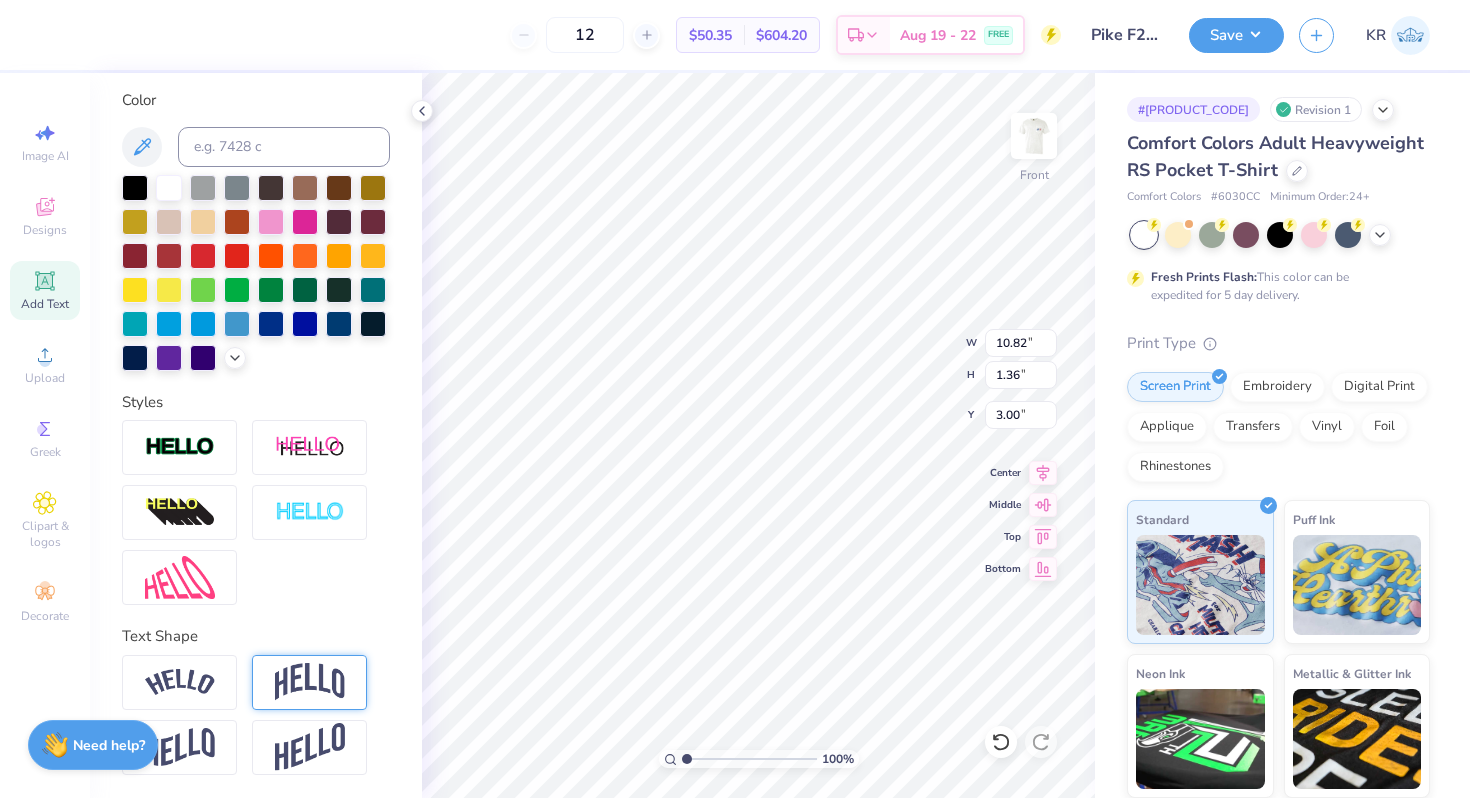 click at bounding box center [310, 682] 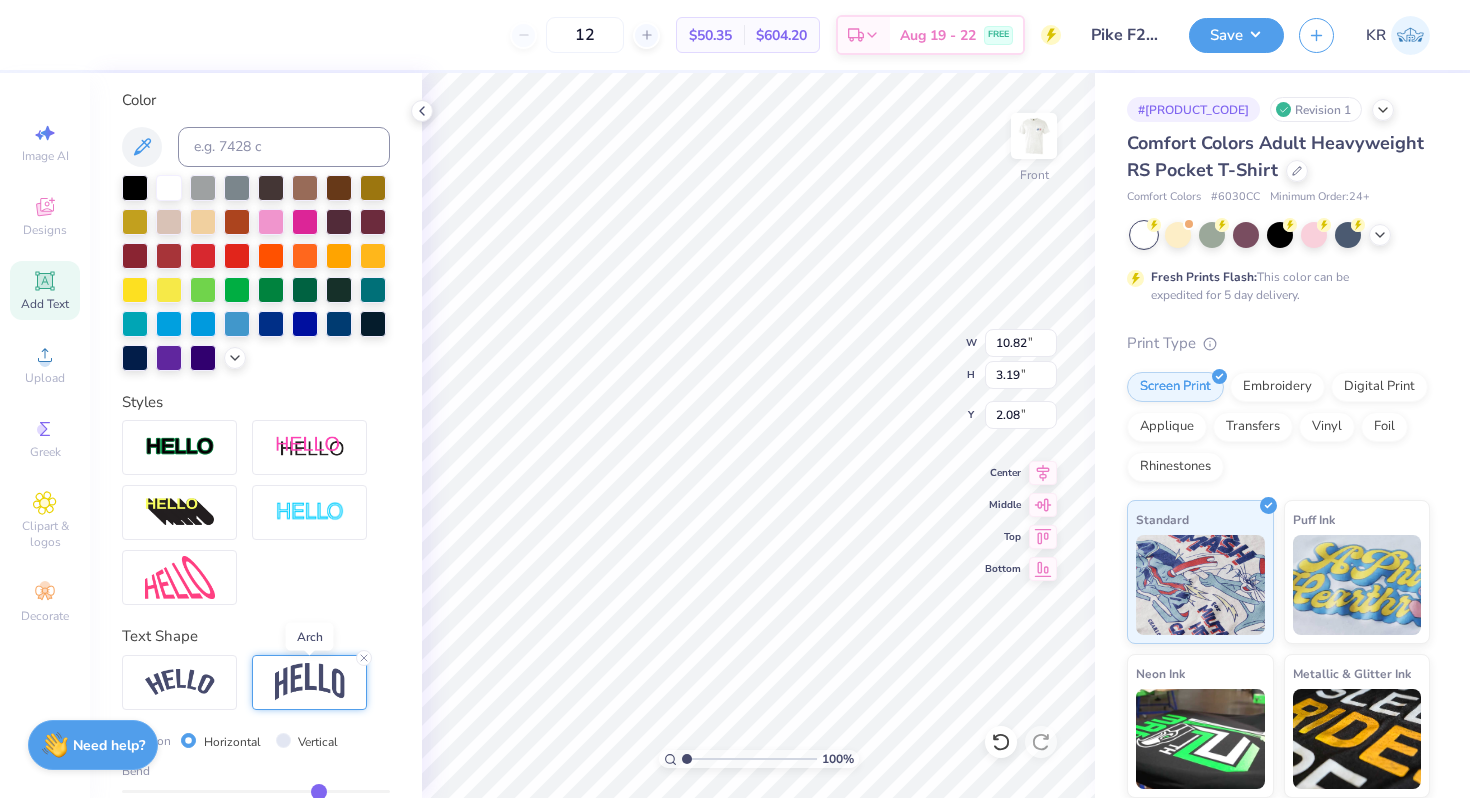 click at bounding box center (310, 682) 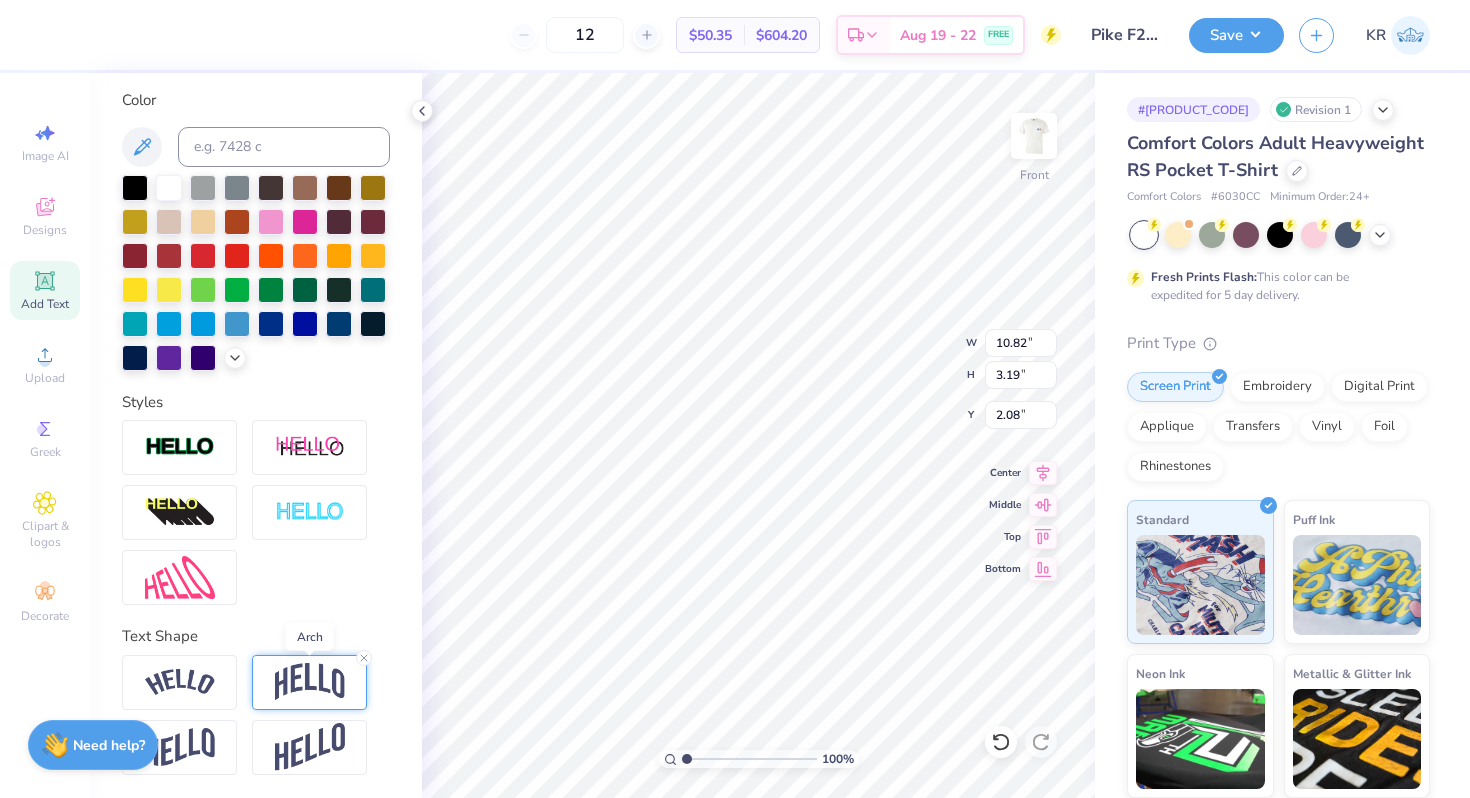 click at bounding box center [310, 682] 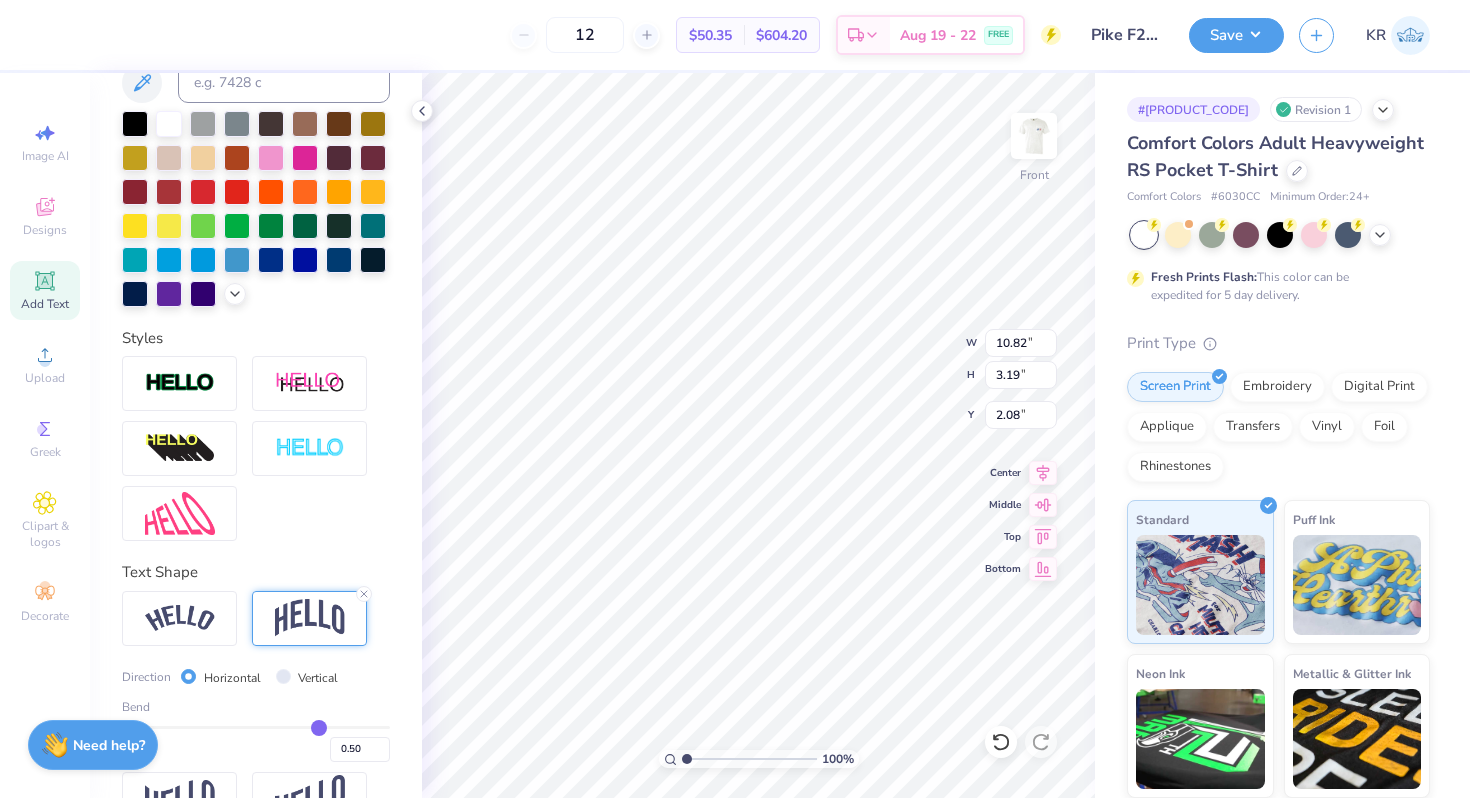 scroll, scrollTop: 547, scrollLeft: 0, axis: vertical 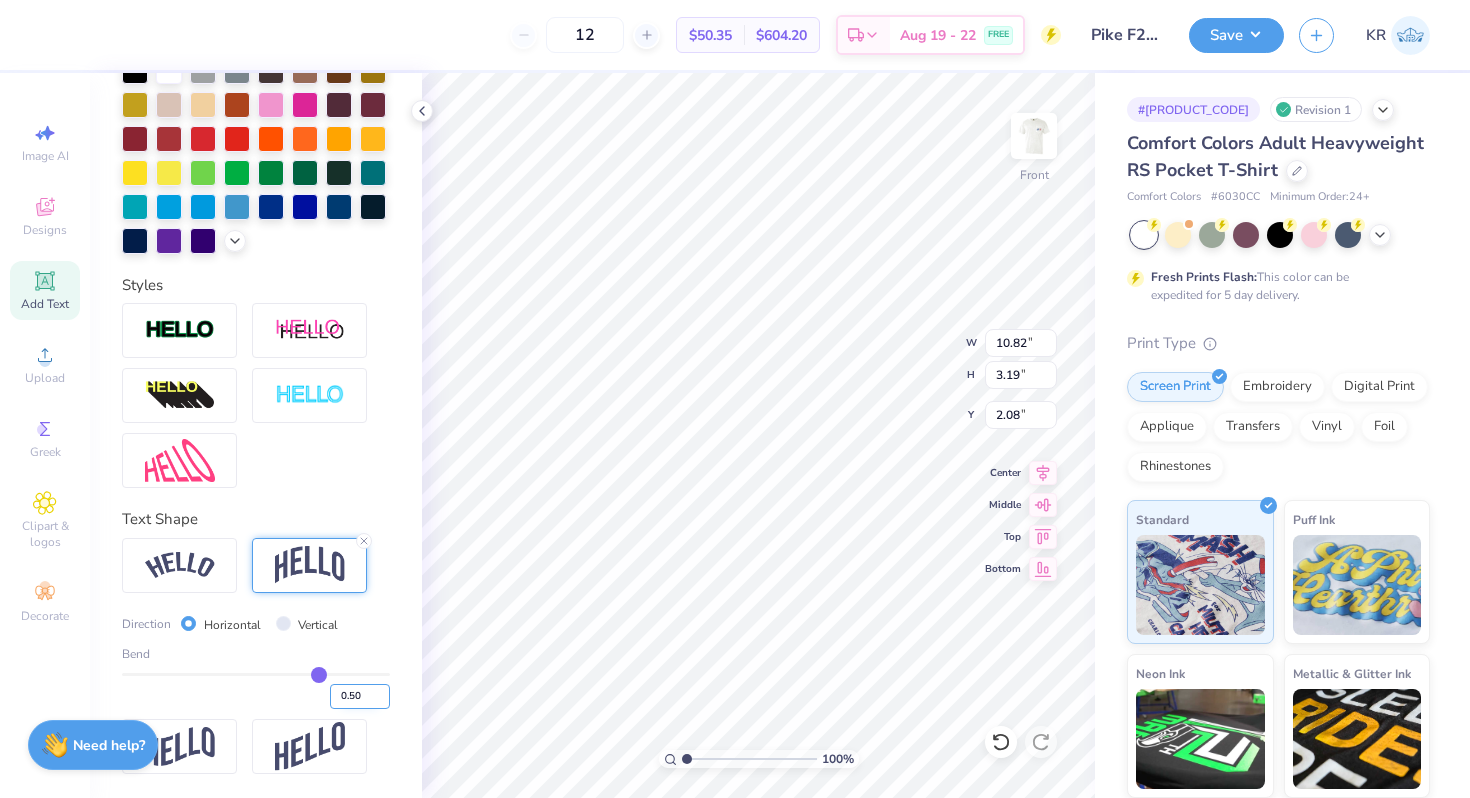 click on "0.50" at bounding box center [360, 696] 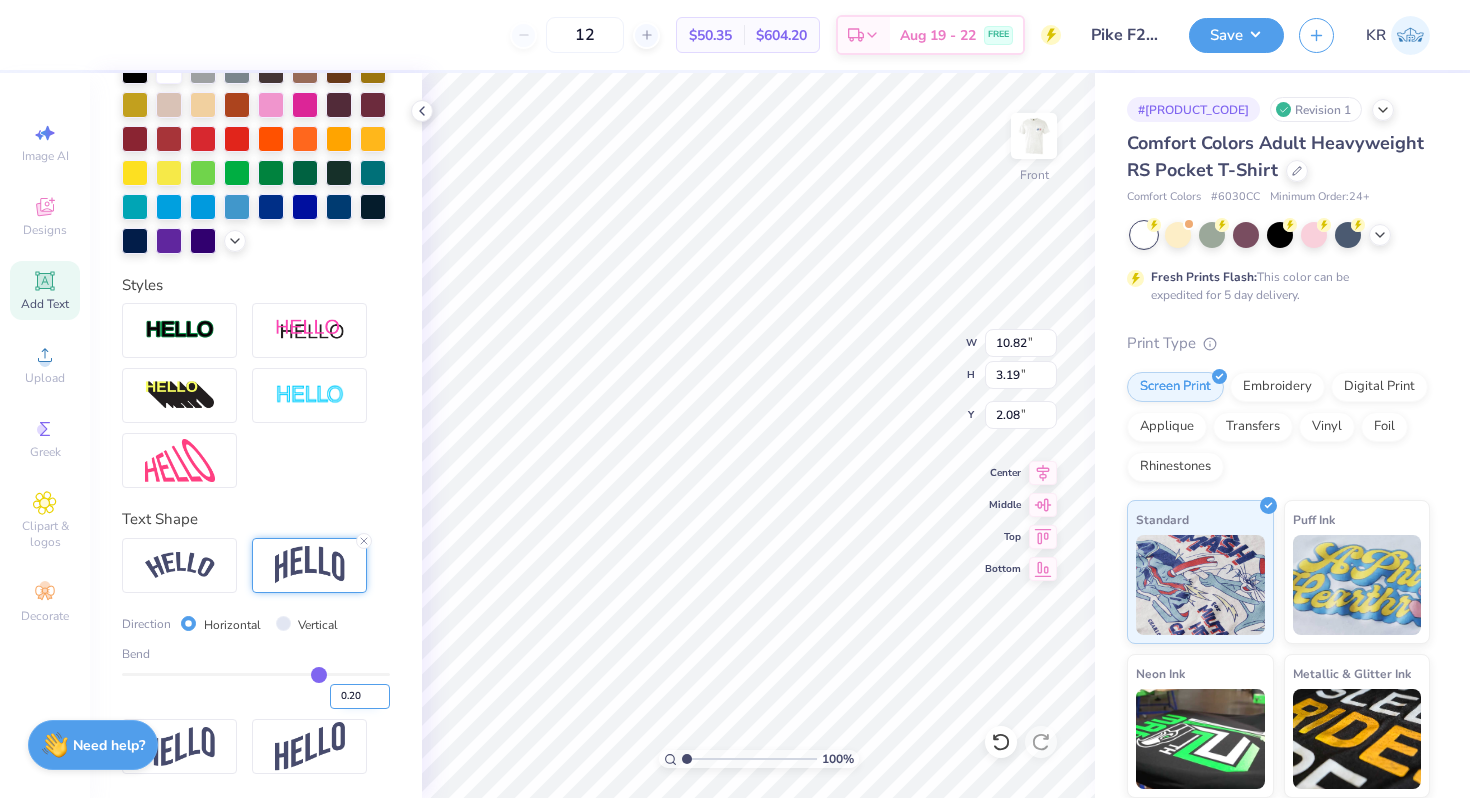 type on "0.20" 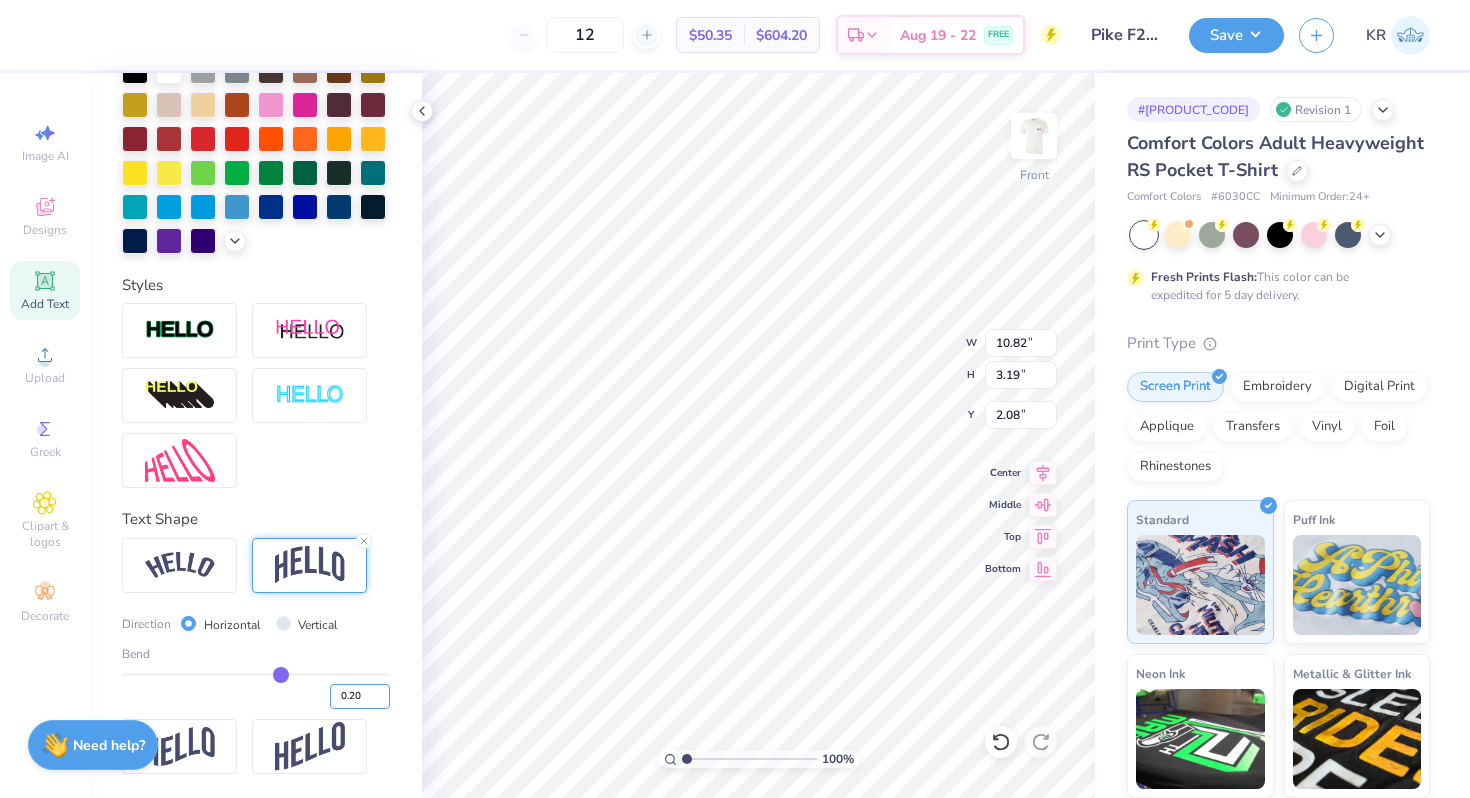 type on "1.89" 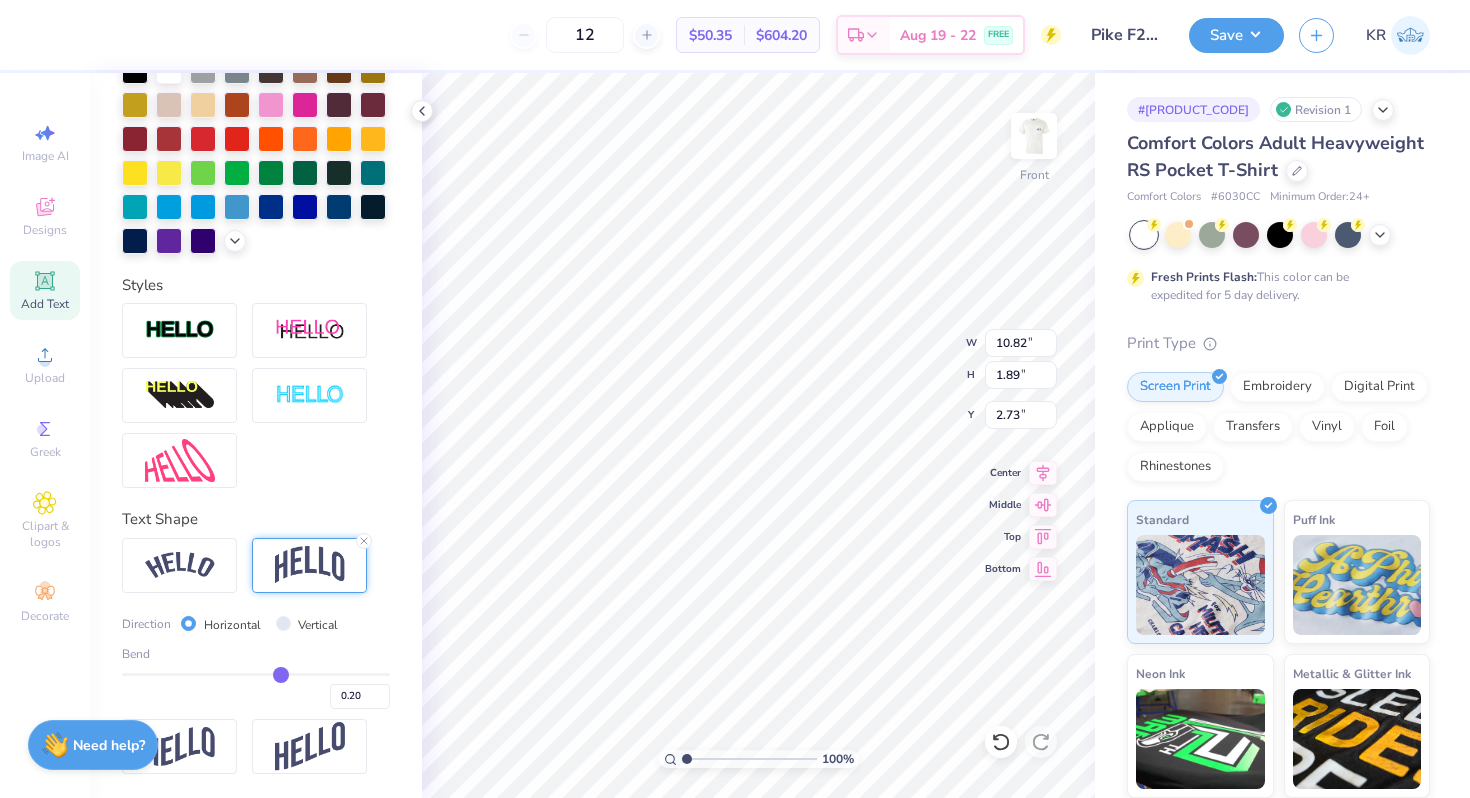 type on "3.00" 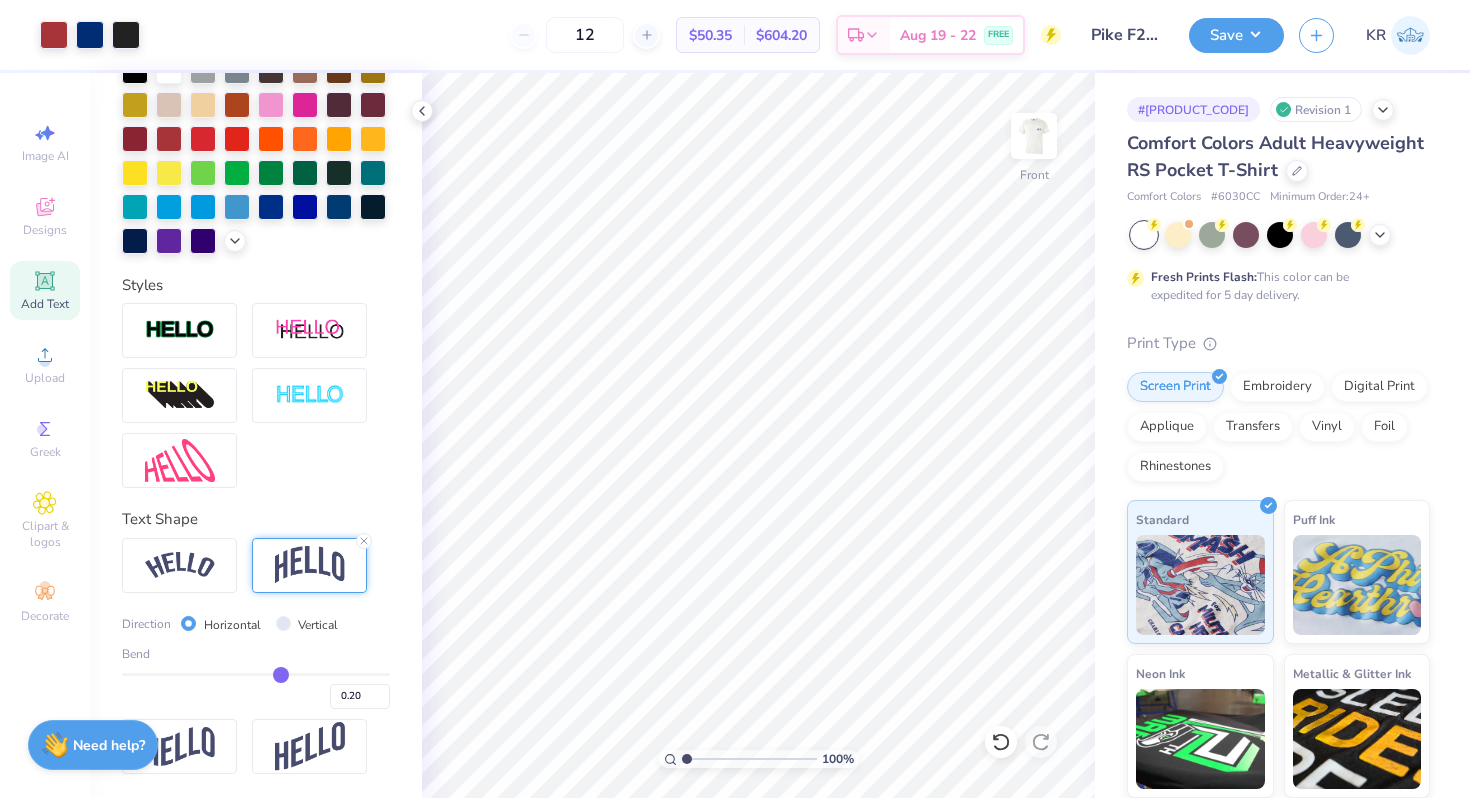 click 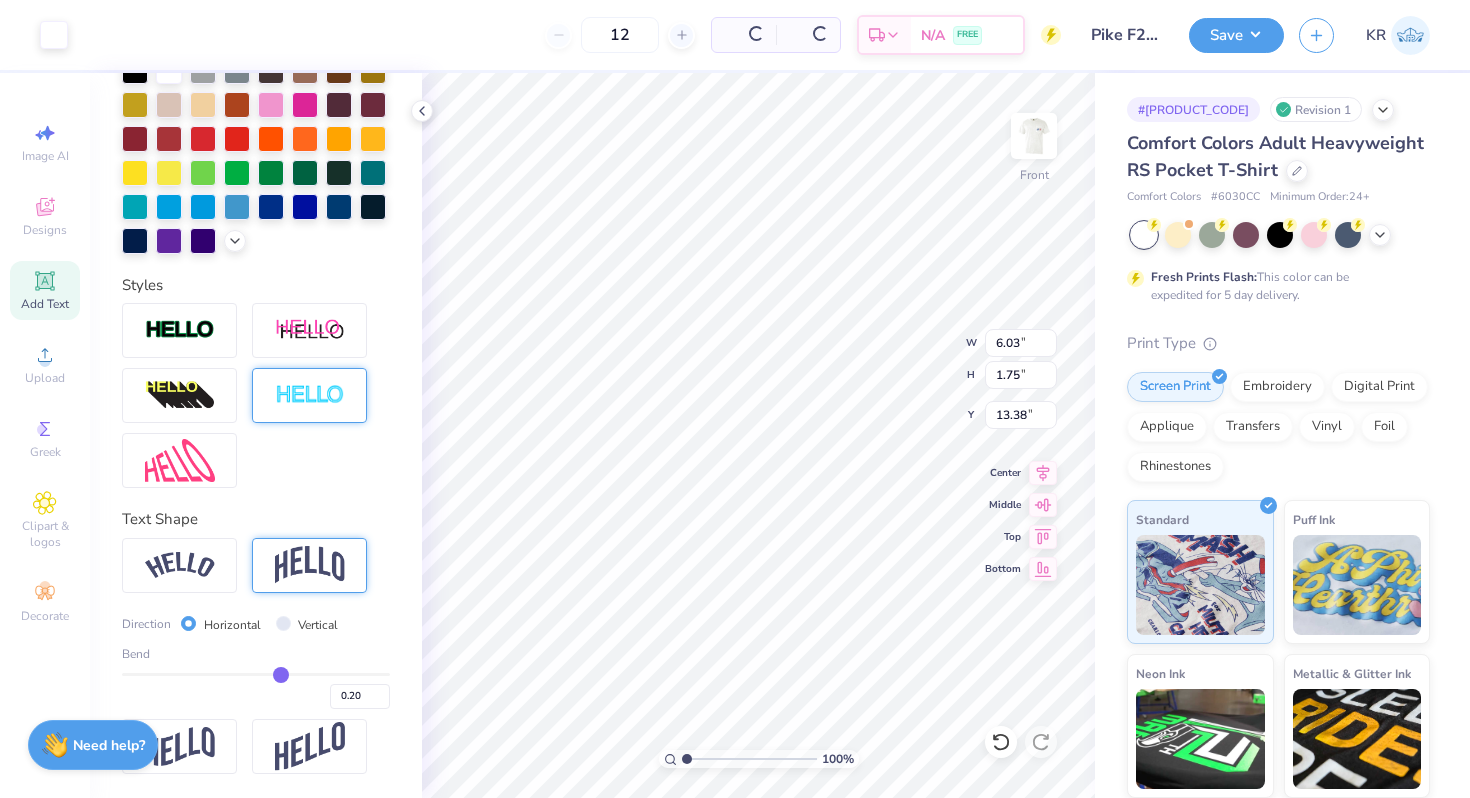 type on "0" 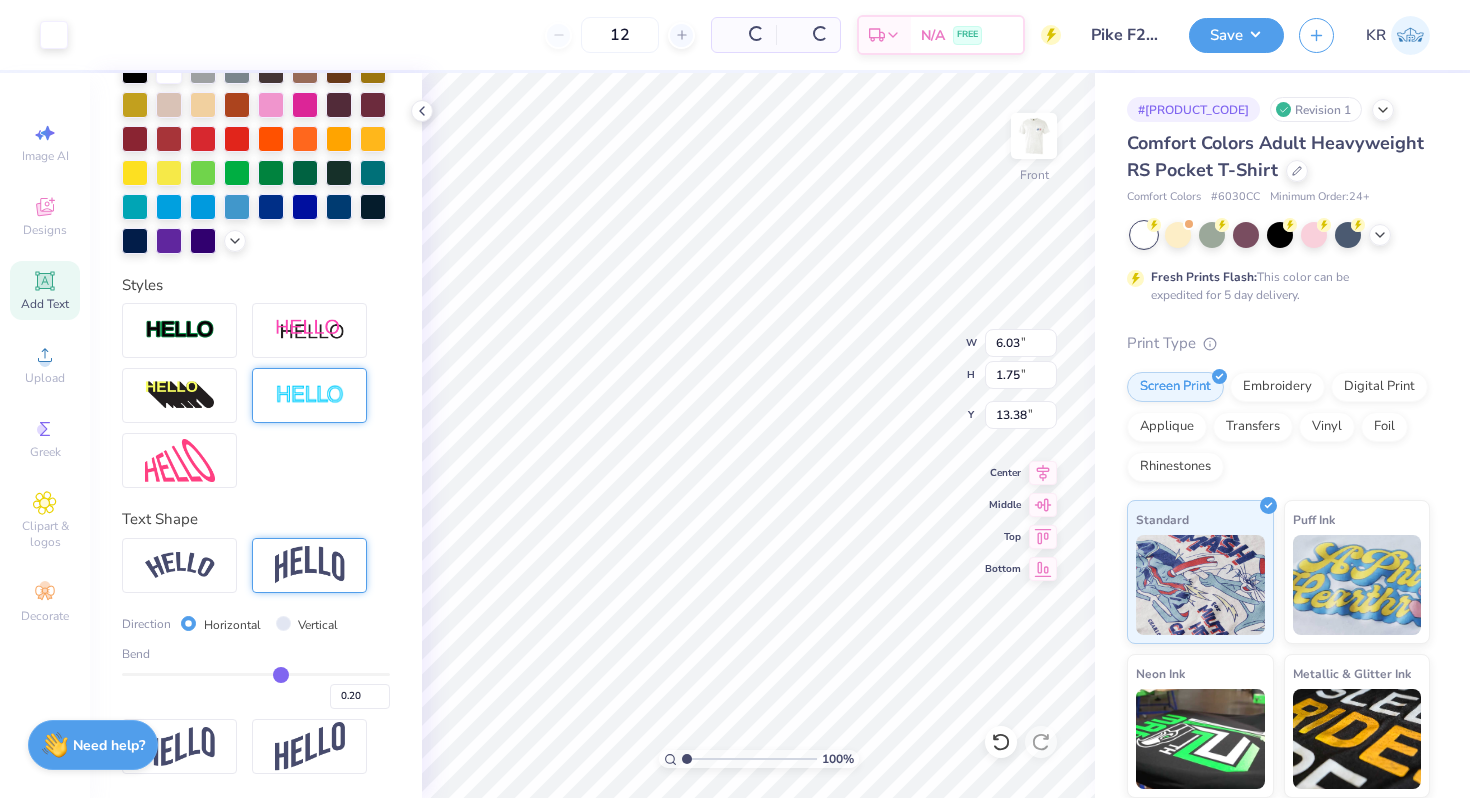type on "0" 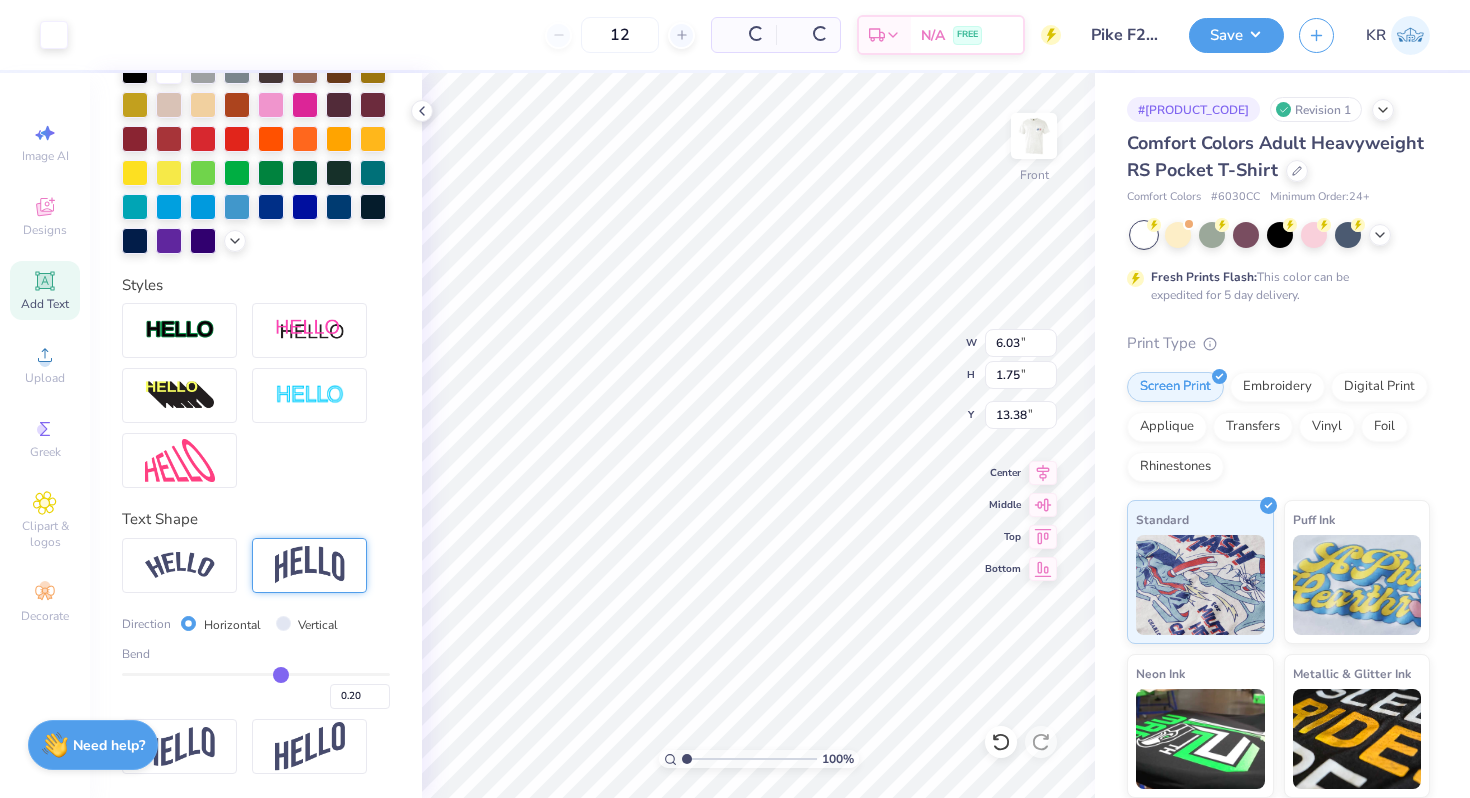 scroll, scrollTop: 430, scrollLeft: 0, axis: vertical 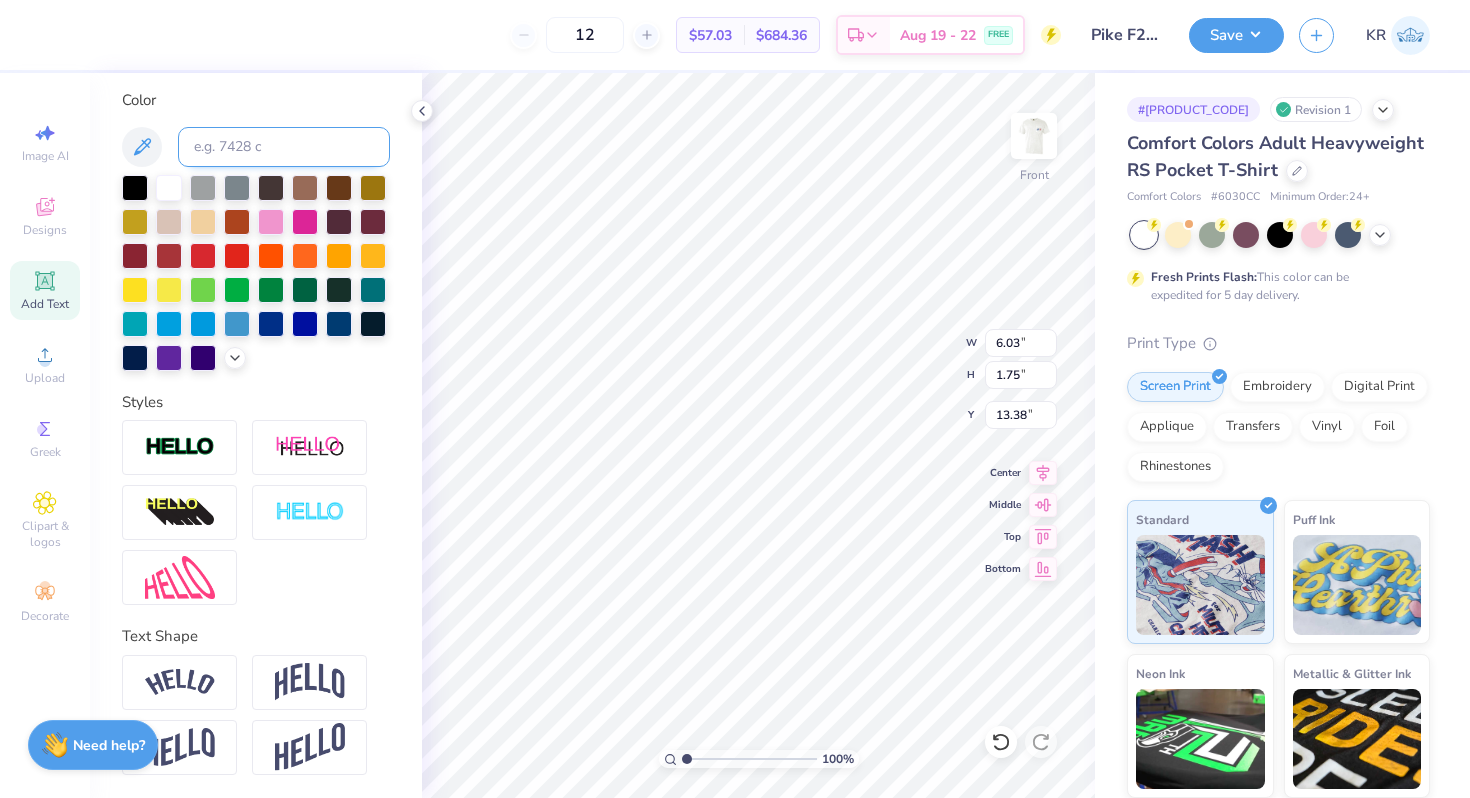 type on "Fall Rush" 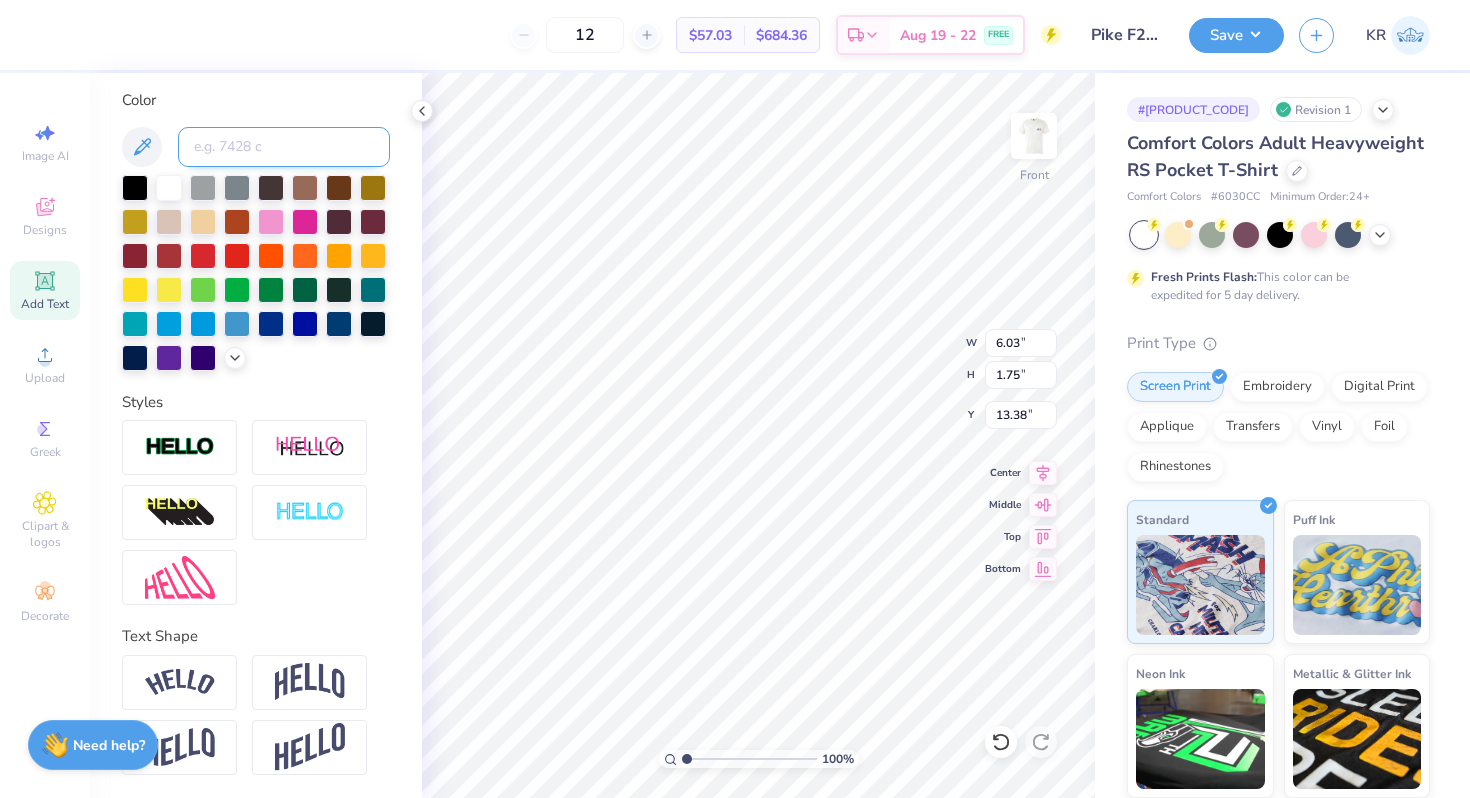 click at bounding box center [284, 147] 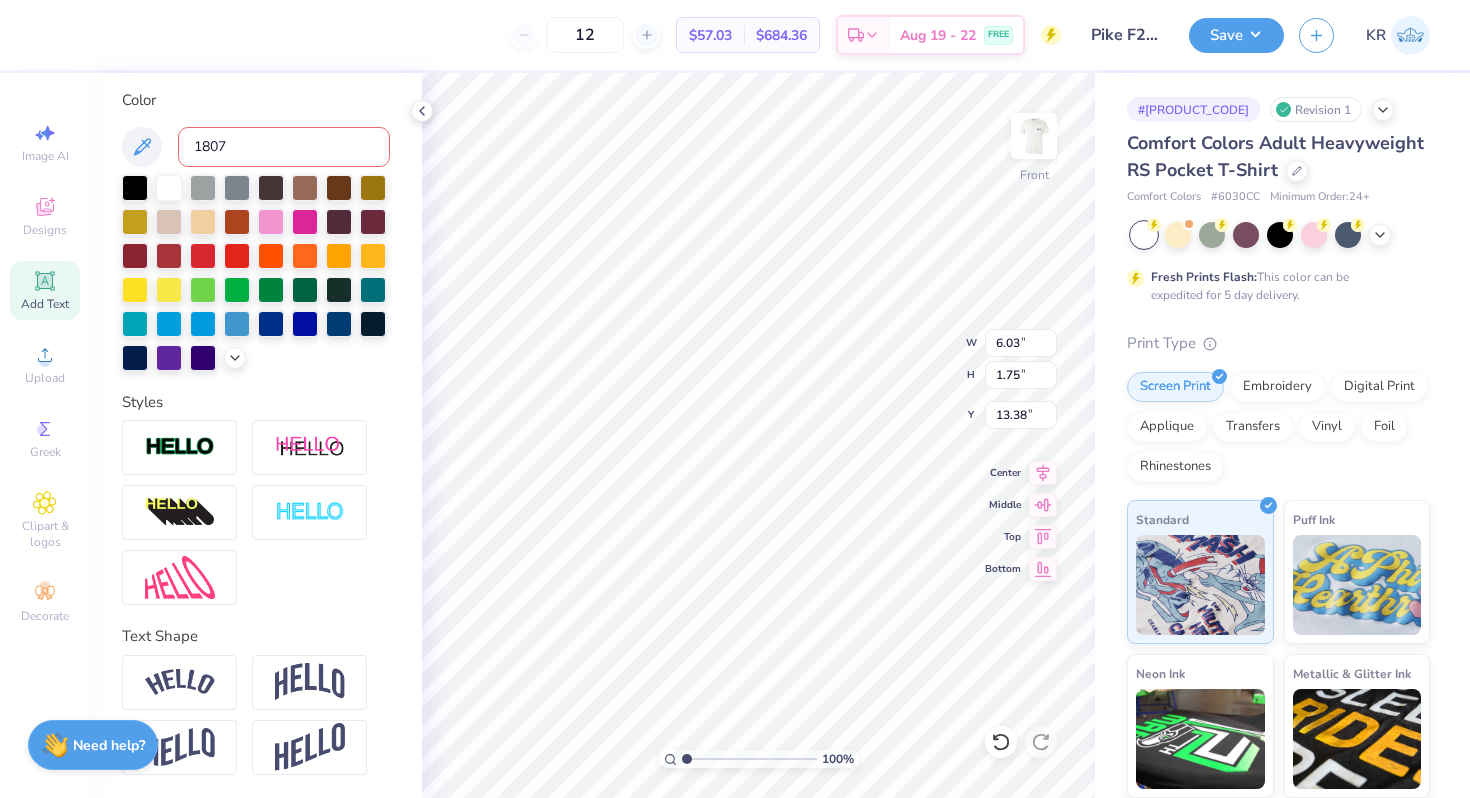 type on "1807c" 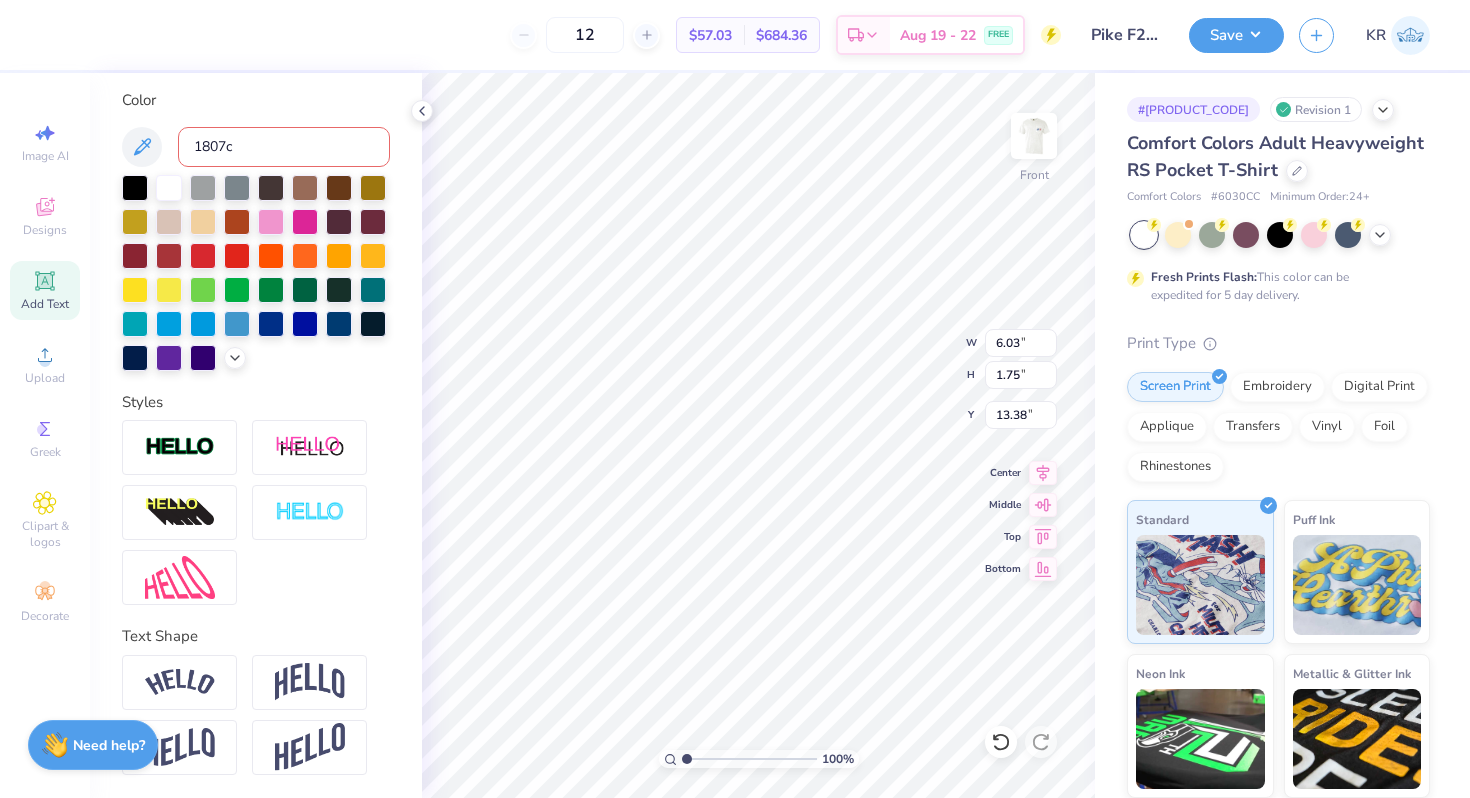 type 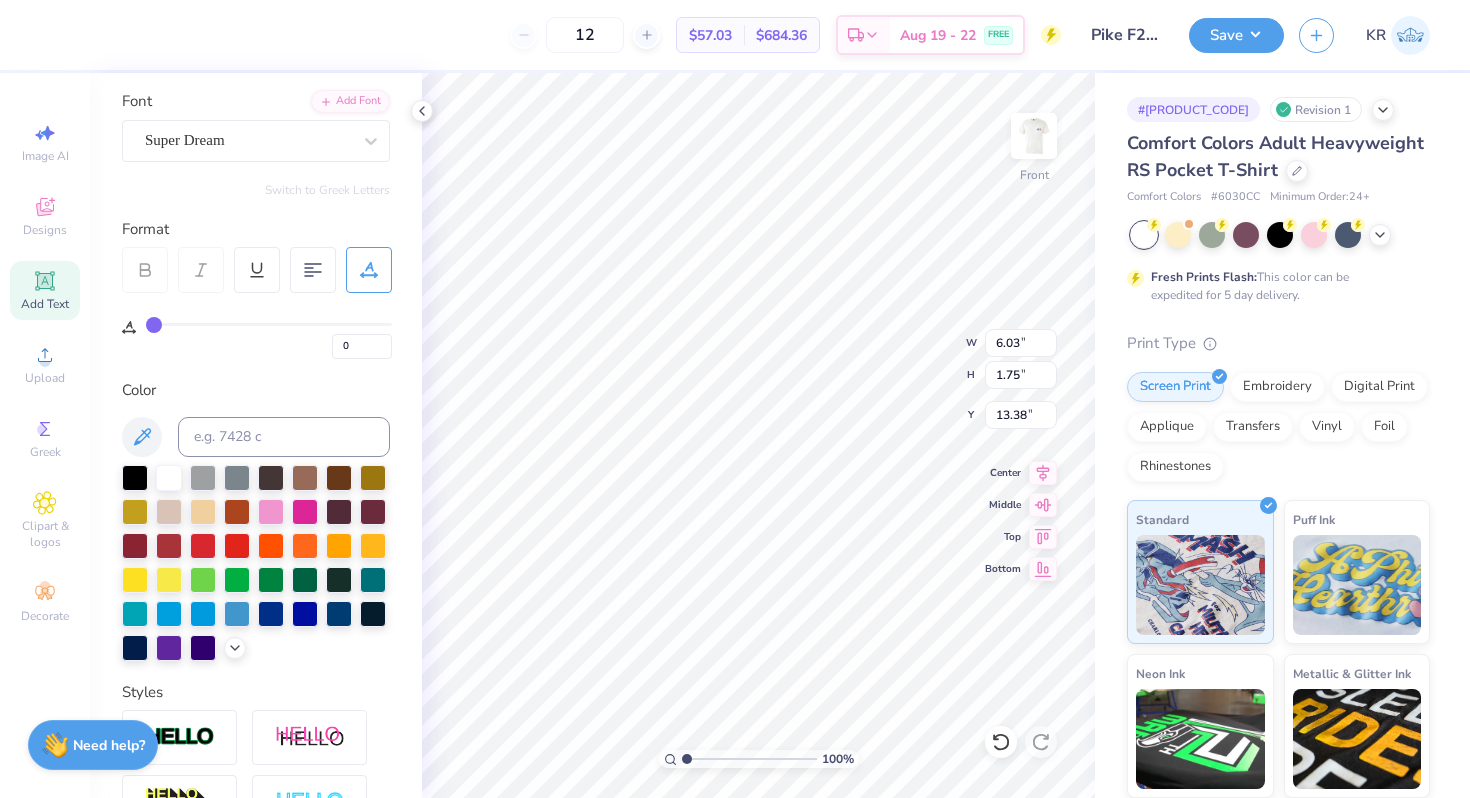 scroll, scrollTop: 0, scrollLeft: 0, axis: both 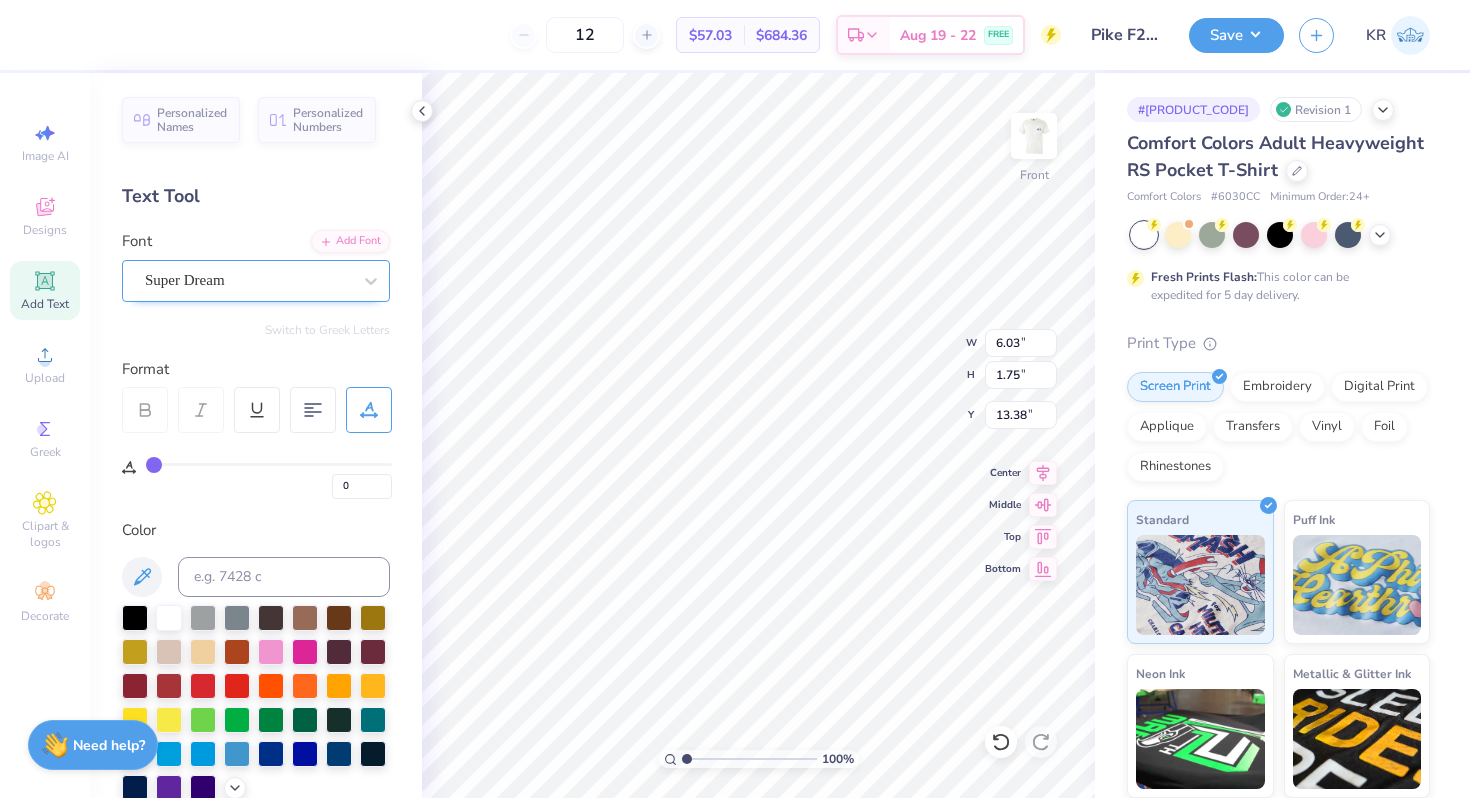 click on "Super Dream" at bounding box center [256, 281] 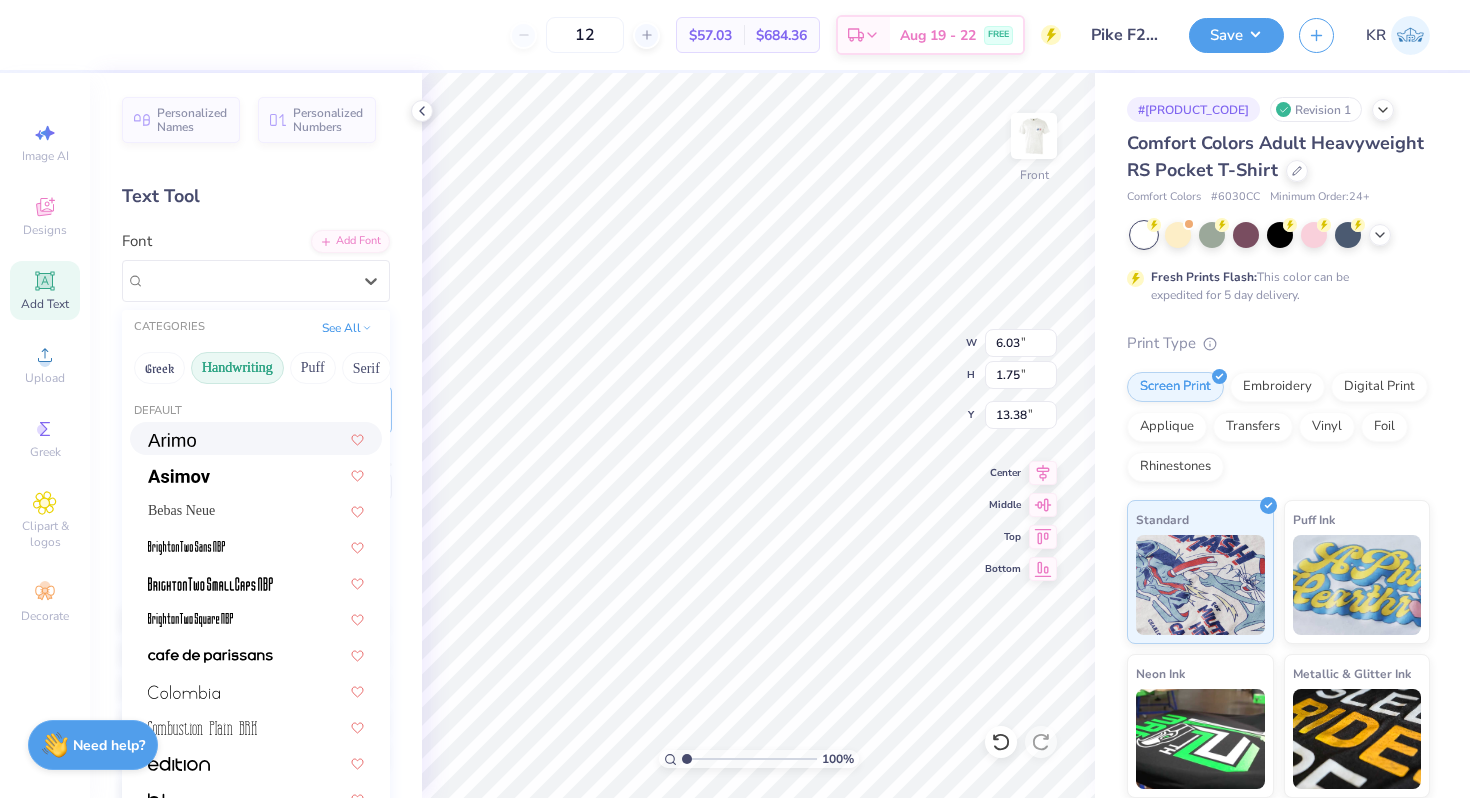 click on "Handwriting" at bounding box center (237, 368) 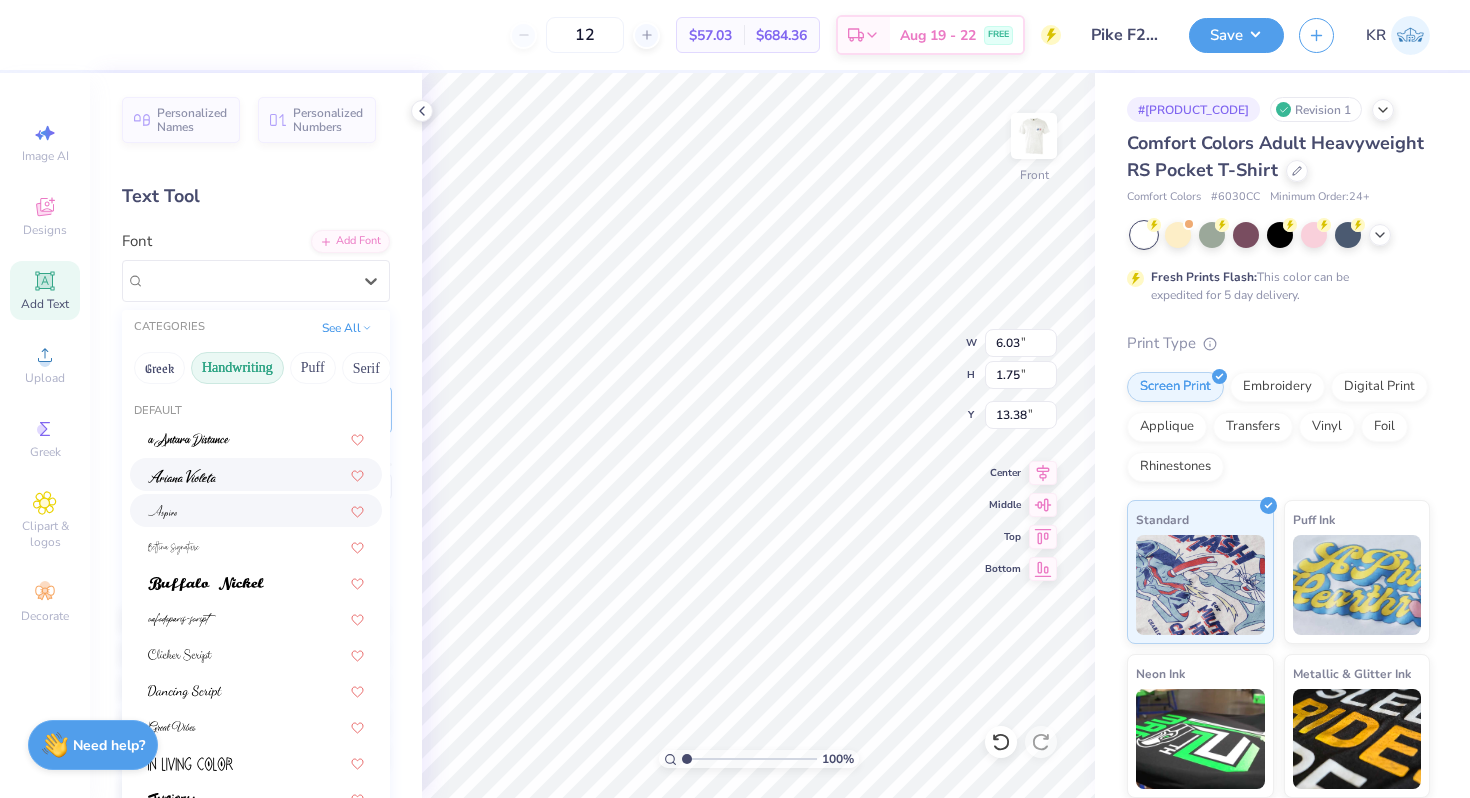 click at bounding box center (256, 474) 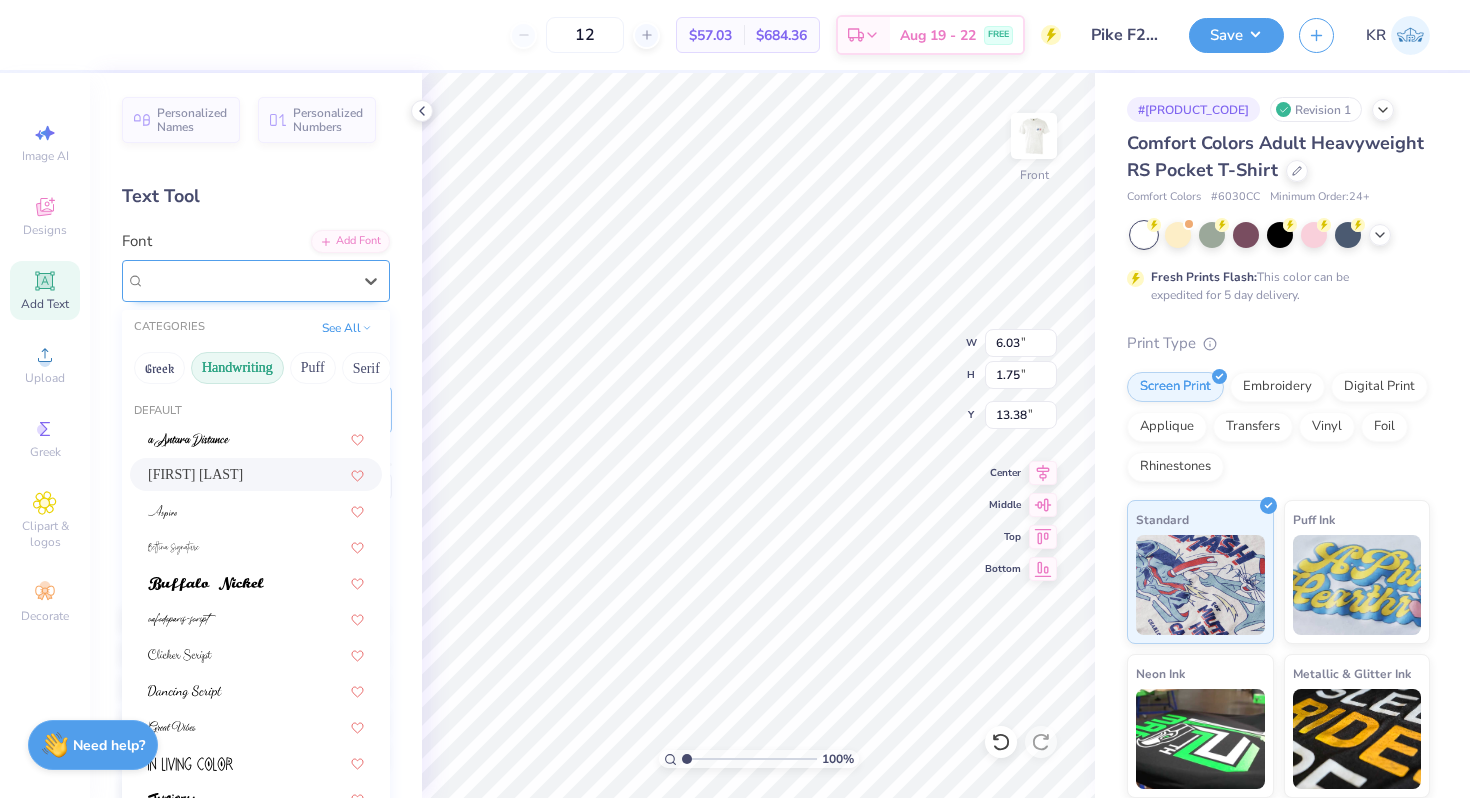 click on "Ariana Violeta" at bounding box center [248, 280] 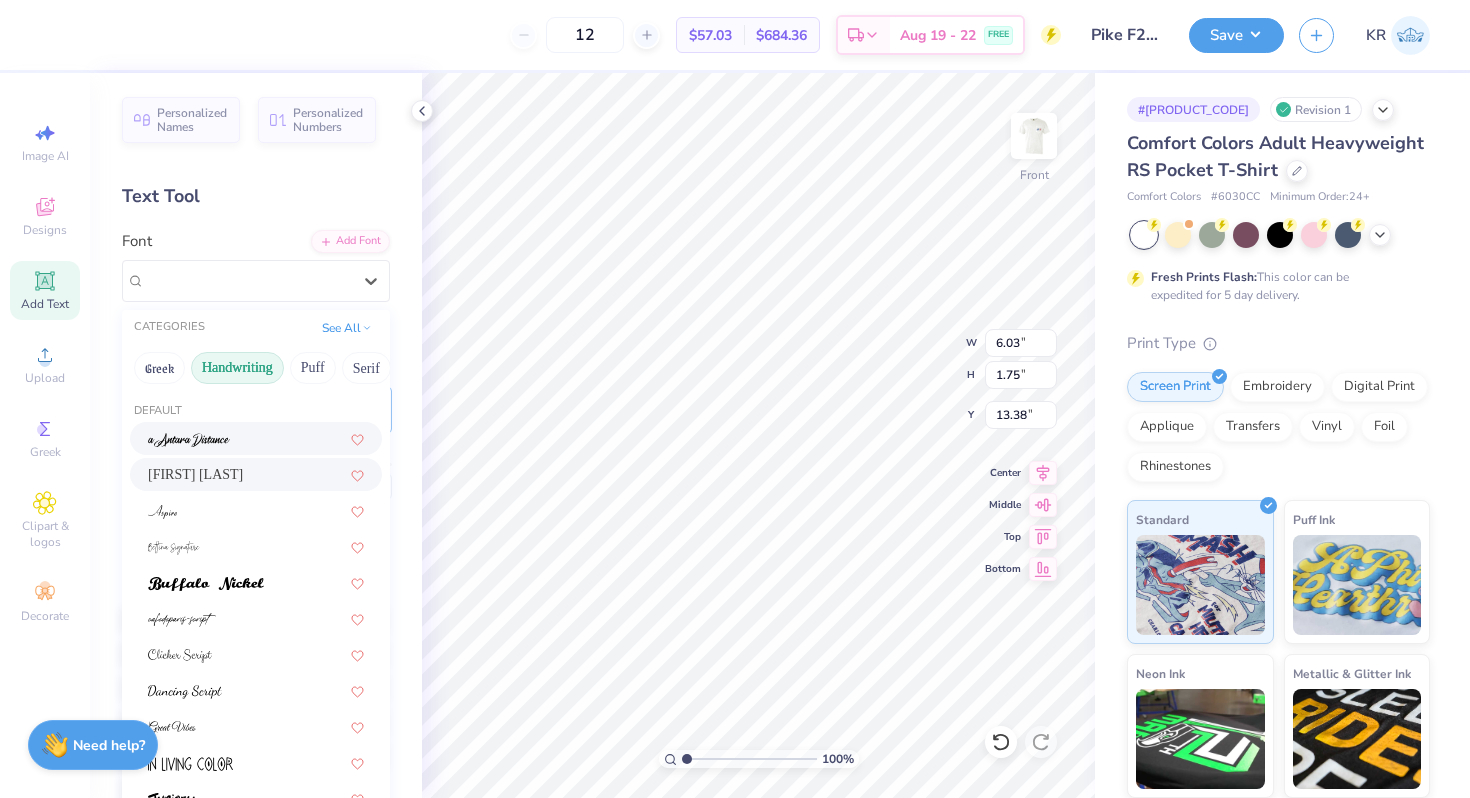 click at bounding box center (256, 438) 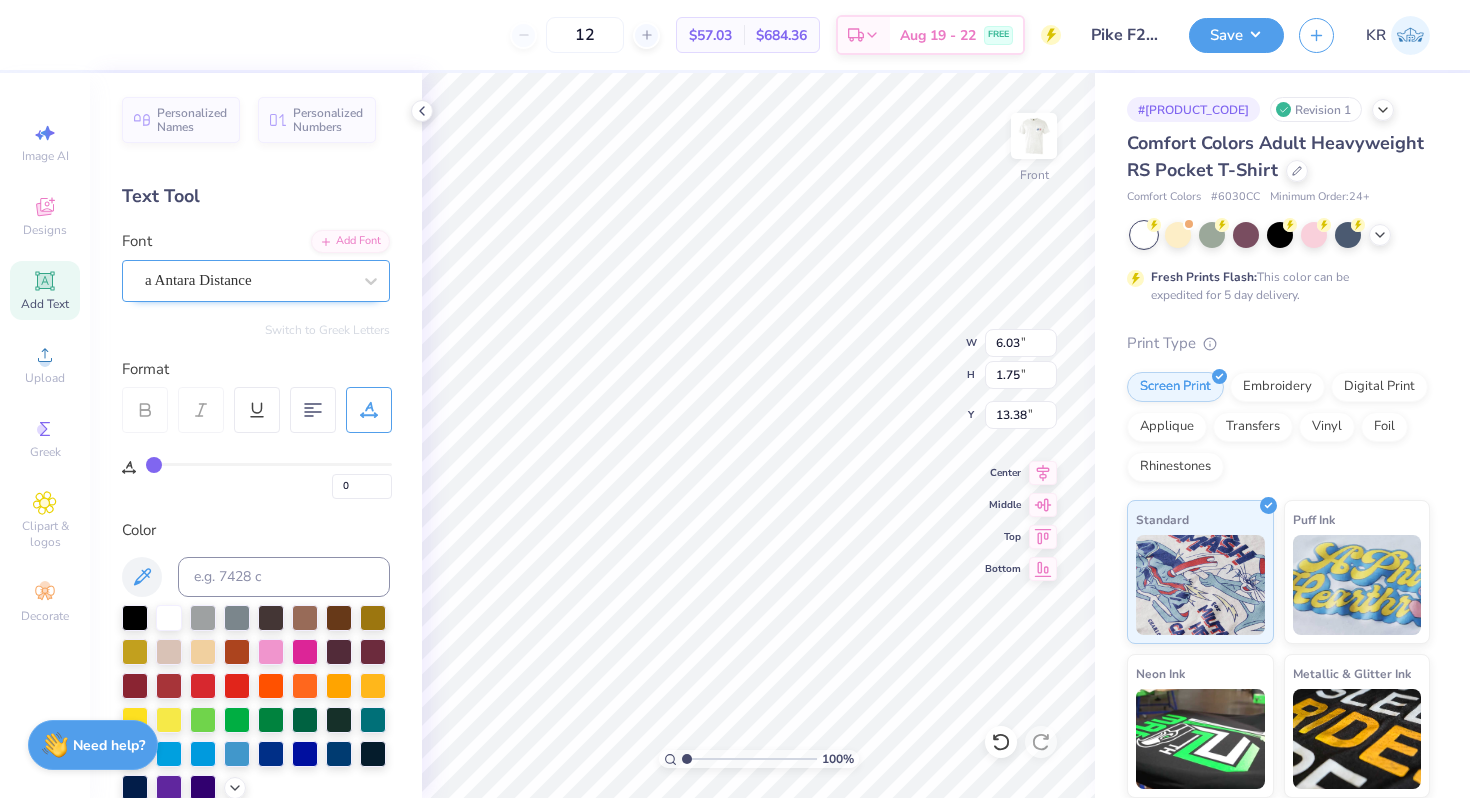 click on "a Antara Distance" at bounding box center (256, 281) 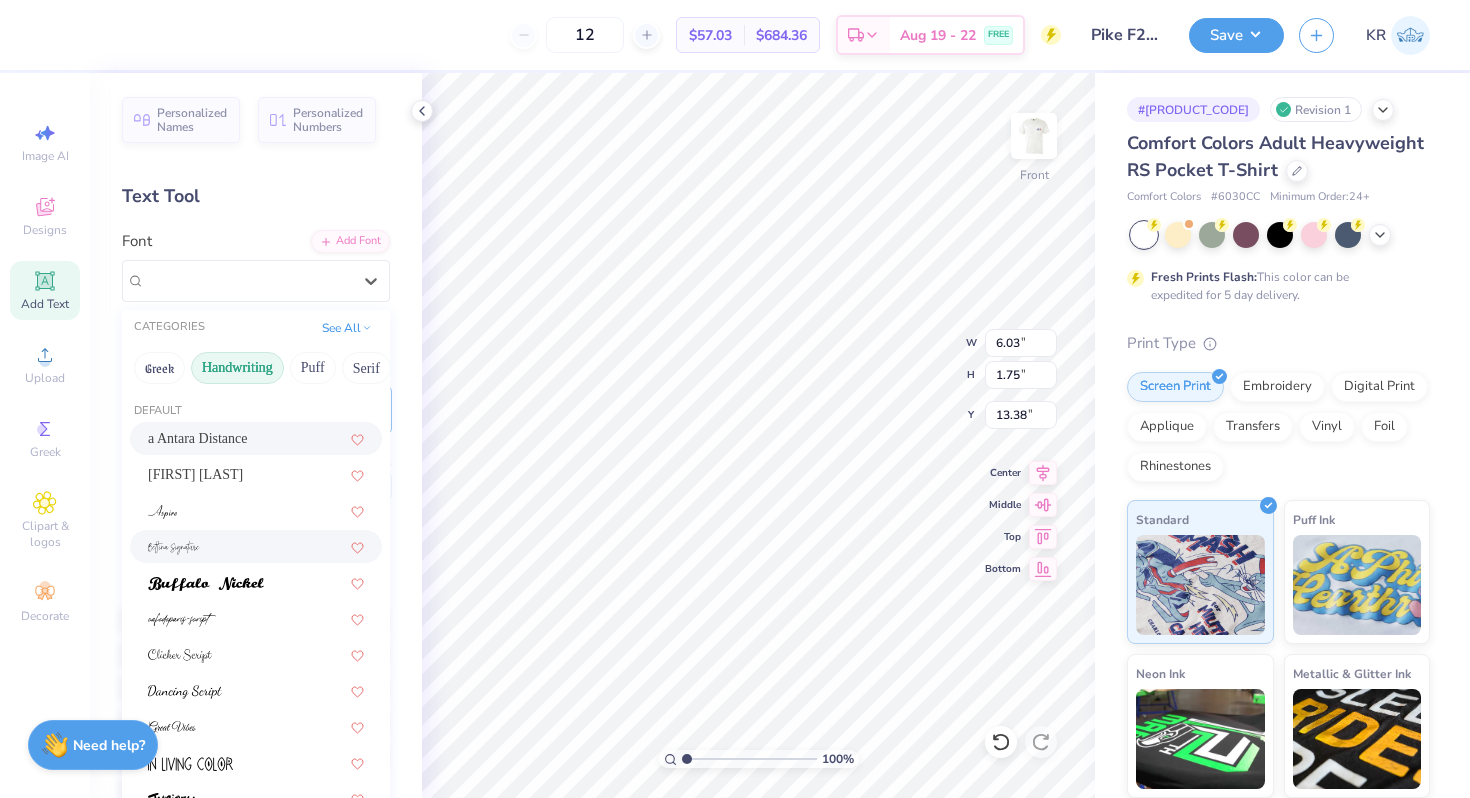 click at bounding box center (256, 546) 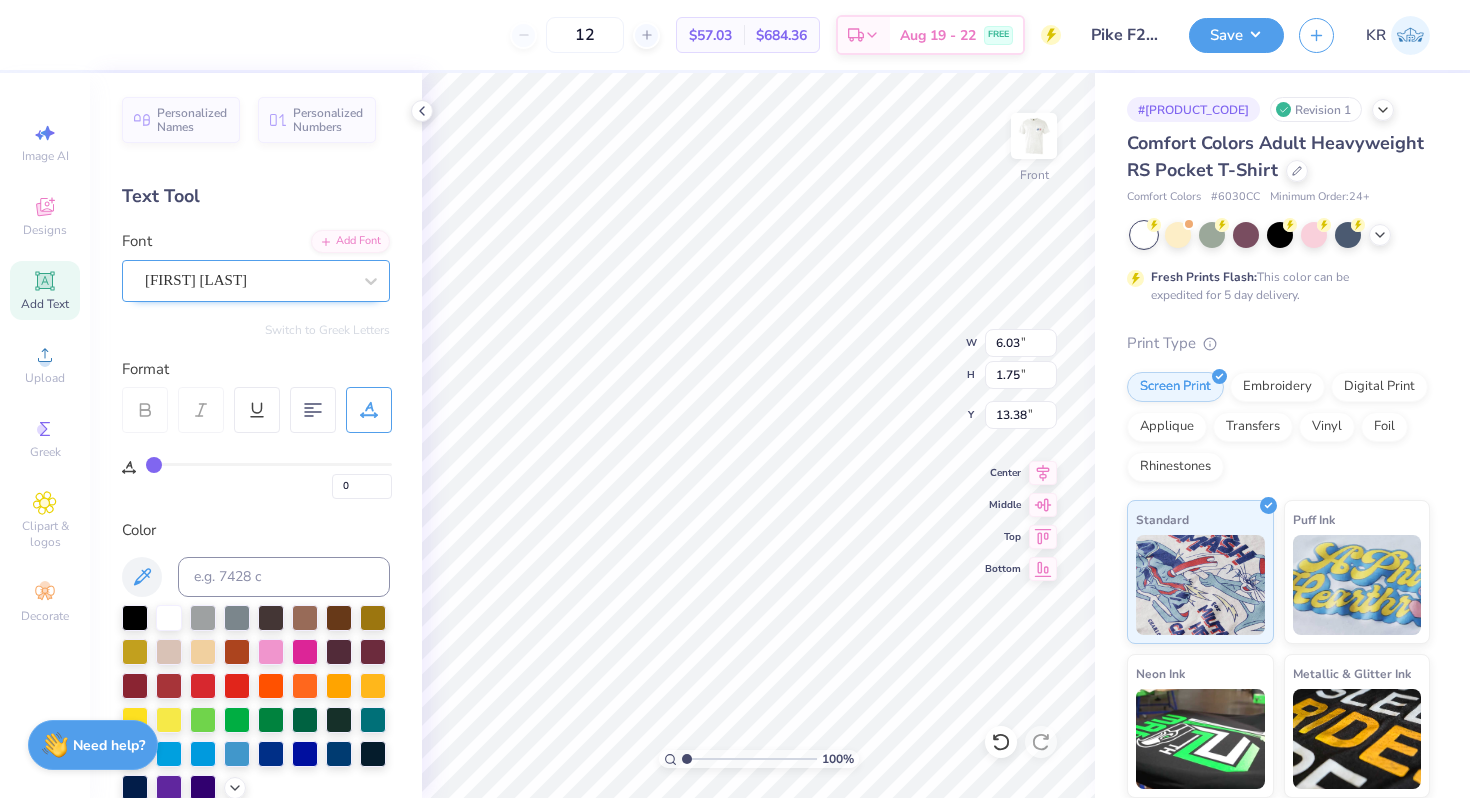 click on "Bettina Signature" at bounding box center [248, 280] 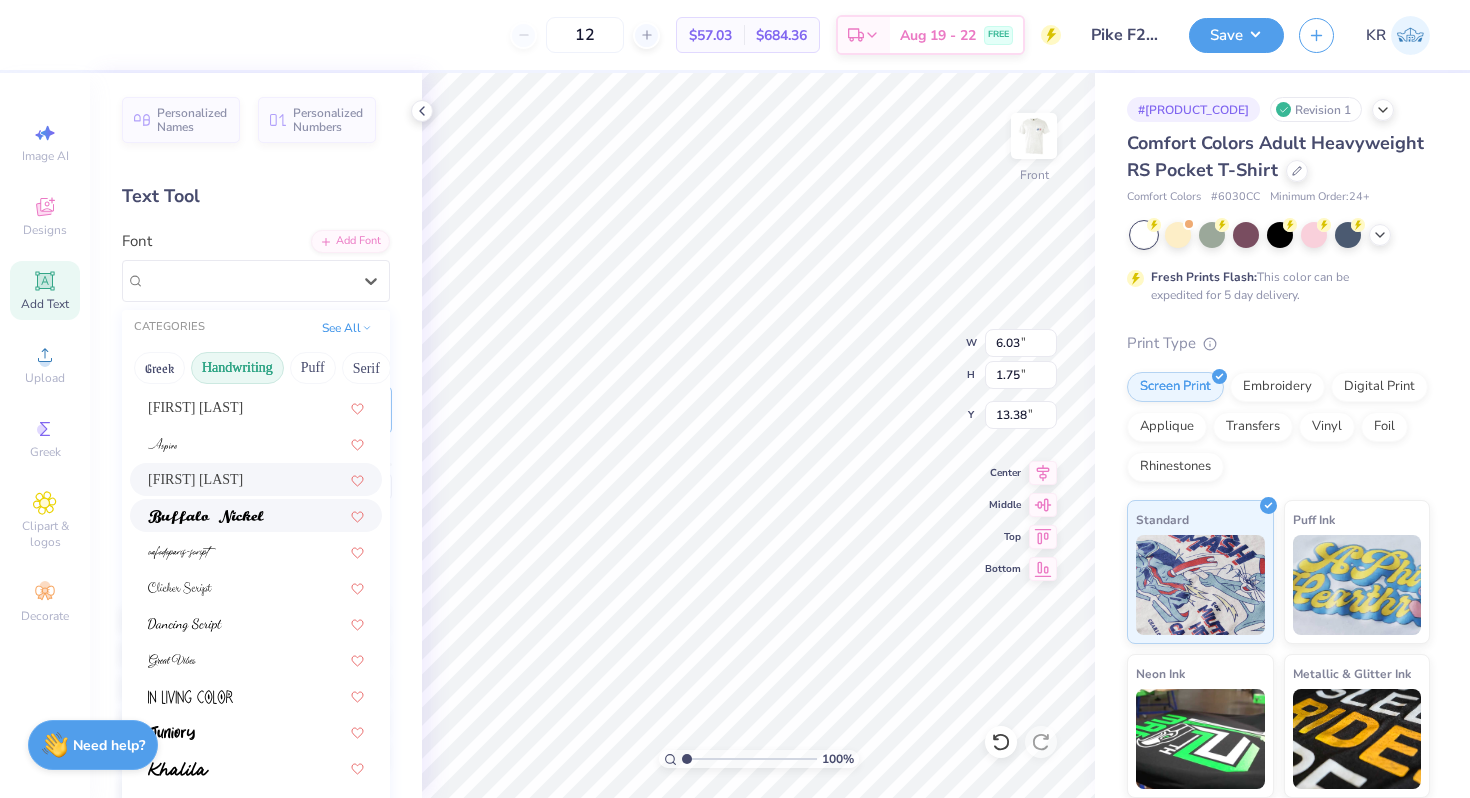 scroll, scrollTop: 71, scrollLeft: 0, axis: vertical 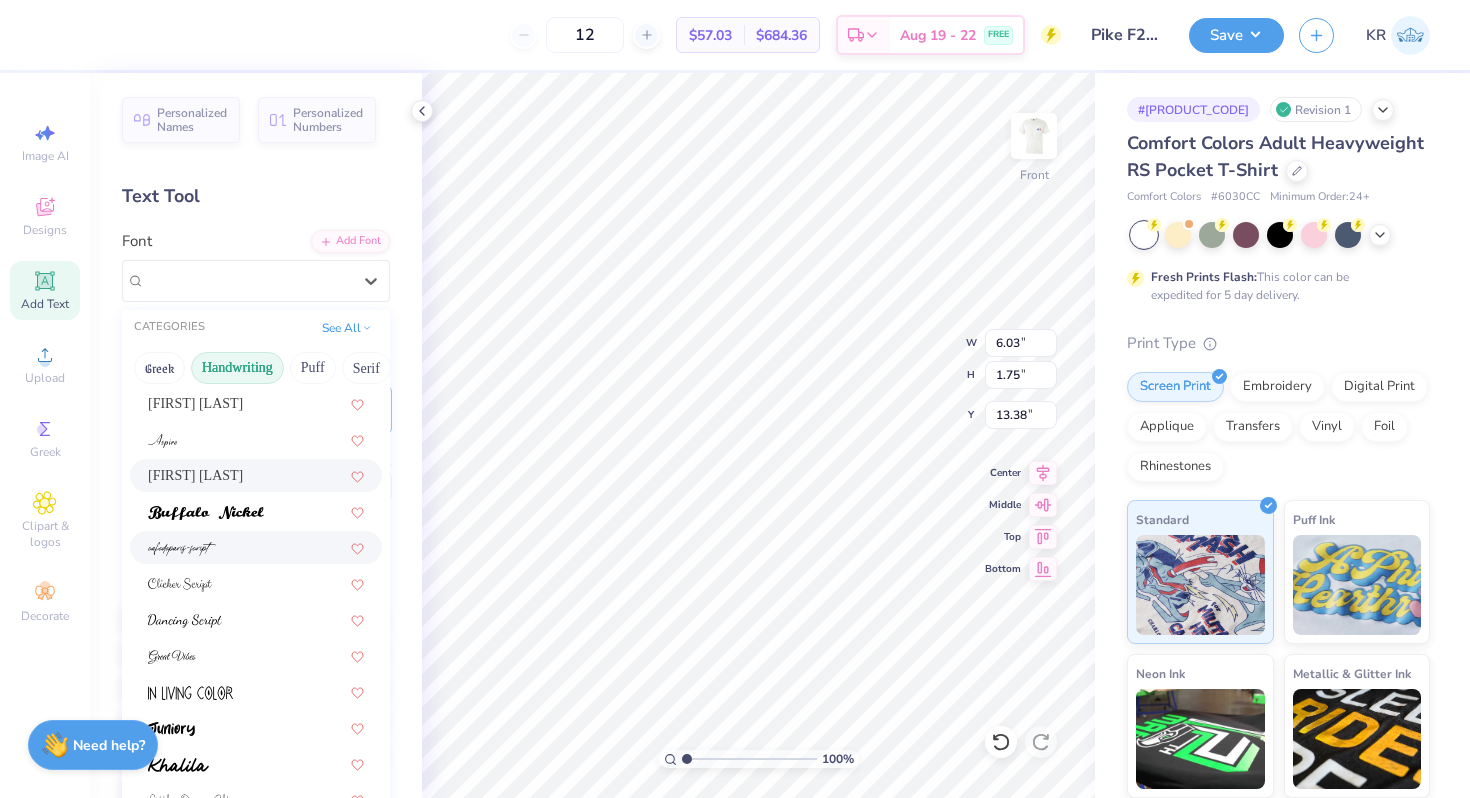click at bounding box center [256, 547] 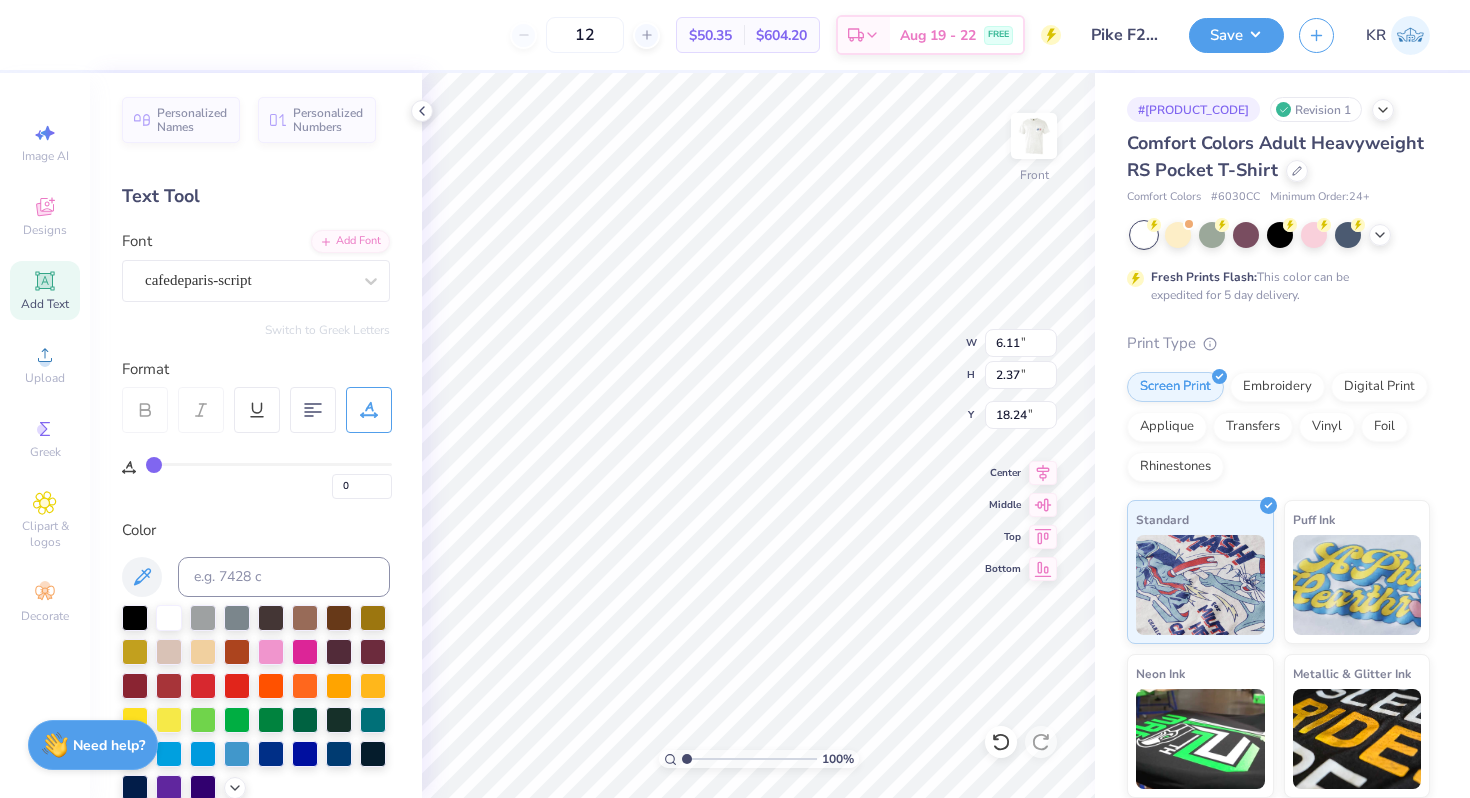 type on "18.24" 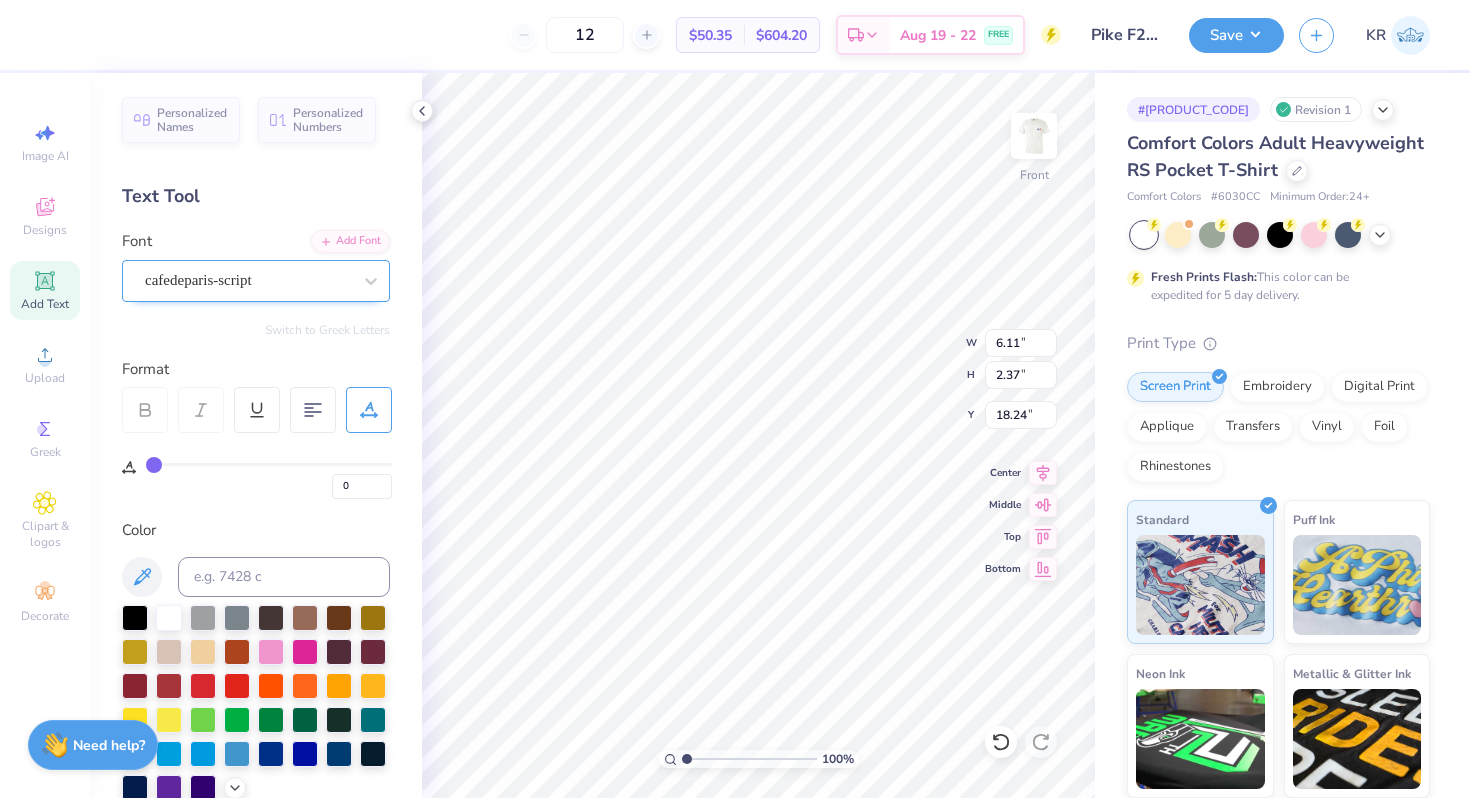 click on "cafedeparis-script" at bounding box center [248, 280] 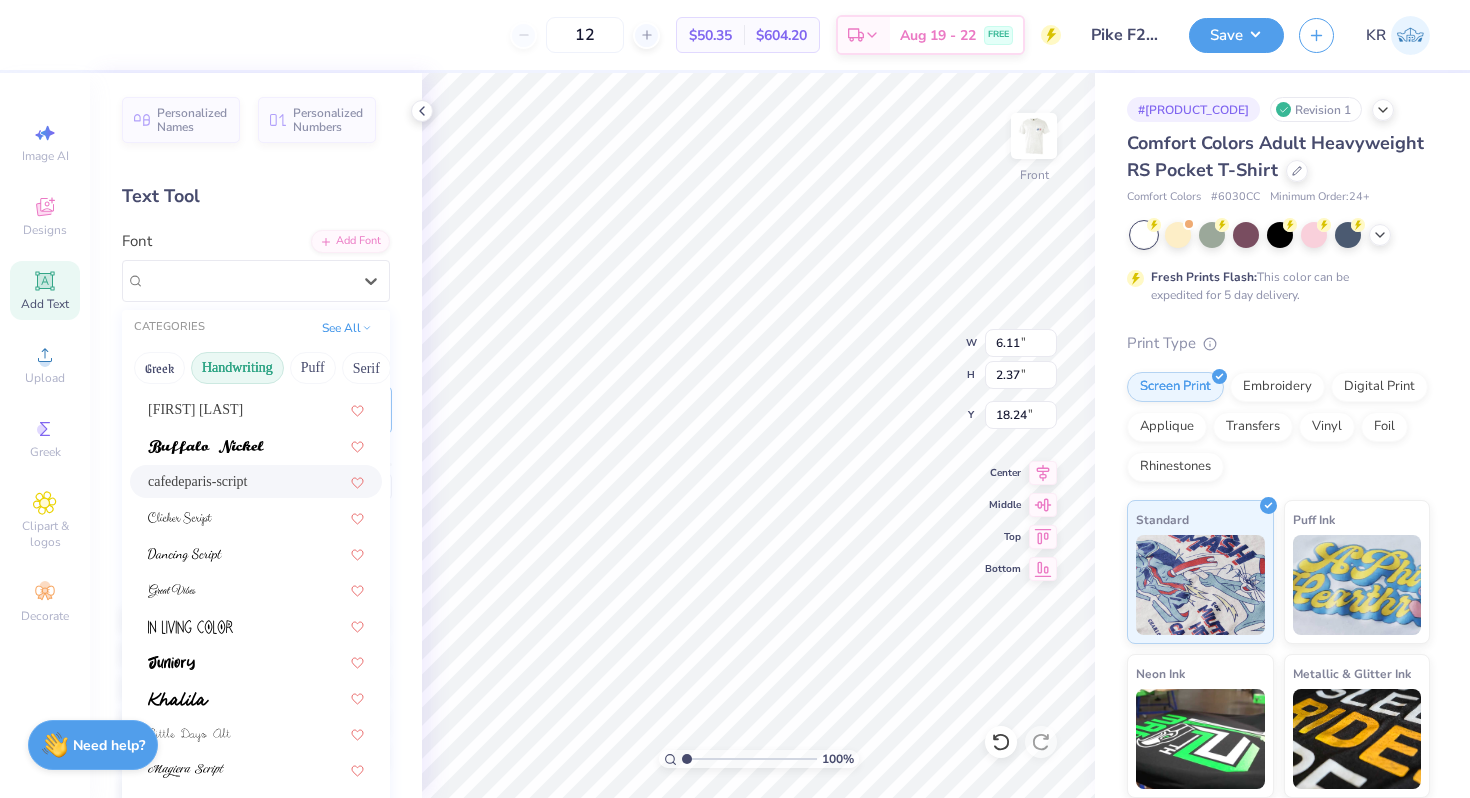 scroll, scrollTop: 152, scrollLeft: 0, axis: vertical 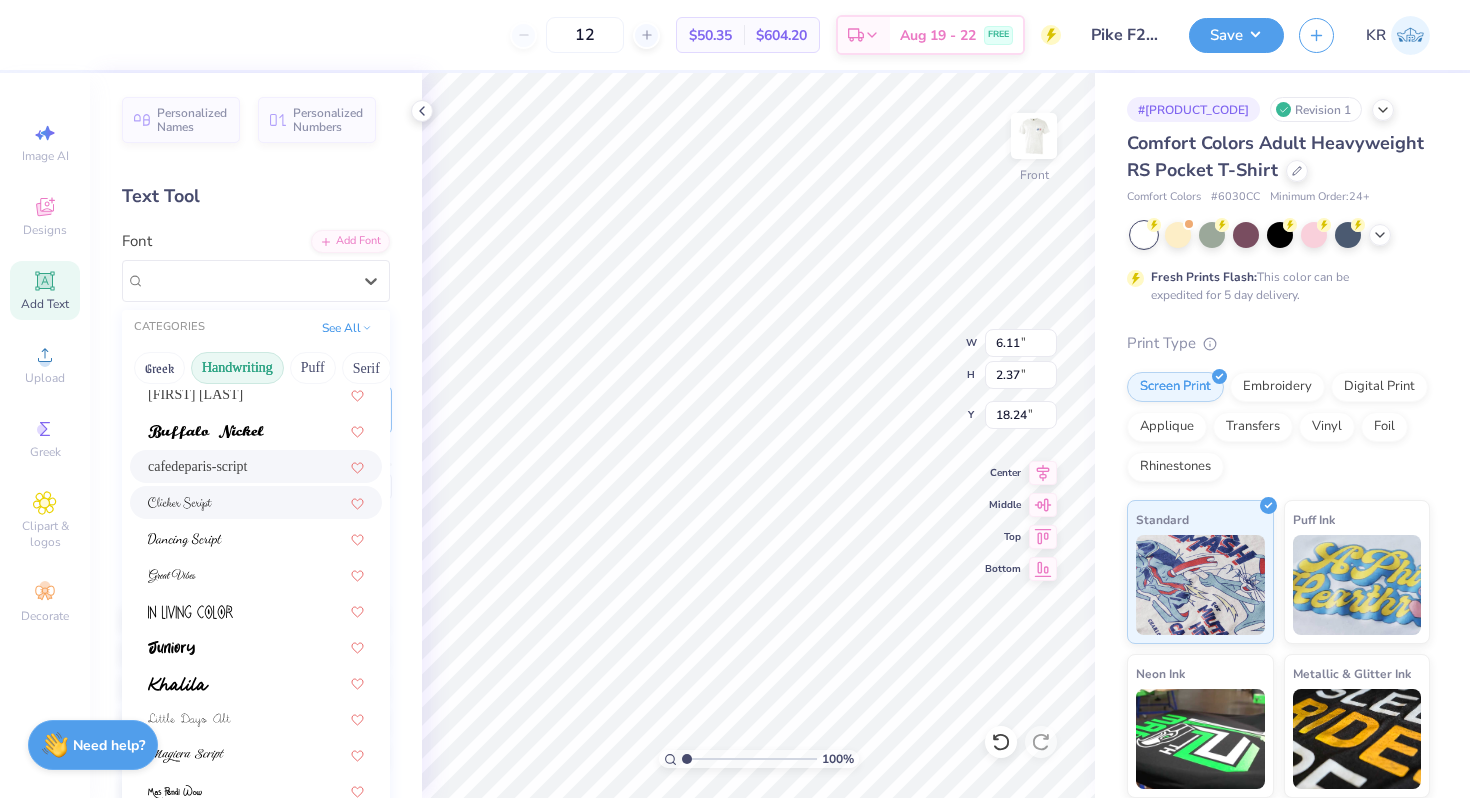 click at bounding box center [256, 502] 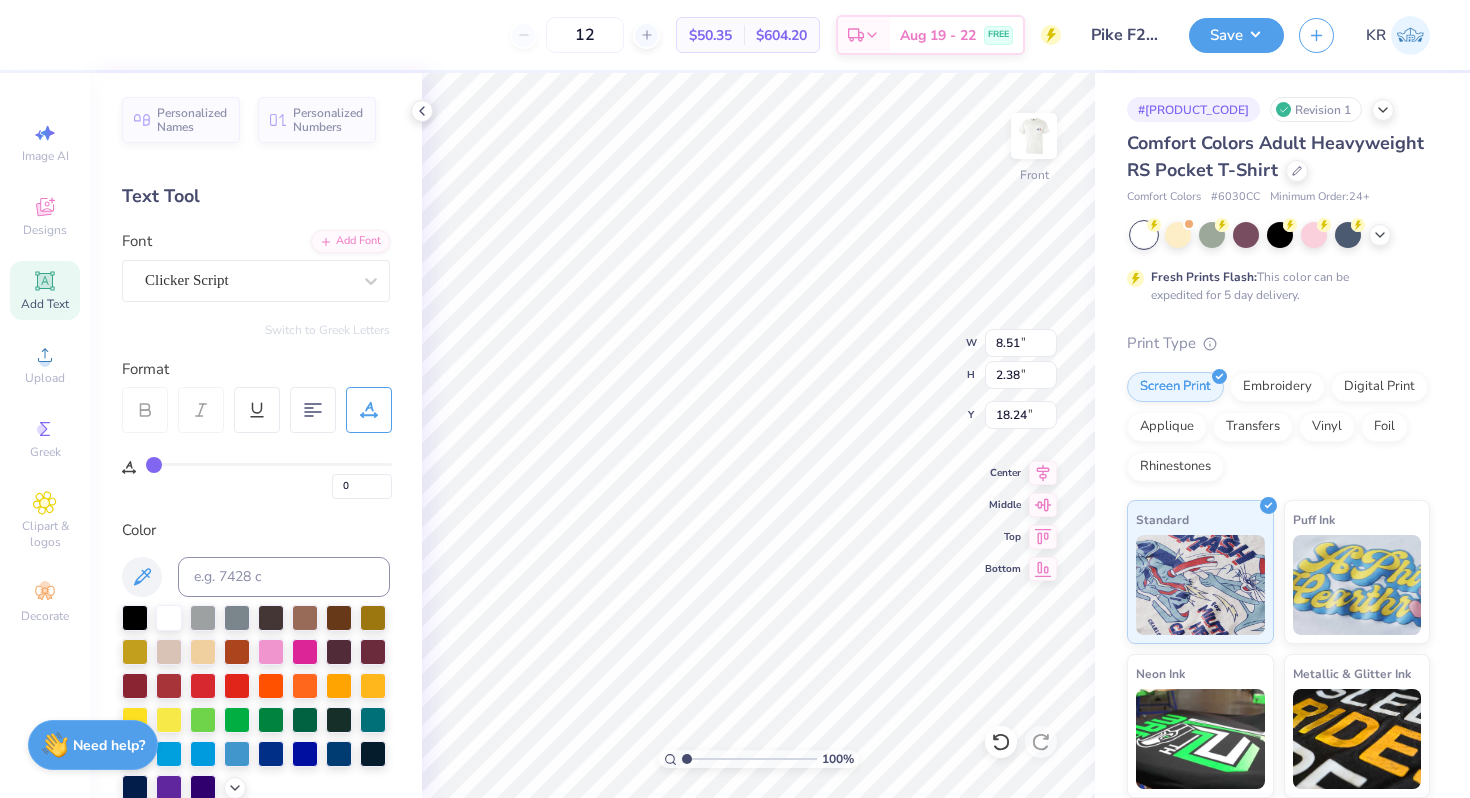 type on "8.51" 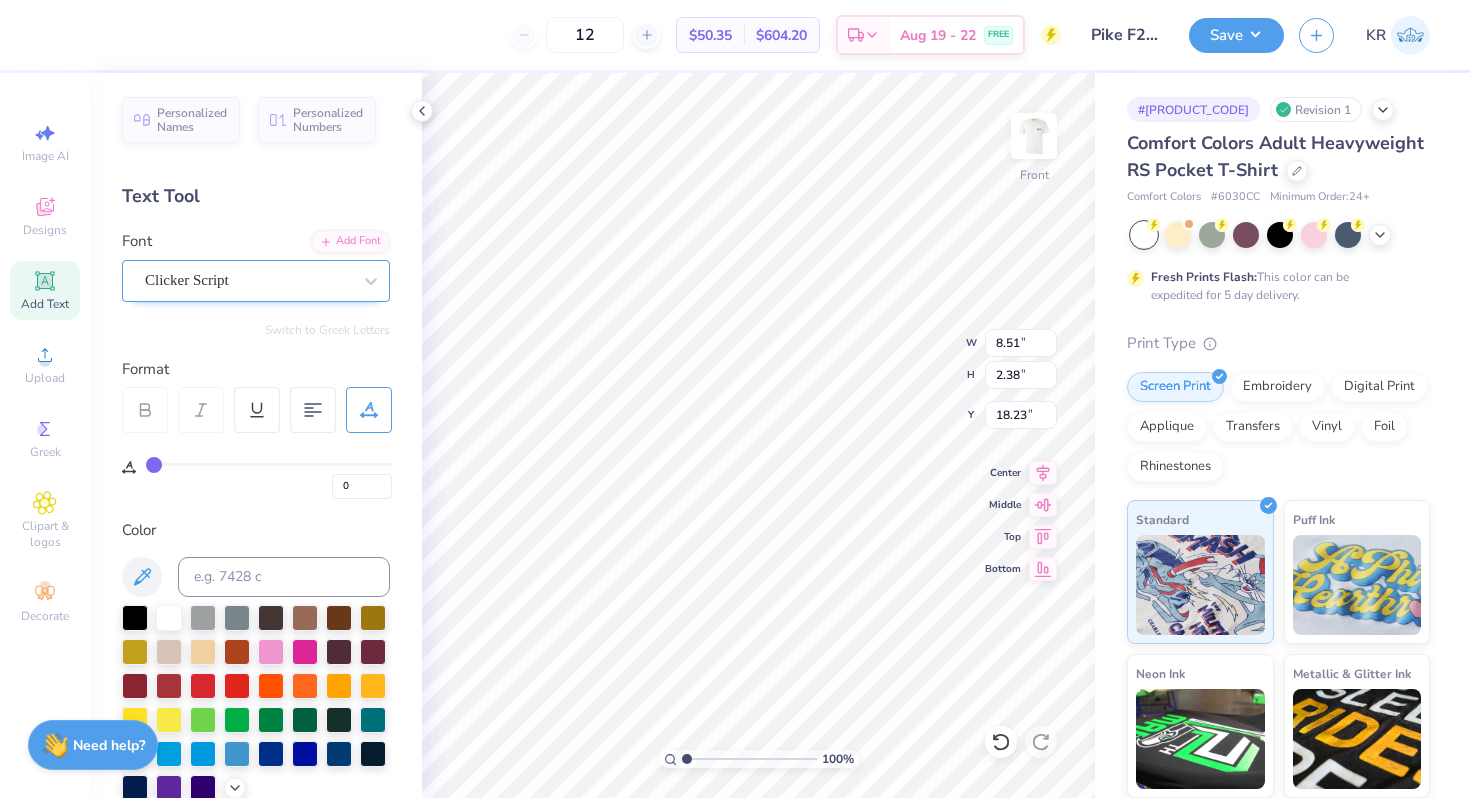 click on "Clicker Script" at bounding box center [248, 280] 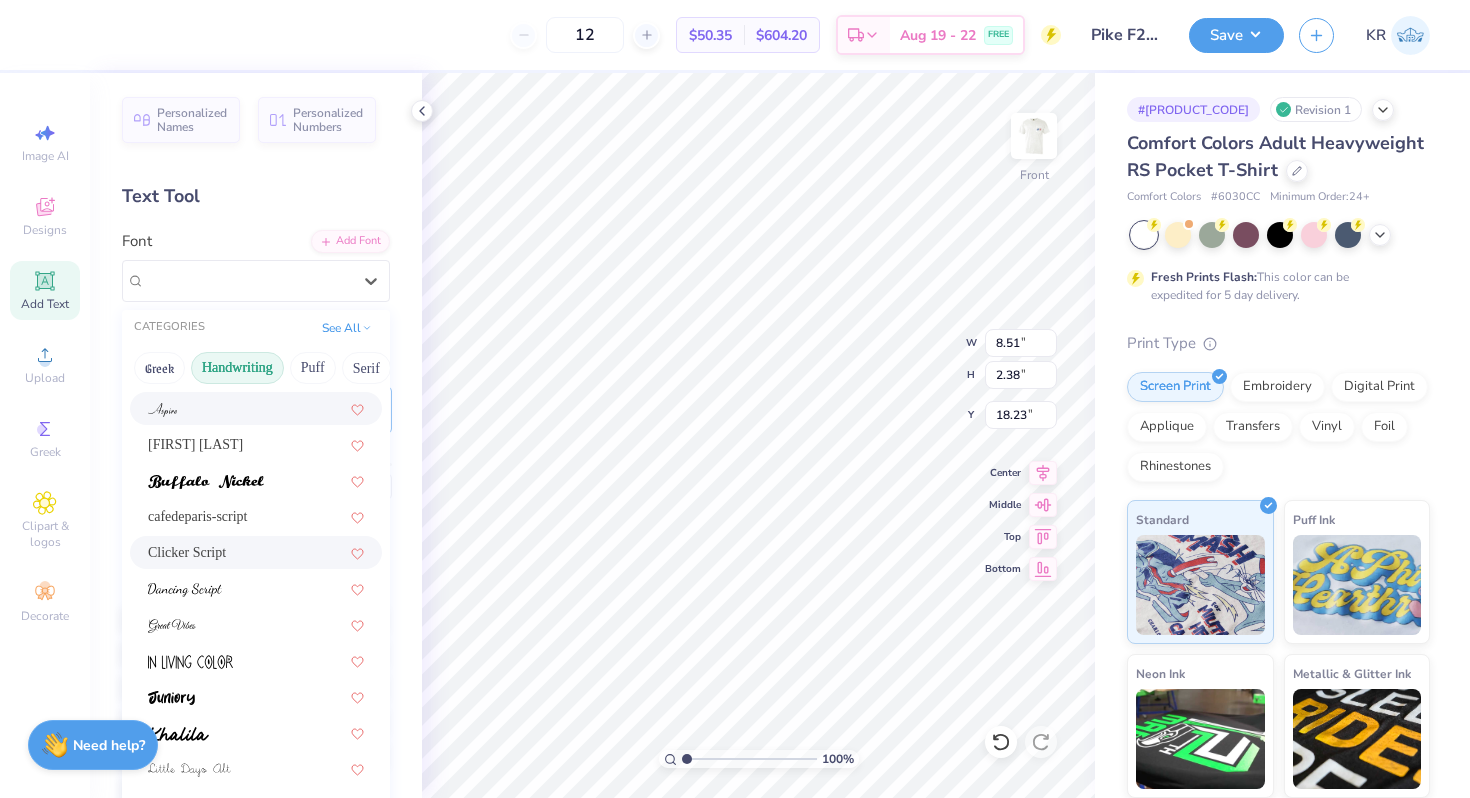 scroll, scrollTop: 119, scrollLeft: 0, axis: vertical 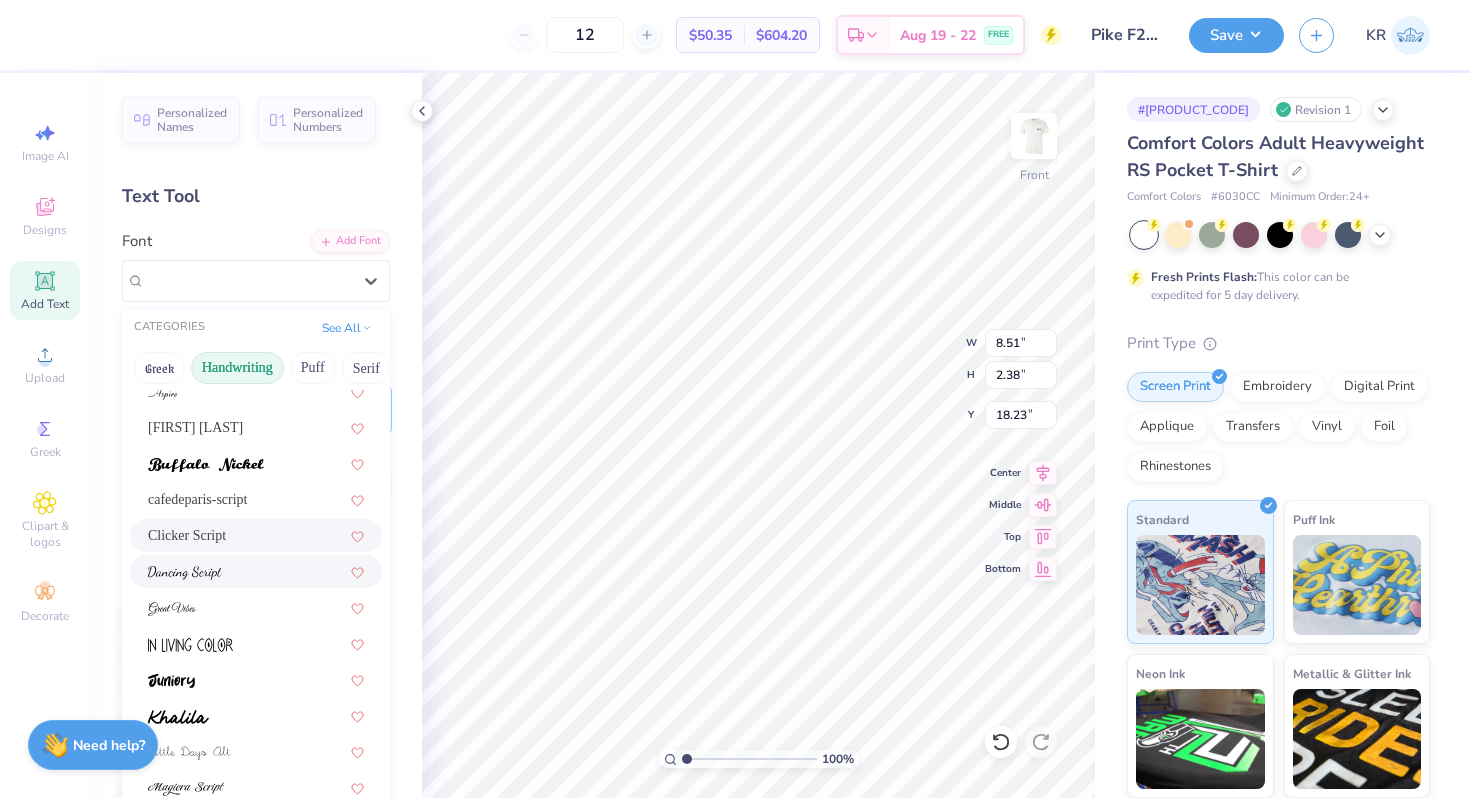 click at bounding box center [256, 571] 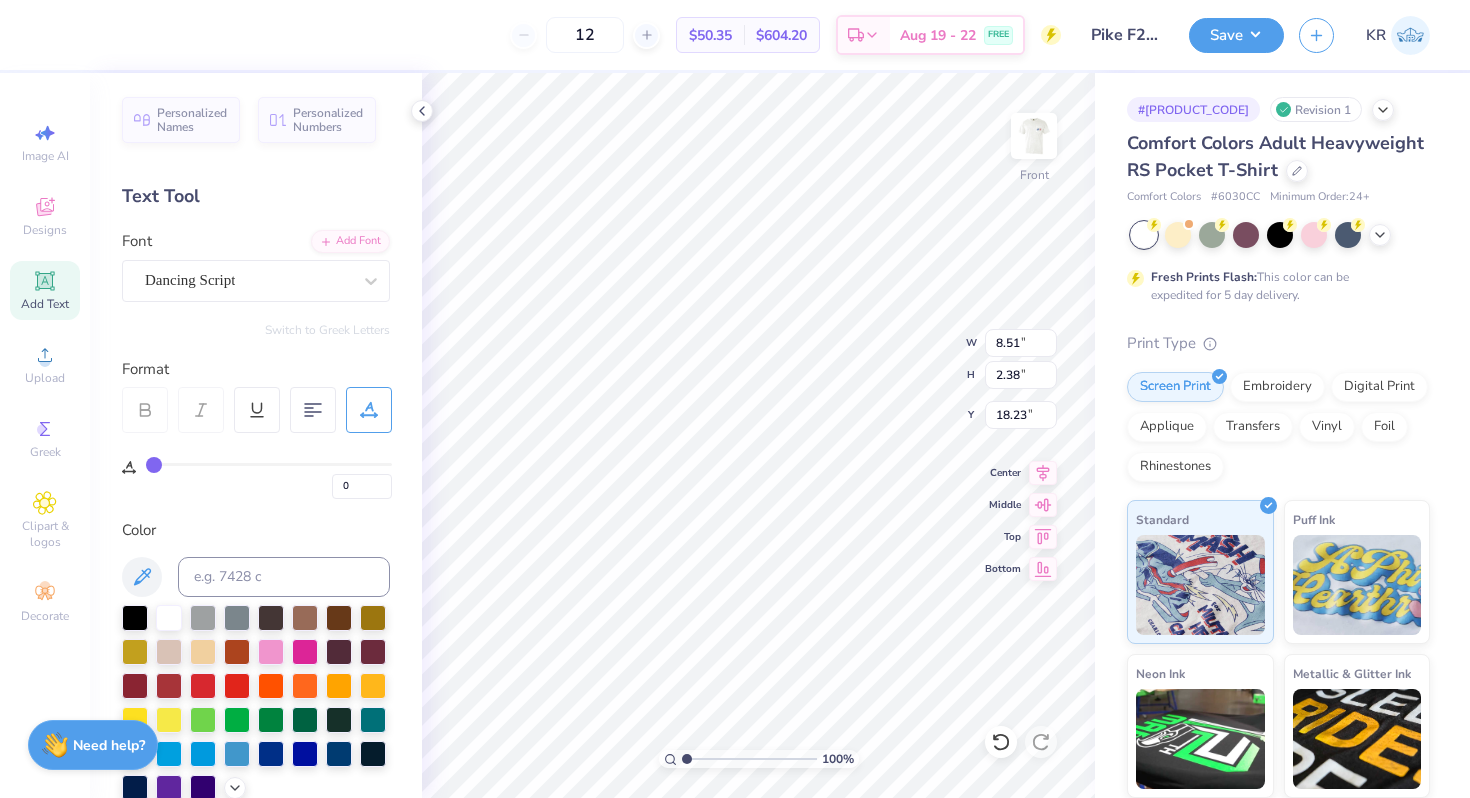 type on "8.43" 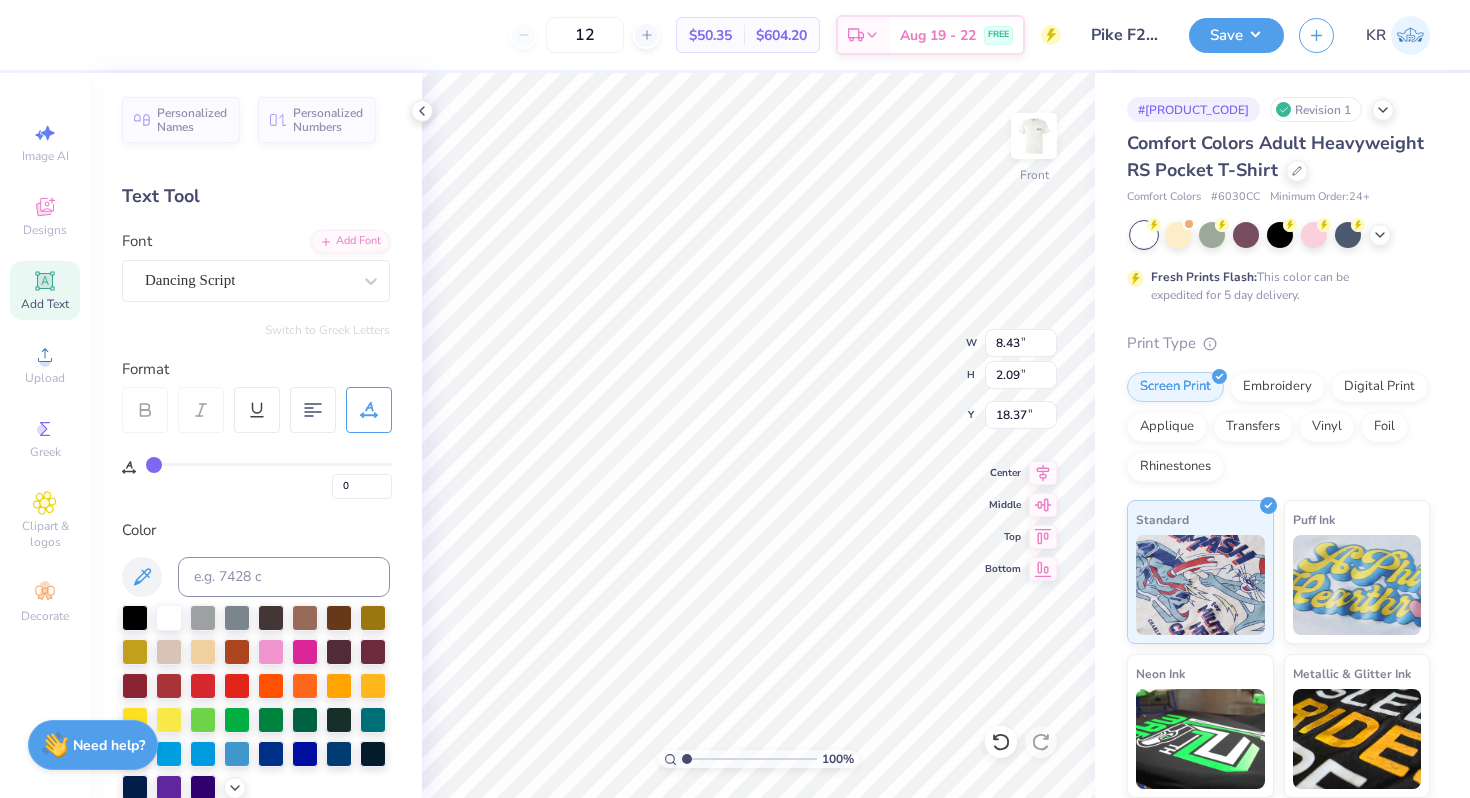 type on "17.37" 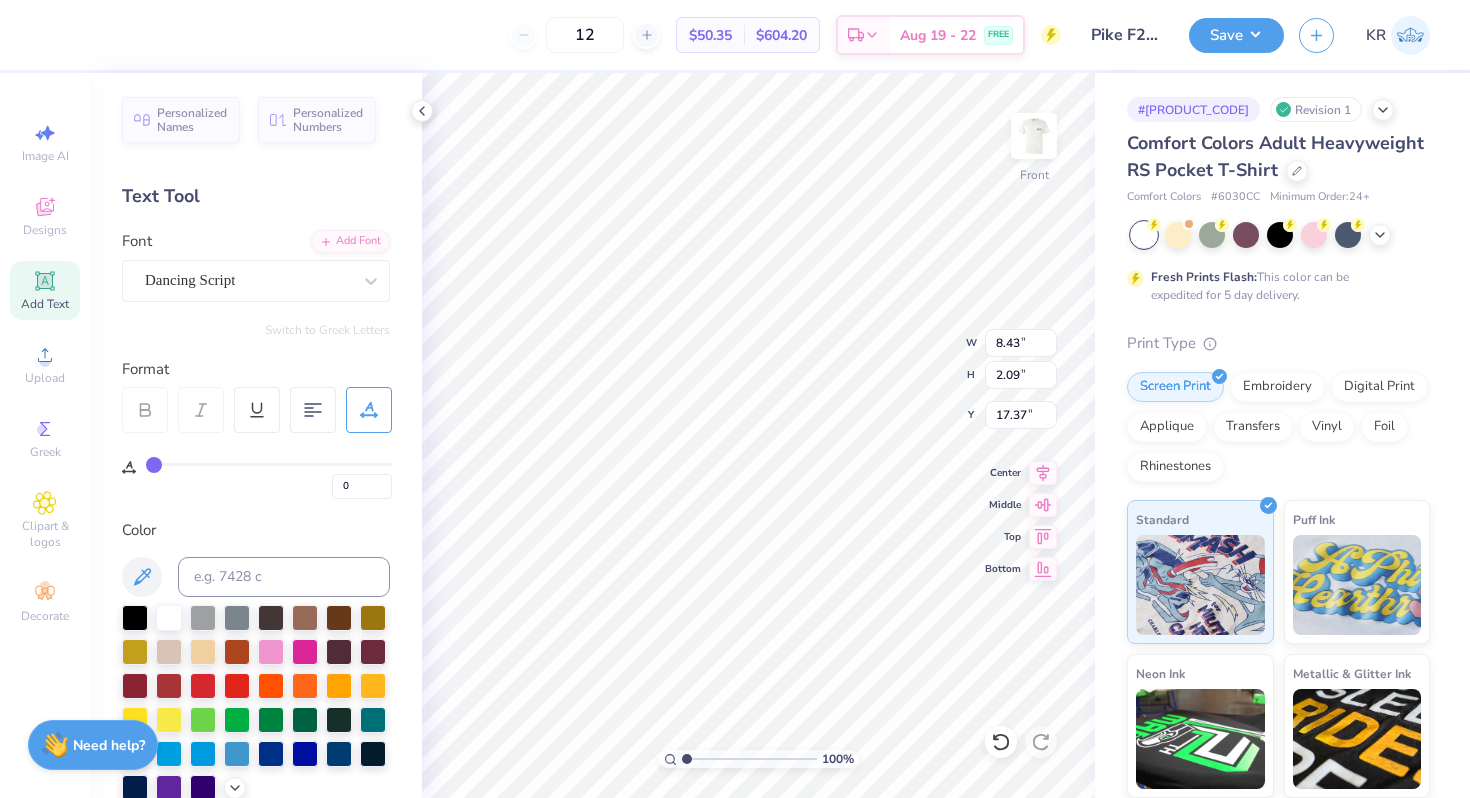 type on "4.14" 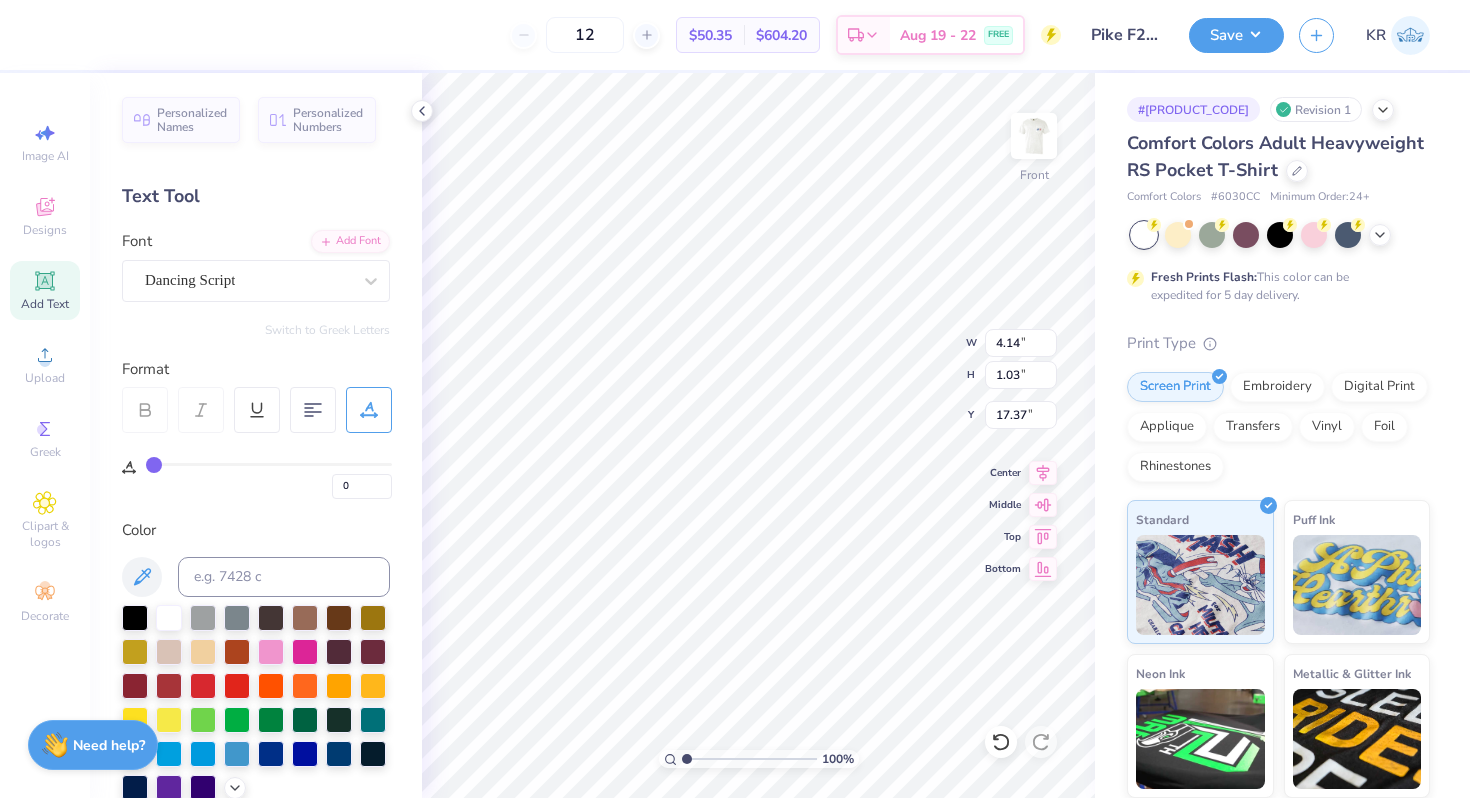 type on "18.51" 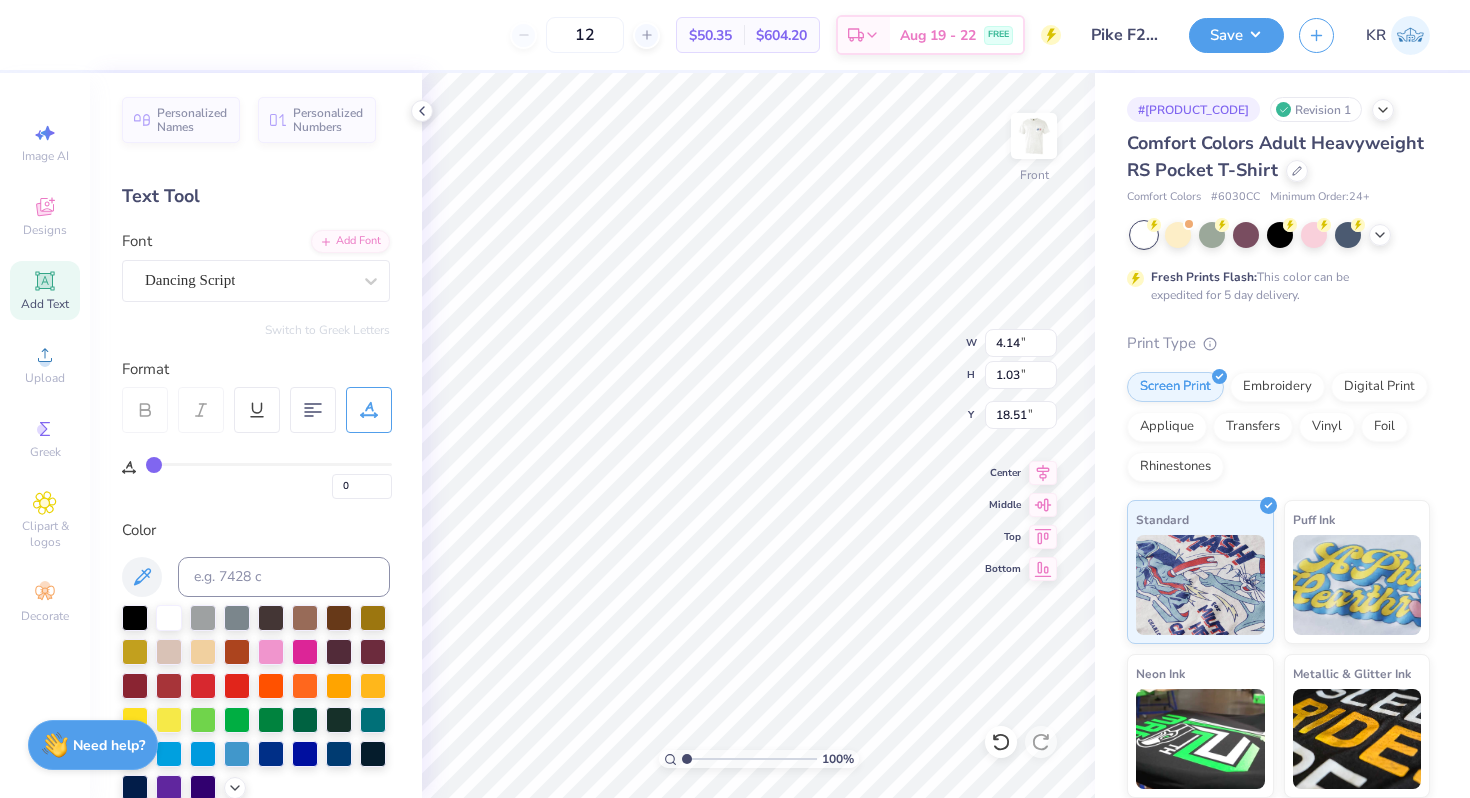 type on "3.80" 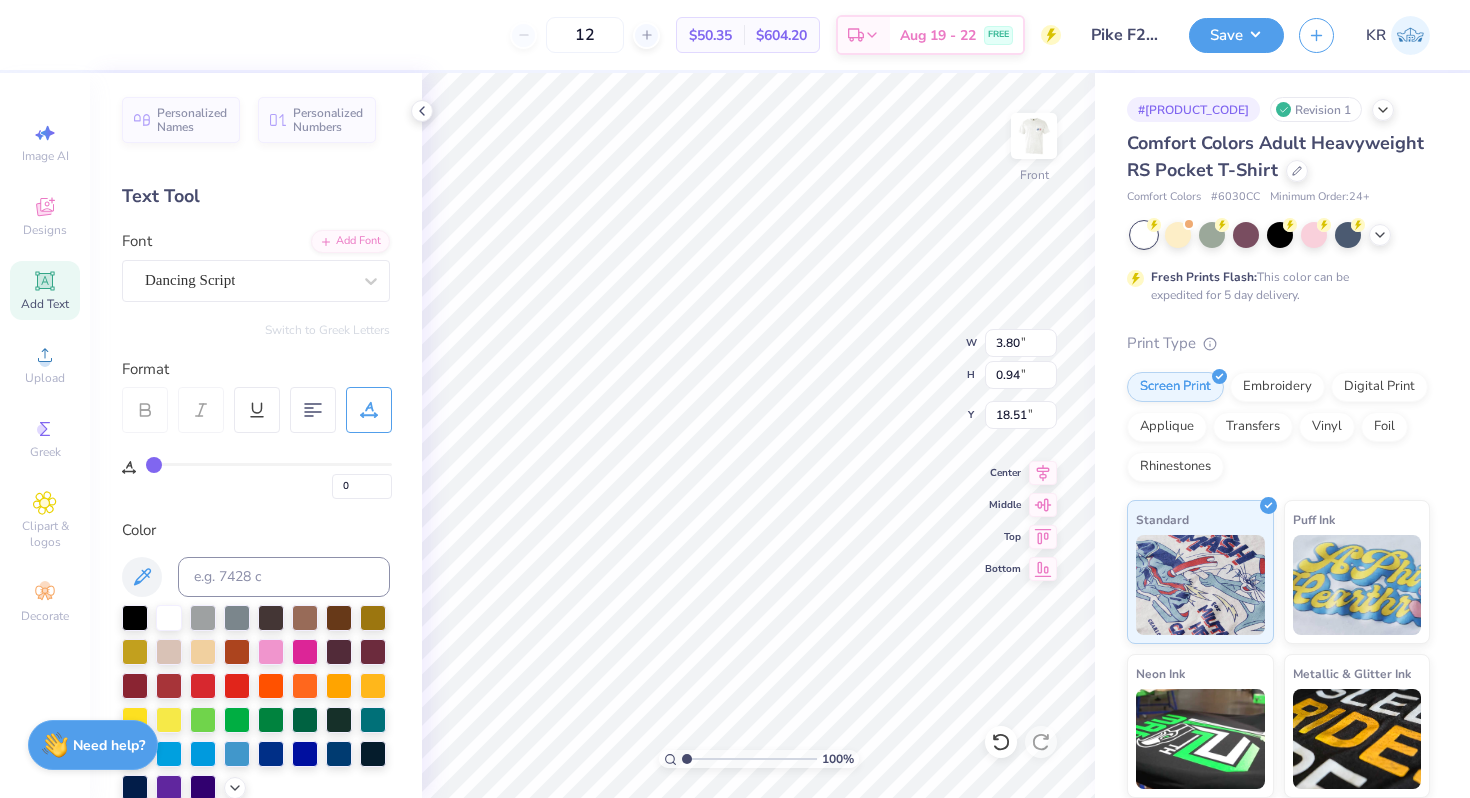 type on "4.89" 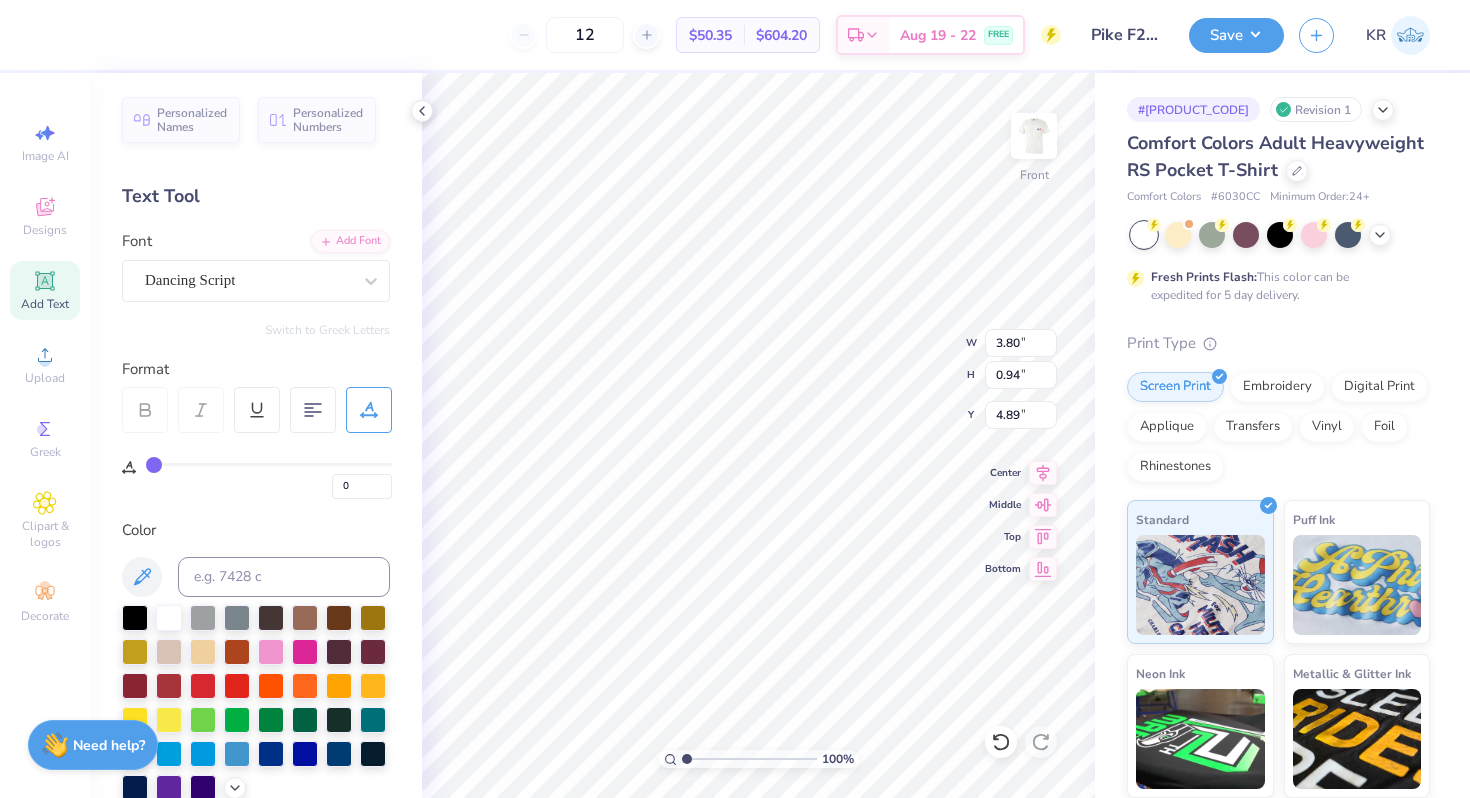 type on "2.52" 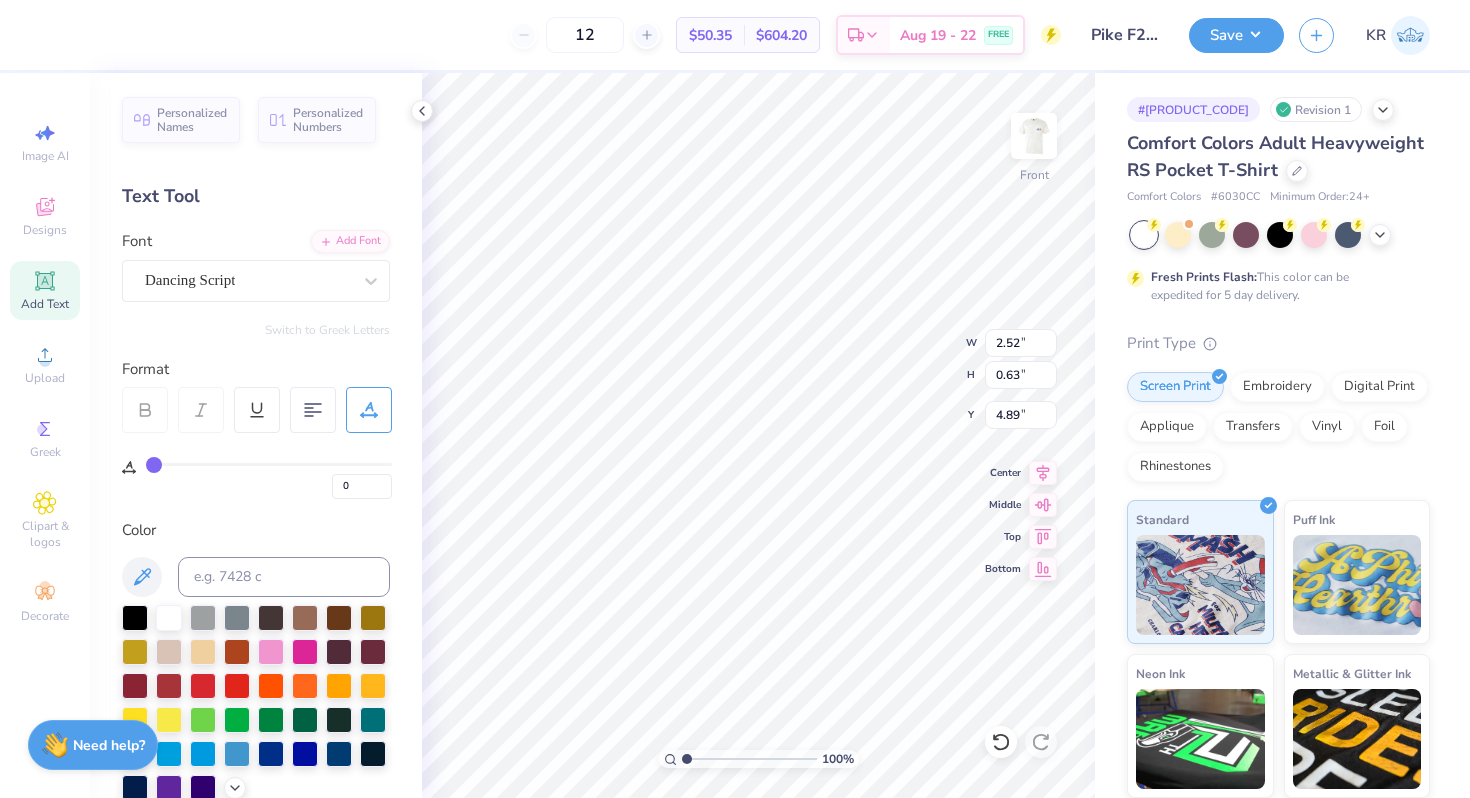 type on "5.16" 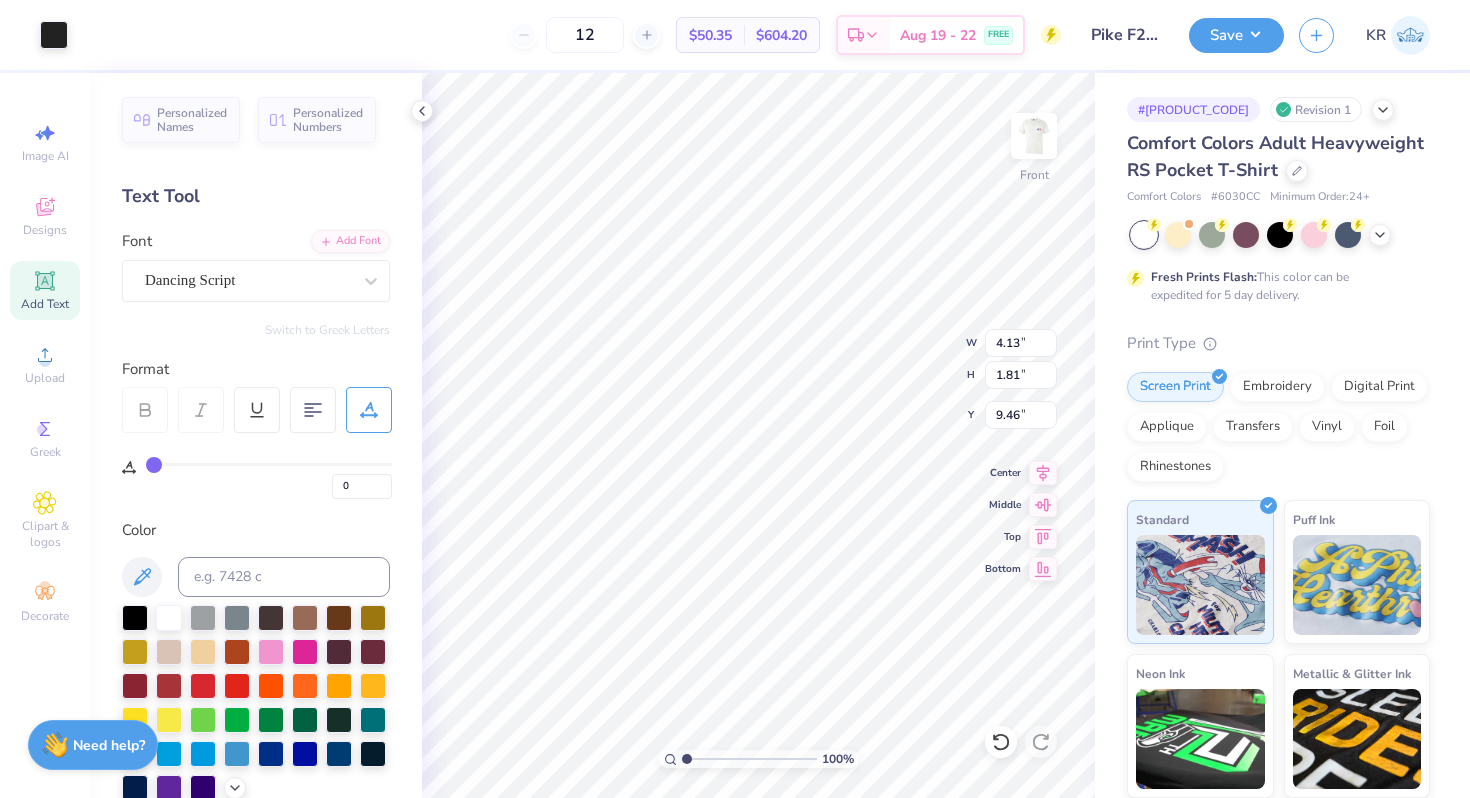 type on "10.31" 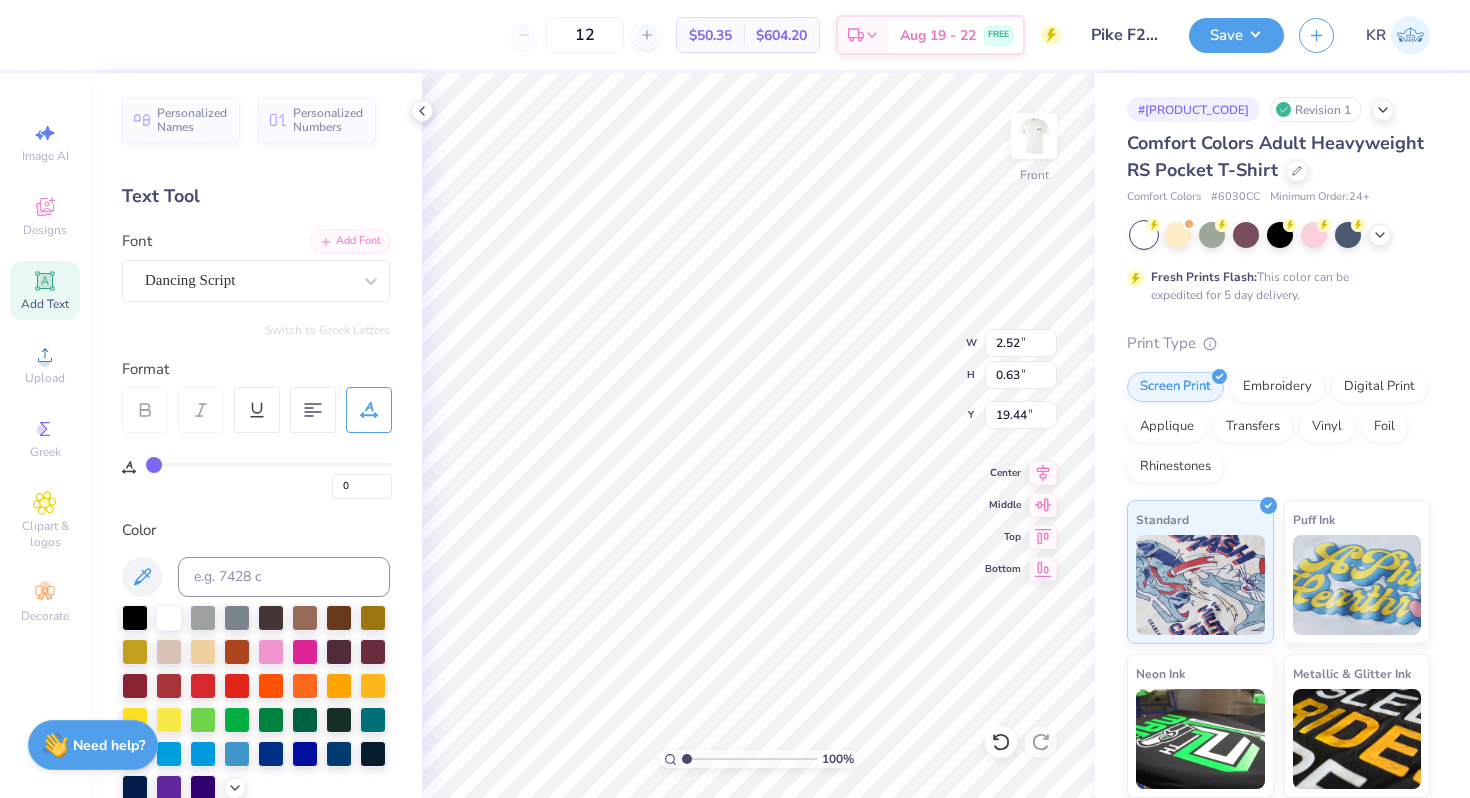 type on "19.44" 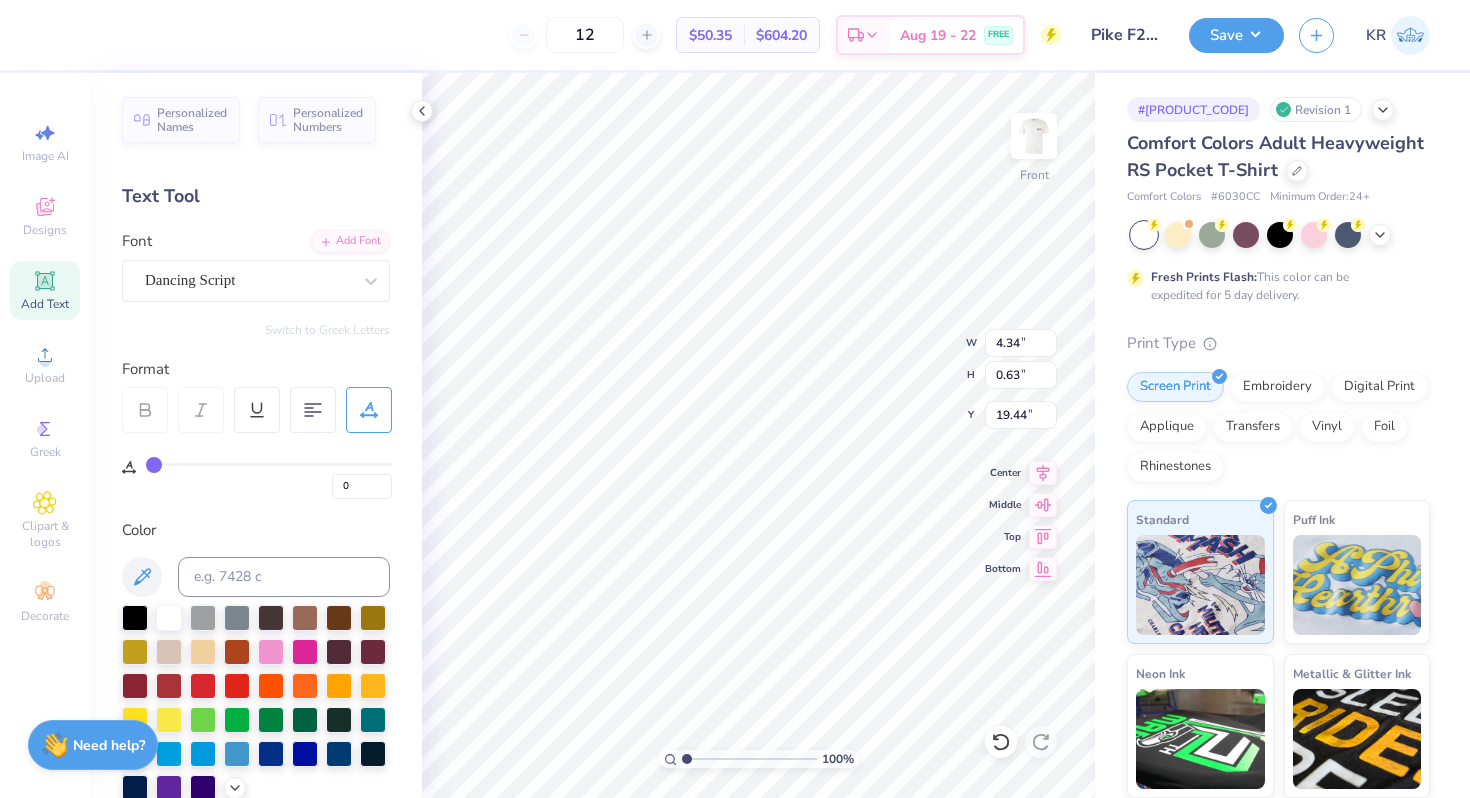 type on "9.32" 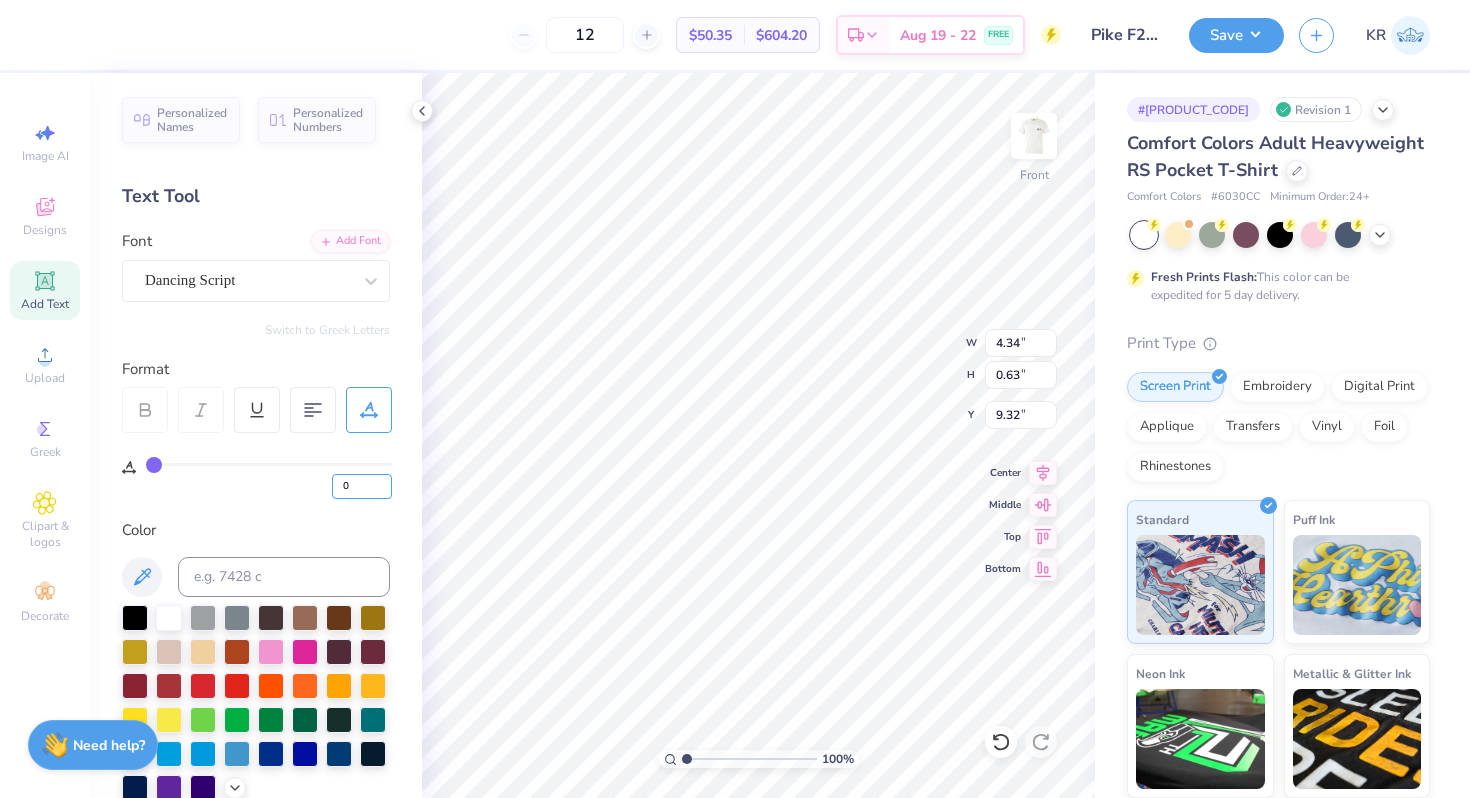 click on "0" at bounding box center [362, 486] 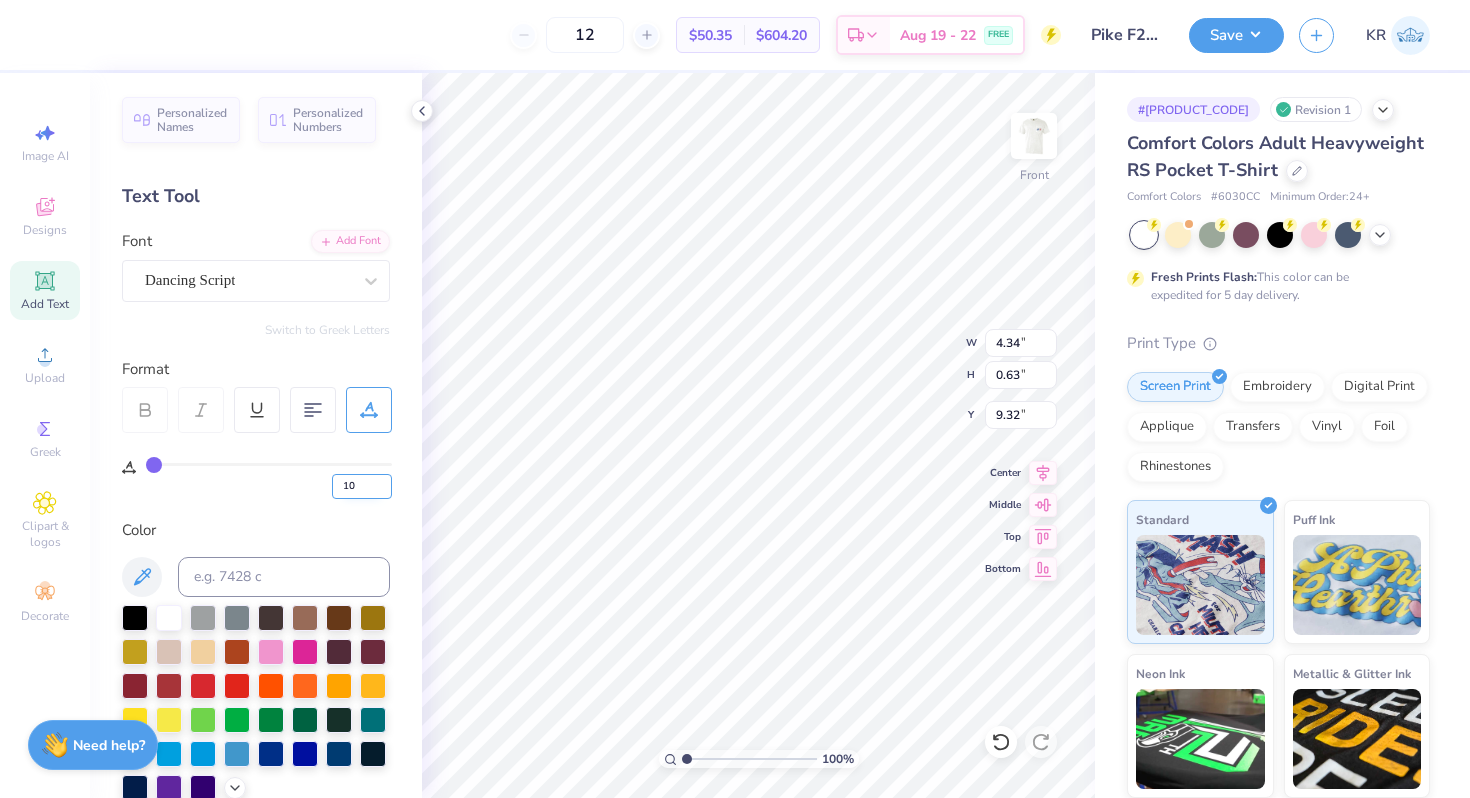 type on "10" 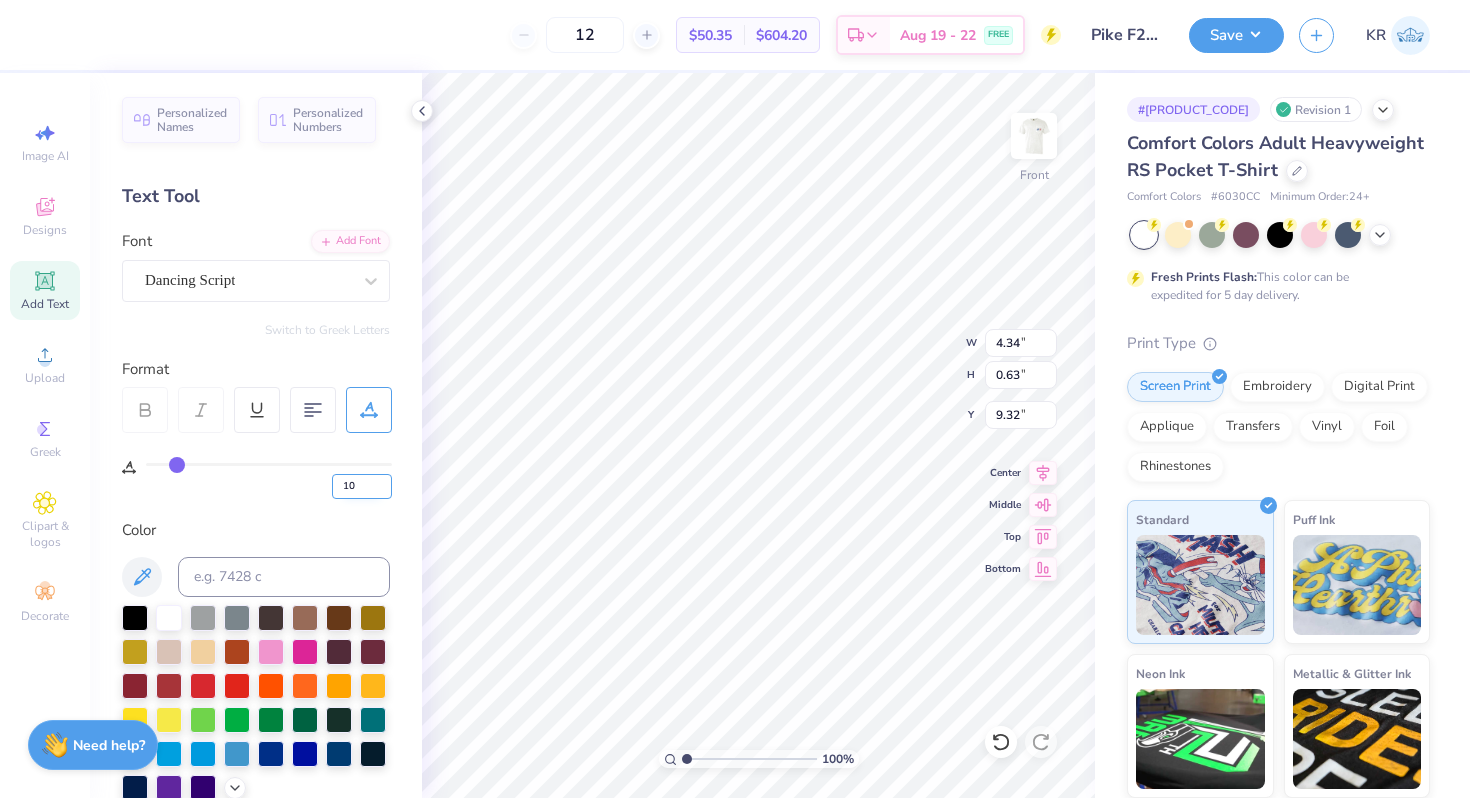 type on "5.31" 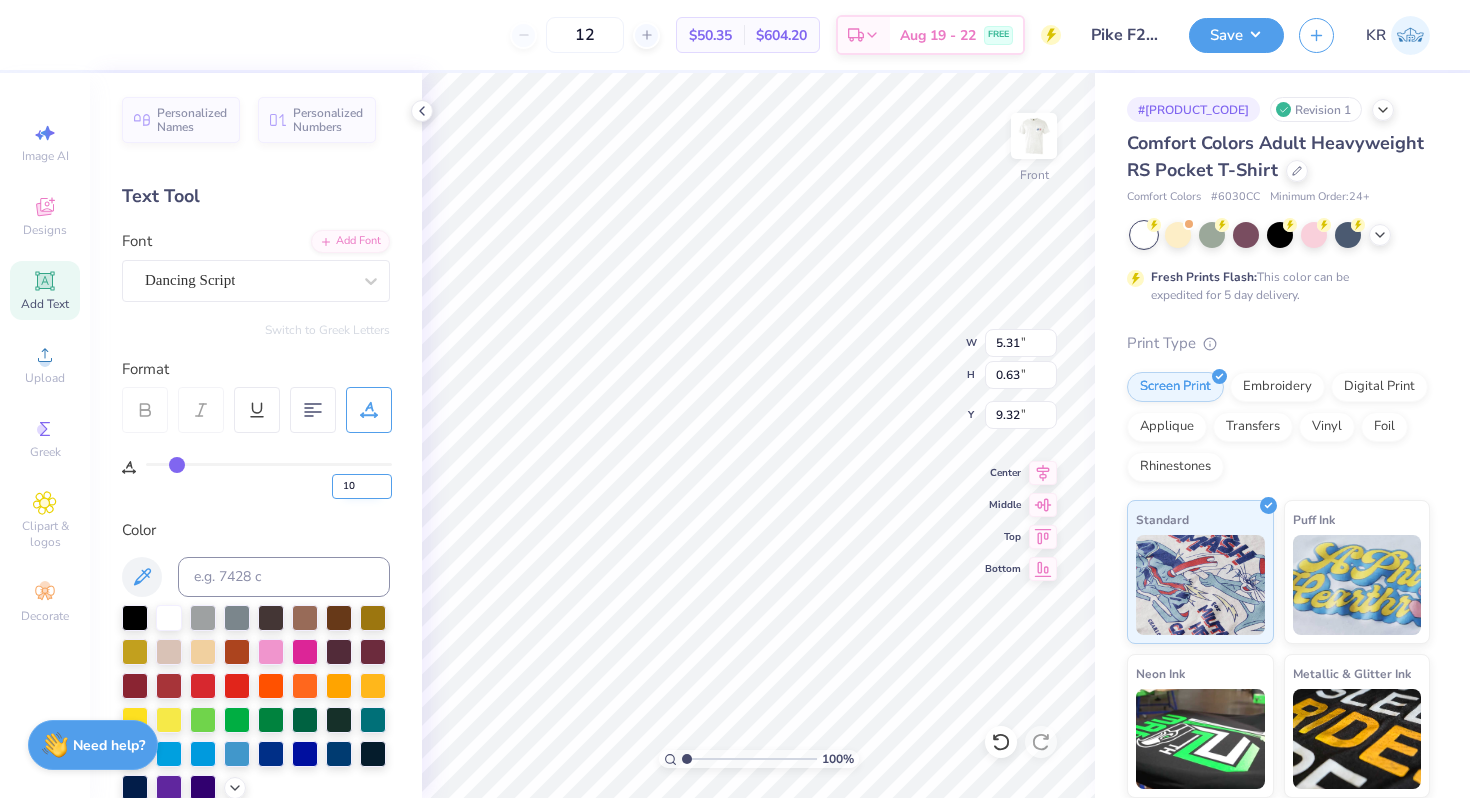 click on "10" at bounding box center (362, 486) 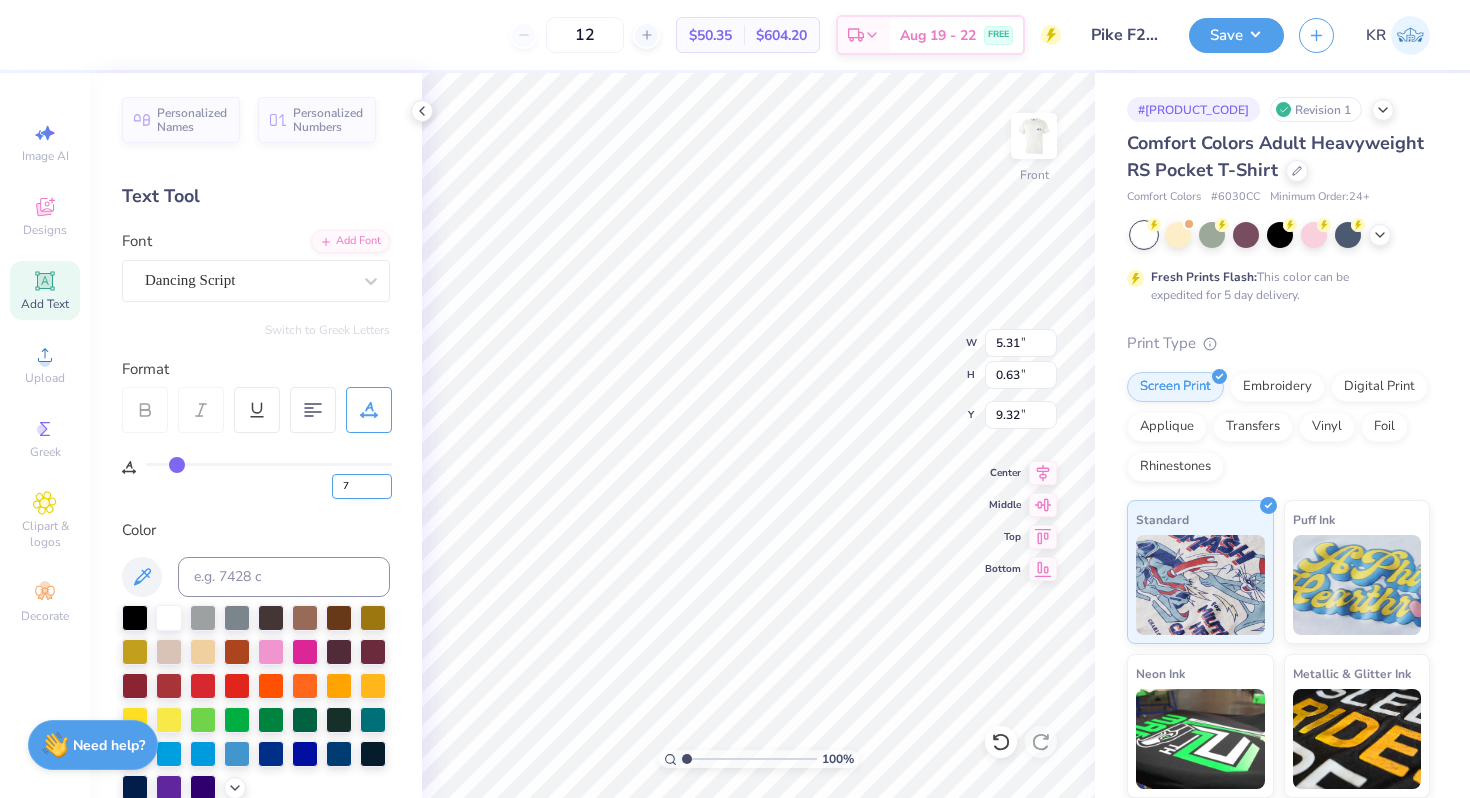 type on "7" 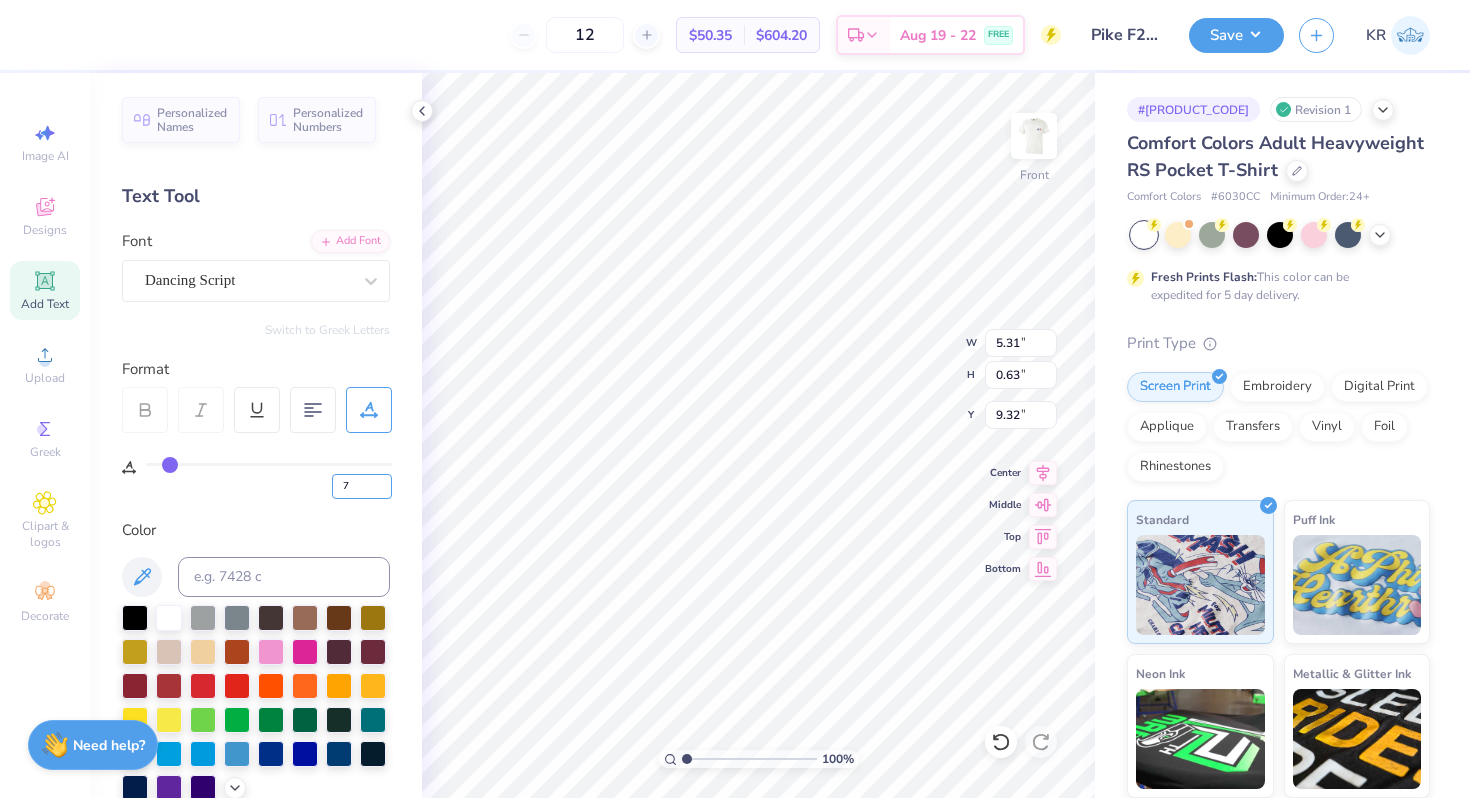 type on "5.02" 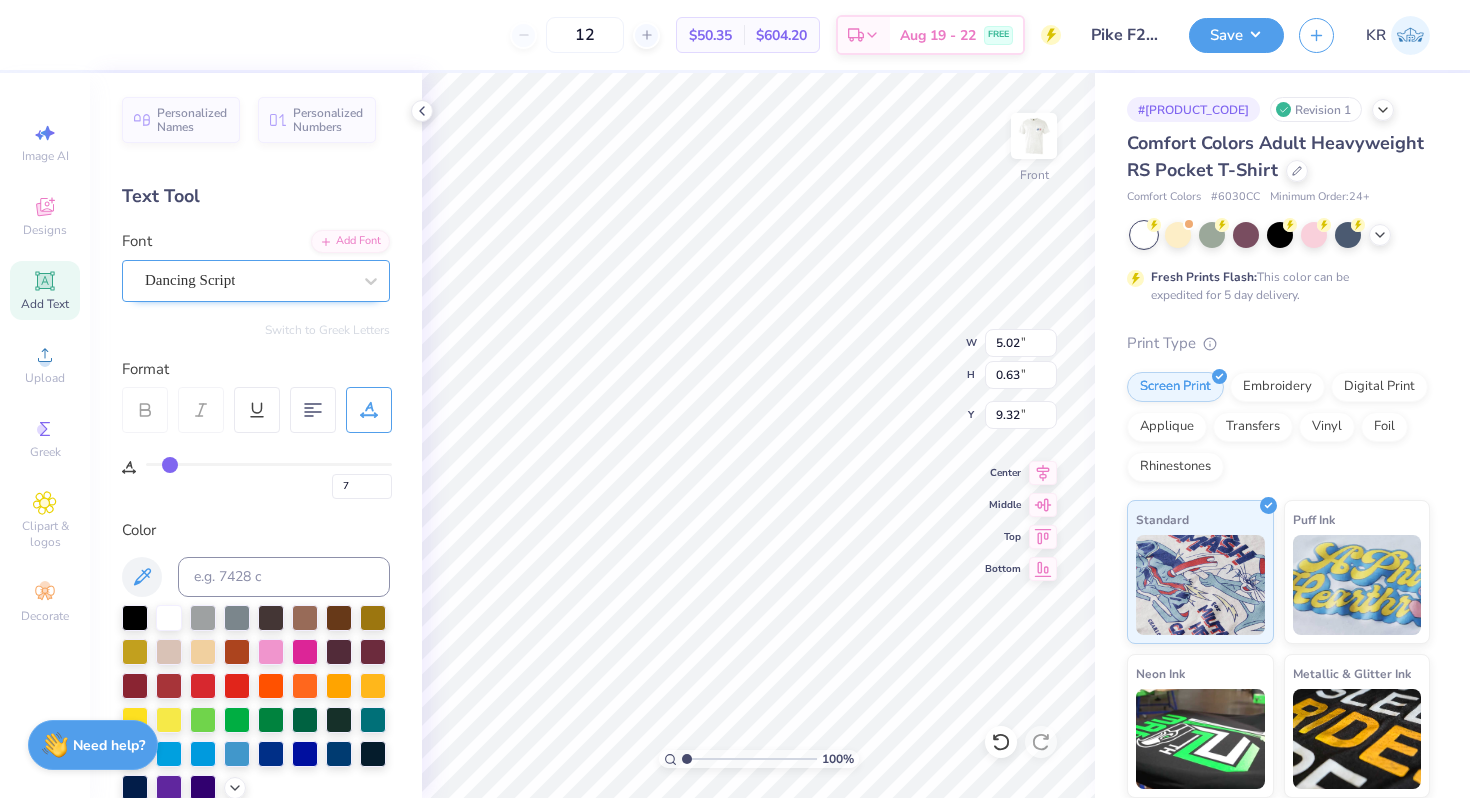 click on "Dancing Script" at bounding box center [248, 280] 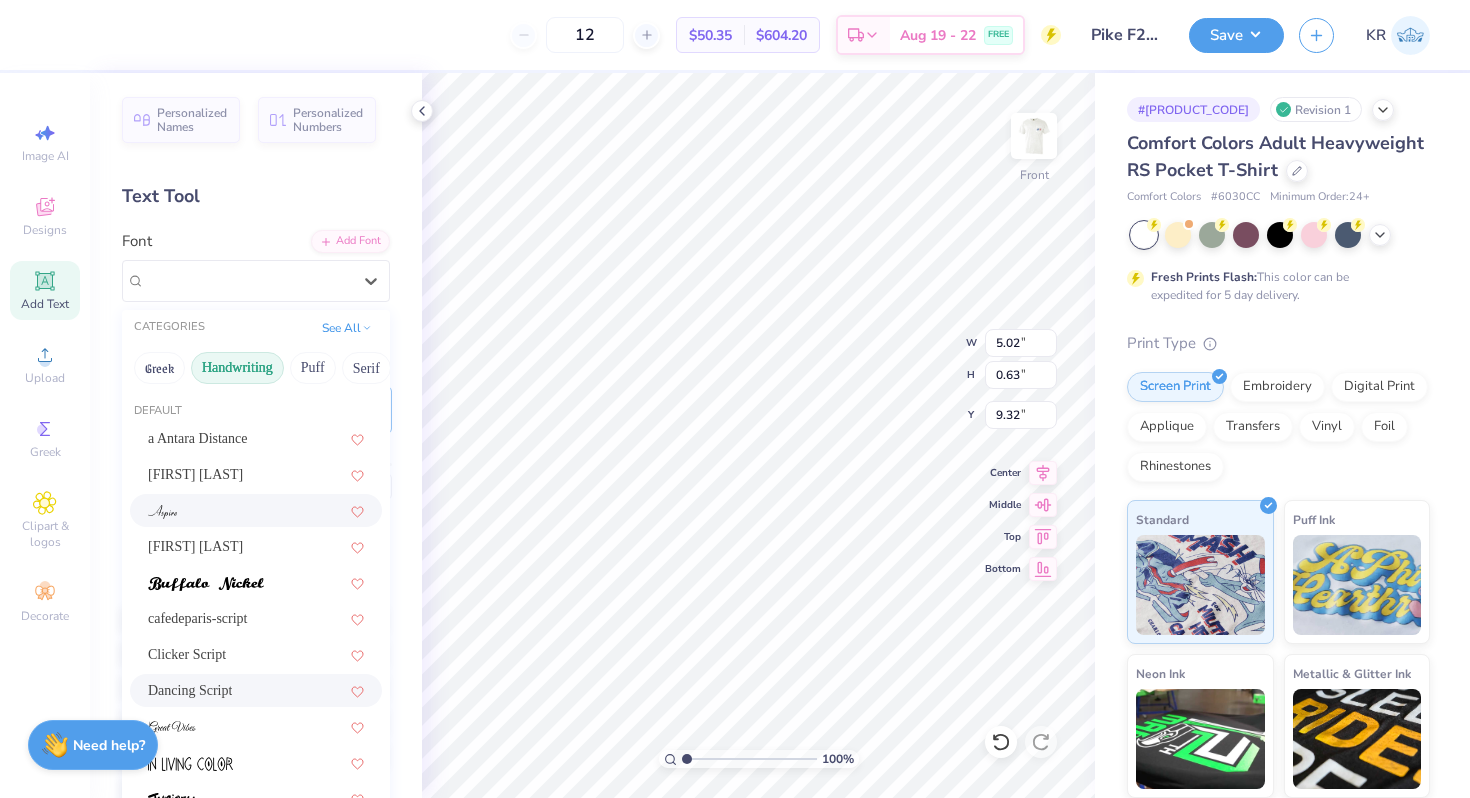 click at bounding box center [256, 510] 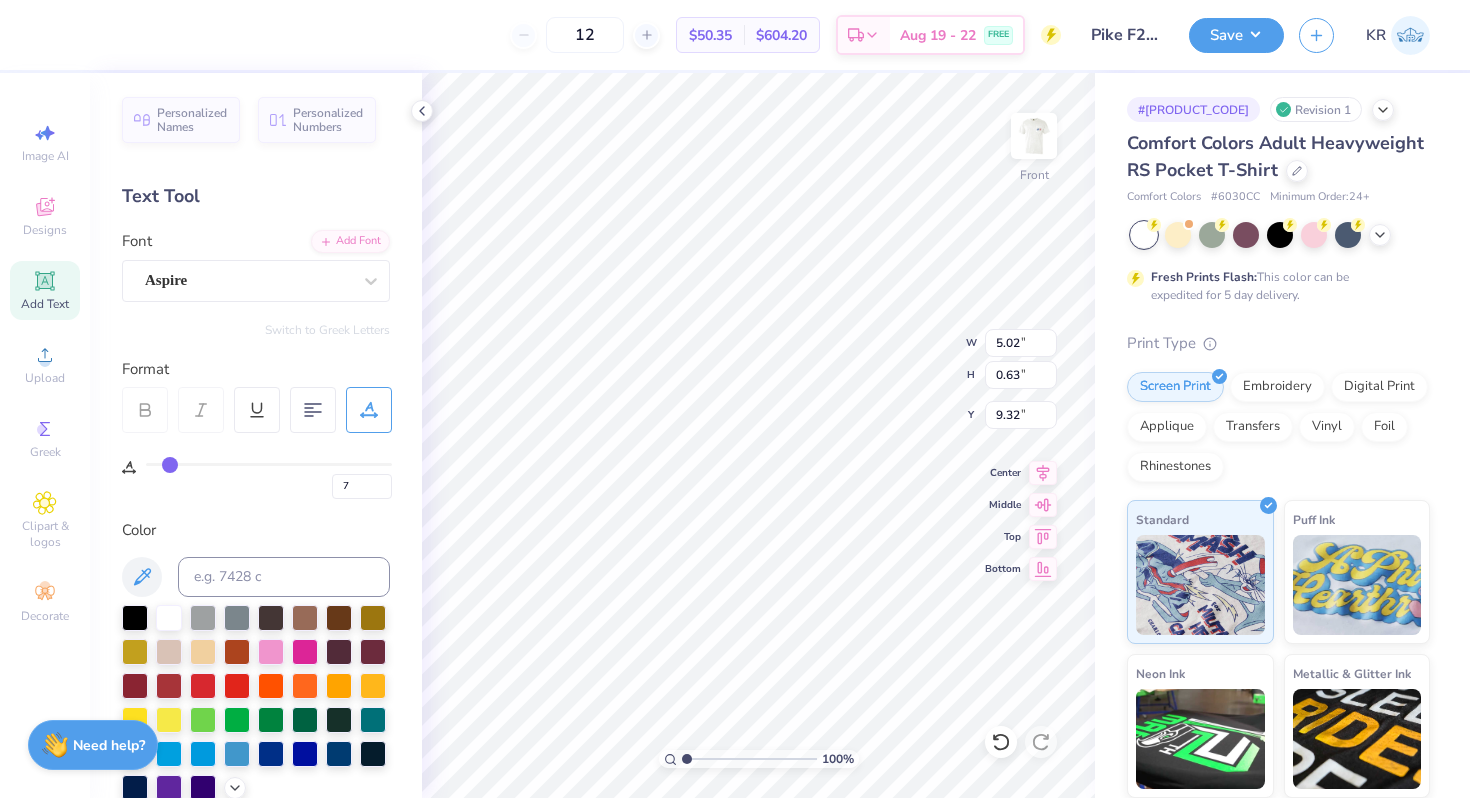 type on "3.91" 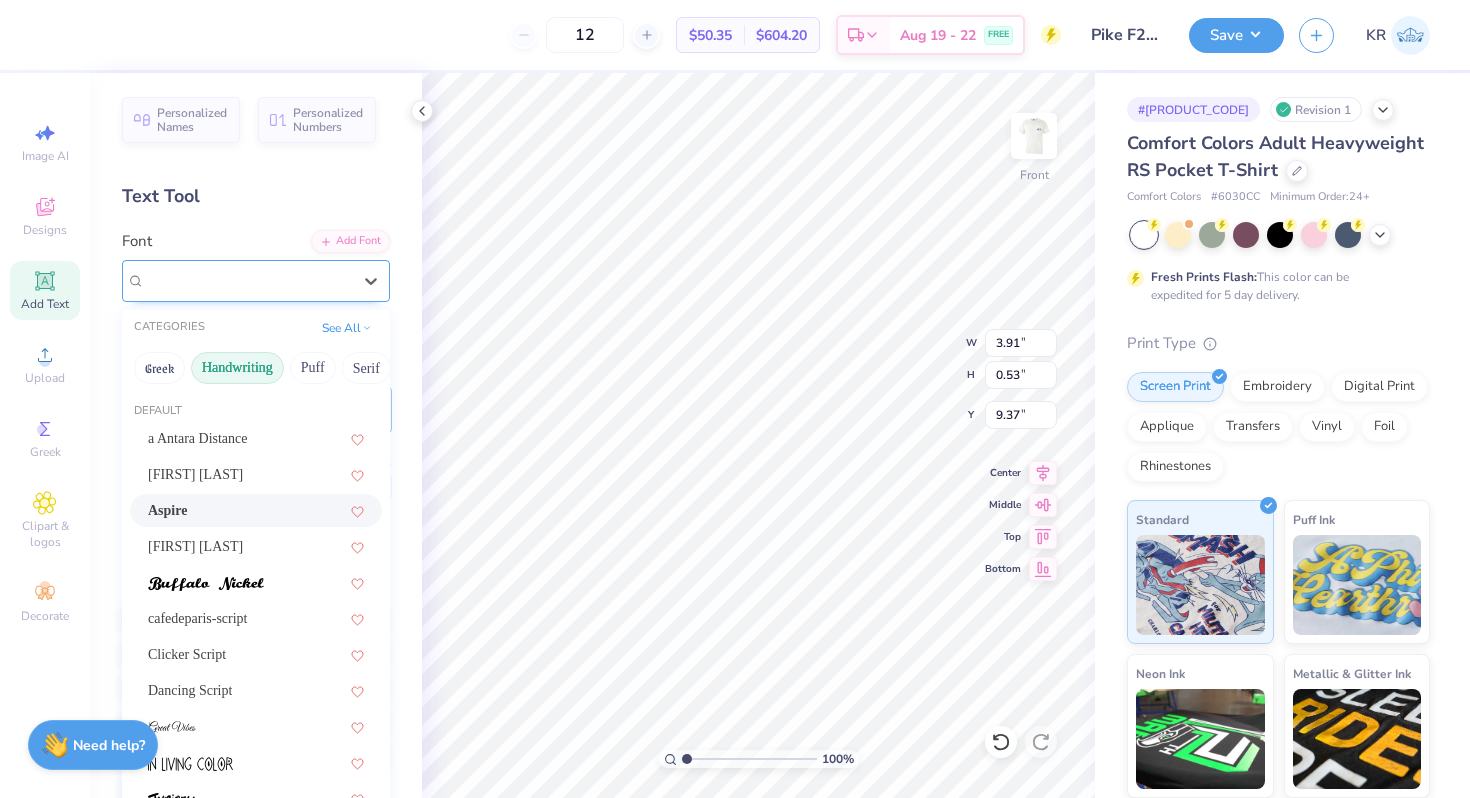 click on "Aspire" at bounding box center [248, 280] 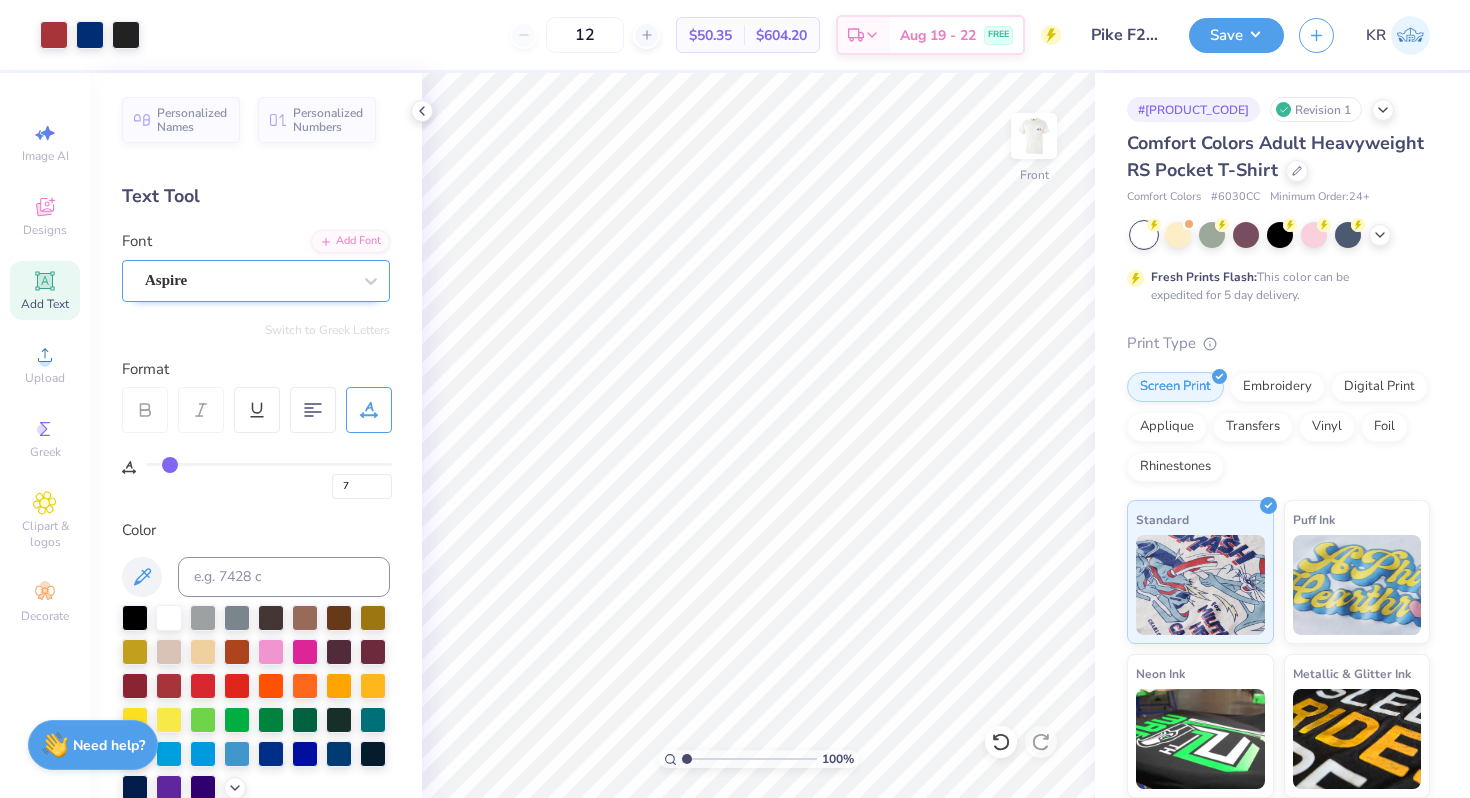 click on "Aspire" at bounding box center (256, 281) 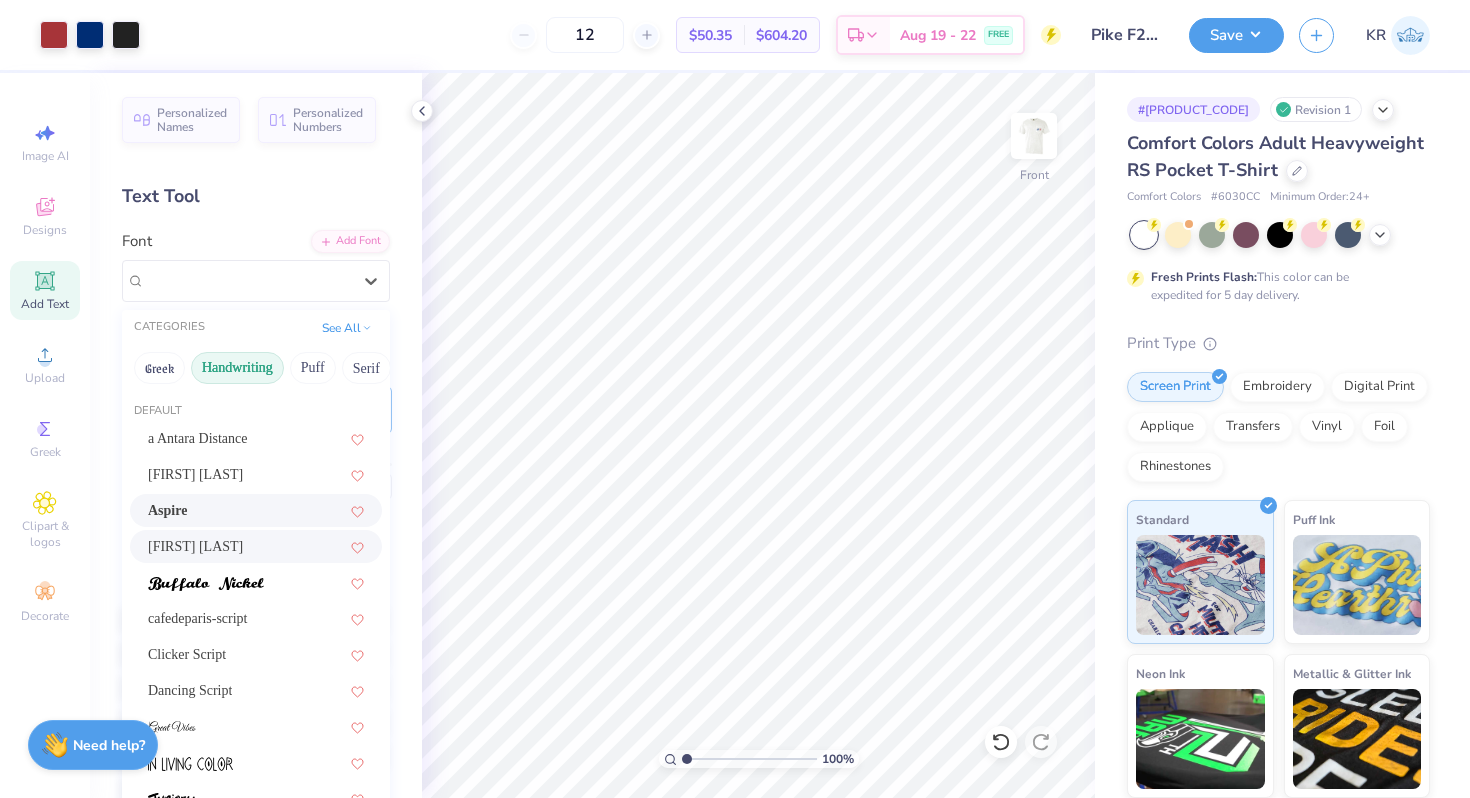 click on "Bettina Signature" at bounding box center [195, 546] 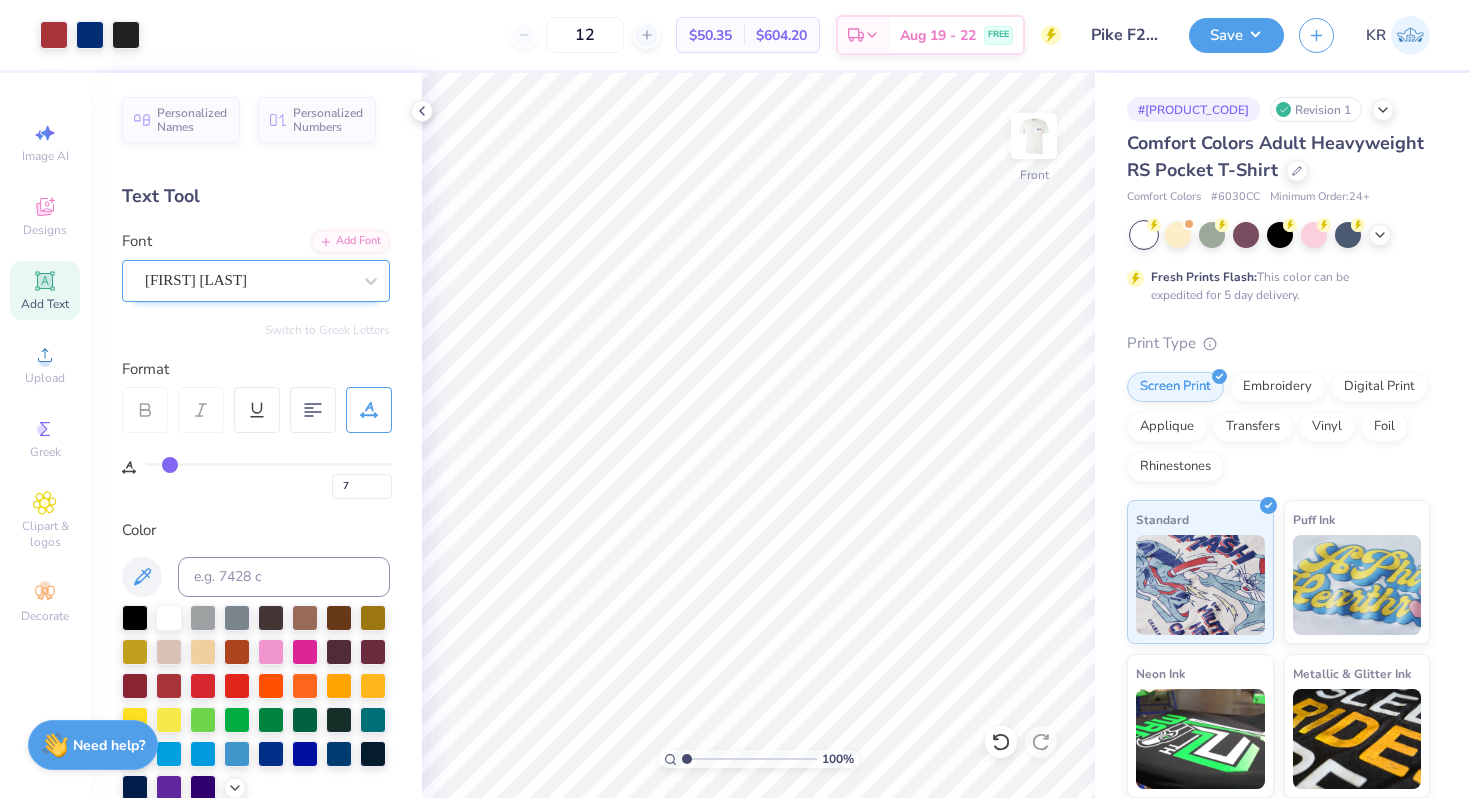click on "Bettina Signature" at bounding box center [256, 281] 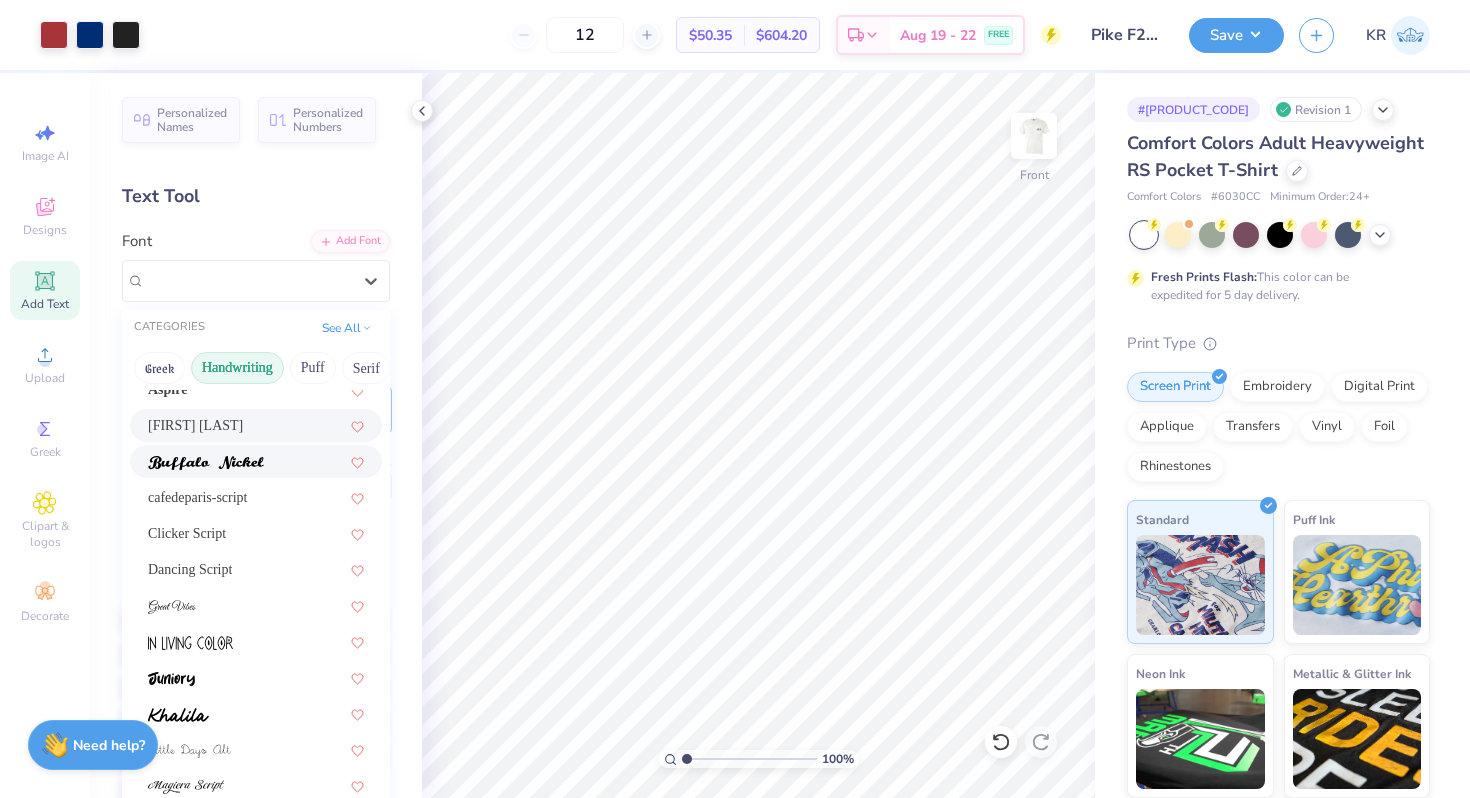 scroll, scrollTop: 150, scrollLeft: 0, axis: vertical 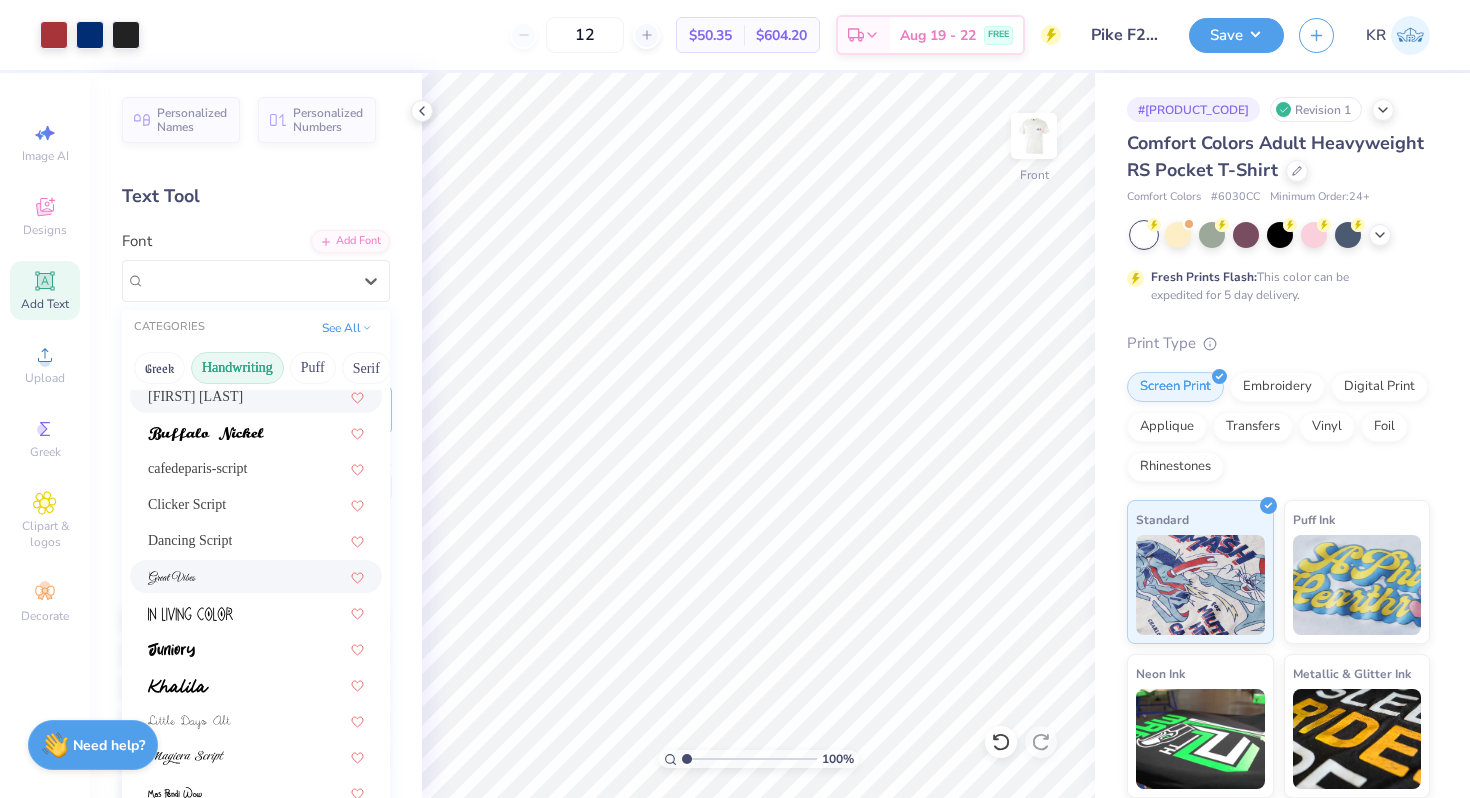 click at bounding box center [256, 576] 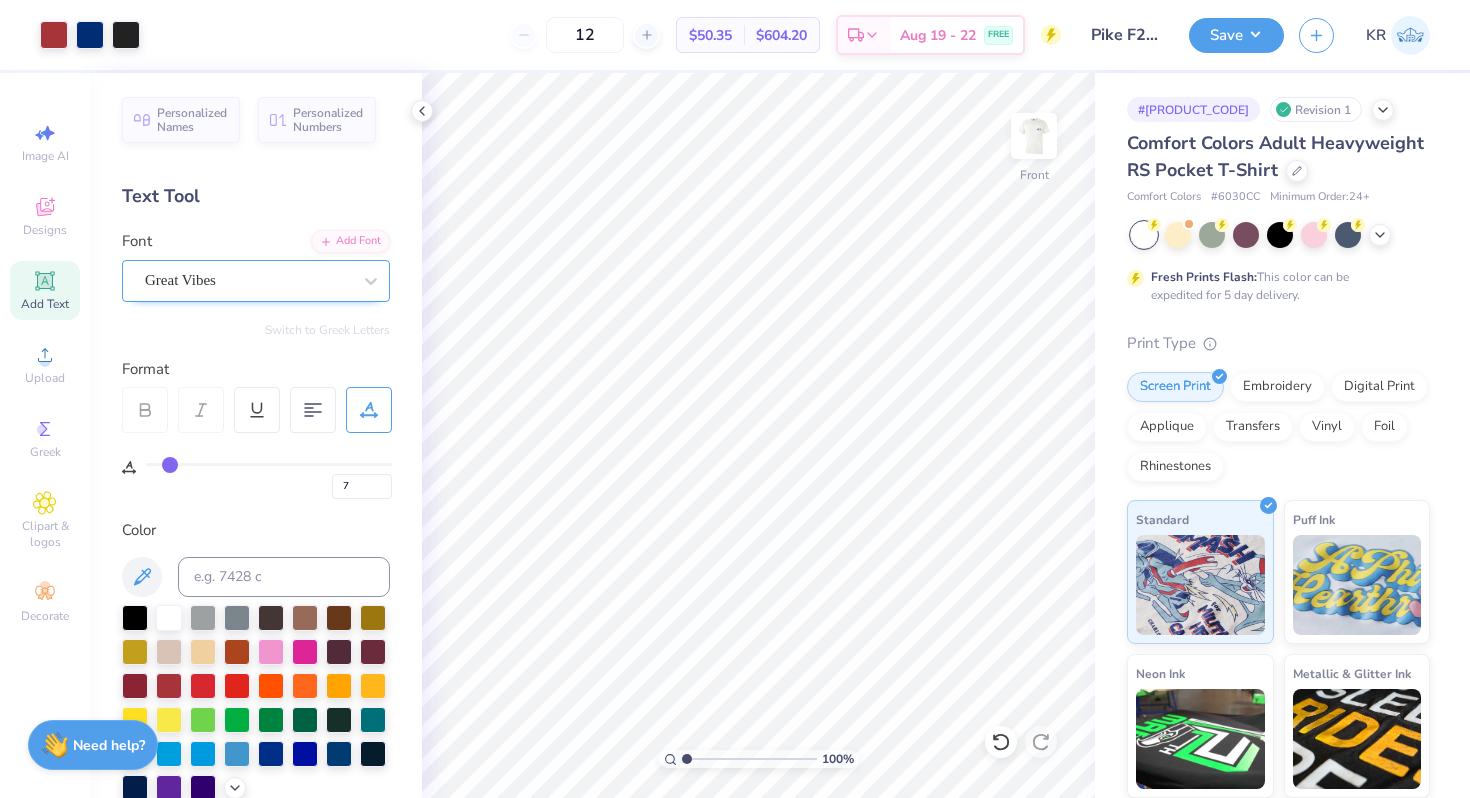 click on "Great Vibes" at bounding box center (248, 280) 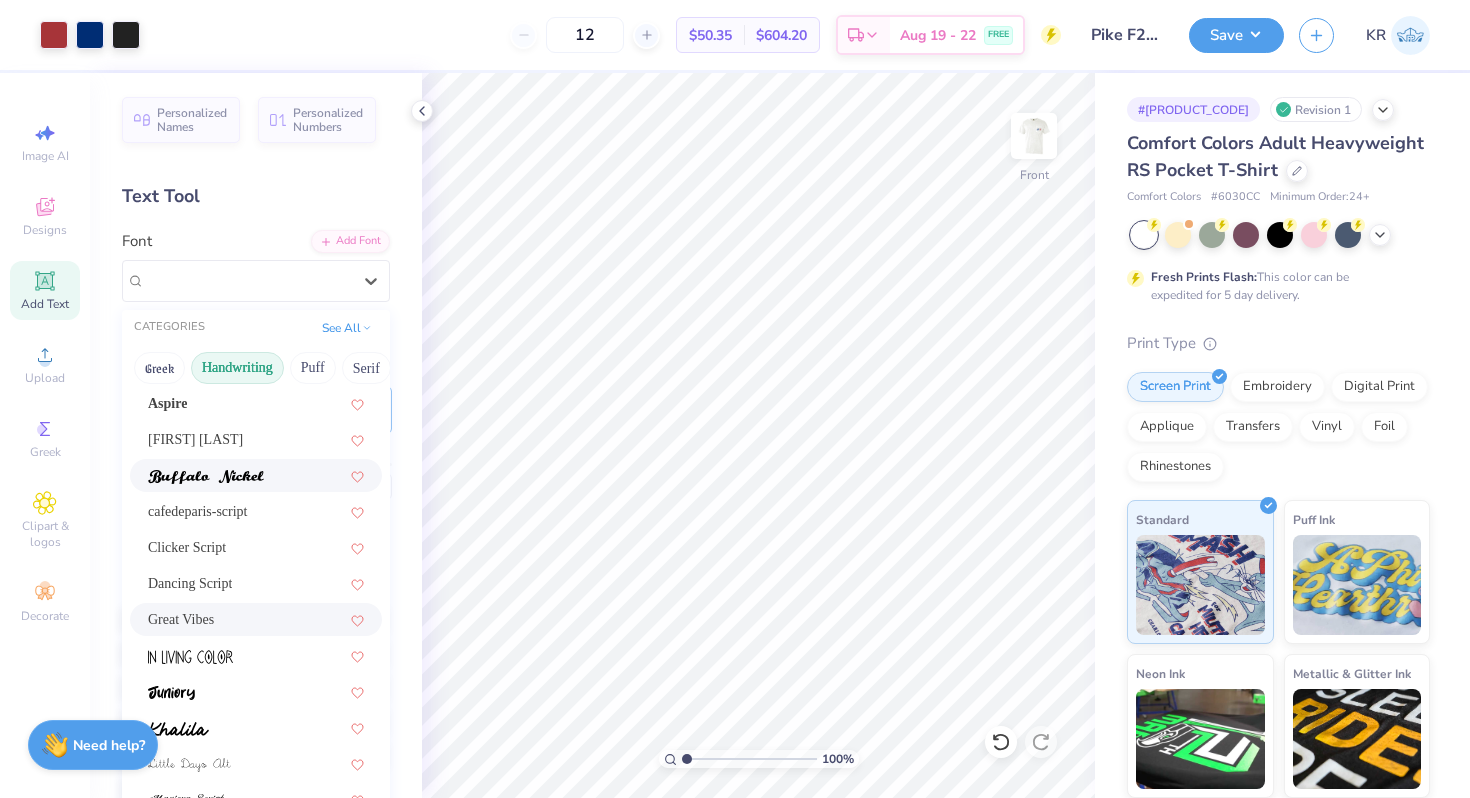 scroll, scrollTop: 160, scrollLeft: 0, axis: vertical 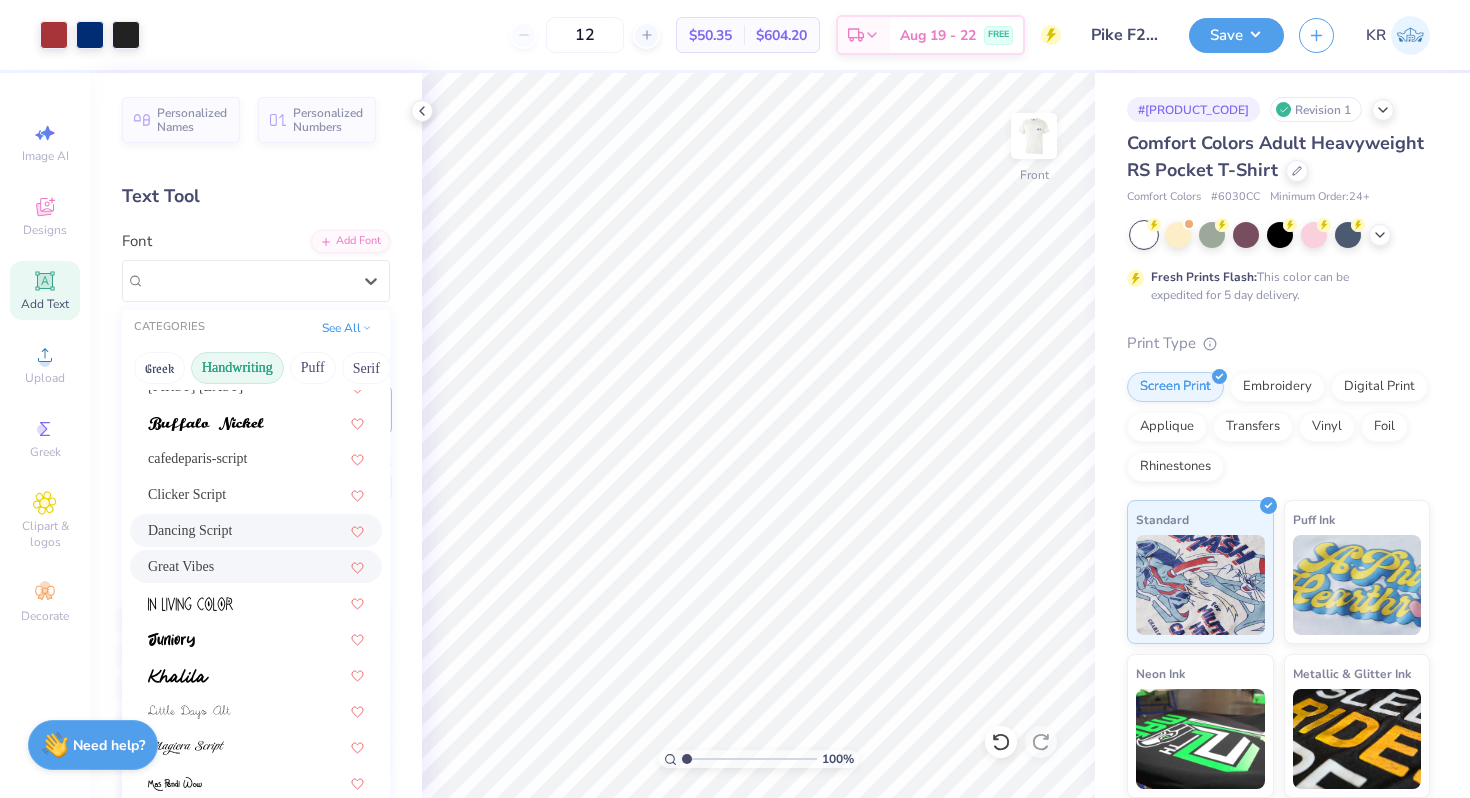 click on "Dancing Script" at bounding box center [256, 530] 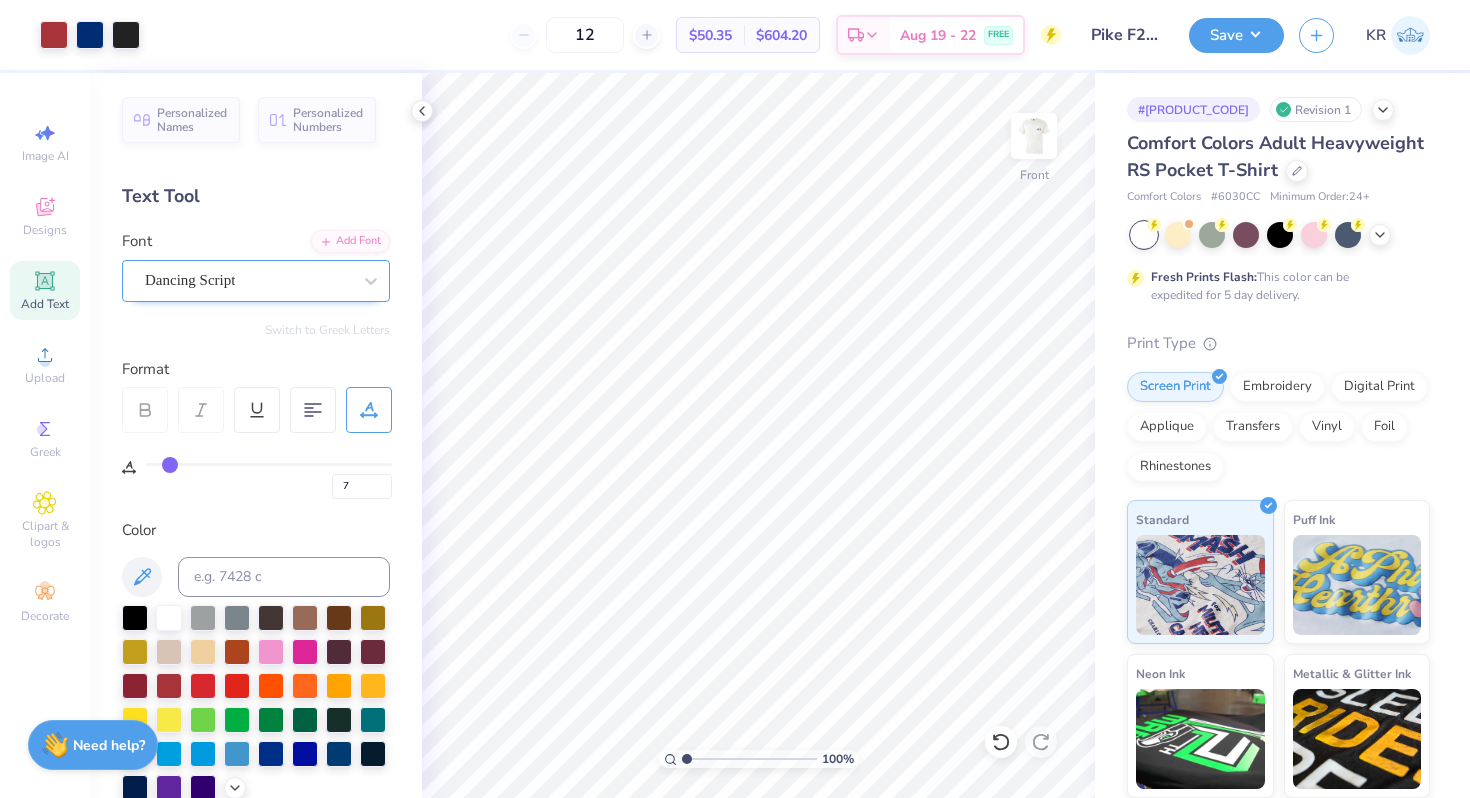 click on "Dancing Script" at bounding box center [256, 281] 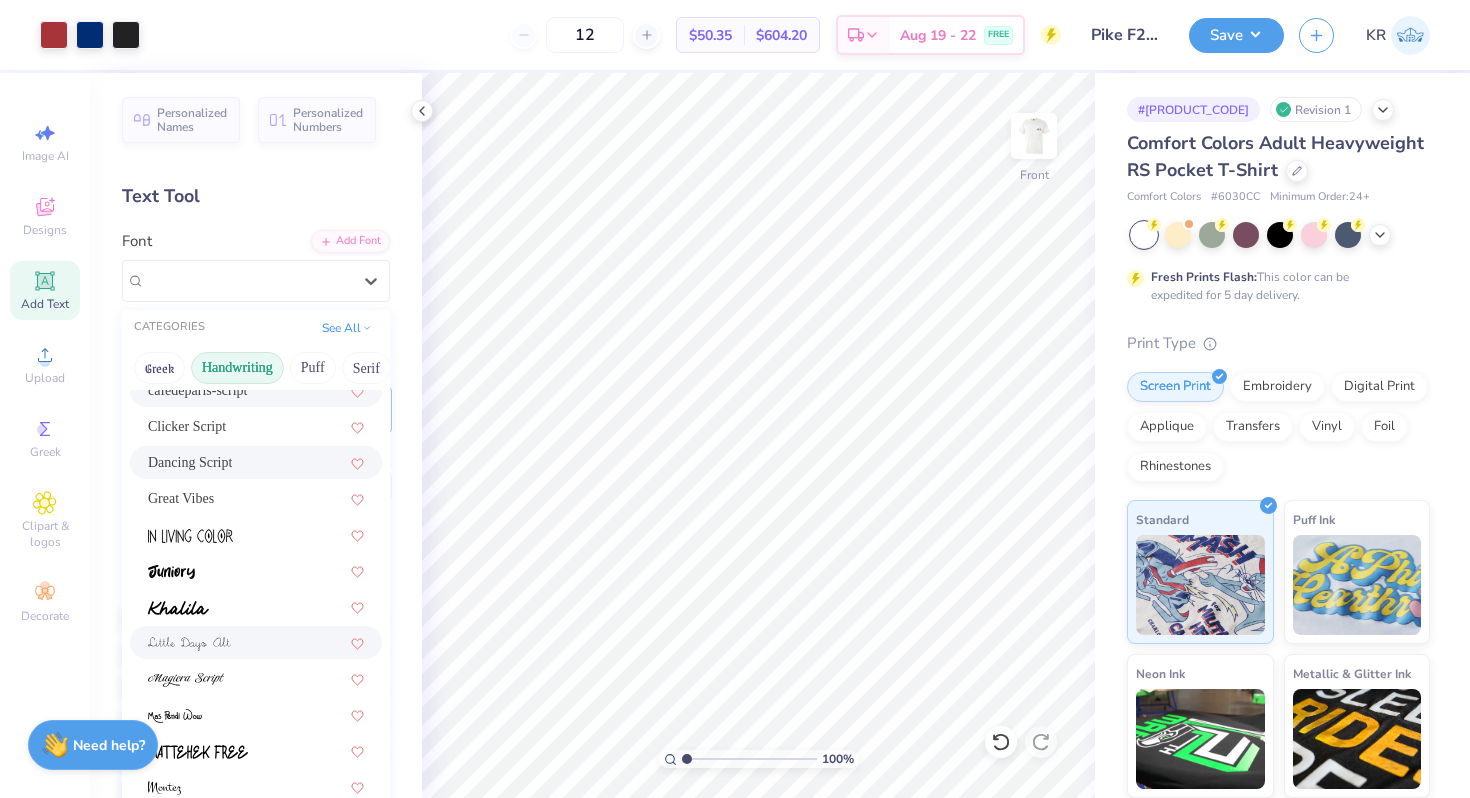 scroll, scrollTop: 250, scrollLeft: 0, axis: vertical 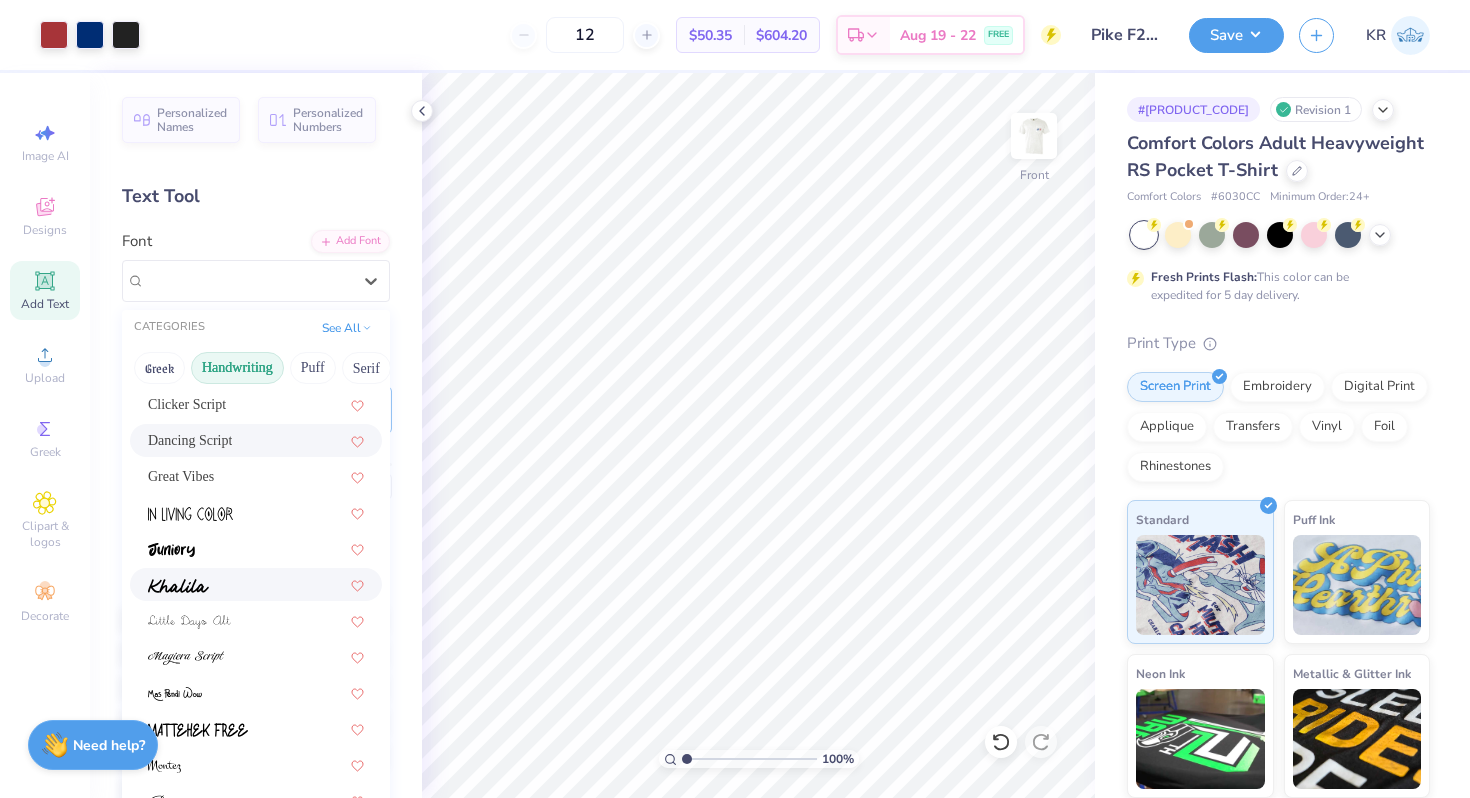 click at bounding box center (256, 584) 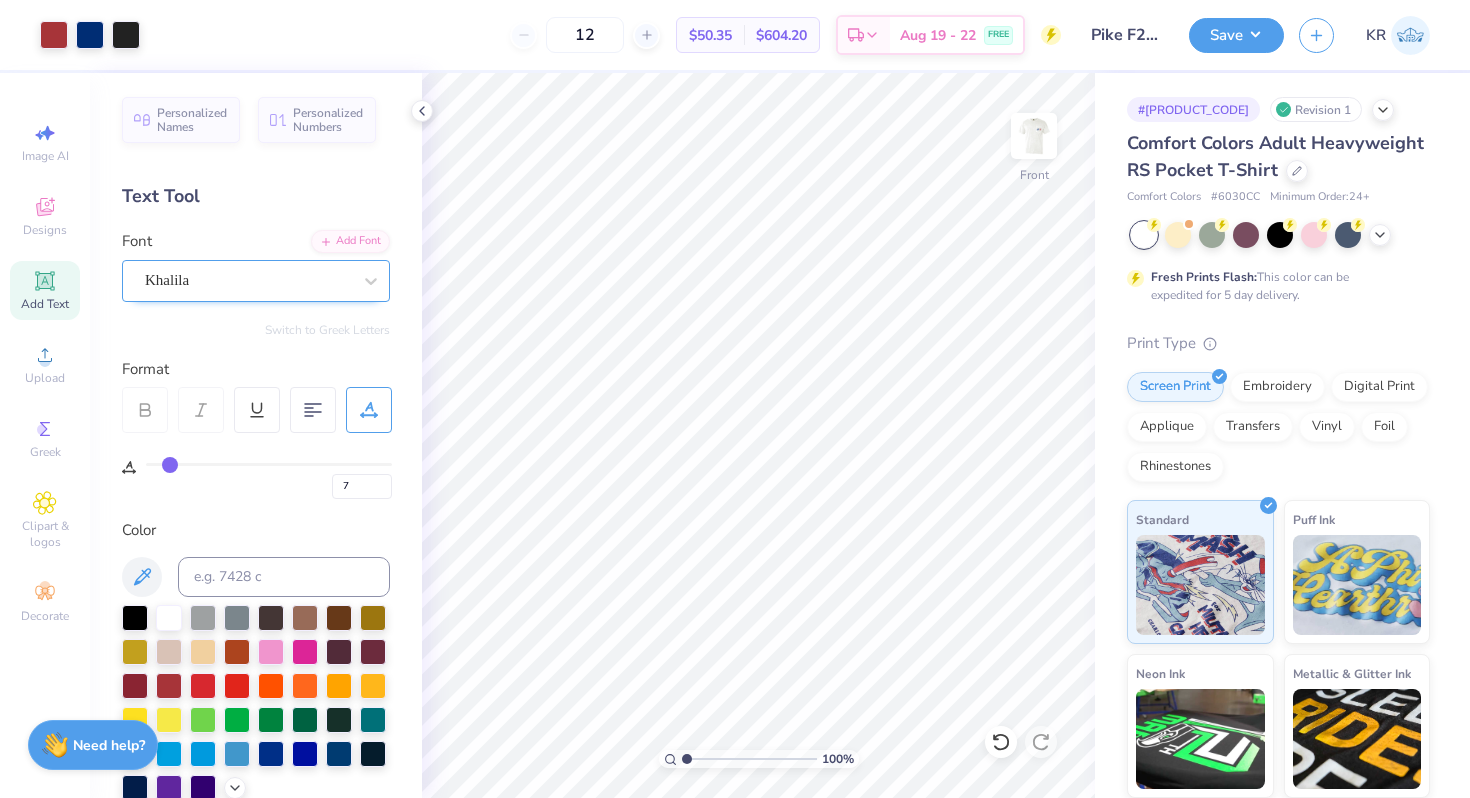 click on "Khalila" at bounding box center [248, 280] 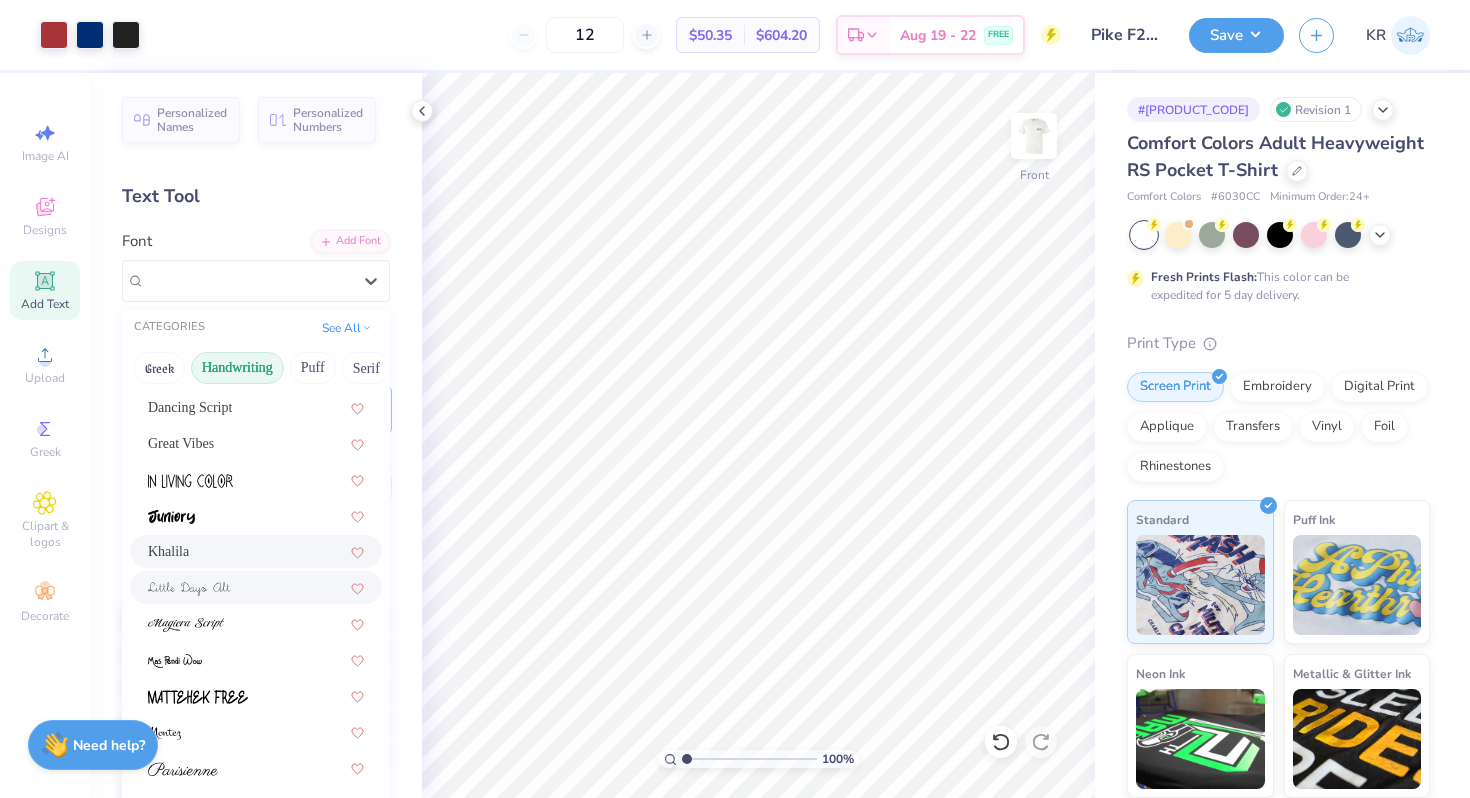 scroll, scrollTop: 286, scrollLeft: 0, axis: vertical 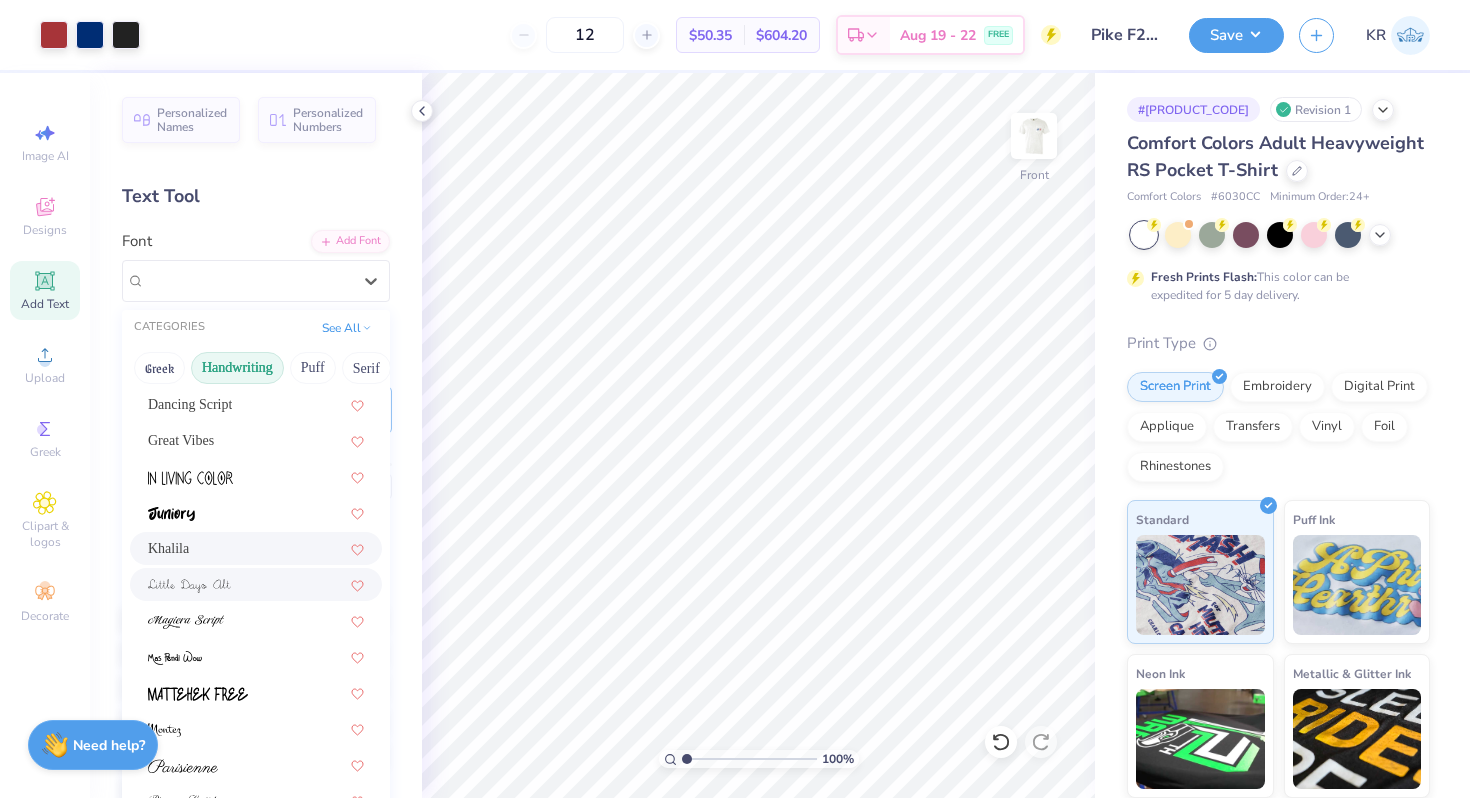 click at bounding box center [256, 584] 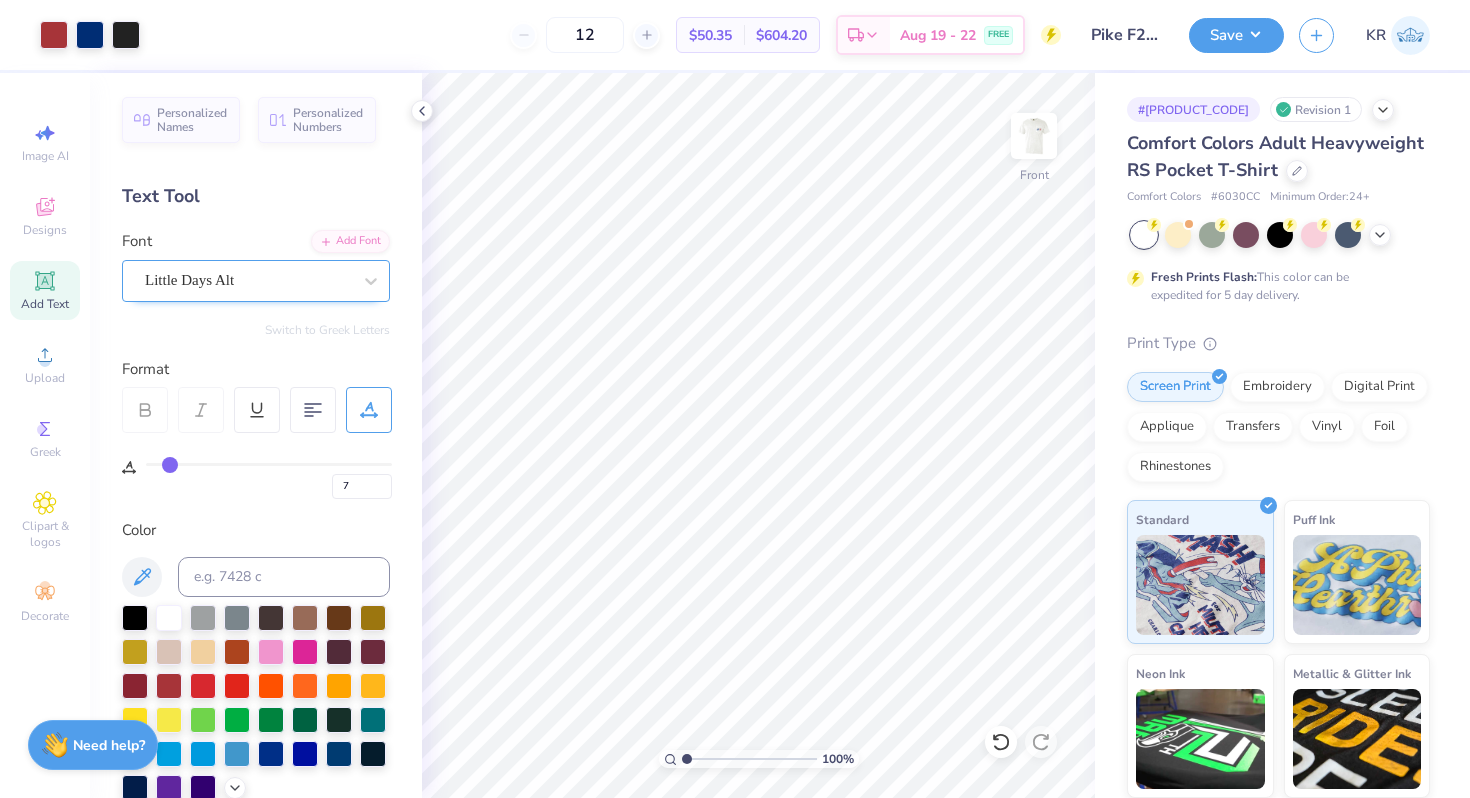 click on "Little Days Alt" at bounding box center [248, 280] 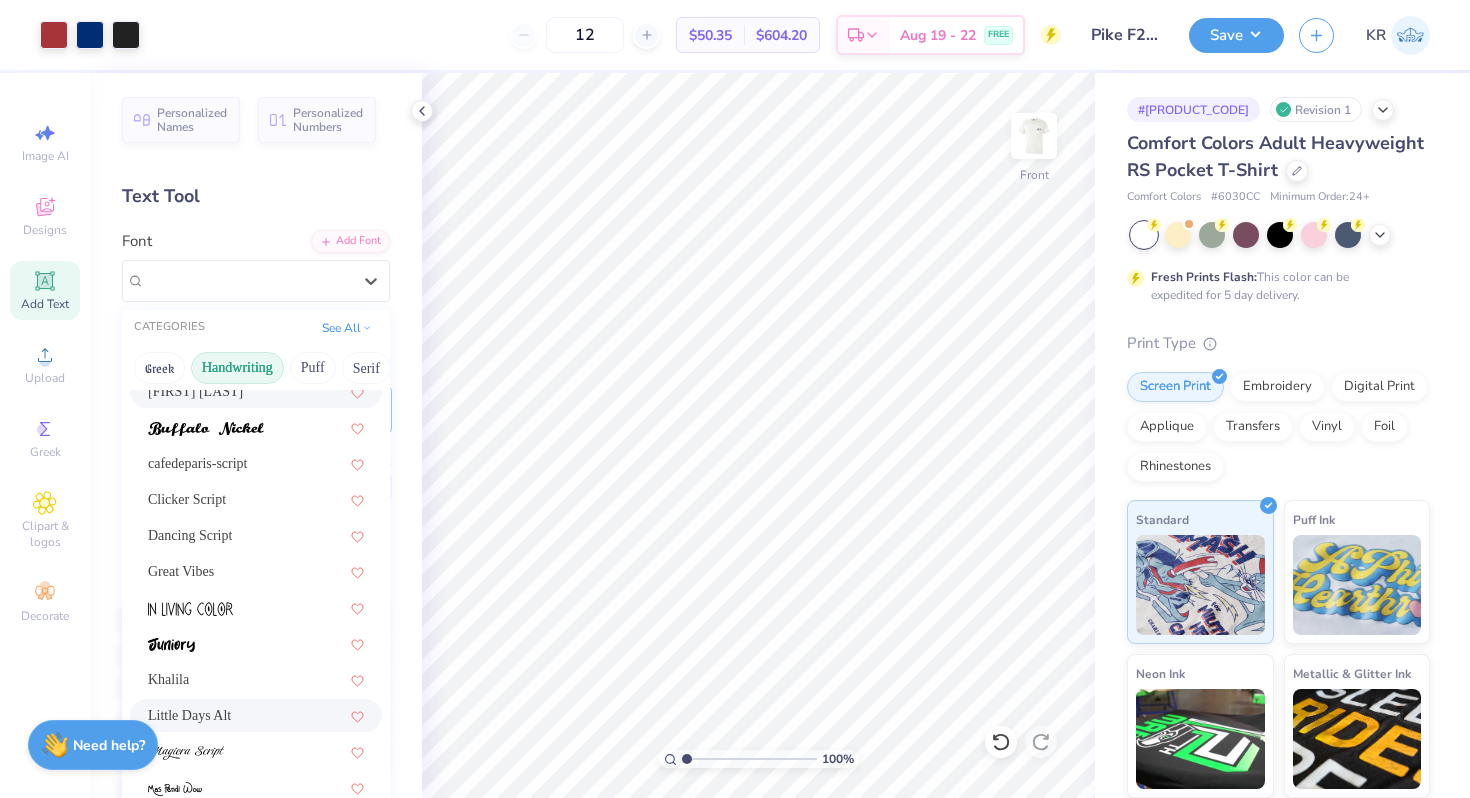 scroll, scrollTop: 190, scrollLeft: 0, axis: vertical 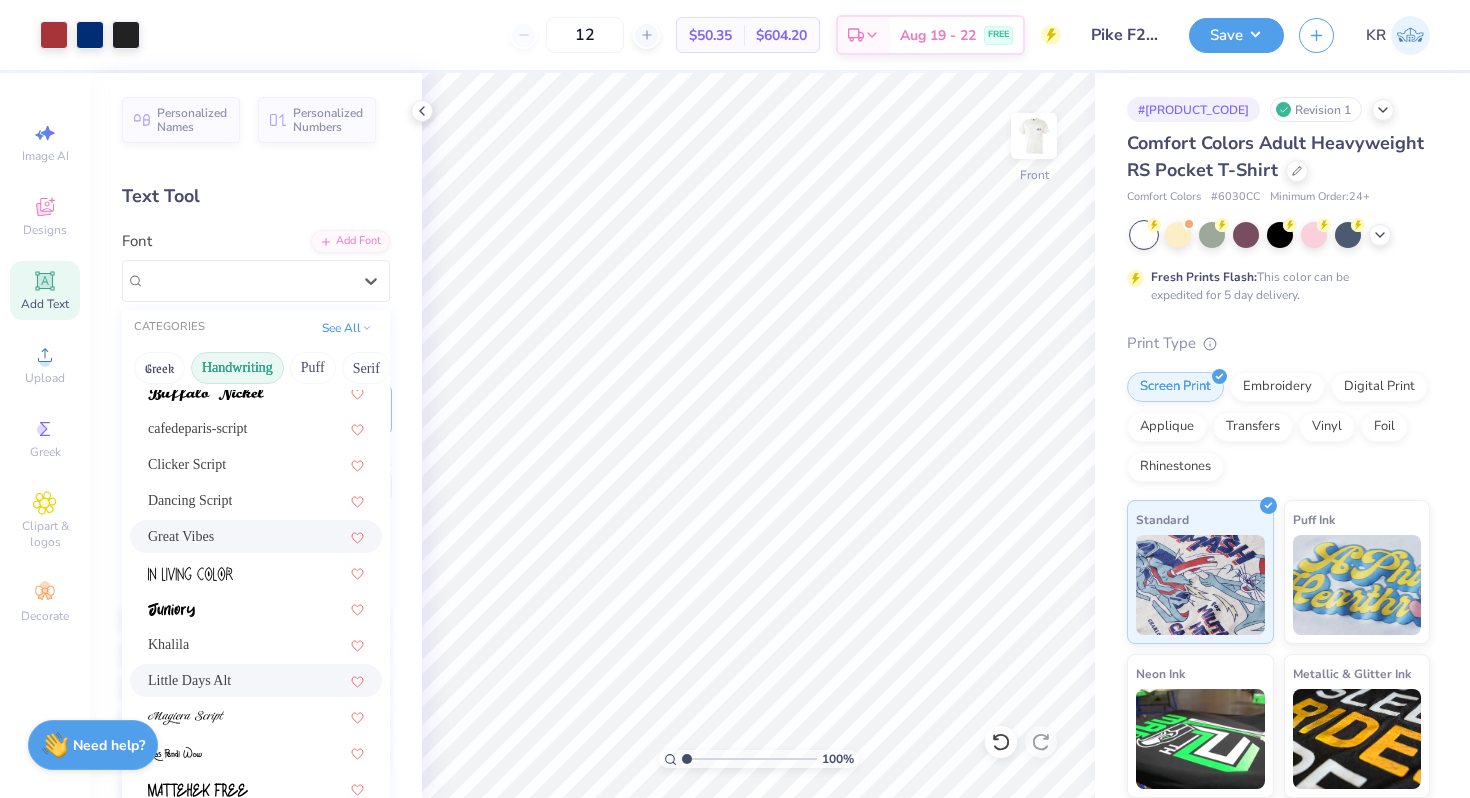 click on "Great Vibes" at bounding box center (256, 536) 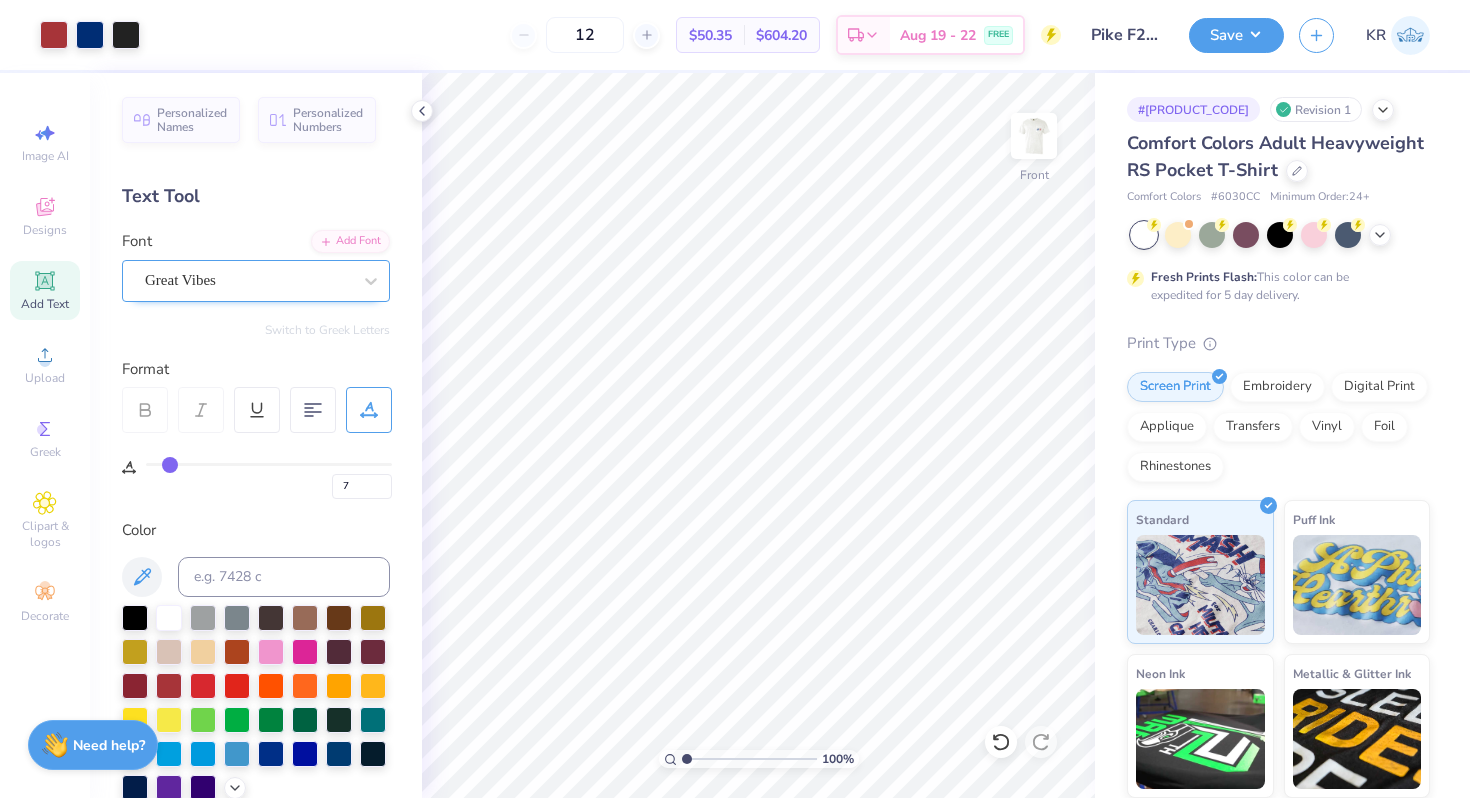 click on "Great Vibes" at bounding box center [248, 280] 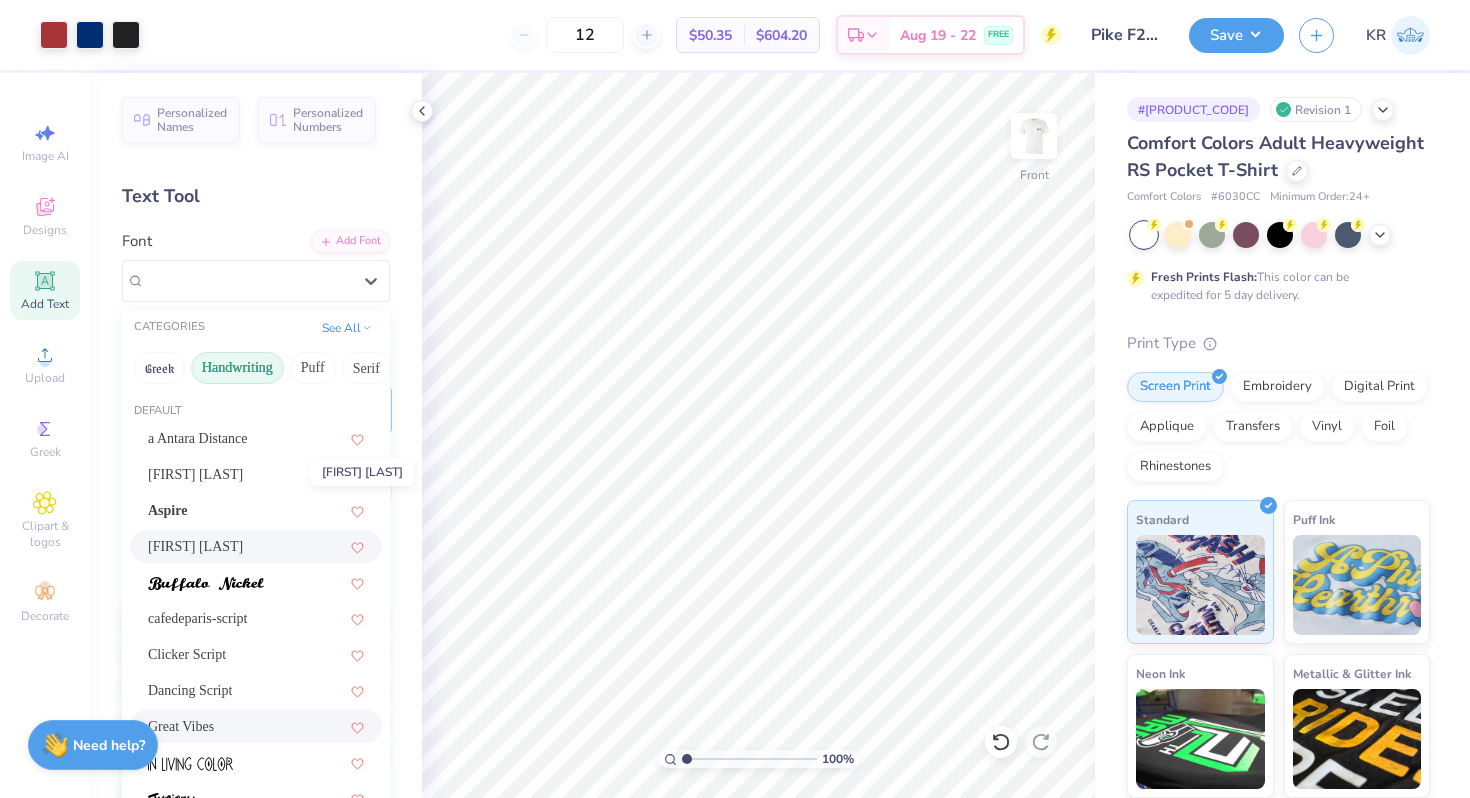 scroll, scrollTop: 454, scrollLeft: 0, axis: vertical 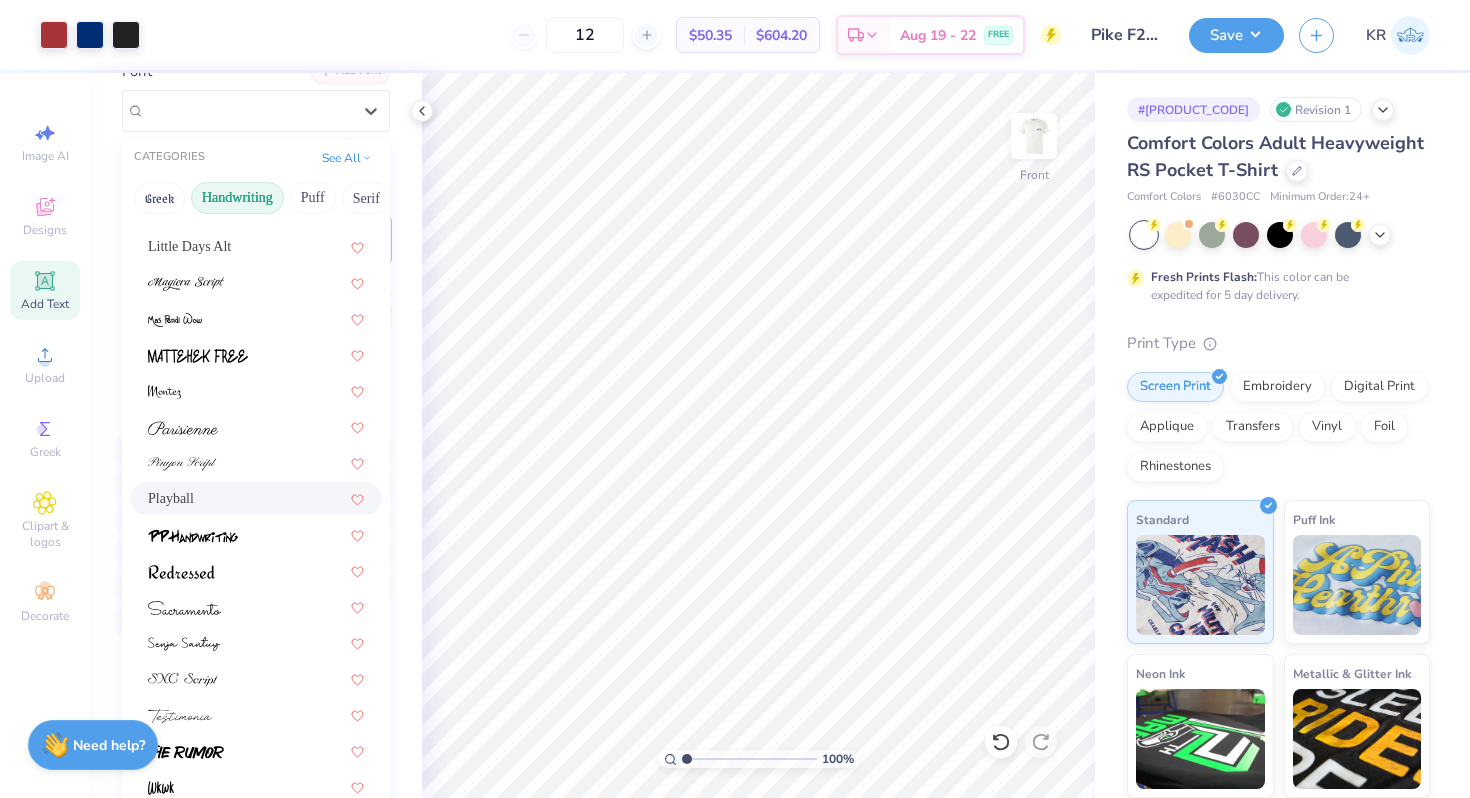 click on "Playball" at bounding box center (256, 498) 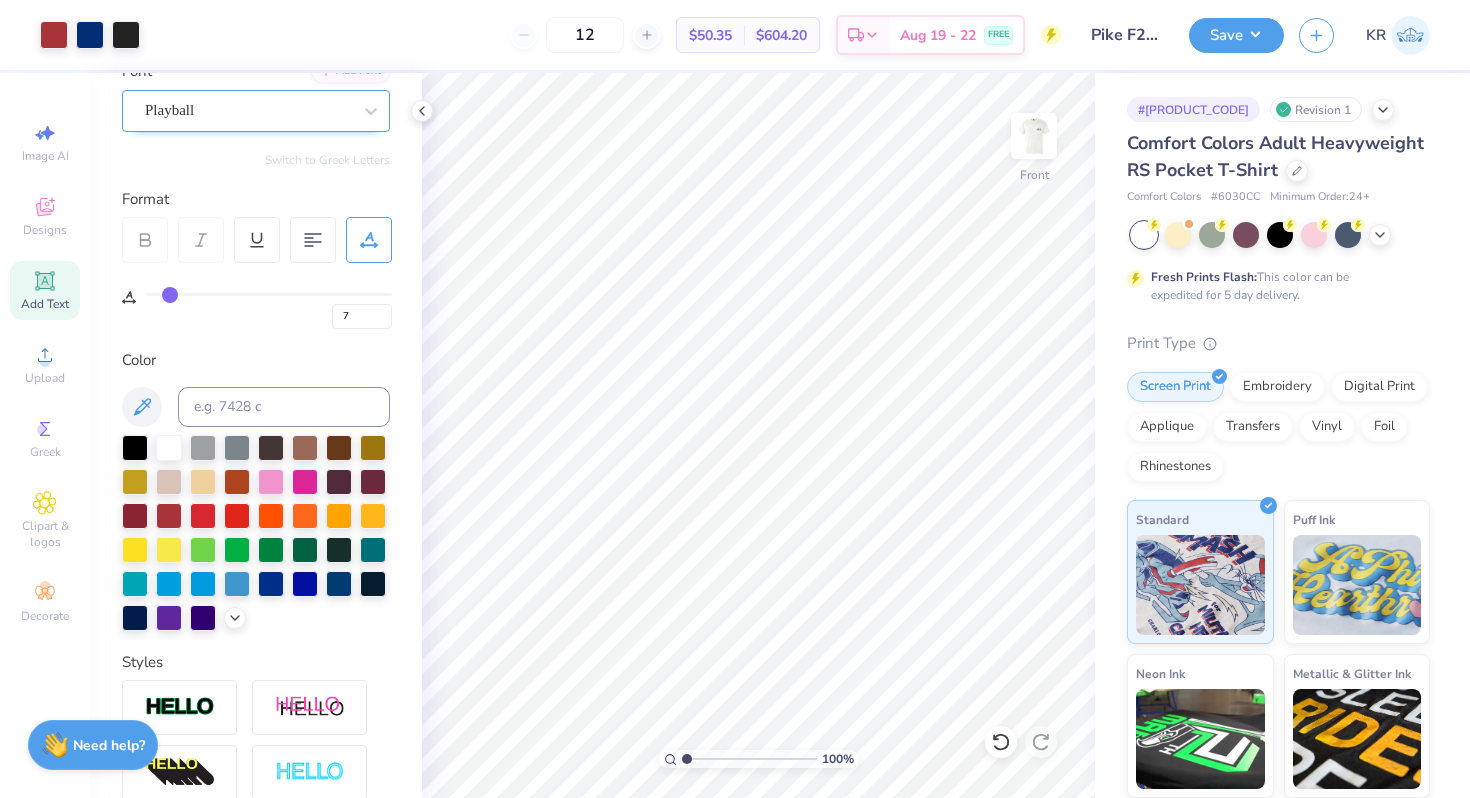 click on "Playball" at bounding box center [248, 110] 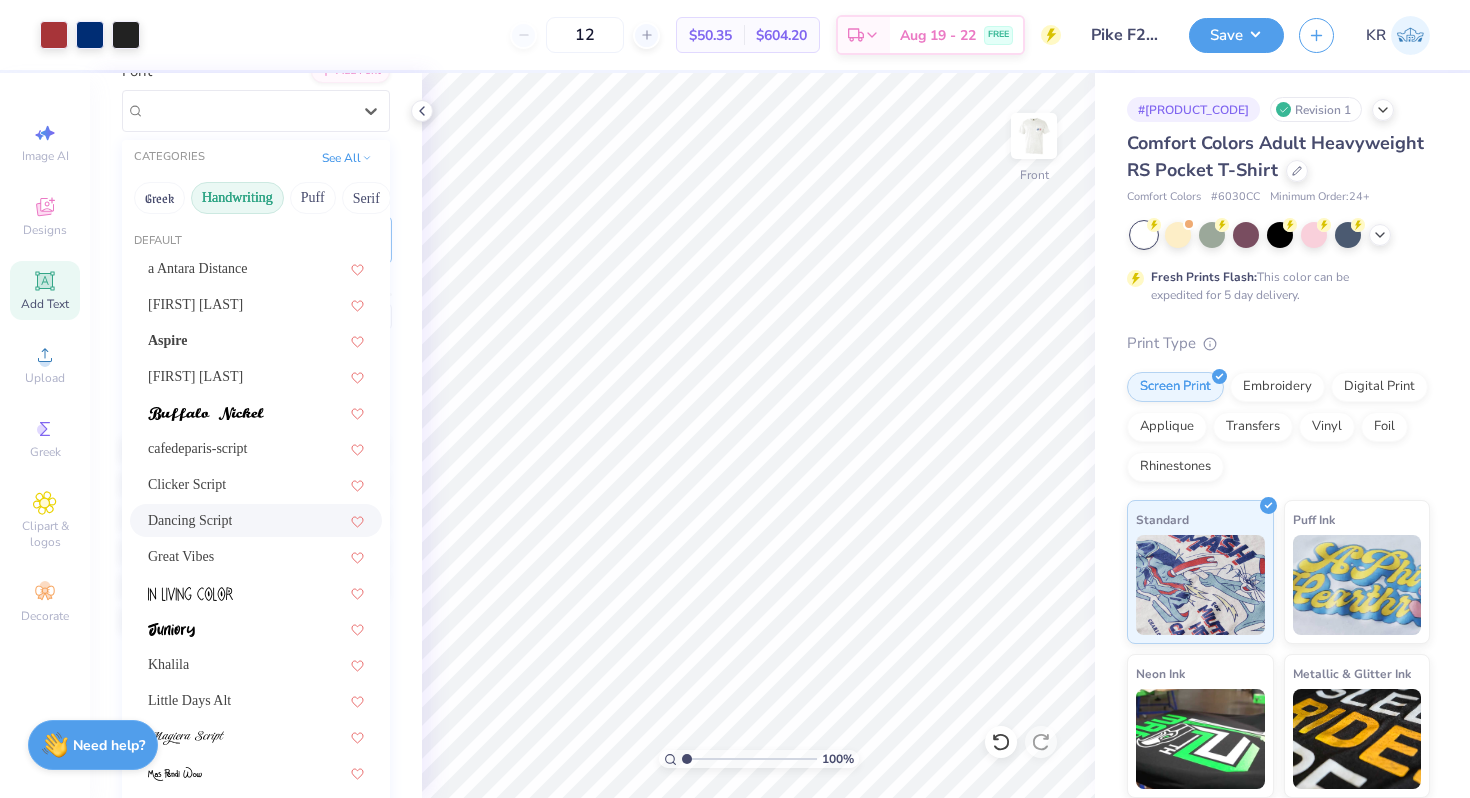 scroll, scrollTop: 323, scrollLeft: 0, axis: vertical 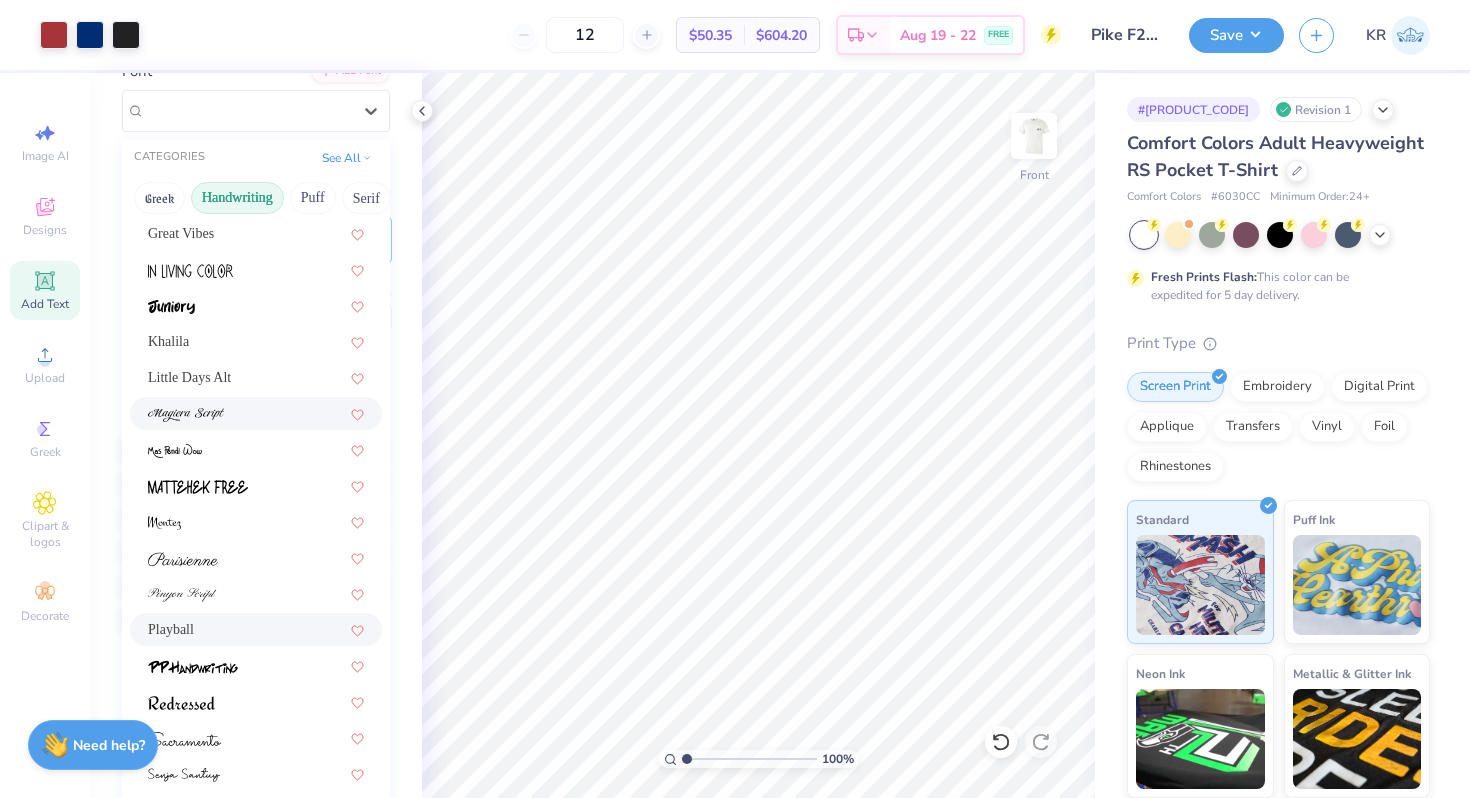 click at bounding box center [256, 413] 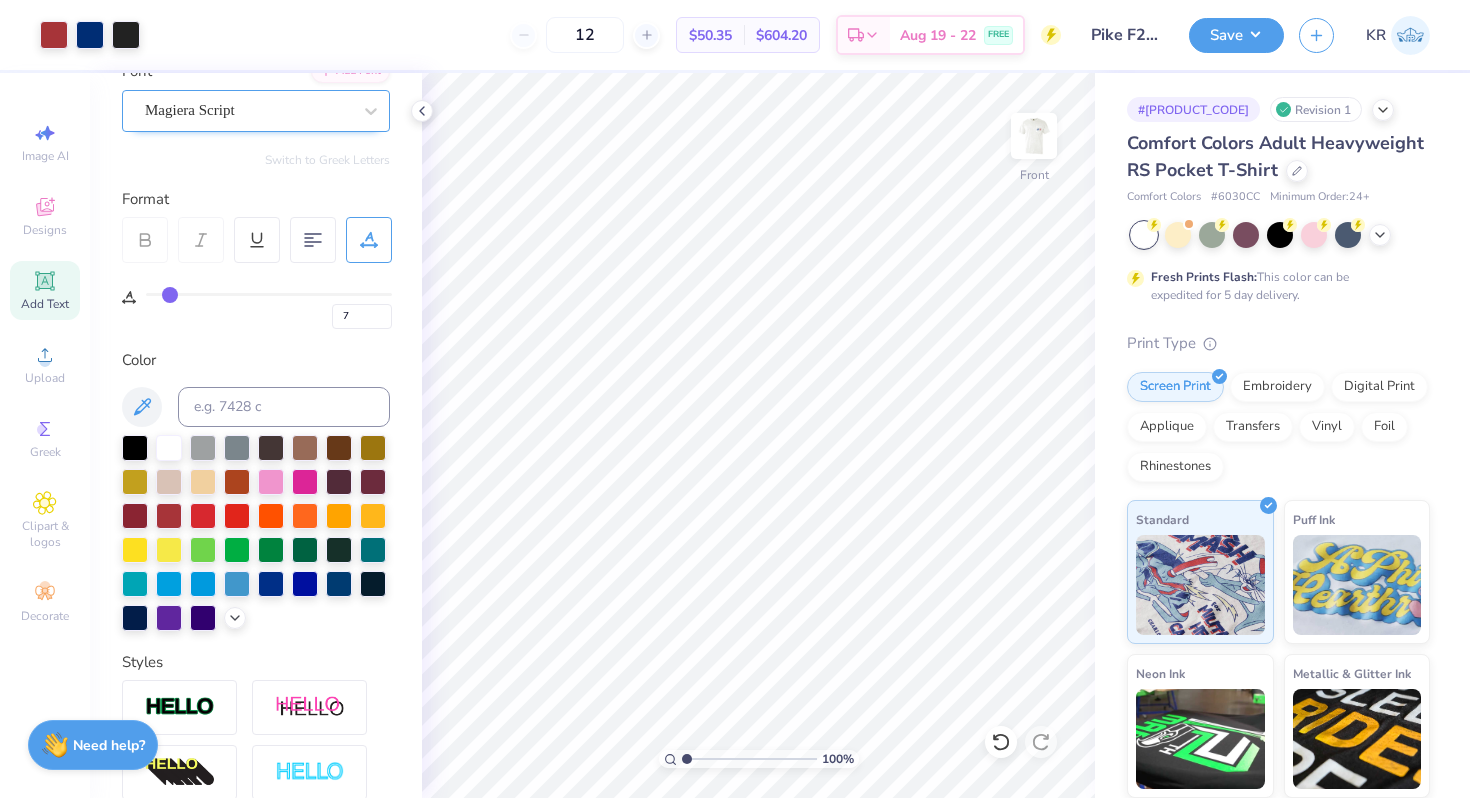 click on "Magiera Script" at bounding box center (248, 110) 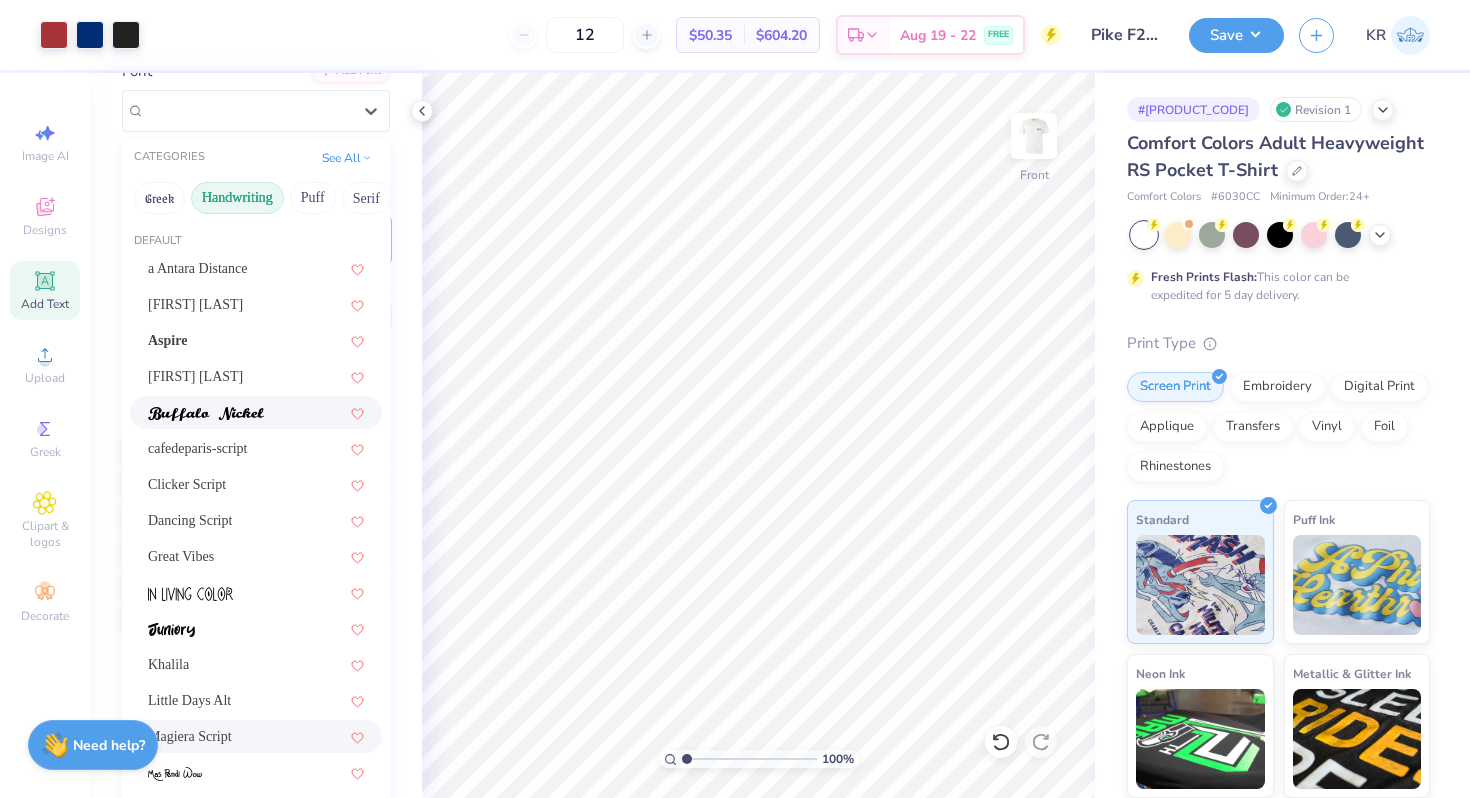 scroll, scrollTop: 363, scrollLeft: 0, axis: vertical 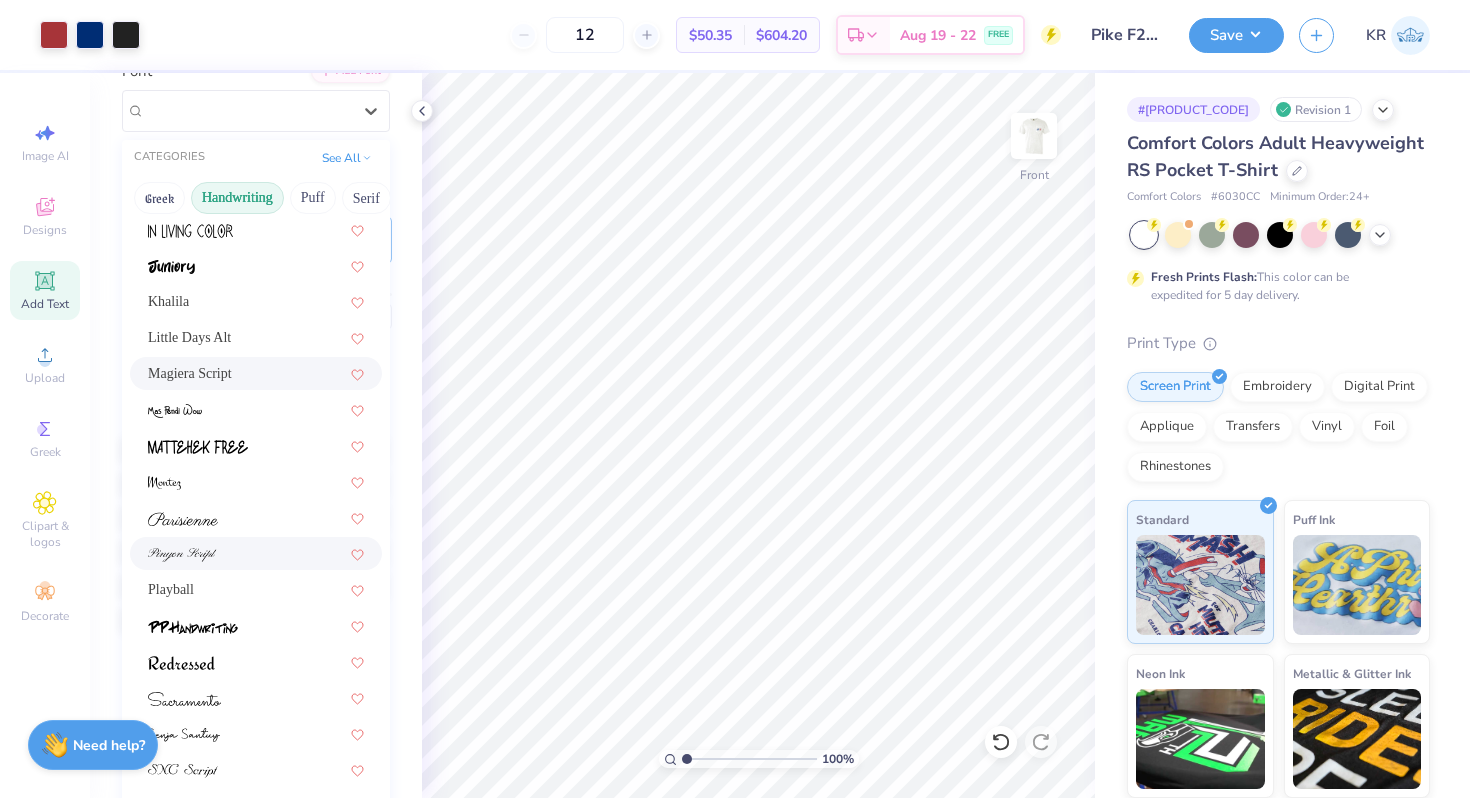 click at bounding box center [256, 553] 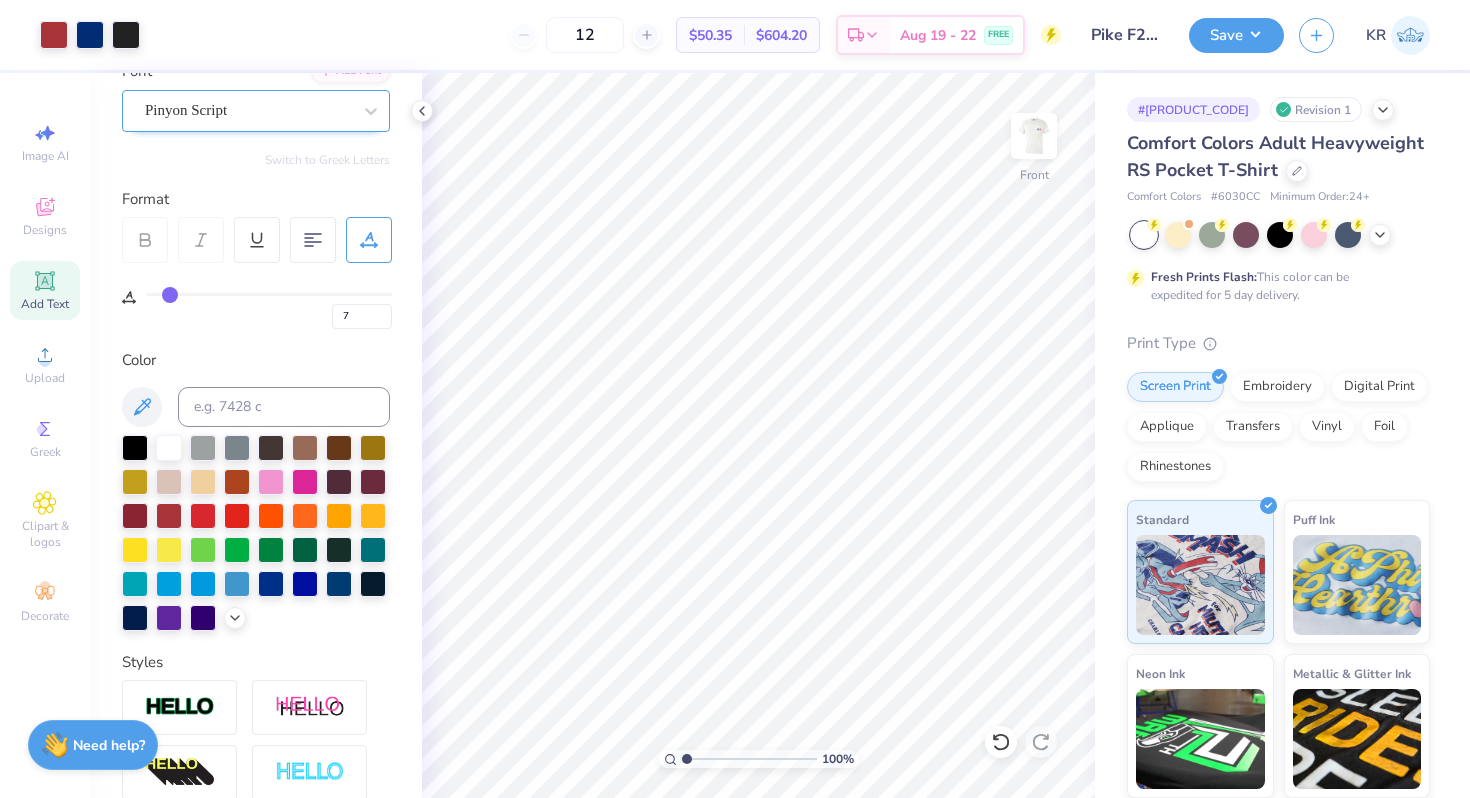 click on "Pinyon Script" at bounding box center (248, 110) 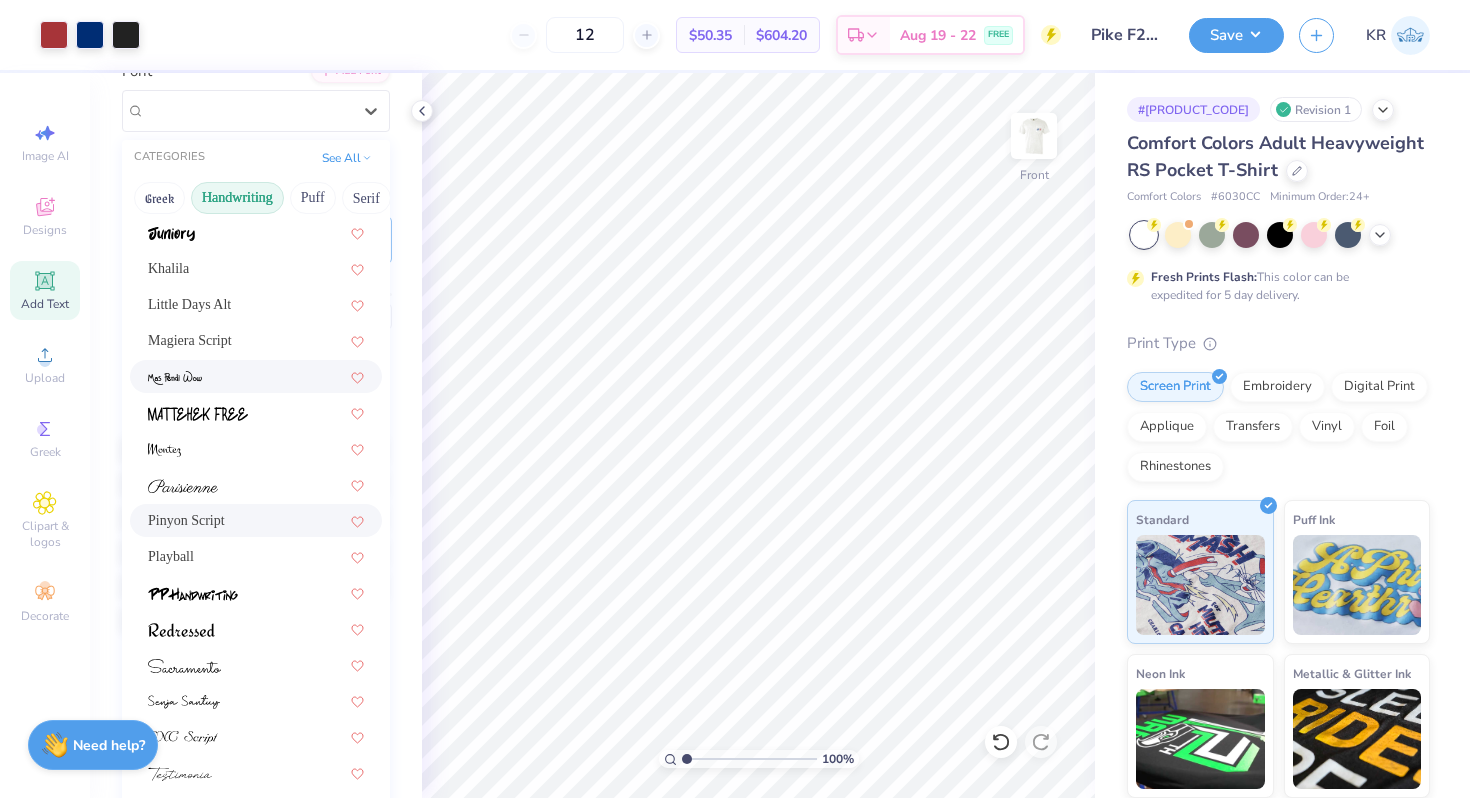 scroll, scrollTop: 454, scrollLeft: 0, axis: vertical 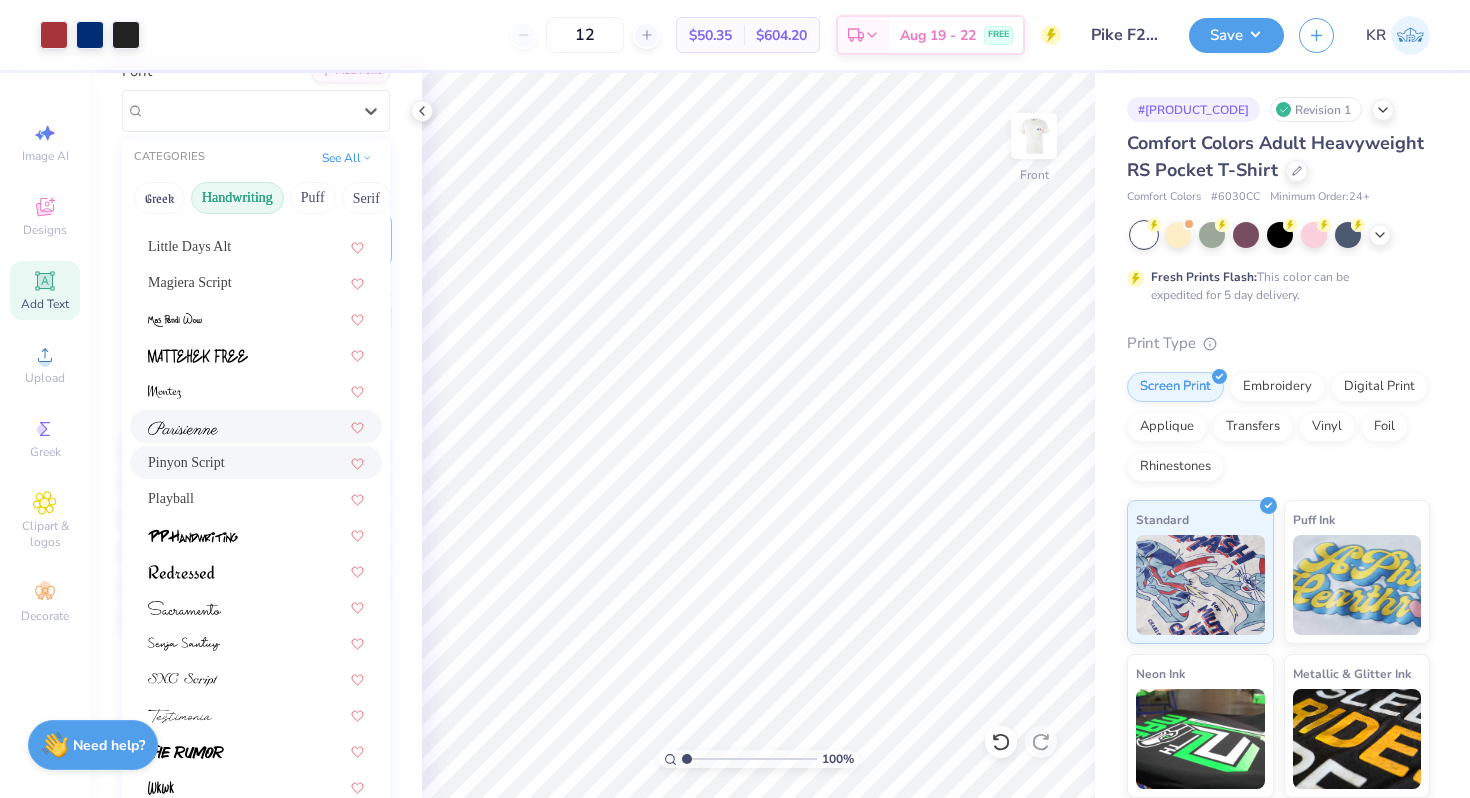 click at bounding box center [256, 426] 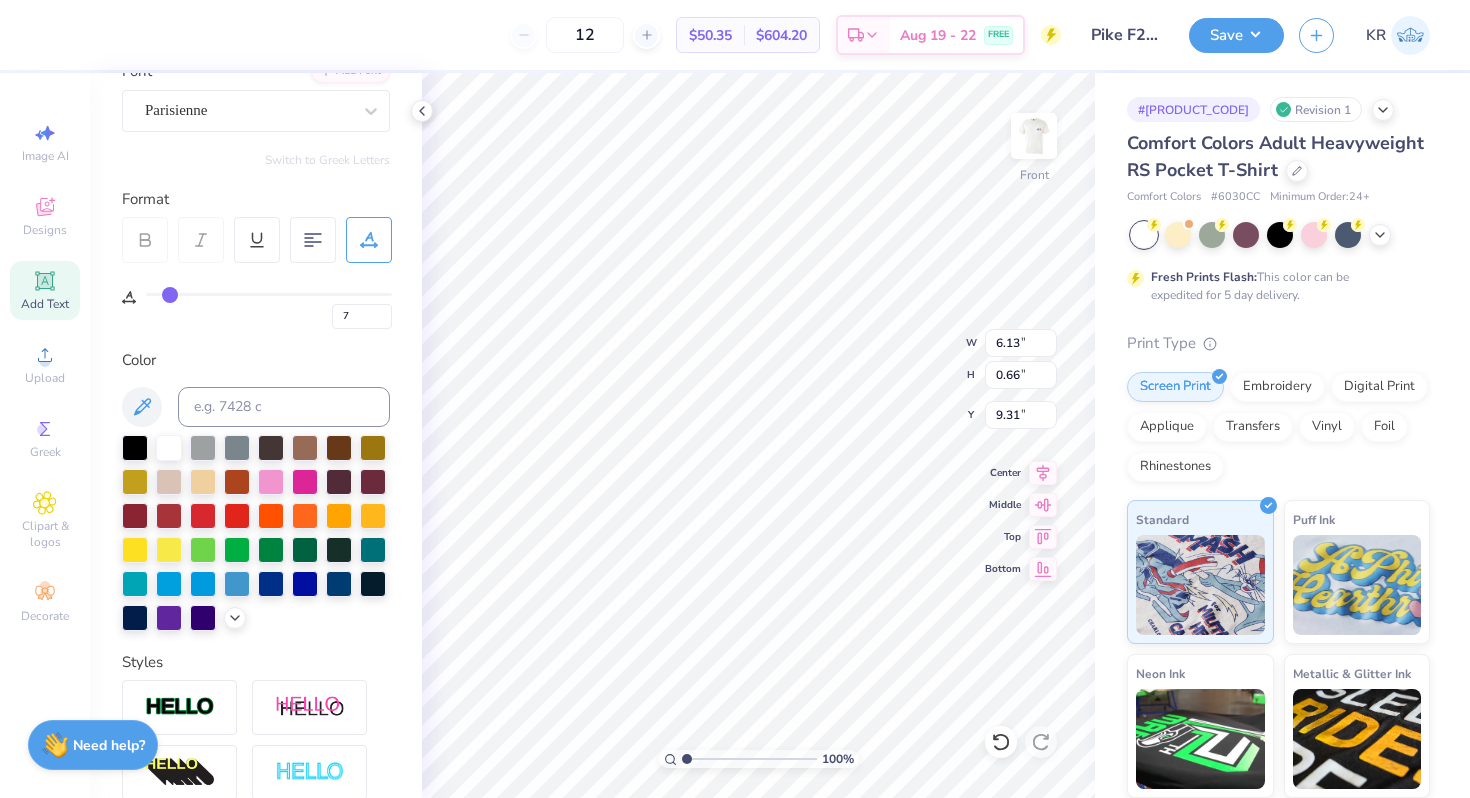 type on "15.59" 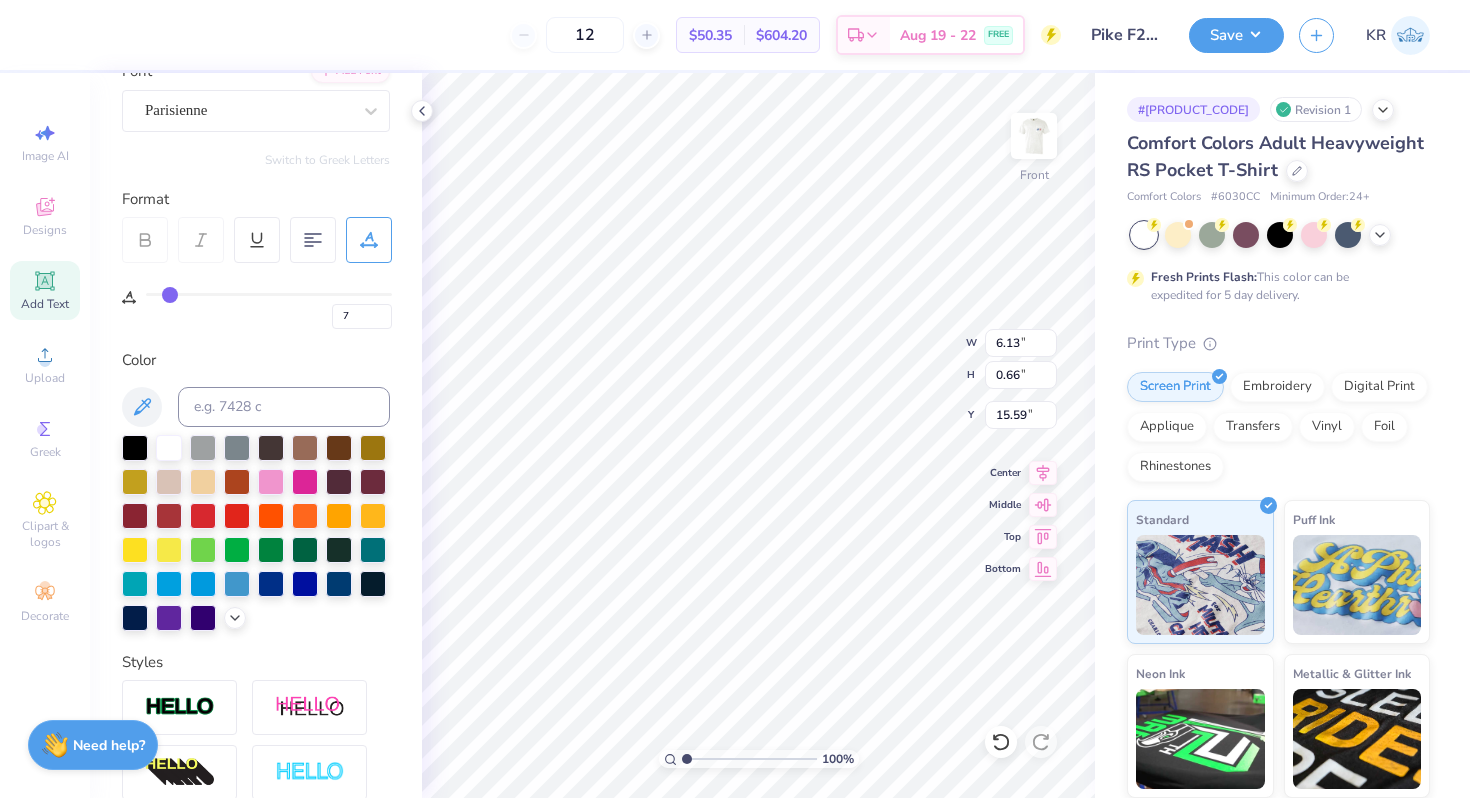 scroll, scrollTop: 0, scrollLeft: 1, axis: horizontal 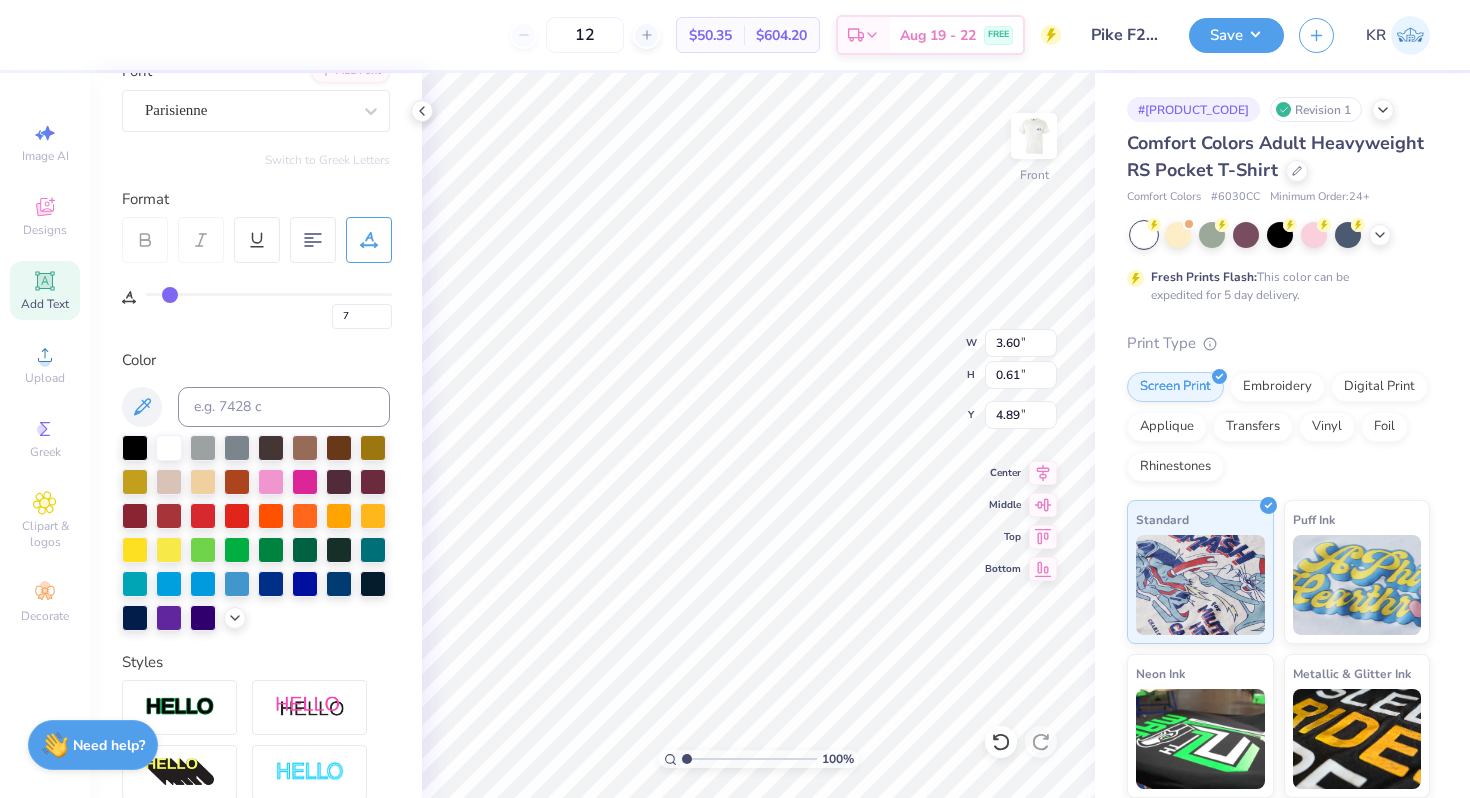 type on "4.89" 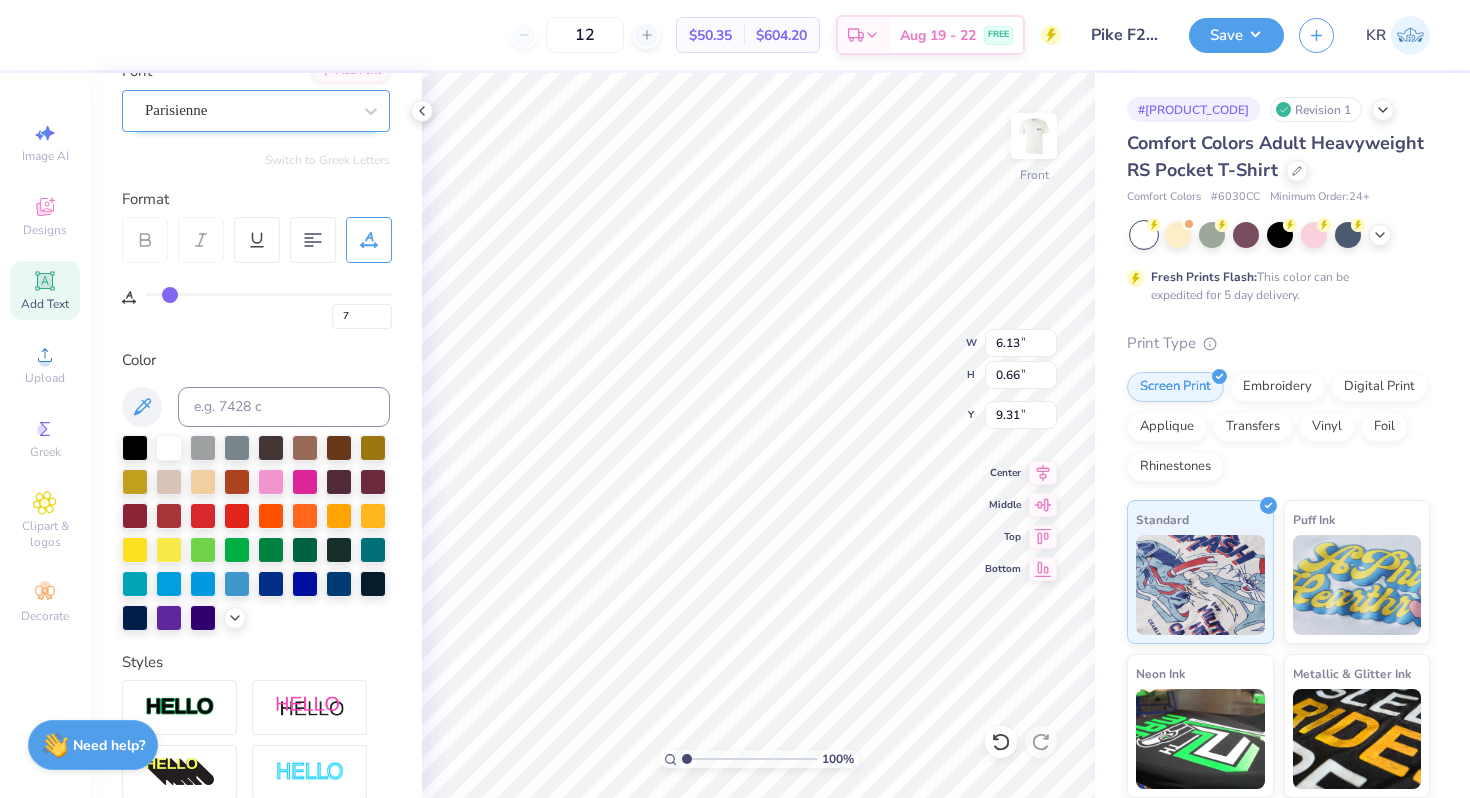 click on "Parisienne" at bounding box center (248, 110) 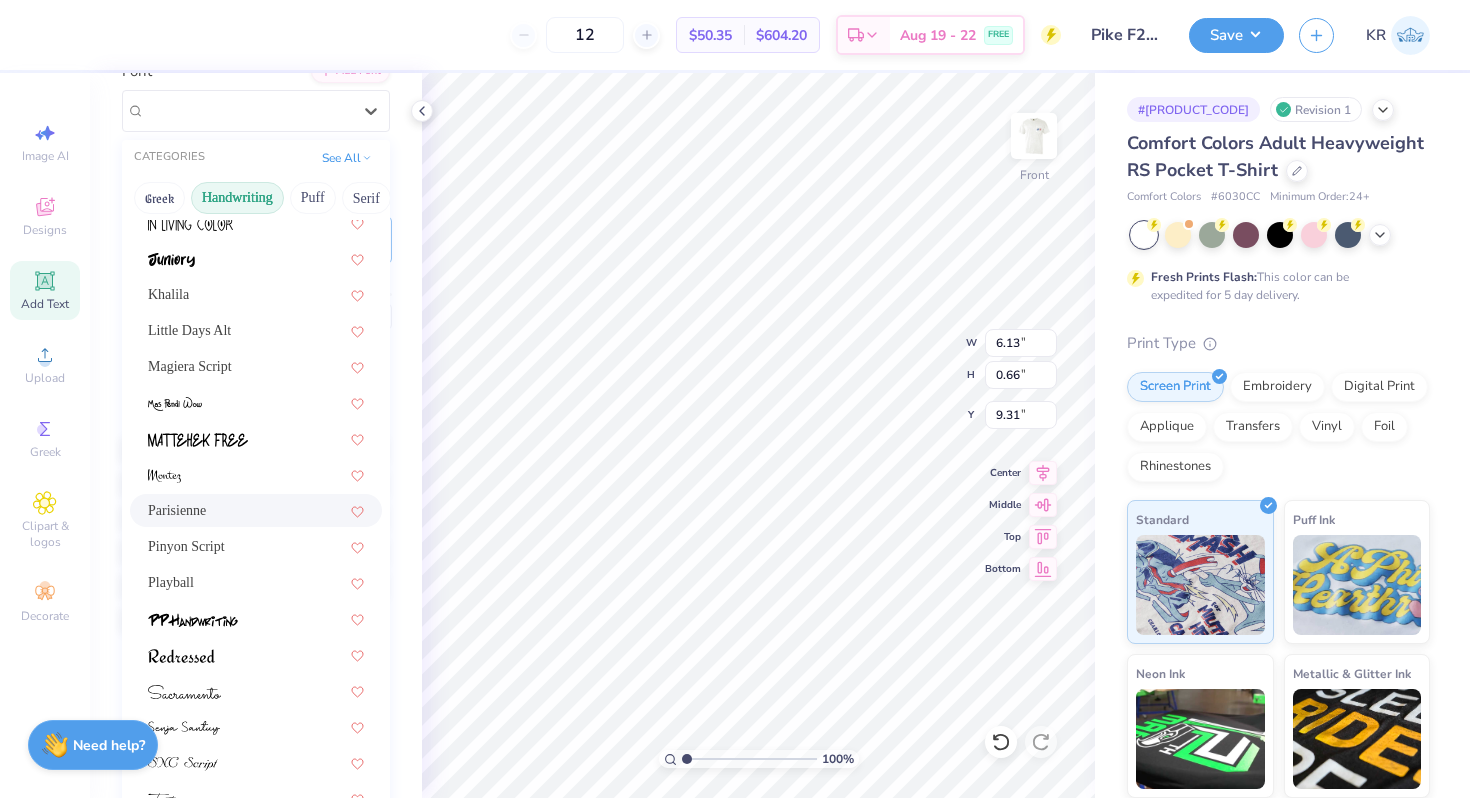 scroll, scrollTop: 454, scrollLeft: 0, axis: vertical 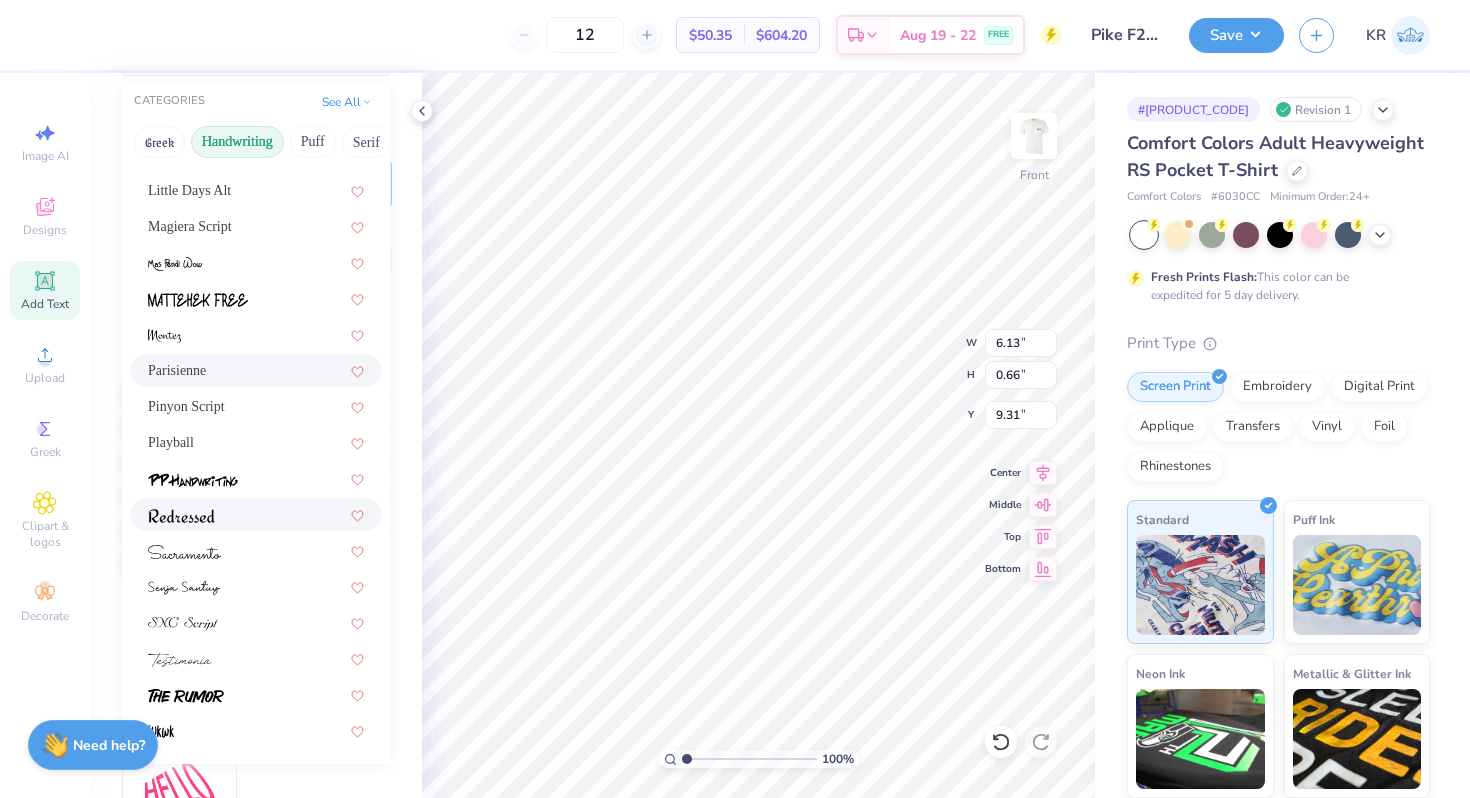click at bounding box center [256, 514] 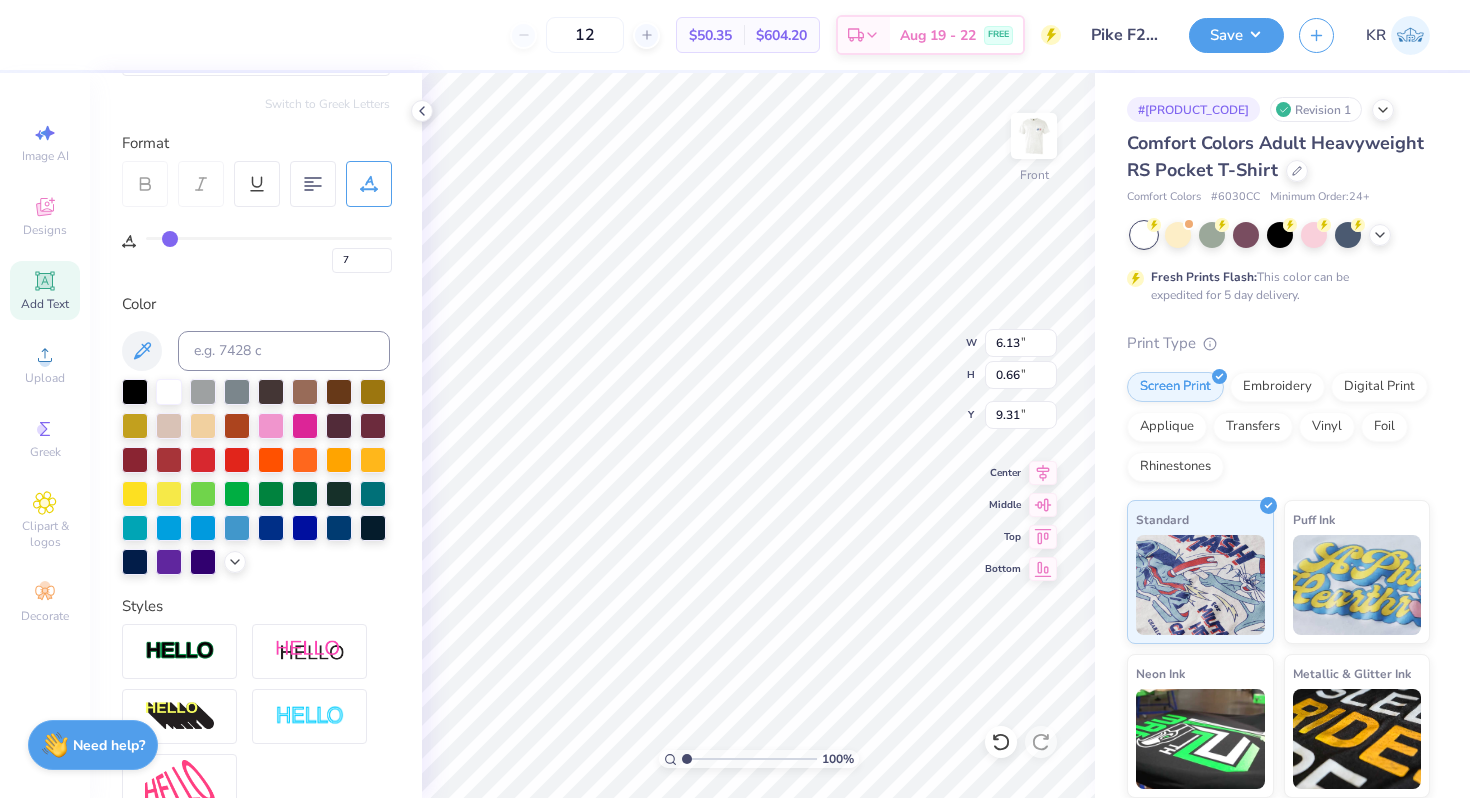 type on "5.03" 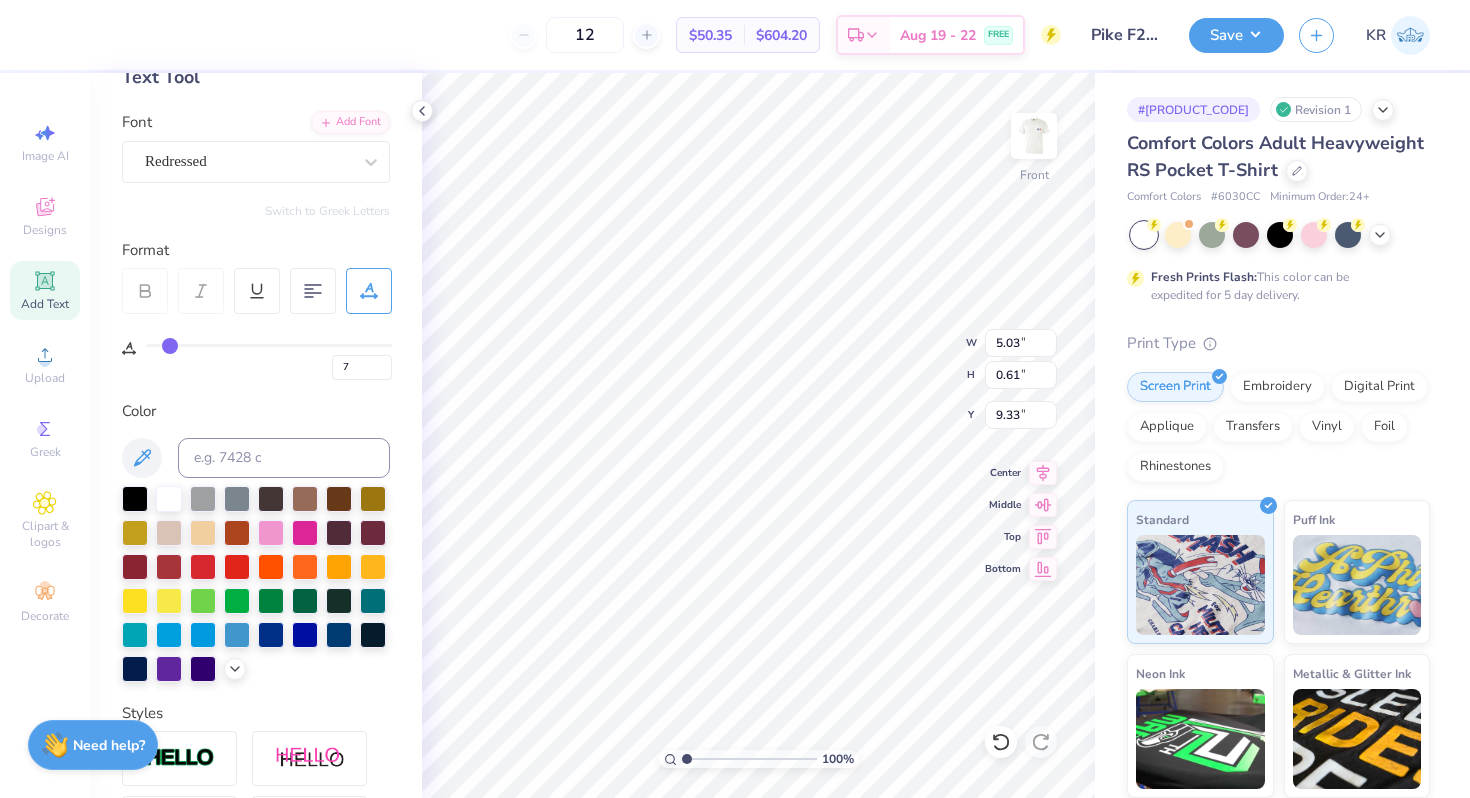 scroll, scrollTop: 57, scrollLeft: 0, axis: vertical 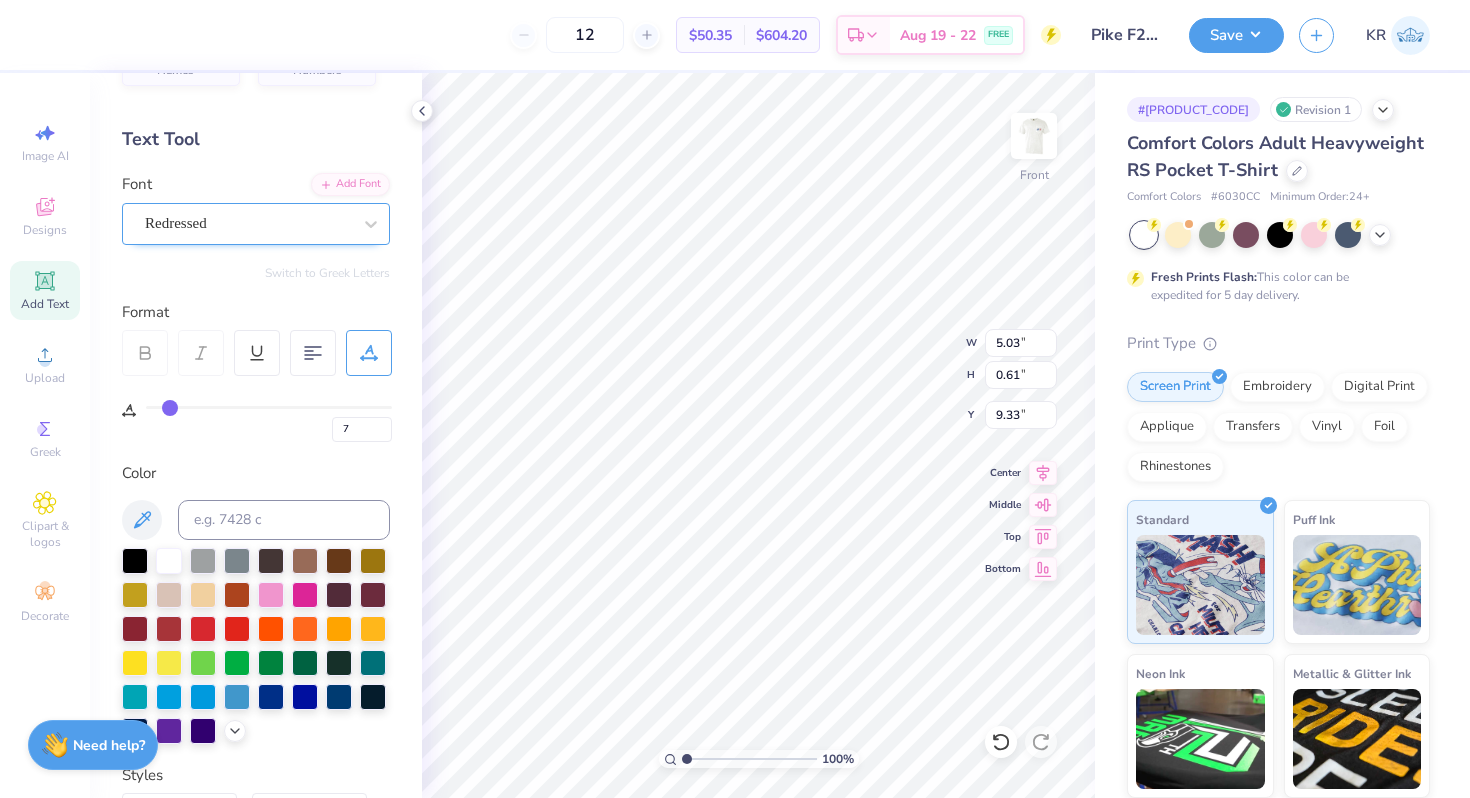 click on "Redressed" at bounding box center (248, 223) 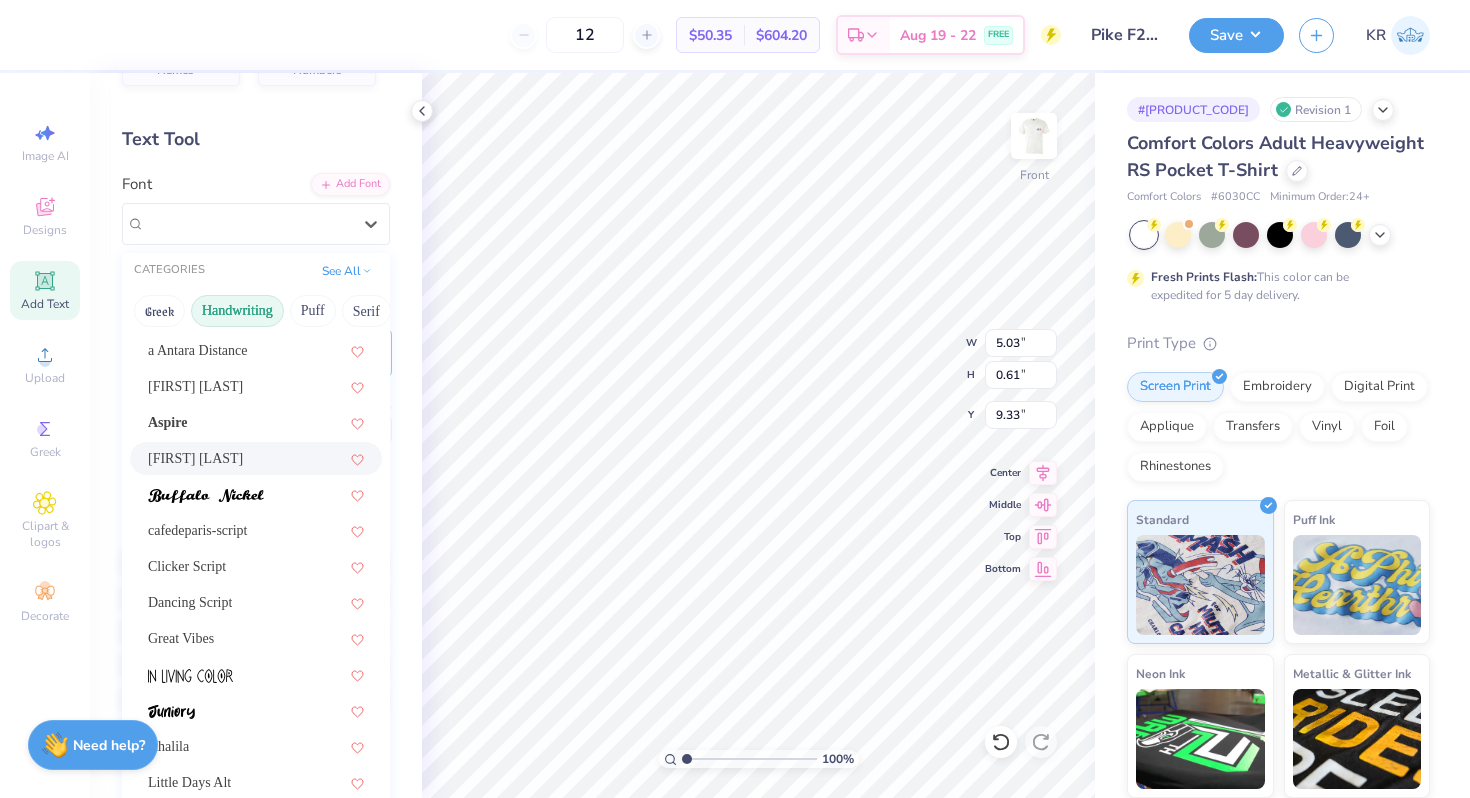scroll, scrollTop: 34, scrollLeft: 0, axis: vertical 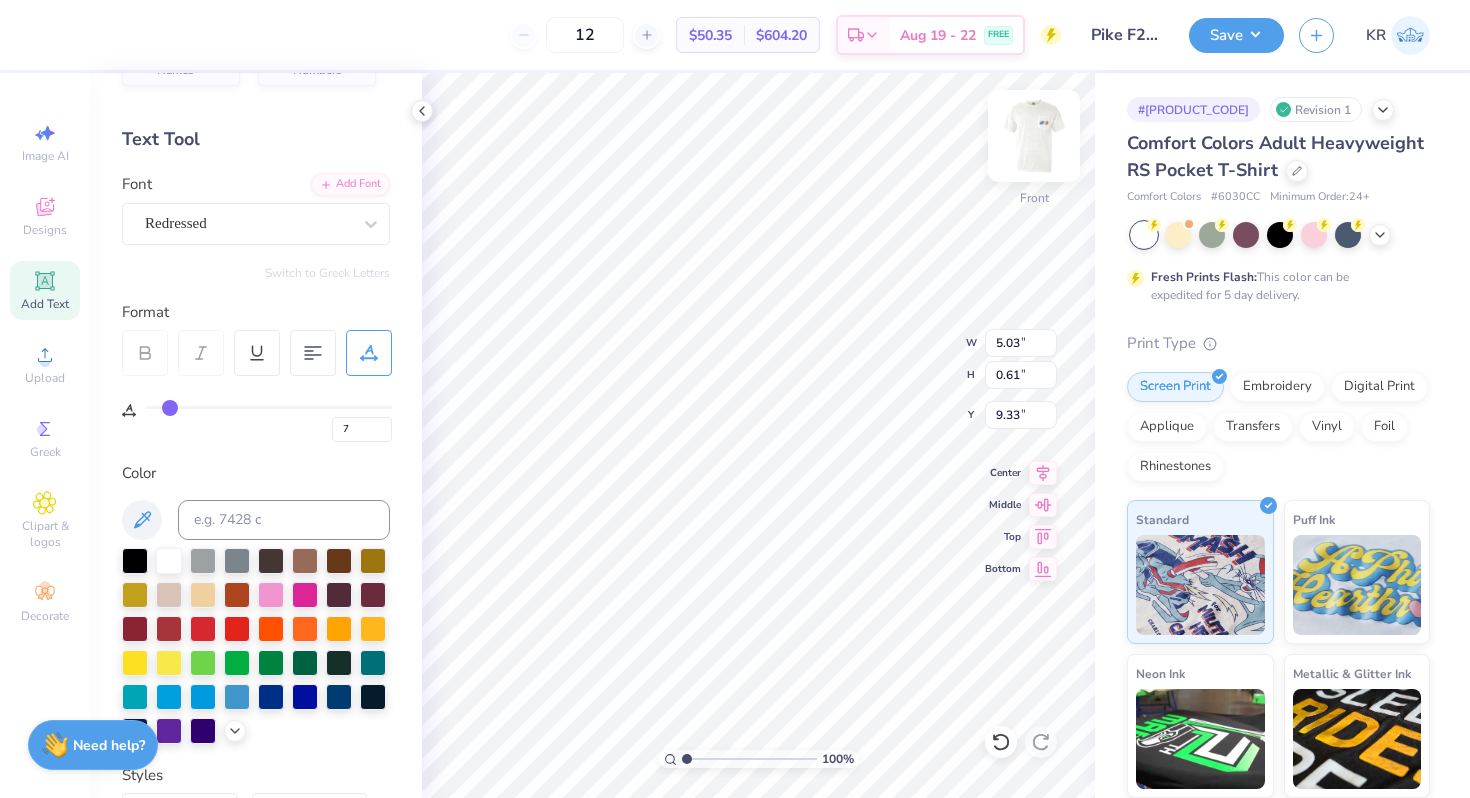 click at bounding box center [1034, 136] 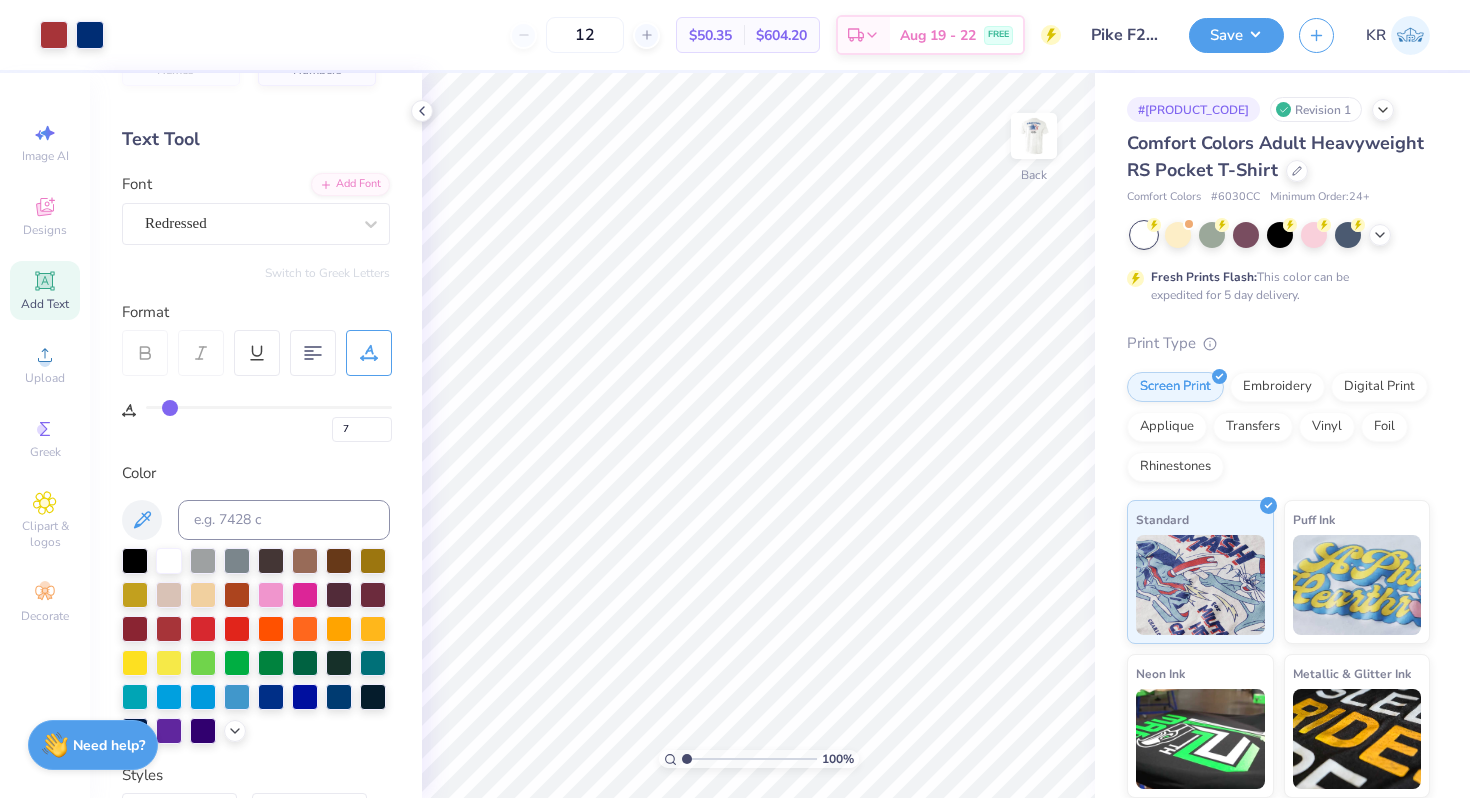 click at bounding box center (1034, 136) 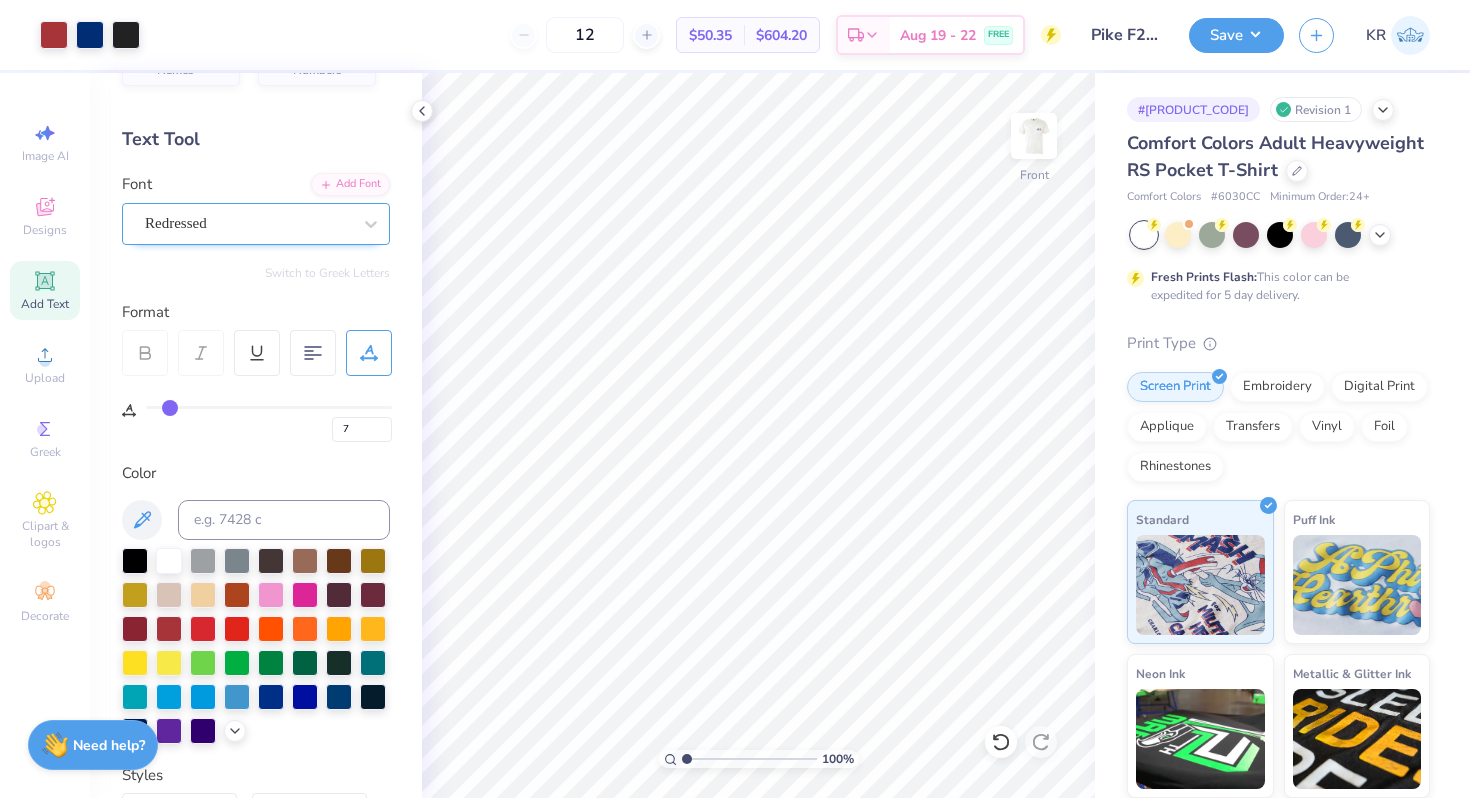 click on "Redressed" at bounding box center (248, 223) 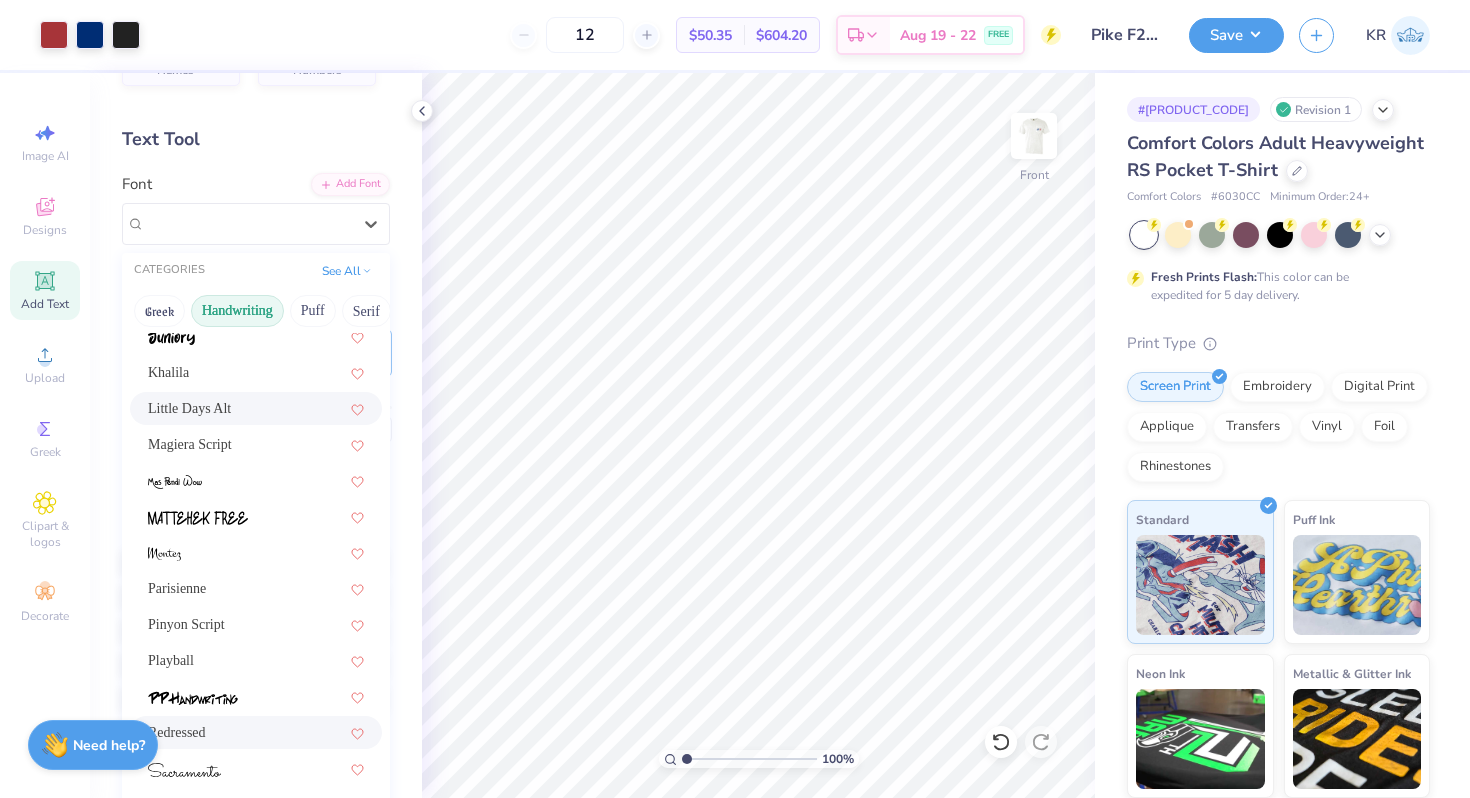 scroll, scrollTop: 454, scrollLeft: 0, axis: vertical 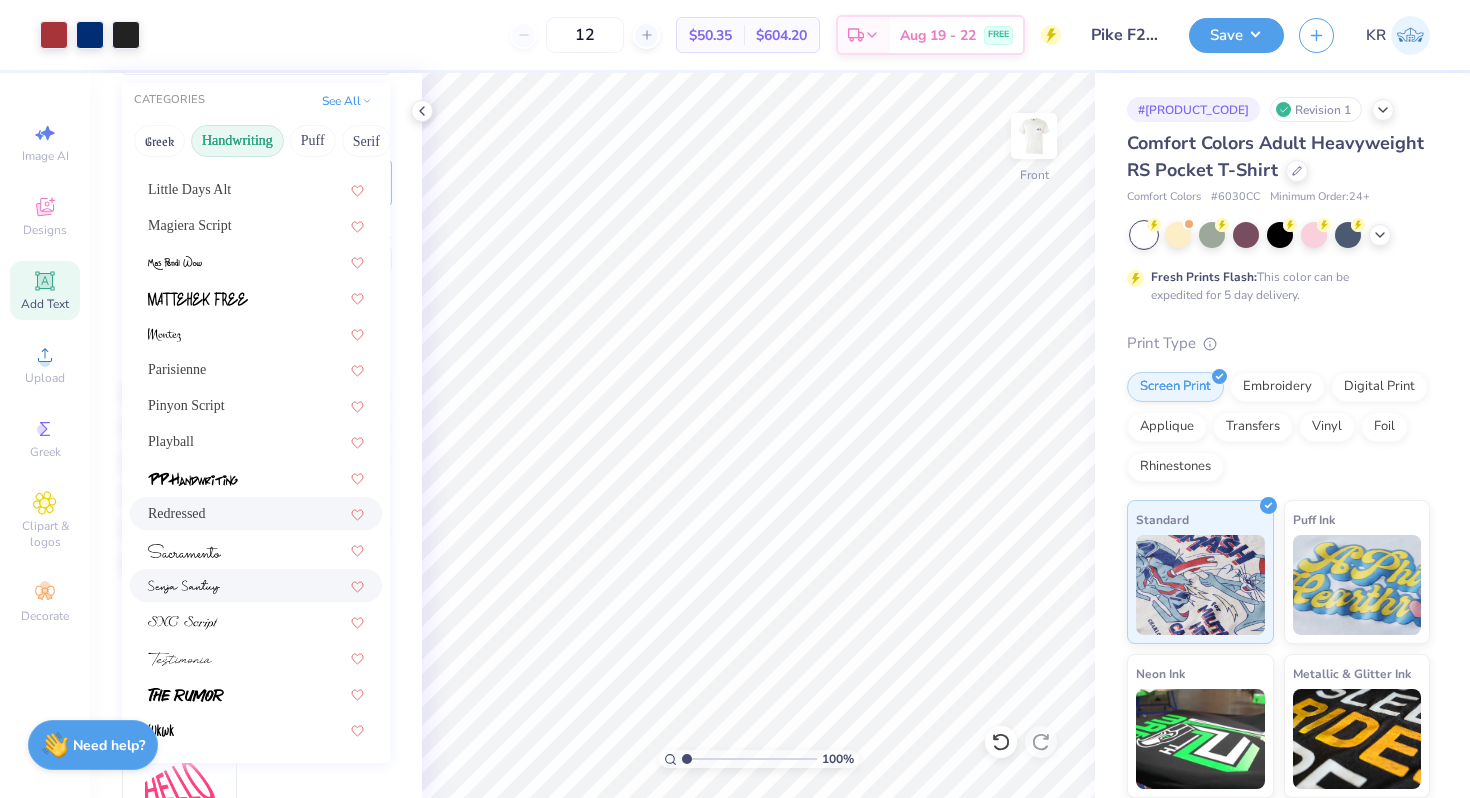 click at bounding box center (256, 585) 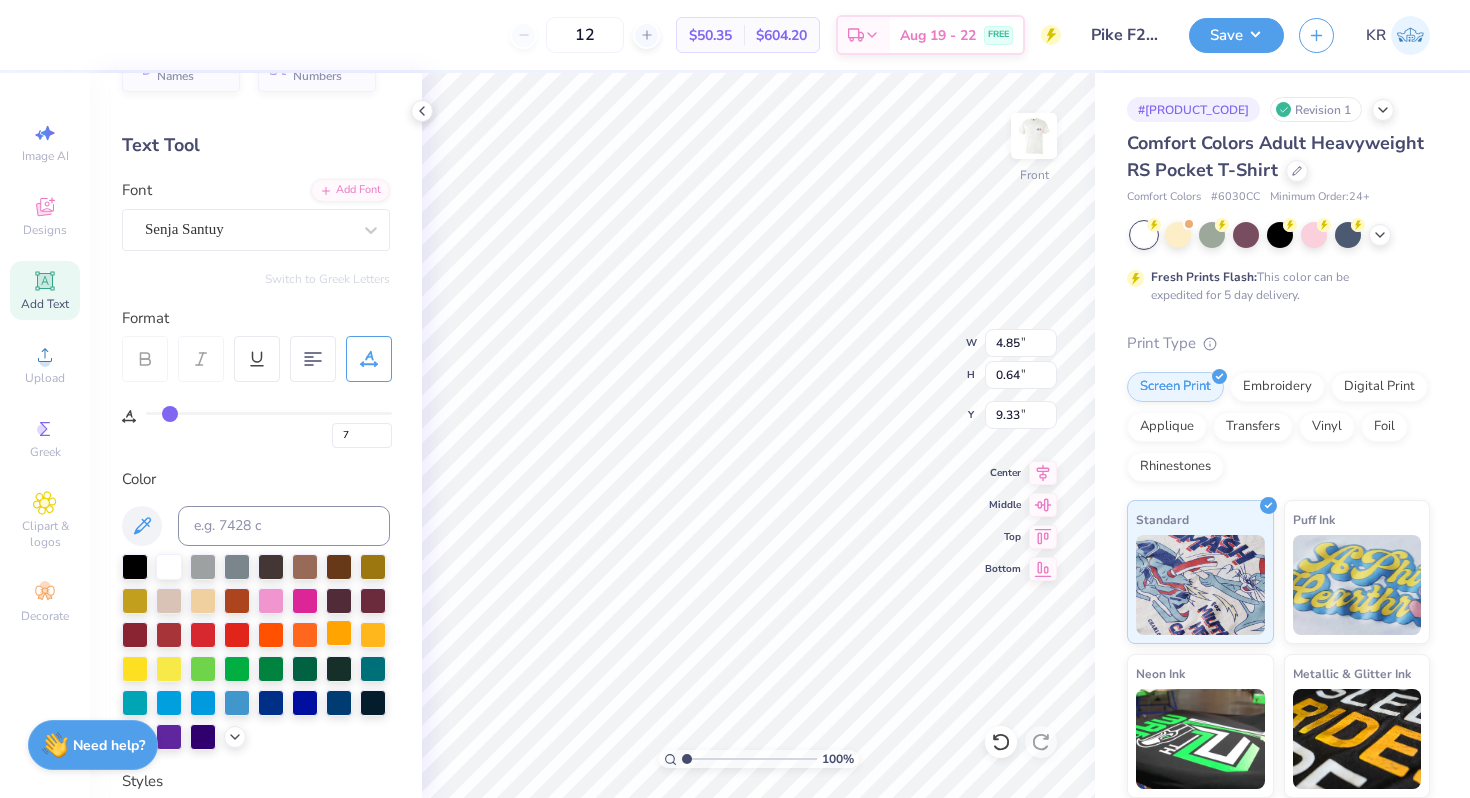 scroll, scrollTop: 0, scrollLeft: 0, axis: both 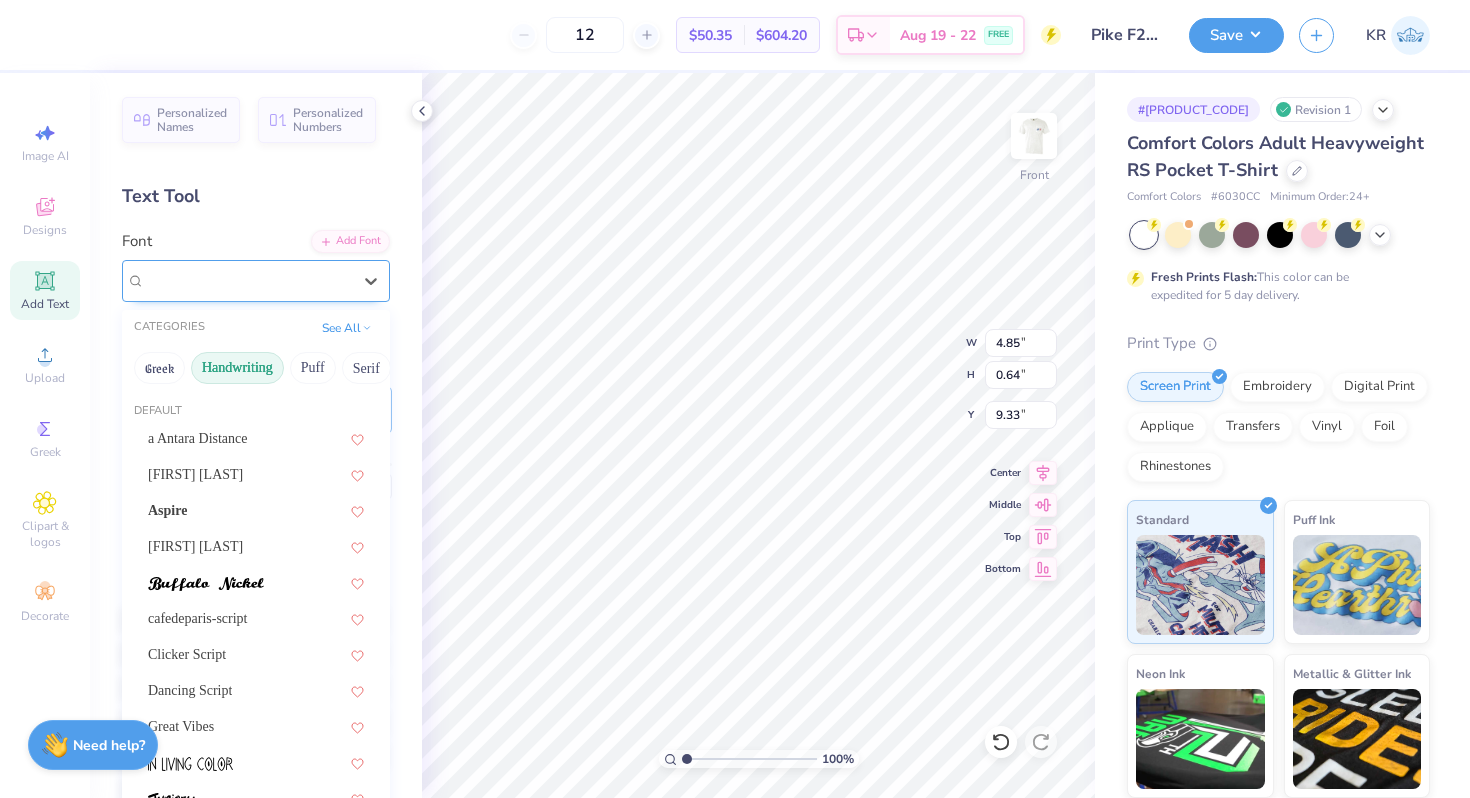 click on "Senja Santuy" at bounding box center (248, 280) 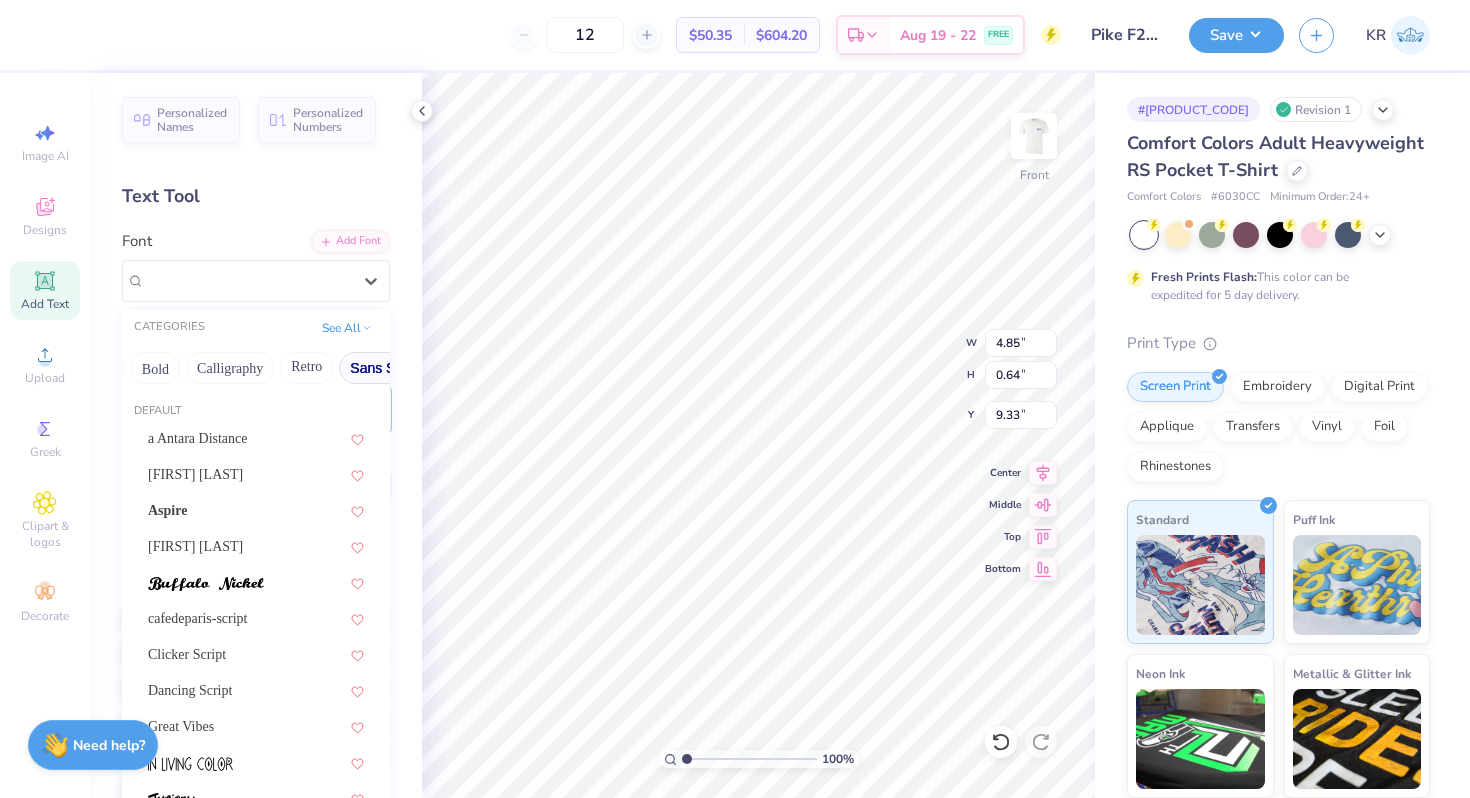scroll, scrollTop: 0, scrollLeft: 289, axis: horizontal 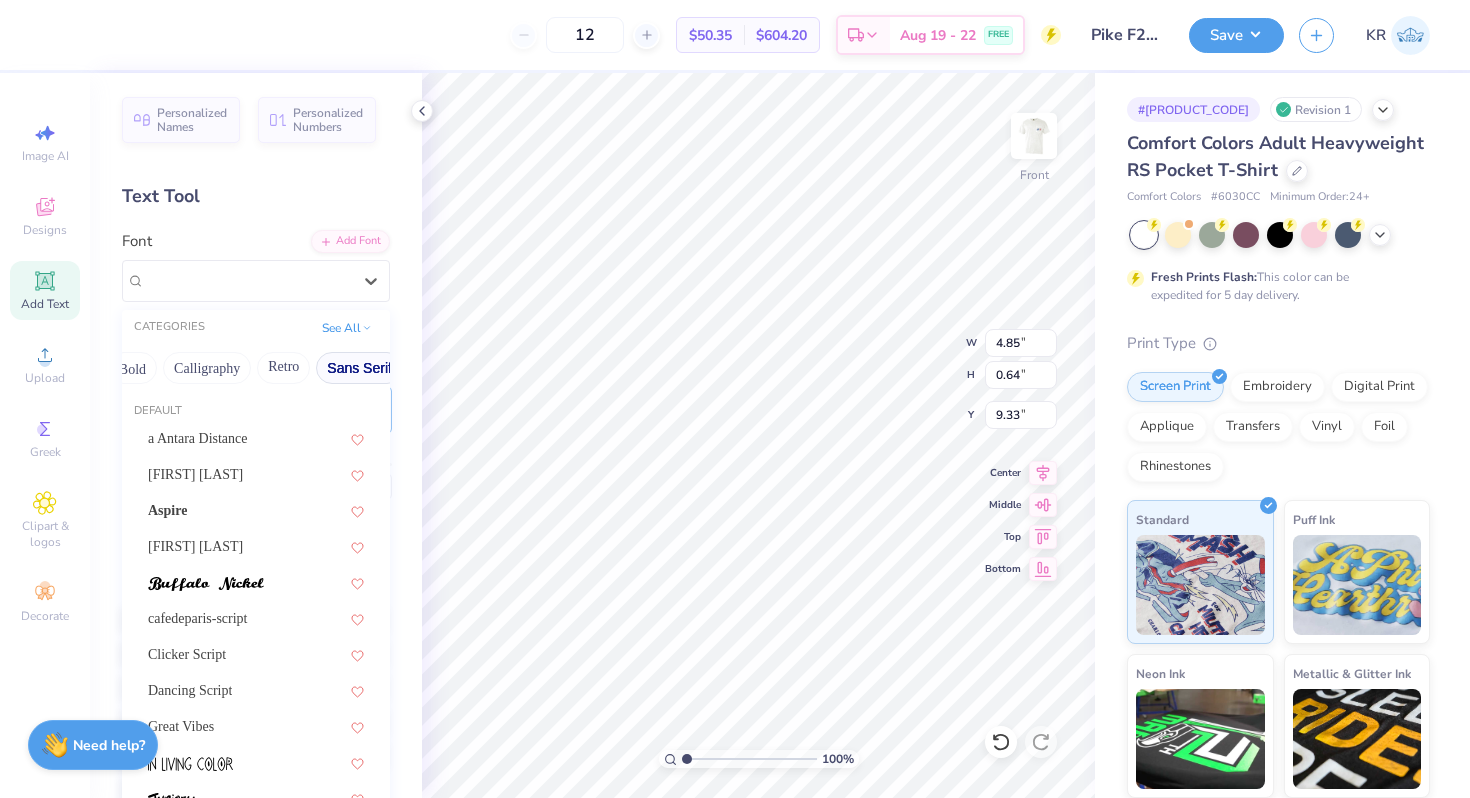 click on "Sans Serif" at bounding box center [359, 368] 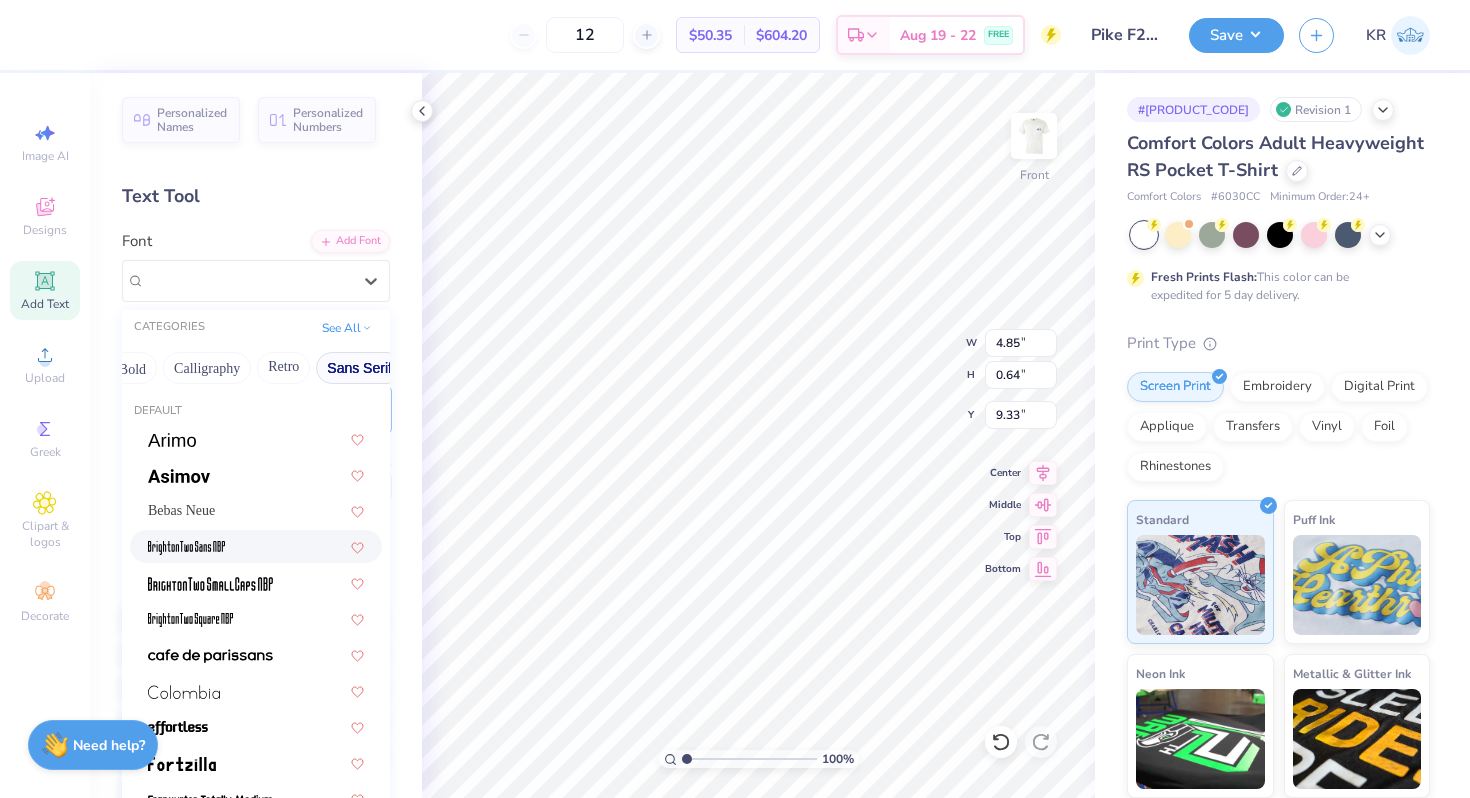 scroll, scrollTop: 15, scrollLeft: 0, axis: vertical 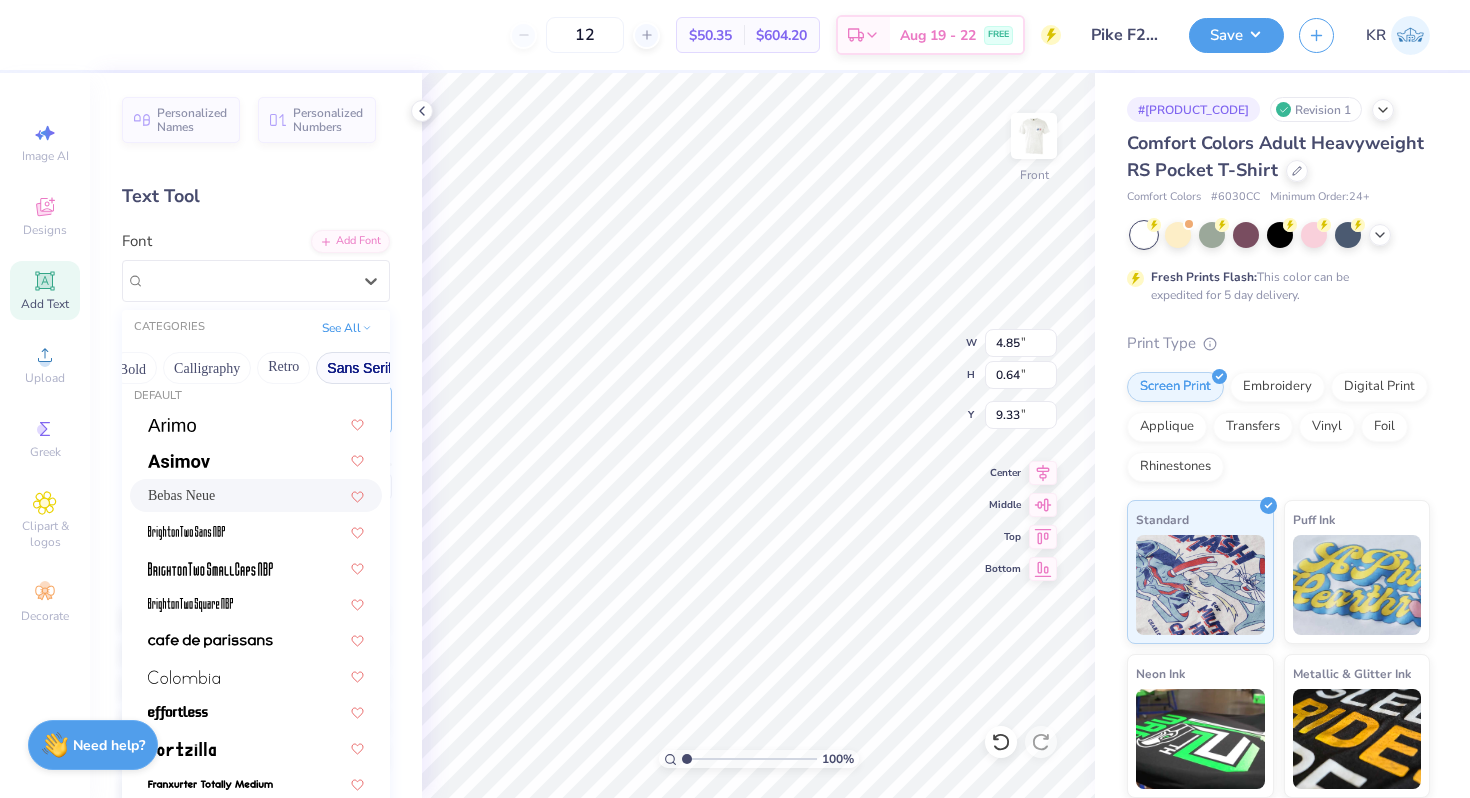 click on "Bebas Neue" at bounding box center (256, 495) 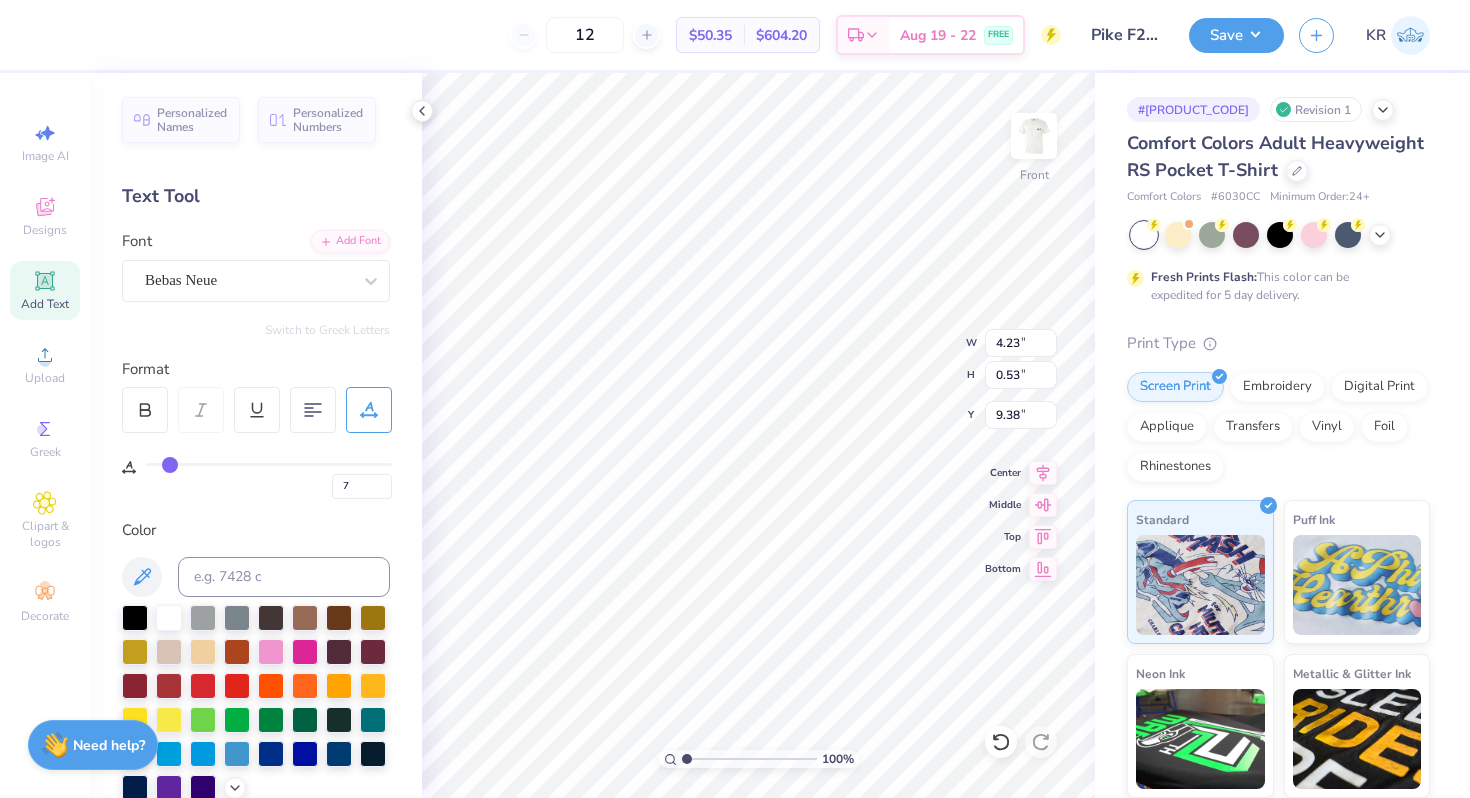 type on "4.23" 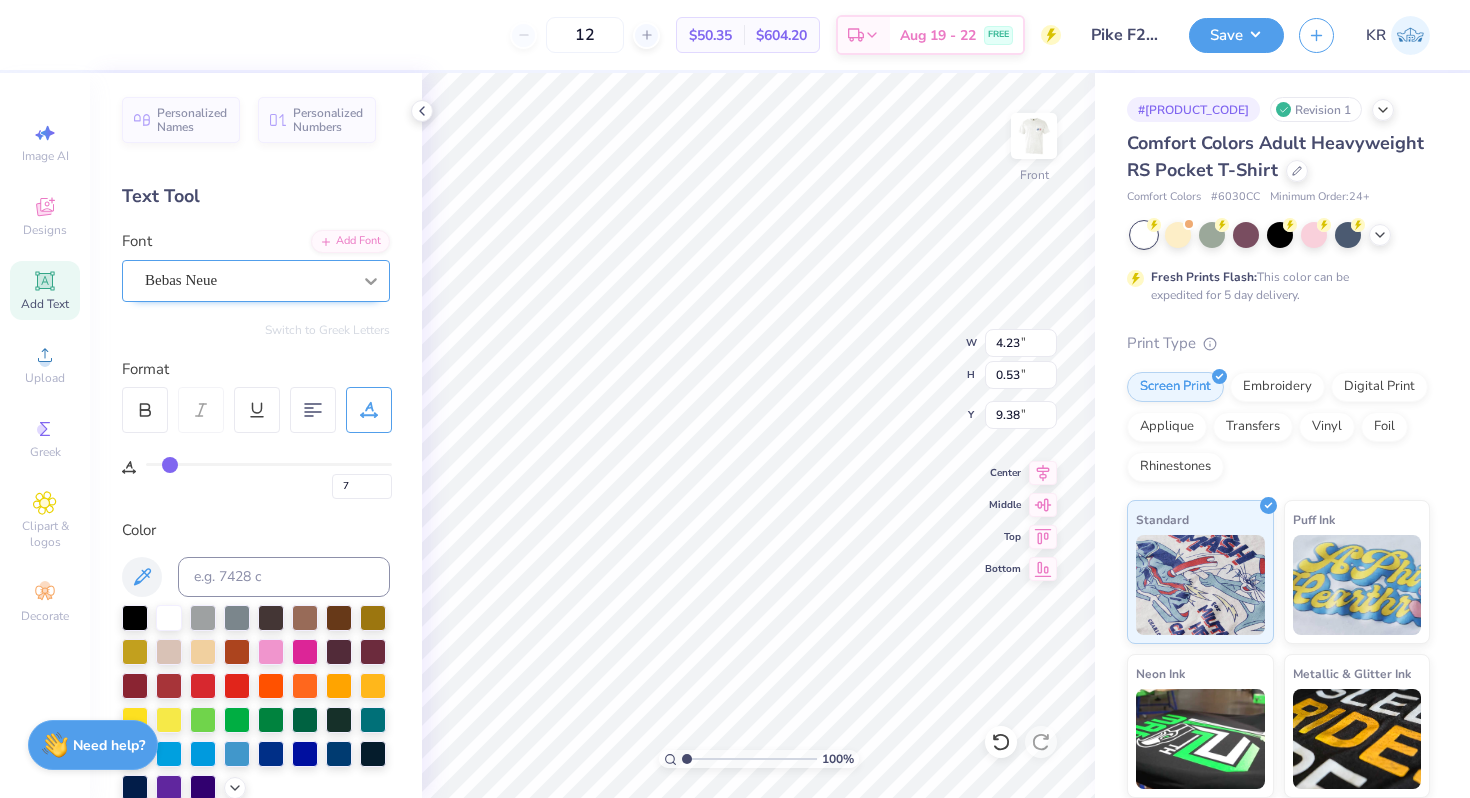 click at bounding box center (371, 281) 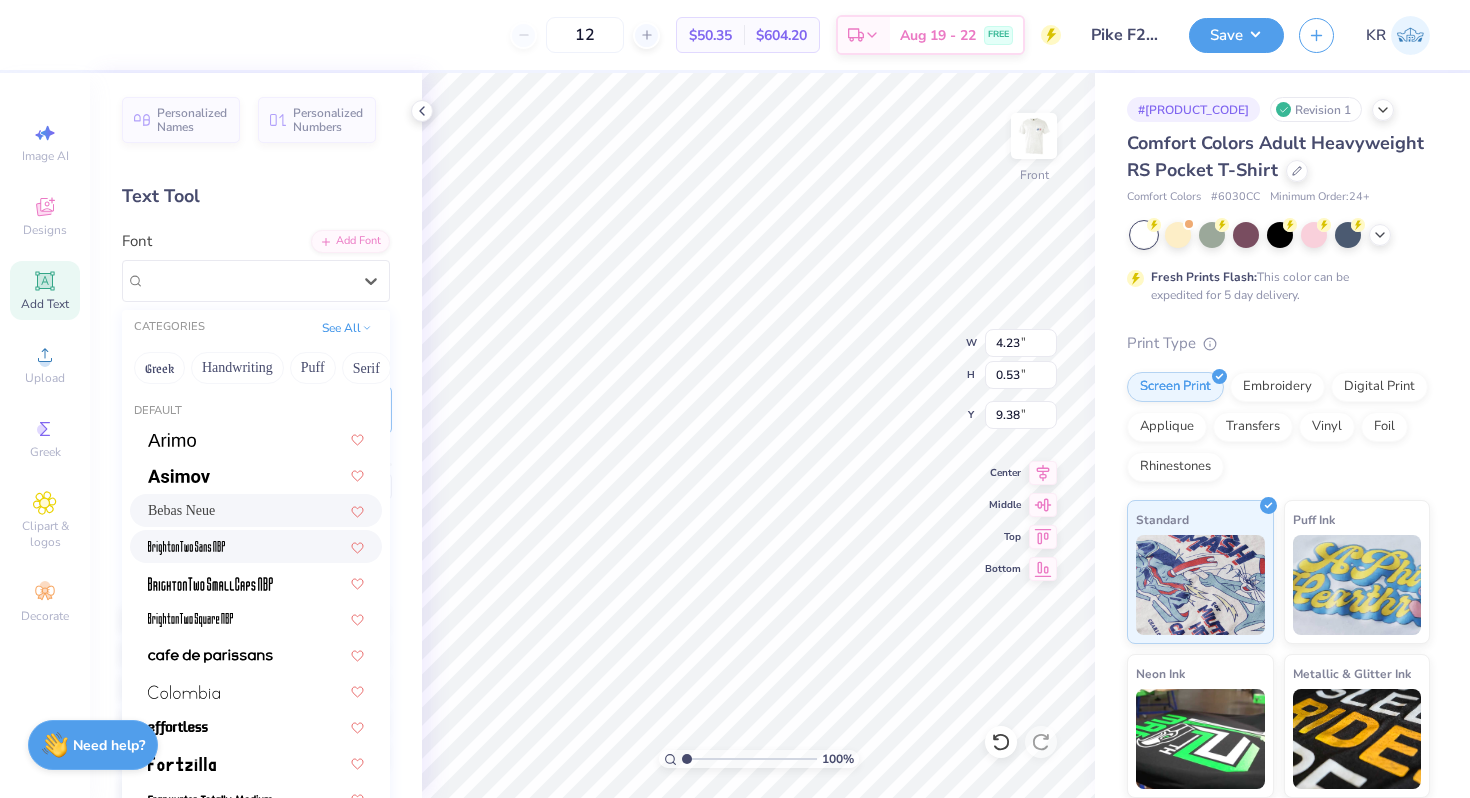 click at bounding box center [256, 546] 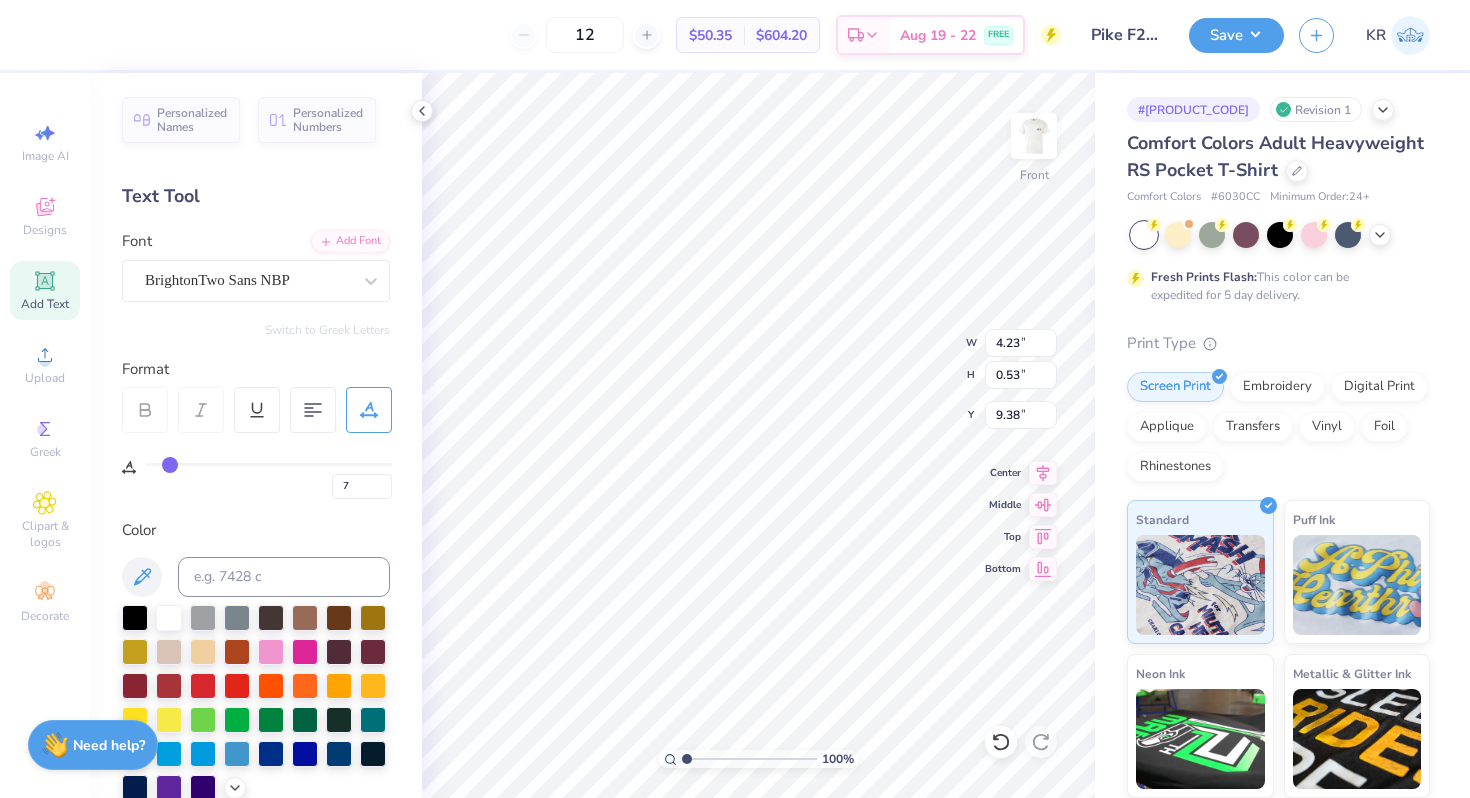 type on "2.87" 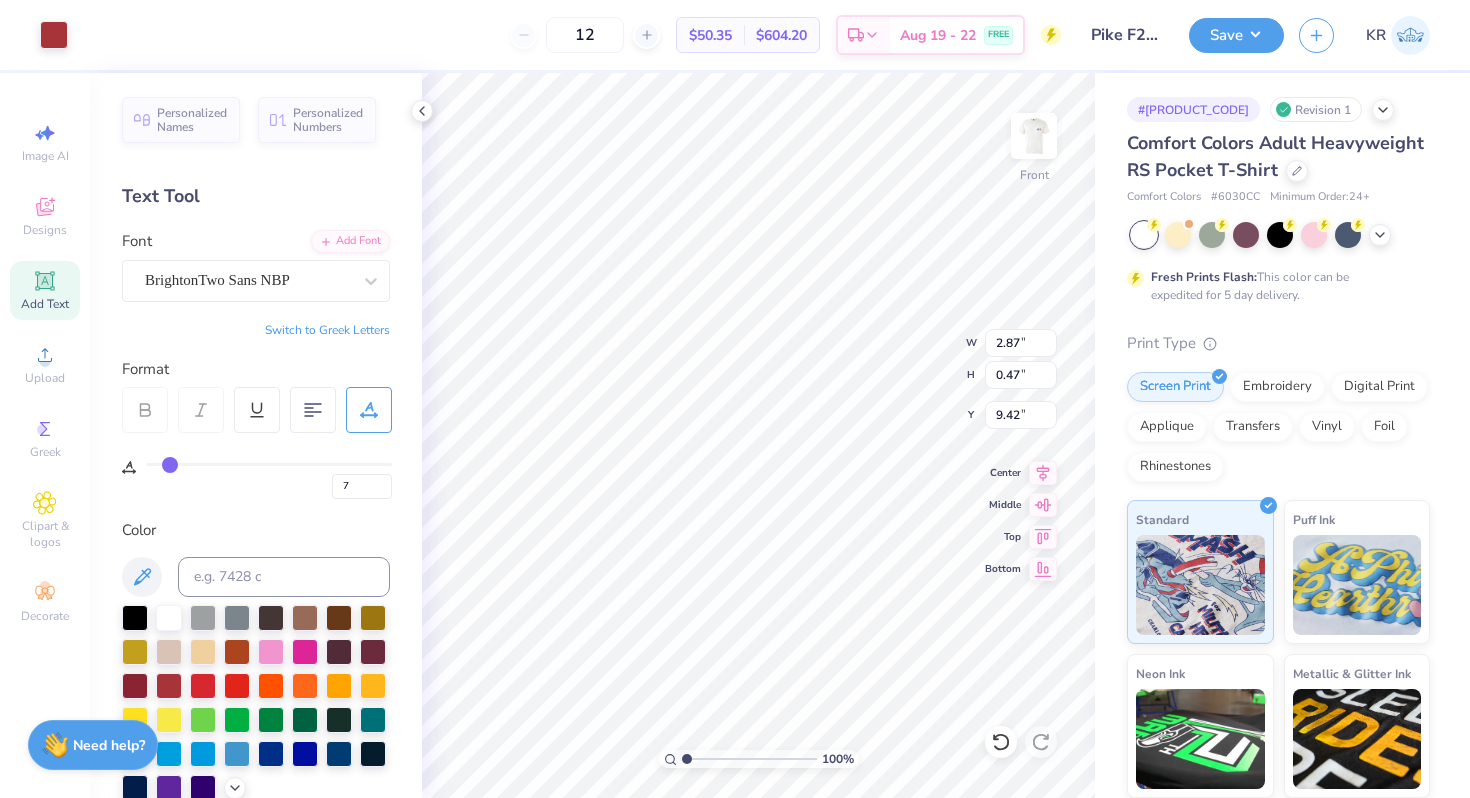 type on "9.43" 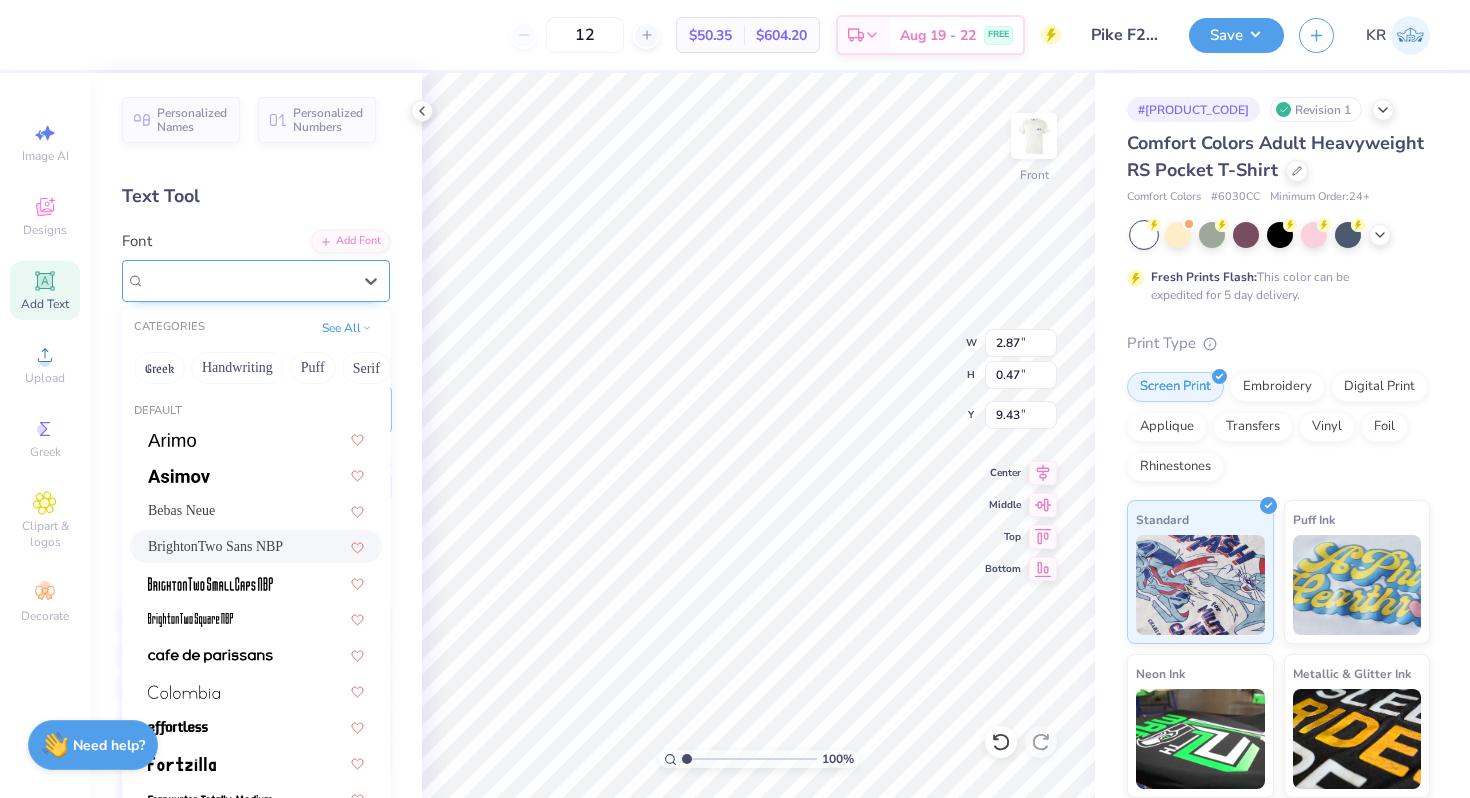 click on "BrightonTwo Sans NBP" at bounding box center [248, 280] 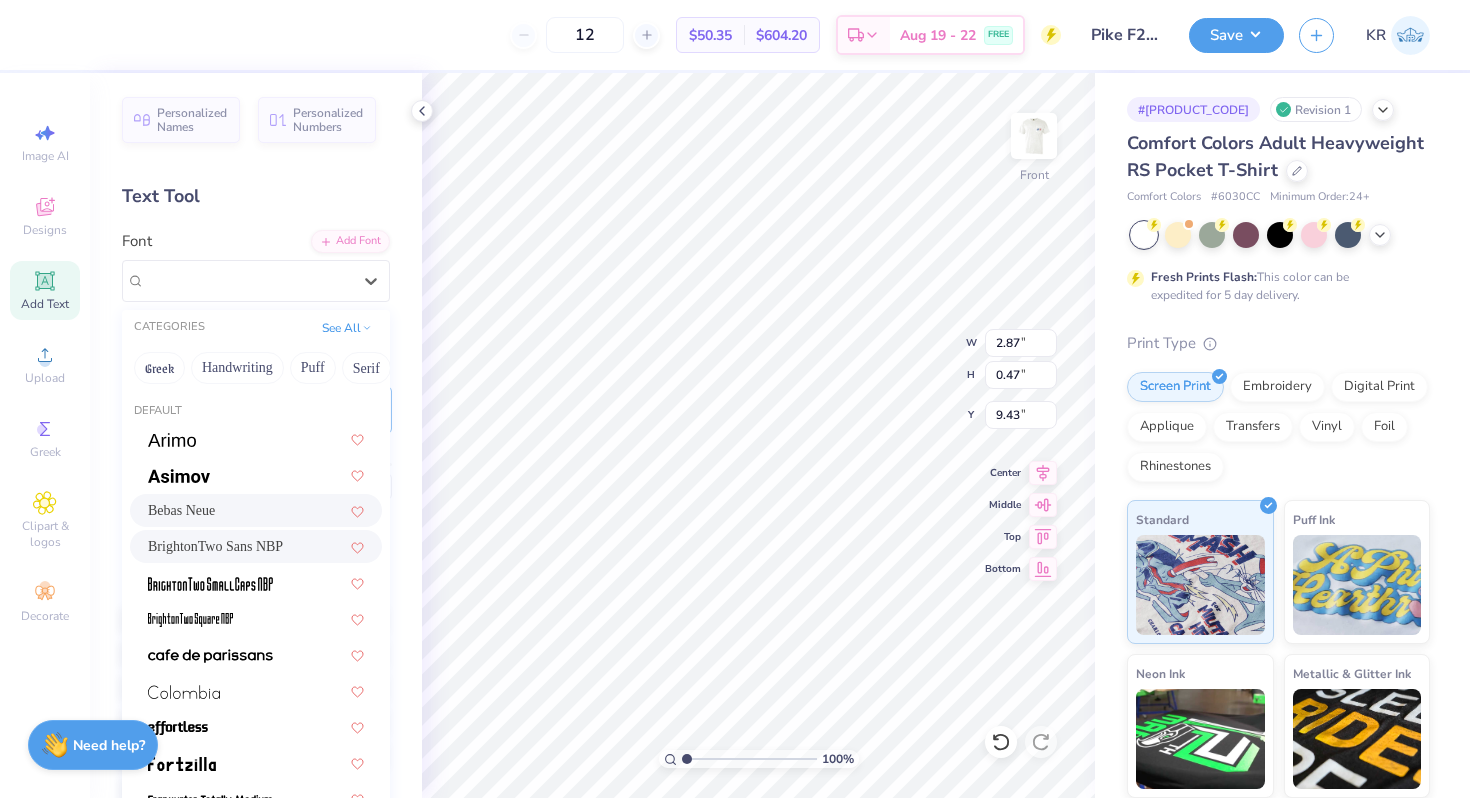 click on "Bebas Neue" at bounding box center (256, 510) 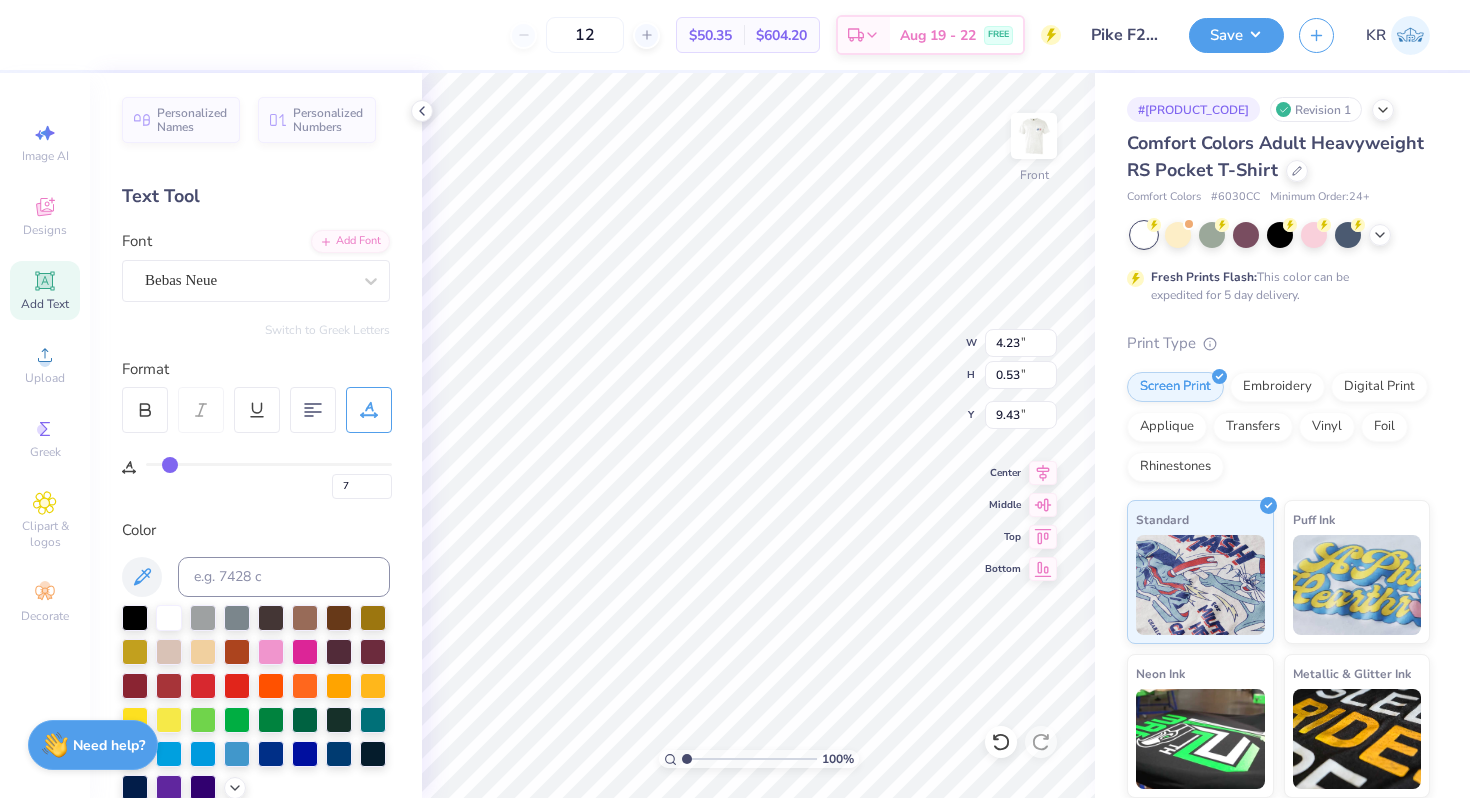 type on "4.23" 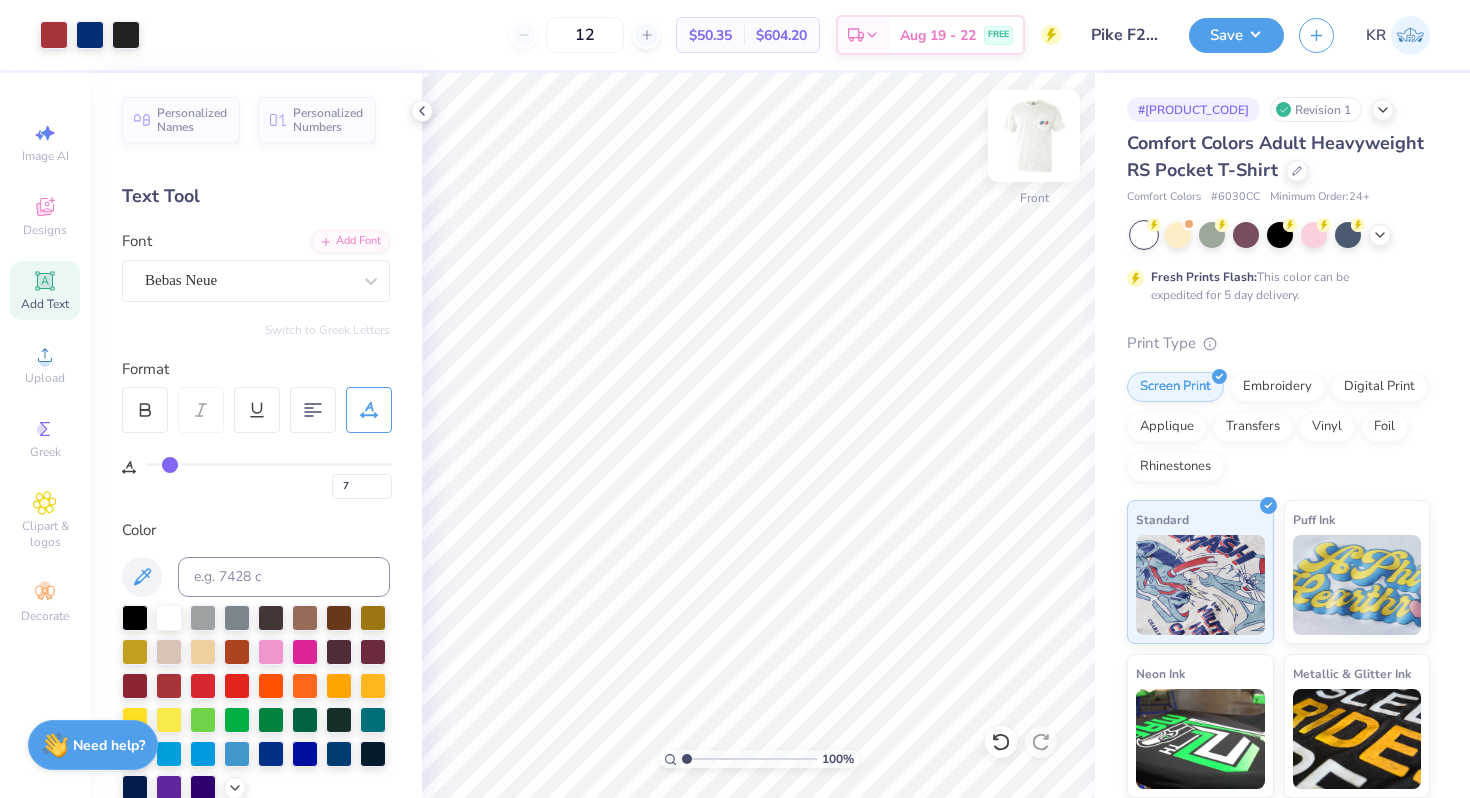 click at bounding box center [1034, 136] 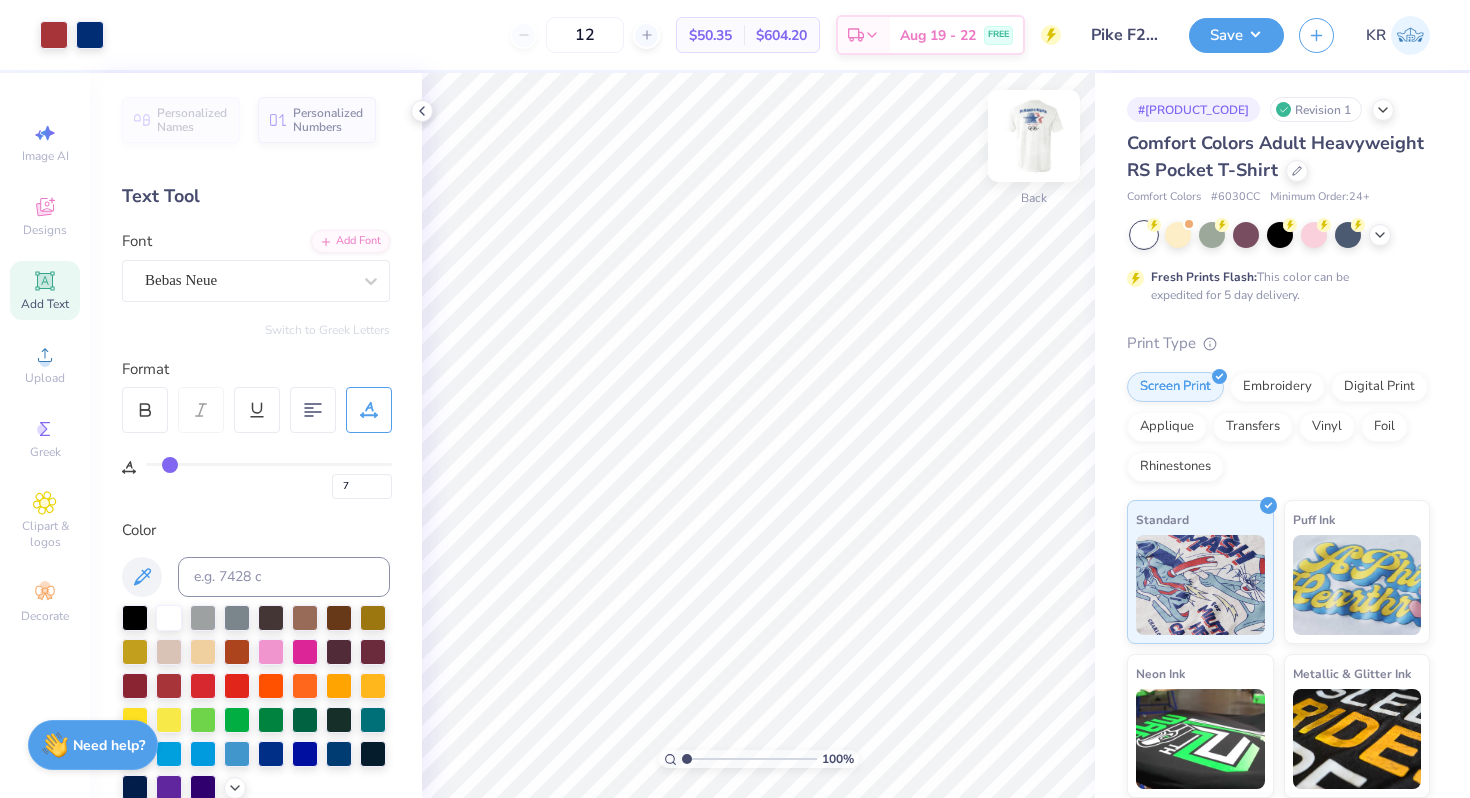 click at bounding box center [1034, 136] 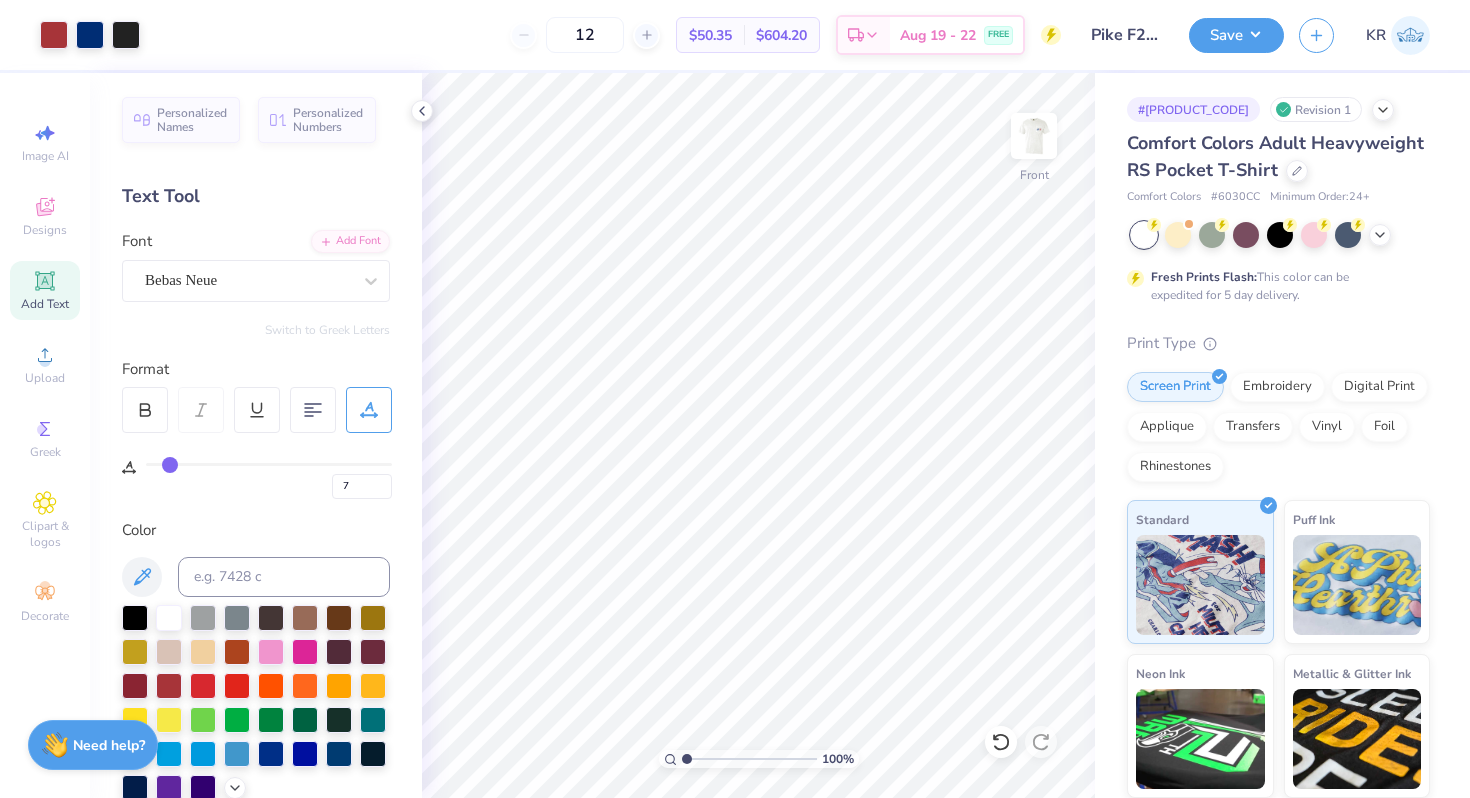 click at bounding box center [1034, 136] 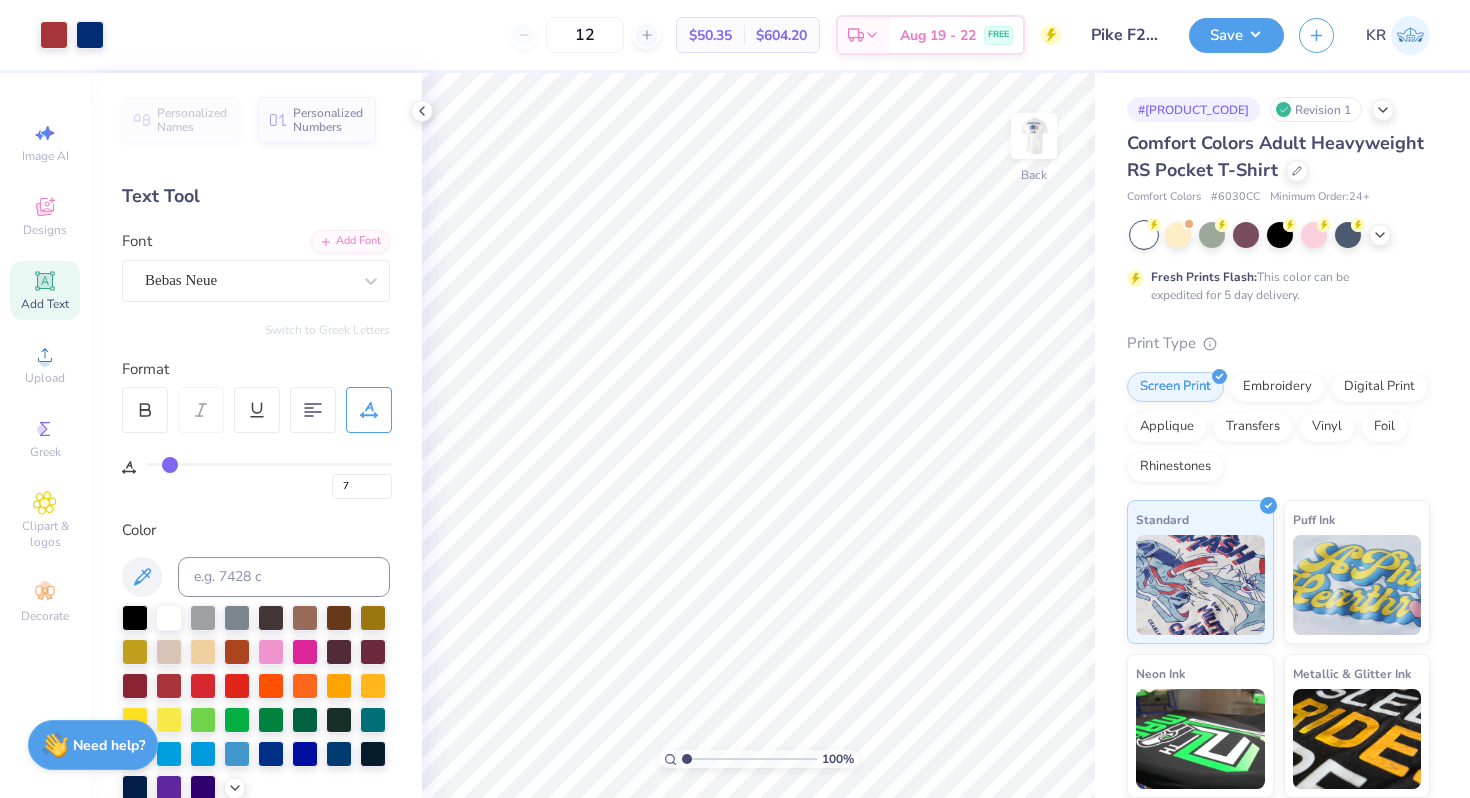 click at bounding box center [1034, 136] 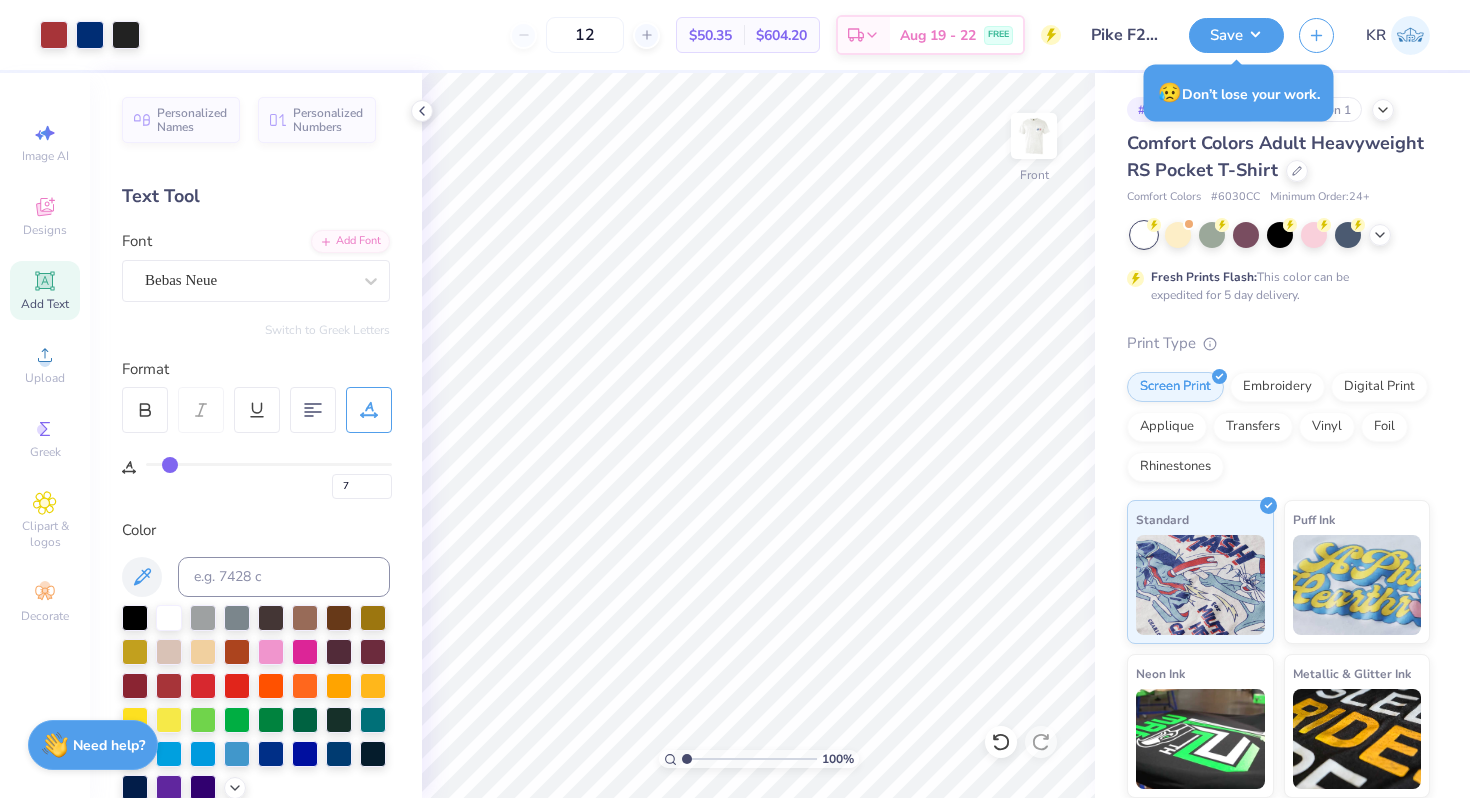 type on "5" 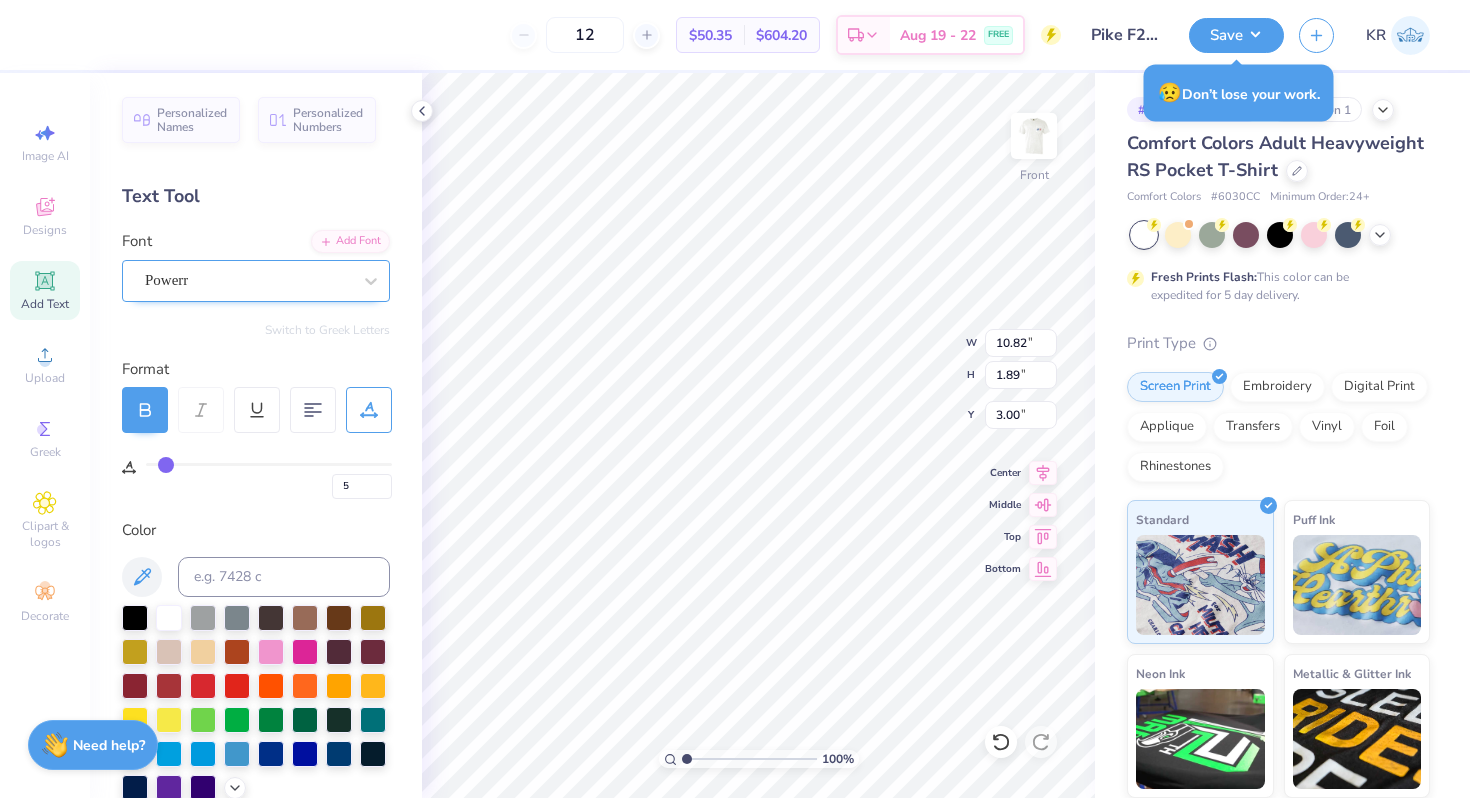 click on "Powerr" at bounding box center [248, 280] 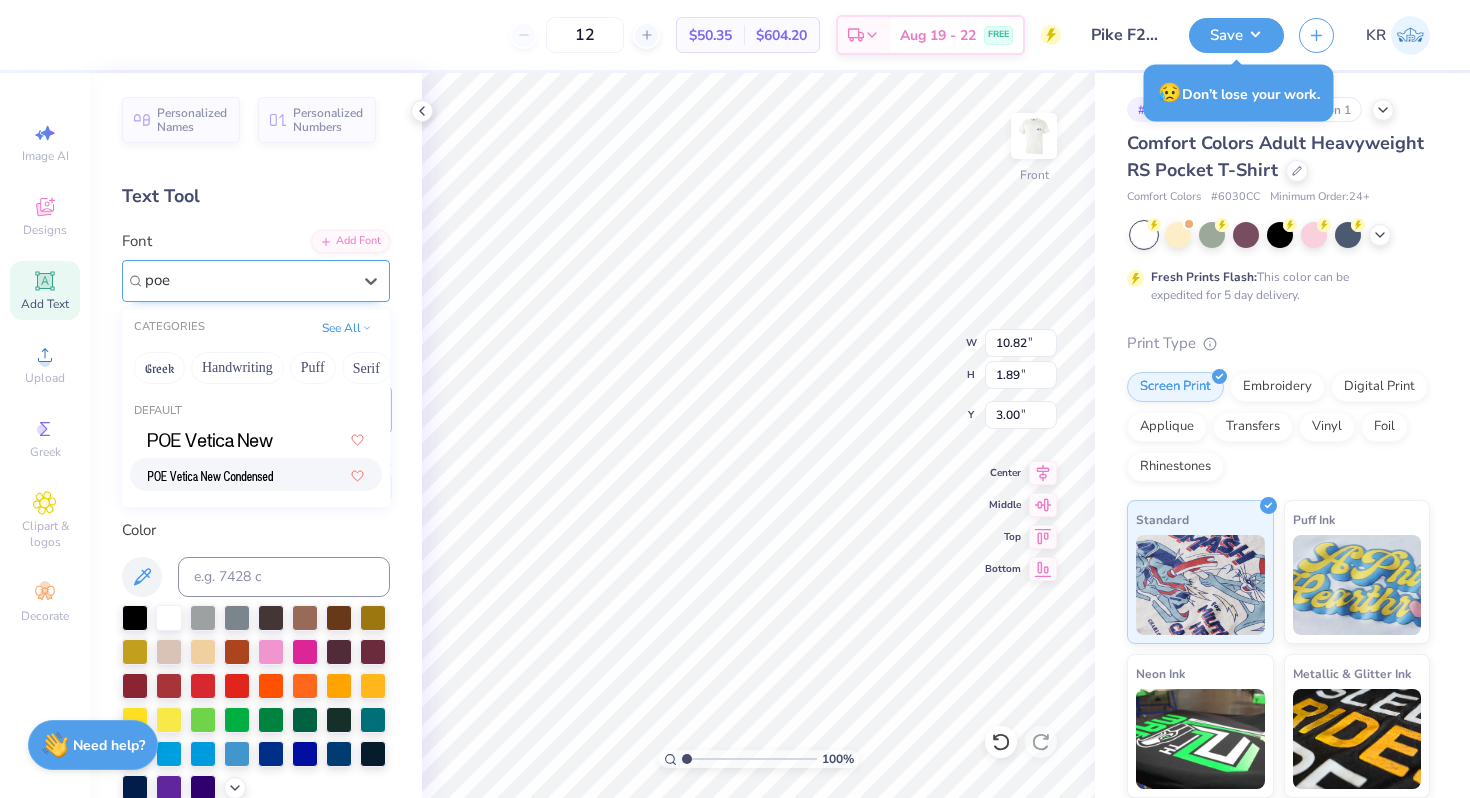 click at bounding box center [210, 476] 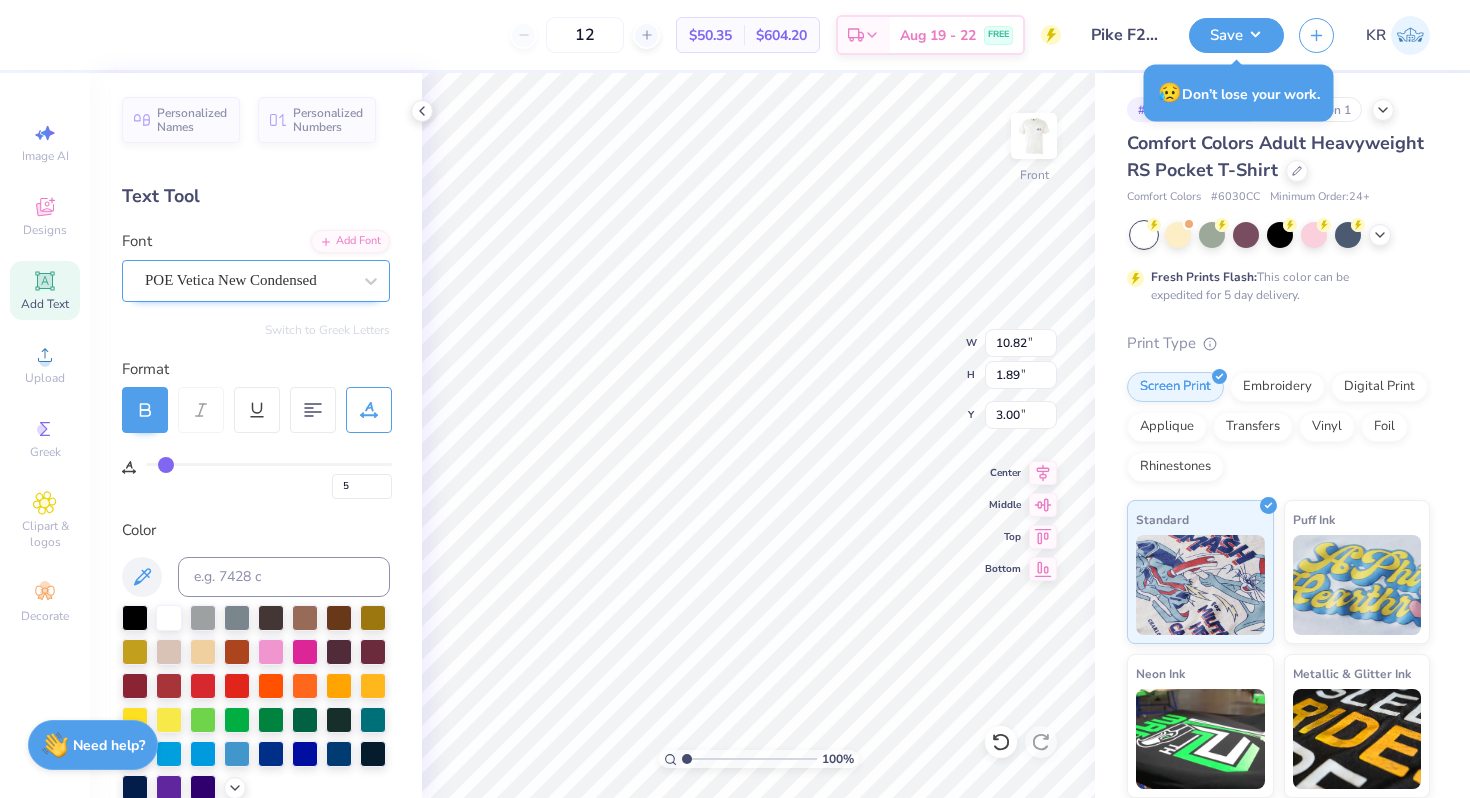 type on "8.66" 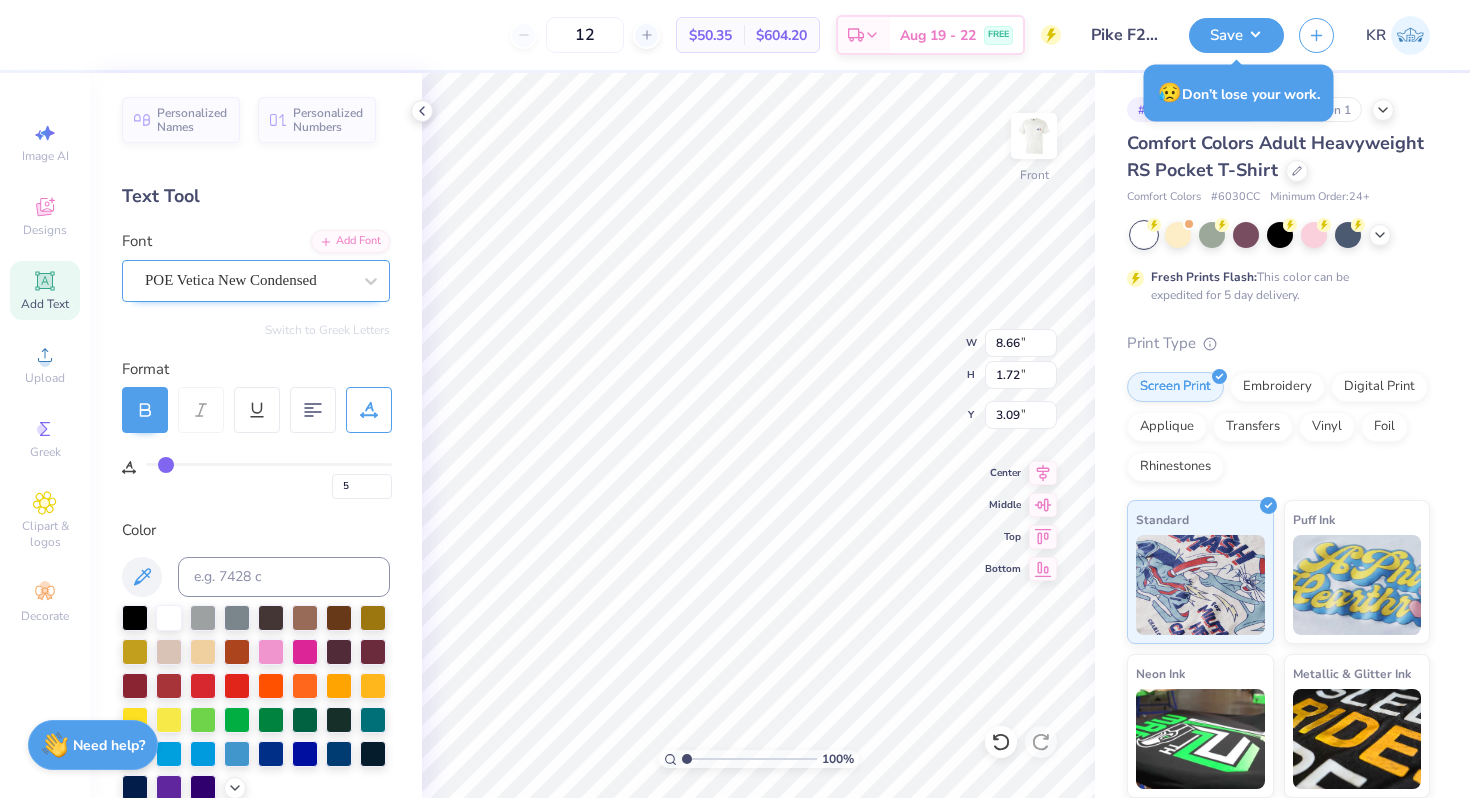 click on "POE Vetica New Condensed" at bounding box center [248, 280] 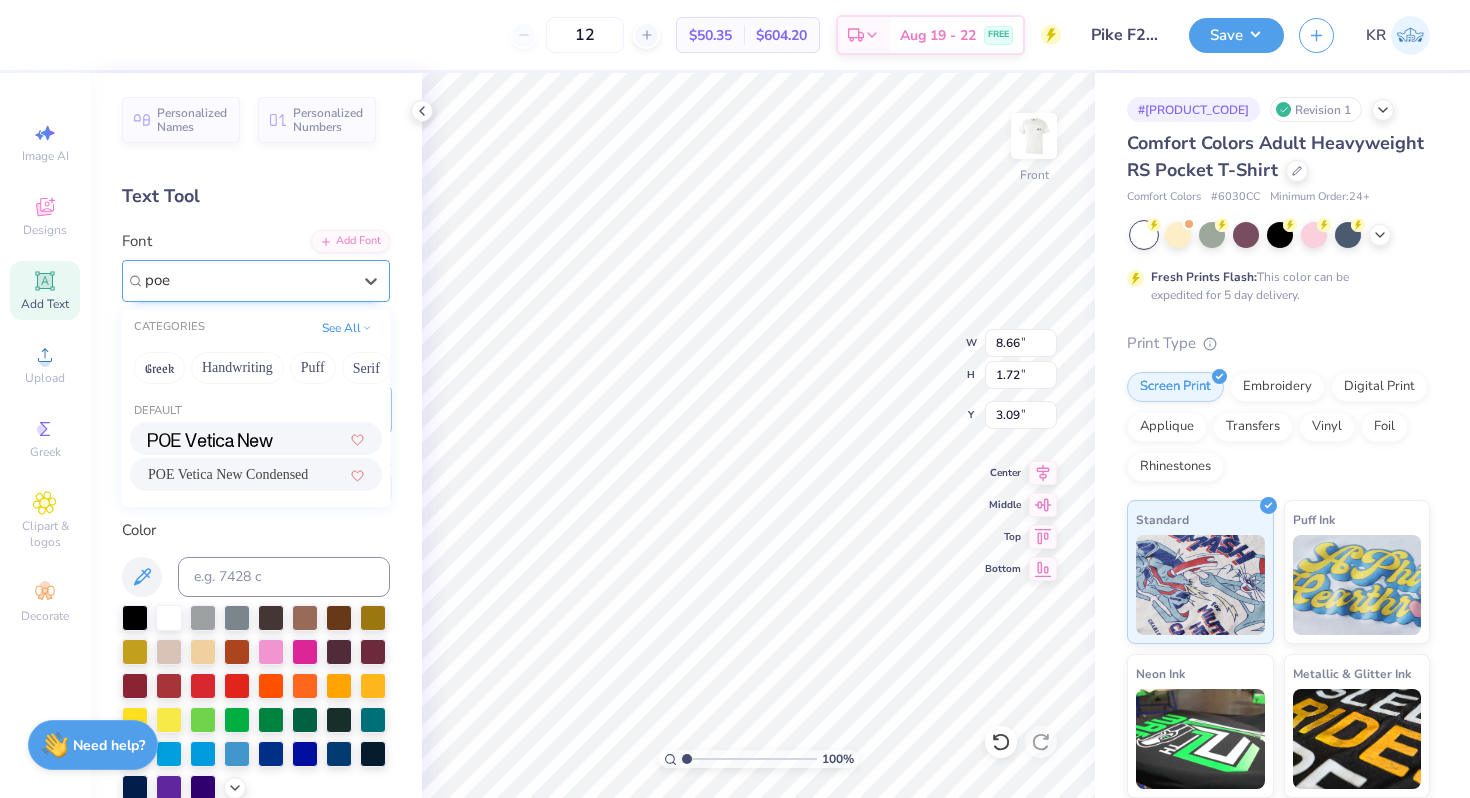 click at bounding box center (210, 440) 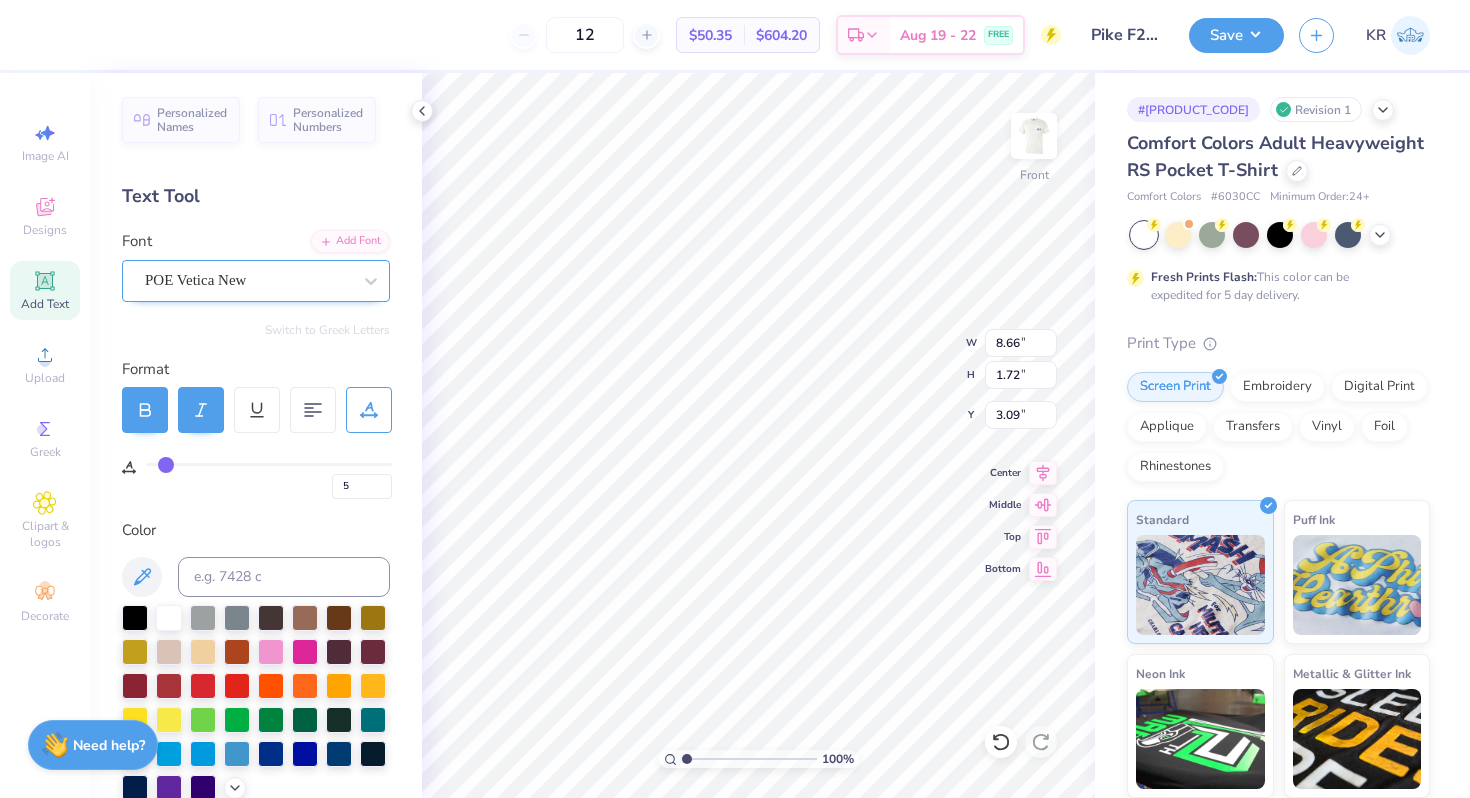 type on "10.93" 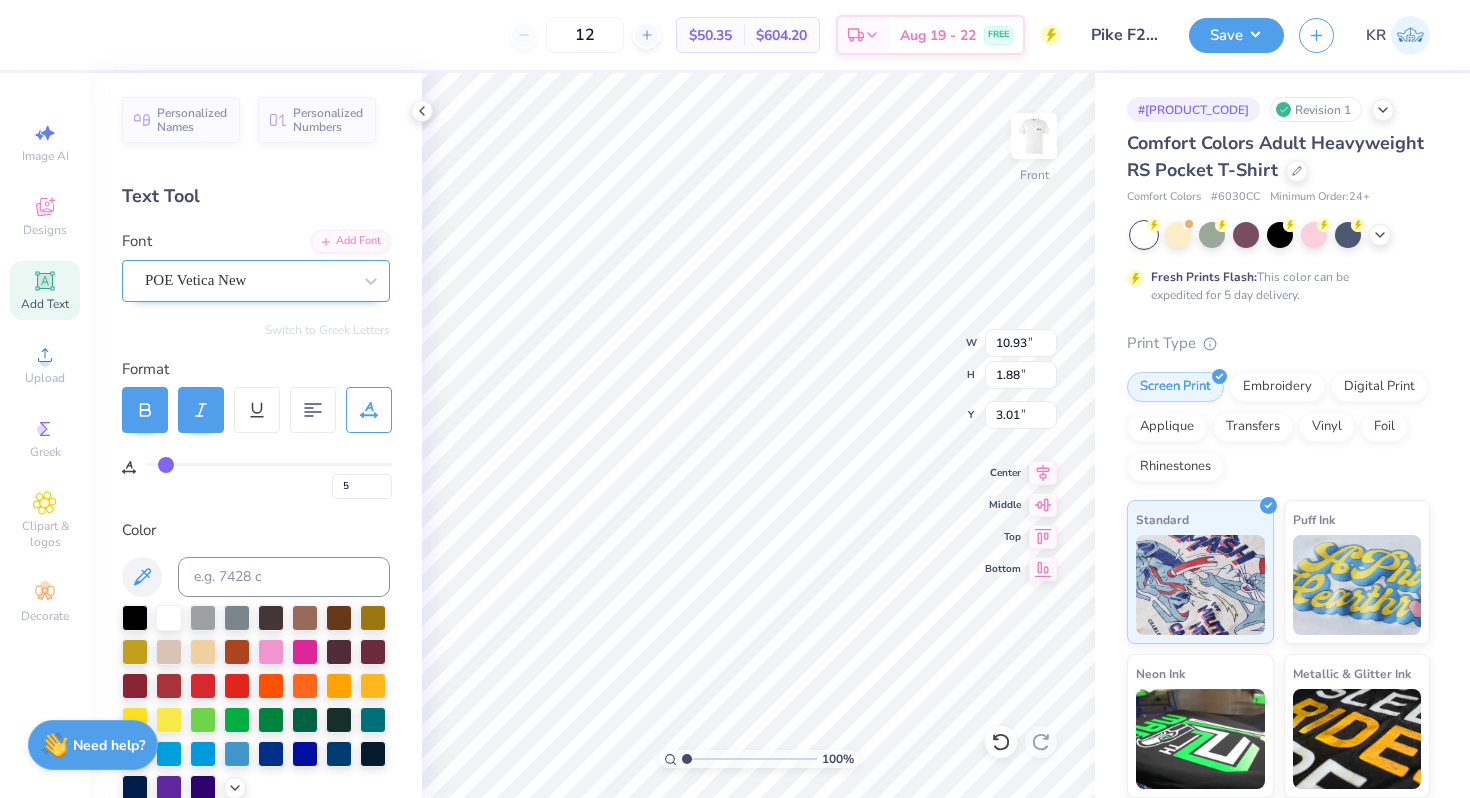 click at bounding box center [201, 410] 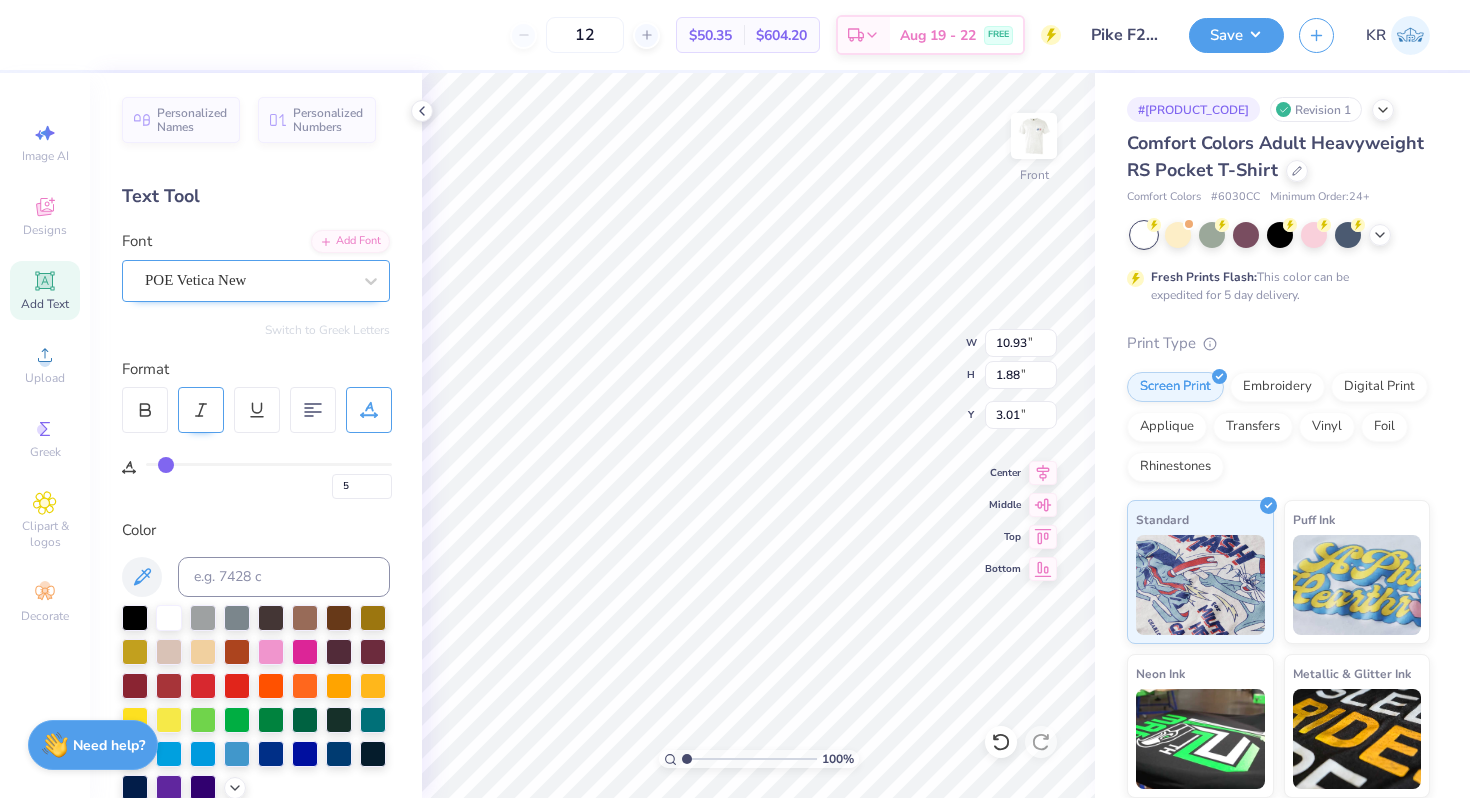 type on "10.11" 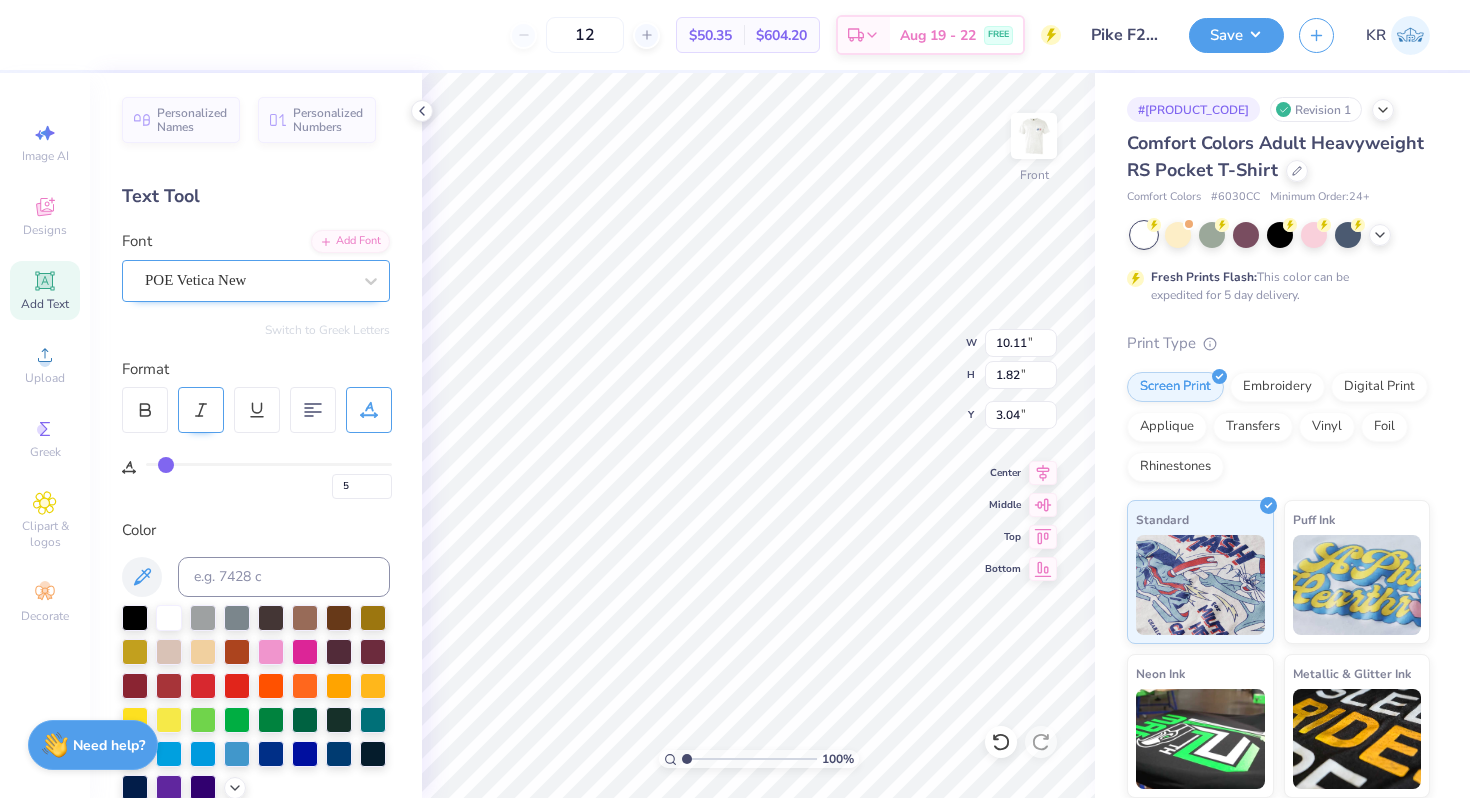 click at bounding box center (201, 410) 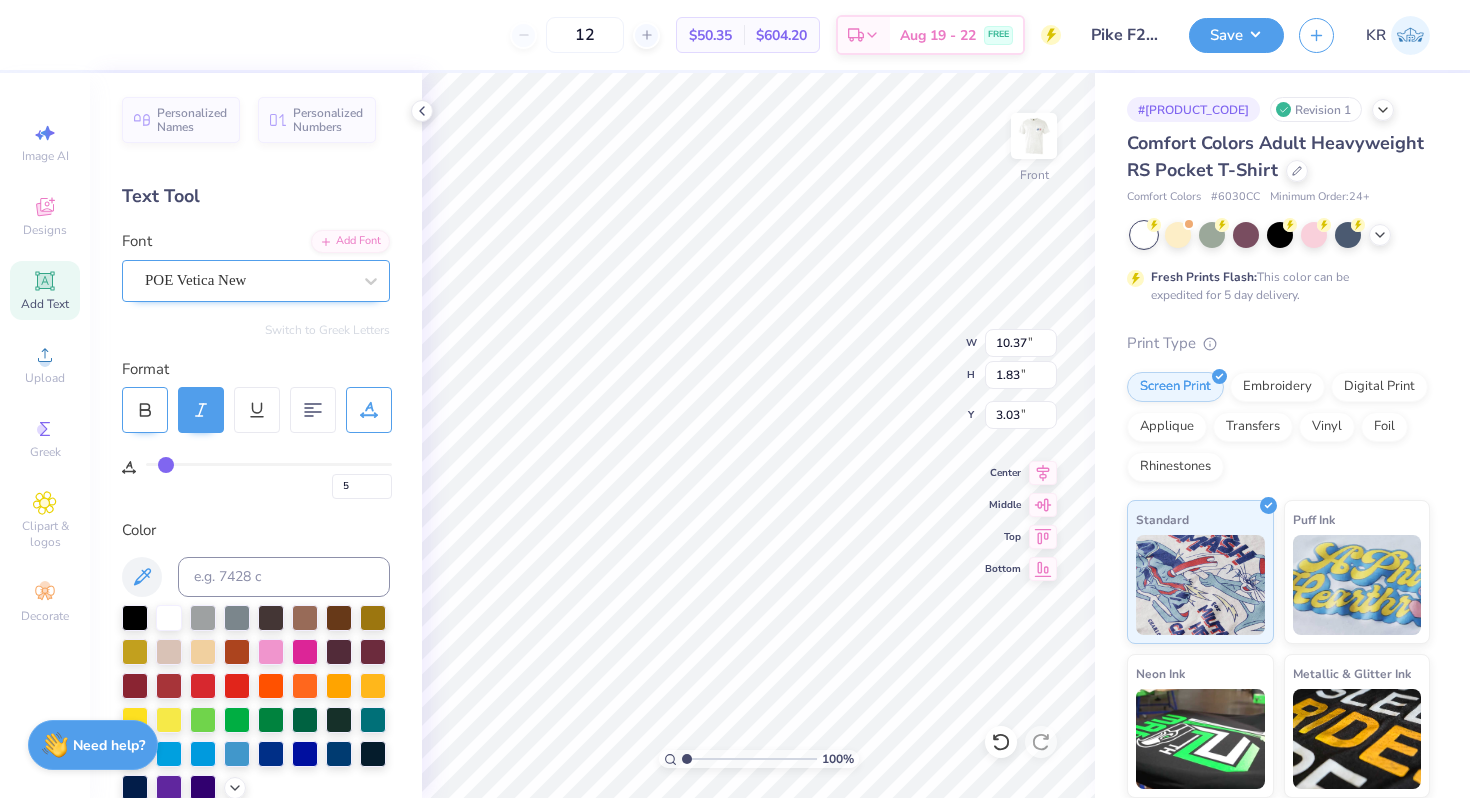 click 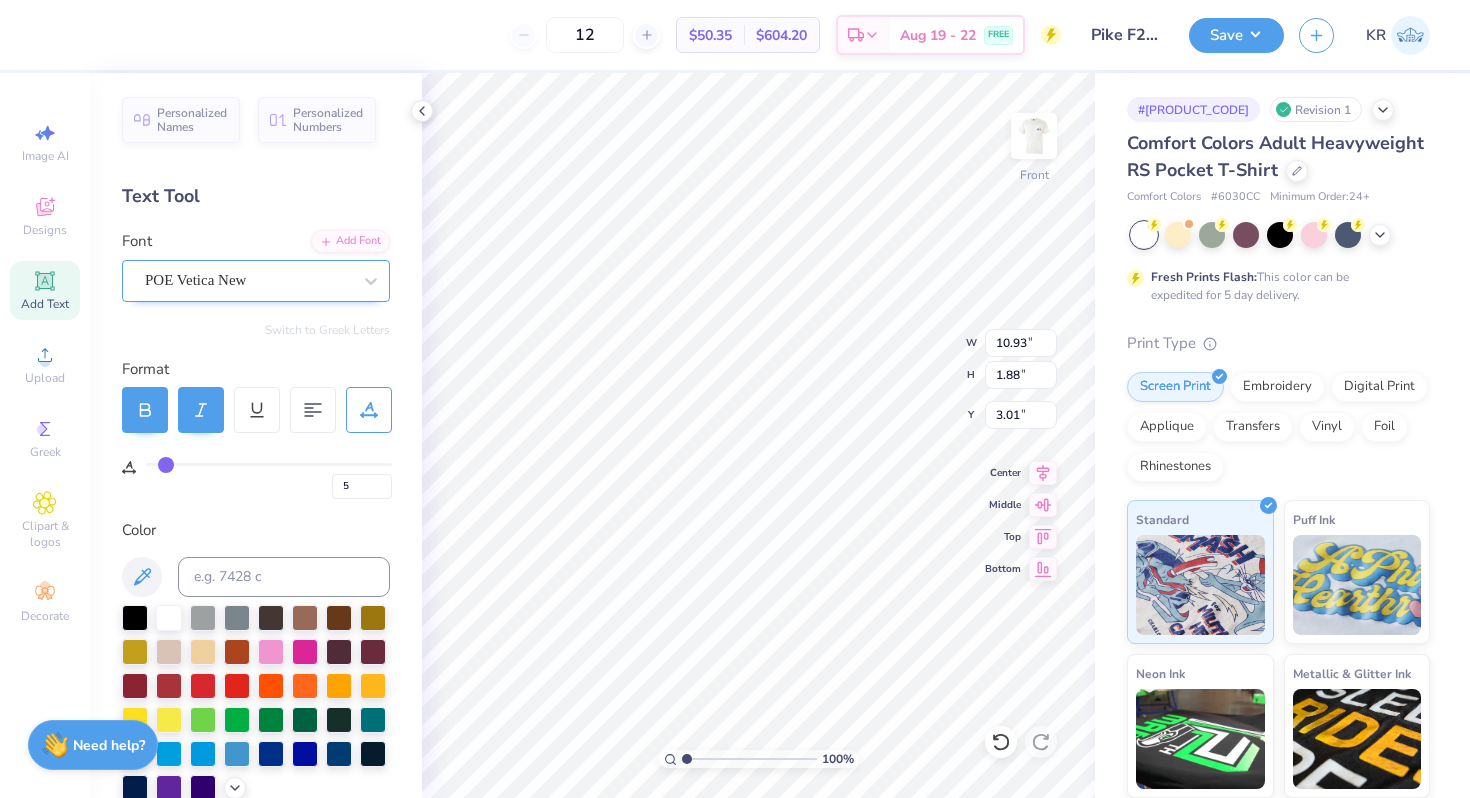 type on "3.00" 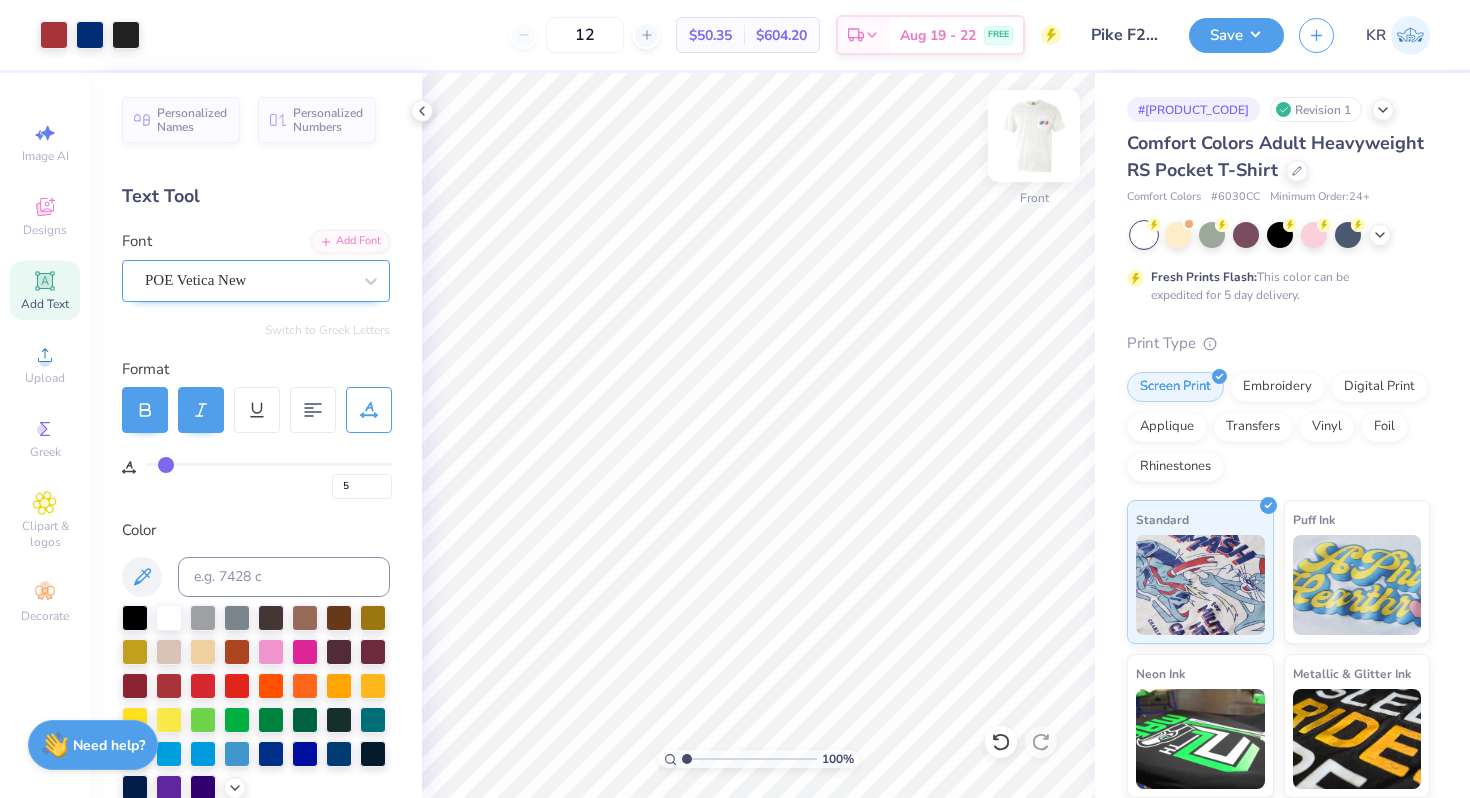 click at bounding box center (1034, 136) 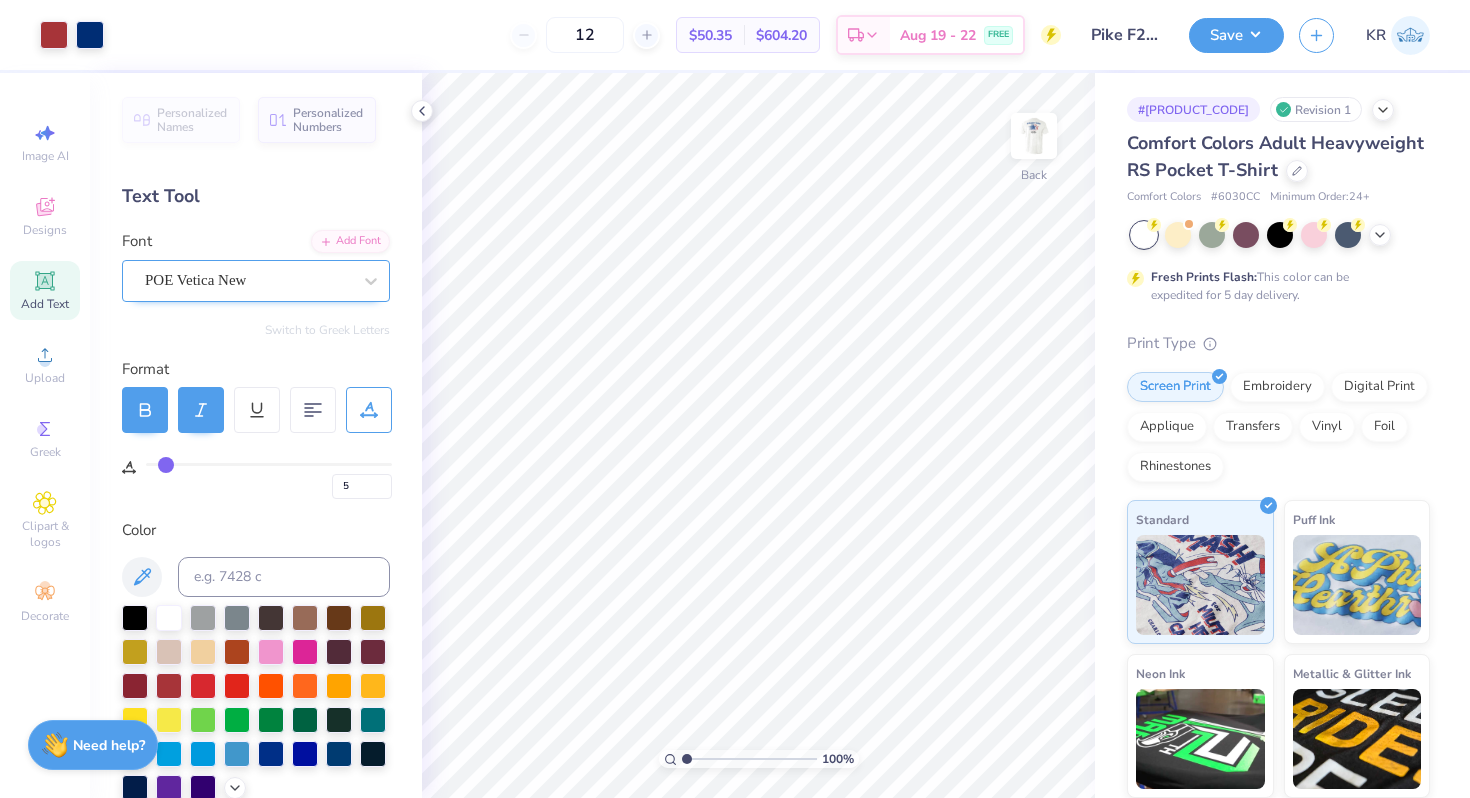 click at bounding box center [1034, 136] 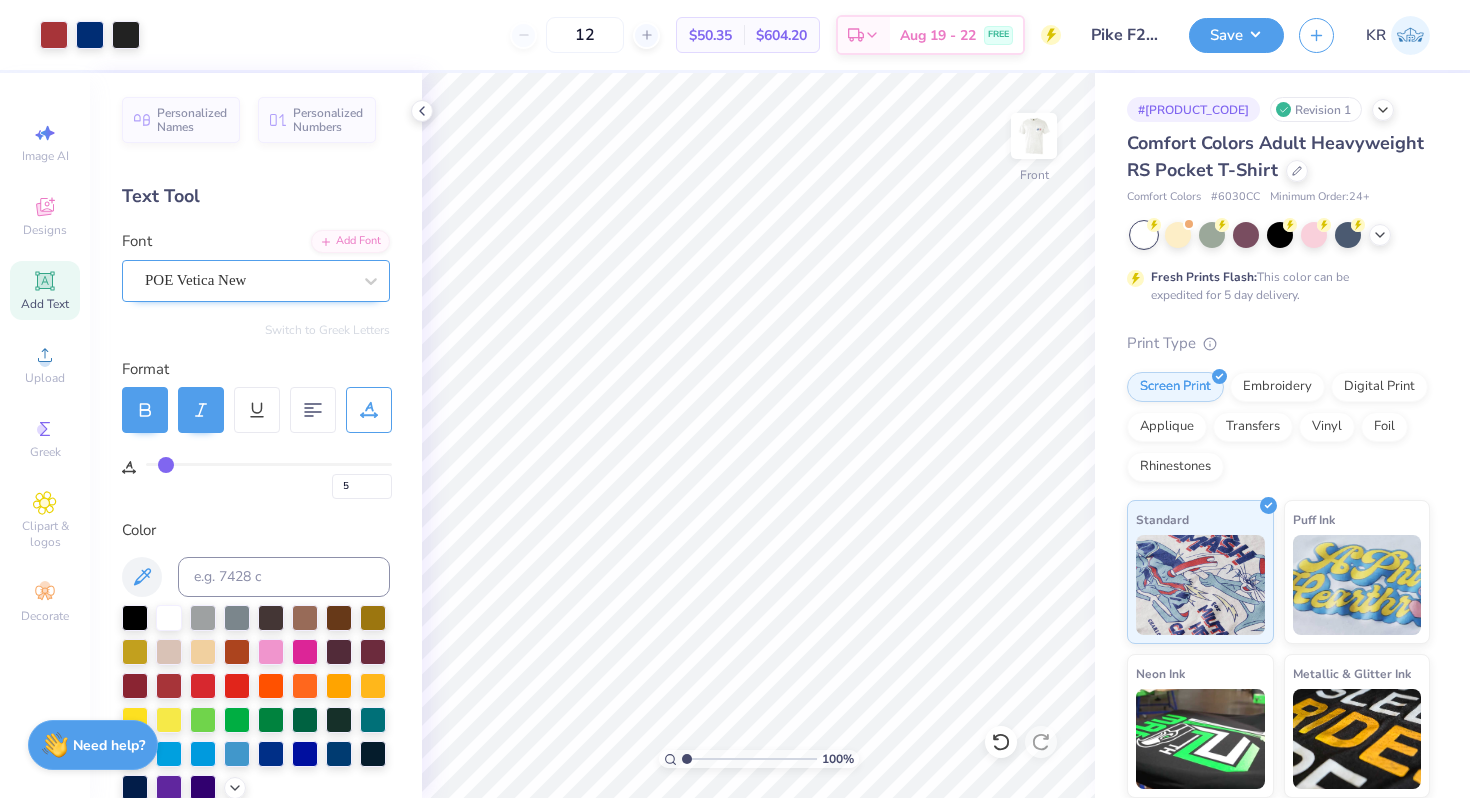 click on "POE Vetica New" at bounding box center (248, 280) 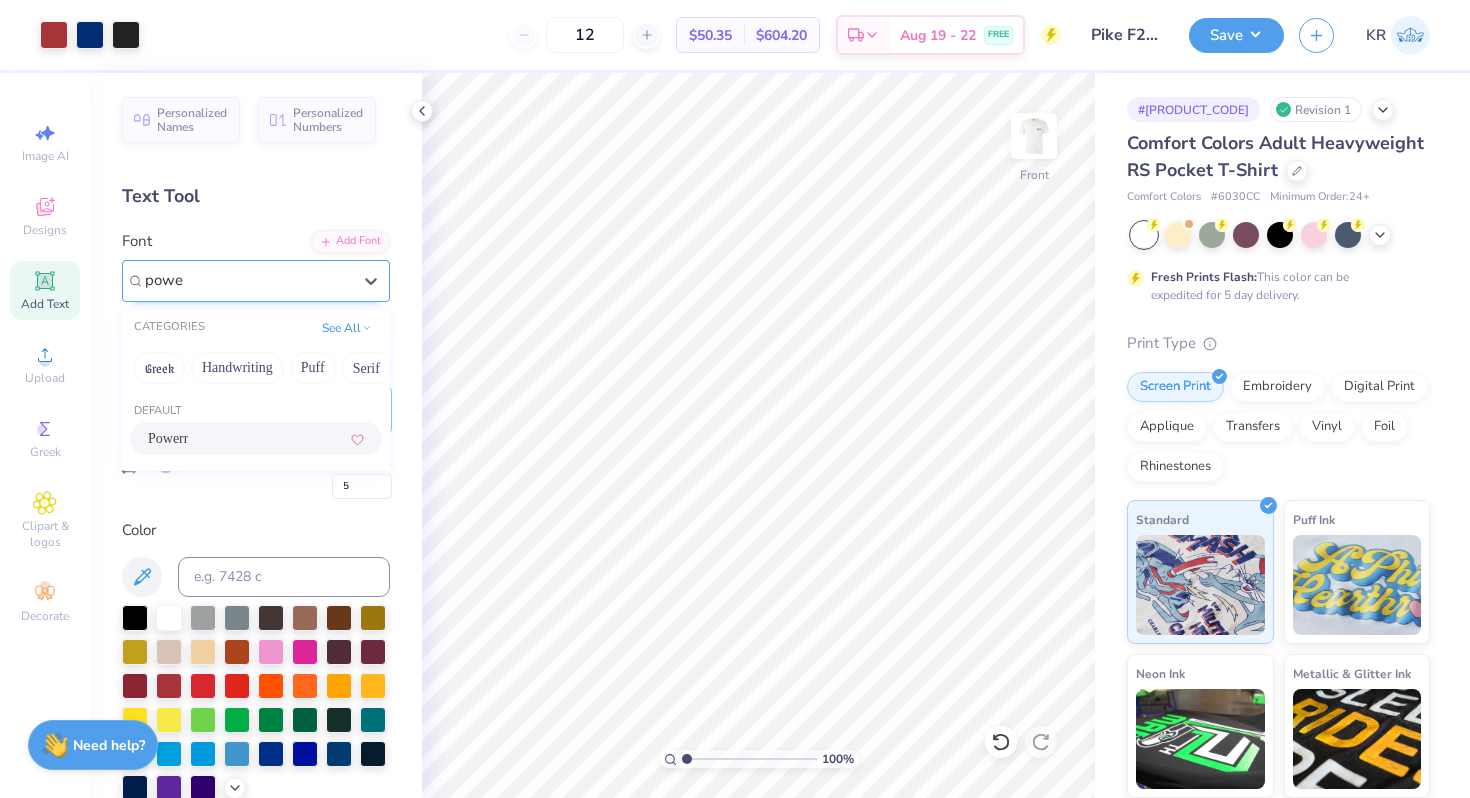 click on "Powerr" at bounding box center [256, 438] 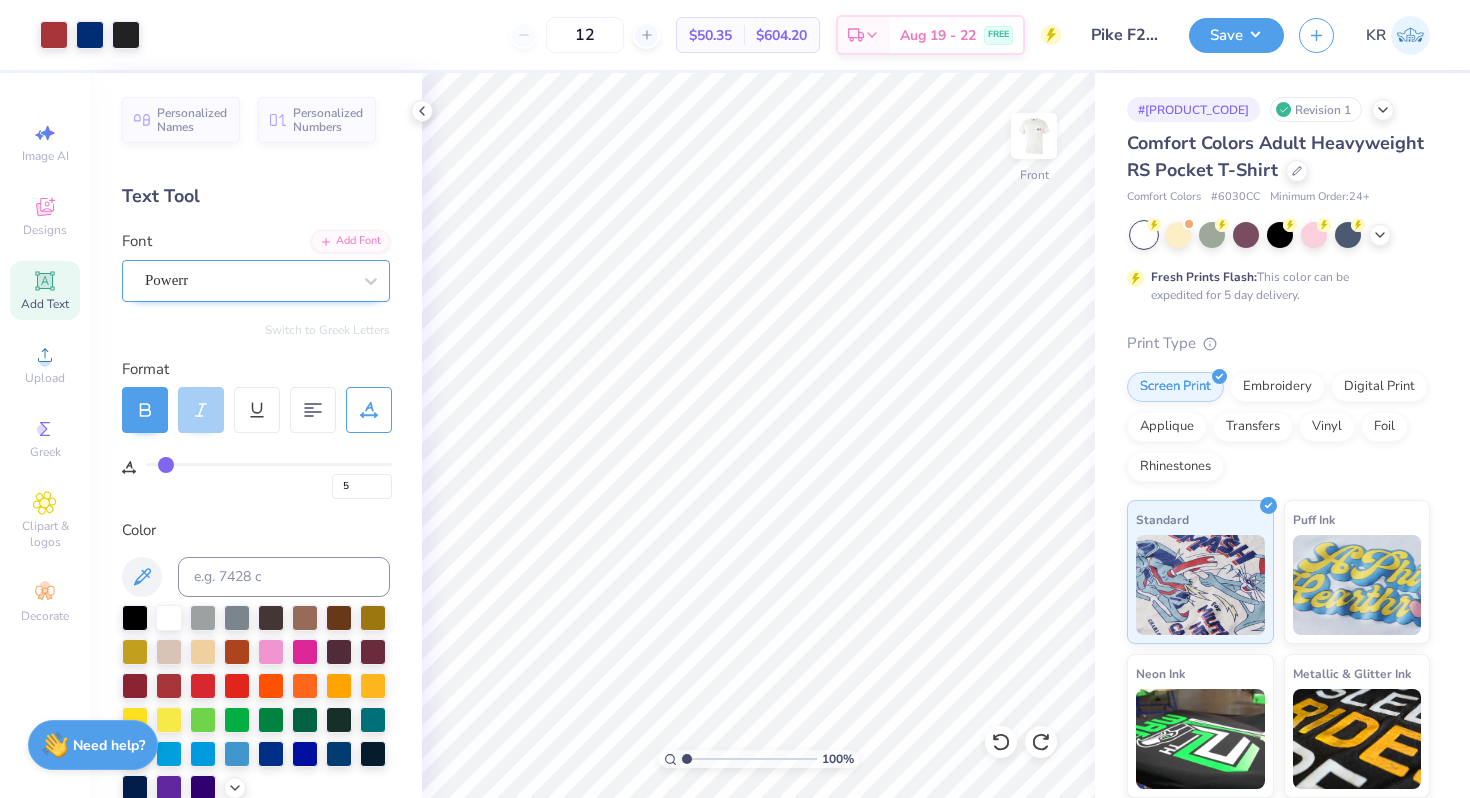 click 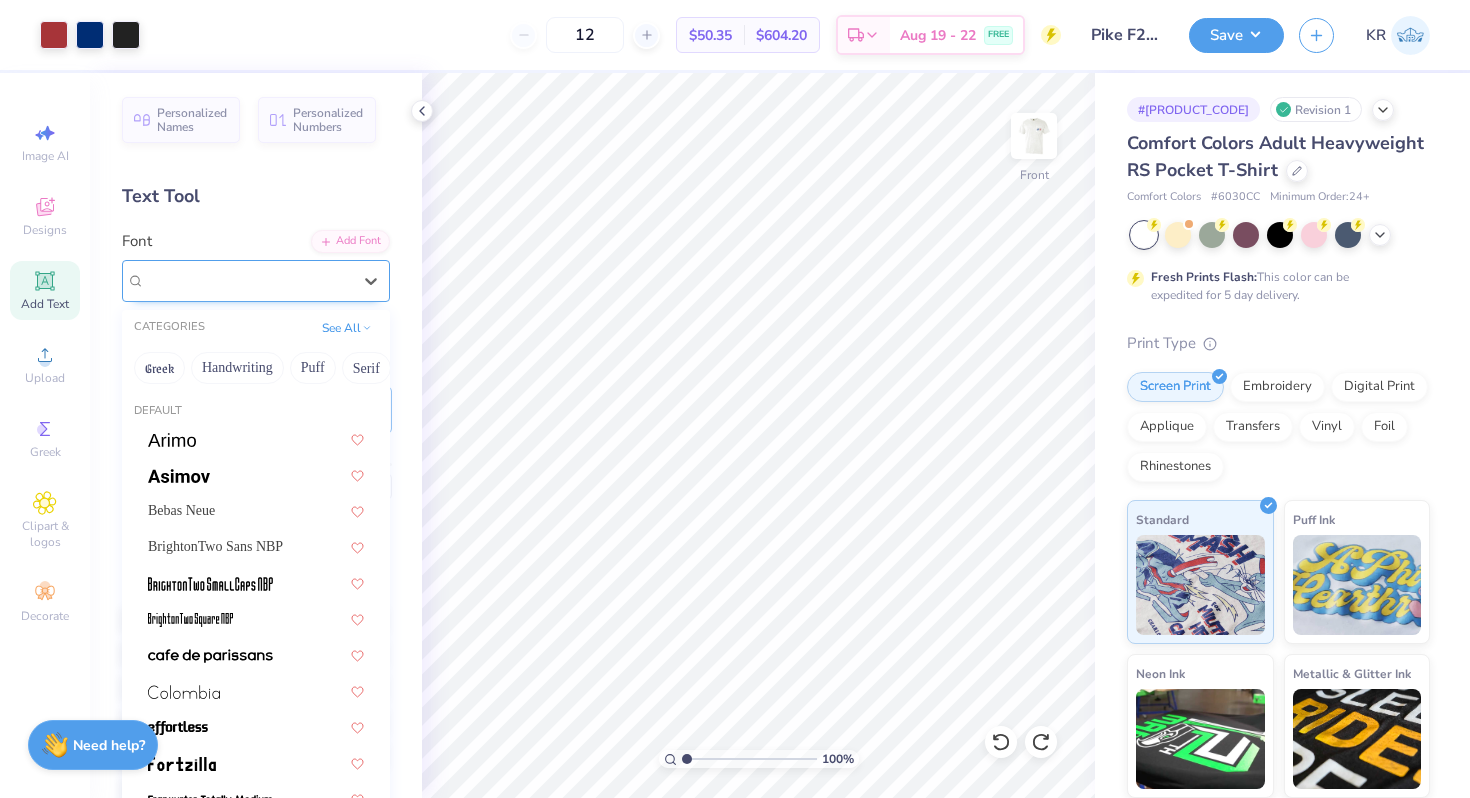 click on "Powerr" at bounding box center (248, 280) 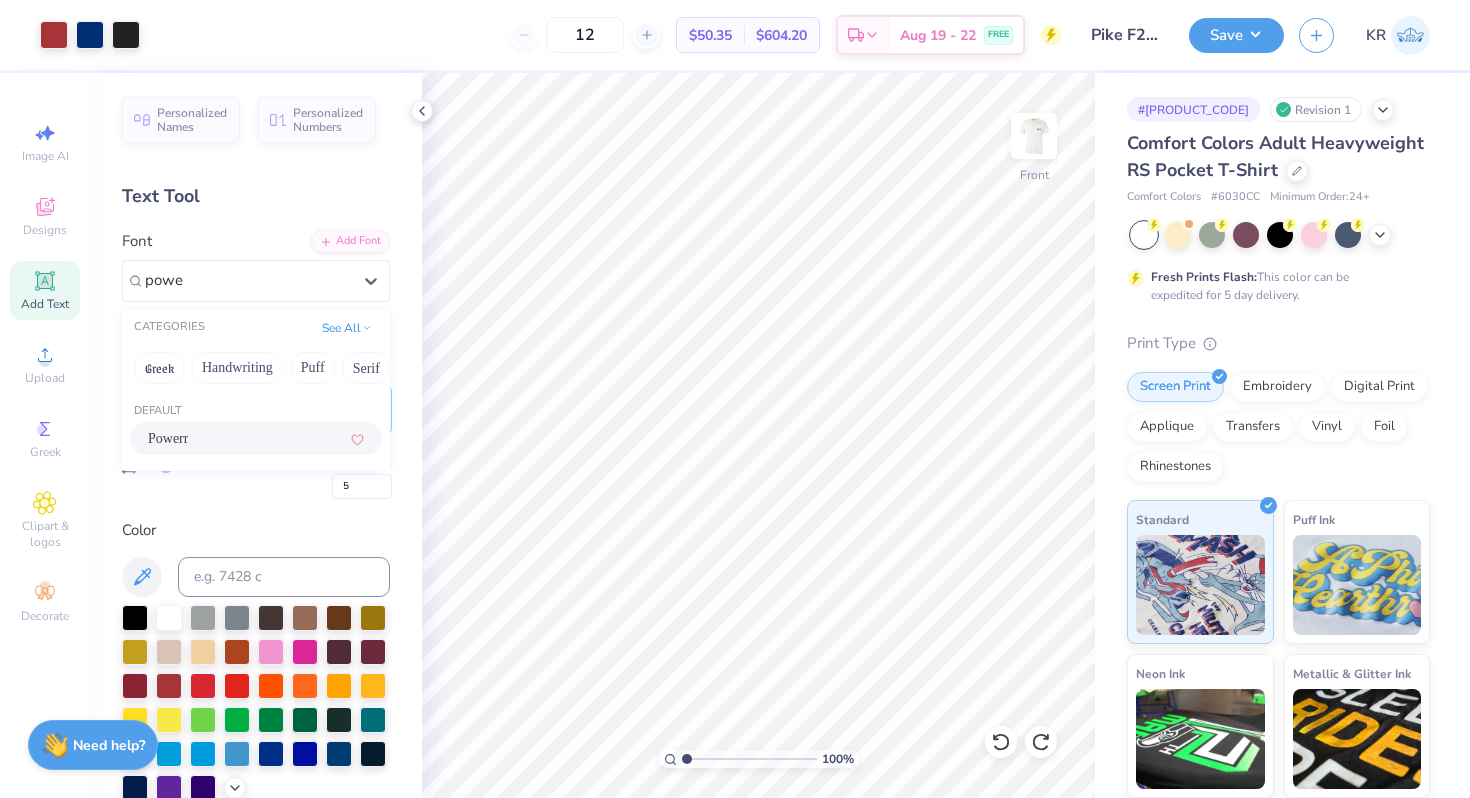 click on "Powerr" at bounding box center (256, 438) 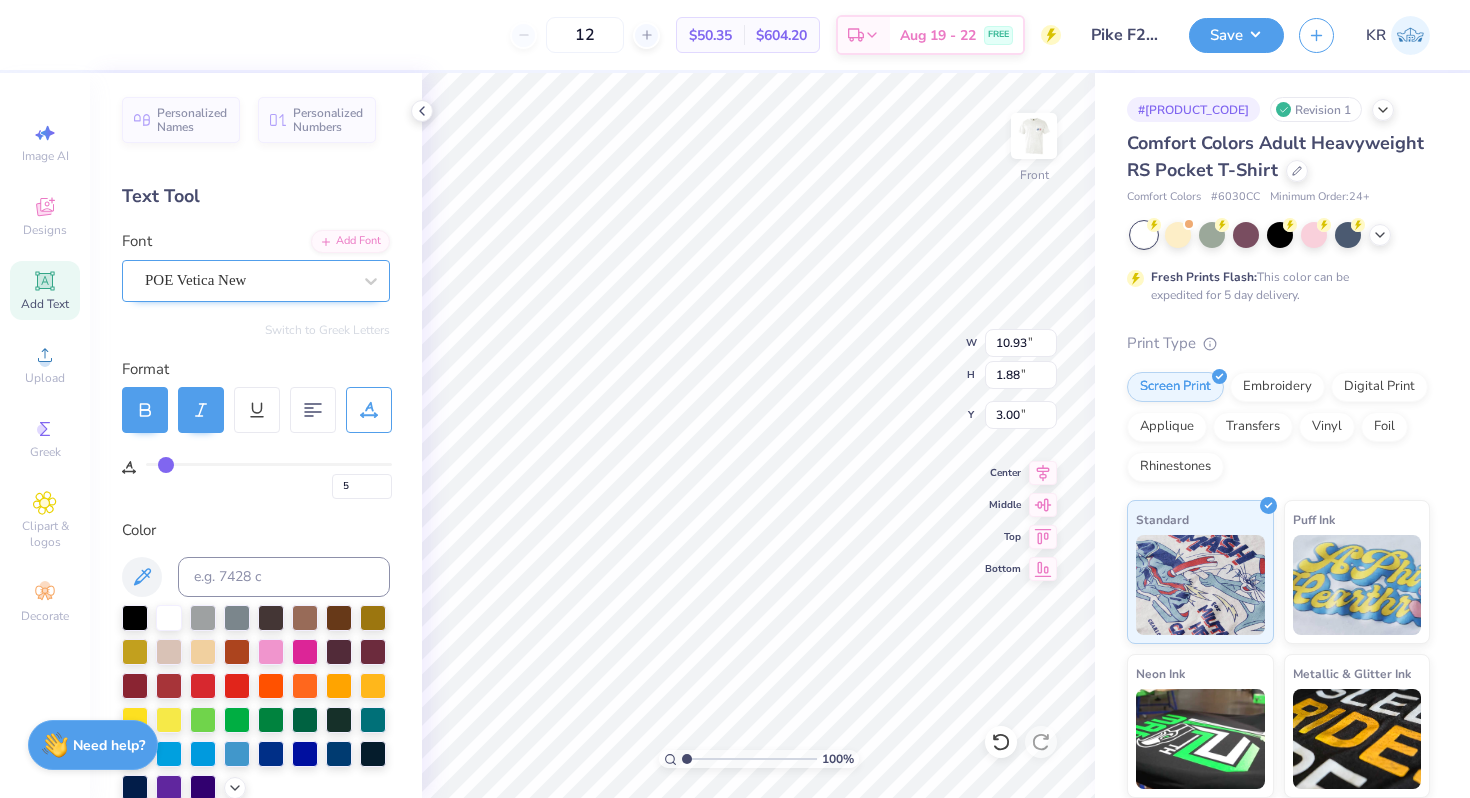 click on "POE Vetica New" at bounding box center (248, 280) 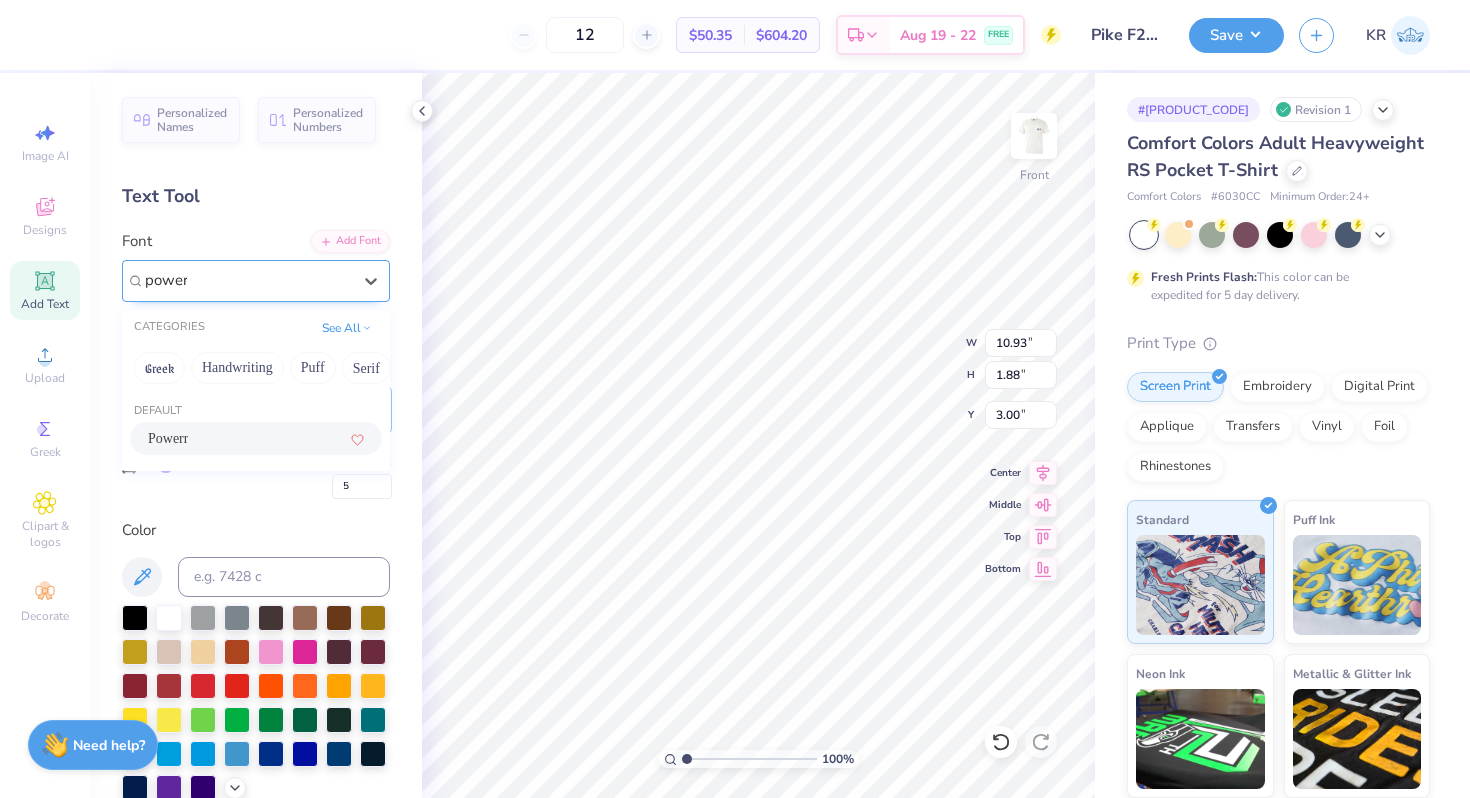 type on "power" 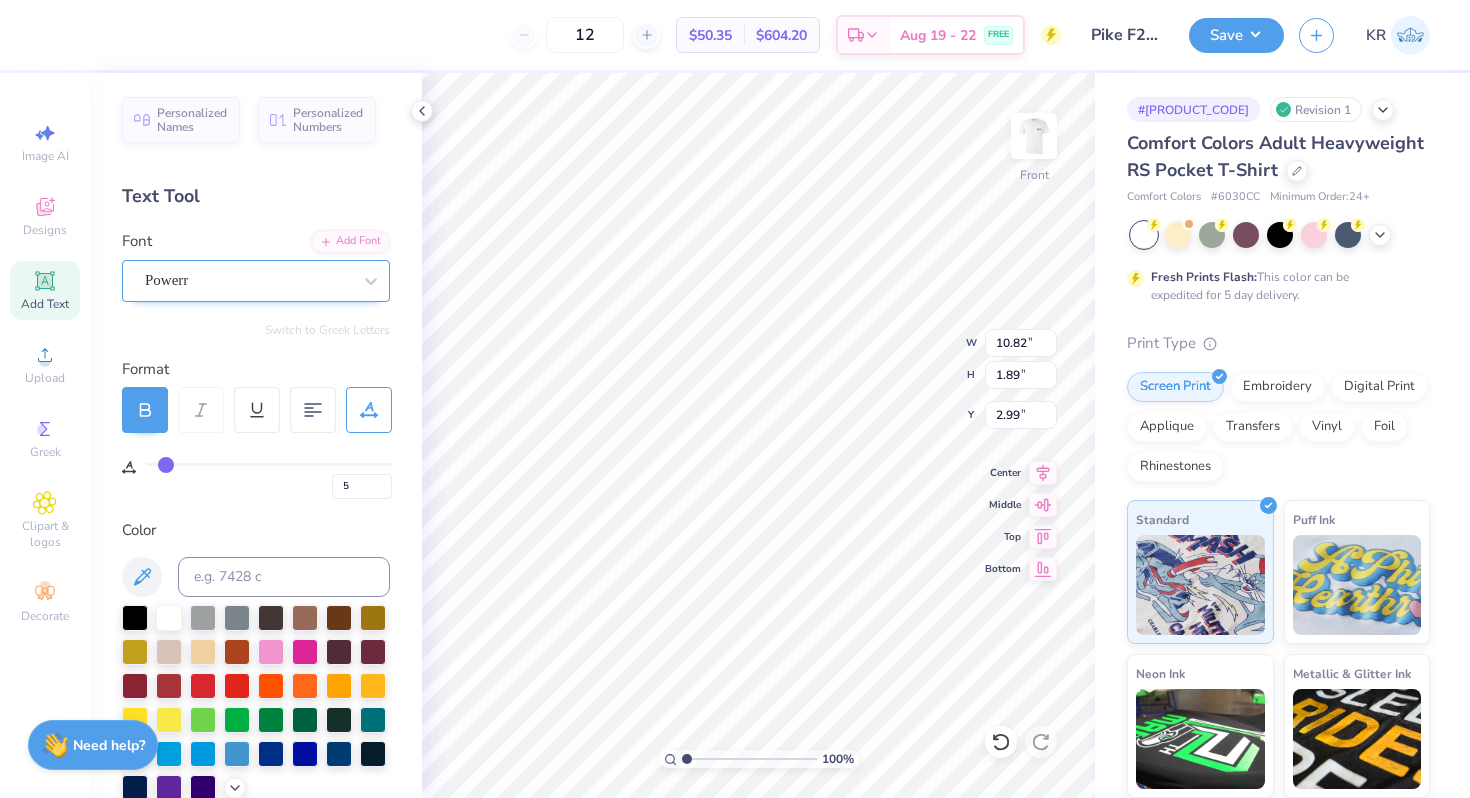 type on "10.93" 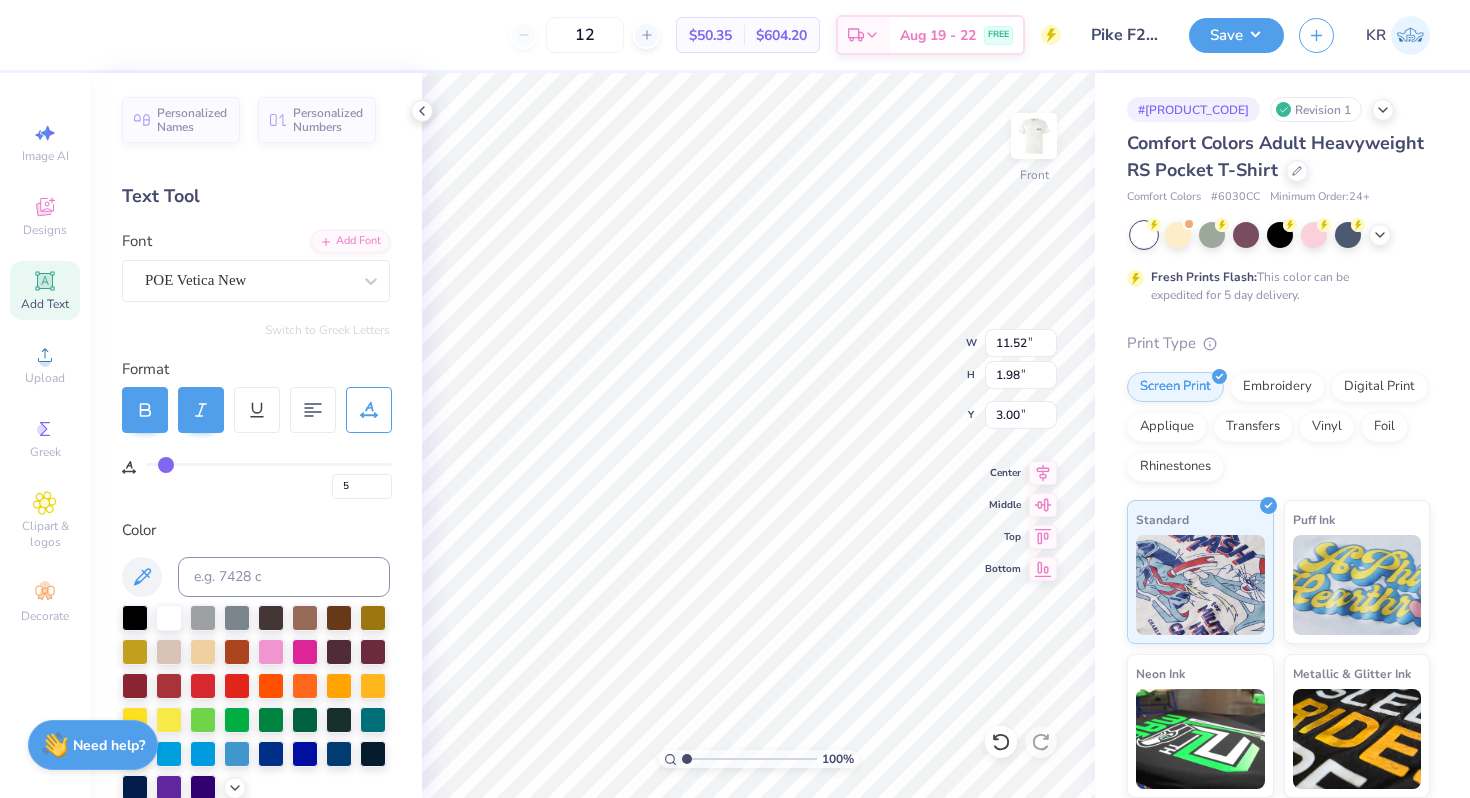 type on "11.52" 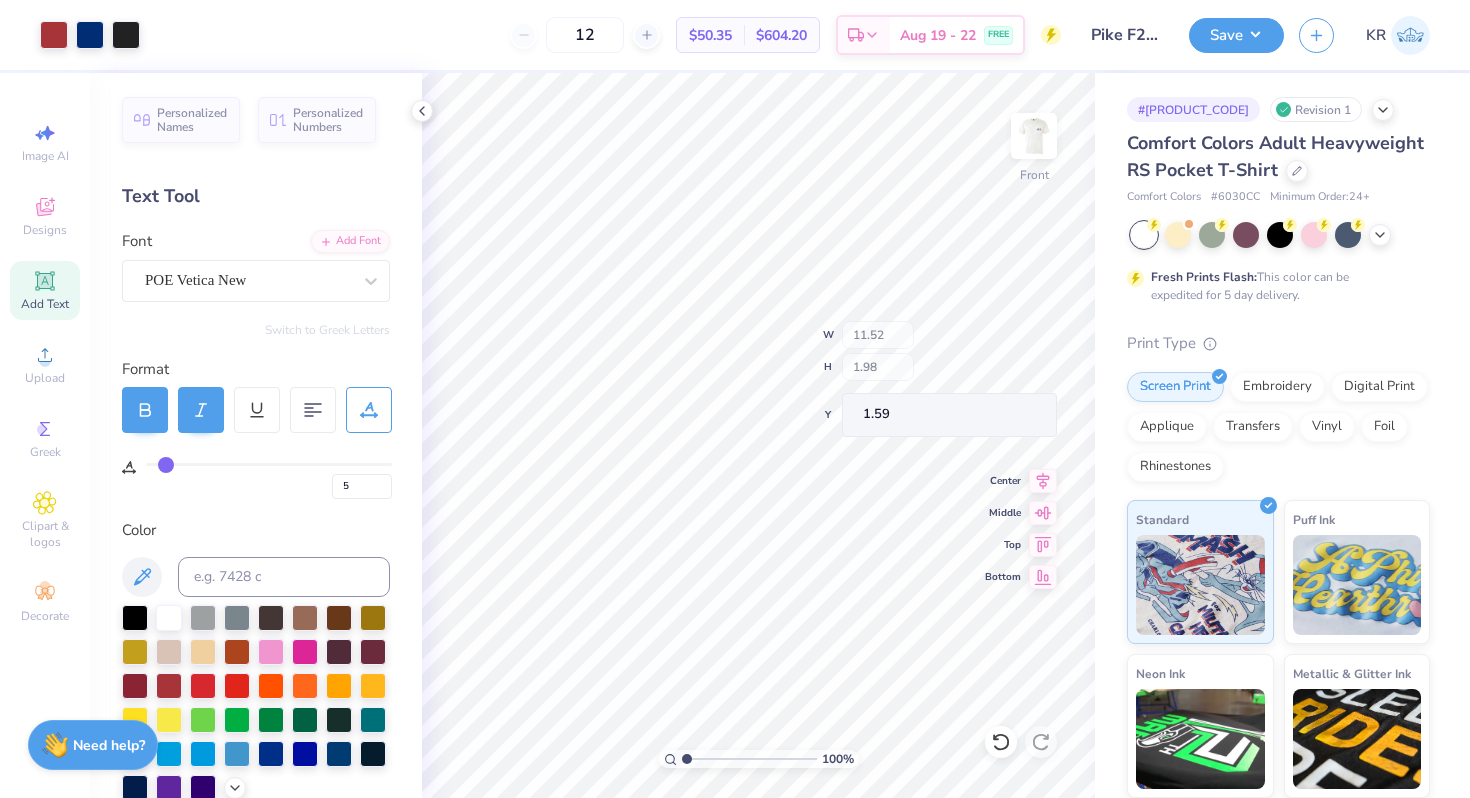 type on "1.59" 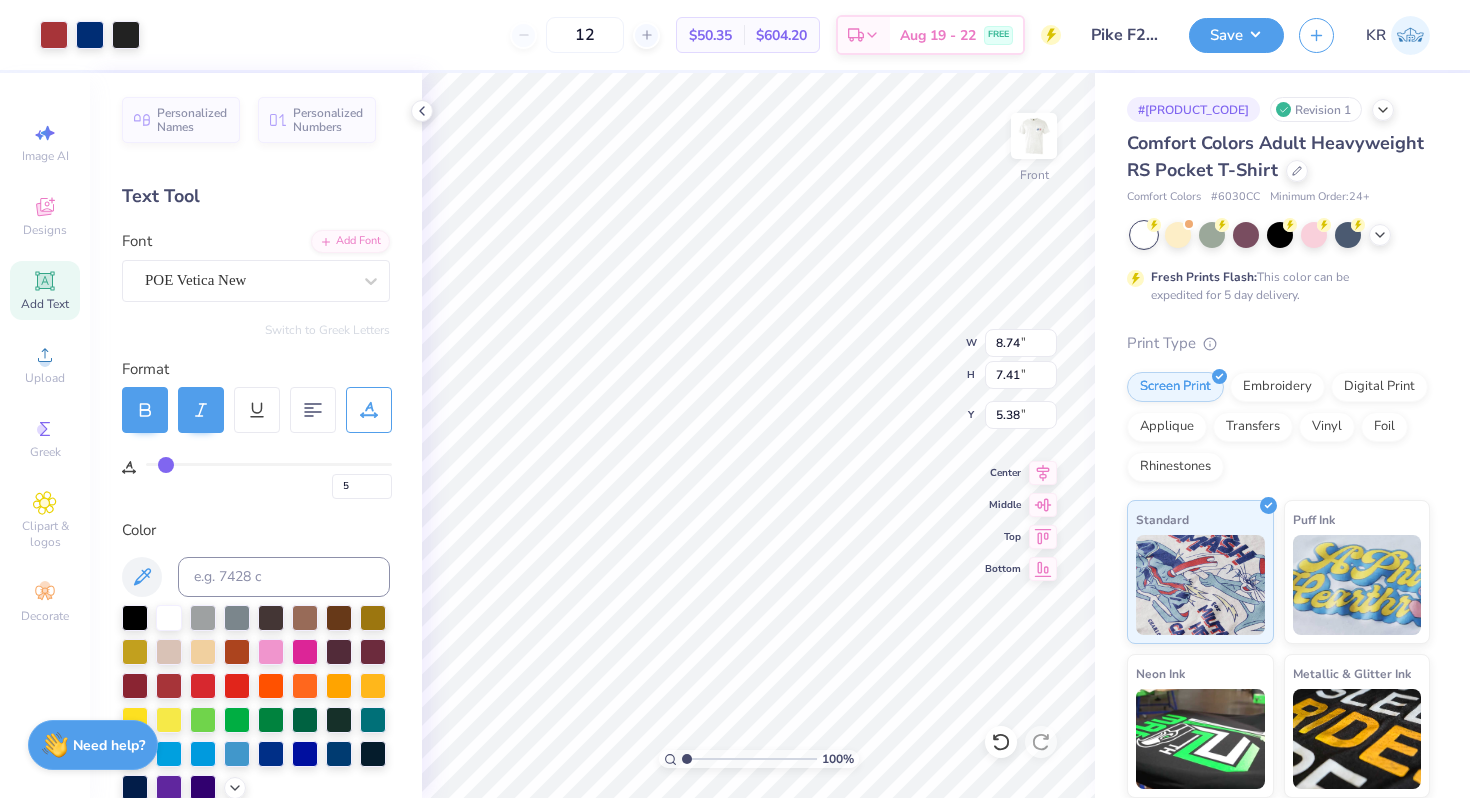 type on "5.38" 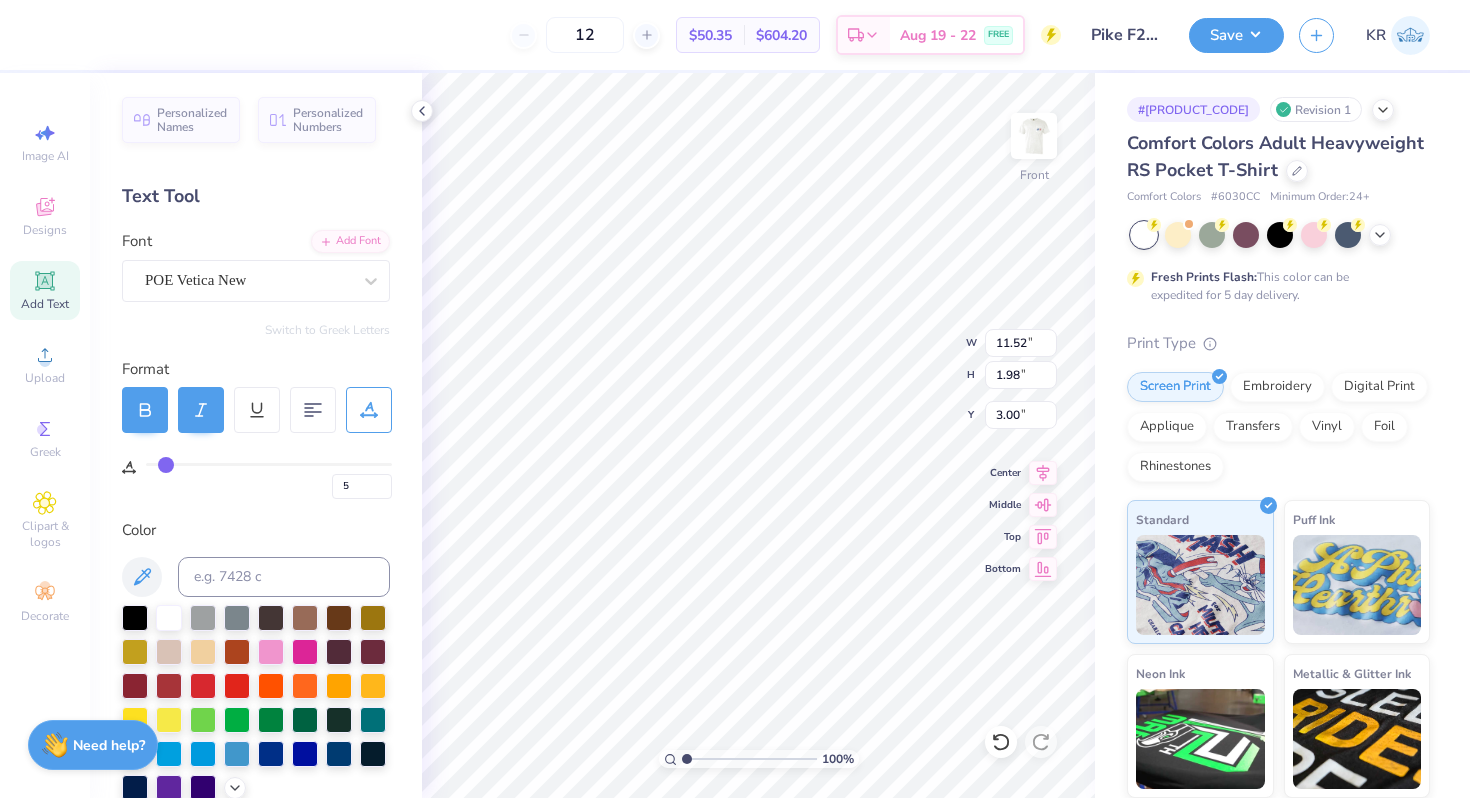 type on "3.00" 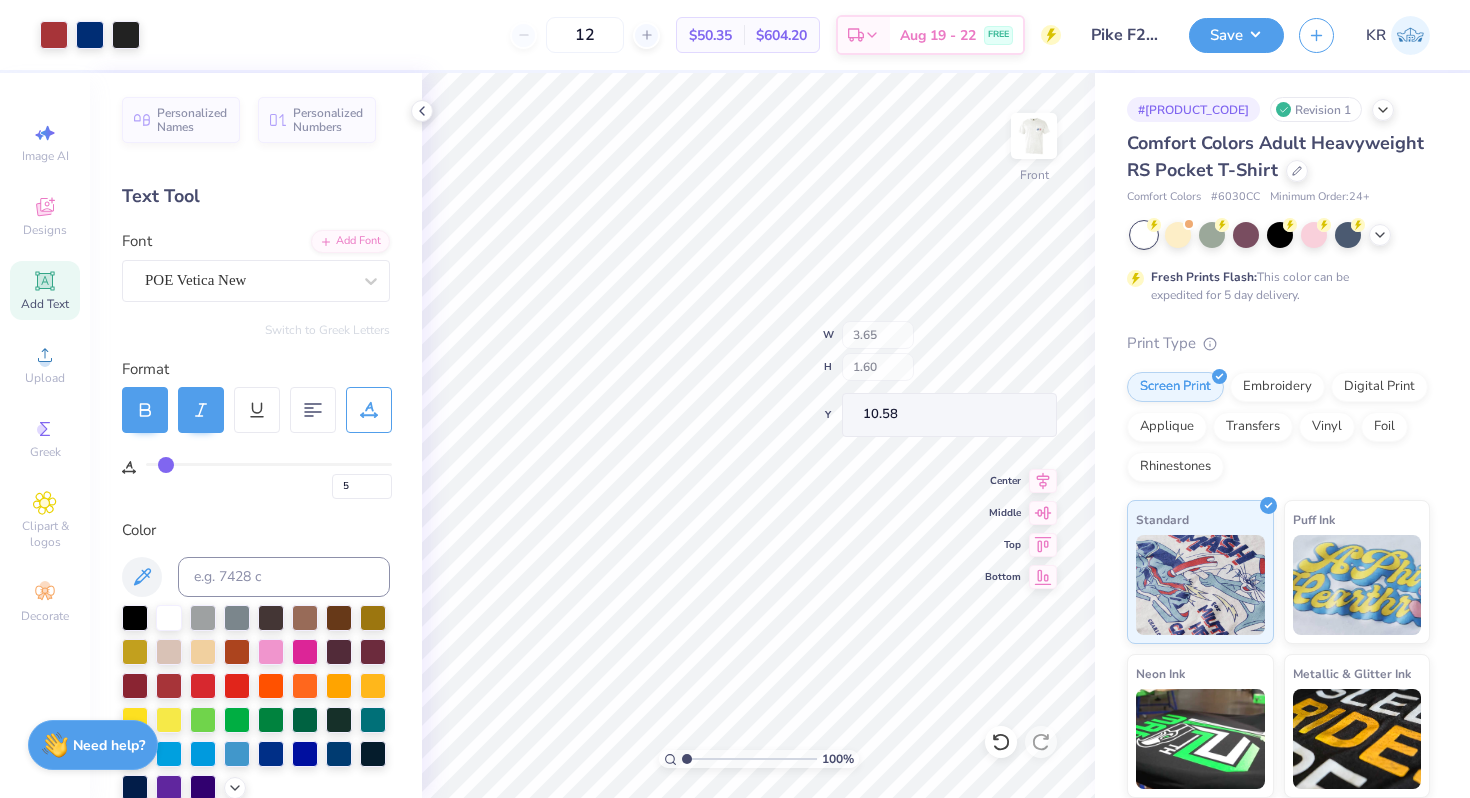 type on "3.65" 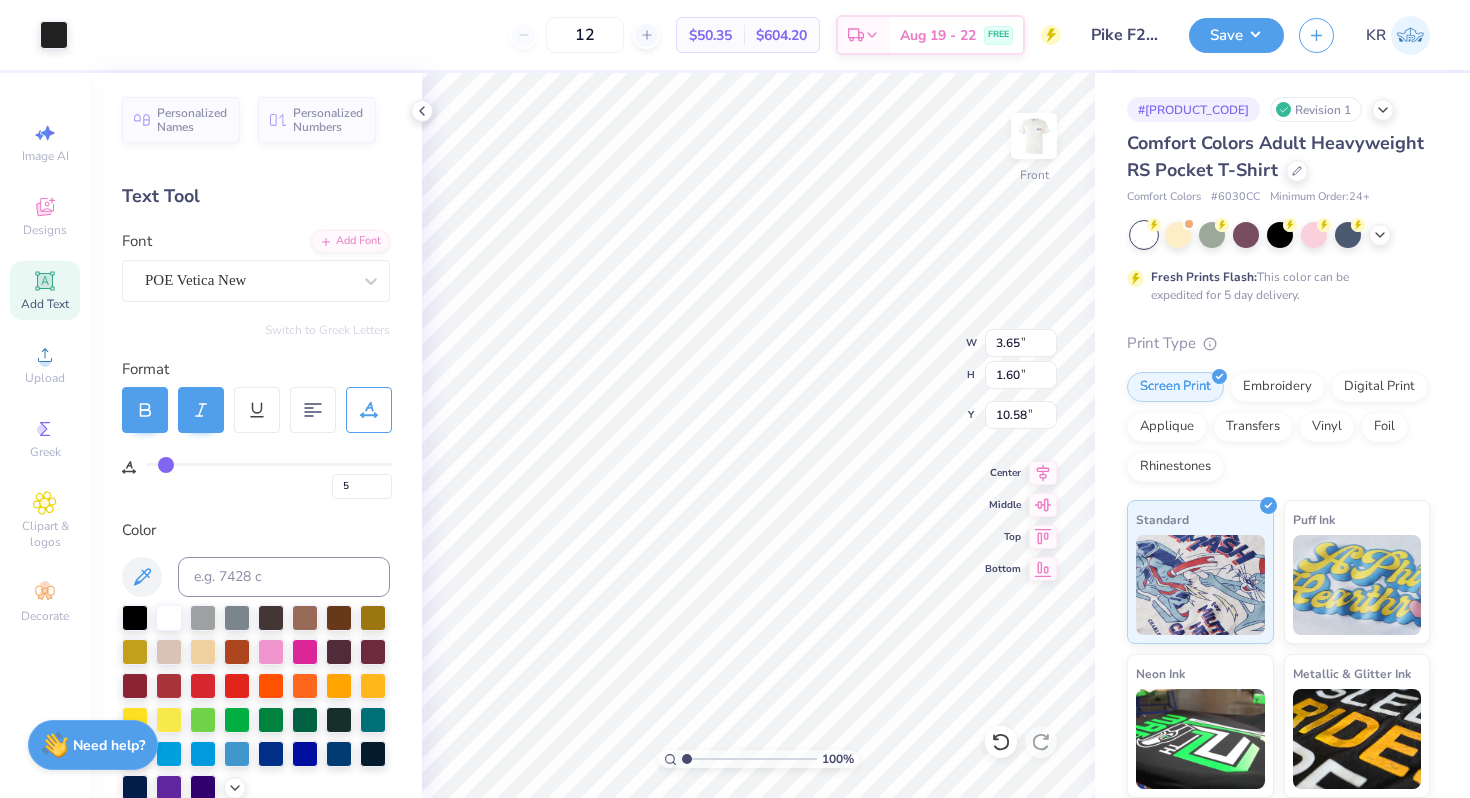 type on "3.67" 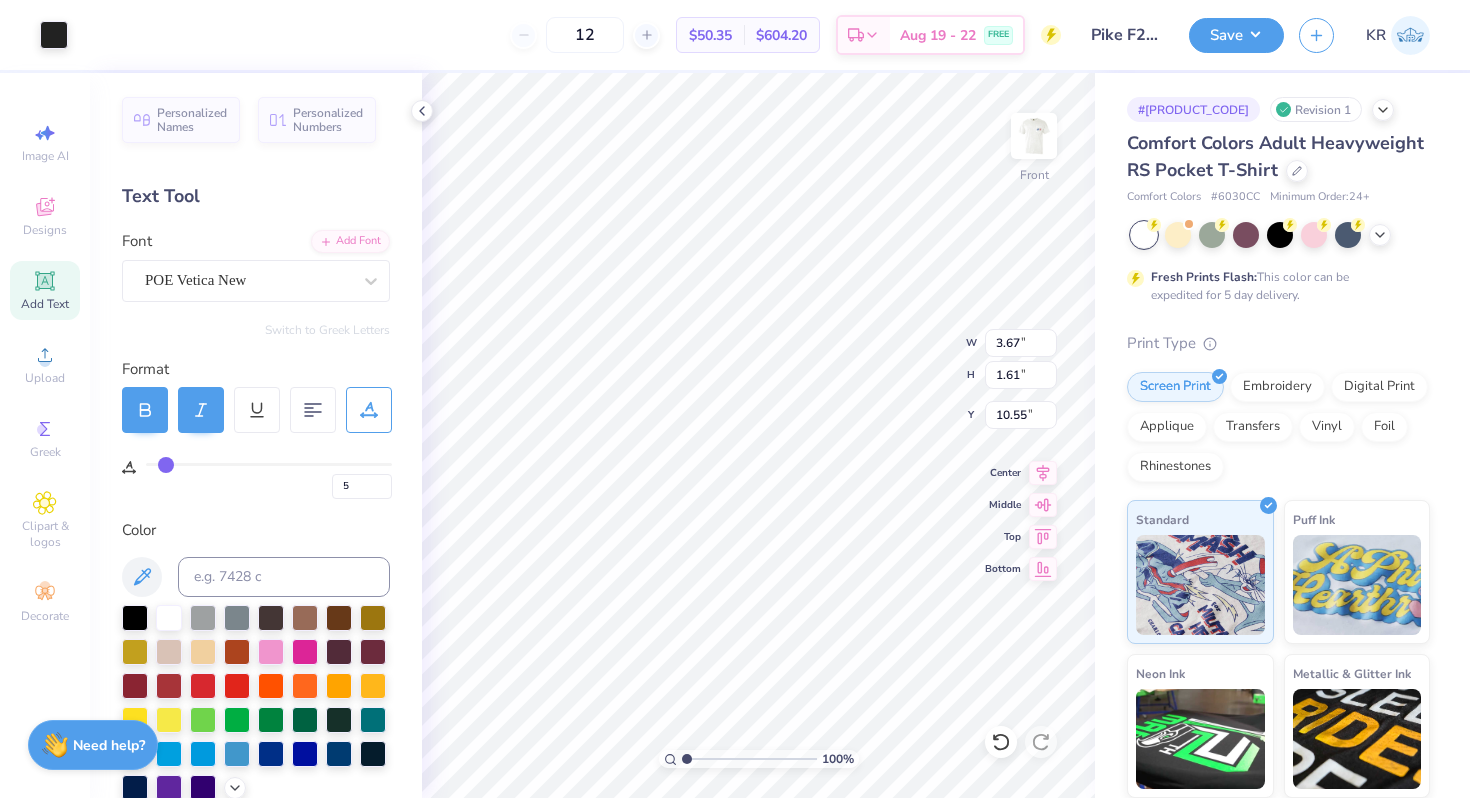 type on "10.55" 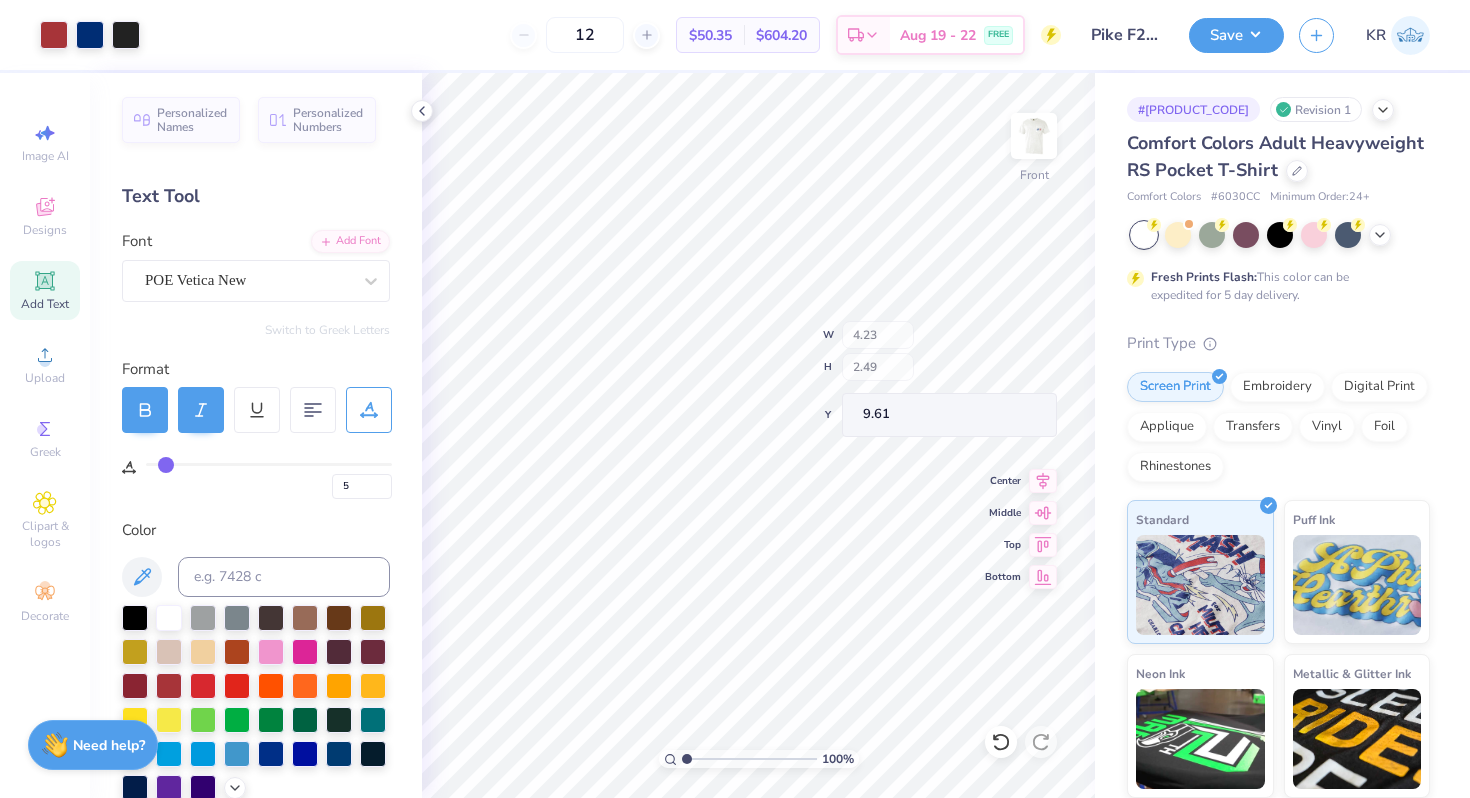 type on "9.61" 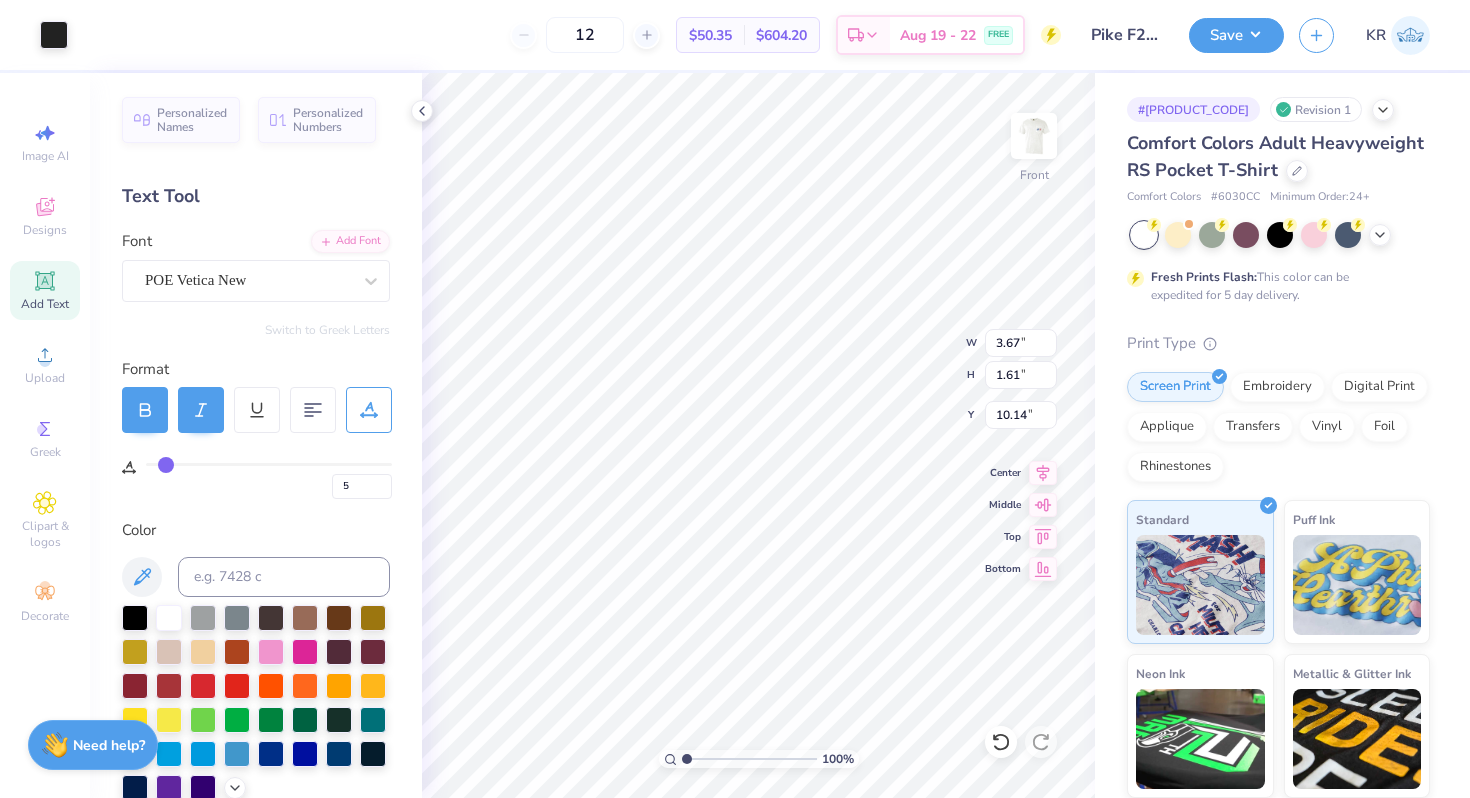 type on "10.14" 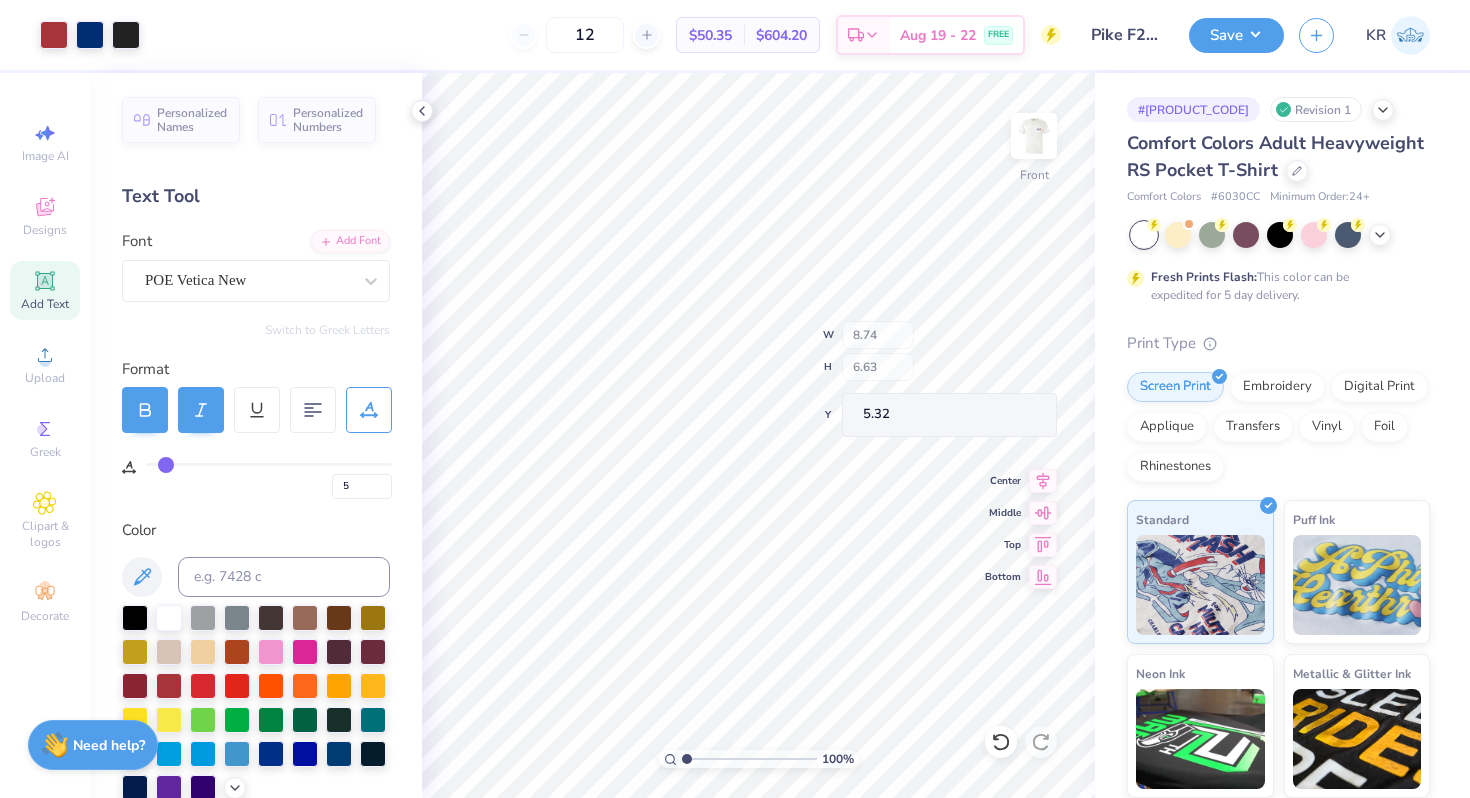 click on "100  % Front W 8.74 H 6.63 Y 5.32 Center Middle Top Bottom" at bounding box center [758, 435] 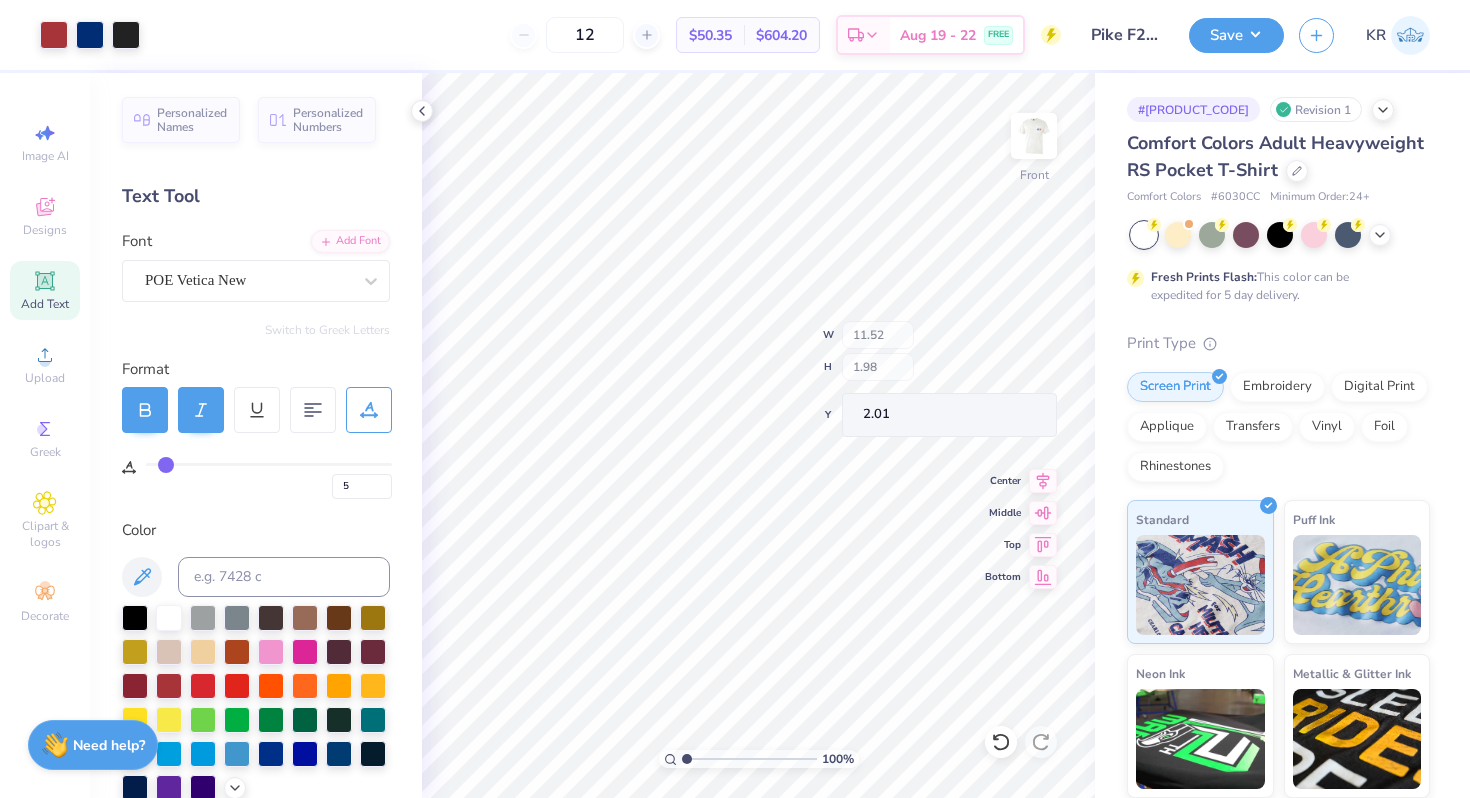 type on "2.01" 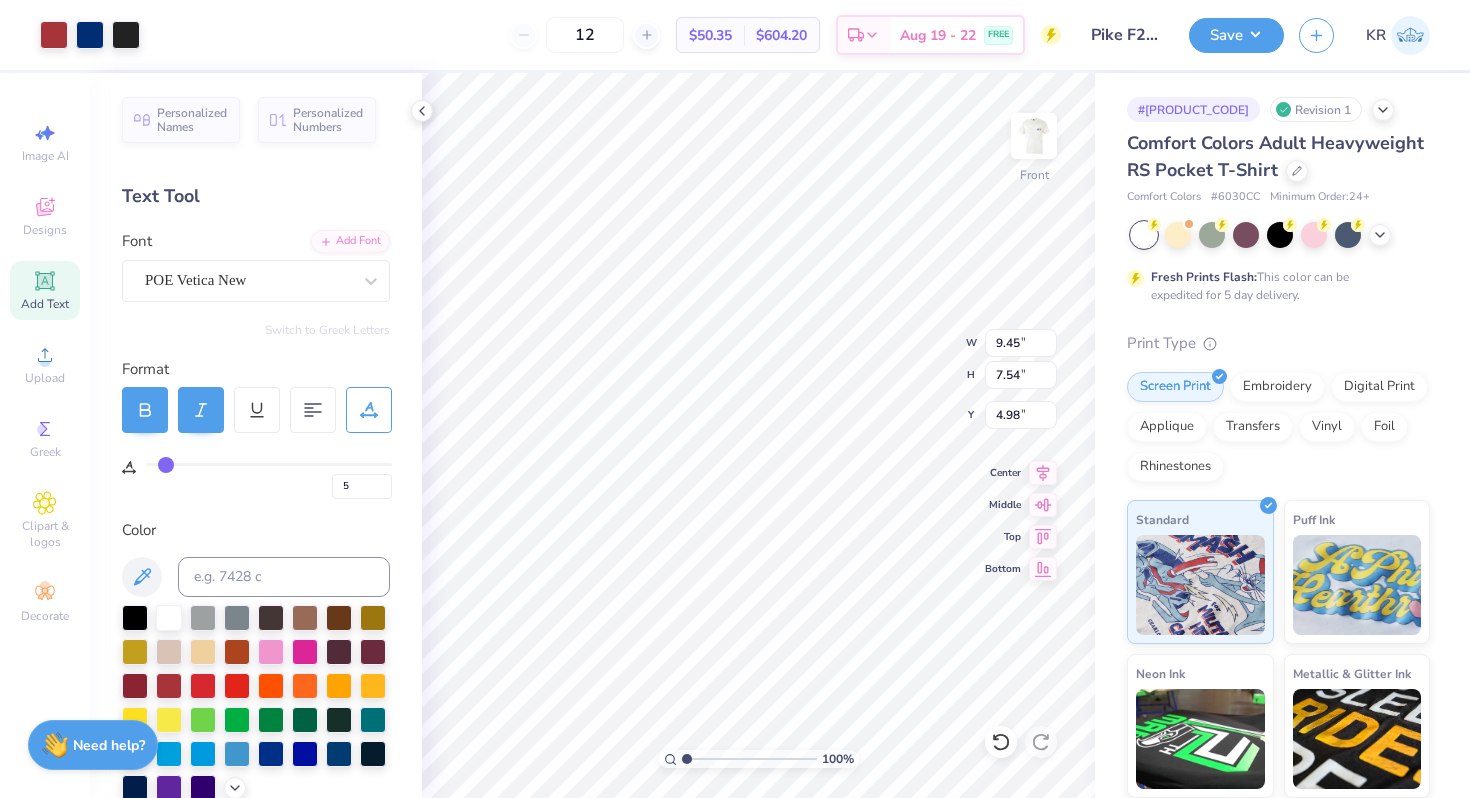 type on "9.45" 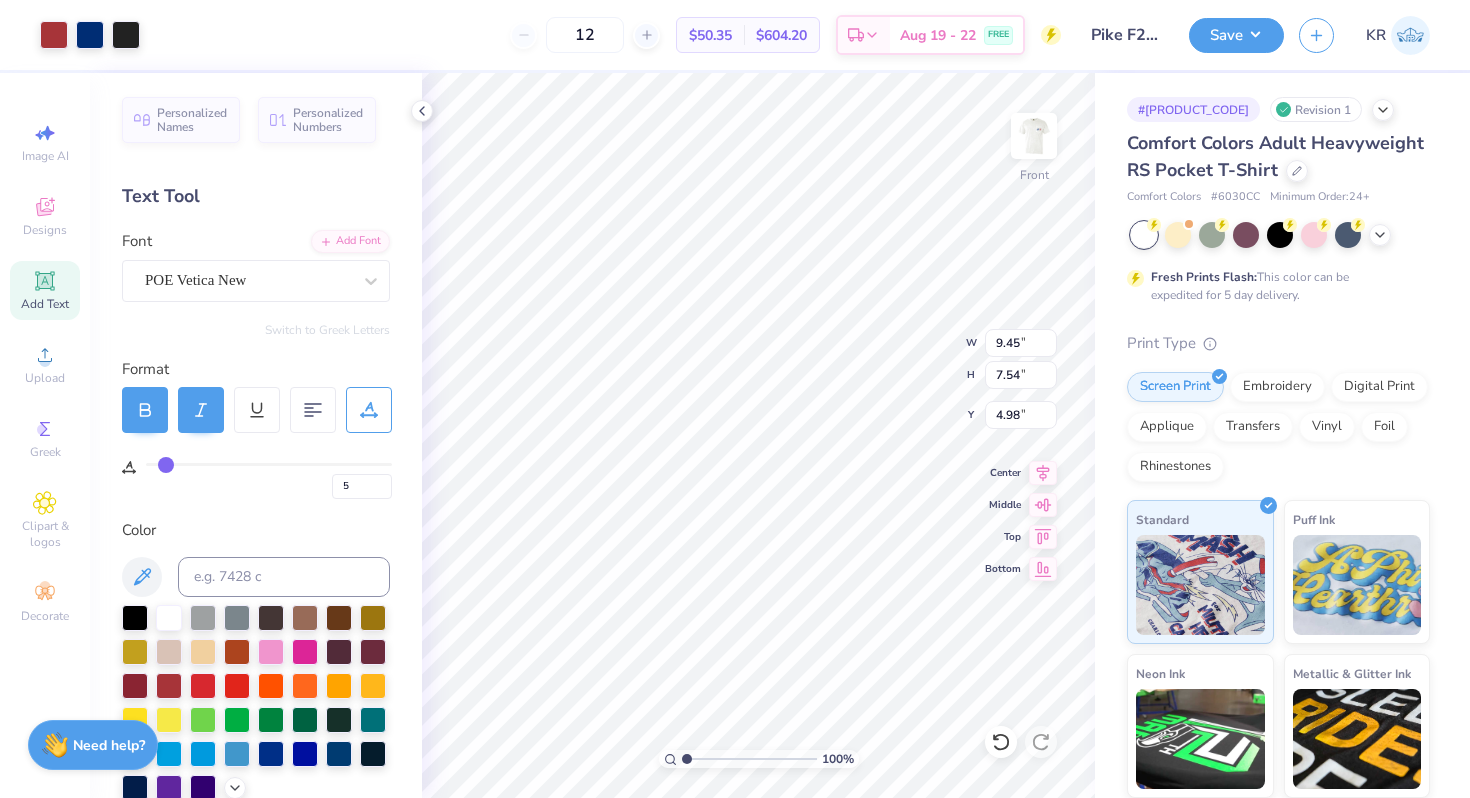 type on "11.52" 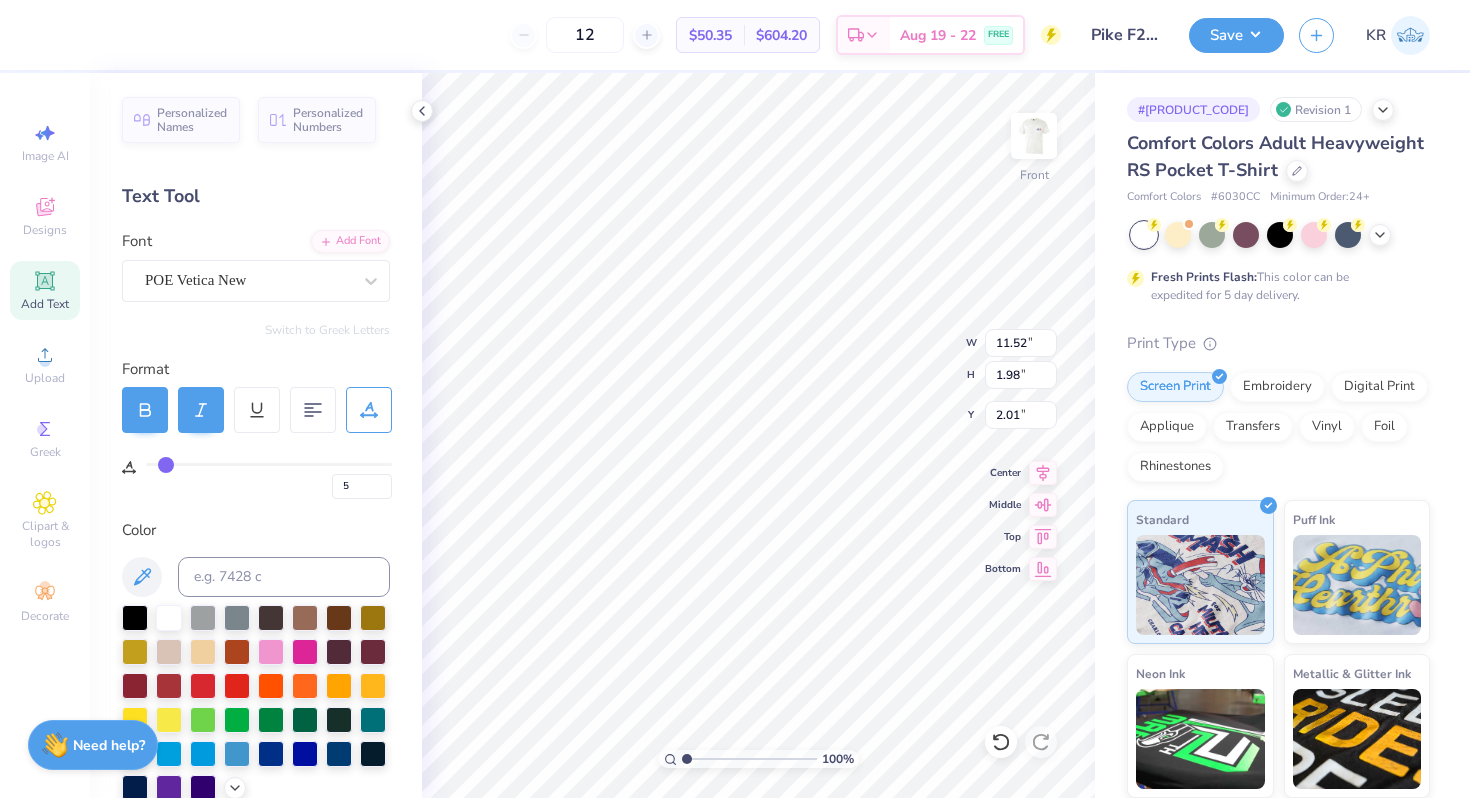 type on "3.00" 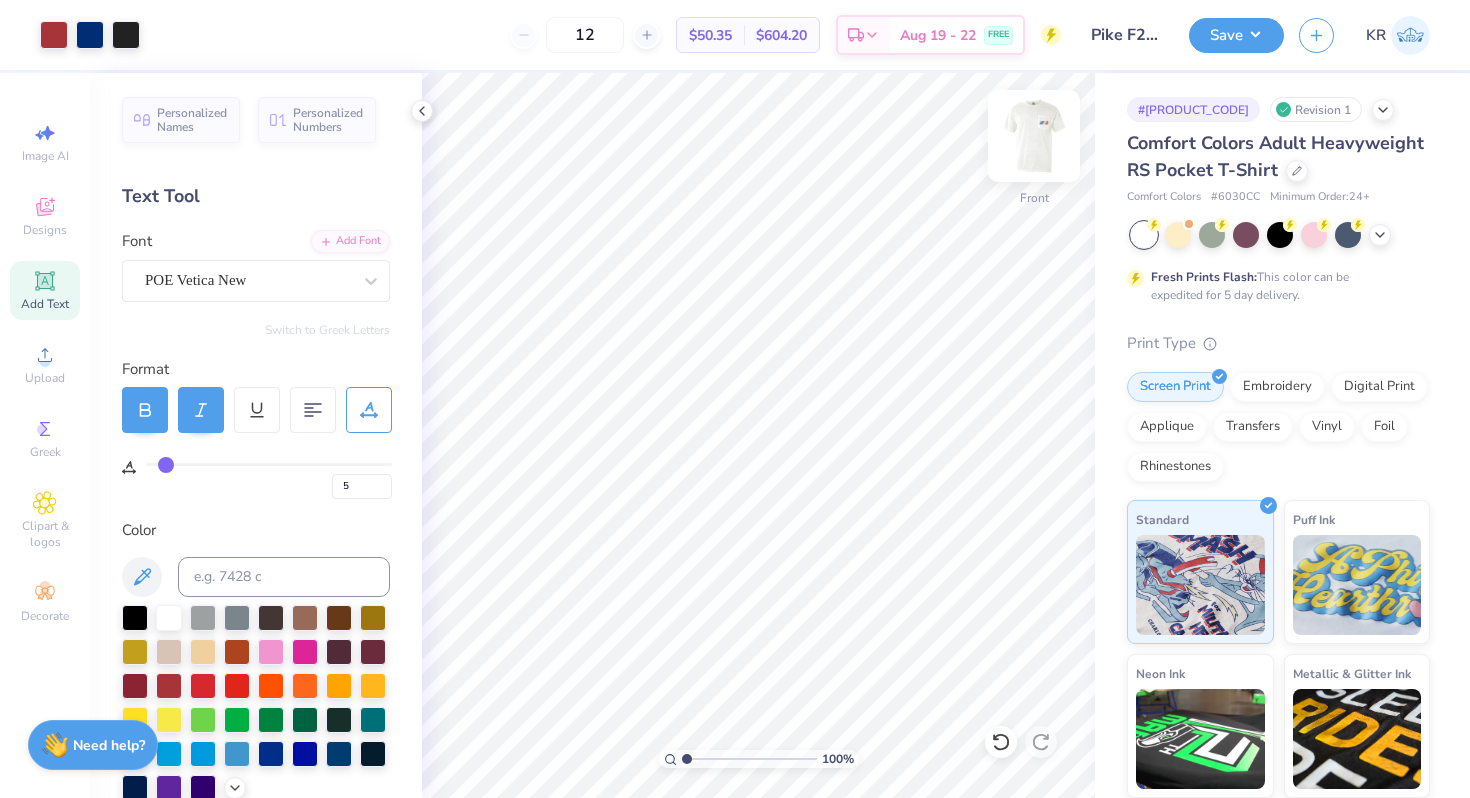 click at bounding box center (1034, 136) 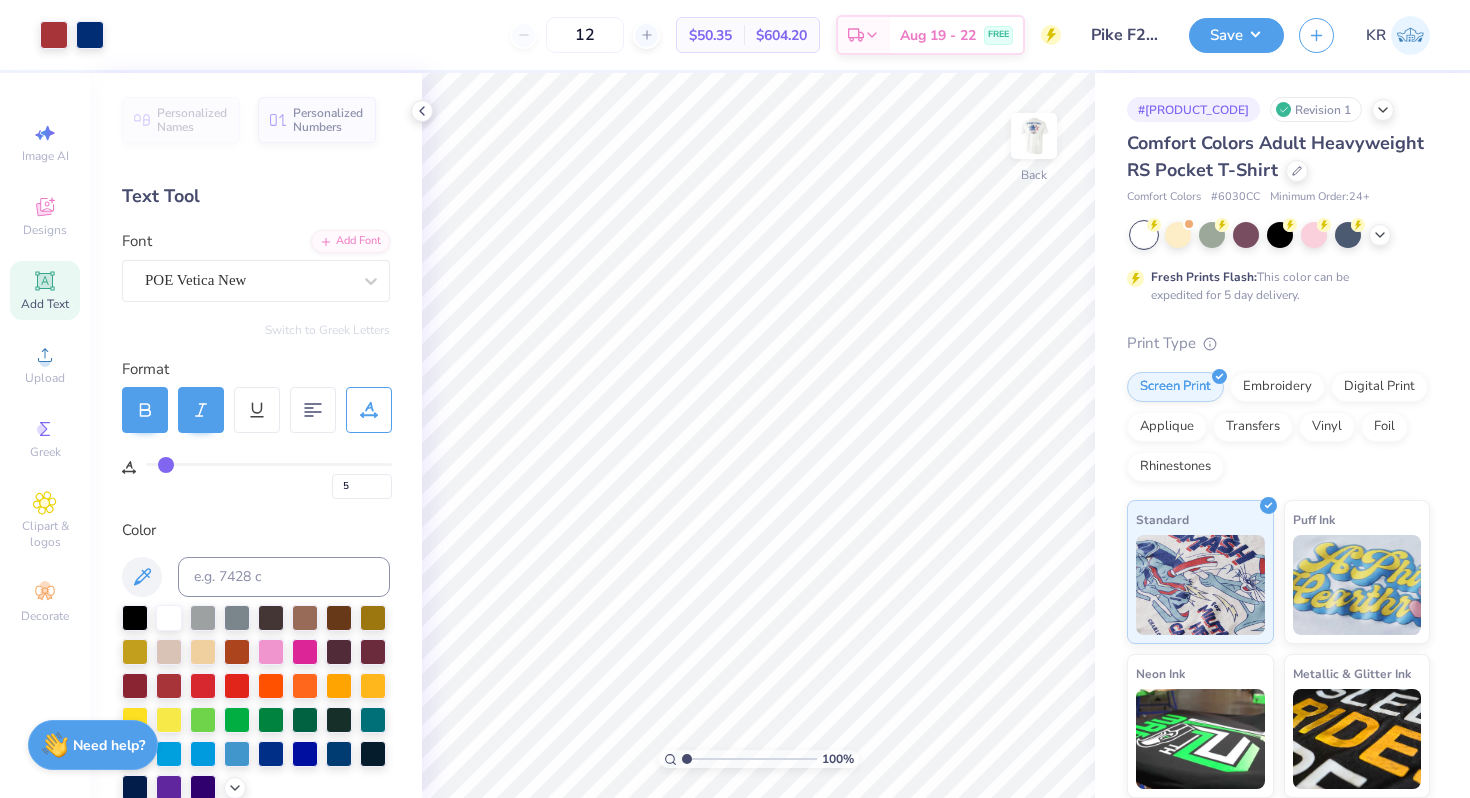 click at bounding box center (1034, 136) 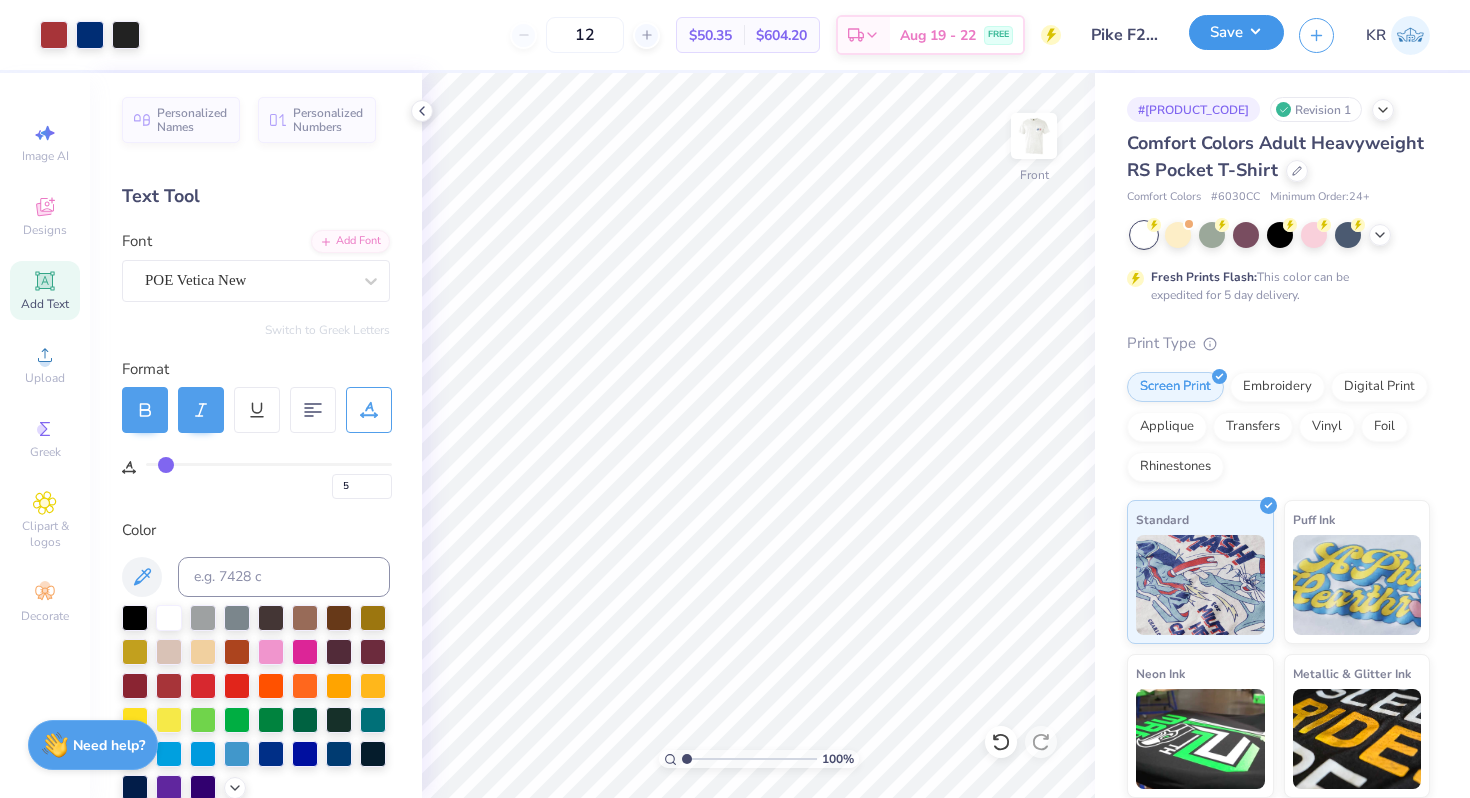click on "Save" at bounding box center (1236, 32) 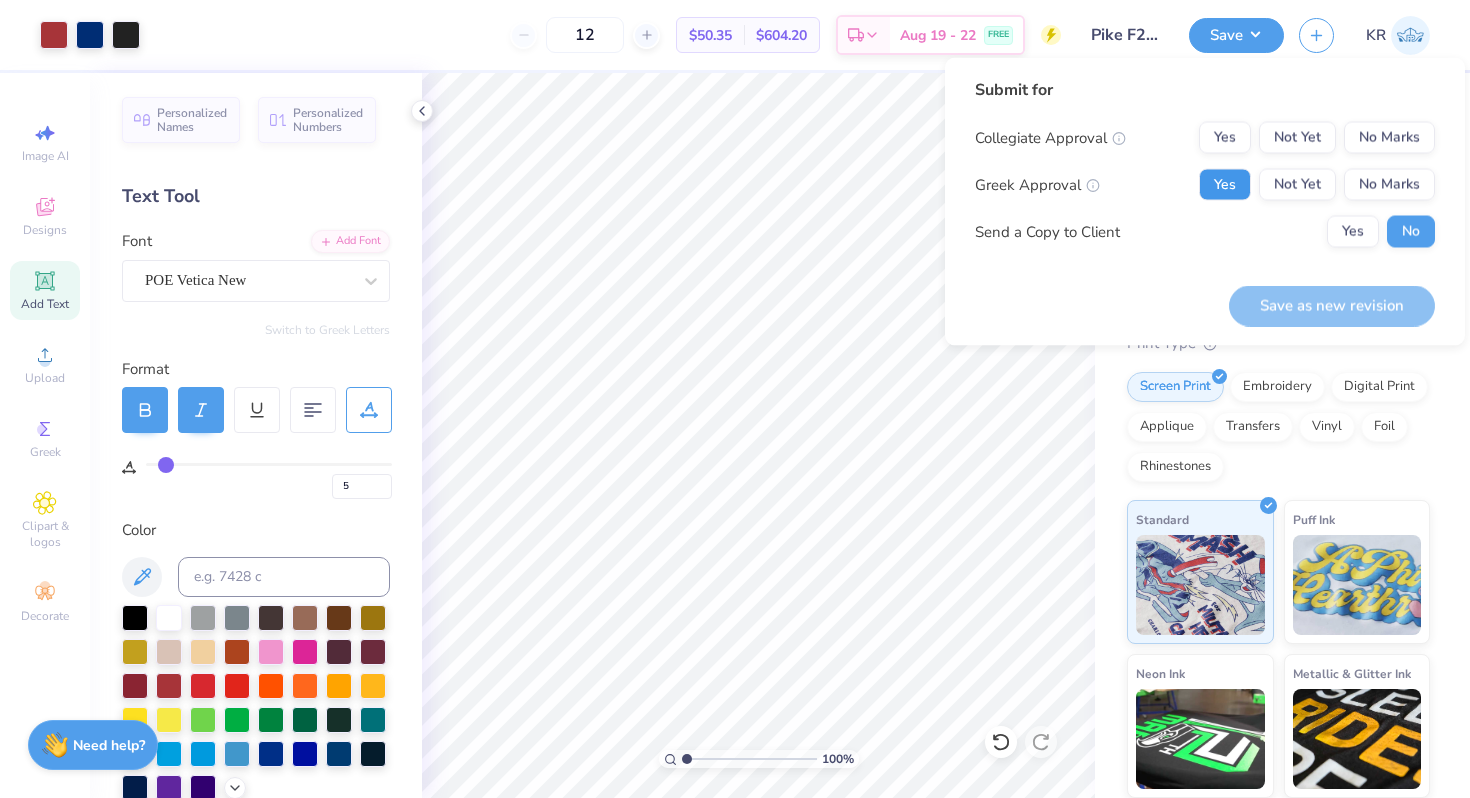 click on "Yes" at bounding box center (1225, 185) 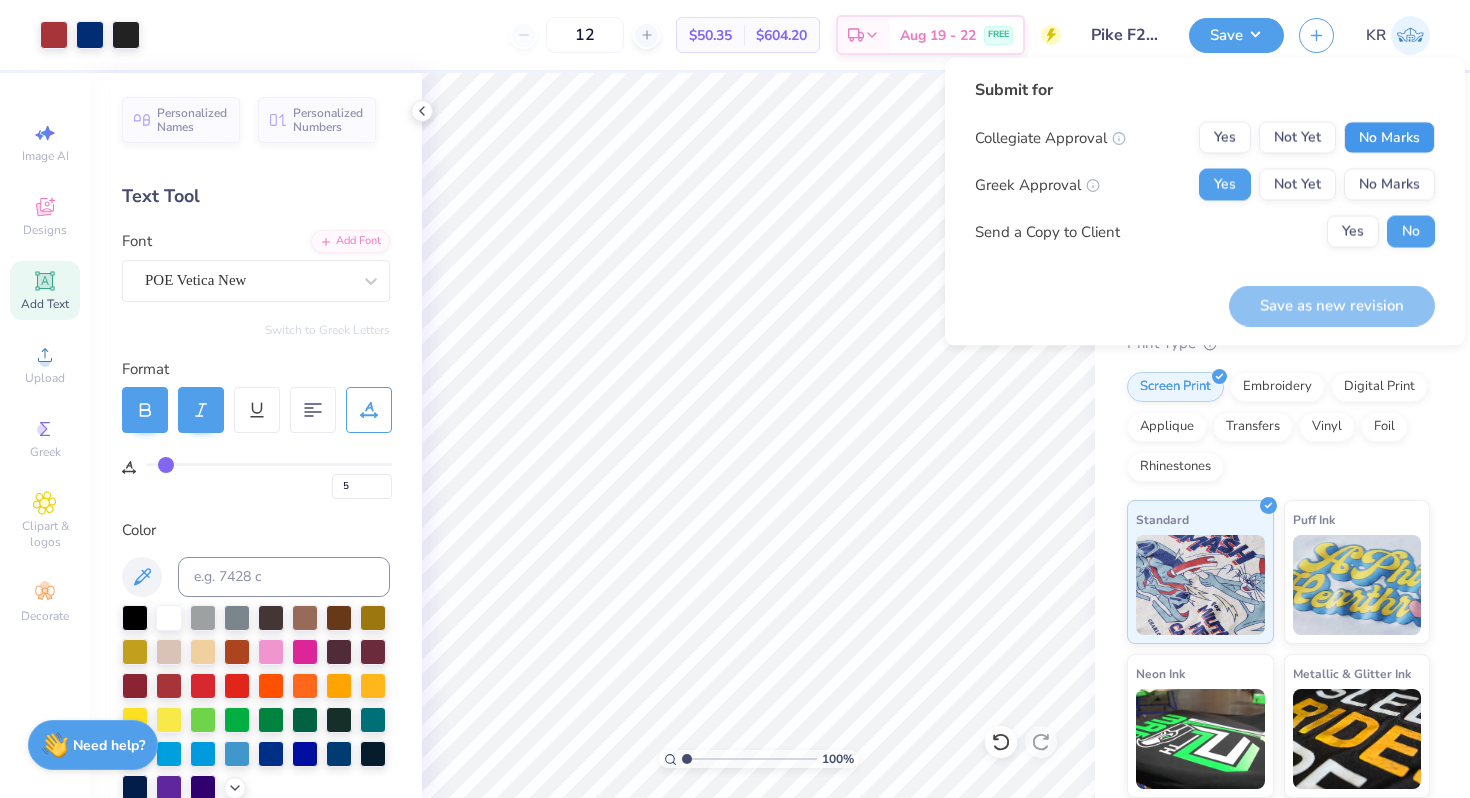 click on "No Marks" at bounding box center [1389, 138] 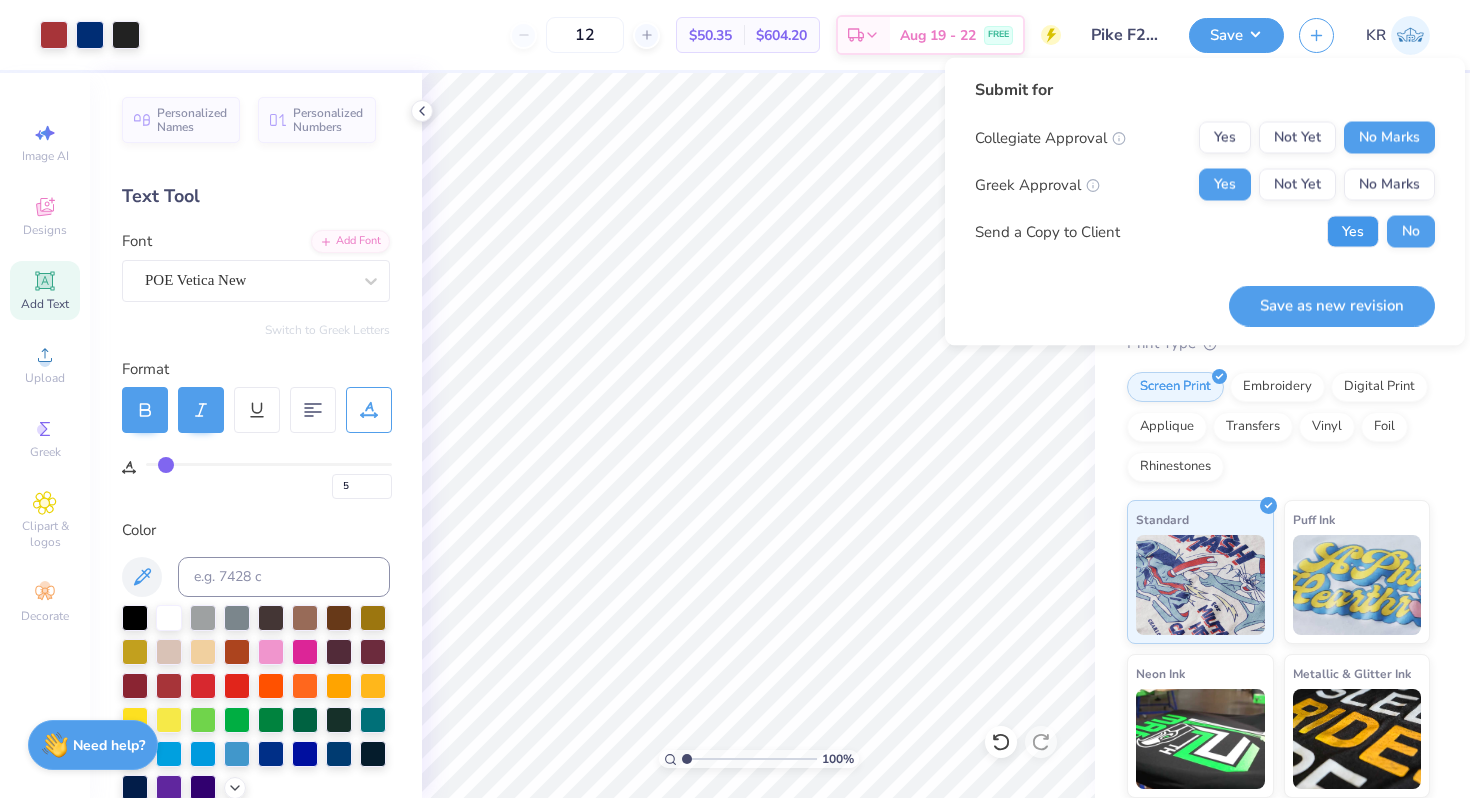 click on "Yes" at bounding box center [1353, 232] 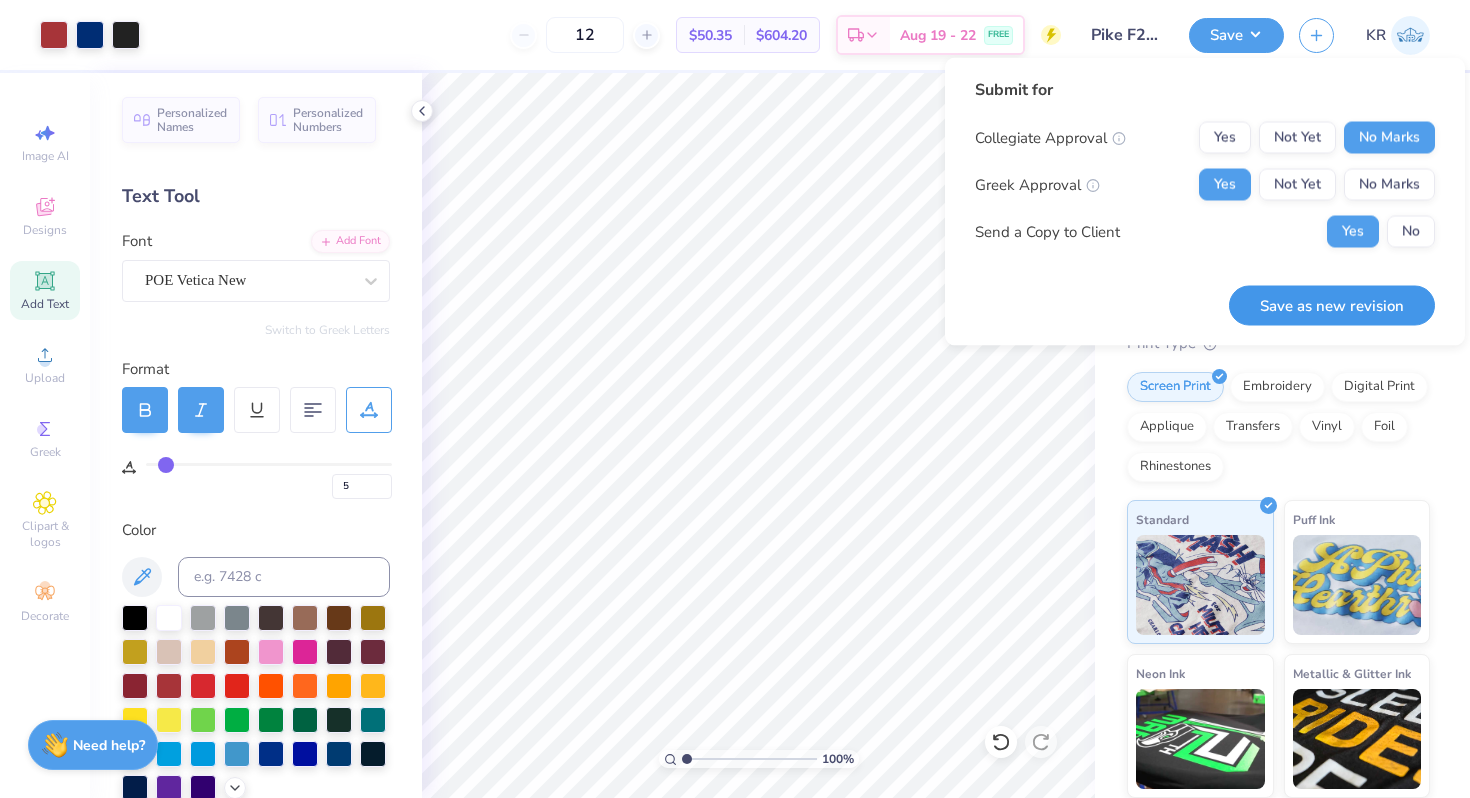 click on "Save as new revision" at bounding box center [1332, 305] 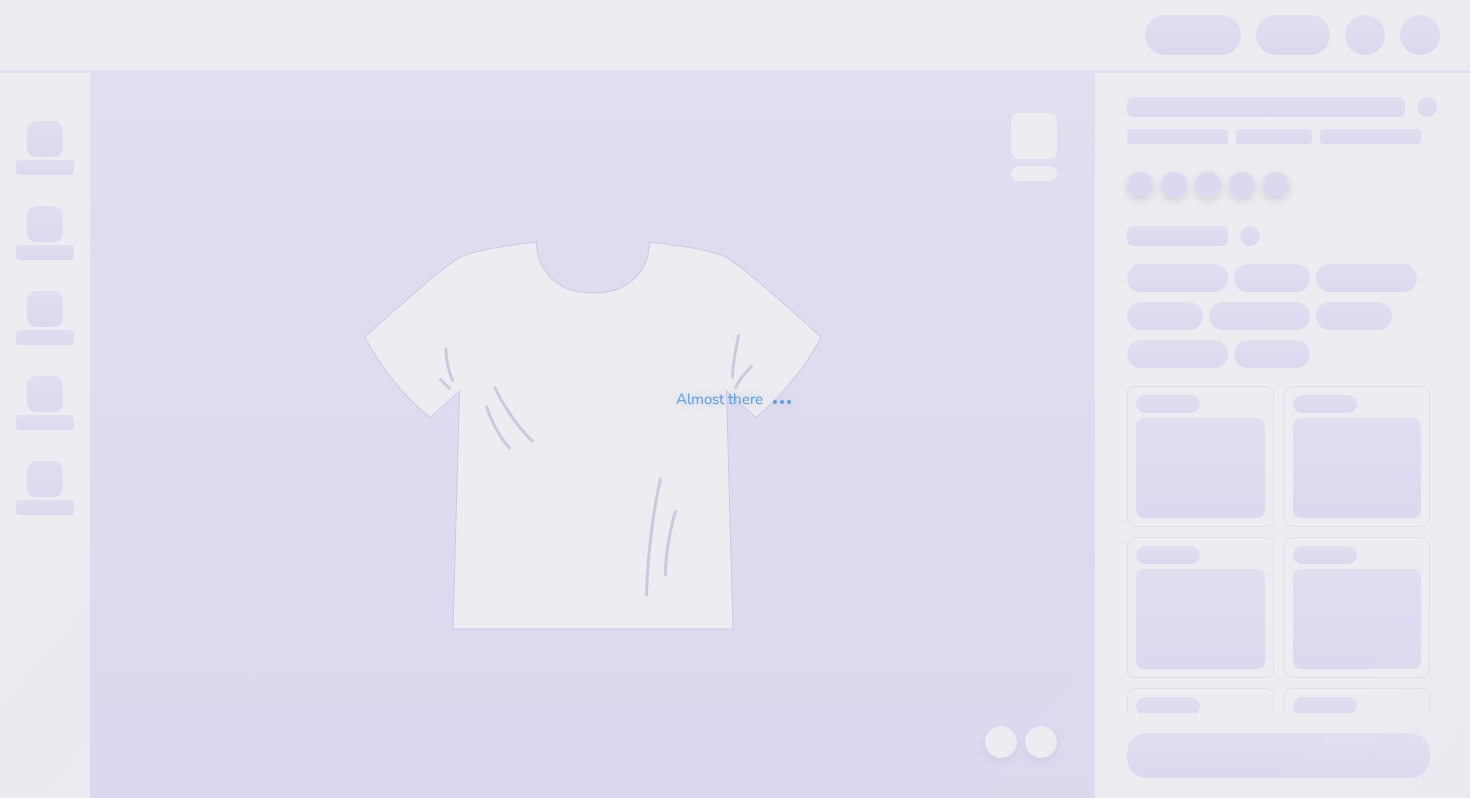 scroll, scrollTop: 0, scrollLeft: 0, axis: both 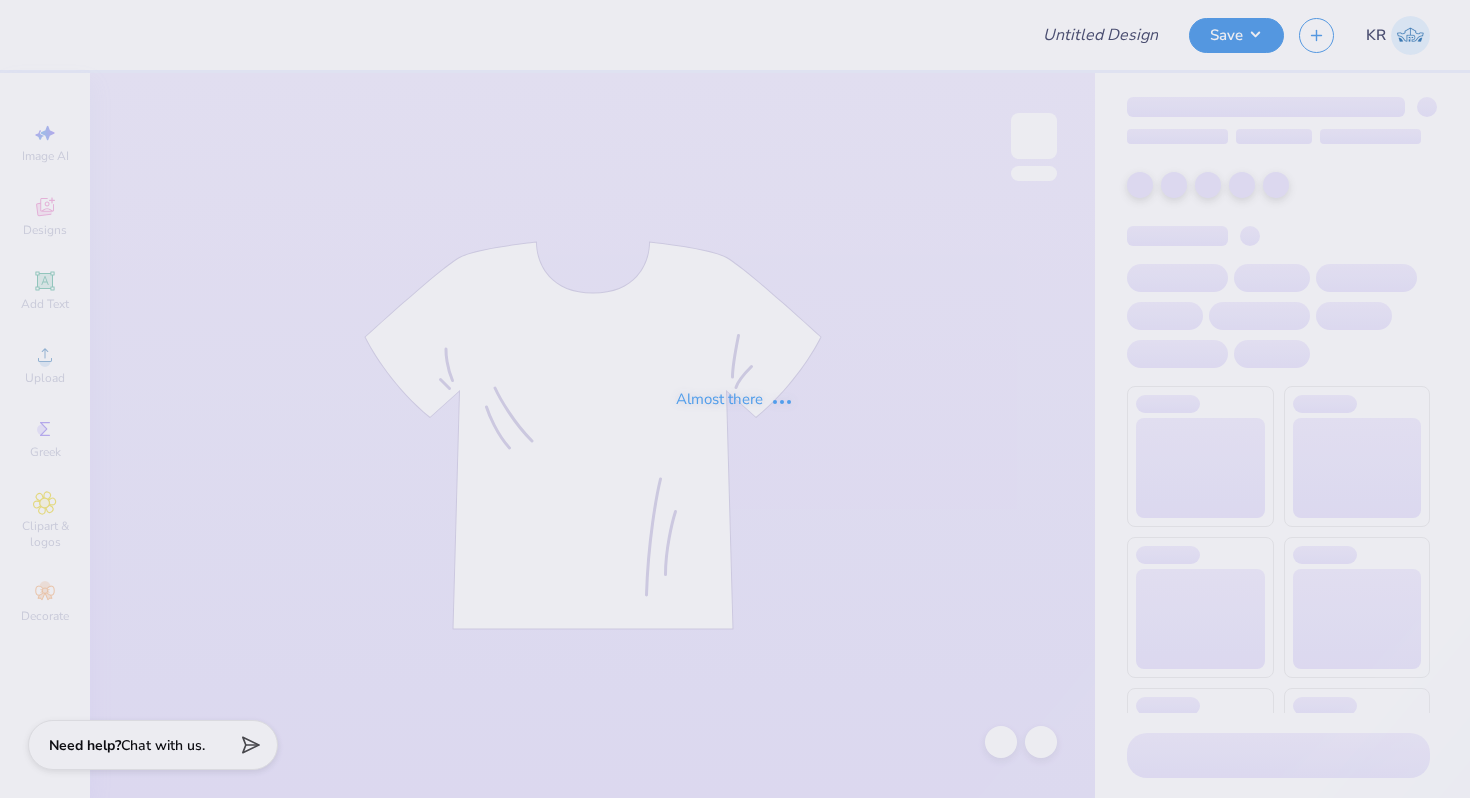 type on "Pike F25 Rush 2" 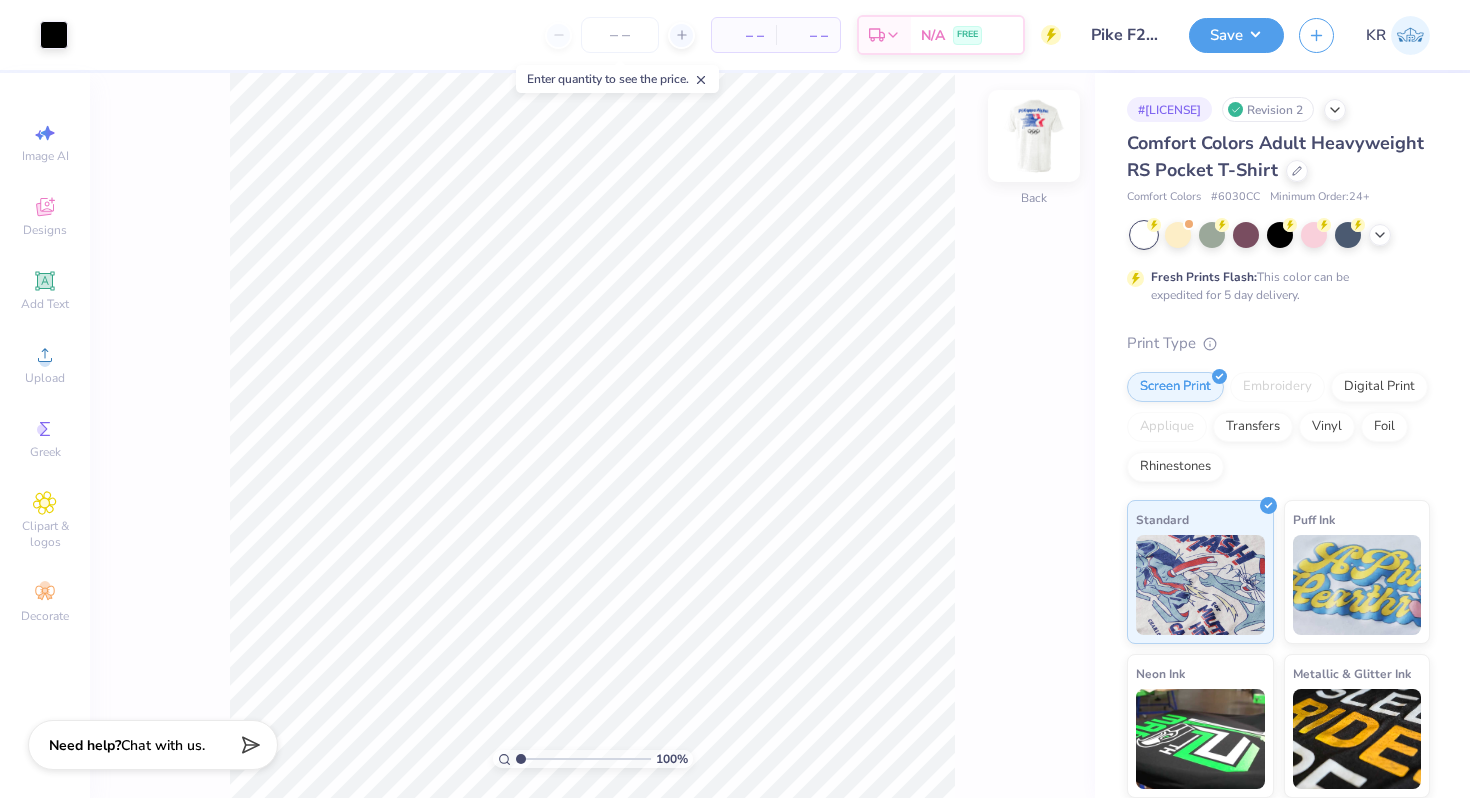click at bounding box center (1034, 136) 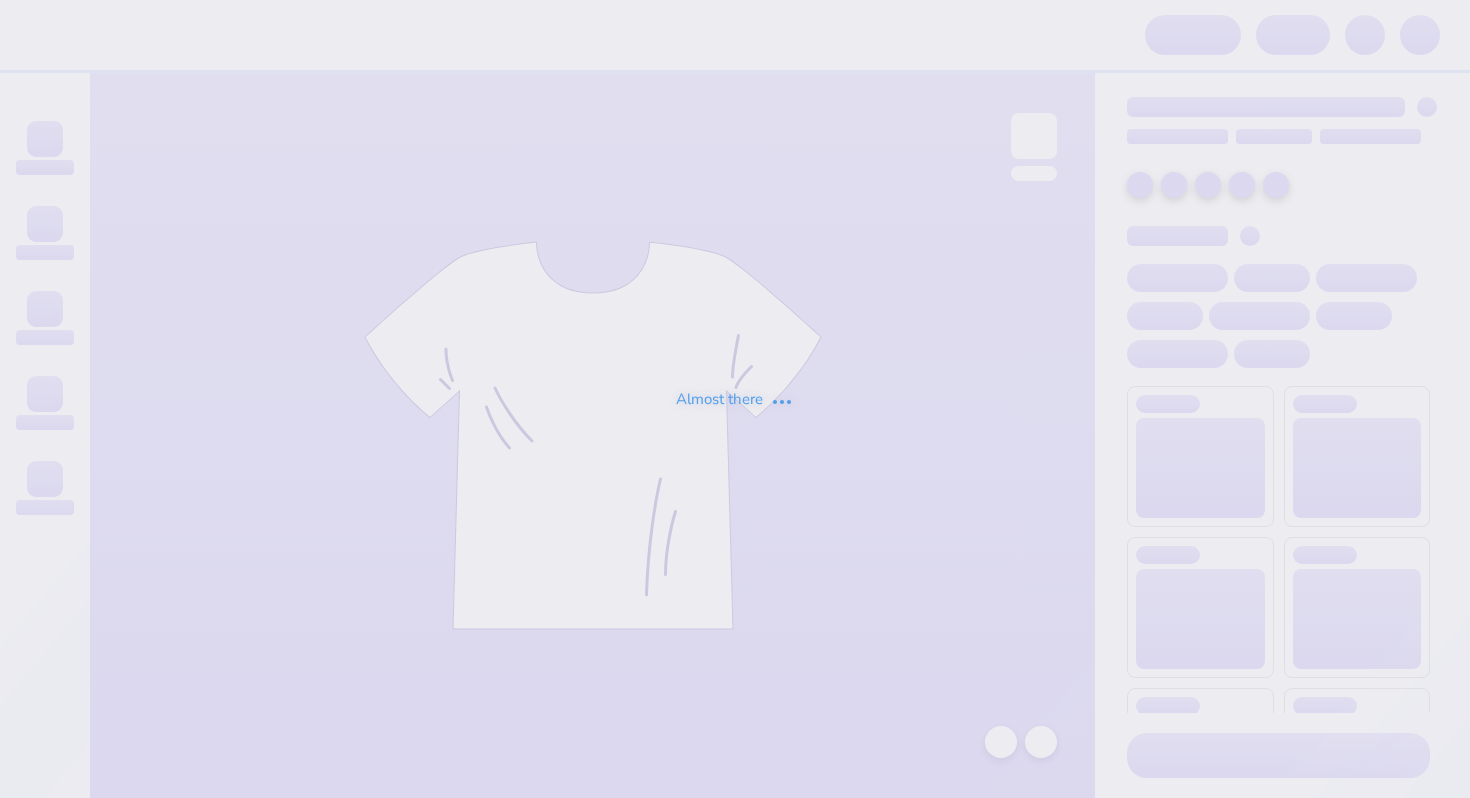 scroll, scrollTop: 0, scrollLeft: 0, axis: both 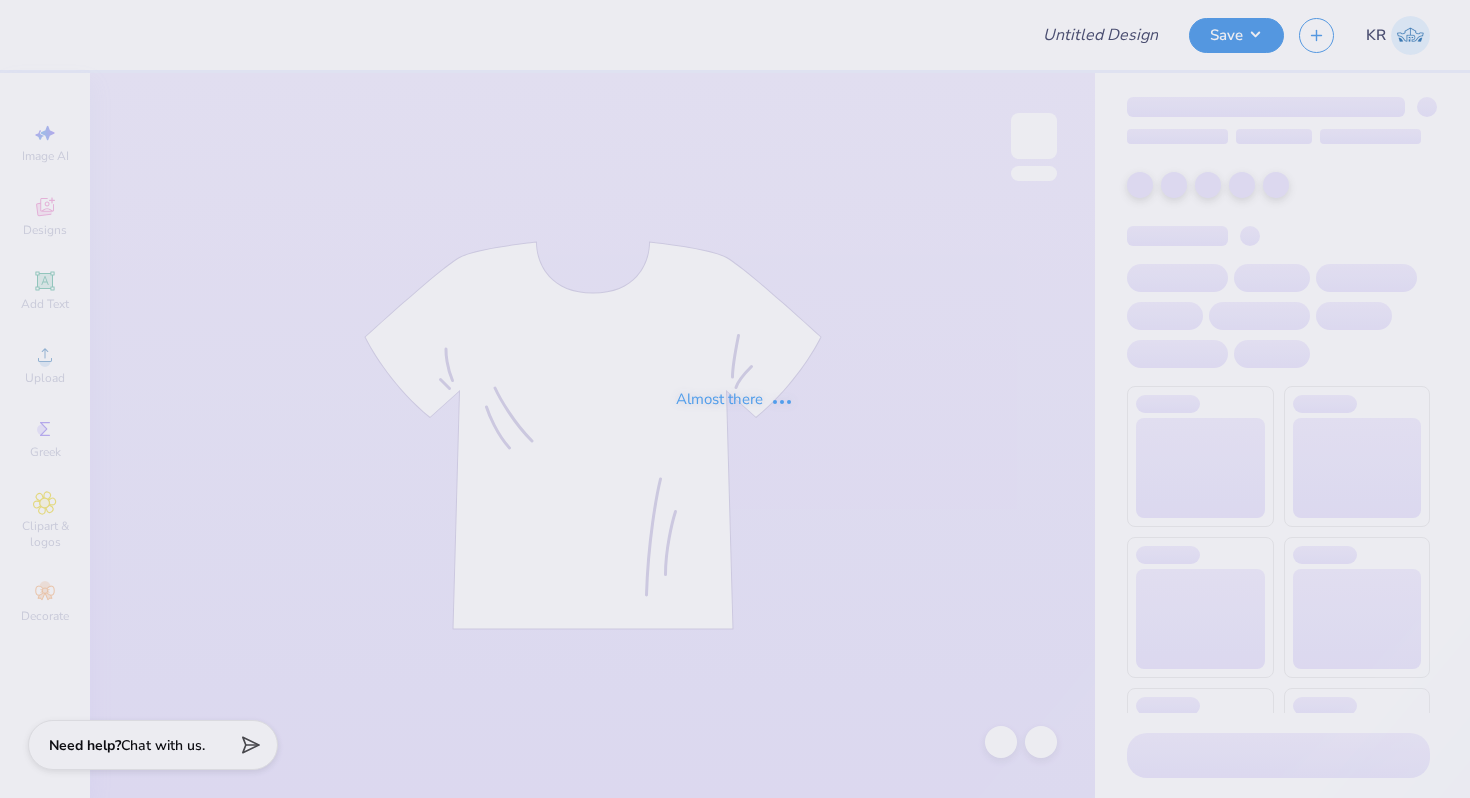 type on "Pike F25 Rush 2" 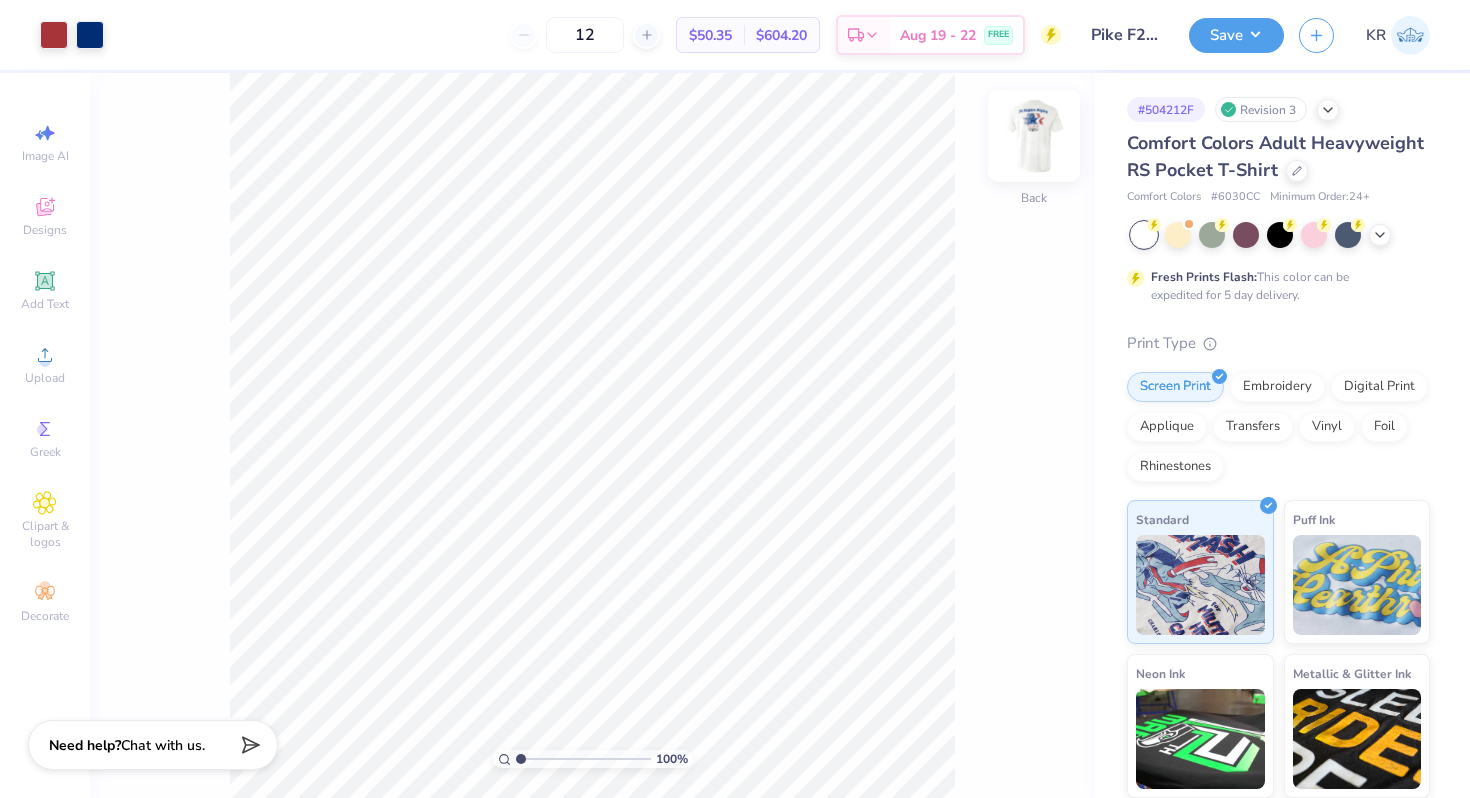 click at bounding box center [1034, 136] 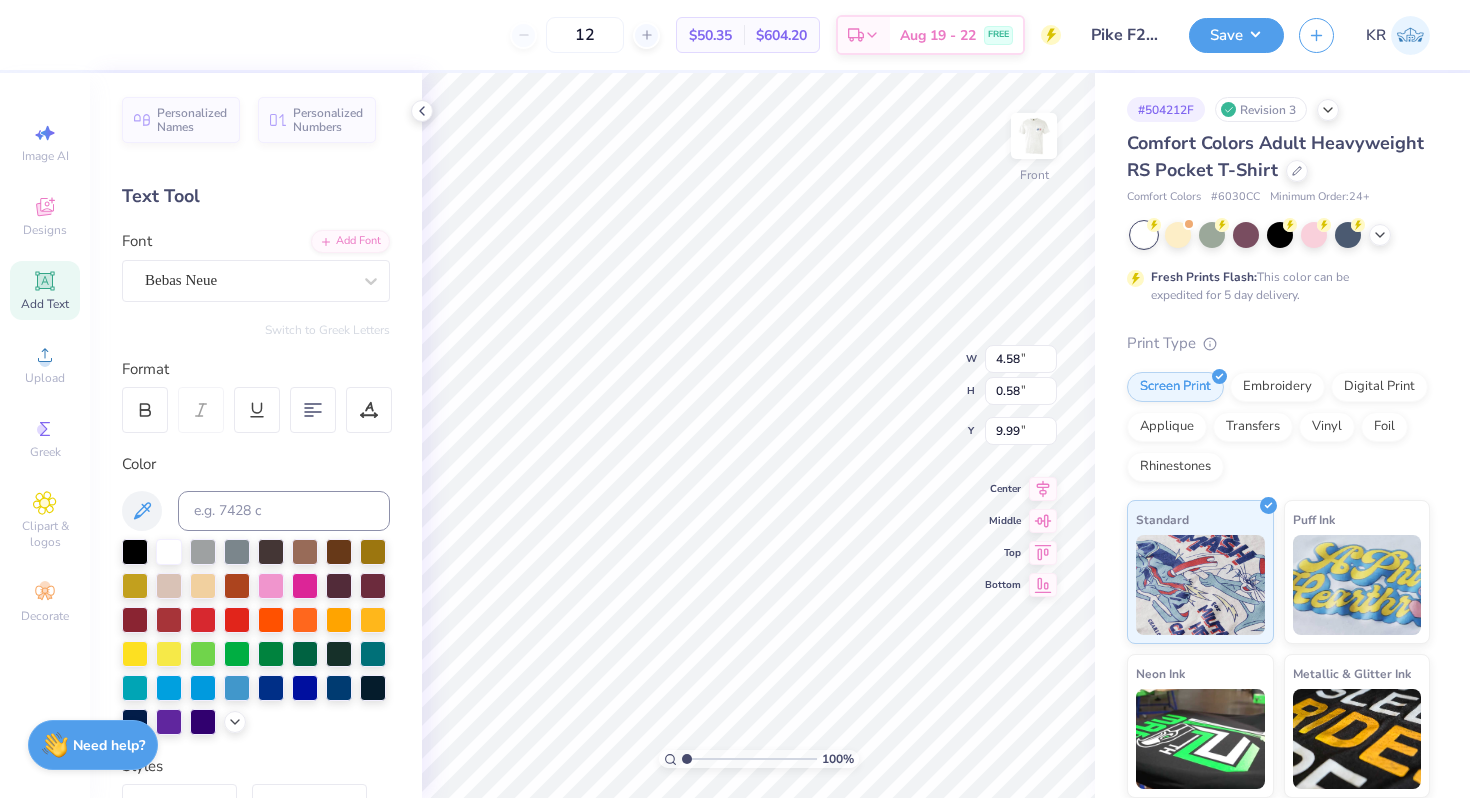 type on "9.71" 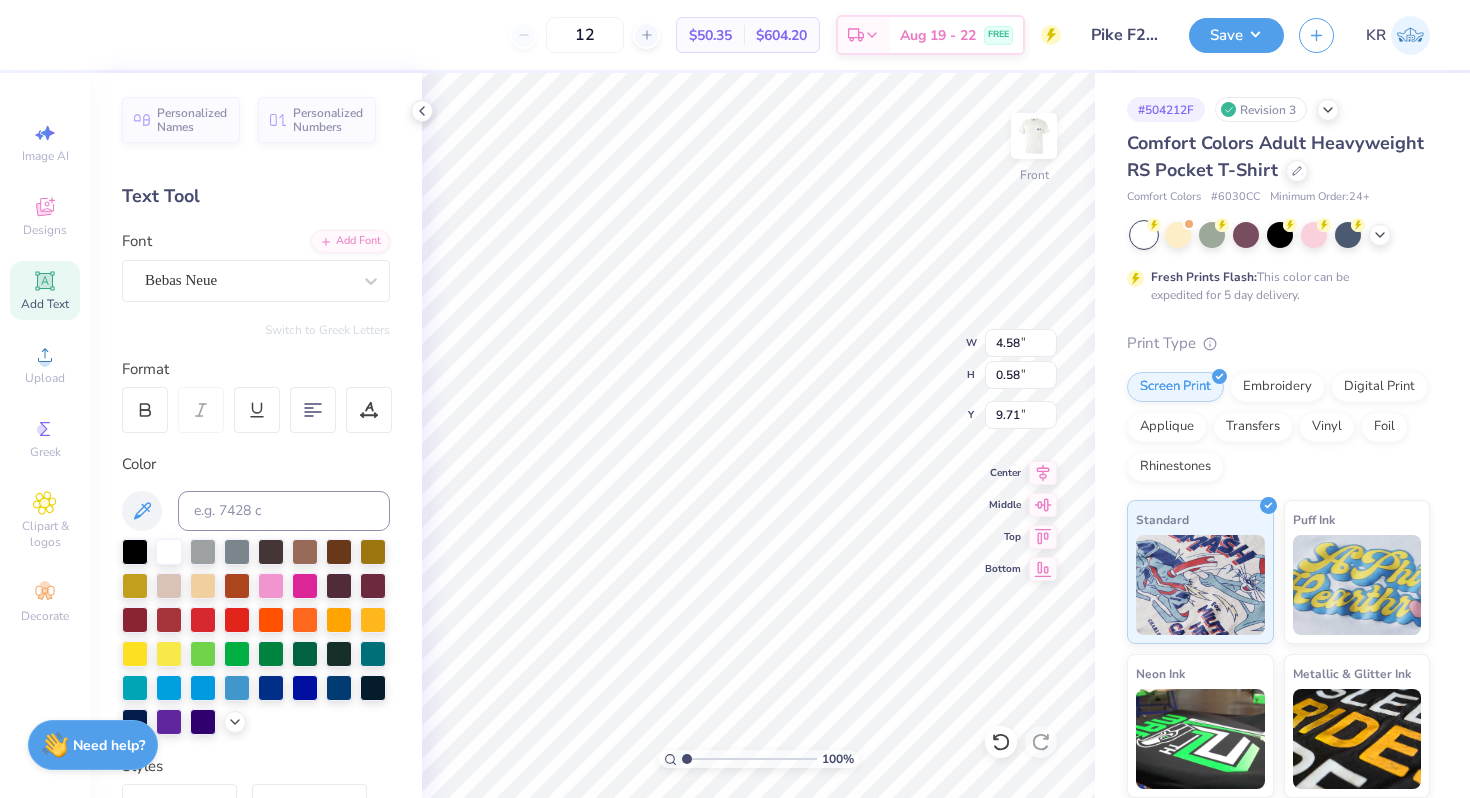 type on "3.67" 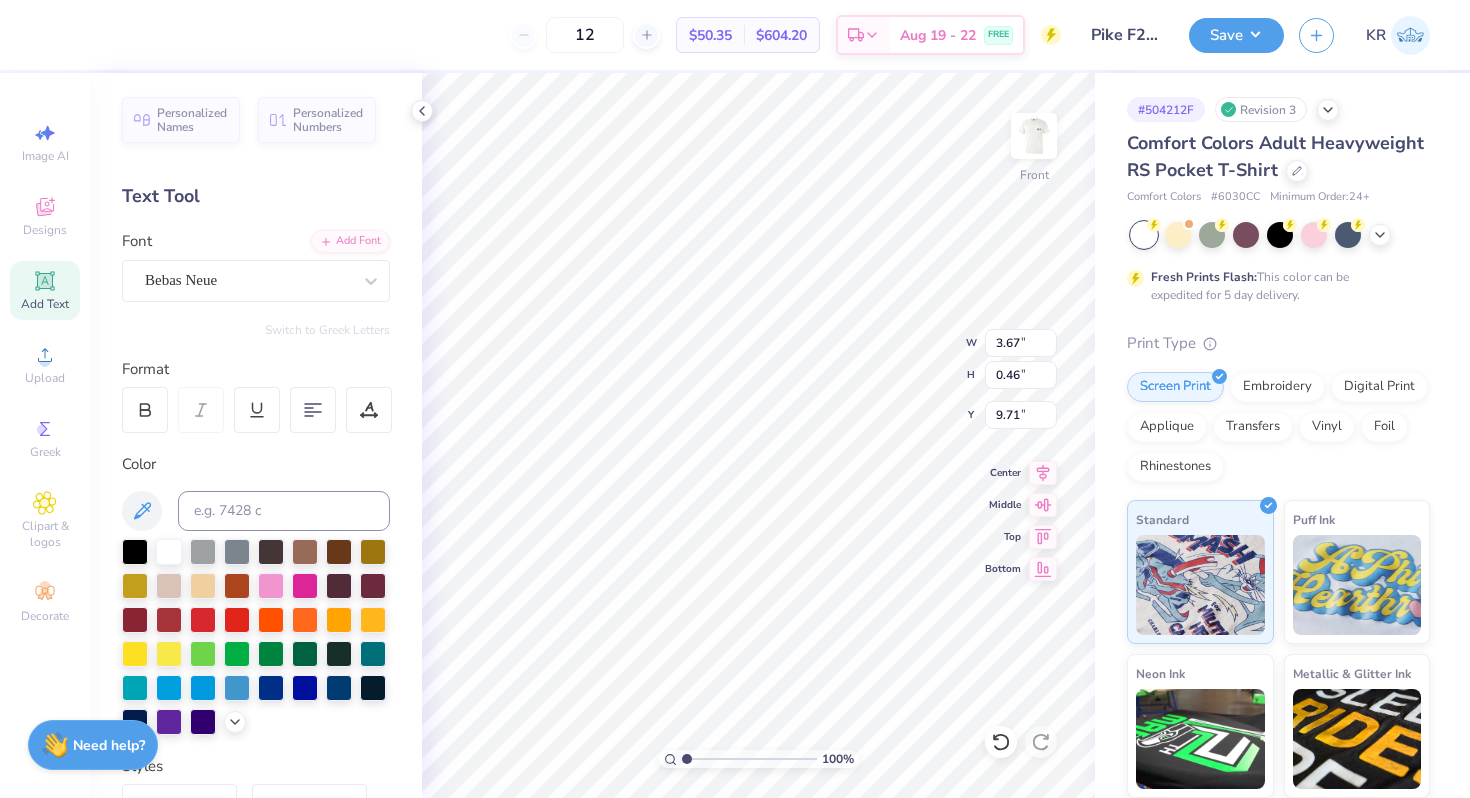 type on "4.98" 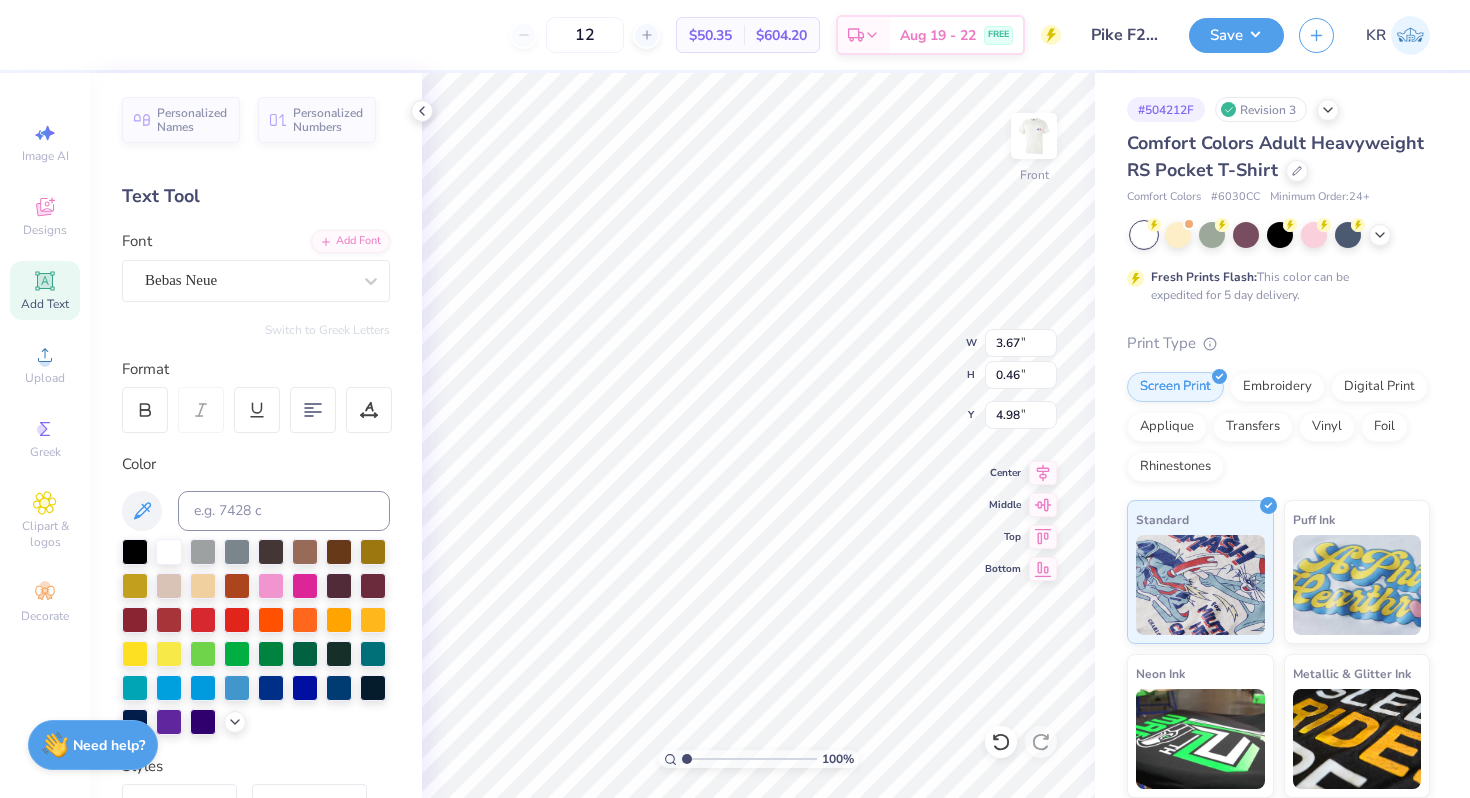 click on "100  % Front W 3.67 3.67 " H 0.46 0.46 " Y 4.98 4.98 " Center Middle Top Bottom" at bounding box center [758, 435] 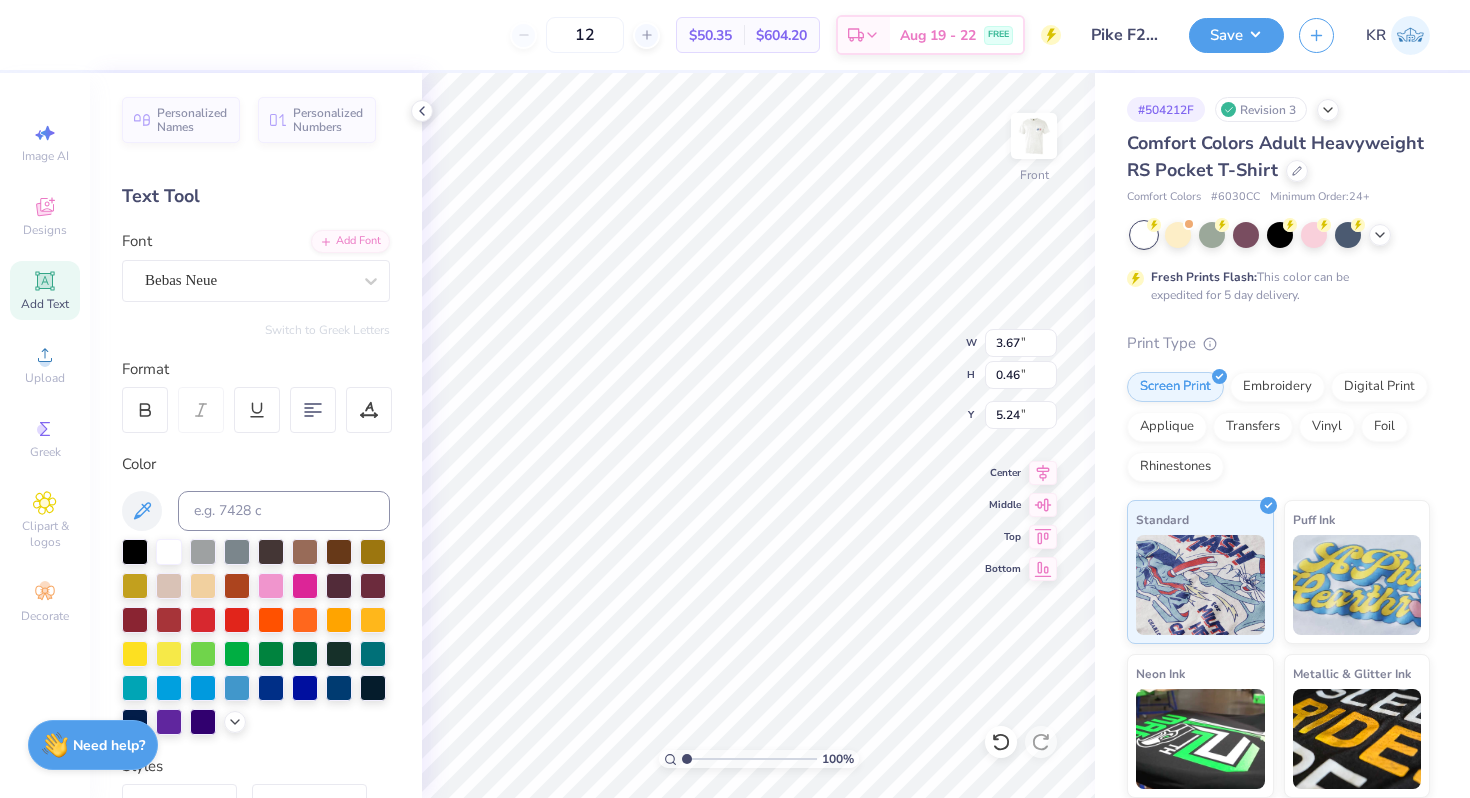 scroll, scrollTop: 0, scrollLeft: 5, axis: horizontal 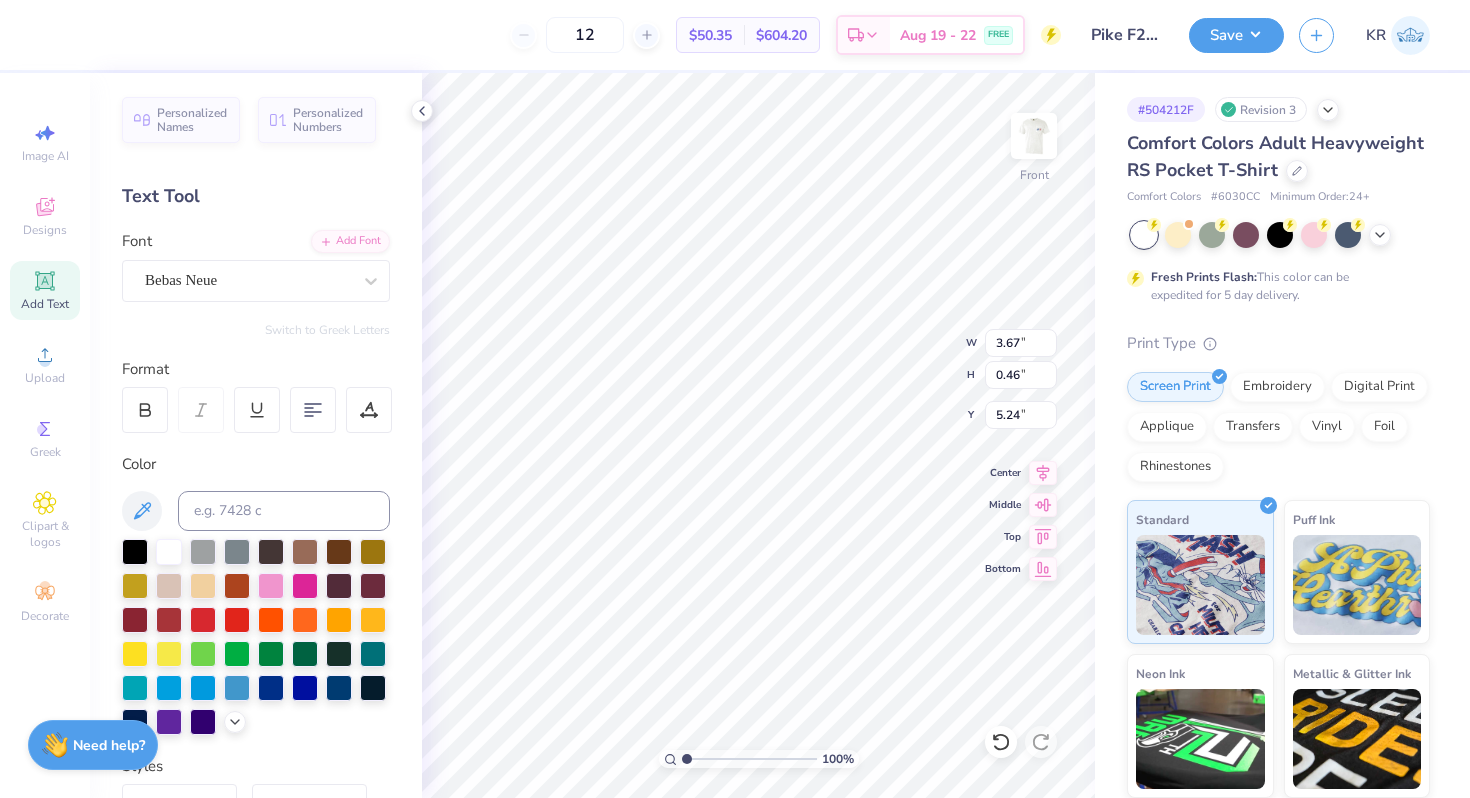 type on "Fall Rush" 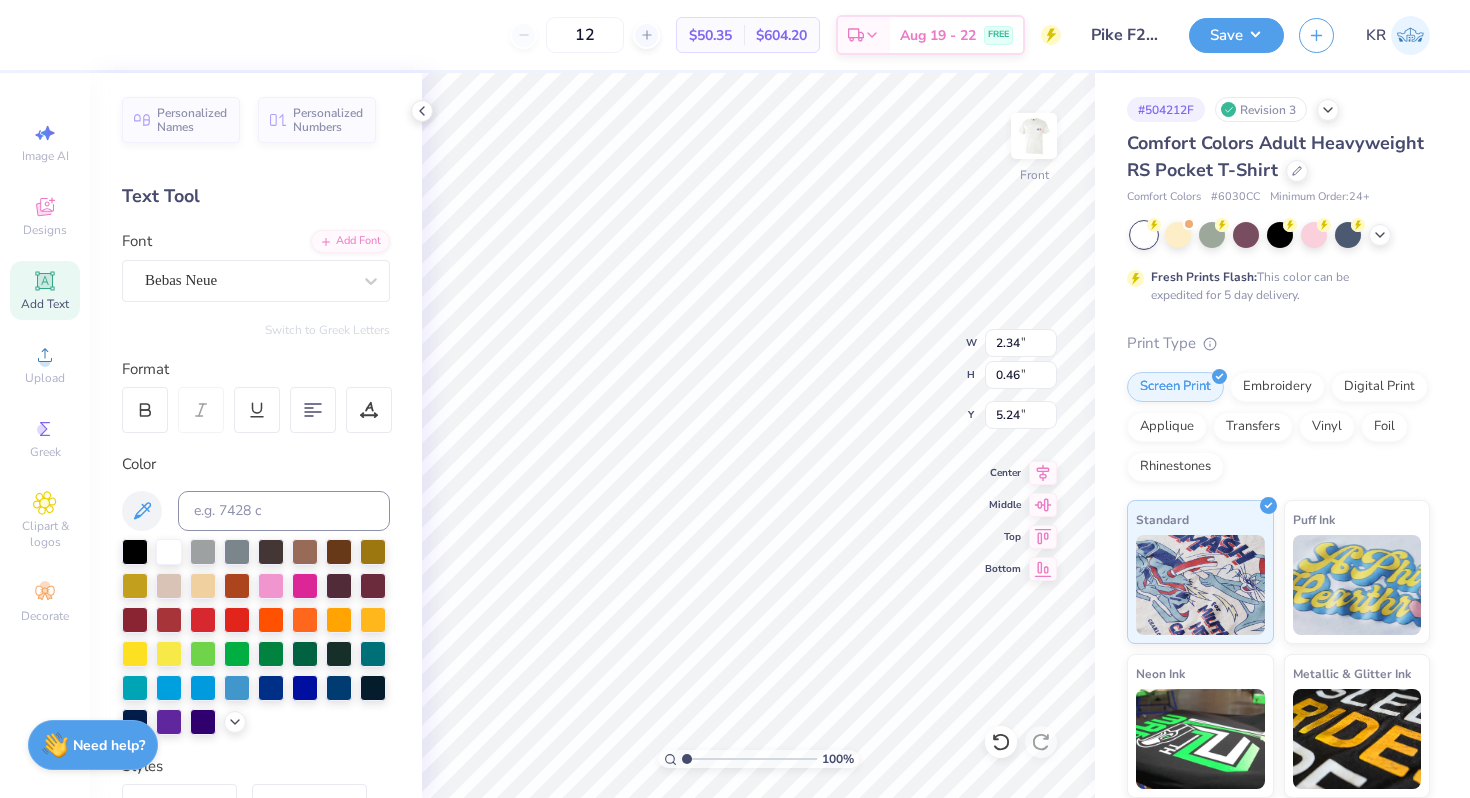 type on "9.91" 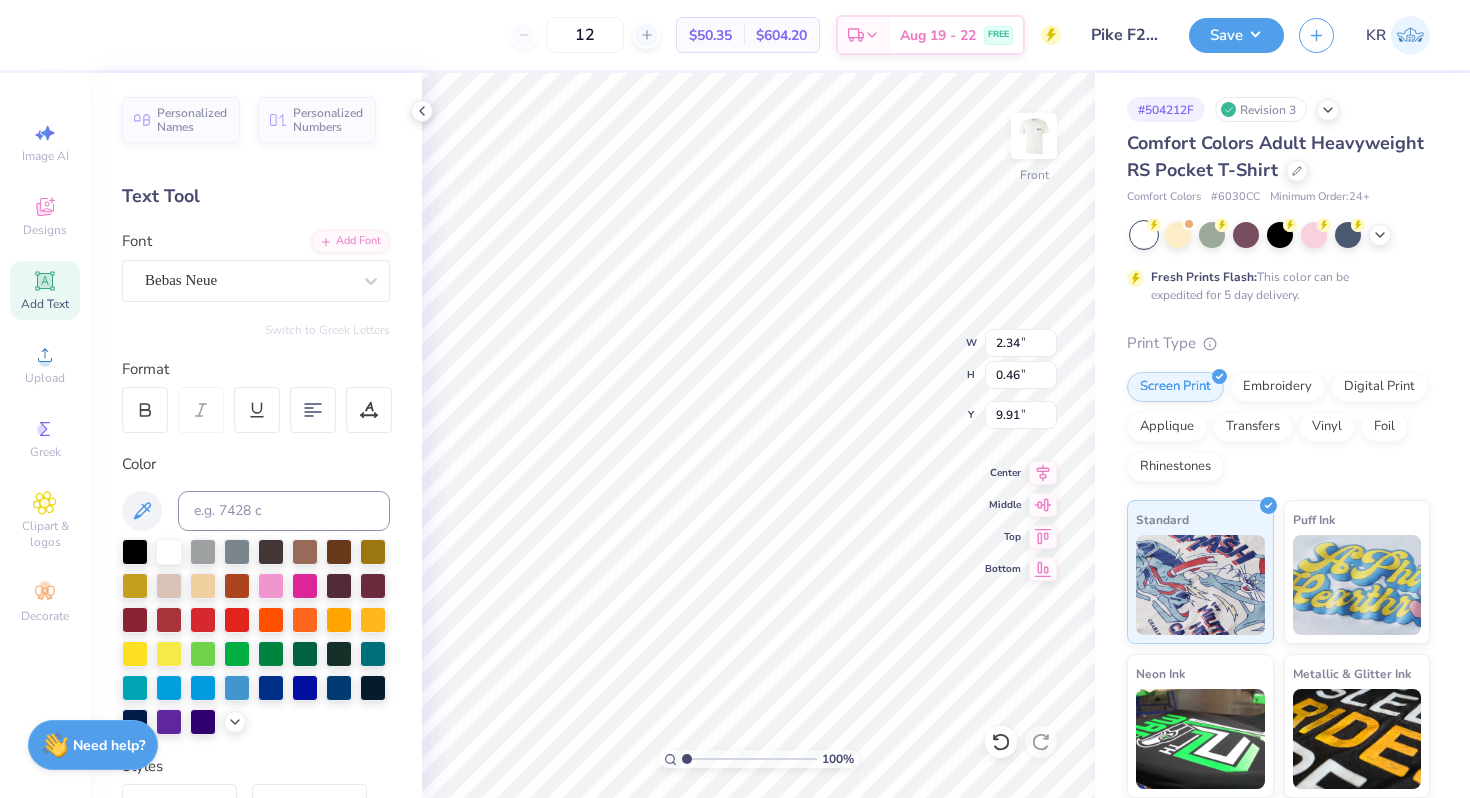 type on "F" 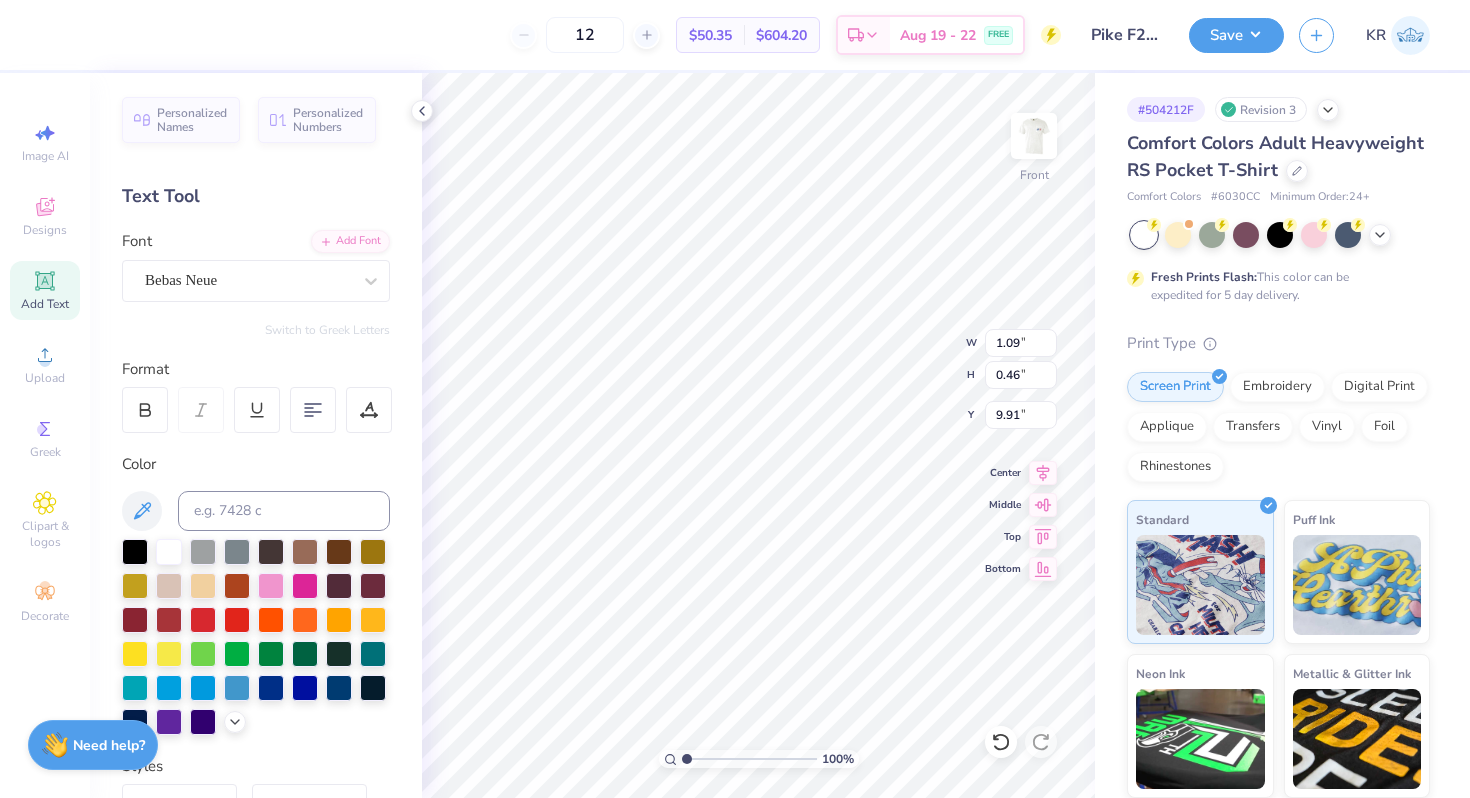 type on "9.87" 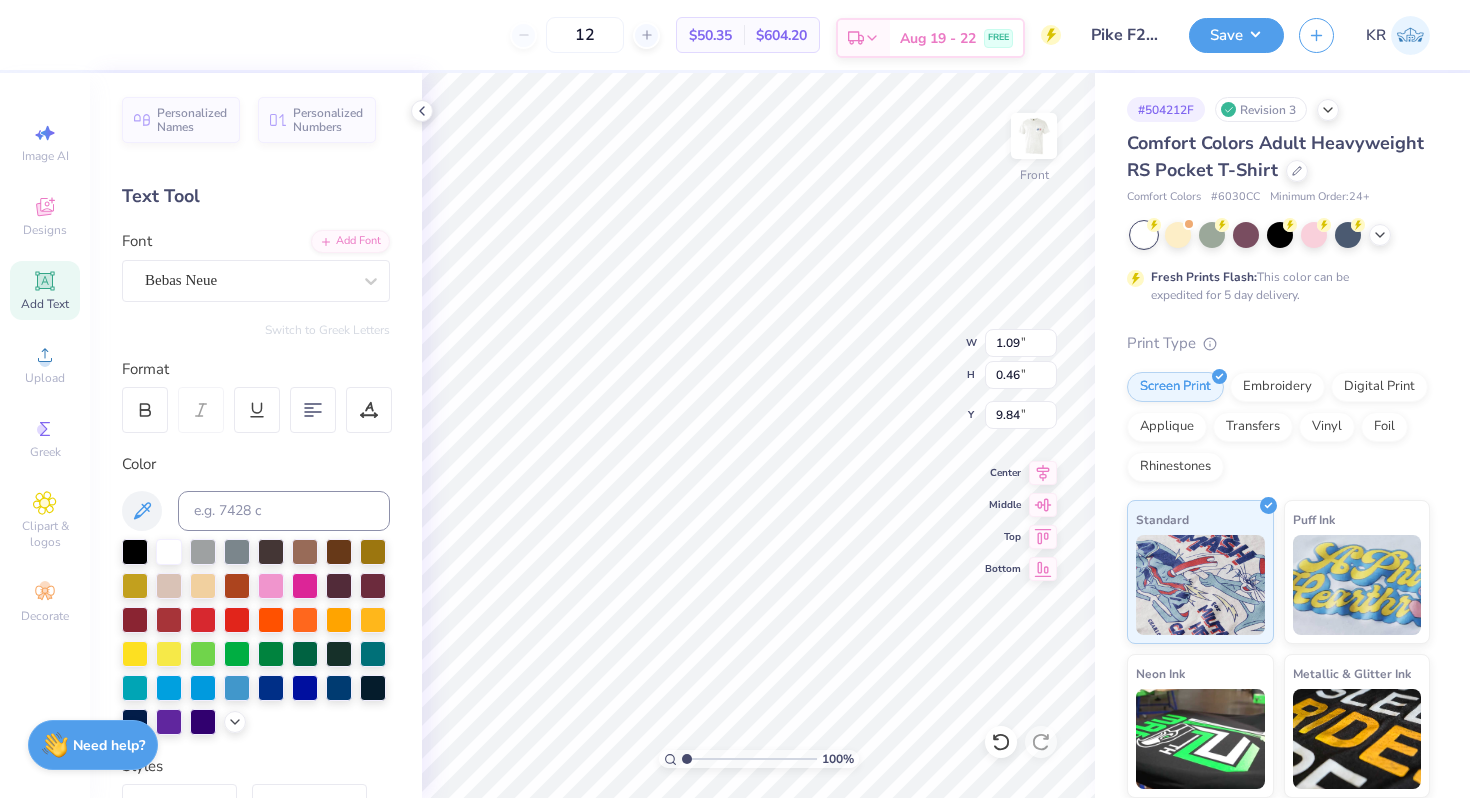 type on "9.84" 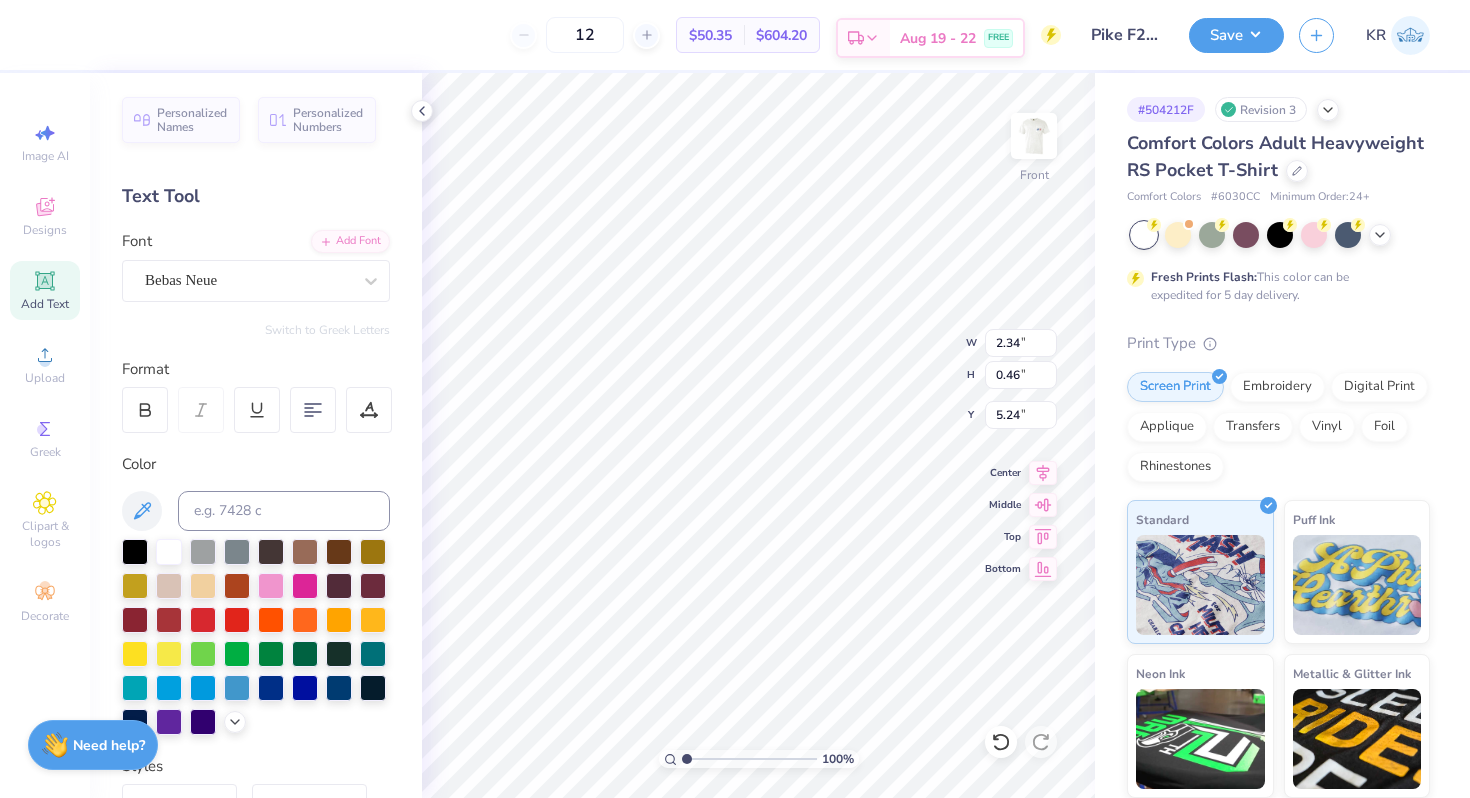 type on "9.84" 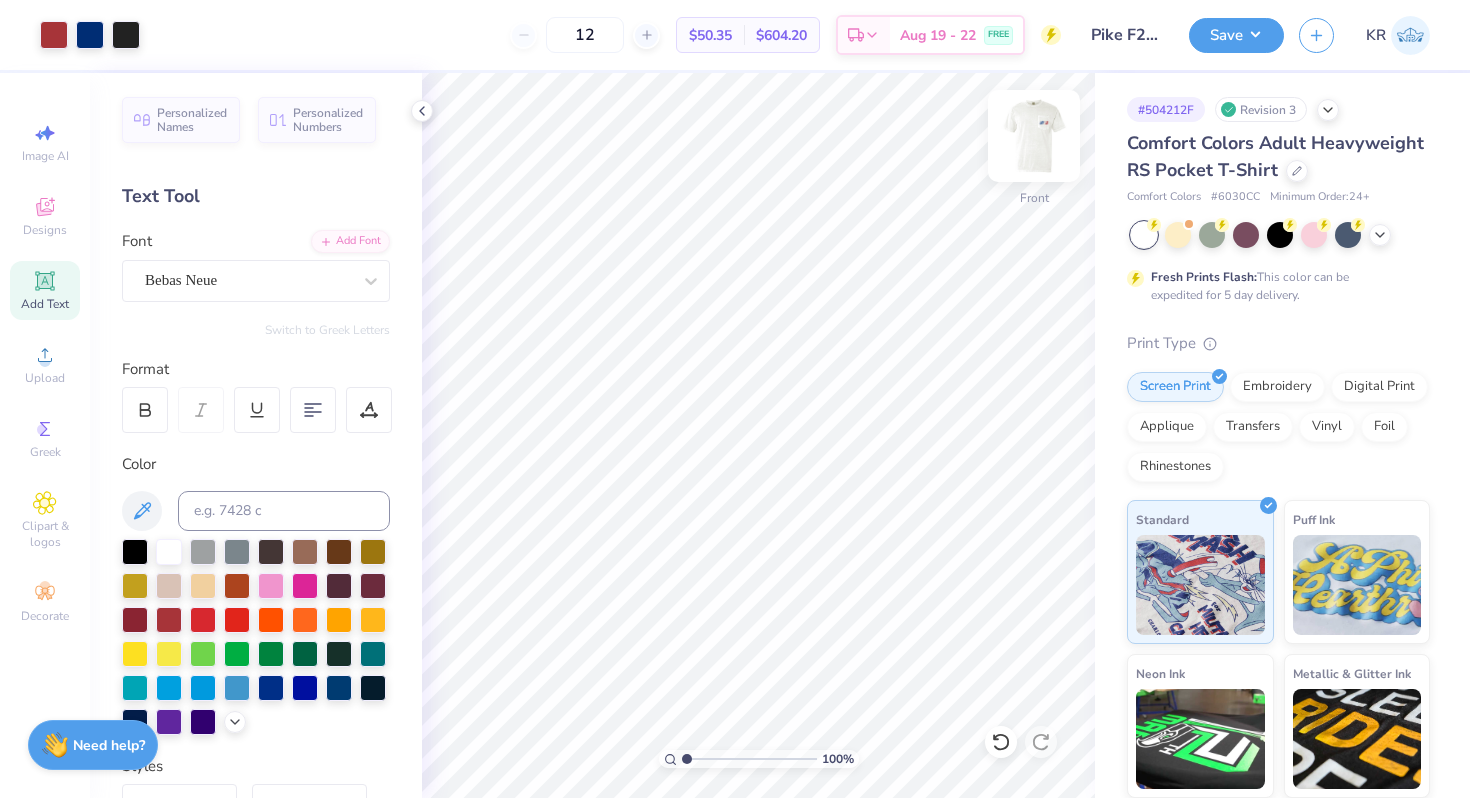 click at bounding box center [1034, 136] 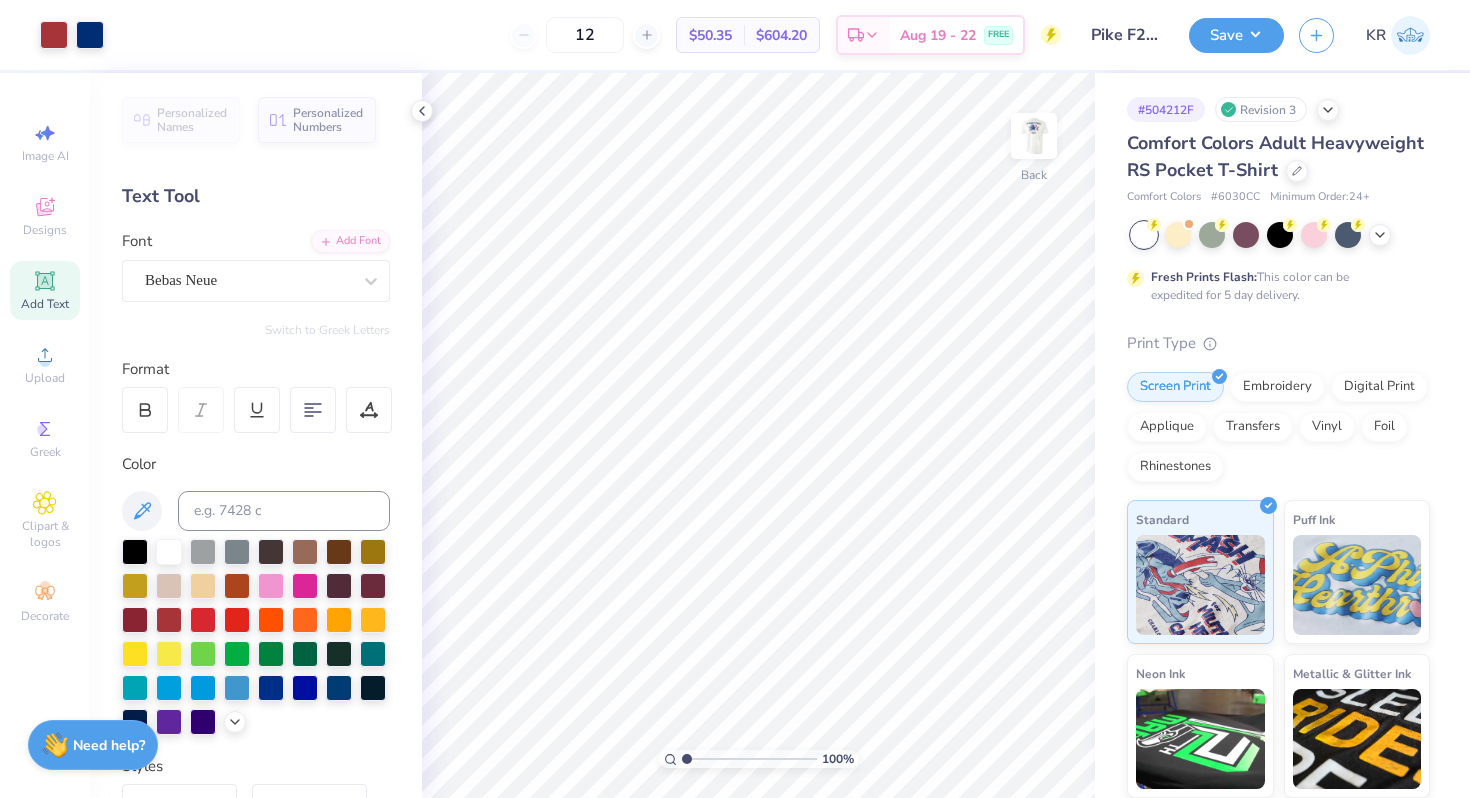 click at bounding box center (1034, 136) 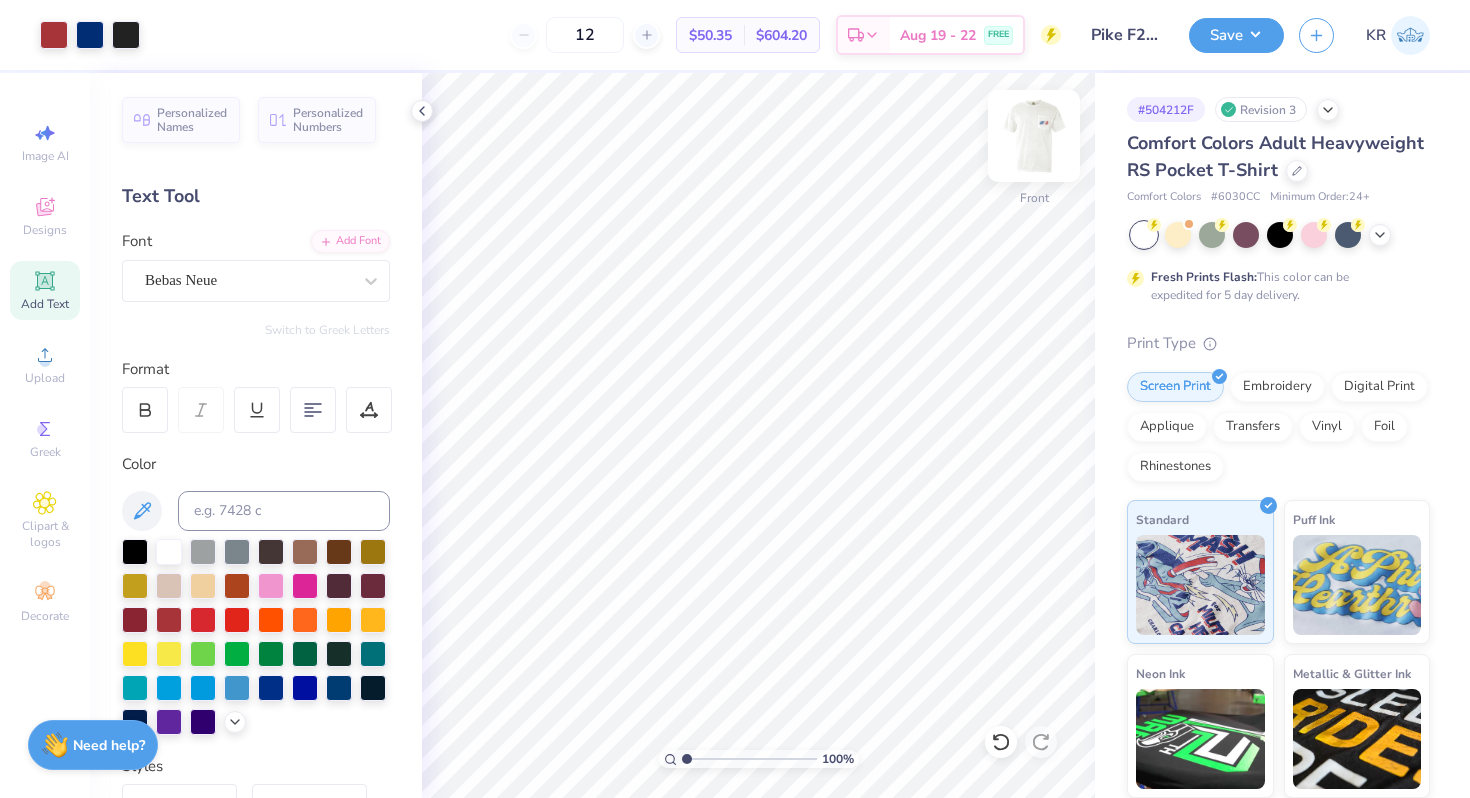 click at bounding box center [1034, 136] 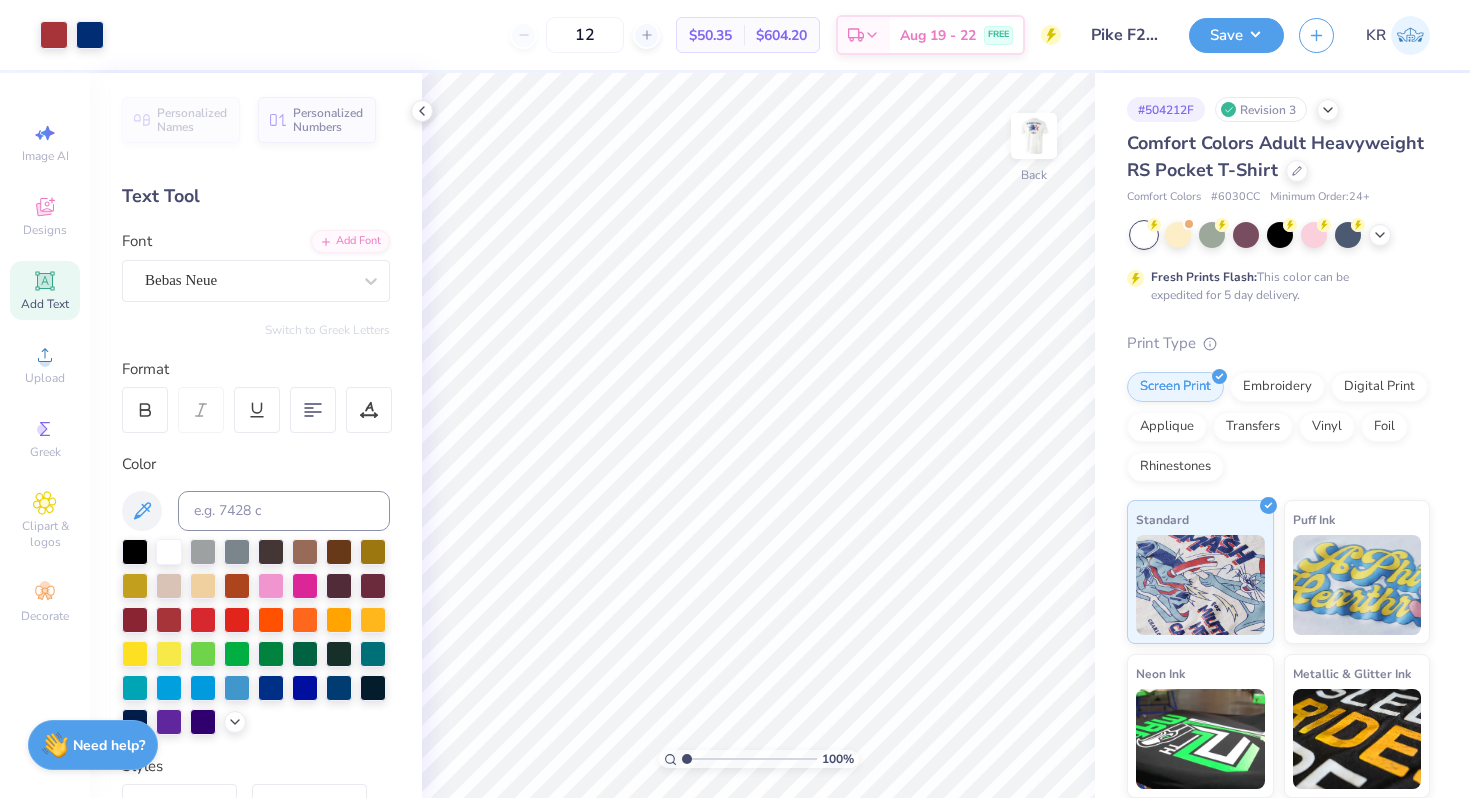 click at bounding box center (1034, 136) 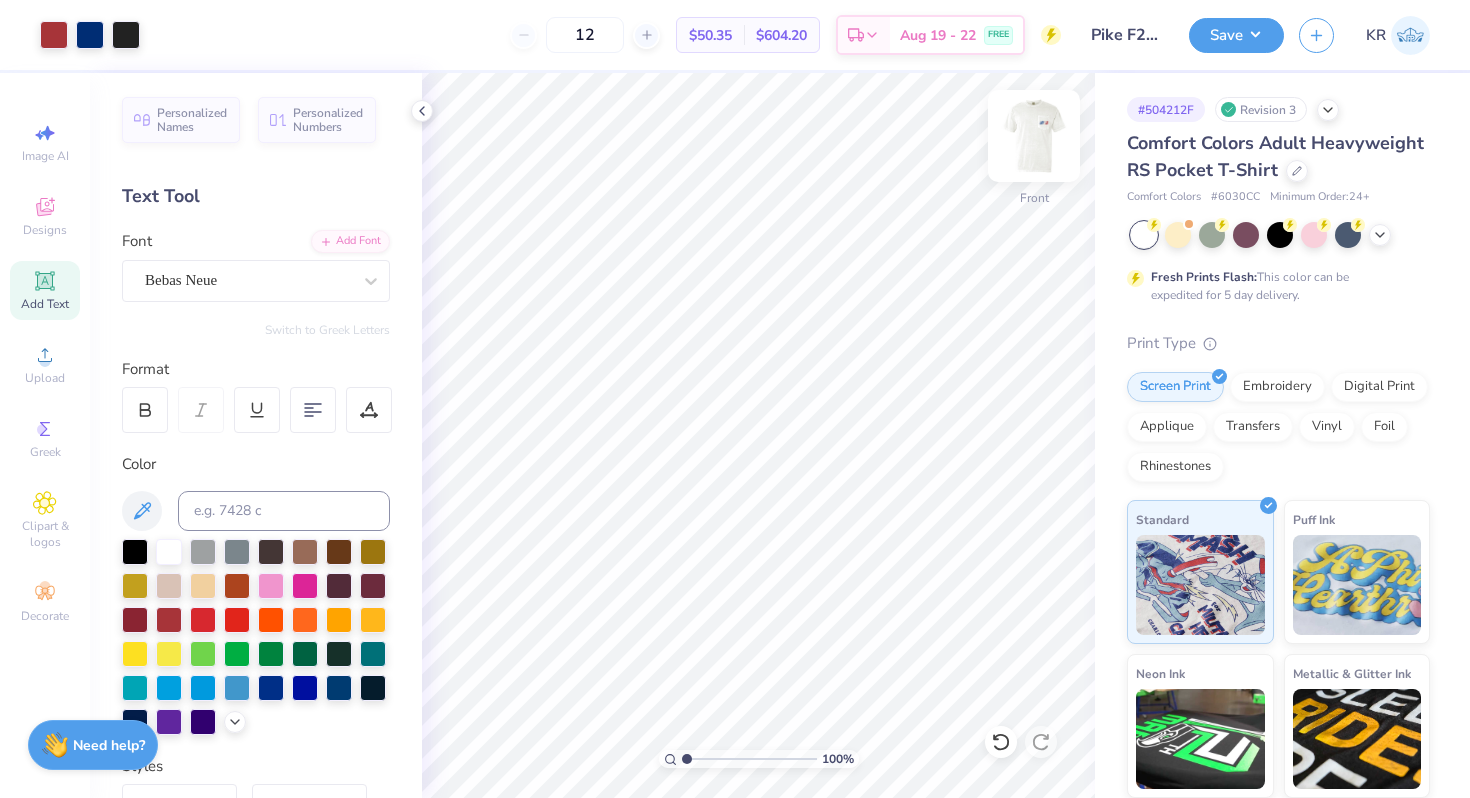 click on "Front" at bounding box center (1034, 148) 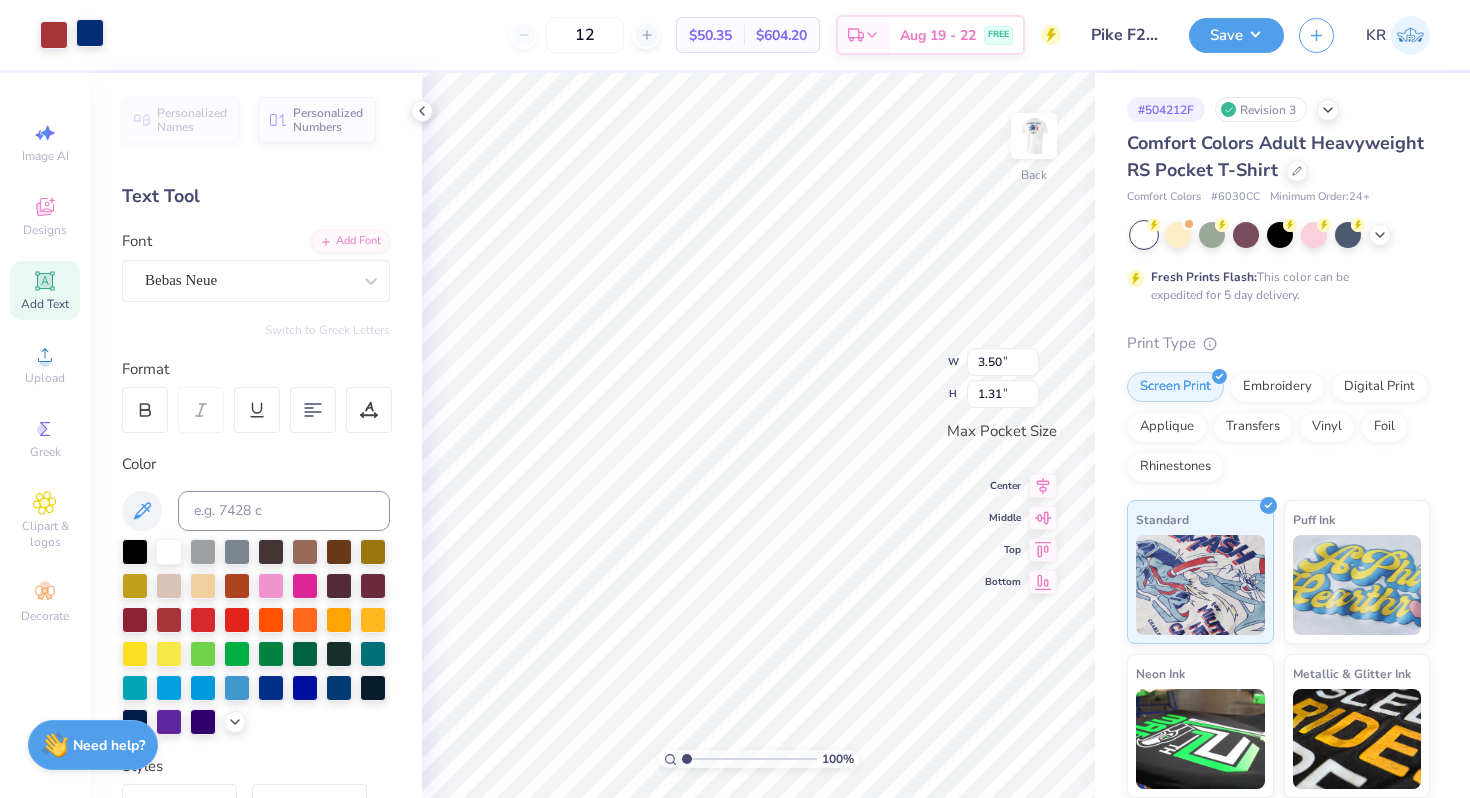 click at bounding box center [90, 33] 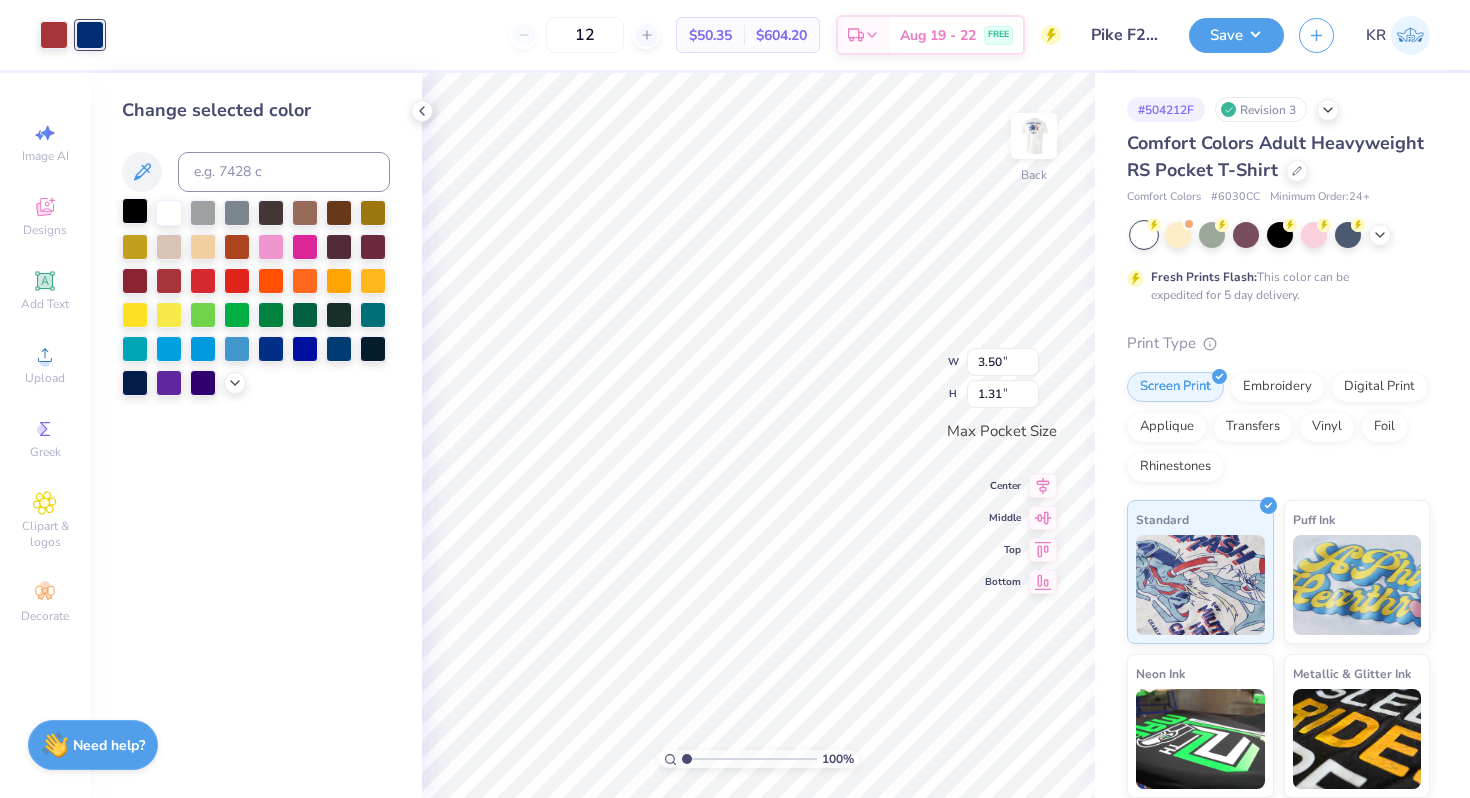 click at bounding box center (135, 211) 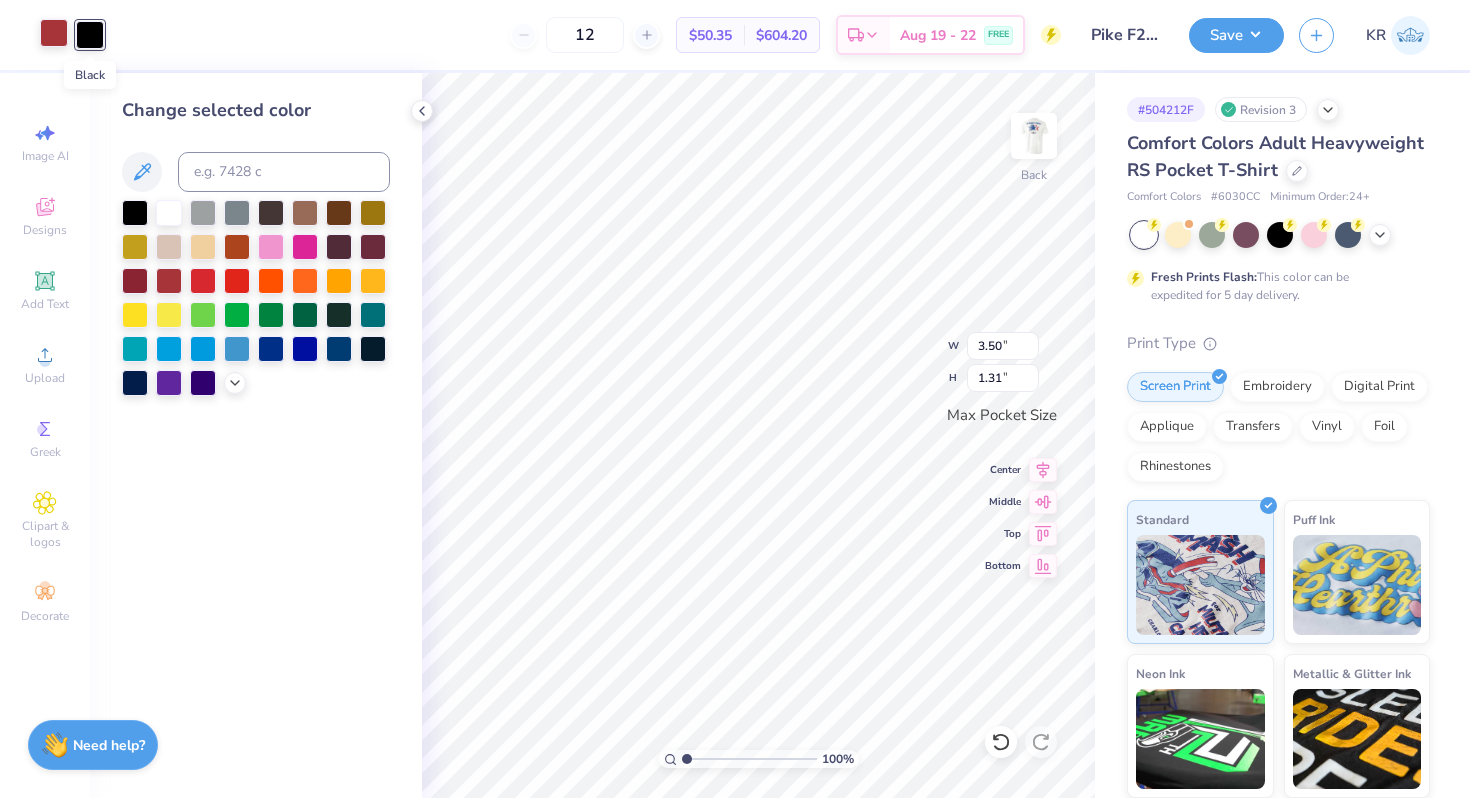 click at bounding box center (54, 33) 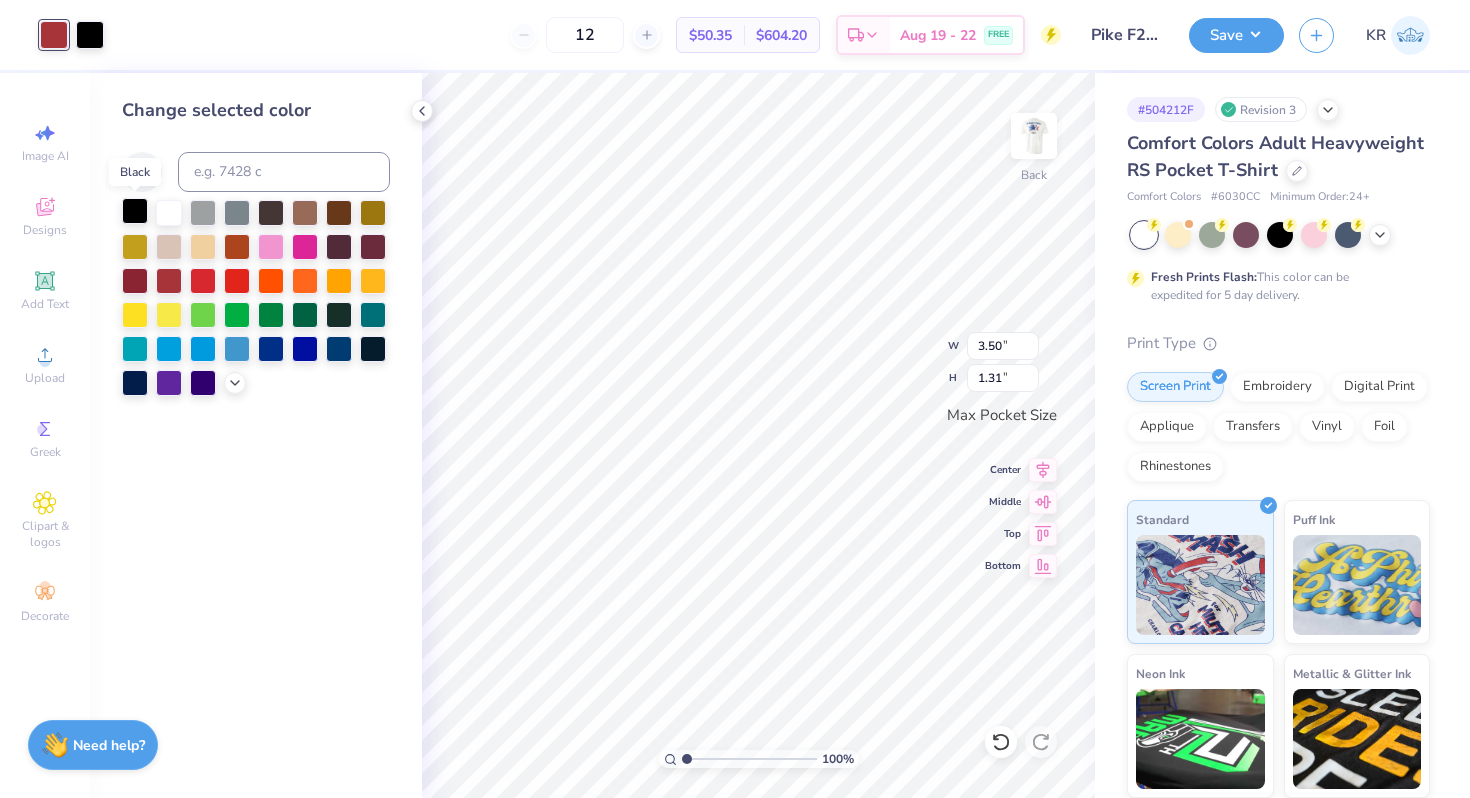 click at bounding box center [135, 211] 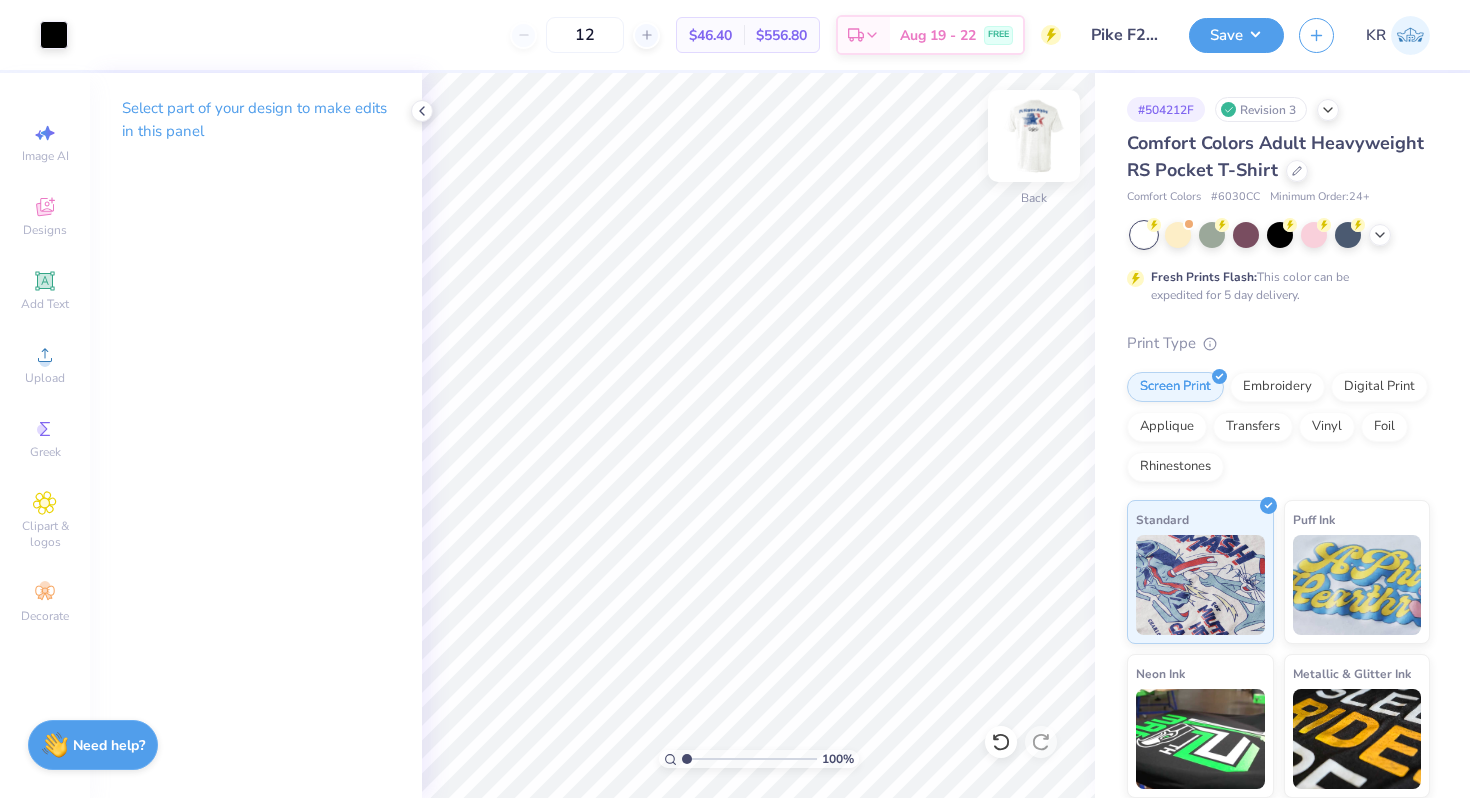 click at bounding box center (1034, 136) 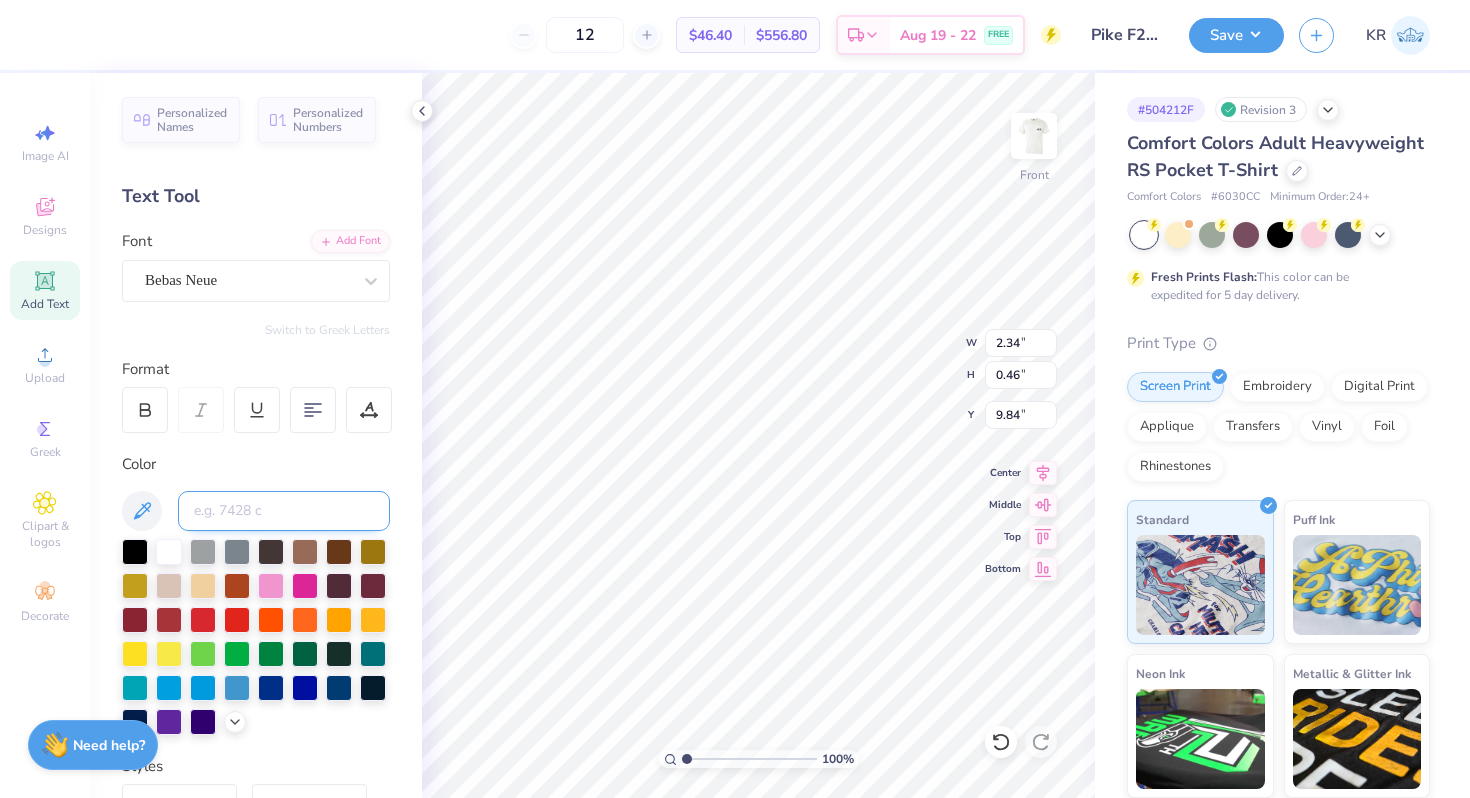 click at bounding box center (284, 511) 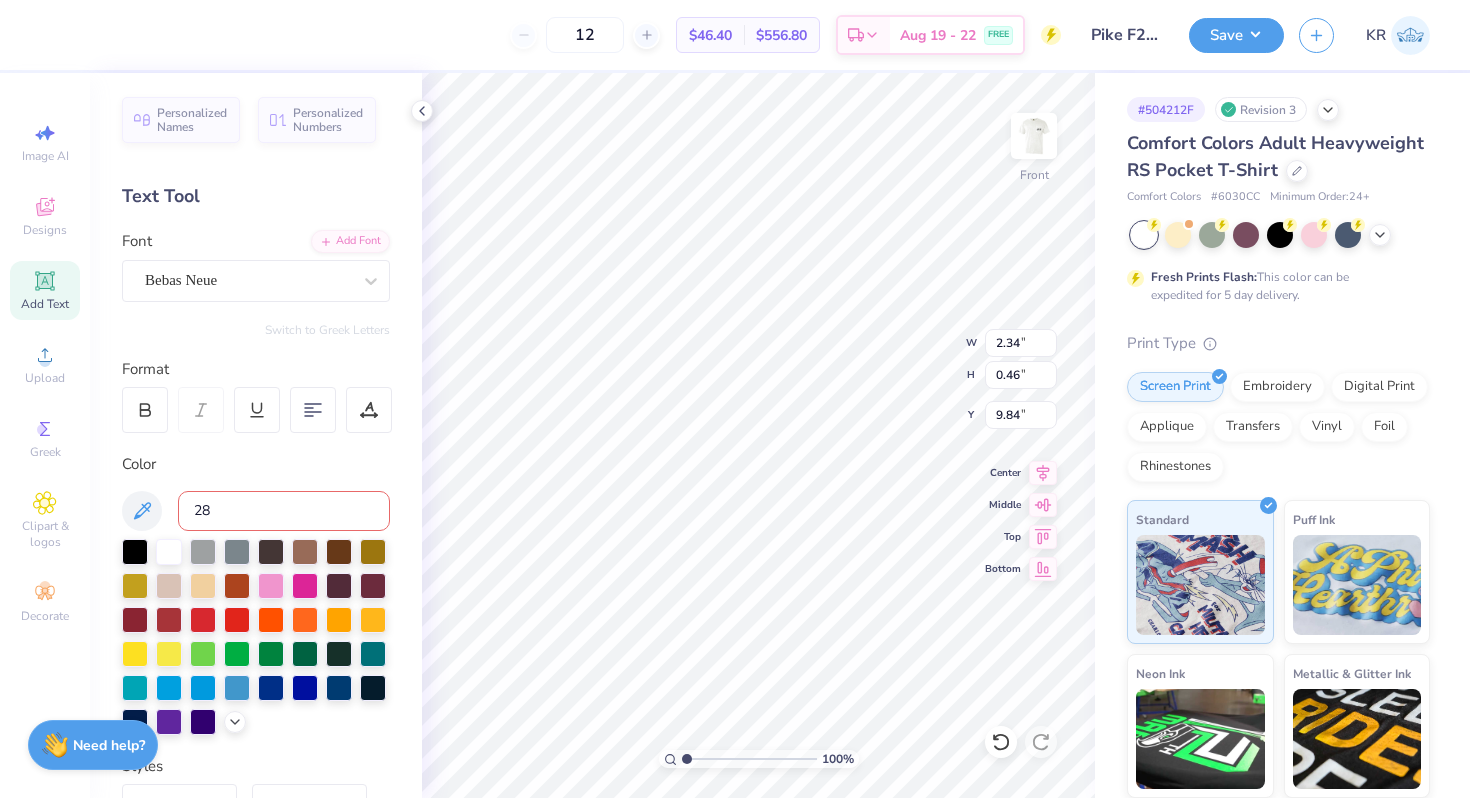 type on "288" 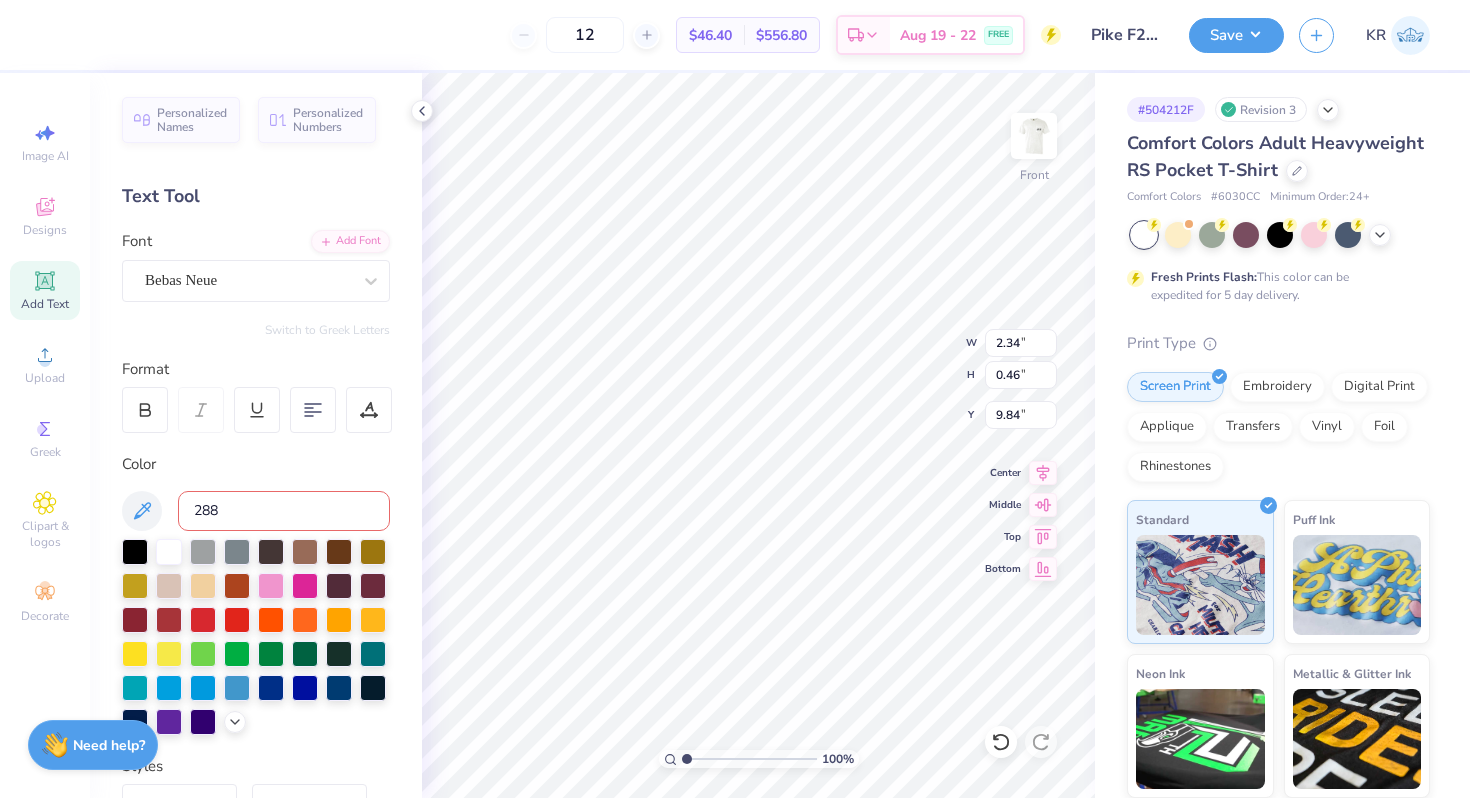 type 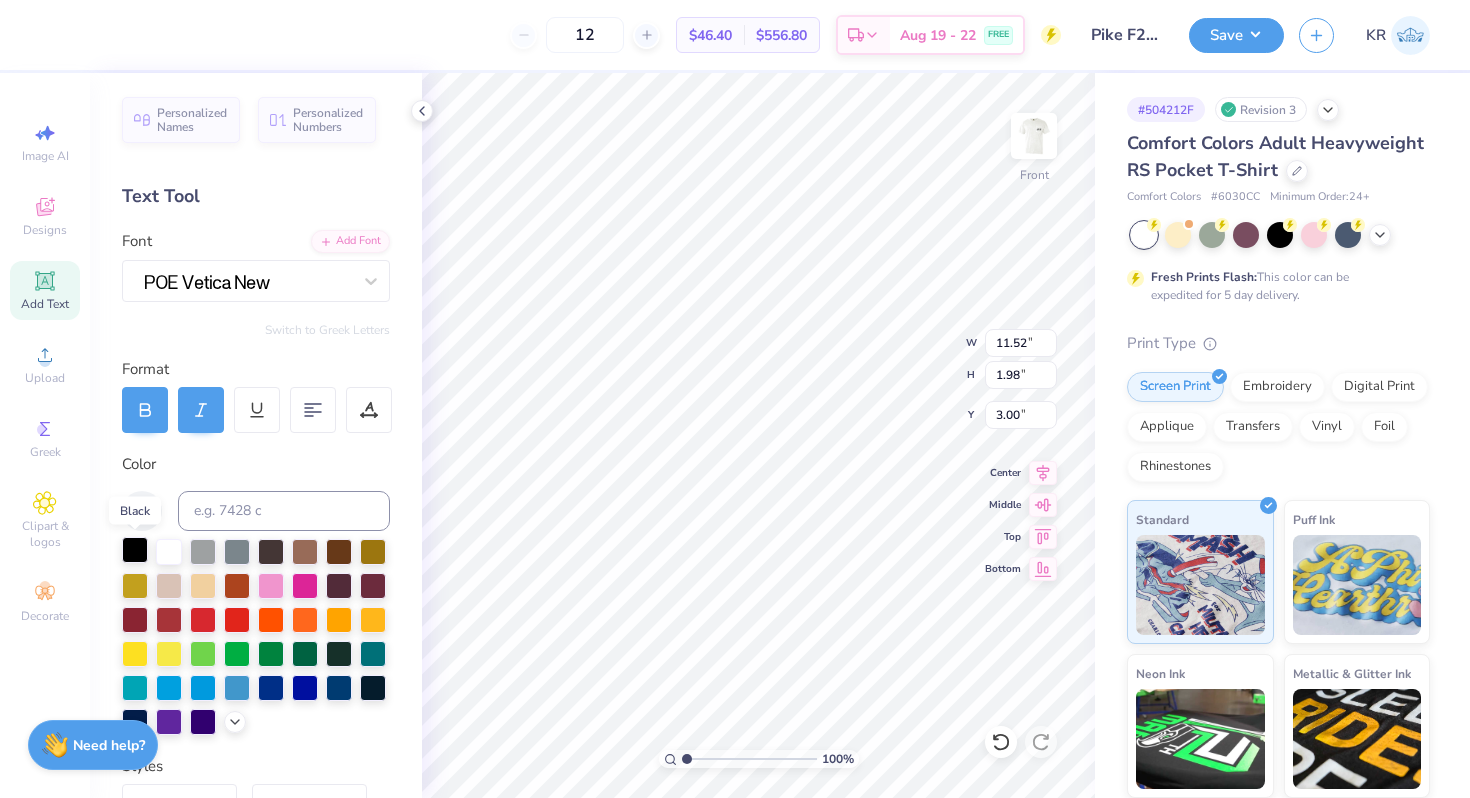 click at bounding box center (135, 550) 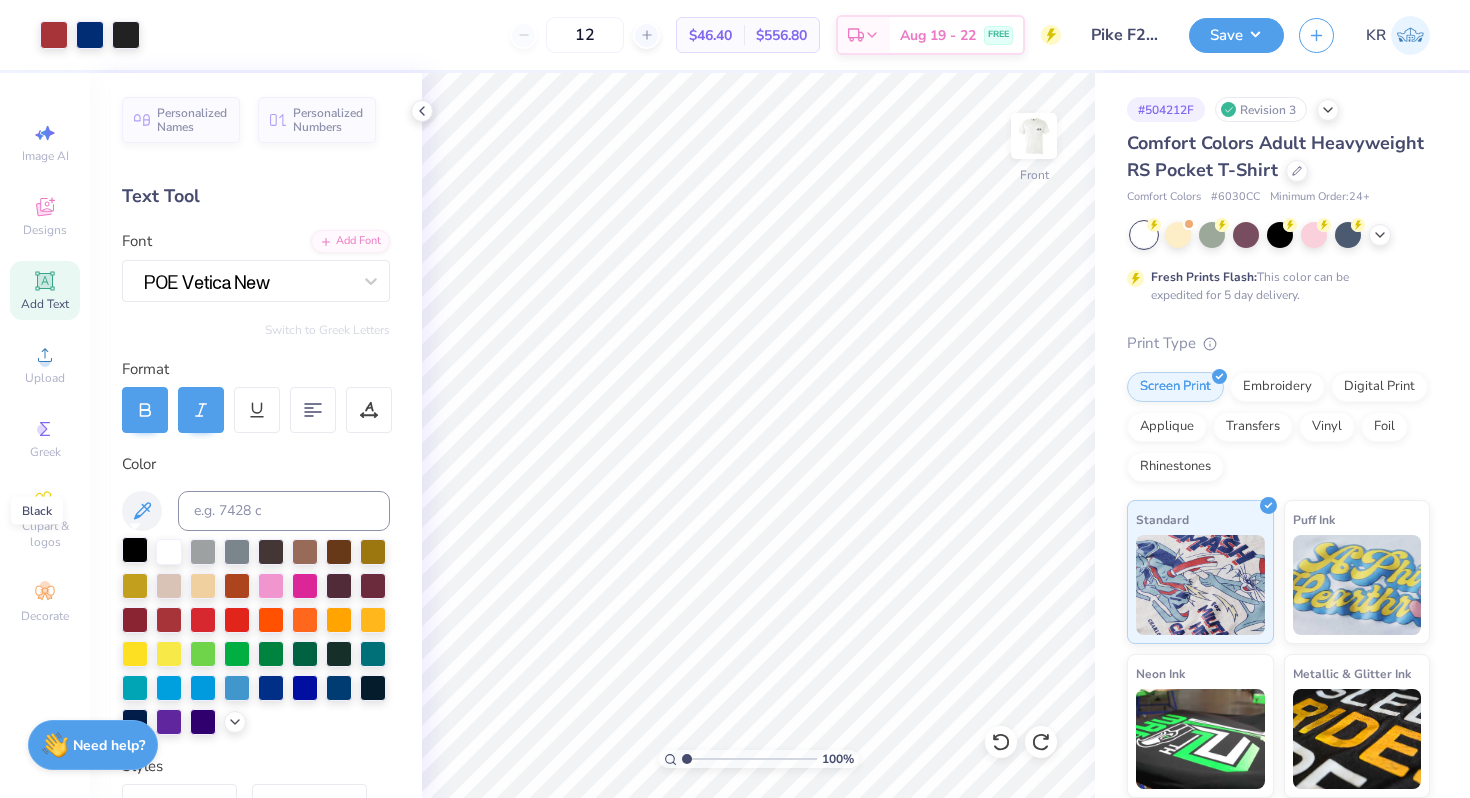 click at bounding box center (135, 550) 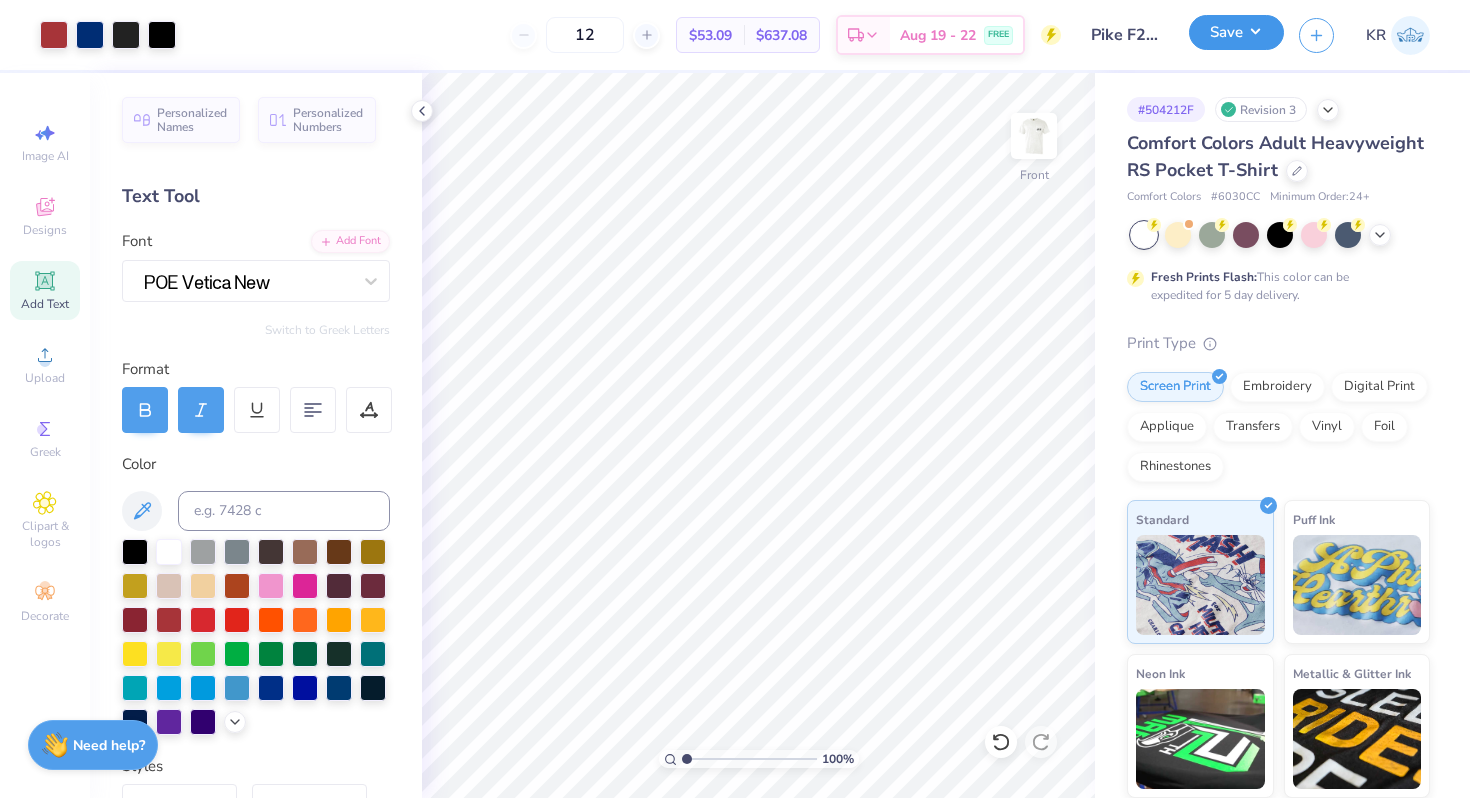 click on "Save" at bounding box center (1236, 32) 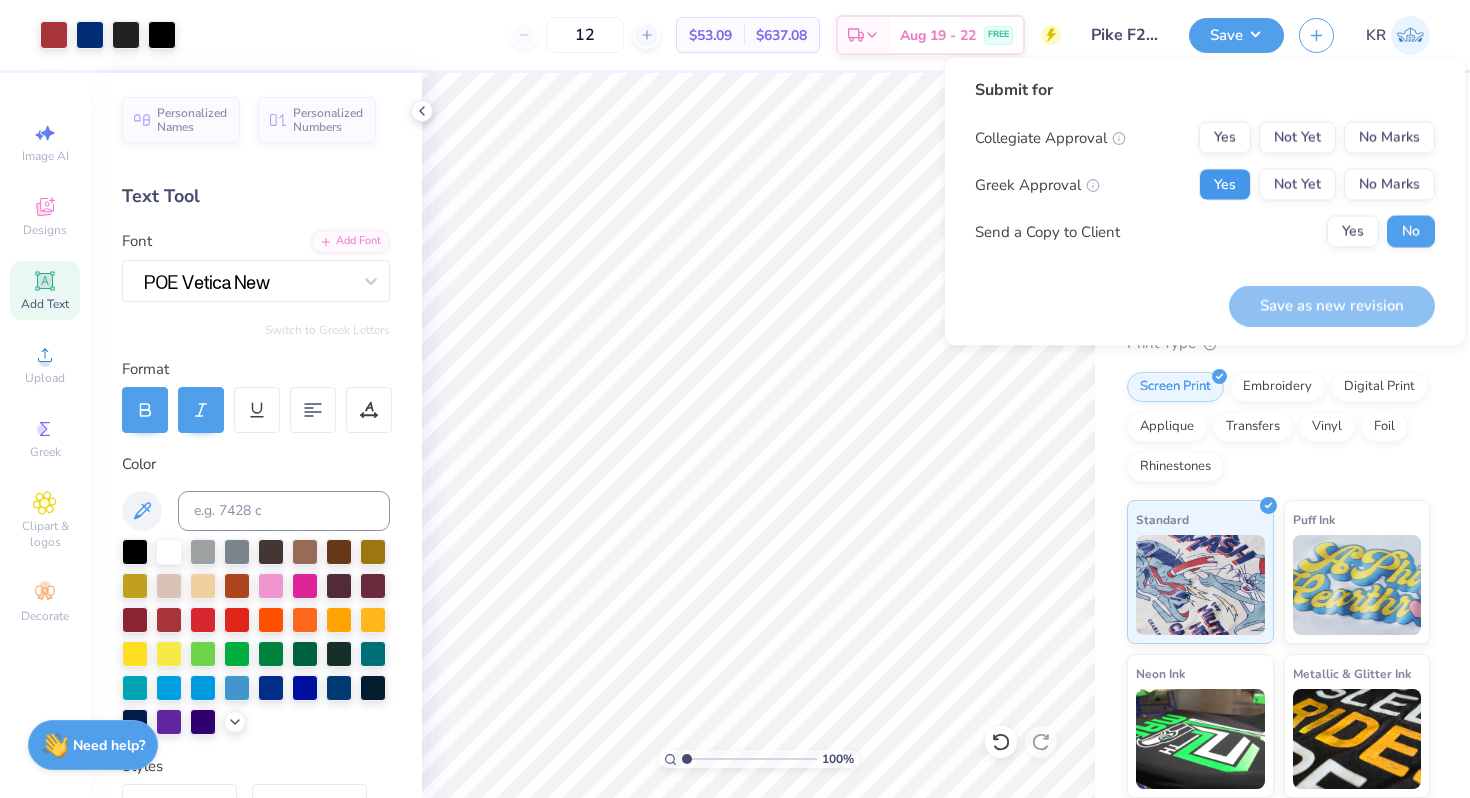 click on "Yes" at bounding box center [1225, 185] 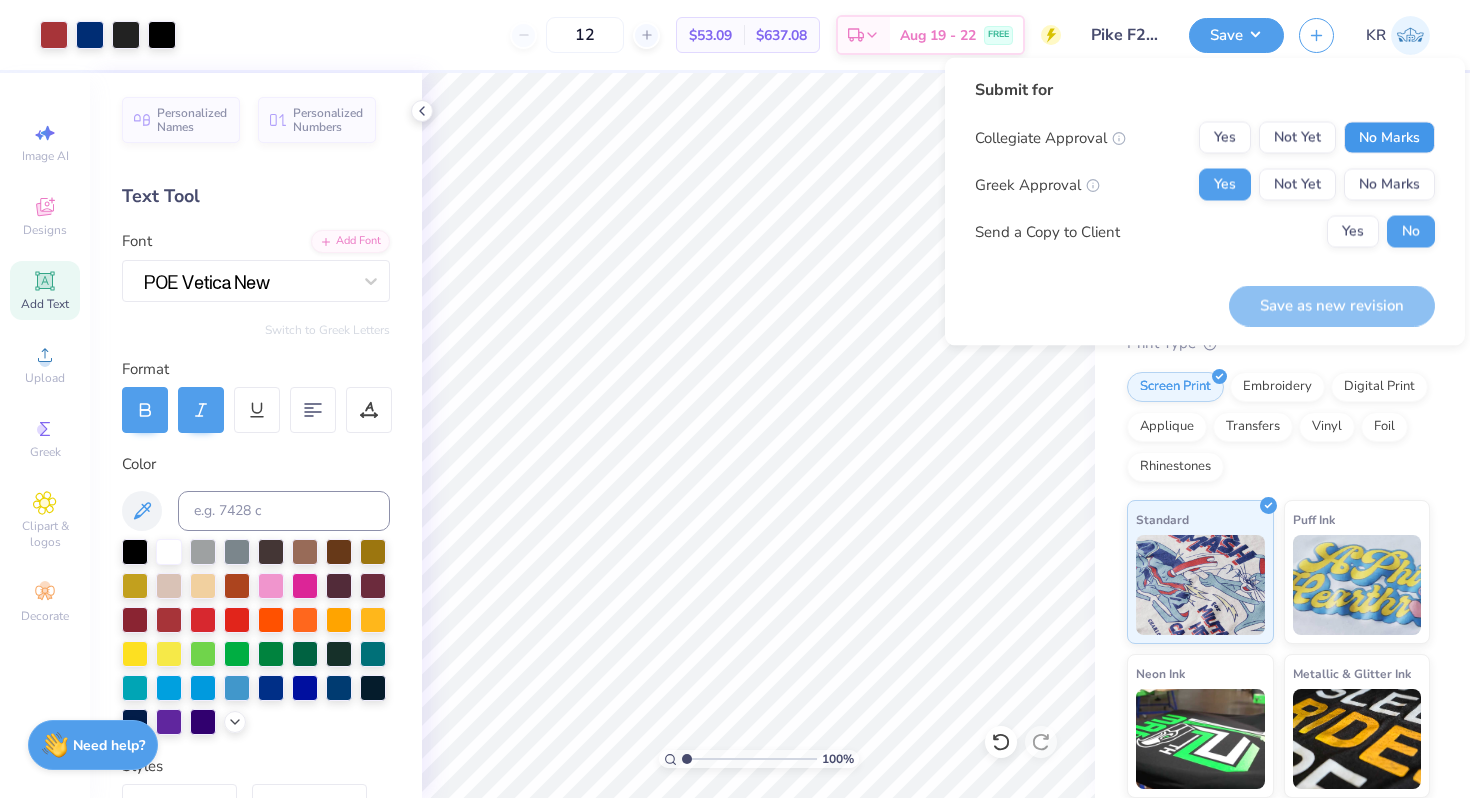 click on "No Marks" at bounding box center [1389, 138] 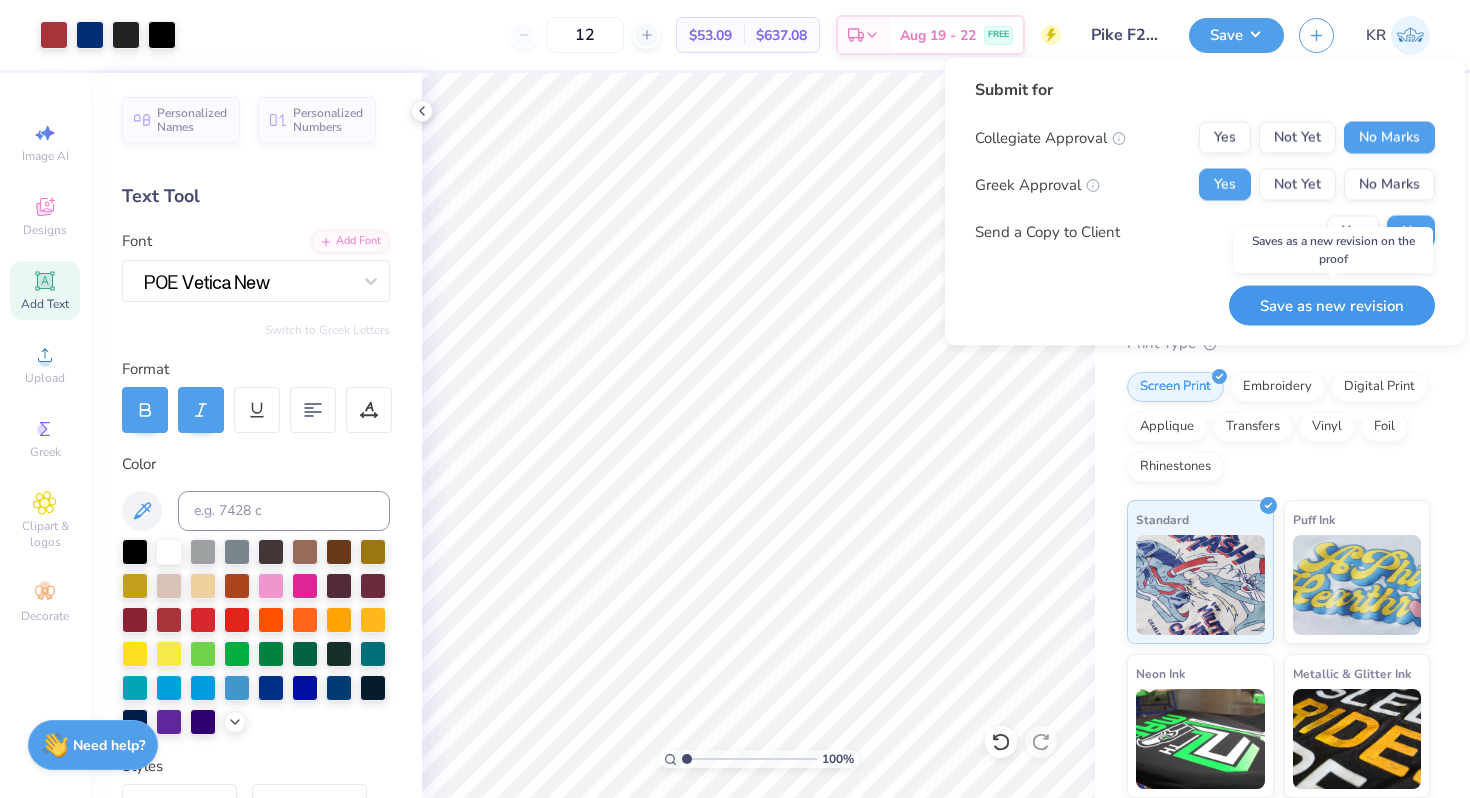 click on "Save as new revision" at bounding box center (1332, 305) 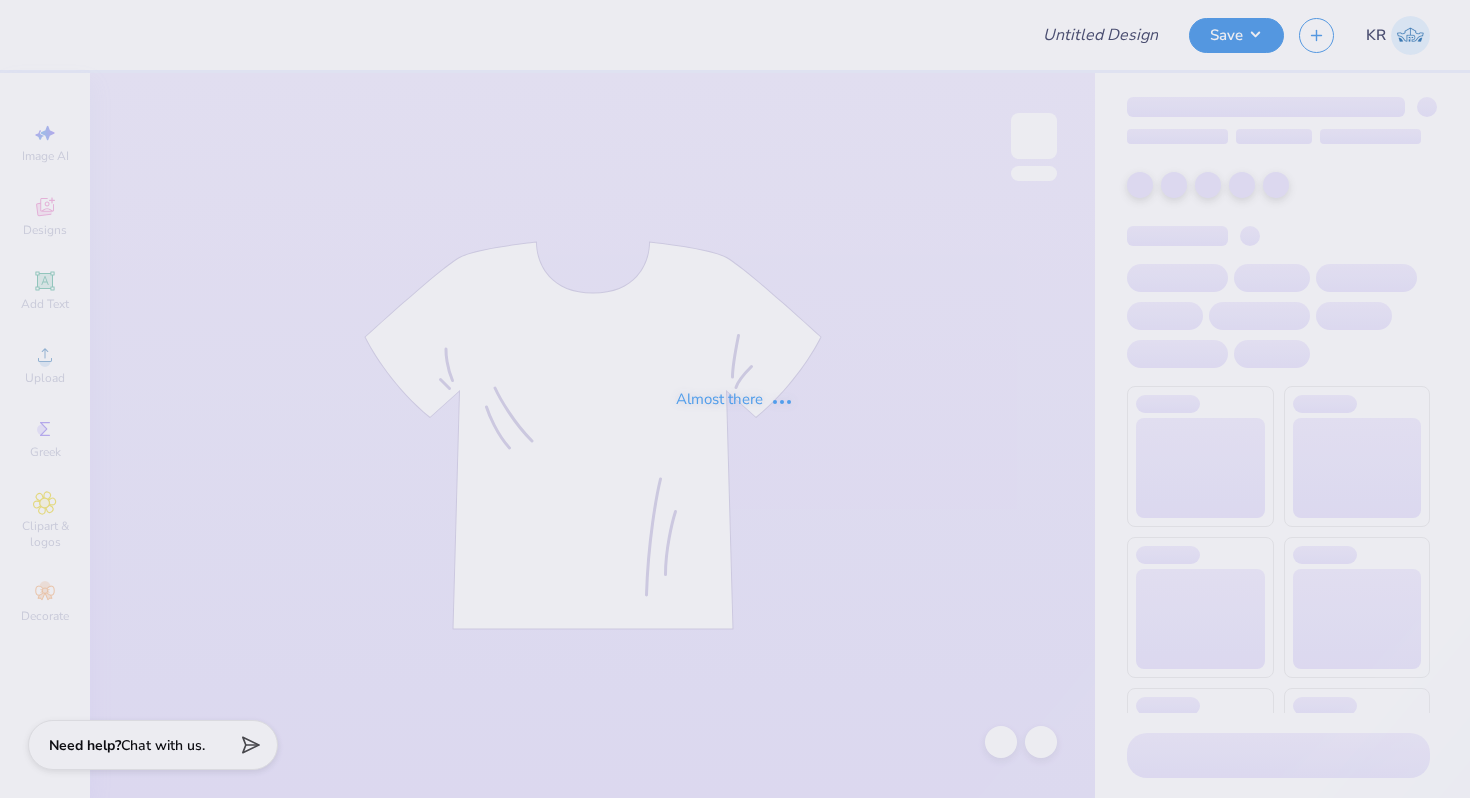 scroll, scrollTop: 0, scrollLeft: 0, axis: both 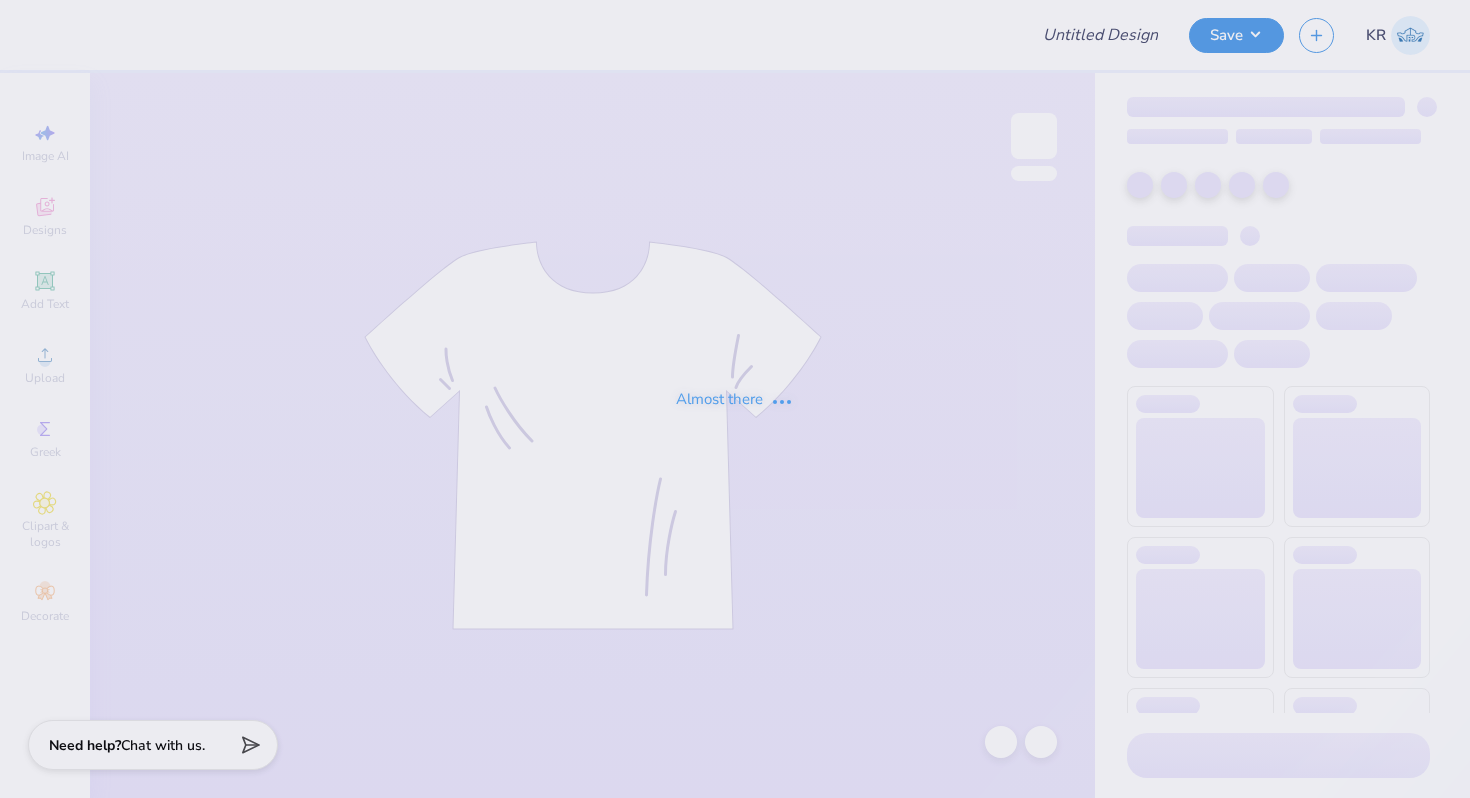 type on "Pike F25 Rush 2" 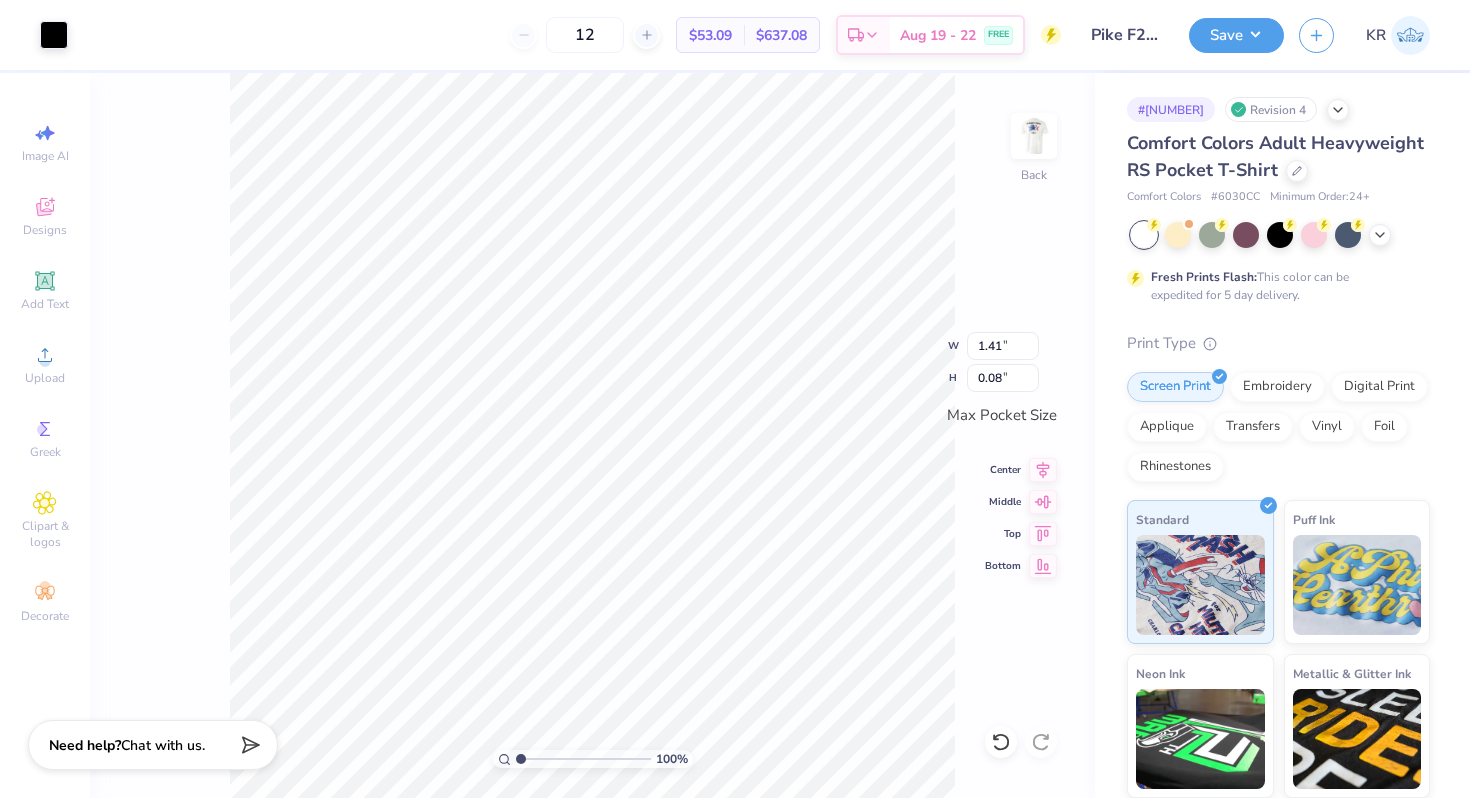 type on "1.42" 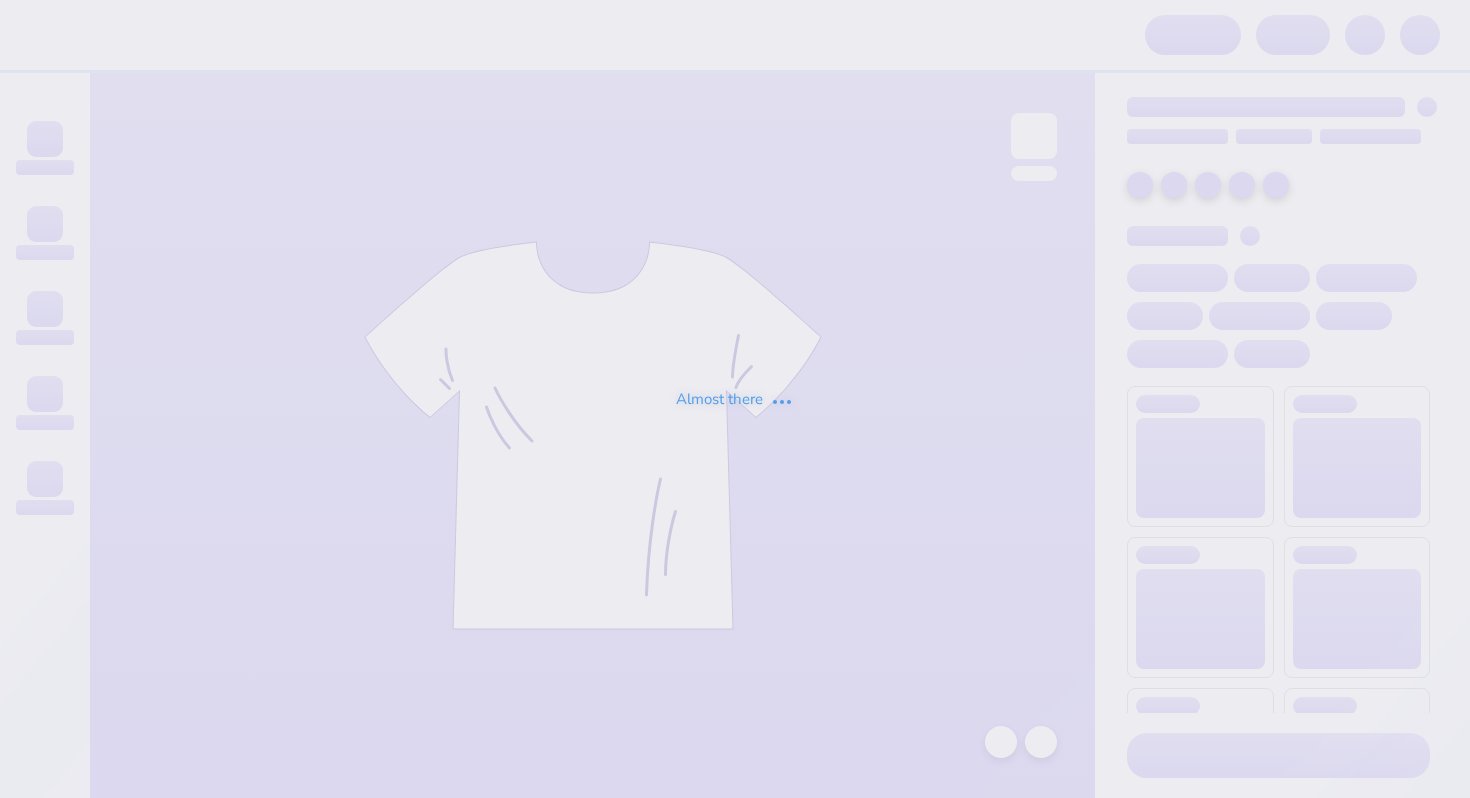 scroll, scrollTop: 0, scrollLeft: 0, axis: both 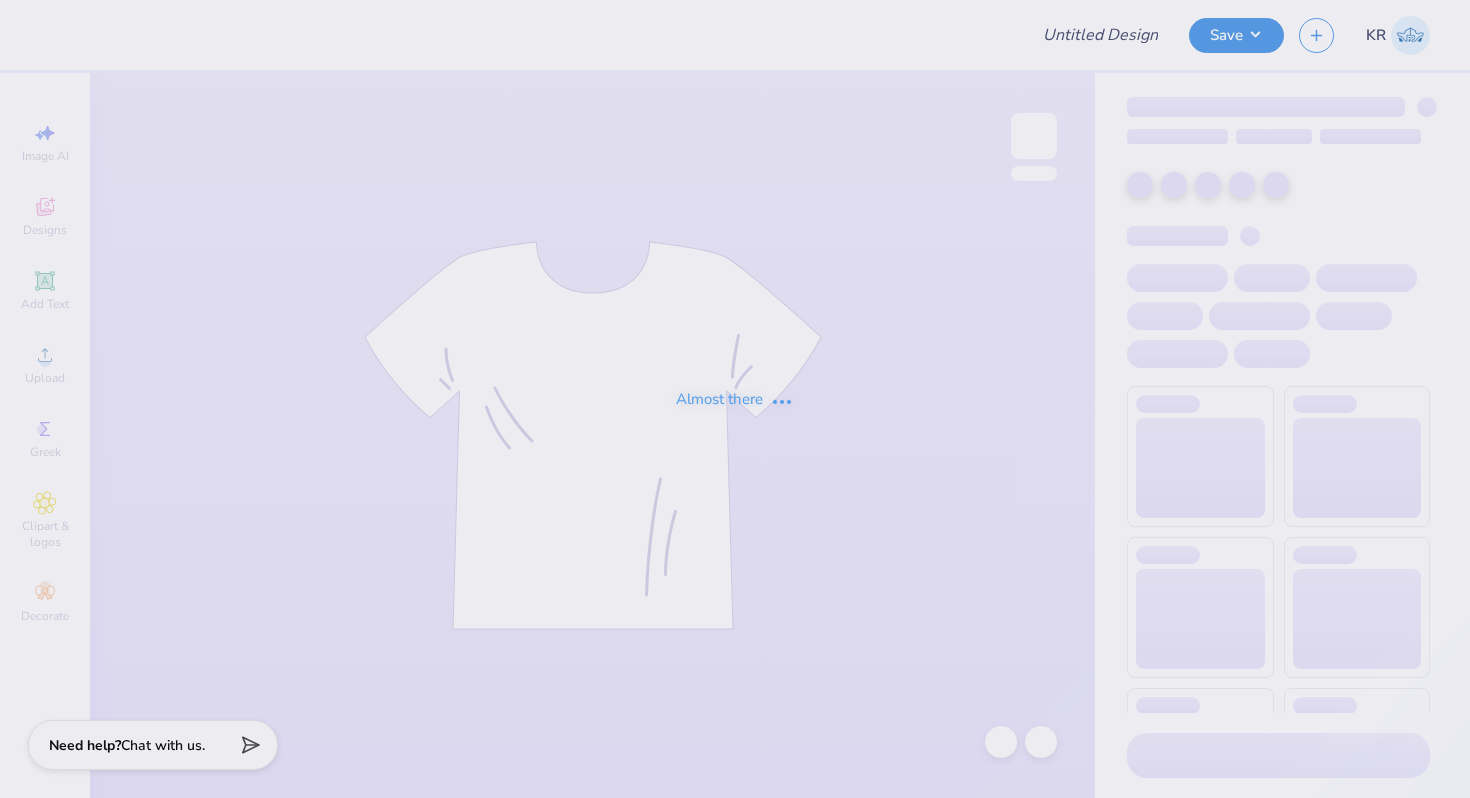 type on "Pike F25 Rush 2" 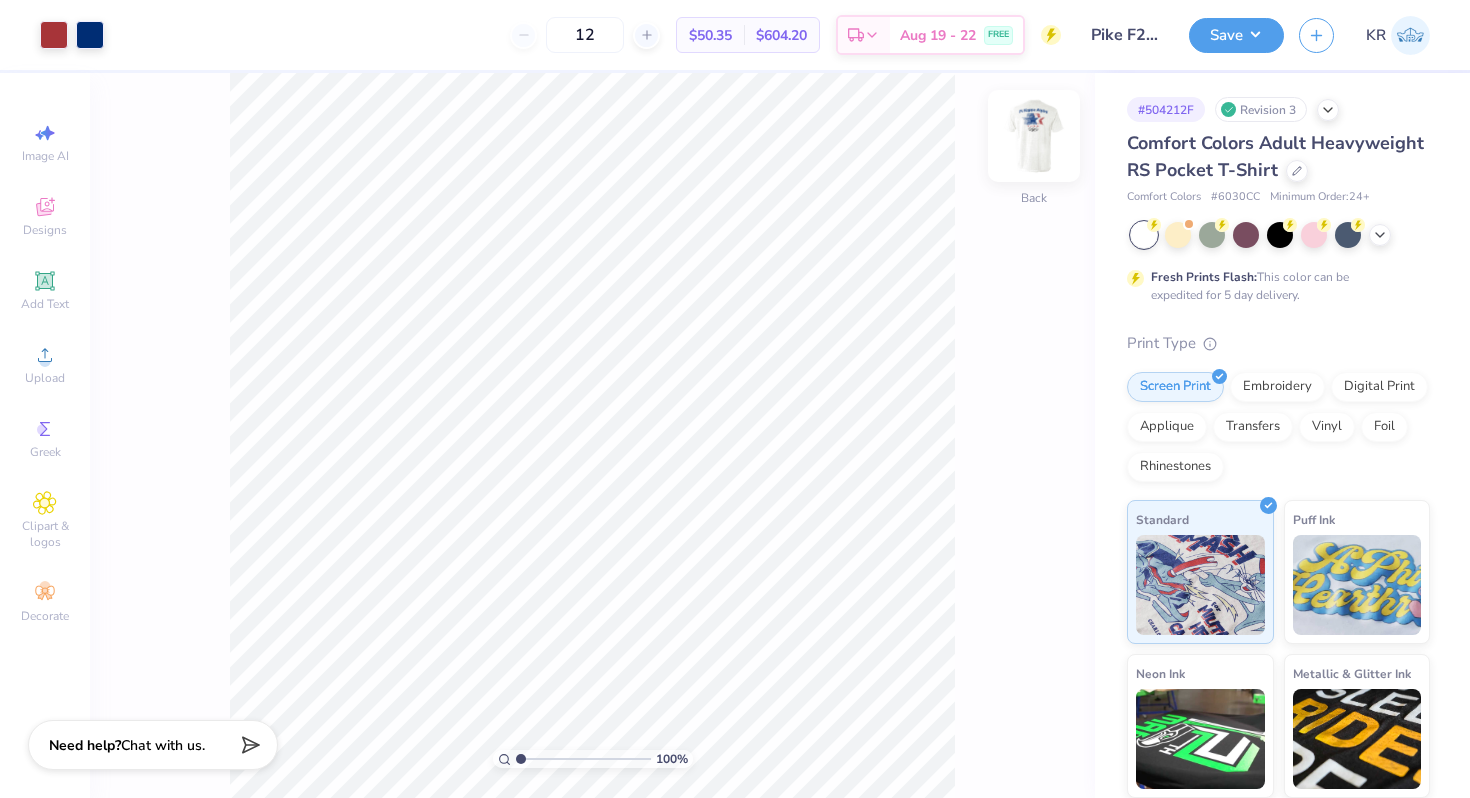 click at bounding box center (1034, 136) 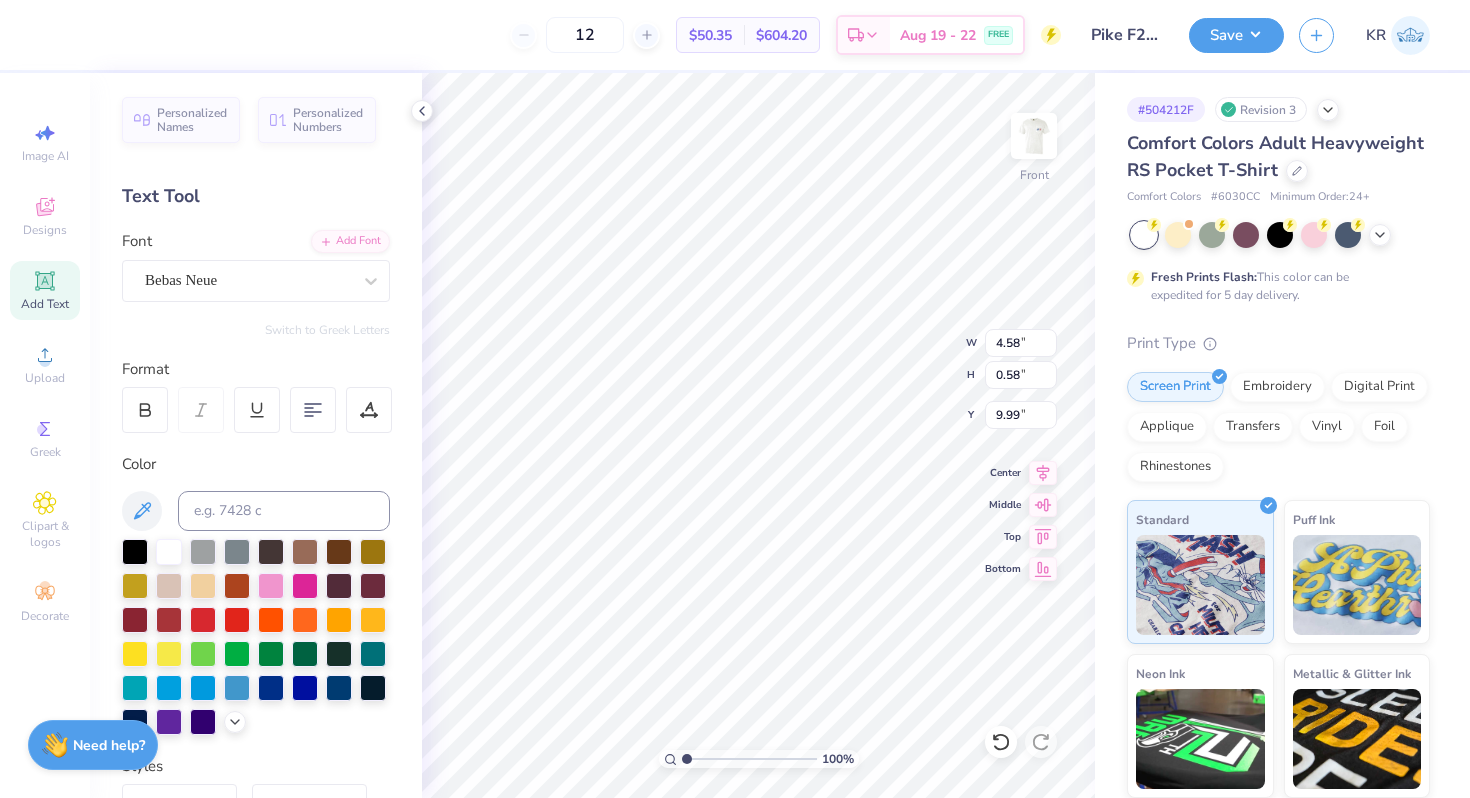 type on "15.24" 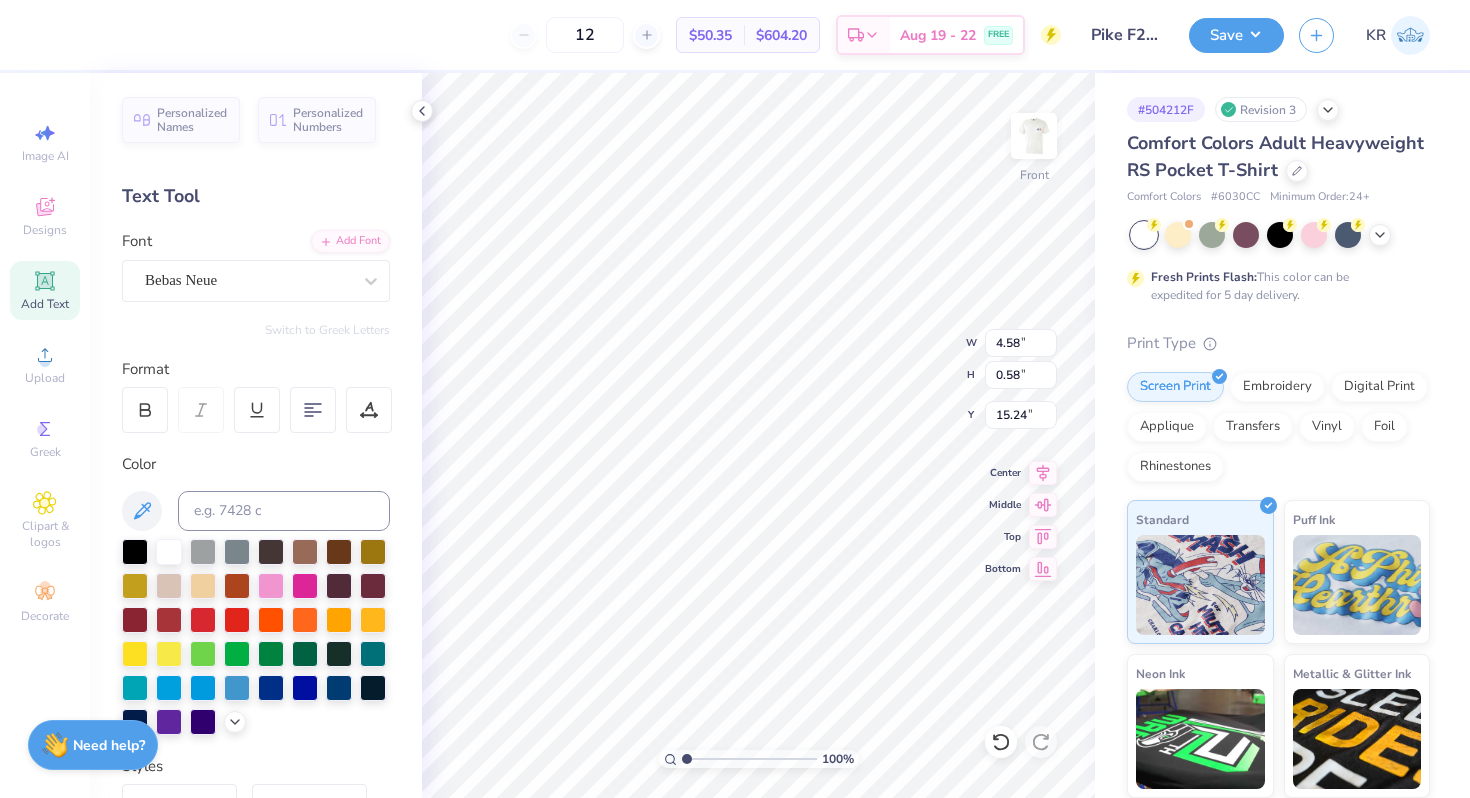 scroll, scrollTop: 0, scrollLeft: 1, axis: horizontal 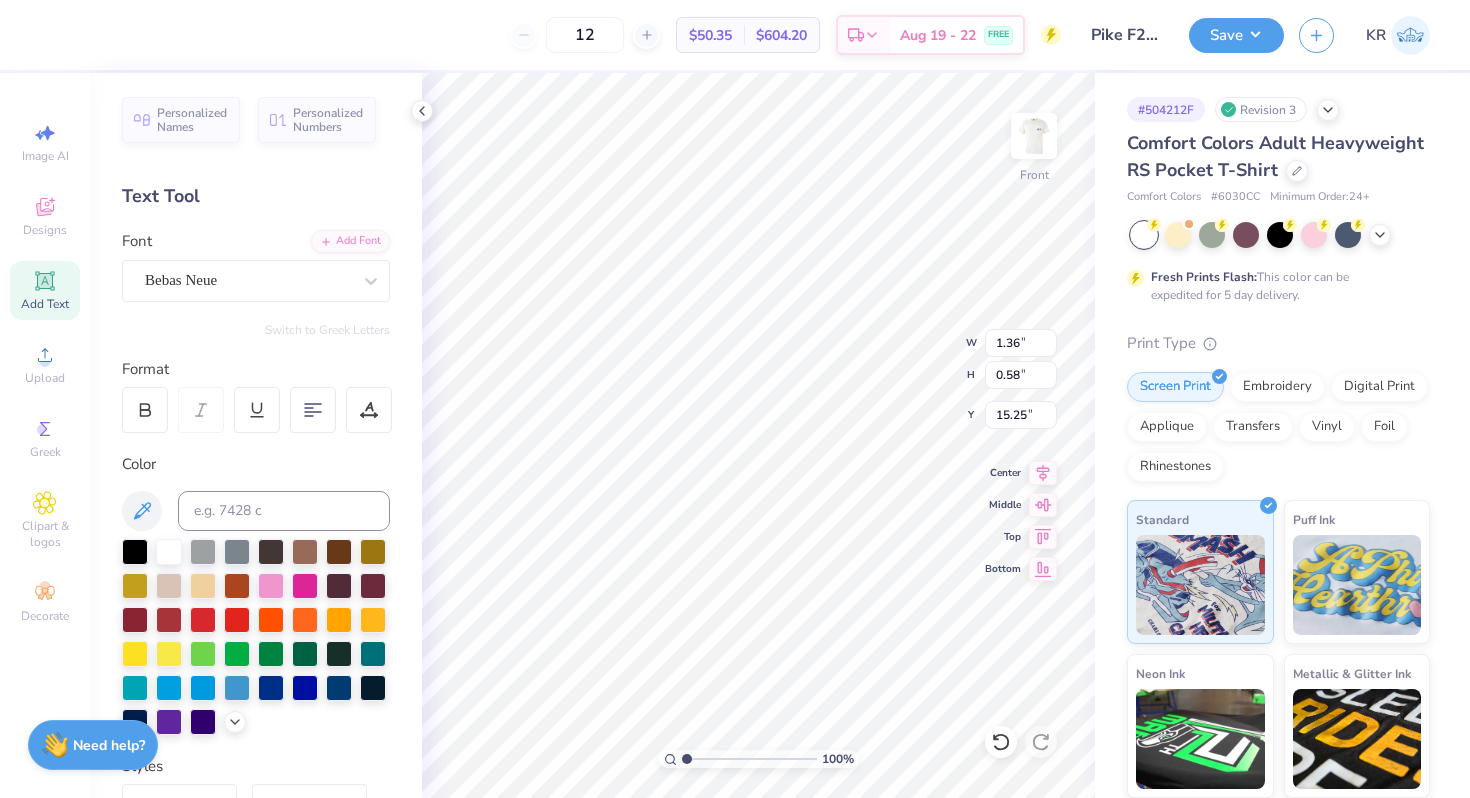 type on "9.70" 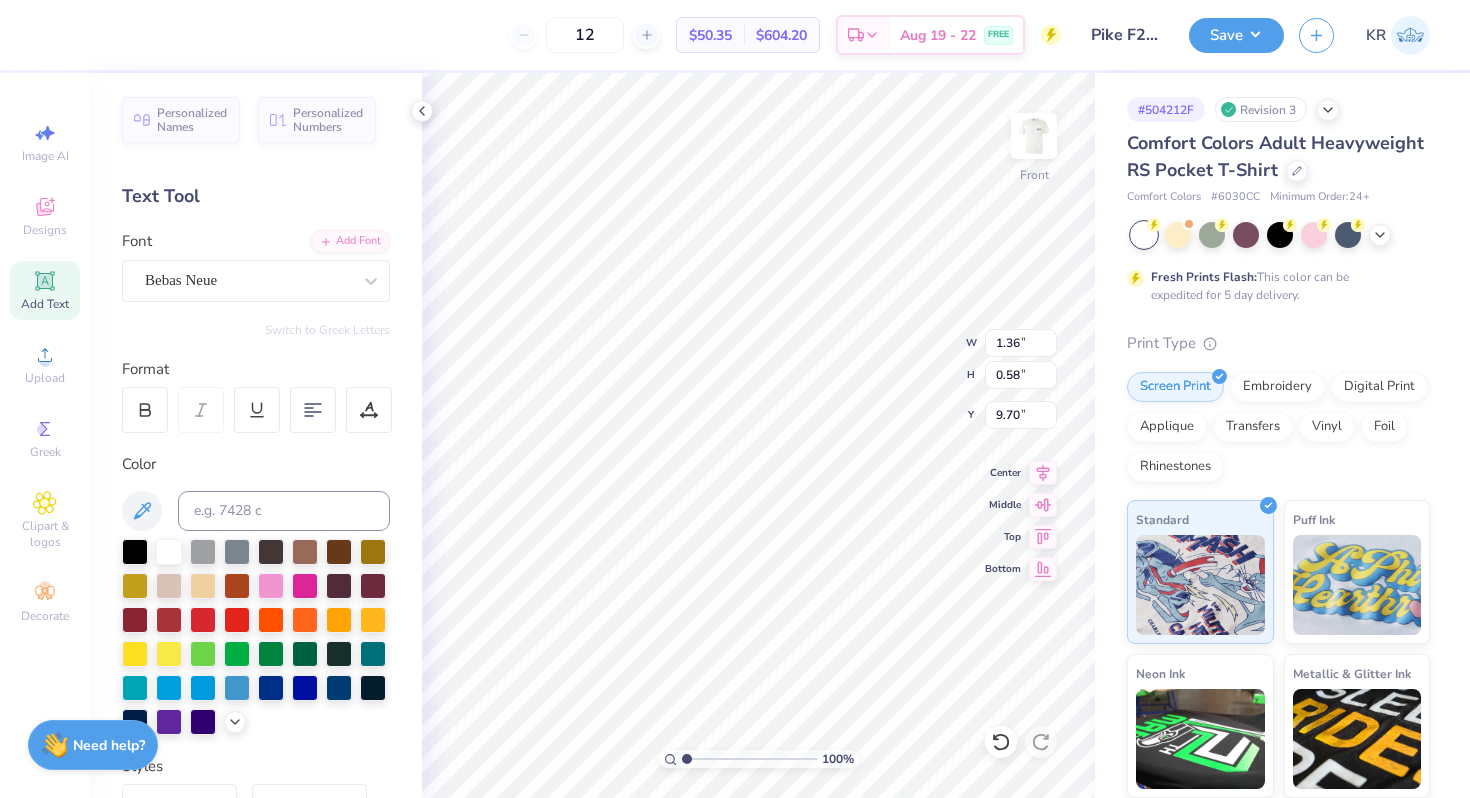 type on "4.58" 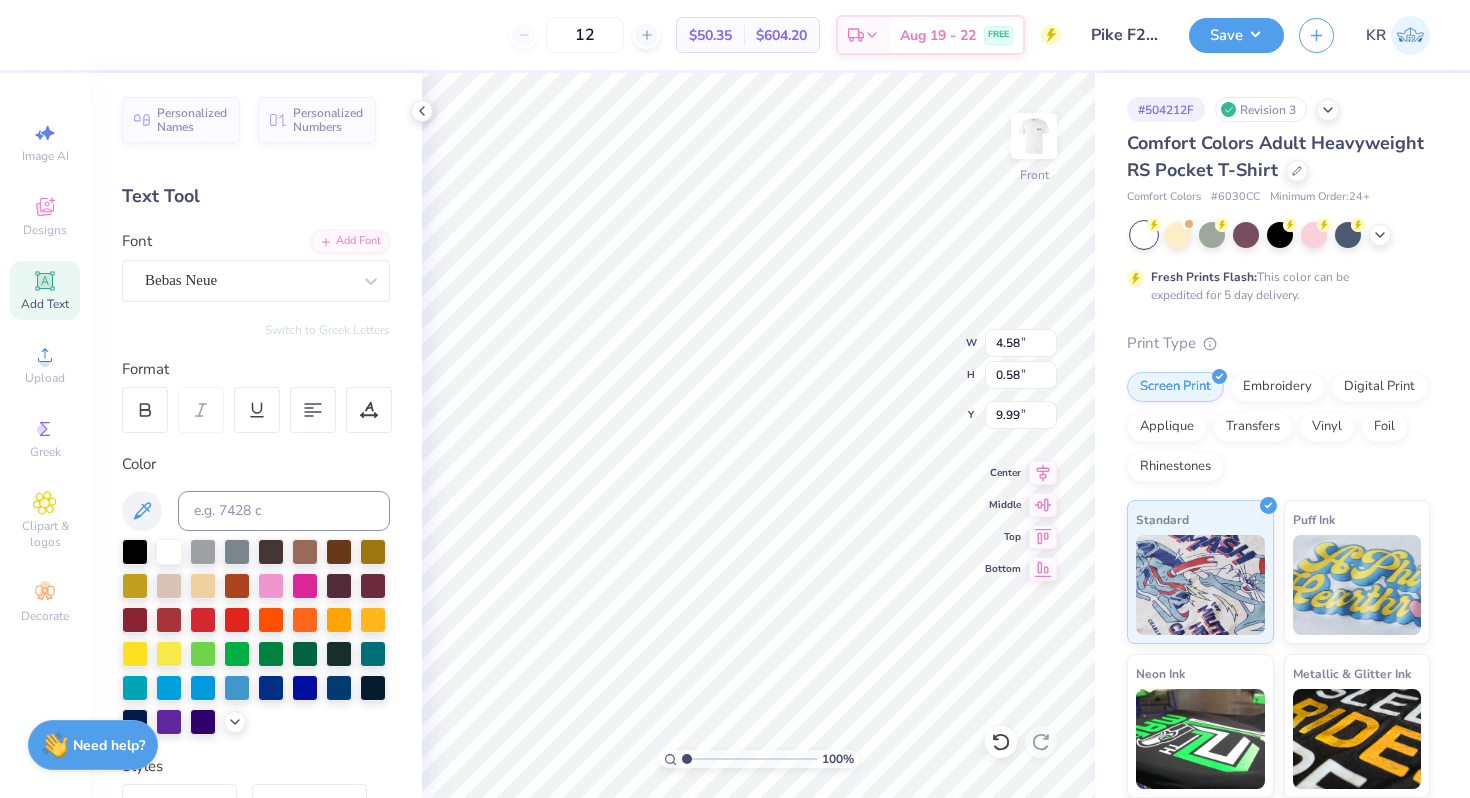 type on "Fall Rush" 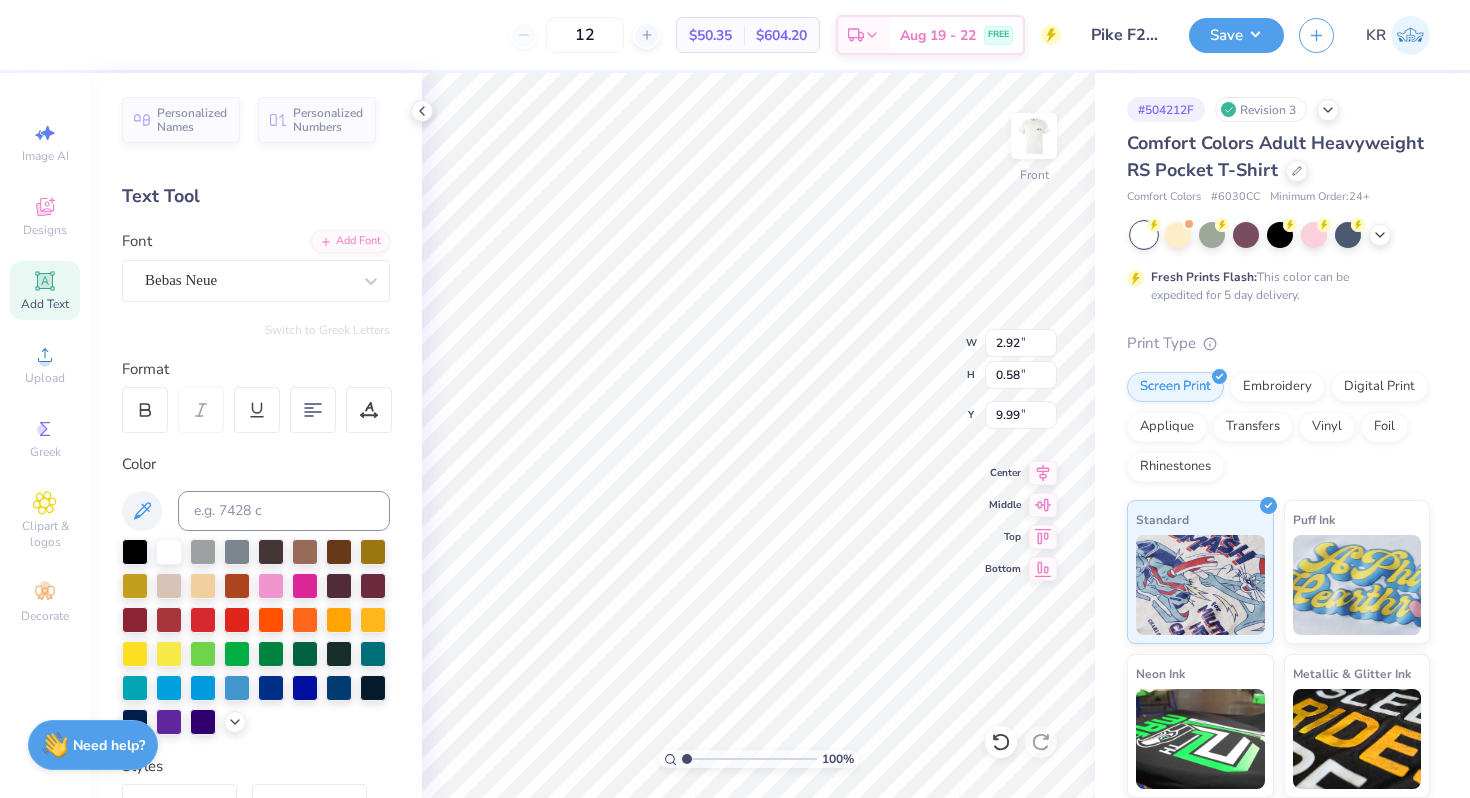 type on "9.70" 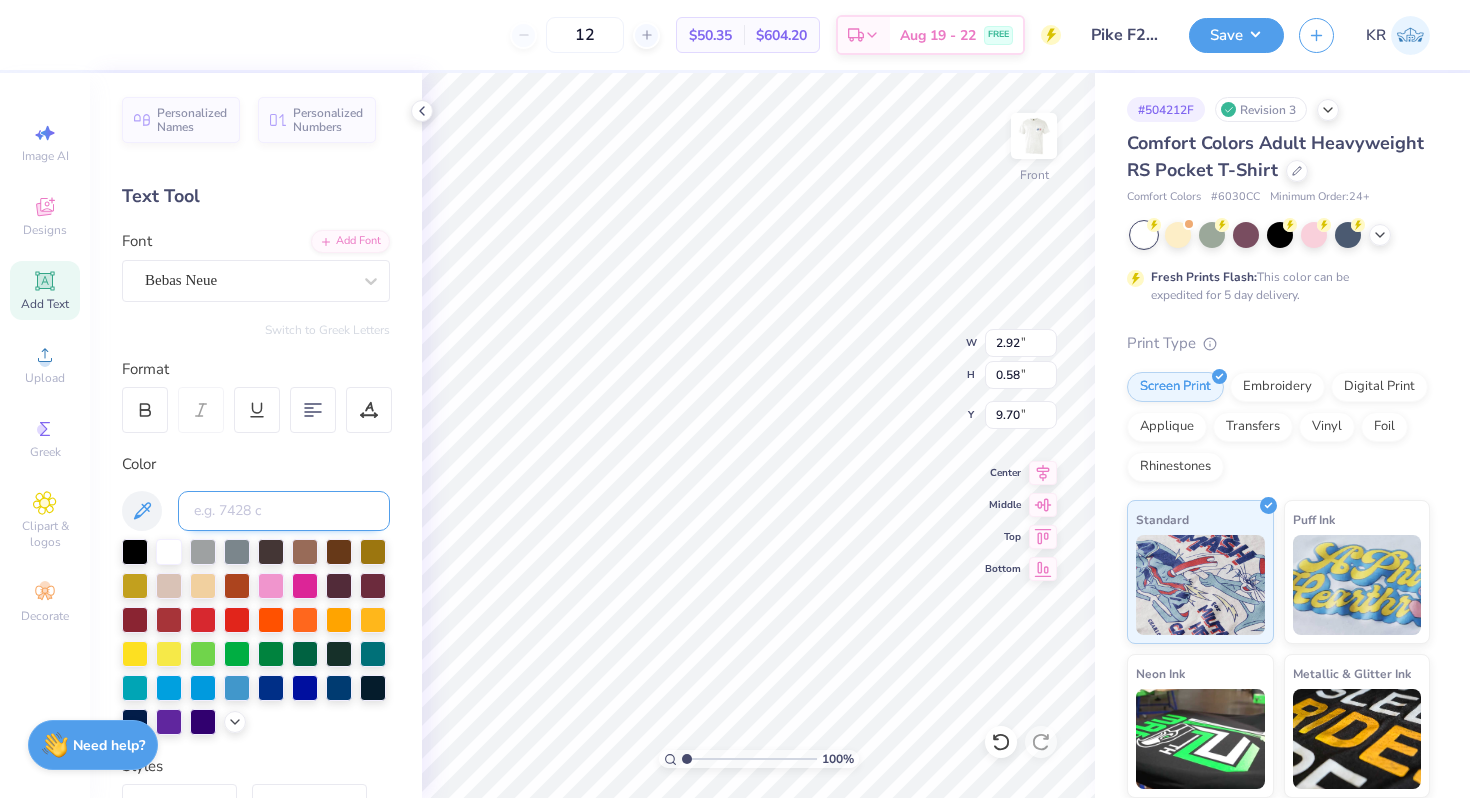 click at bounding box center (284, 511) 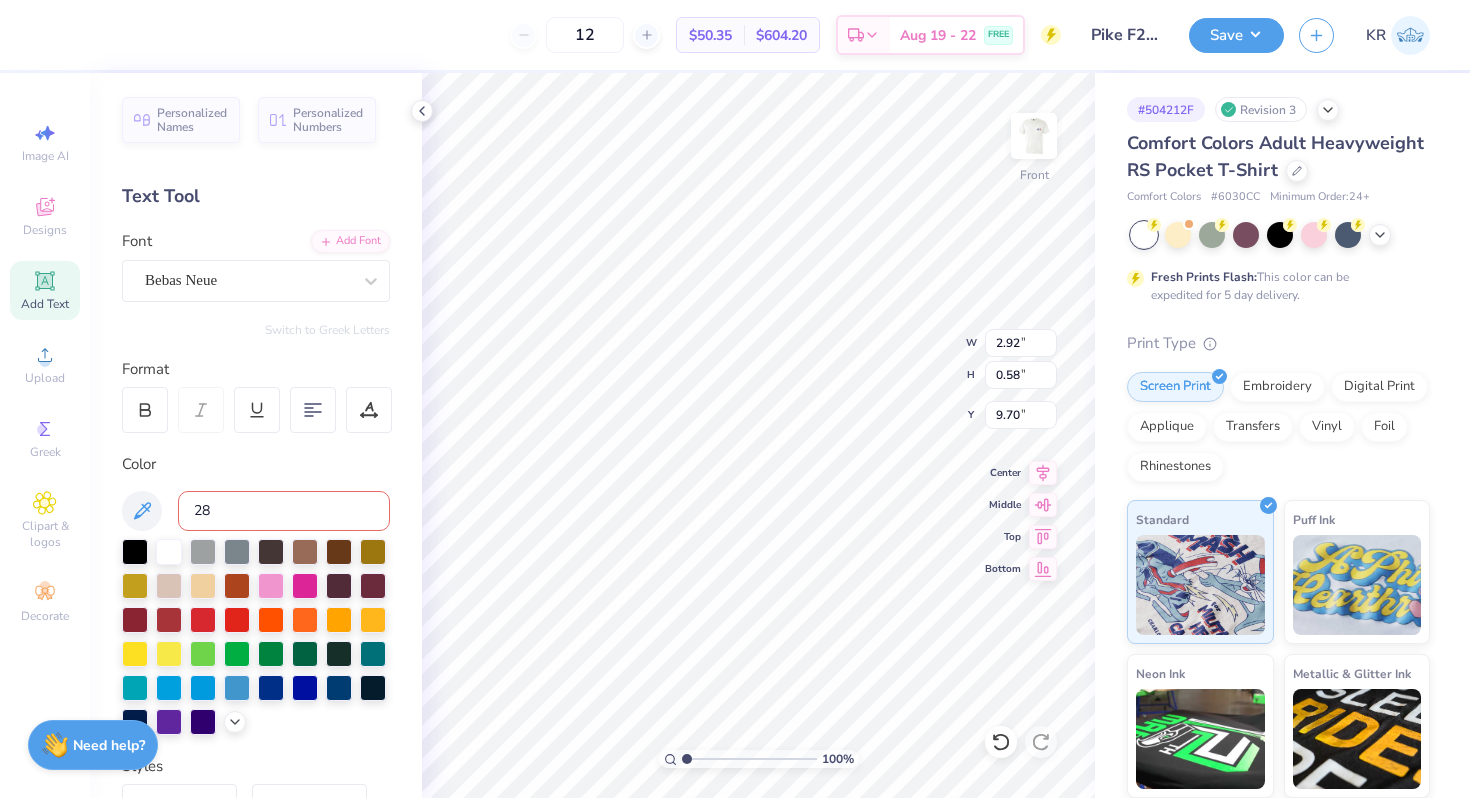type on "288" 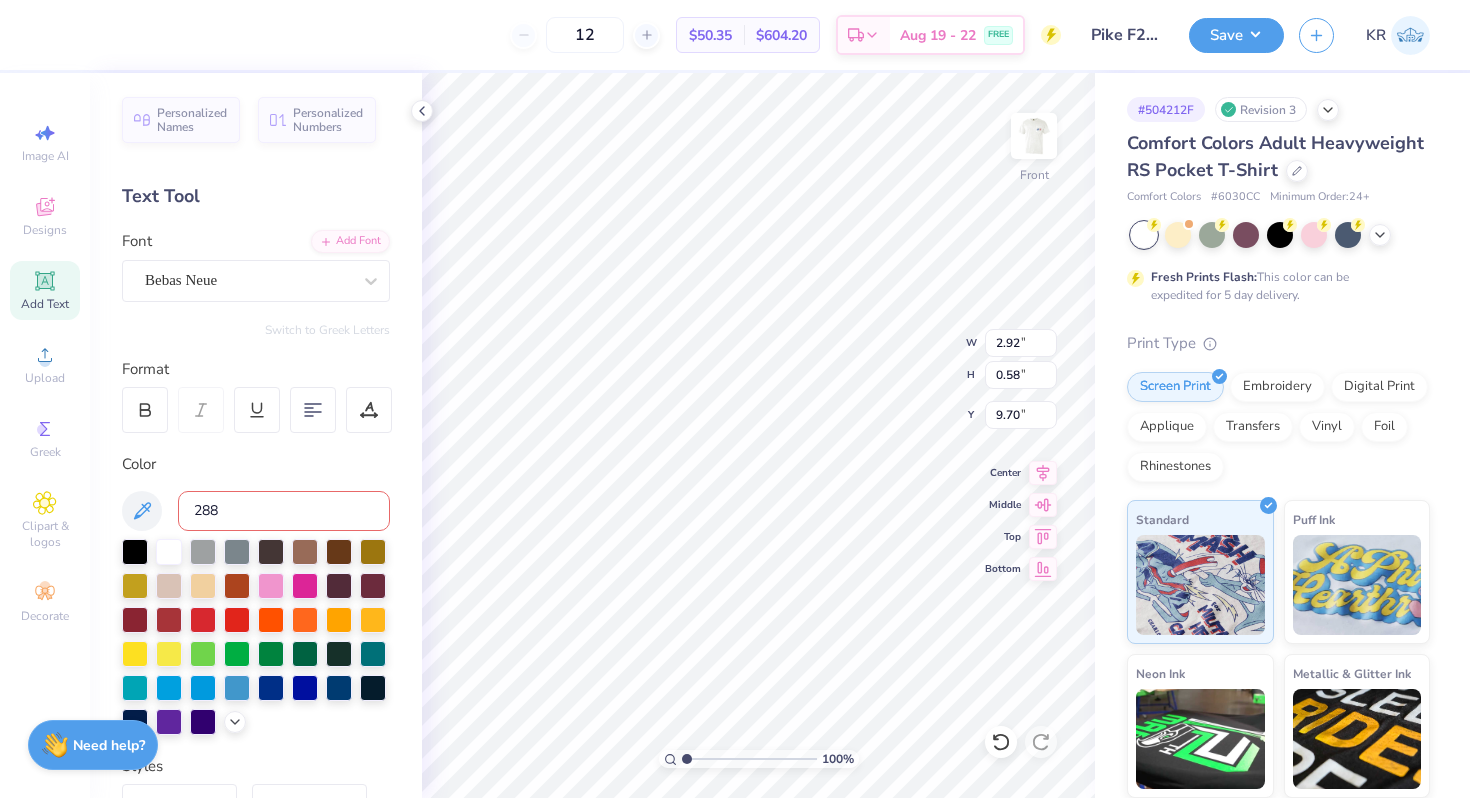 type 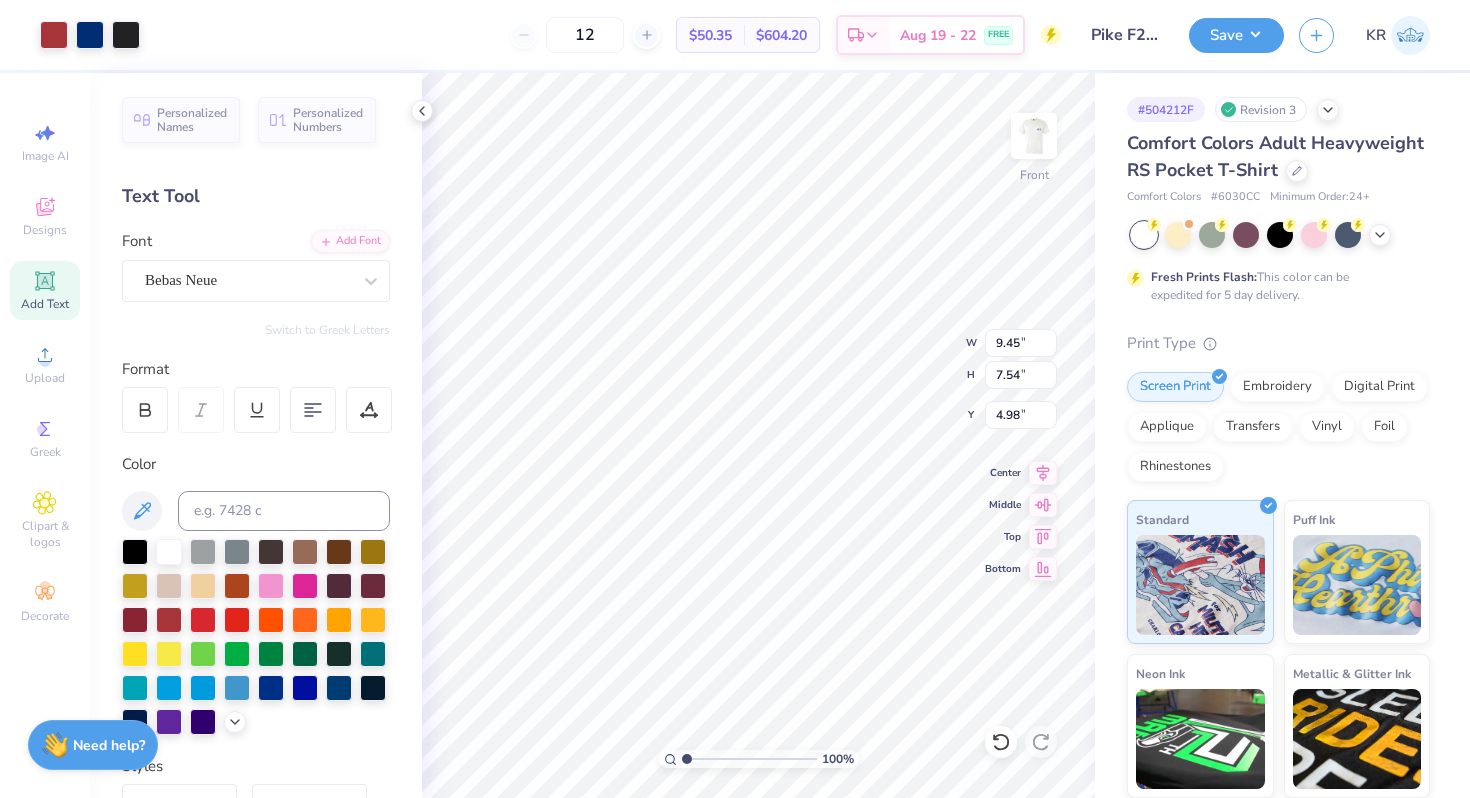 type on "2.92" 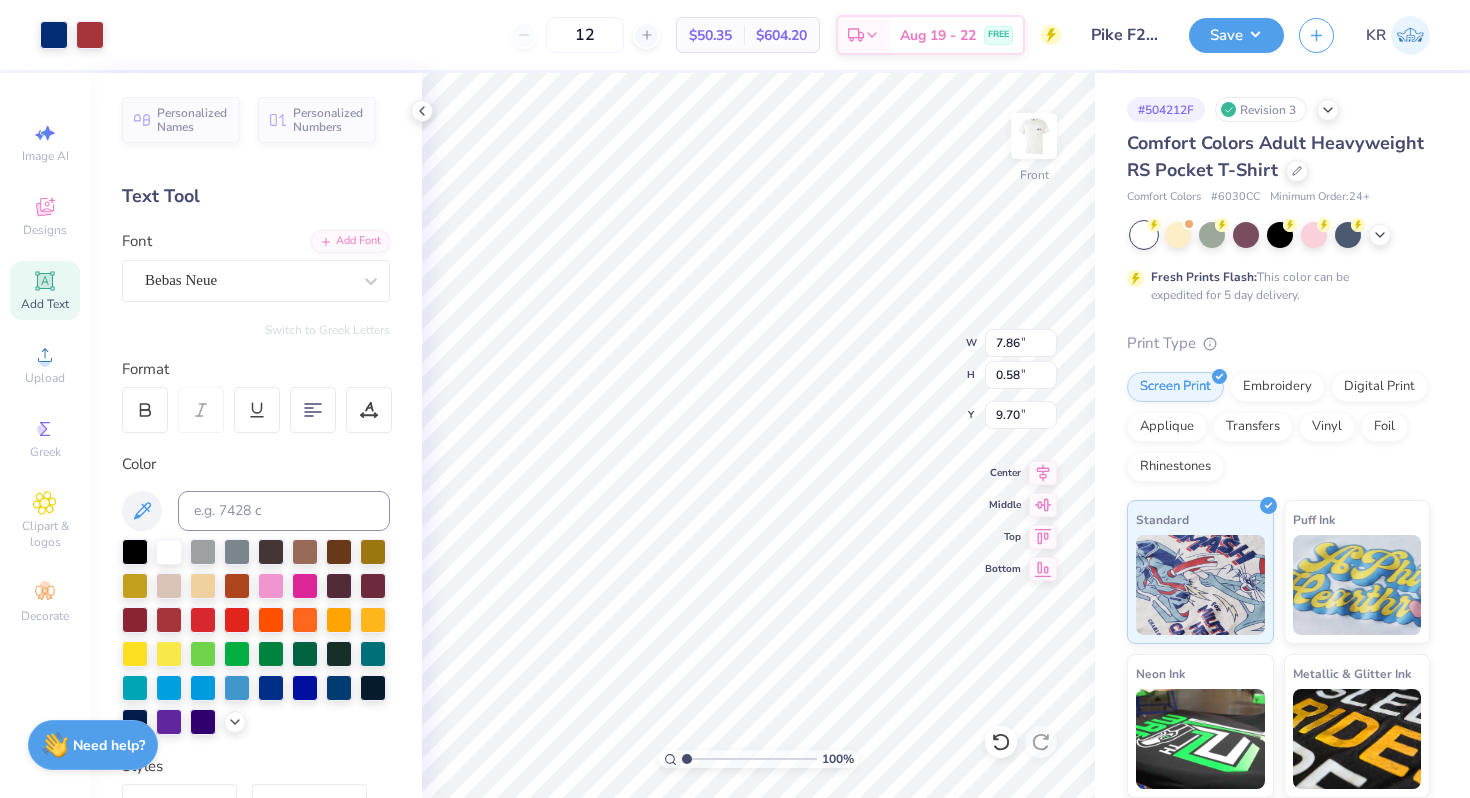 type on "7.37" 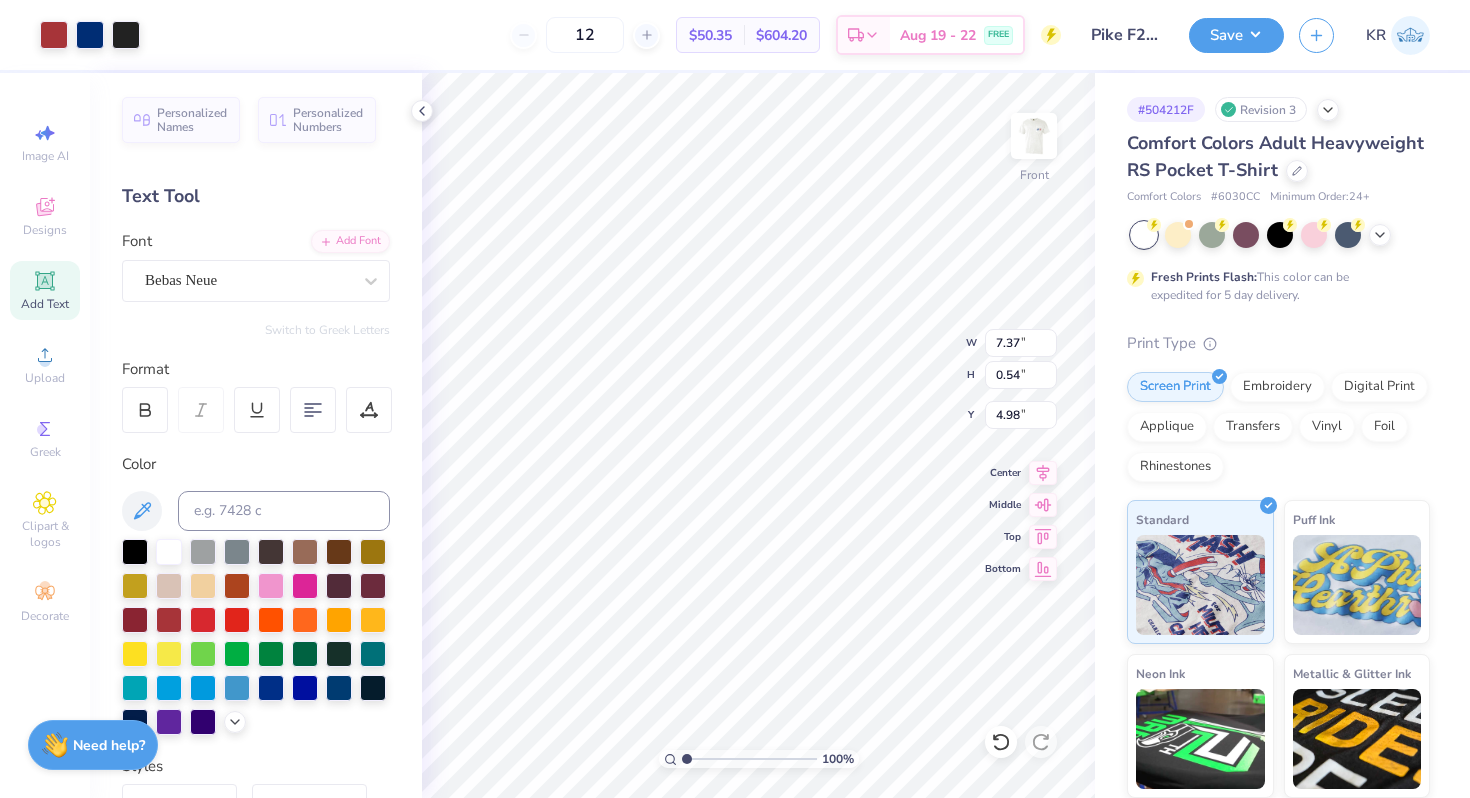 type on "9.45" 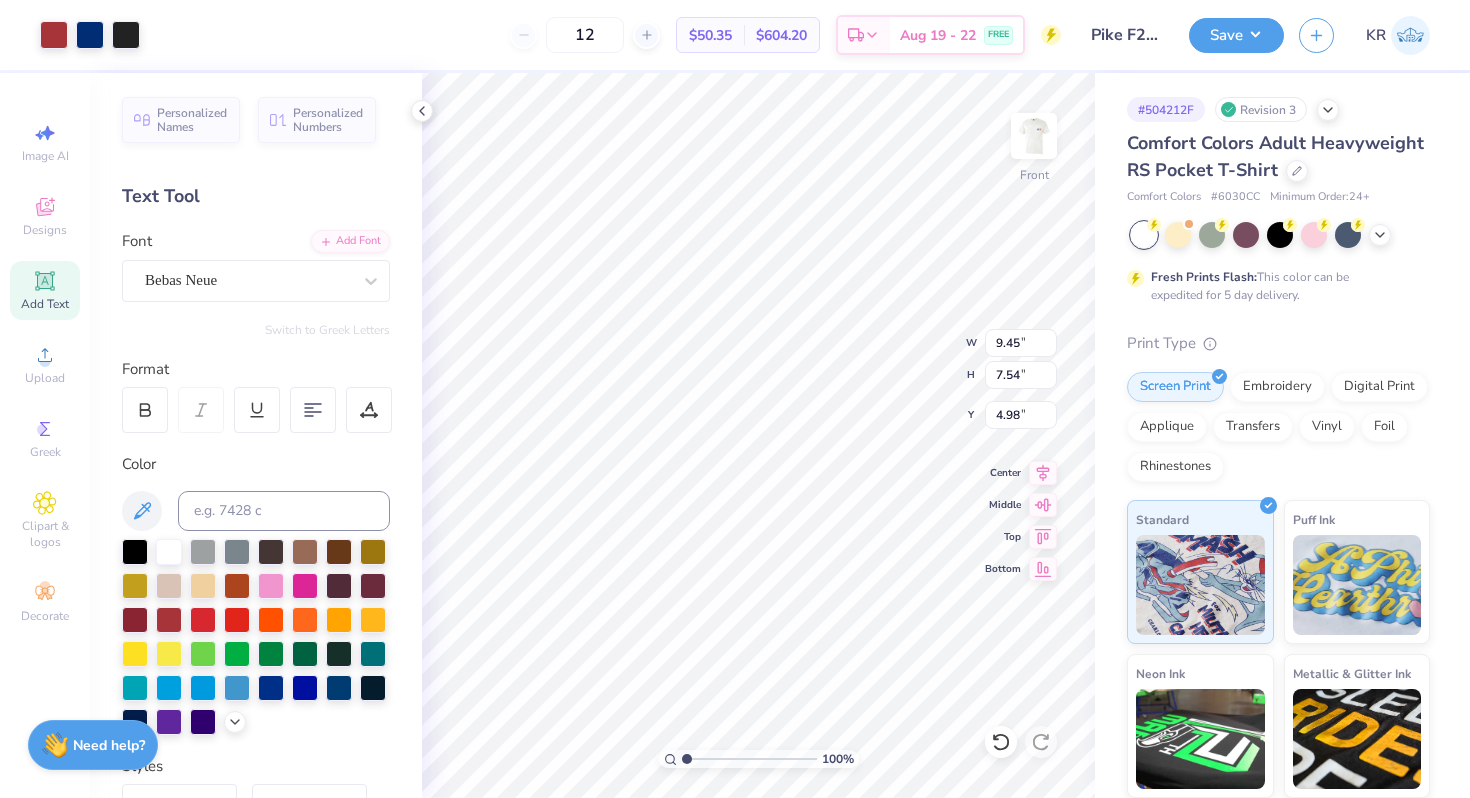 type on "1.27" 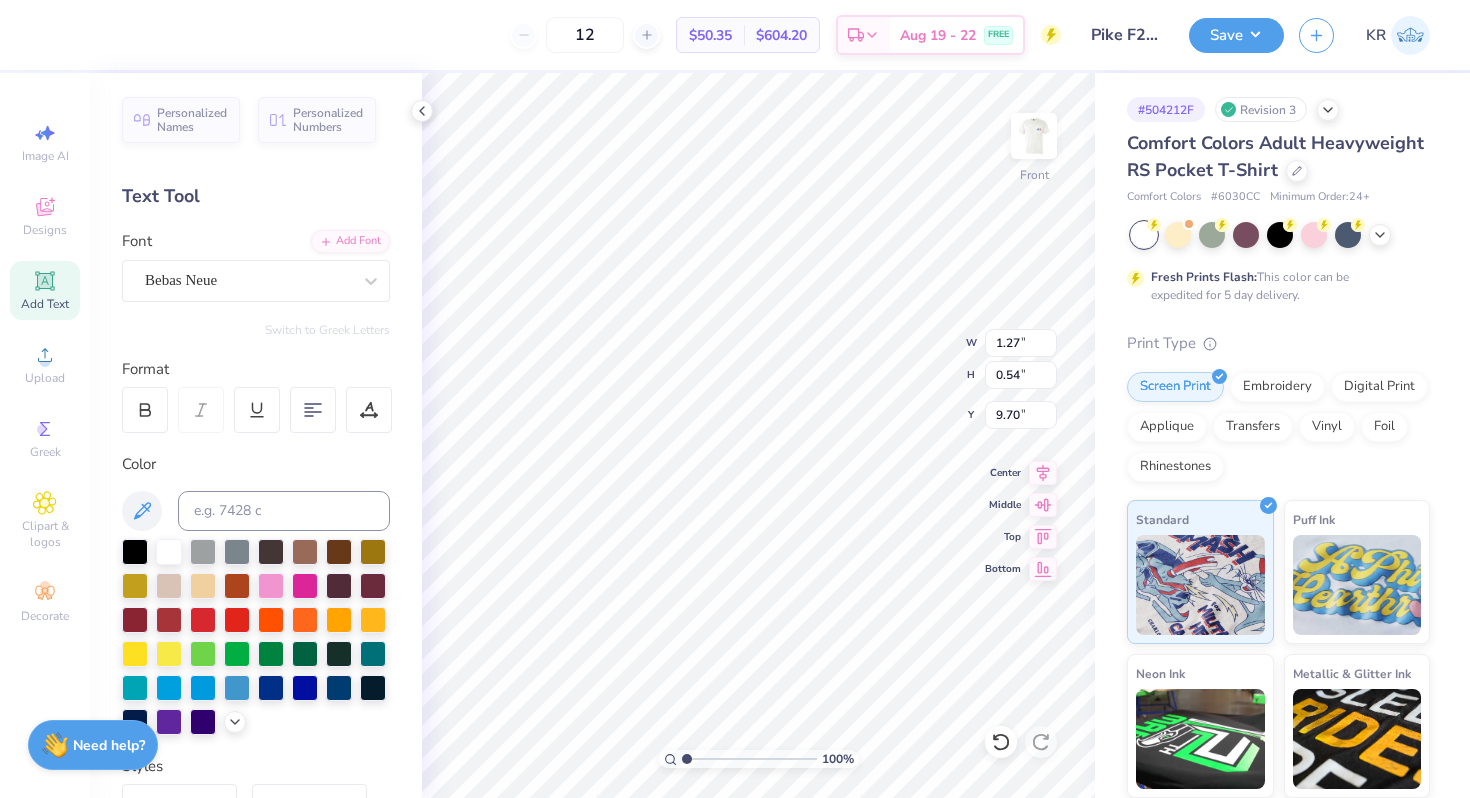 type on "2.73" 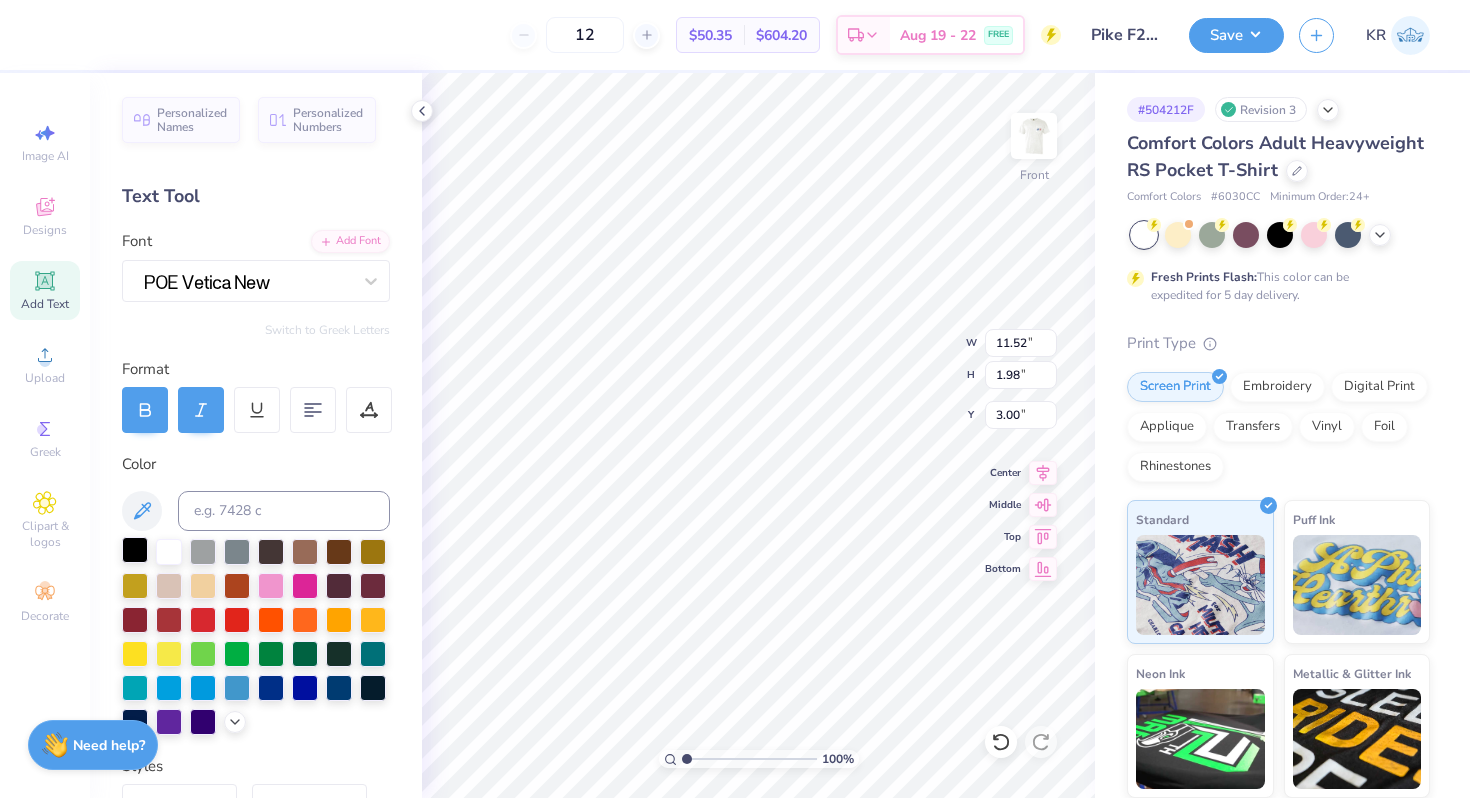 click at bounding box center (135, 550) 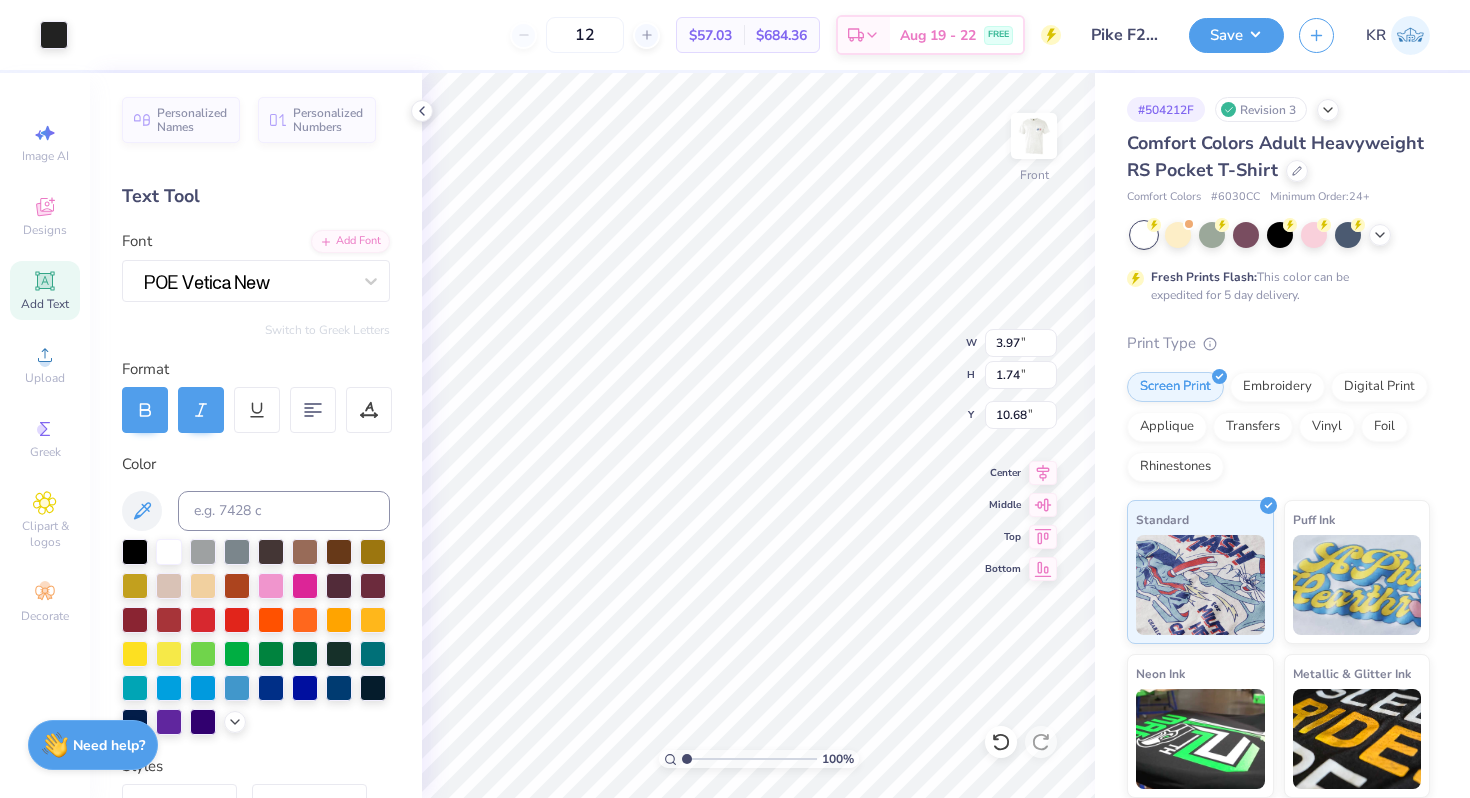 type on "10.68" 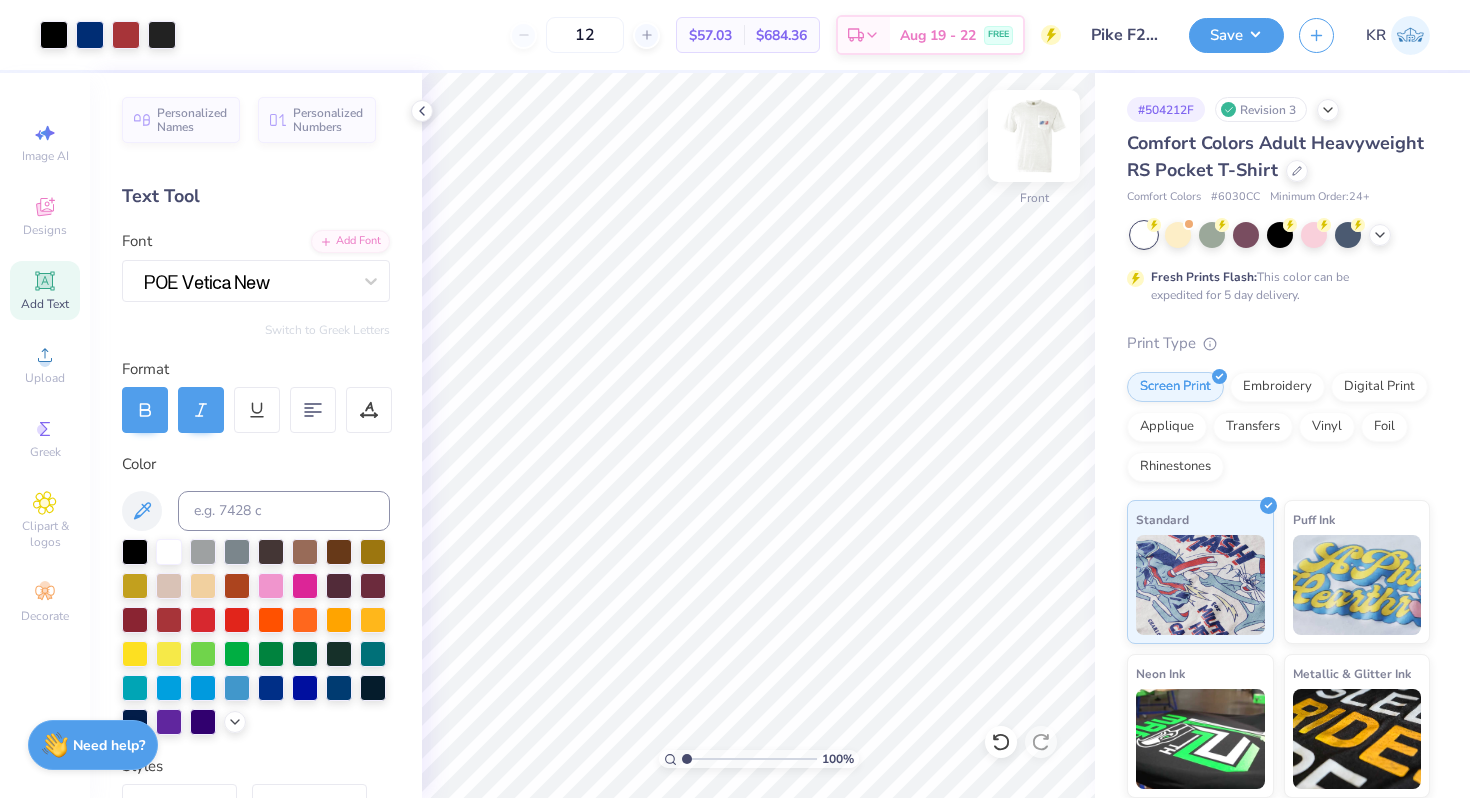 click at bounding box center (1034, 136) 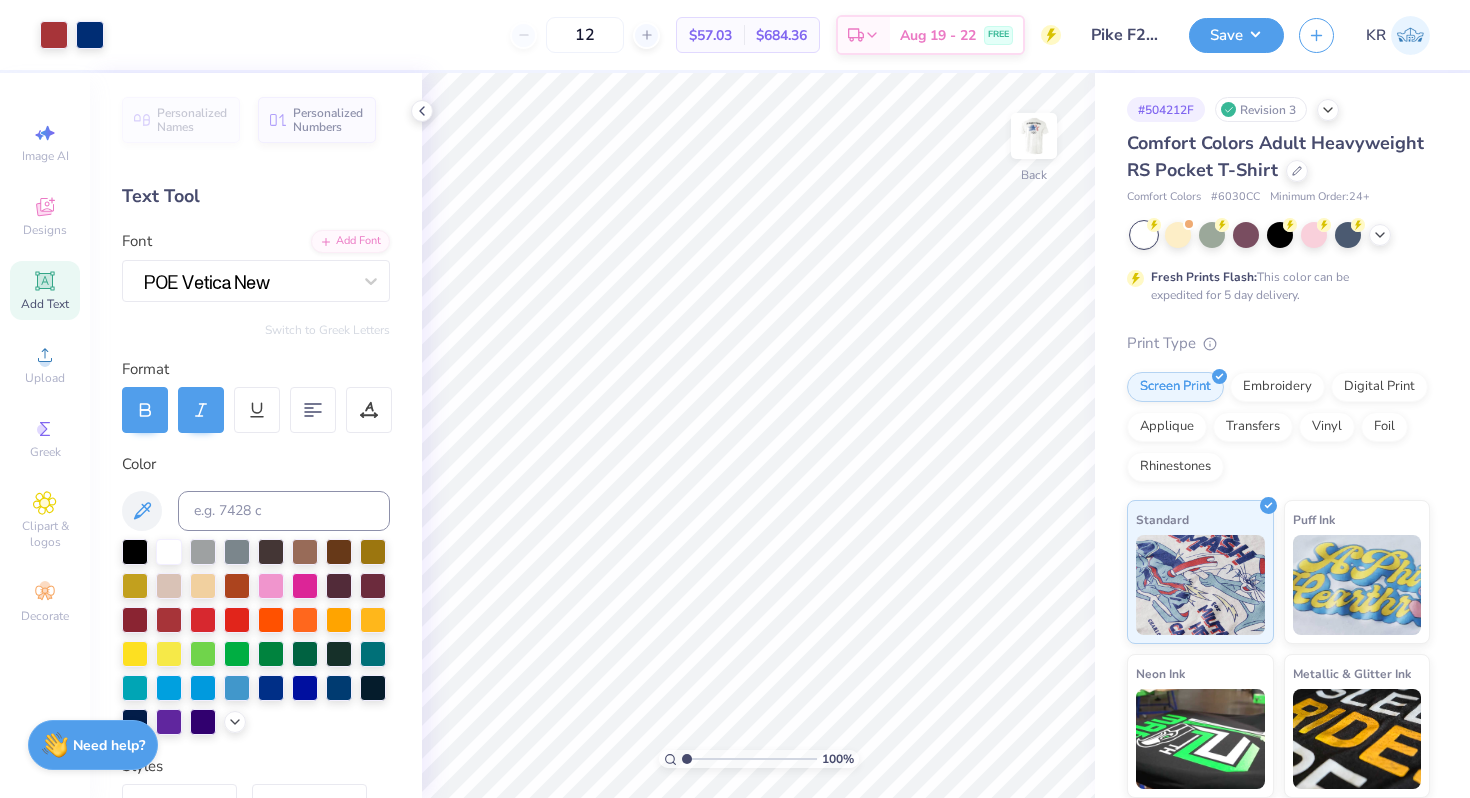click at bounding box center (1034, 136) 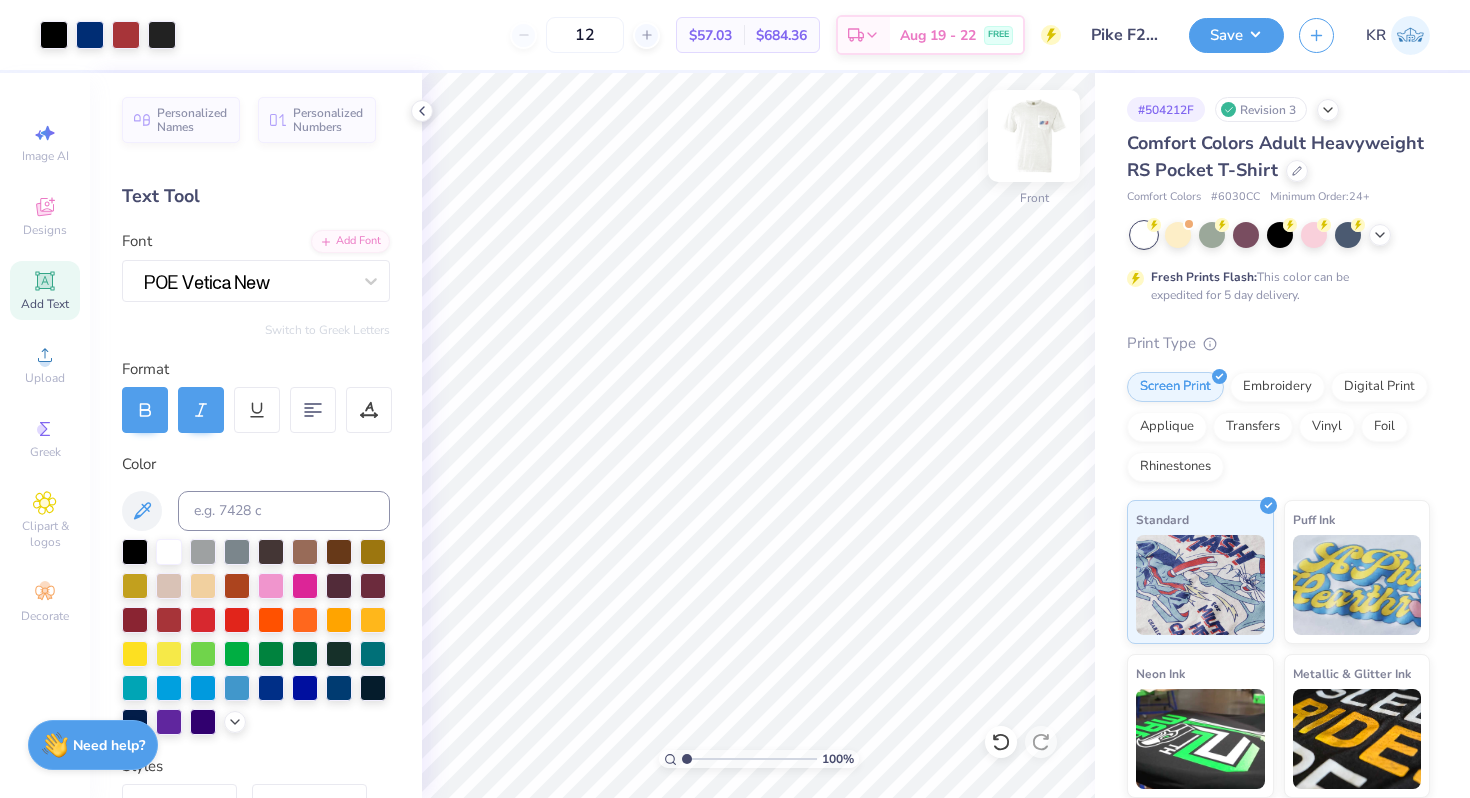 click at bounding box center [1034, 136] 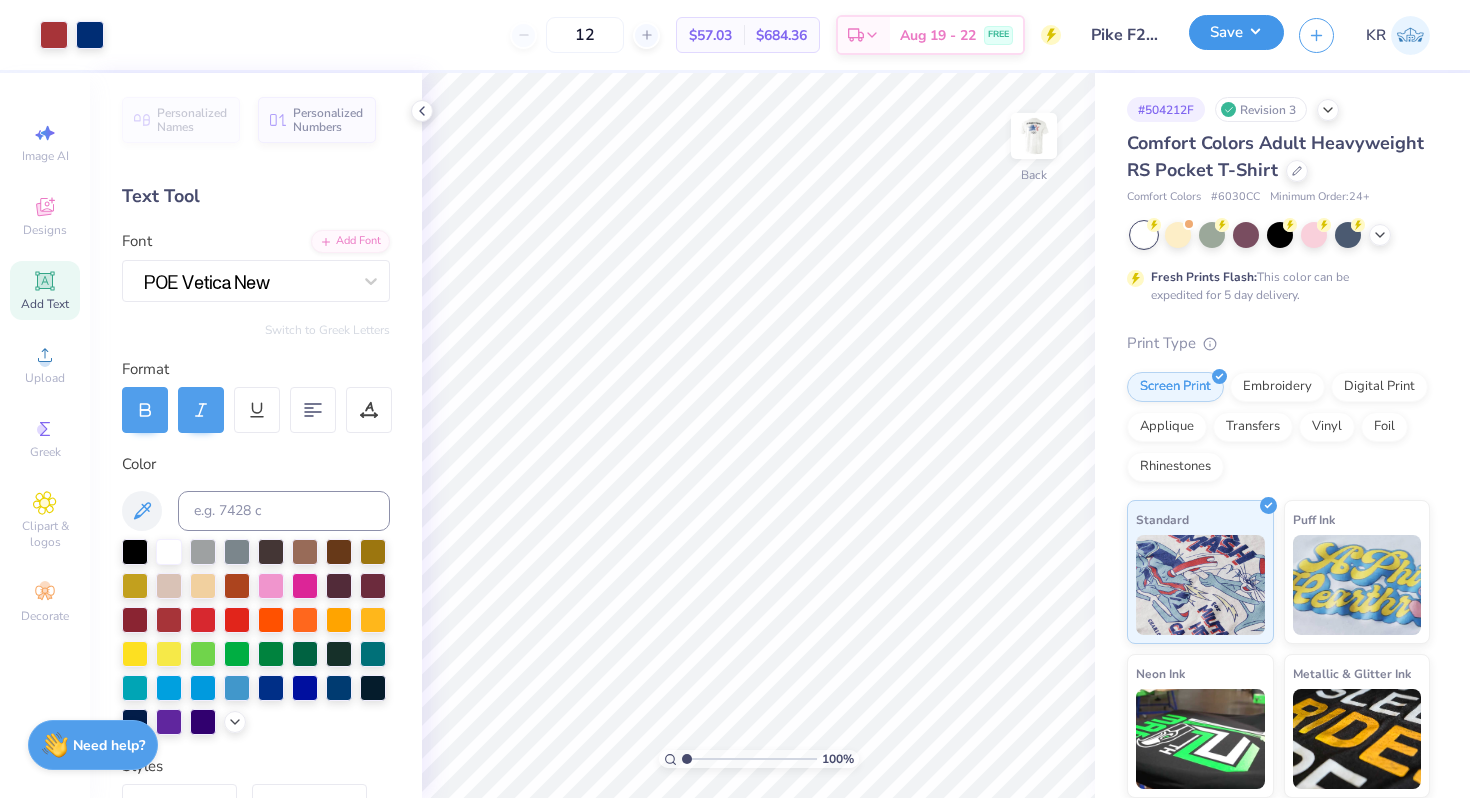 click on "Save" at bounding box center (1236, 32) 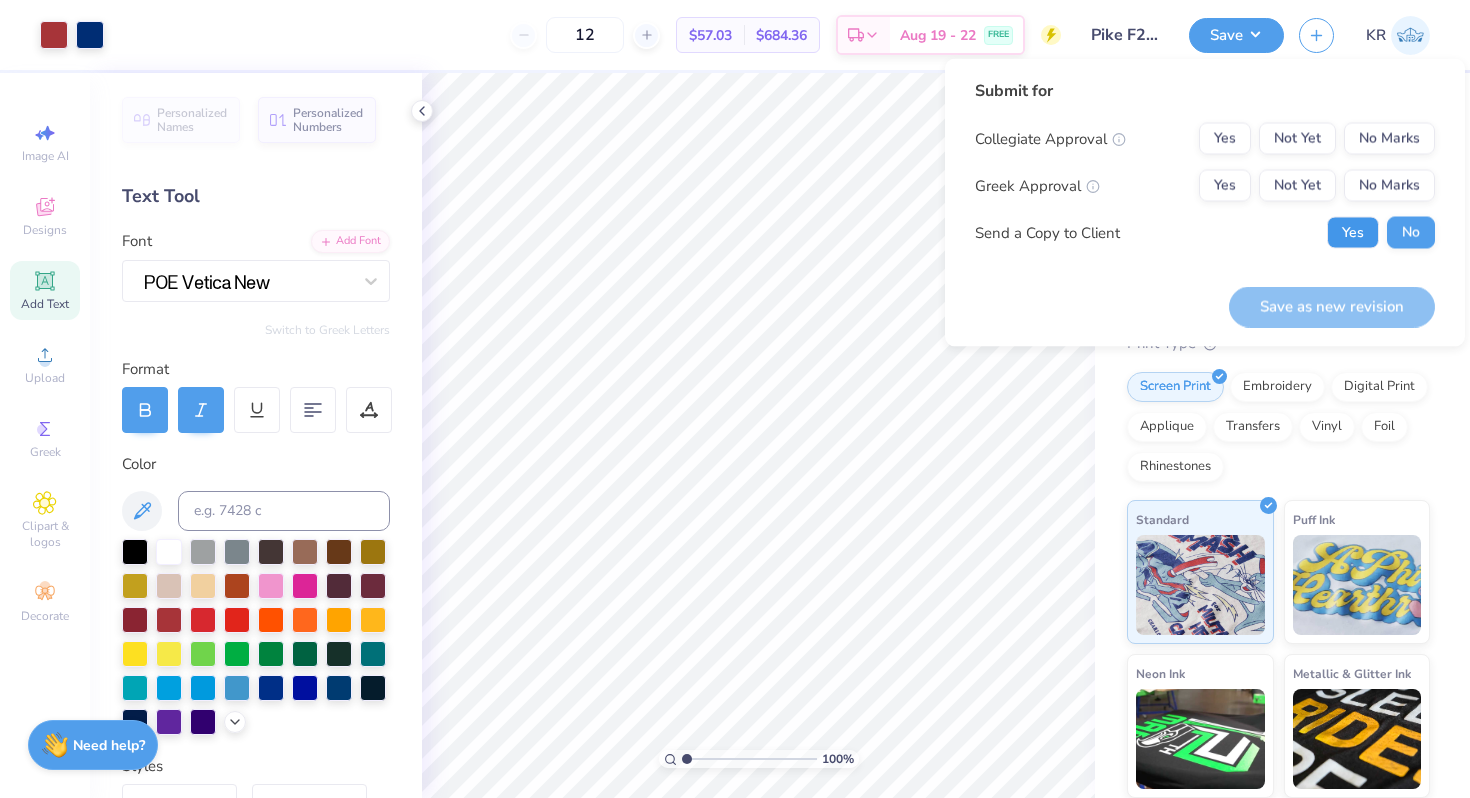 click on "Yes" at bounding box center [1353, 233] 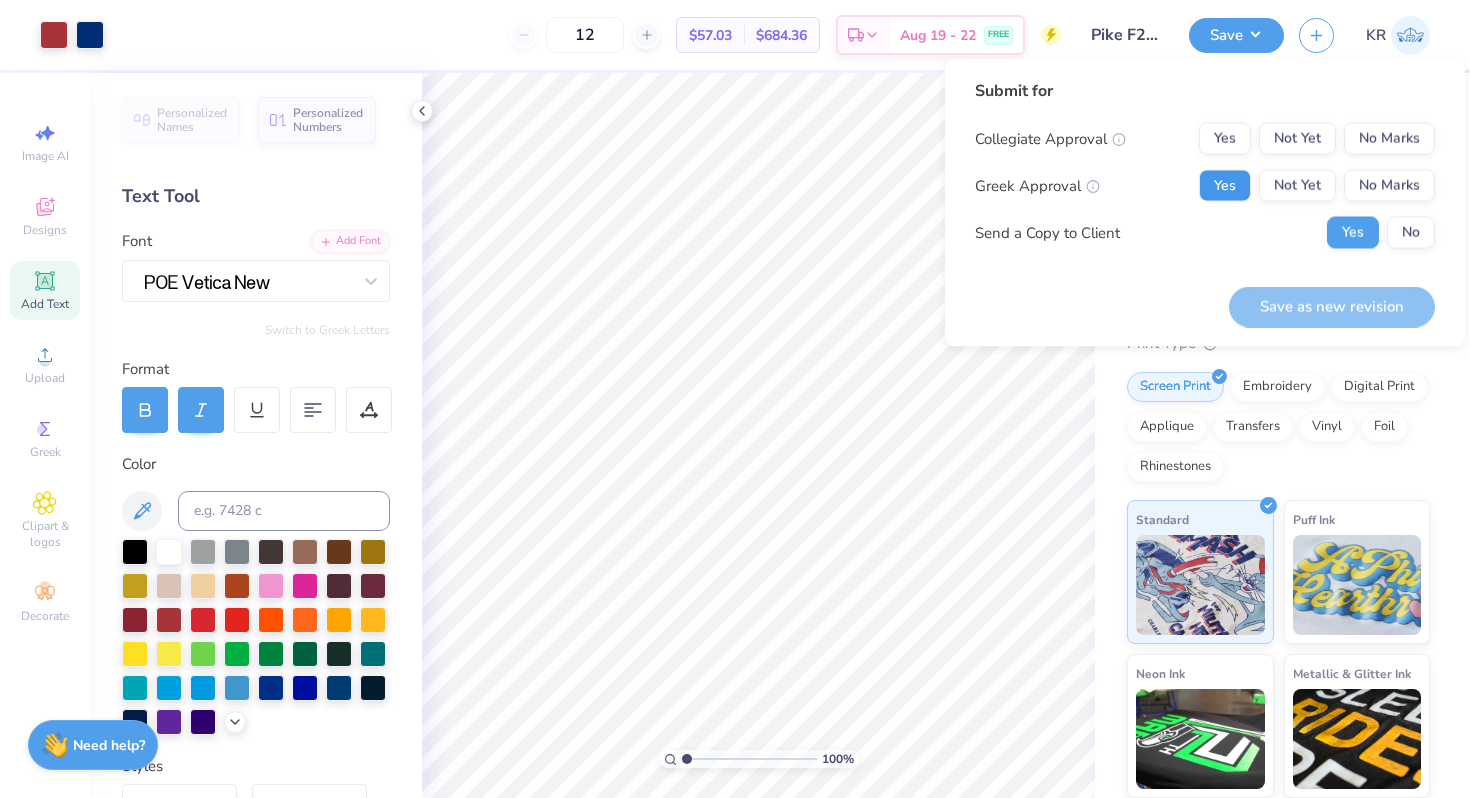 click on "Yes" at bounding box center (1225, 186) 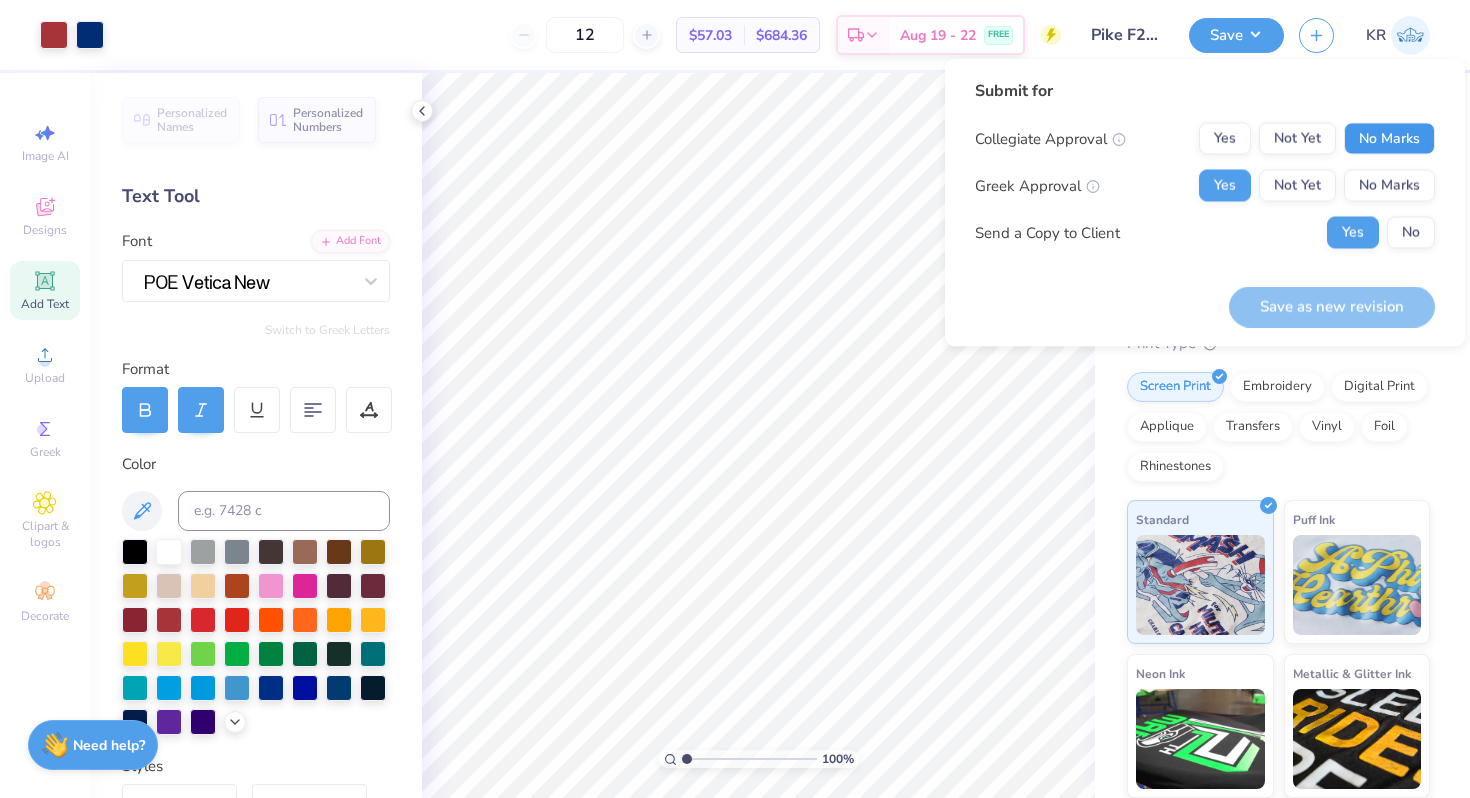 click on "No Marks" at bounding box center (1389, 139) 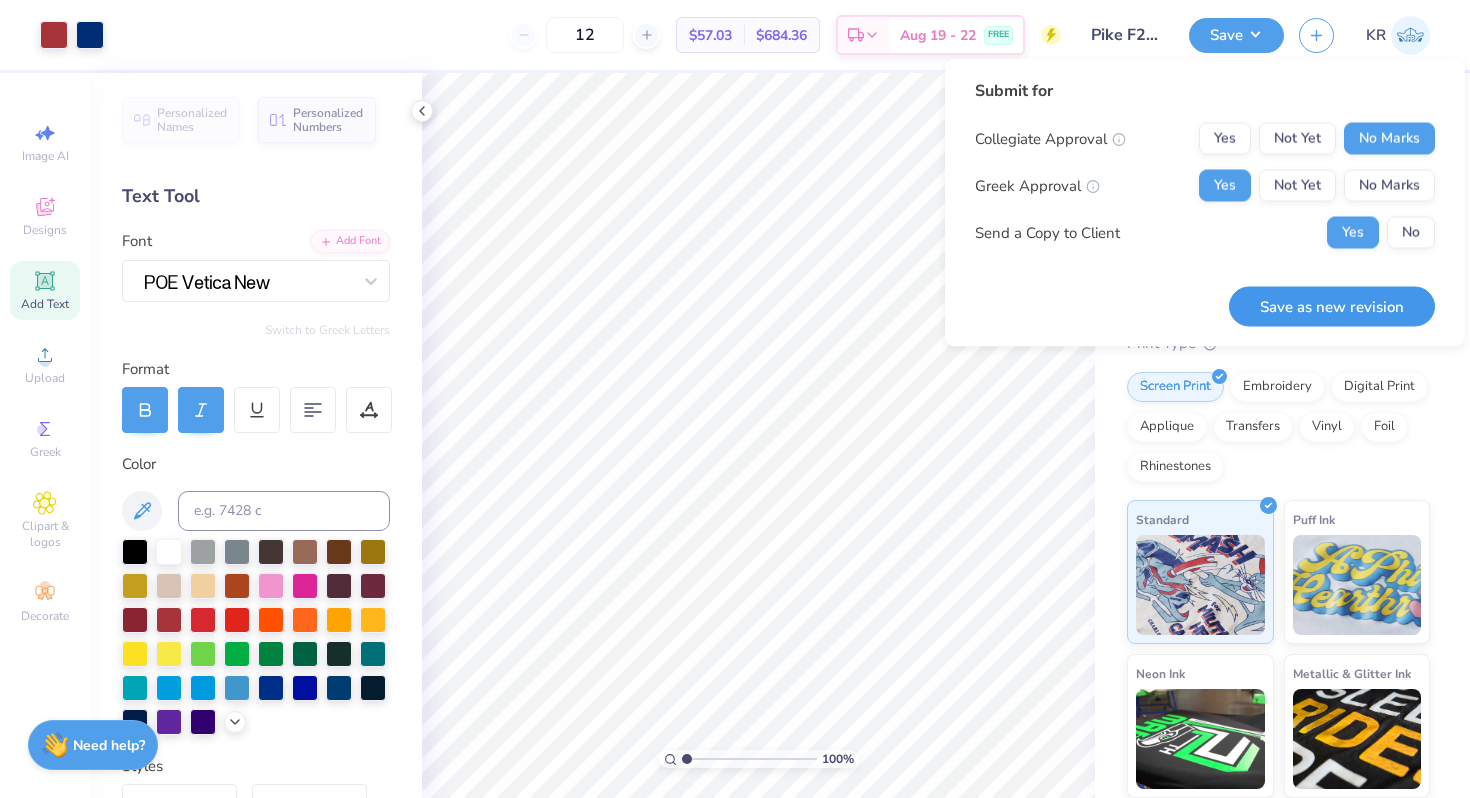 click on "Save as new revision" at bounding box center [1332, 306] 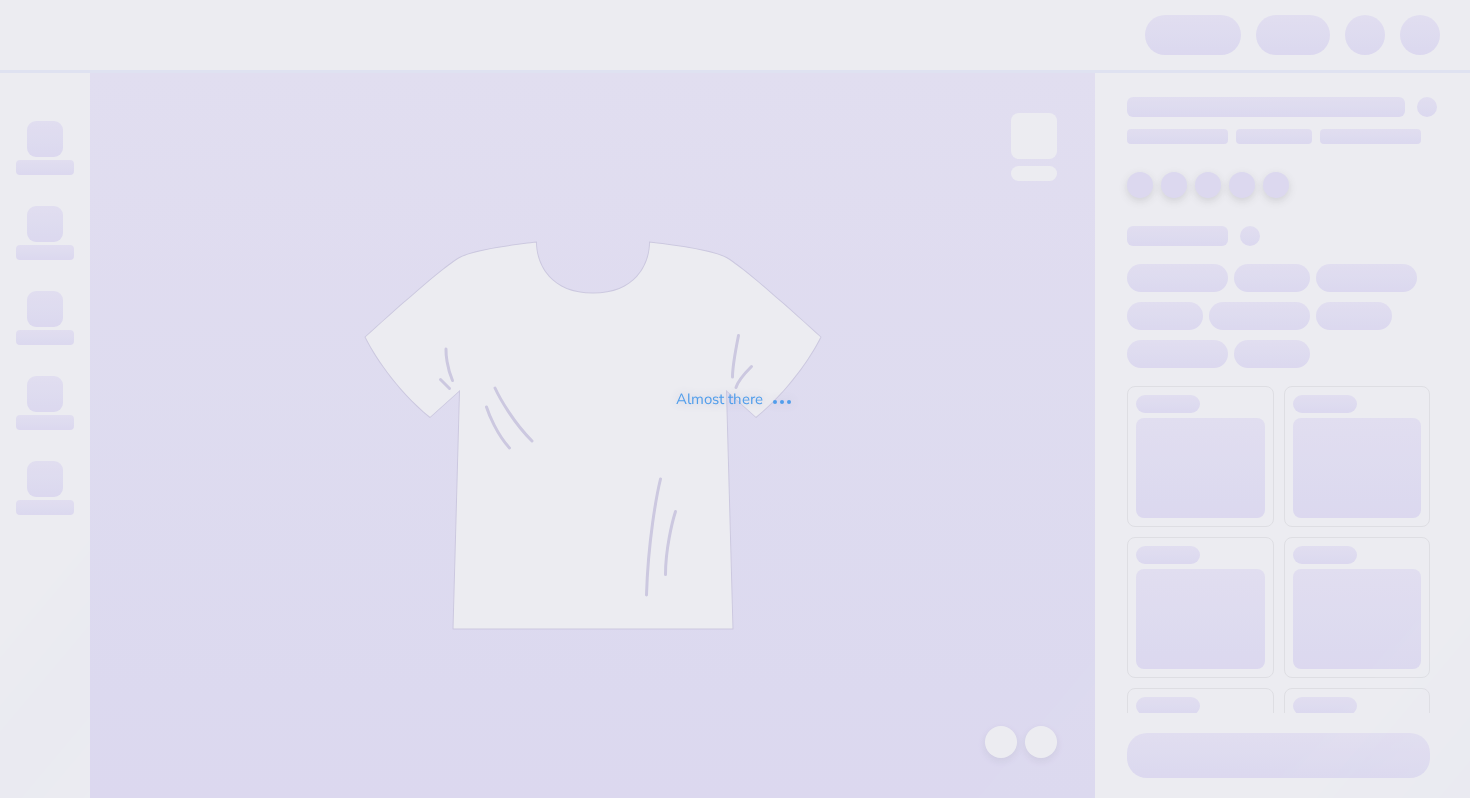 scroll, scrollTop: 0, scrollLeft: 0, axis: both 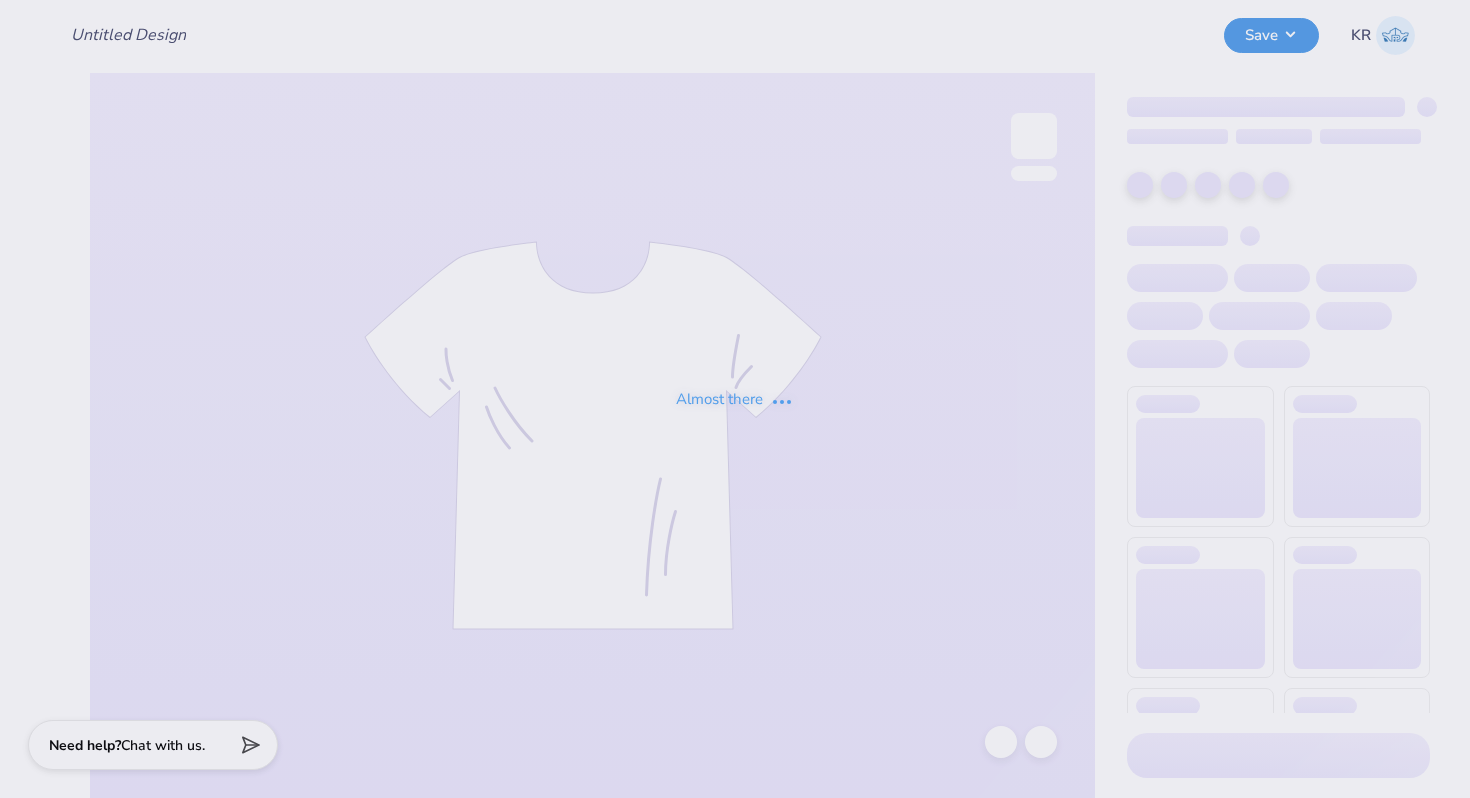 type on "Pike F25 Rush 2" 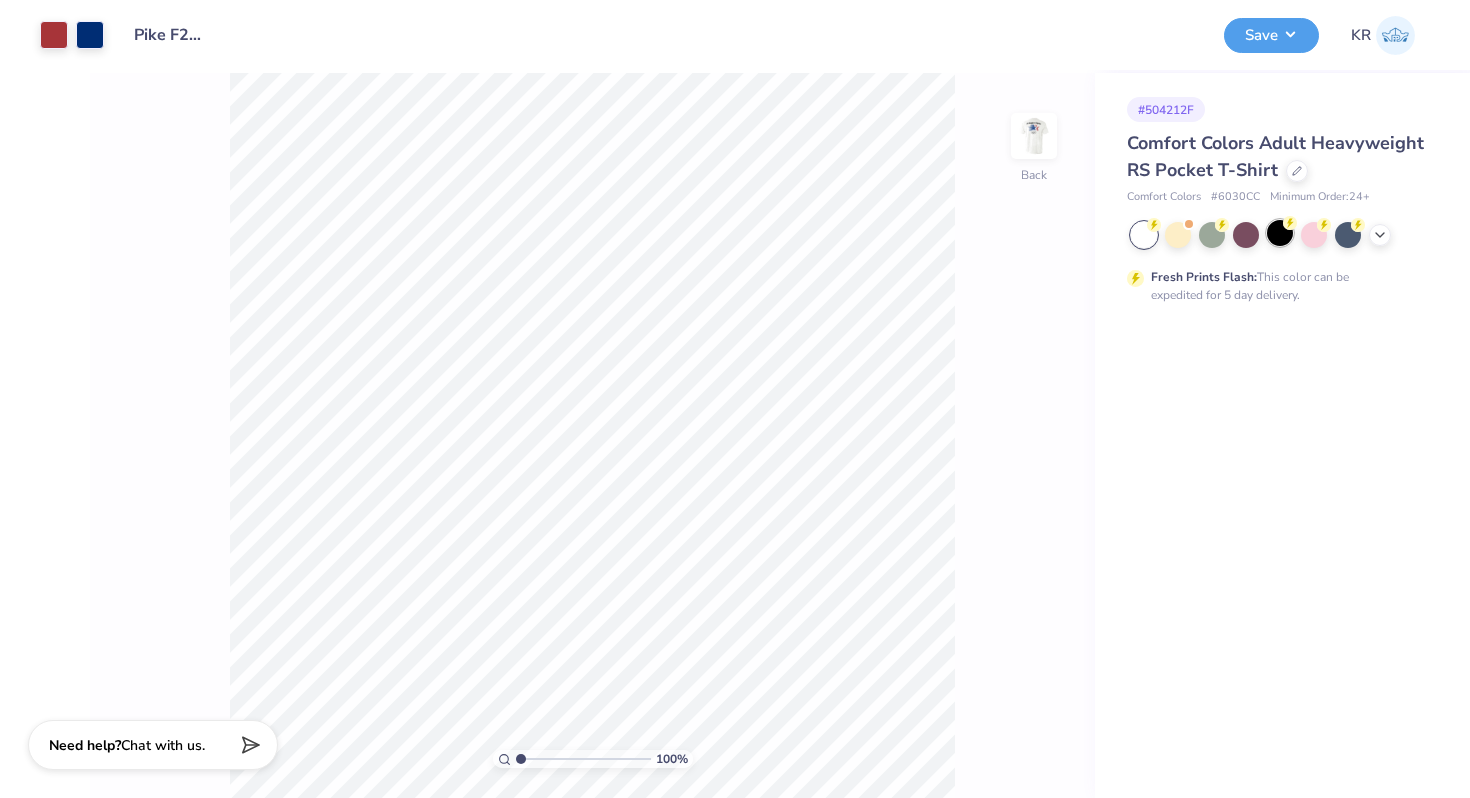 click at bounding box center (1280, 233) 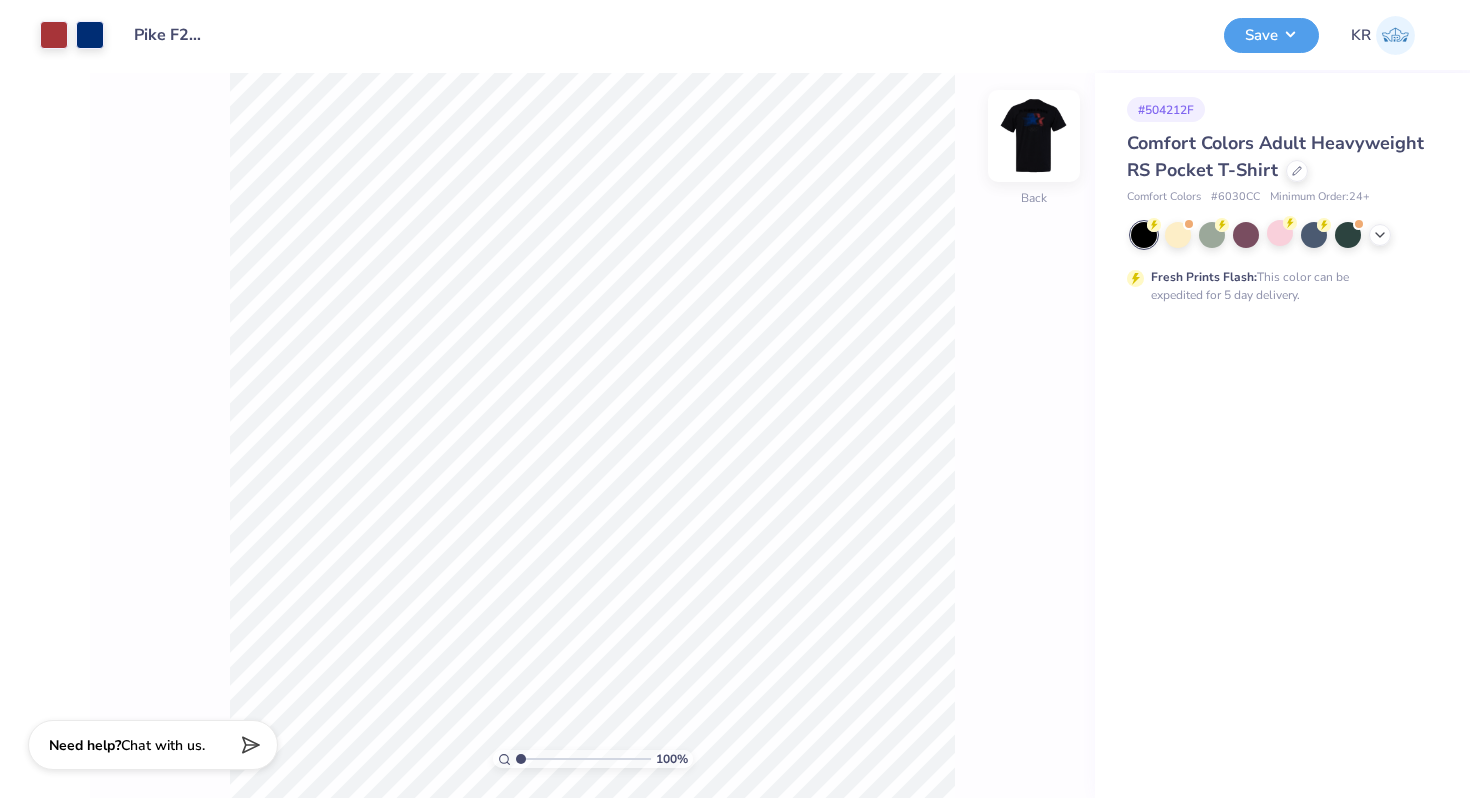 click on "Back" at bounding box center [1034, 148] 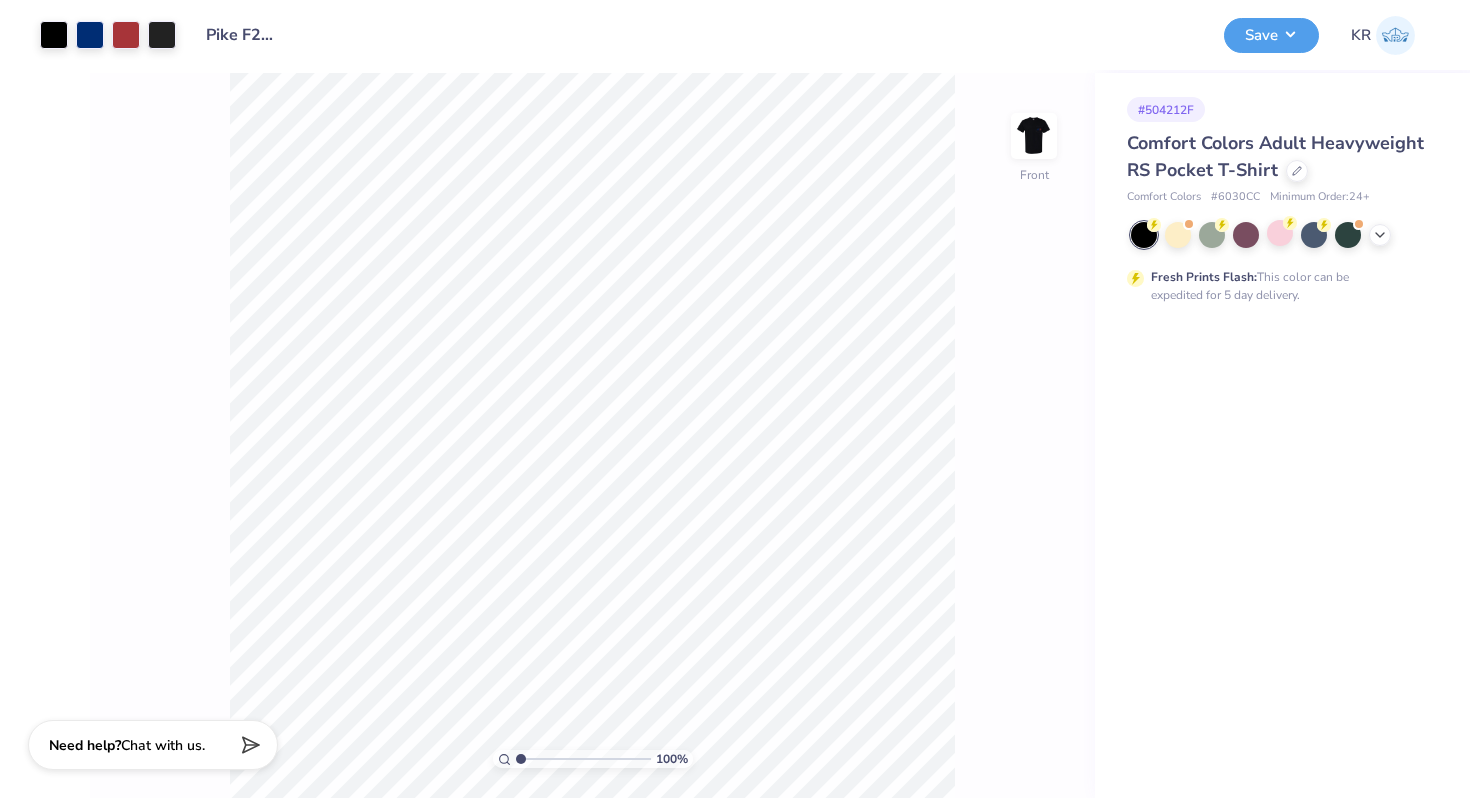 click at bounding box center [1034, 136] 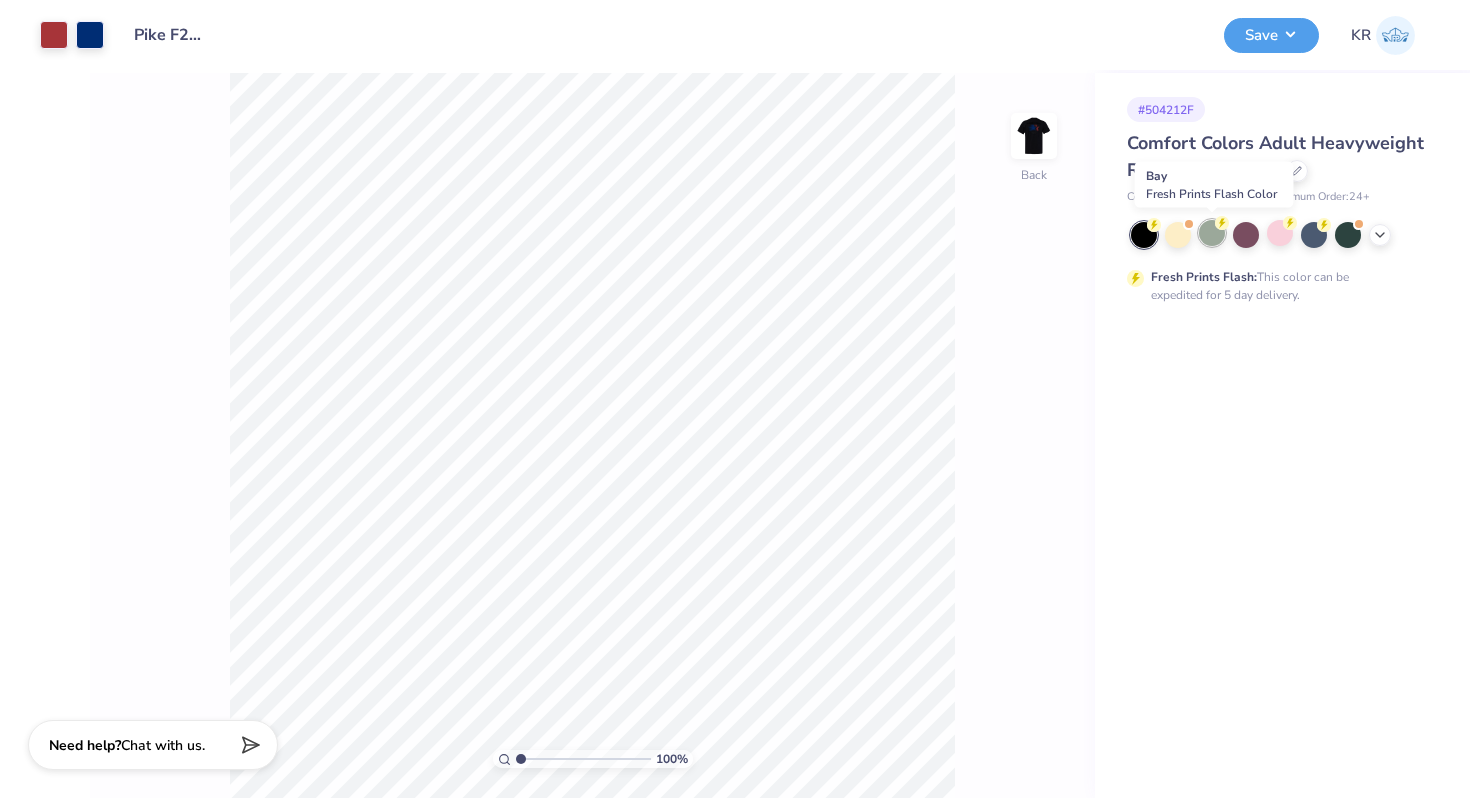 click at bounding box center (1212, 233) 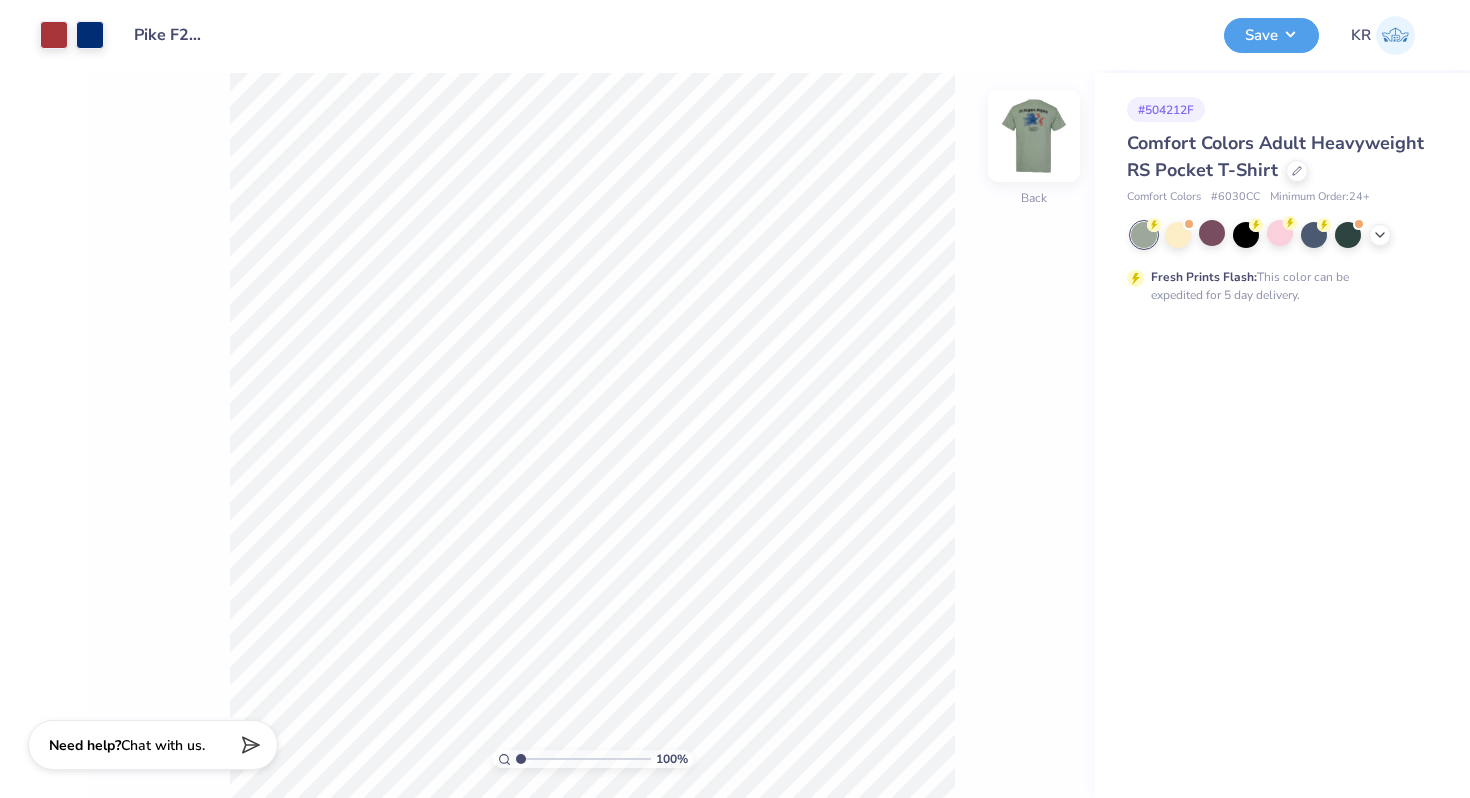 click on "Back" at bounding box center (1034, 148) 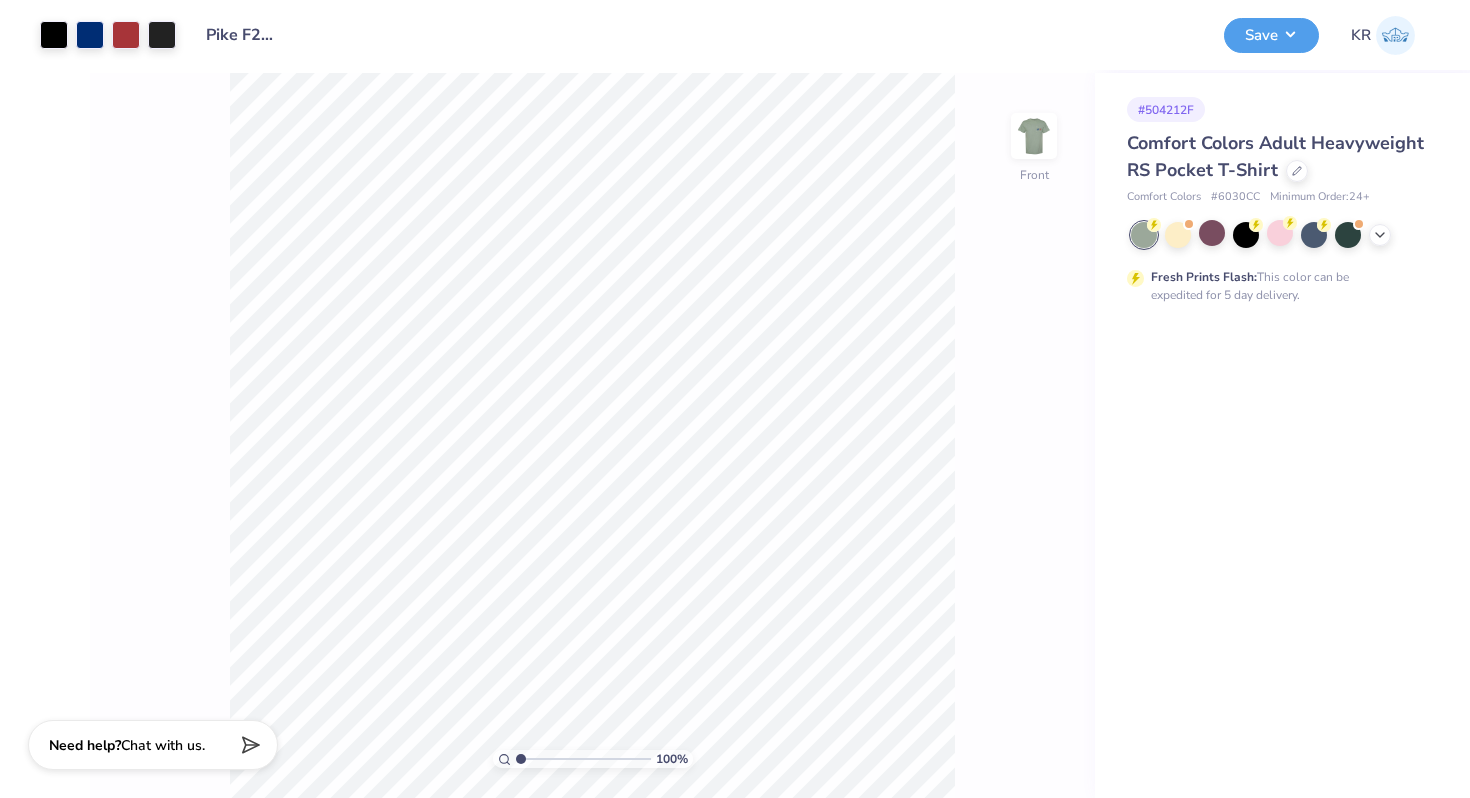 click at bounding box center [1280, 235] 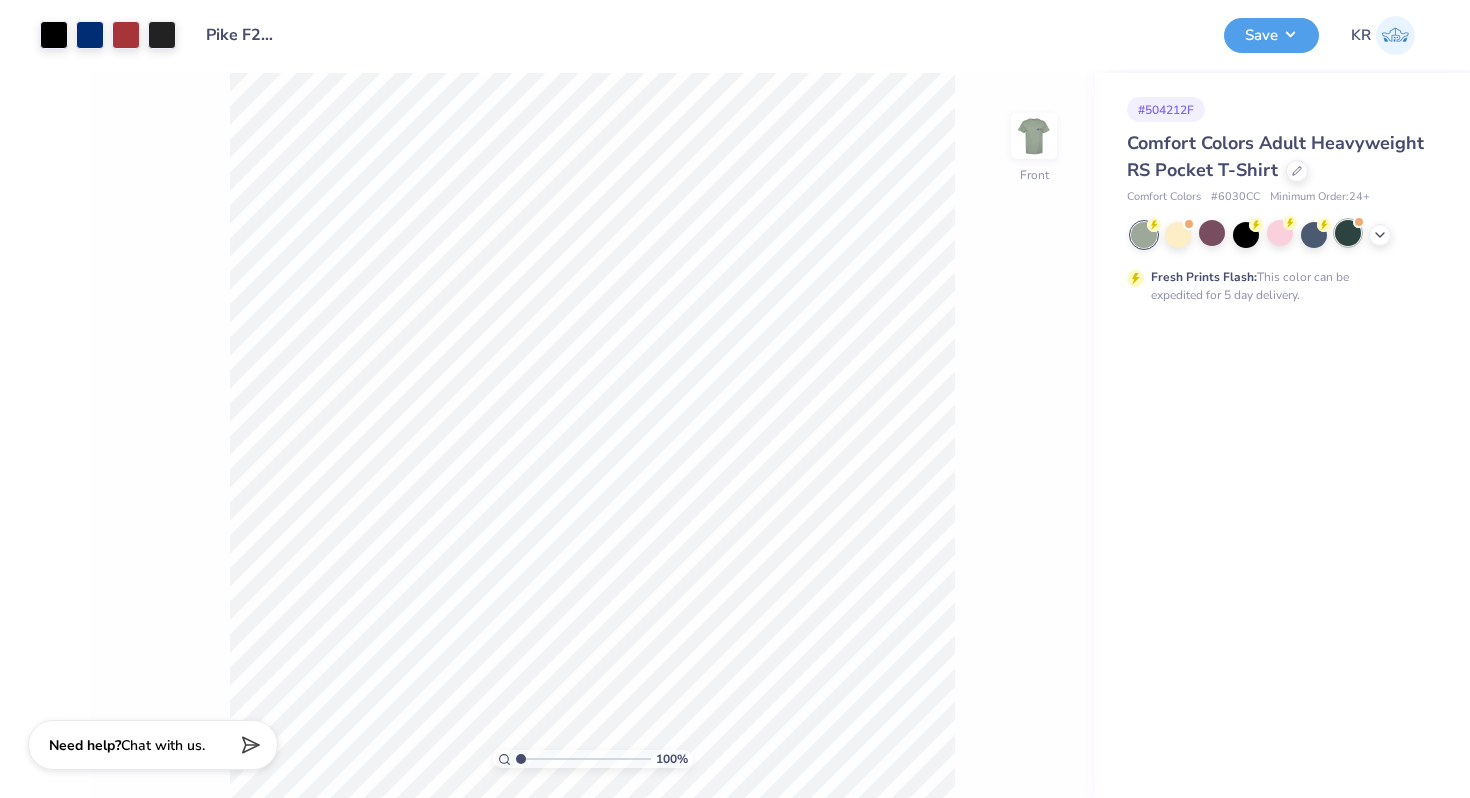 click at bounding box center (1348, 233) 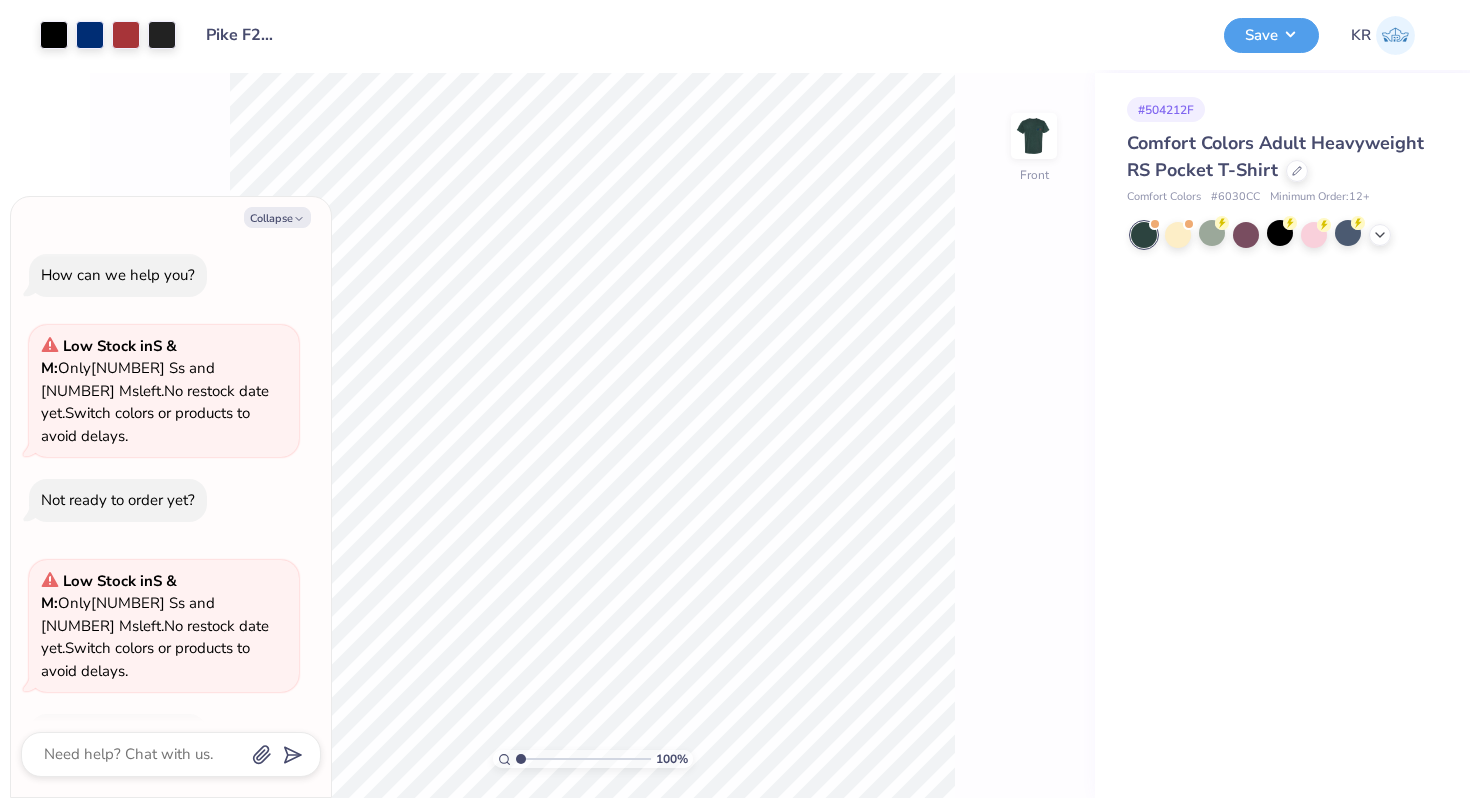 scroll, scrollTop: 15, scrollLeft: 0, axis: vertical 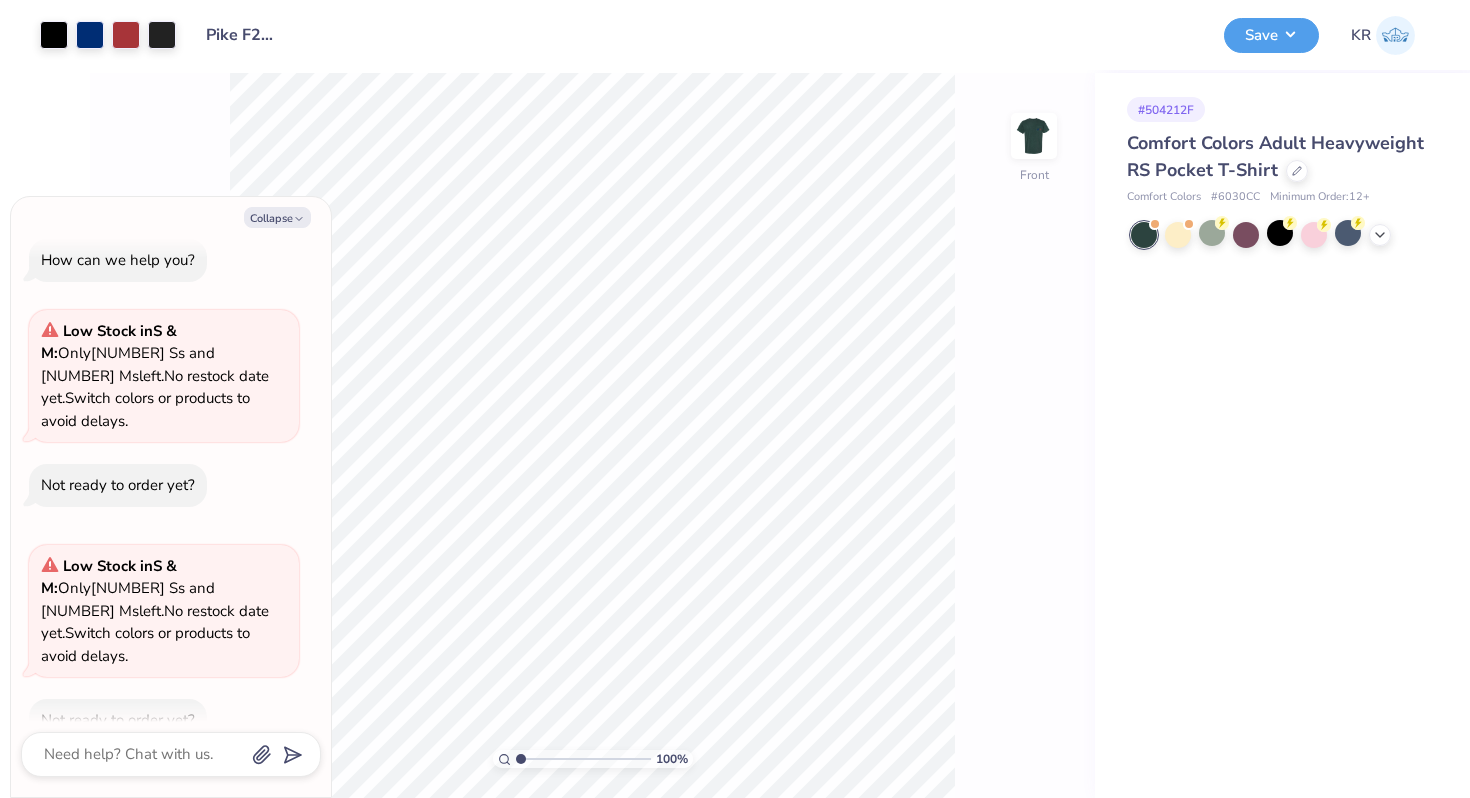 click at bounding box center [1280, 235] 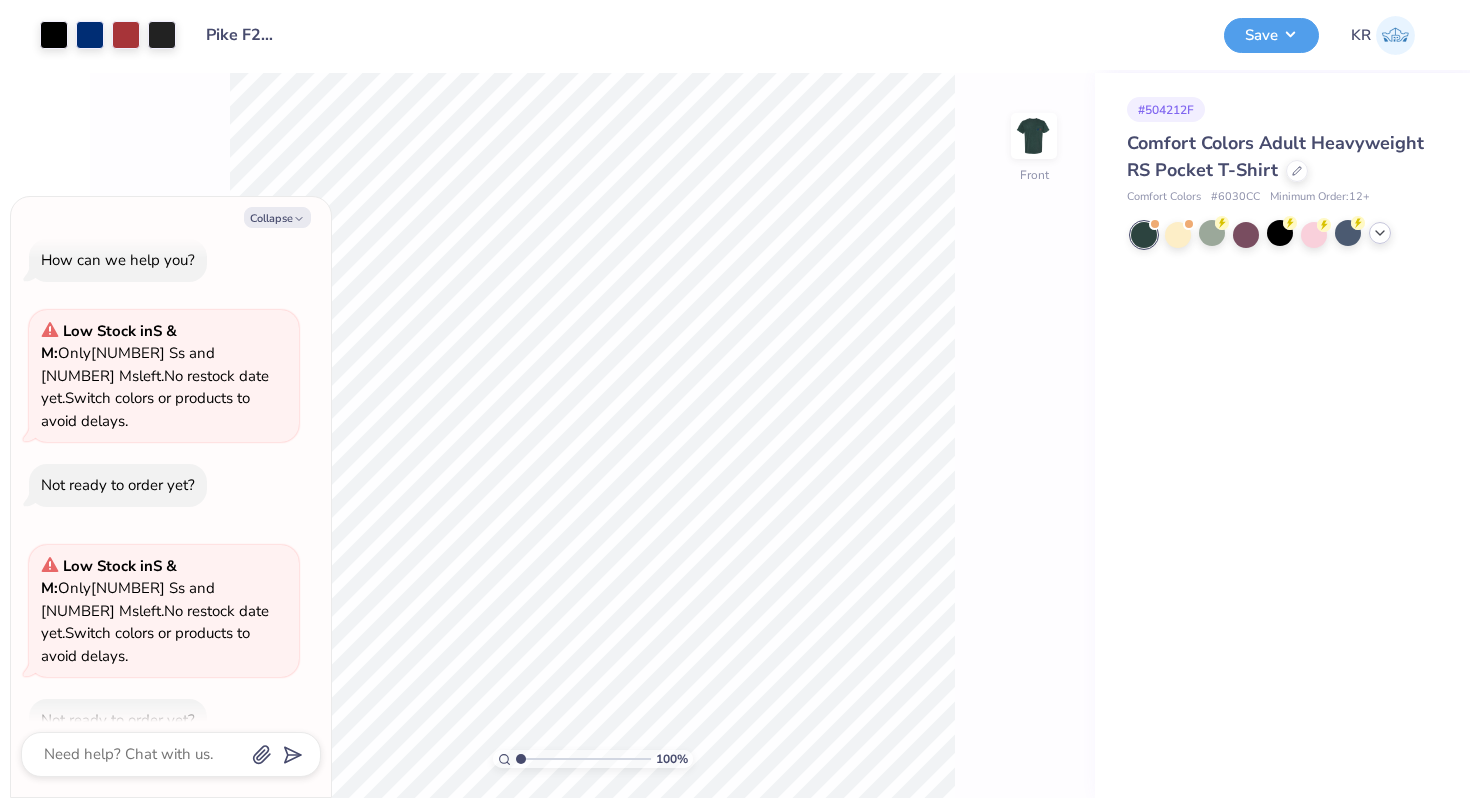 click 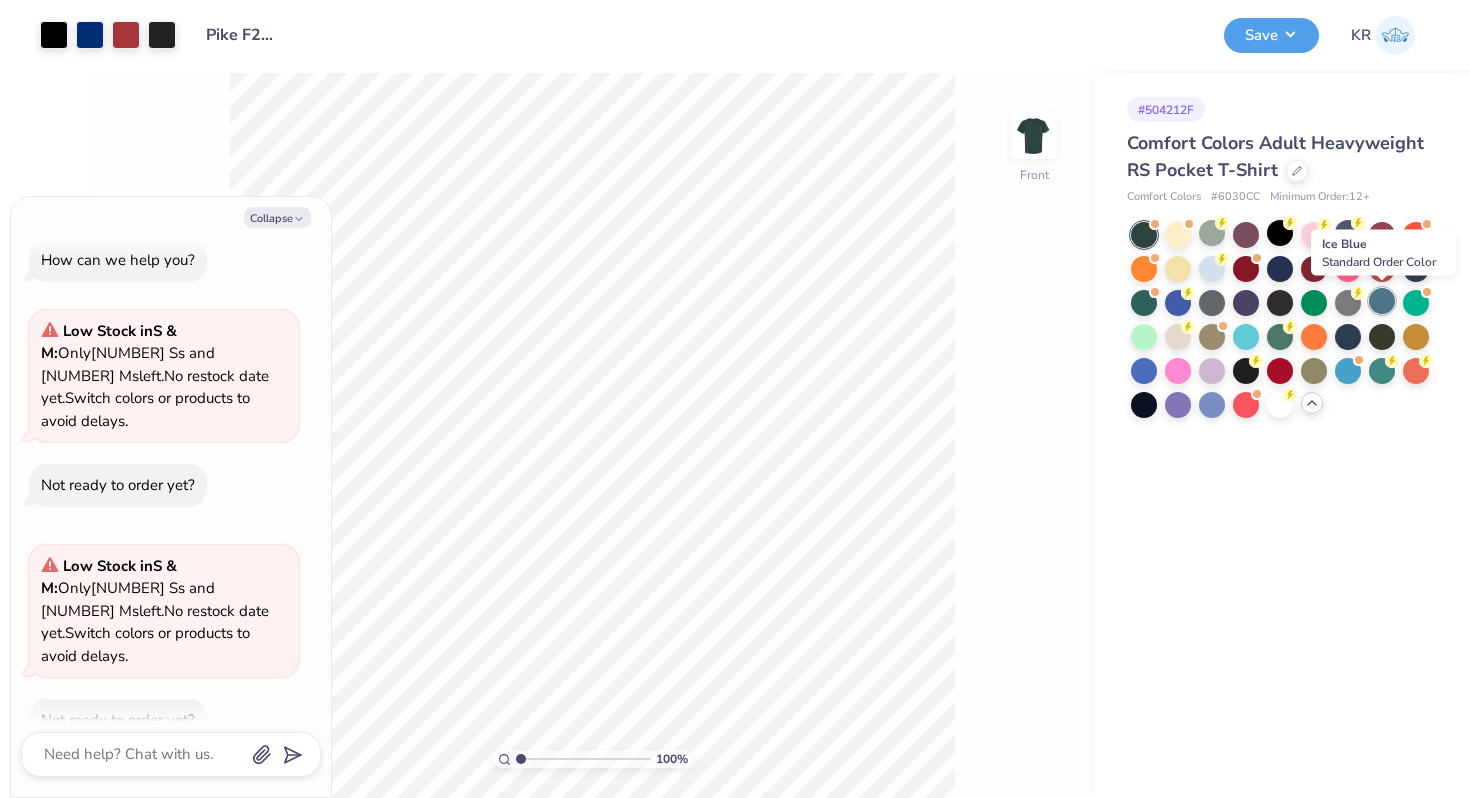 click at bounding box center [1382, 301] 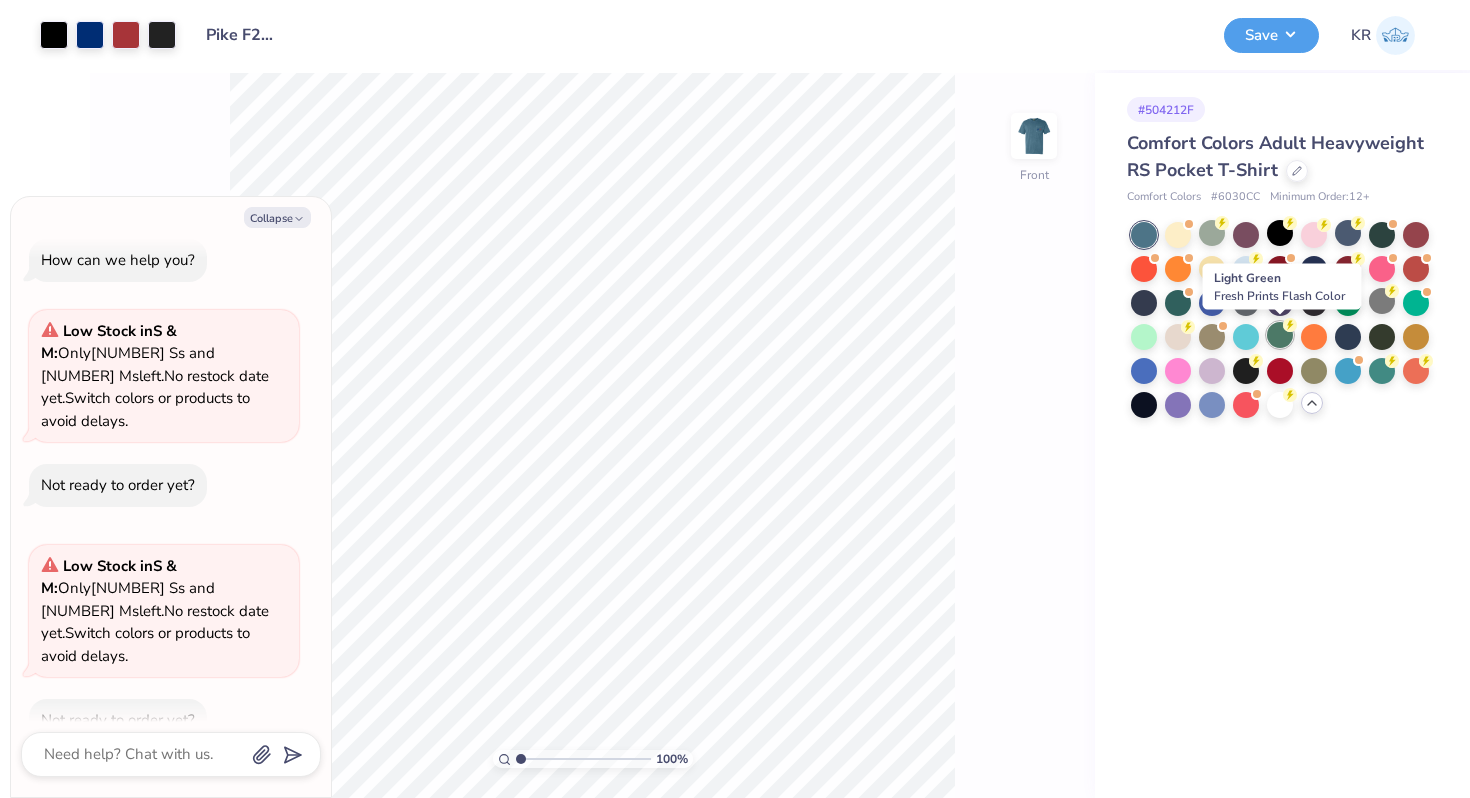 click at bounding box center [1280, 335] 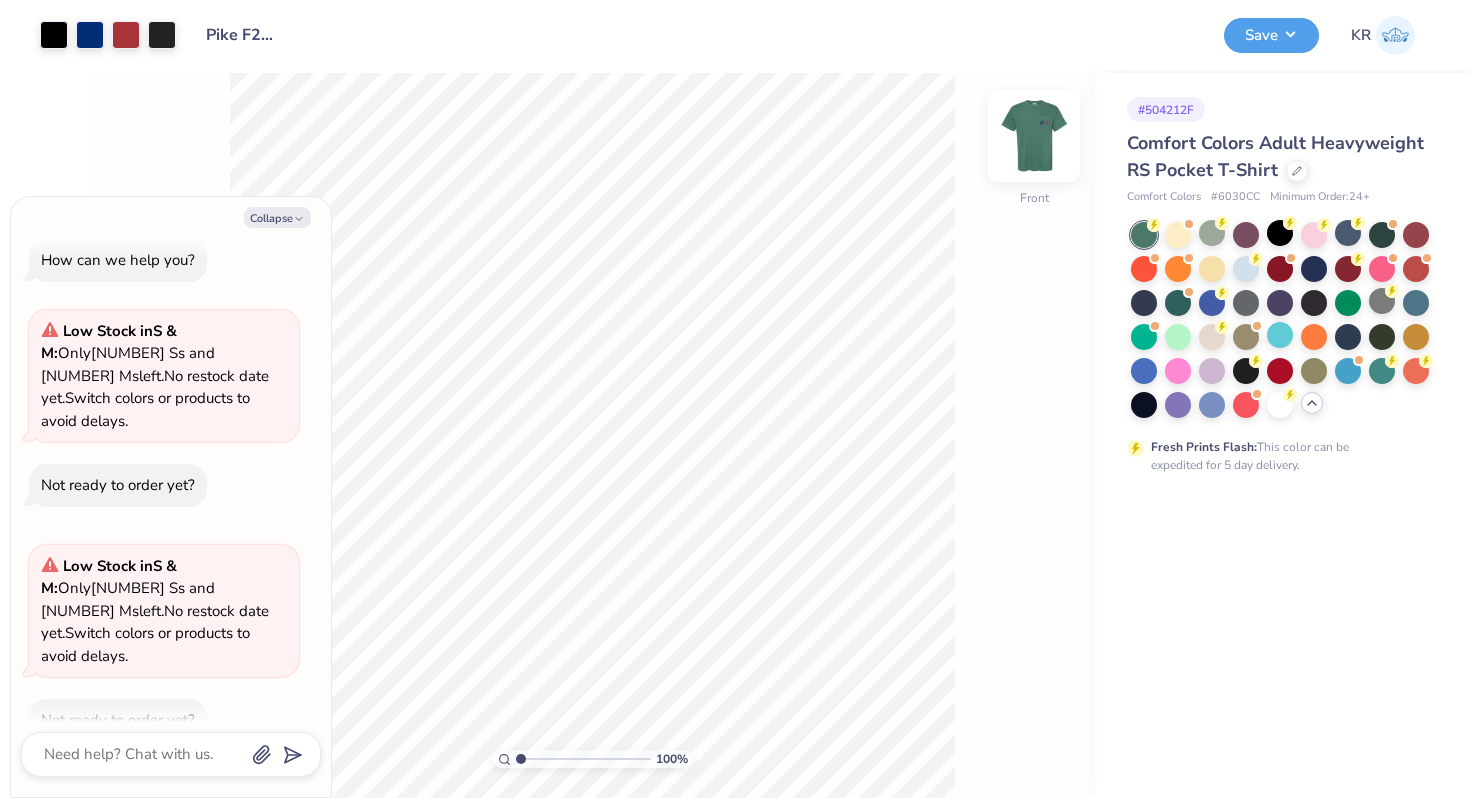 click at bounding box center (1034, 136) 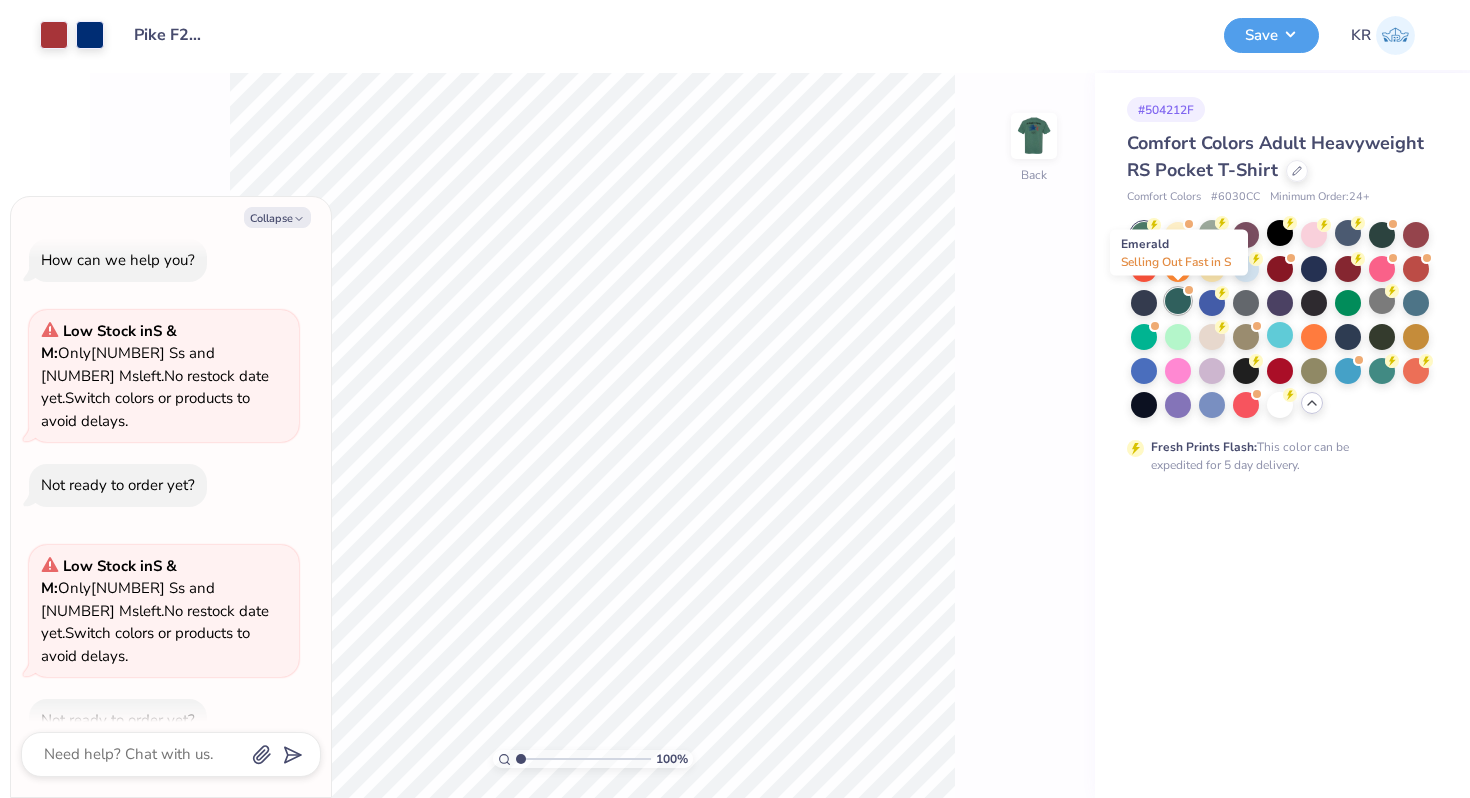 click at bounding box center [1178, 301] 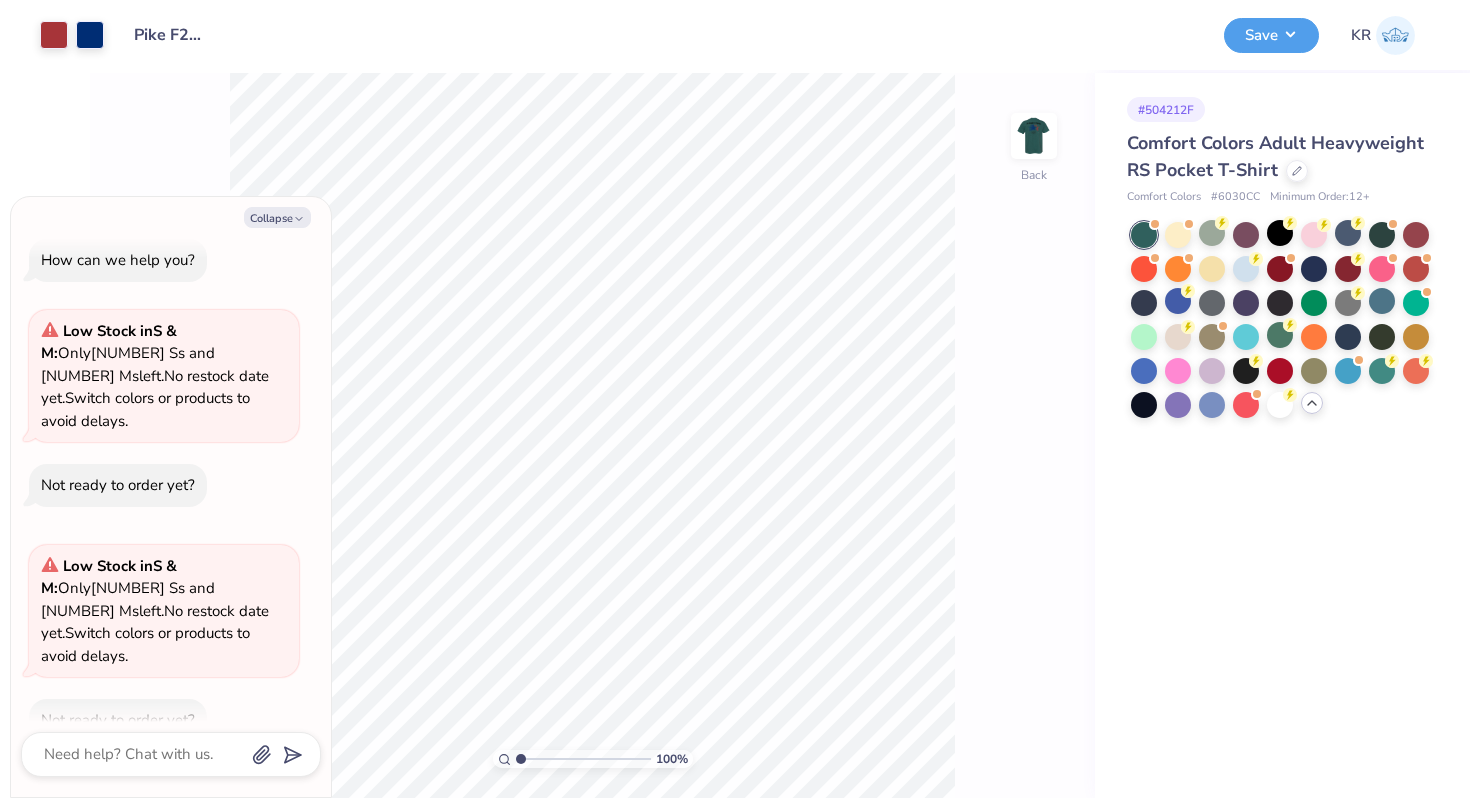 scroll, scrollTop: 205, scrollLeft: 0, axis: vertical 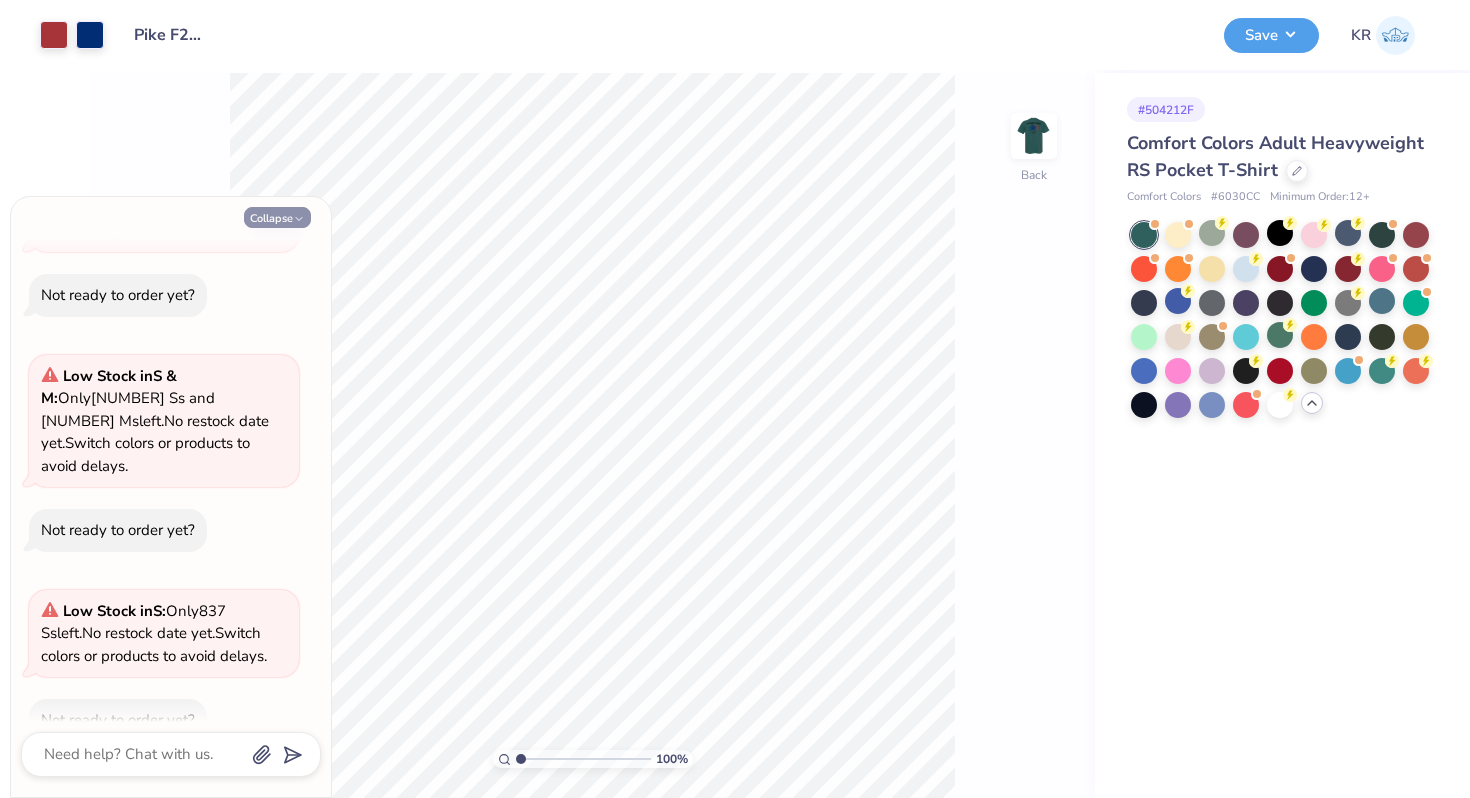 click on "Collapse" at bounding box center [277, 217] 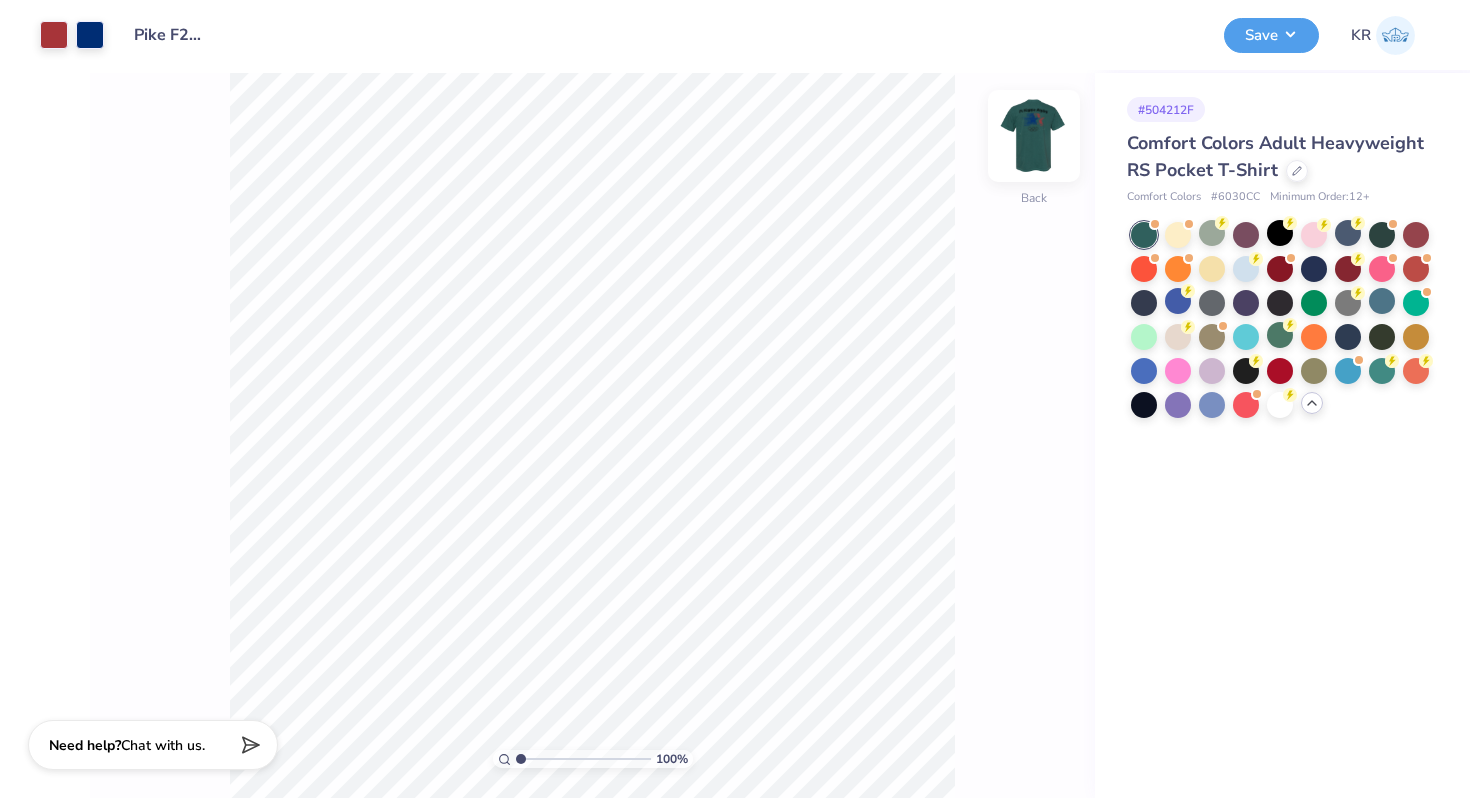click at bounding box center (1034, 136) 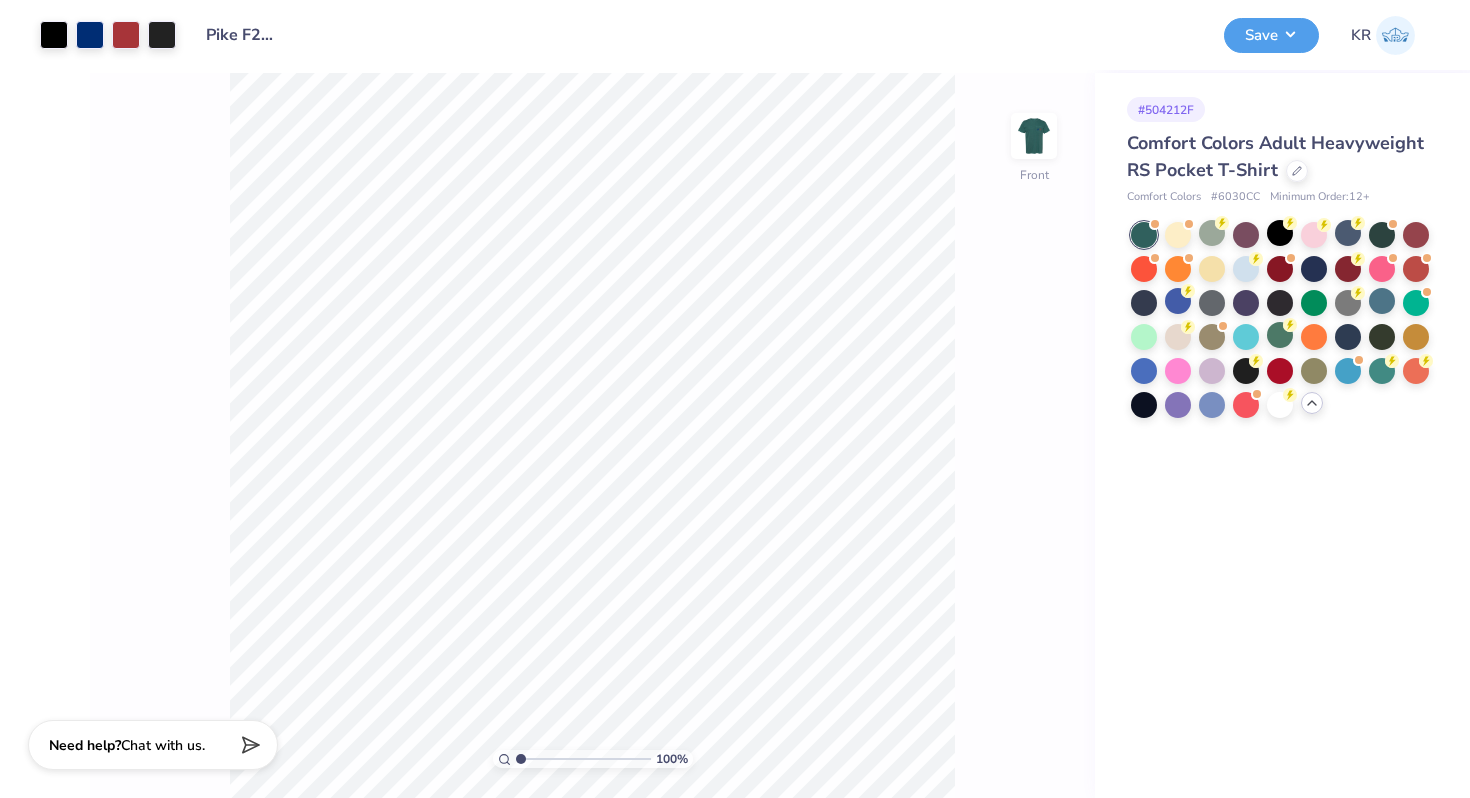 click at bounding box center (1034, 136) 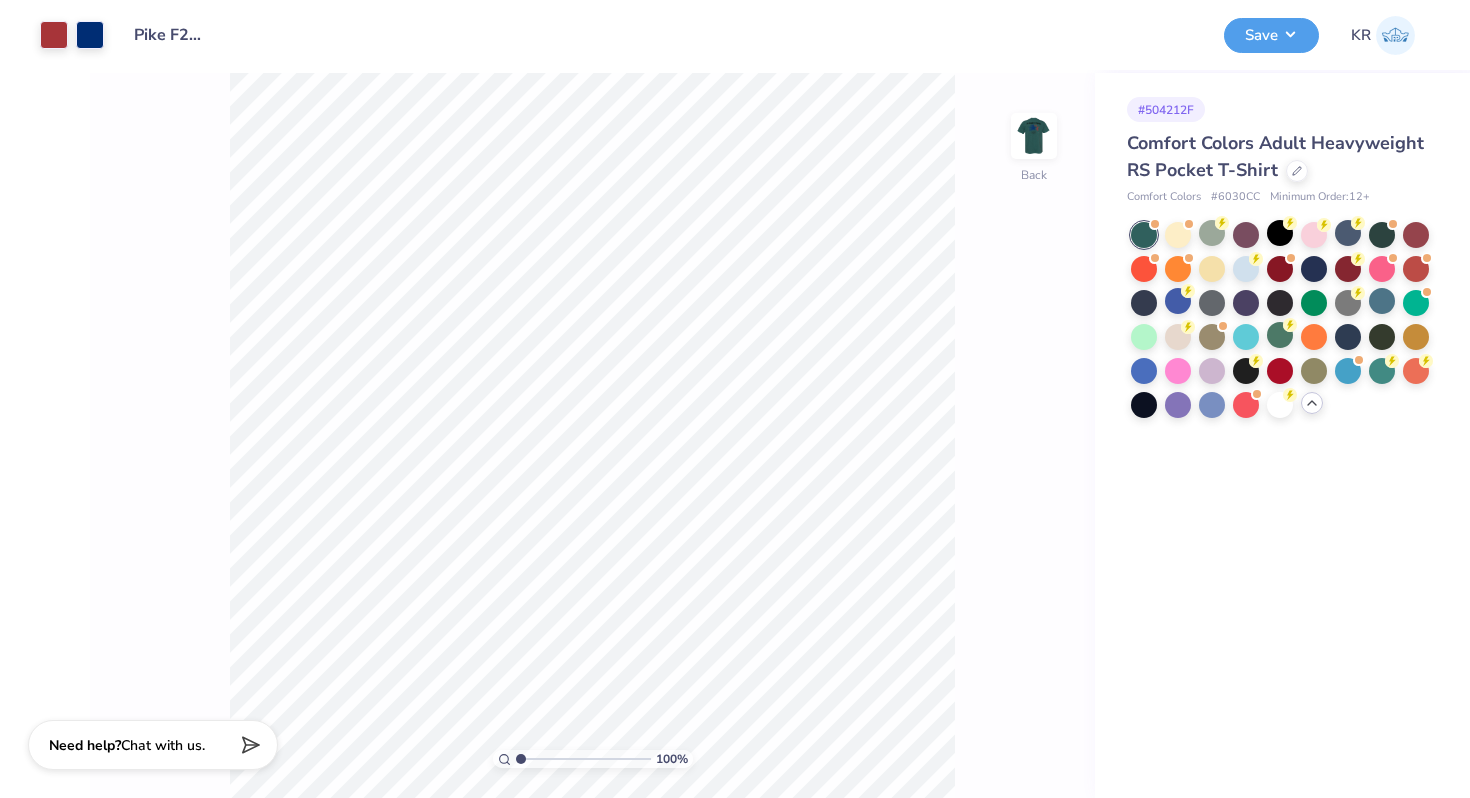 click at bounding box center [1034, 136] 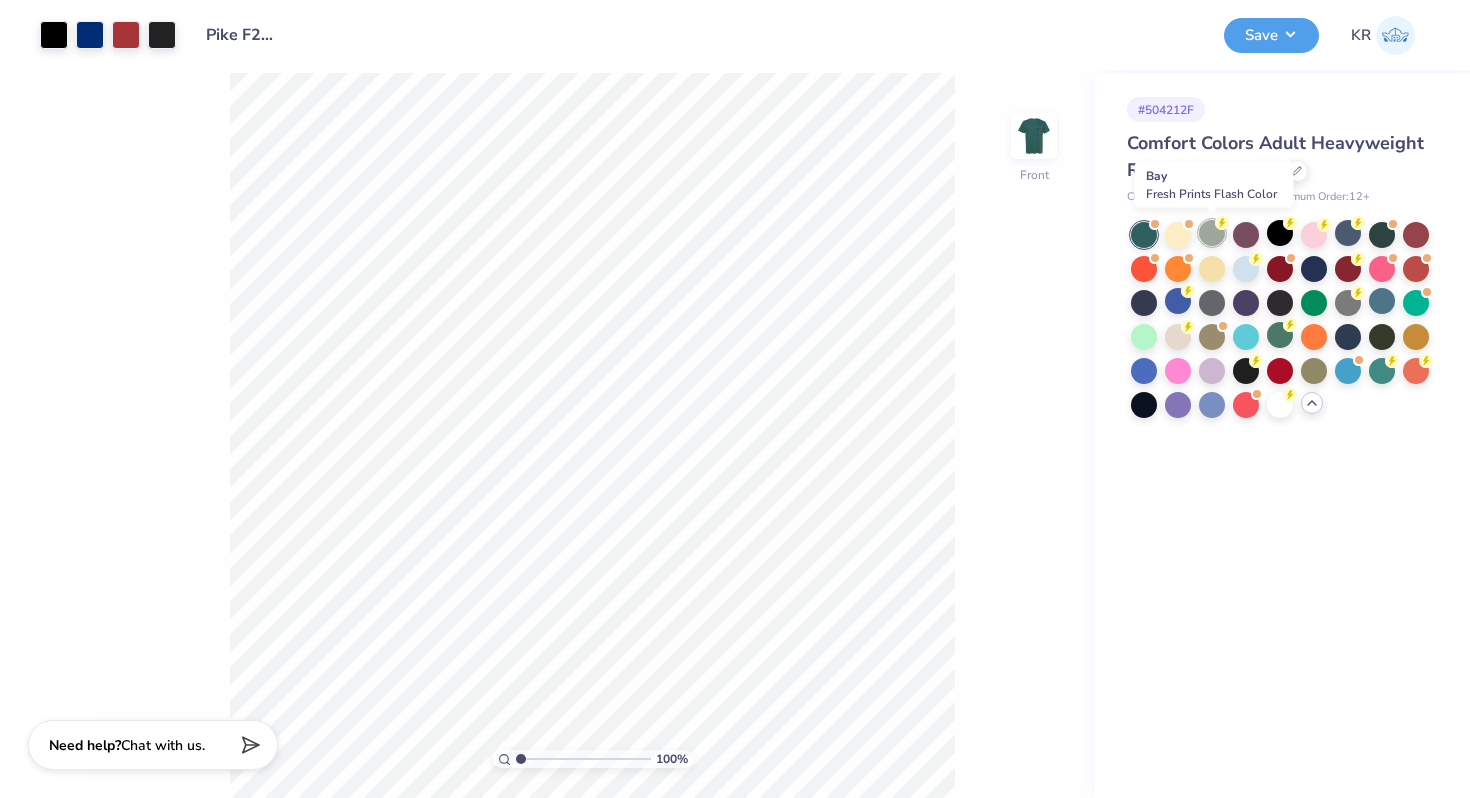 click at bounding box center (1212, 233) 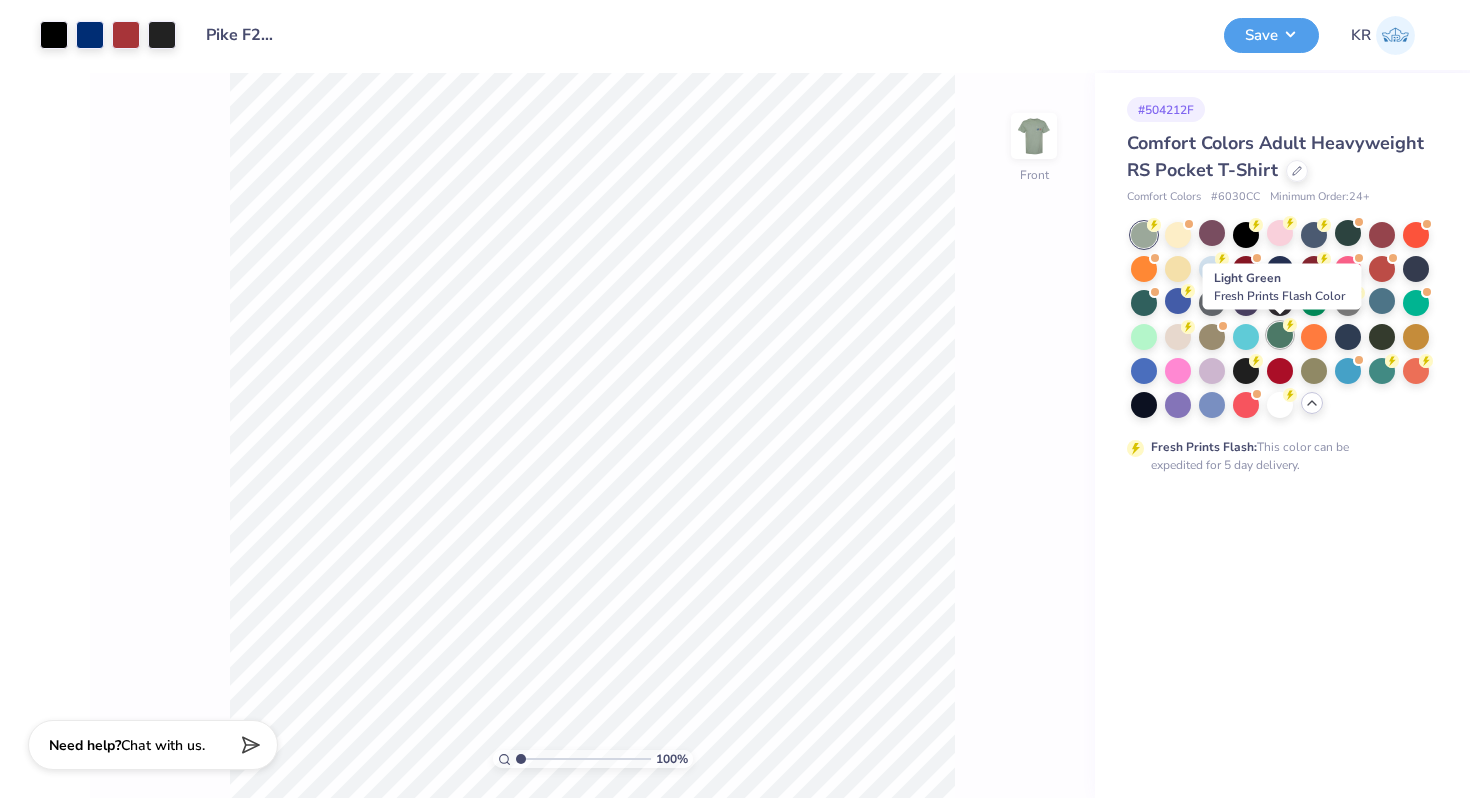 click at bounding box center (1280, 335) 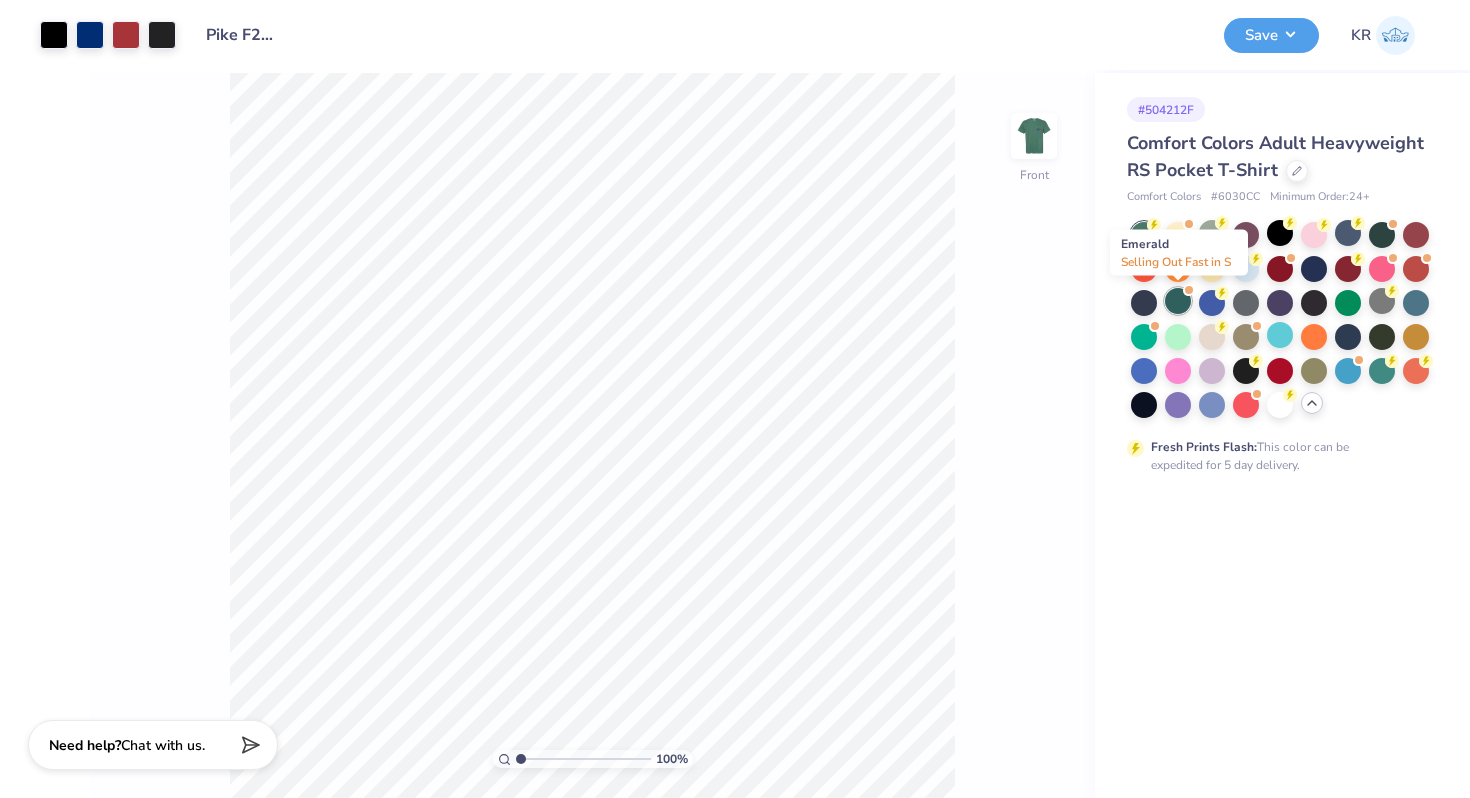 click at bounding box center [1178, 301] 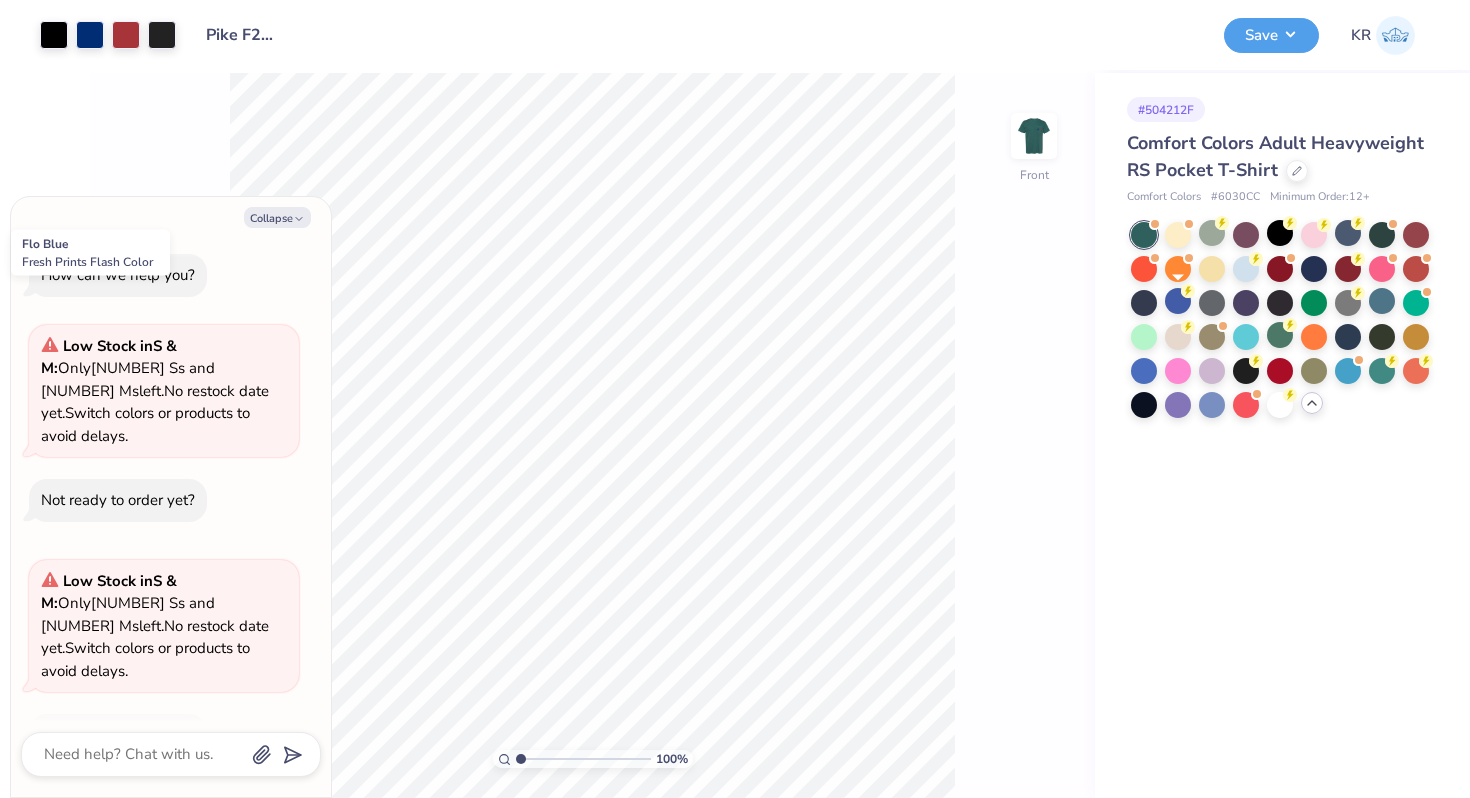 scroll, scrollTop: 395, scrollLeft: 0, axis: vertical 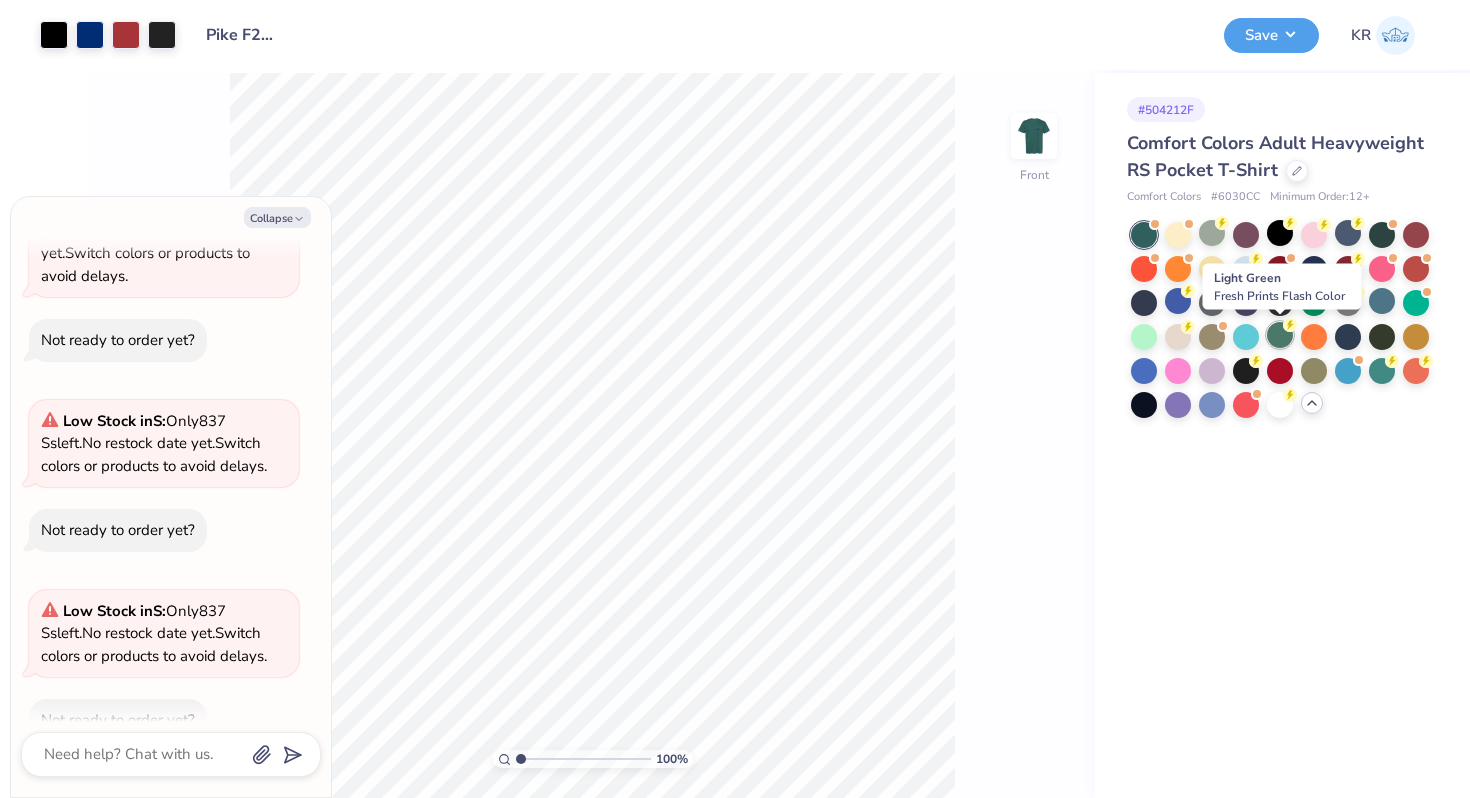 click at bounding box center (1280, 335) 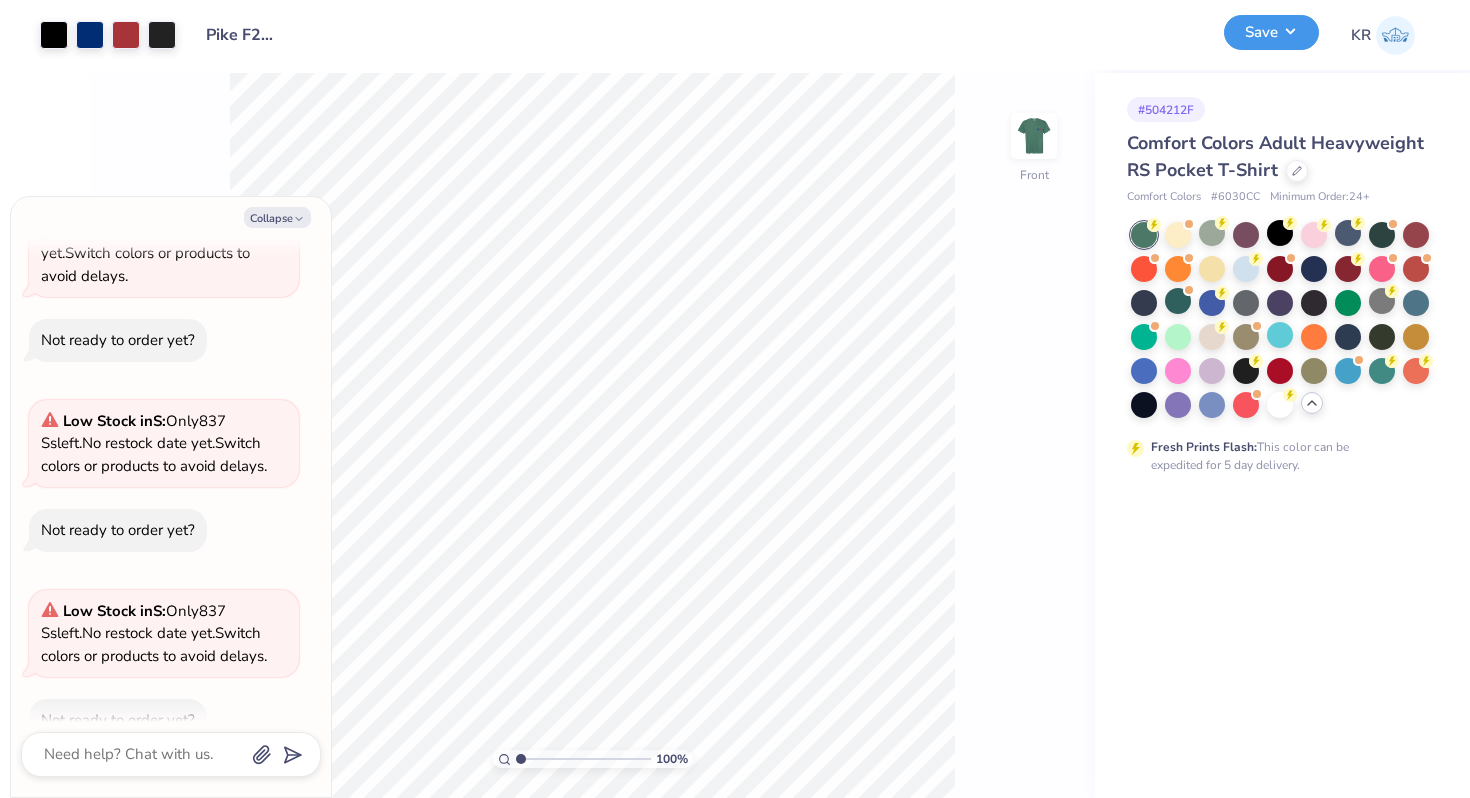 click on "Save" at bounding box center [1271, 32] 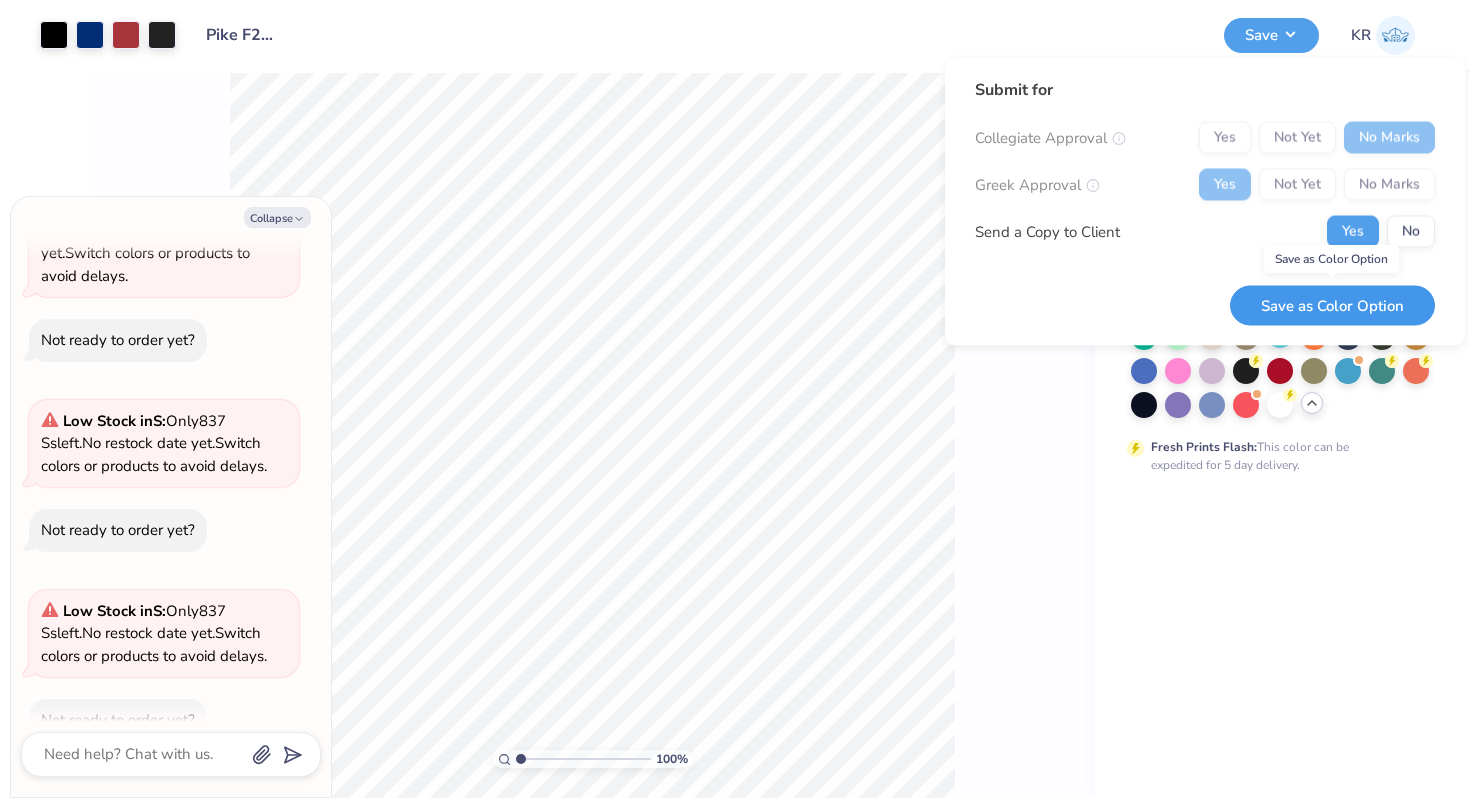 click on "Save as Color Option" at bounding box center [1332, 305] 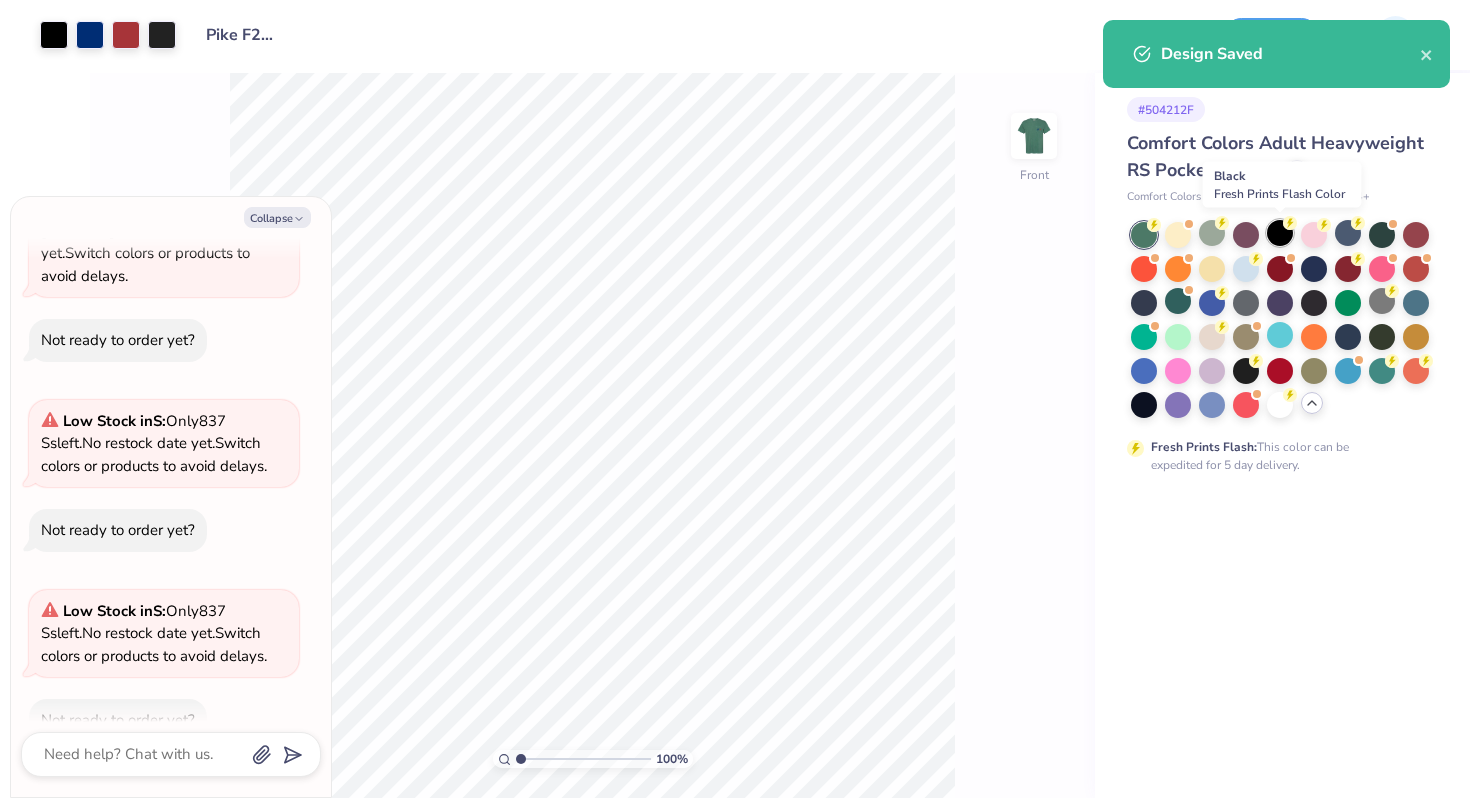 click at bounding box center (1280, 233) 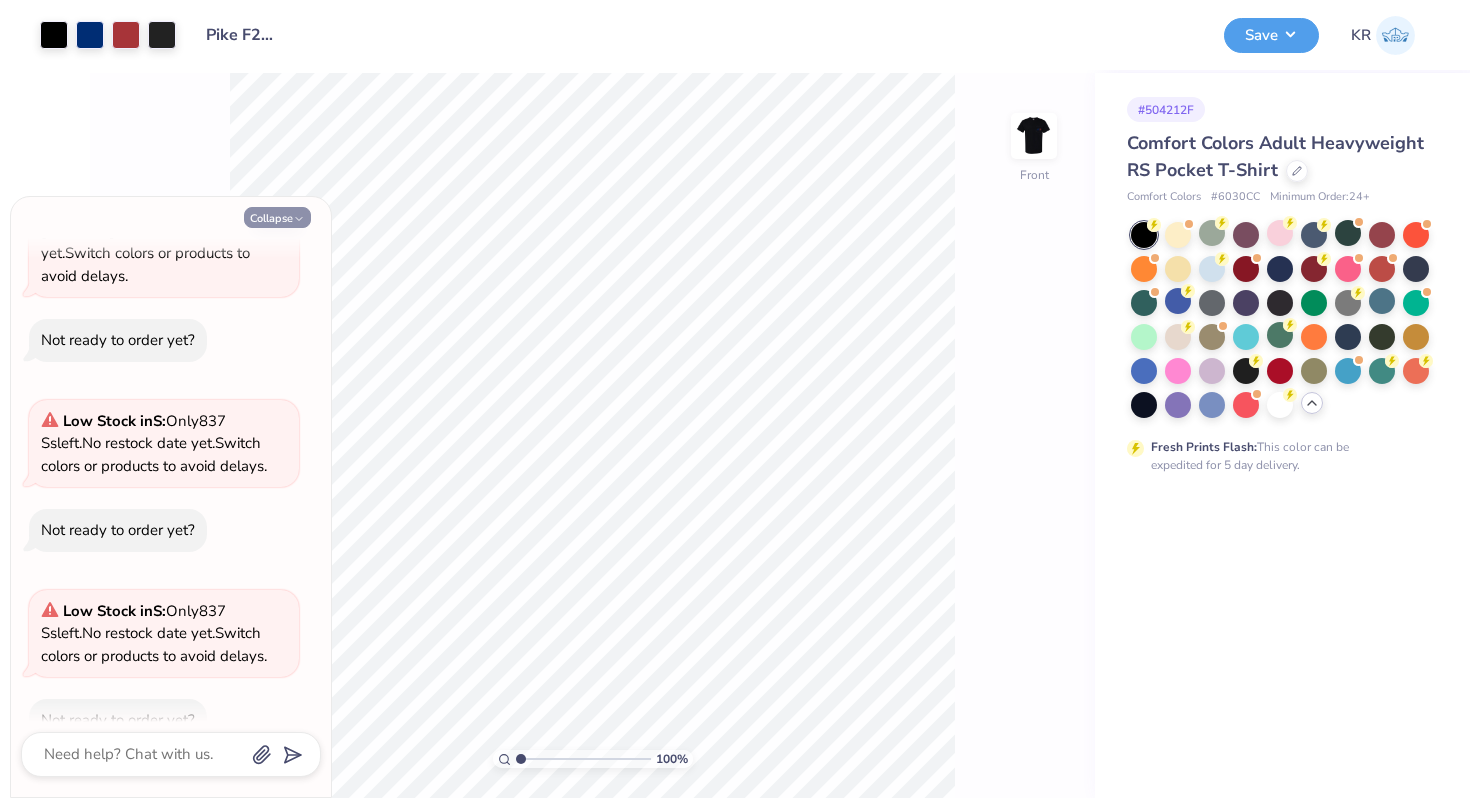 click on "Collapse" at bounding box center (277, 217) 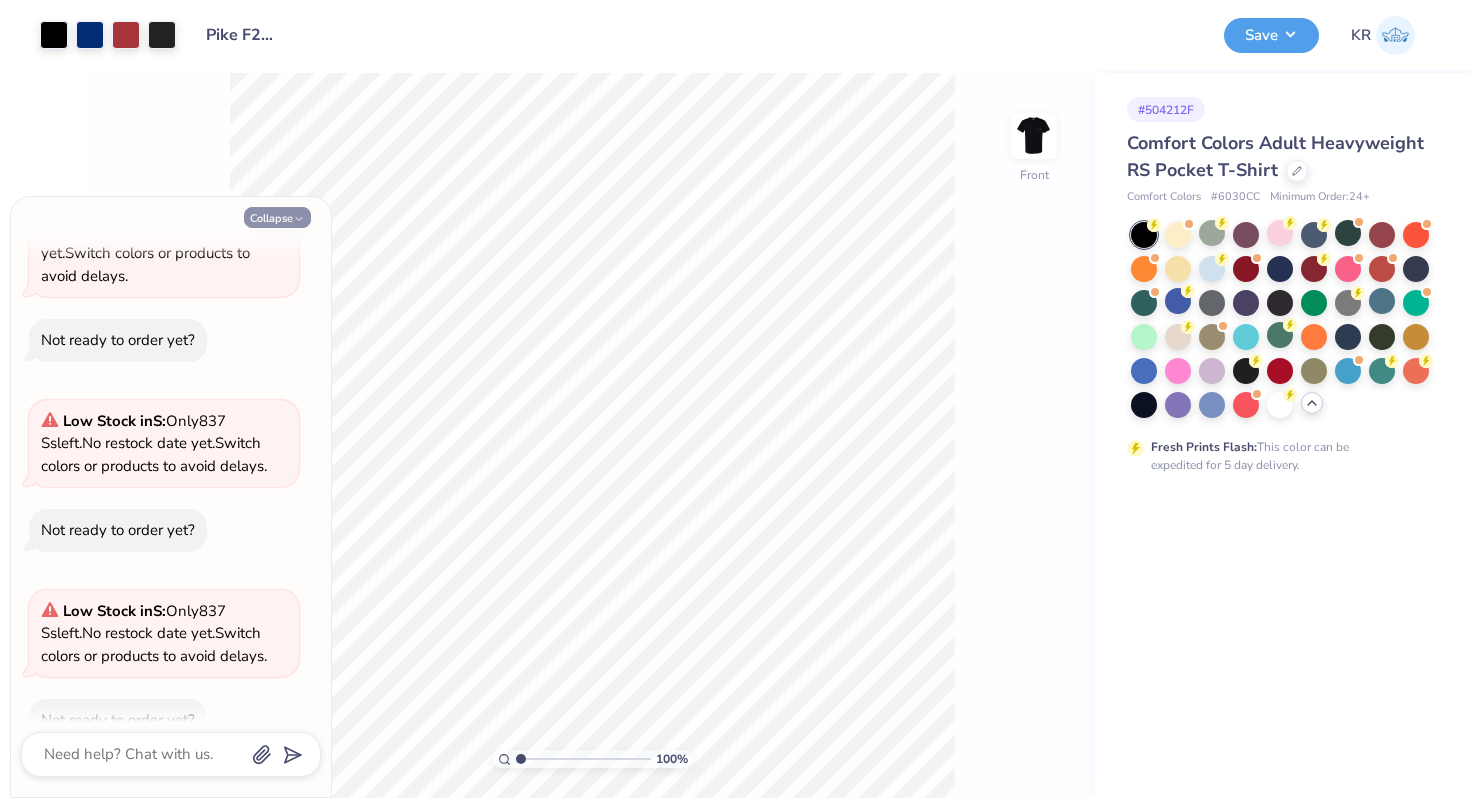 type on "x" 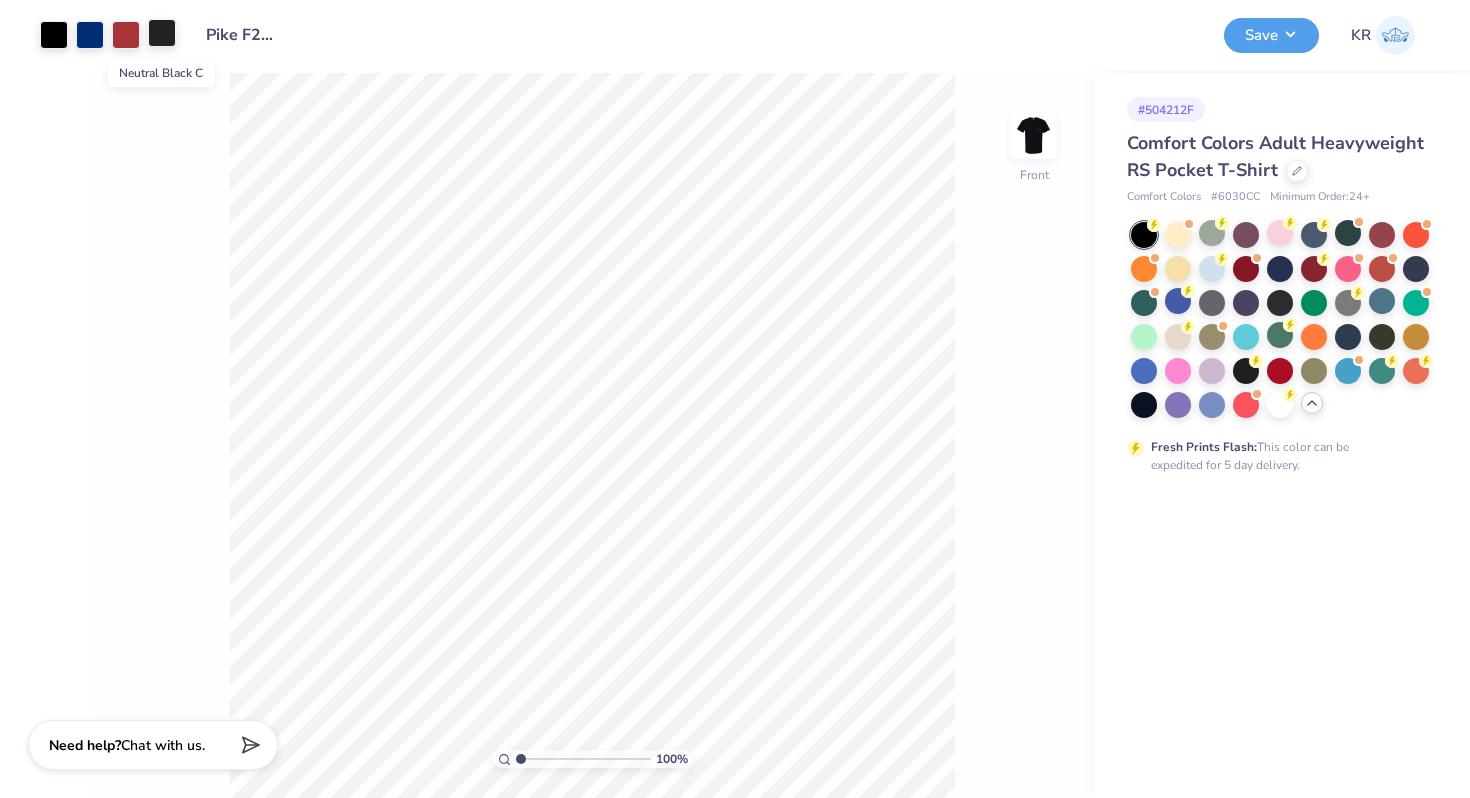 click at bounding box center (162, 33) 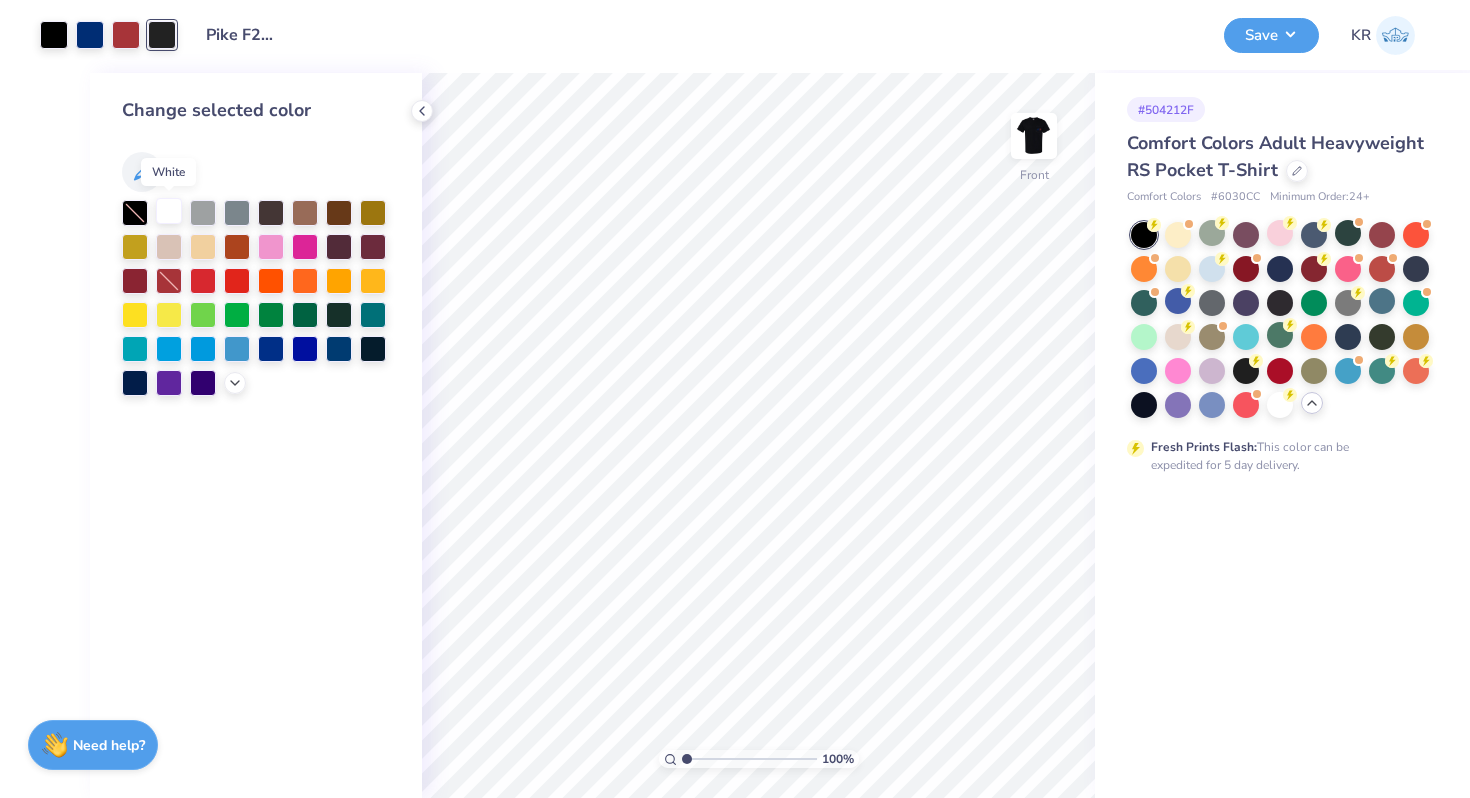 click at bounding box center [169, 211] 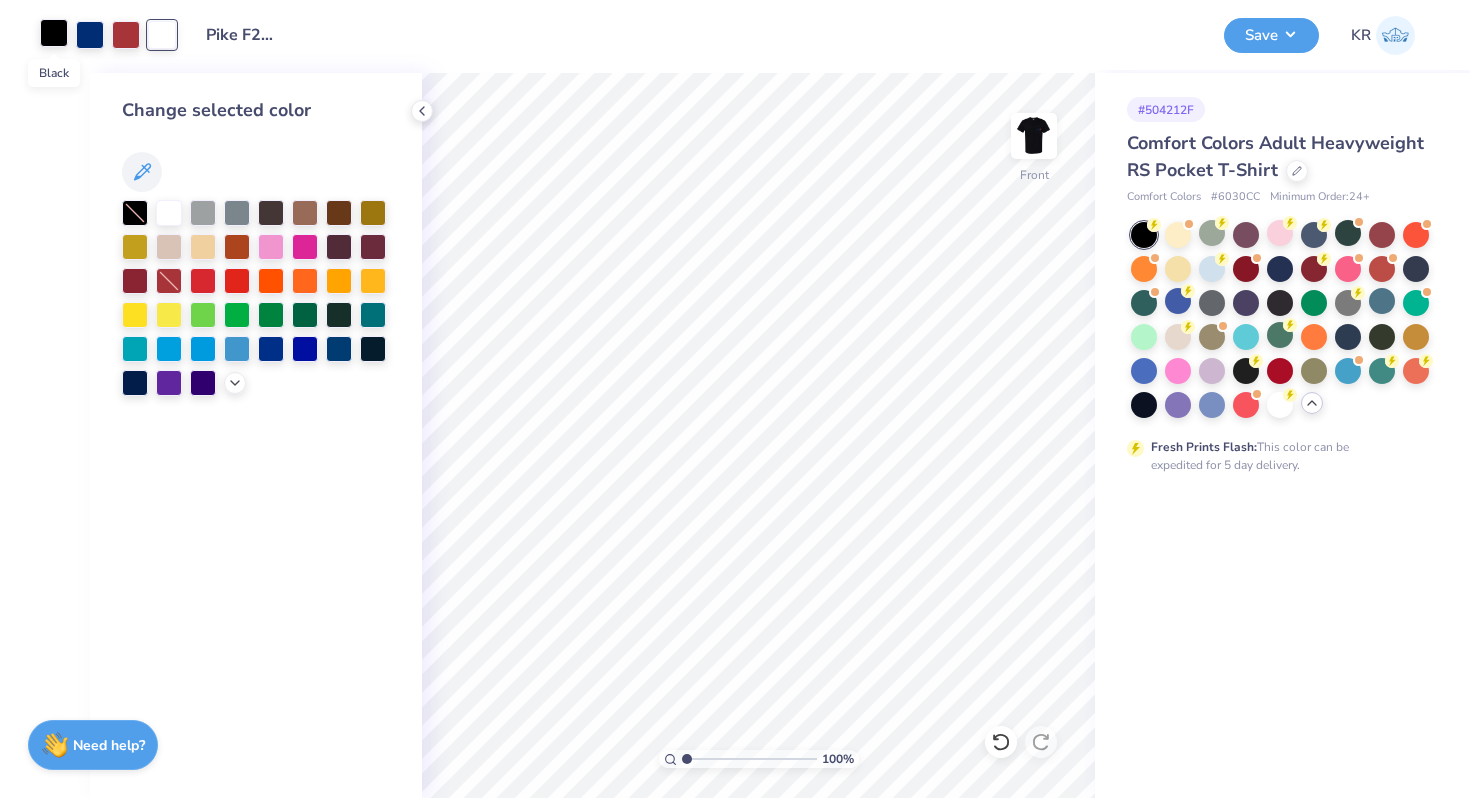 click at bounding box center [54, 33] 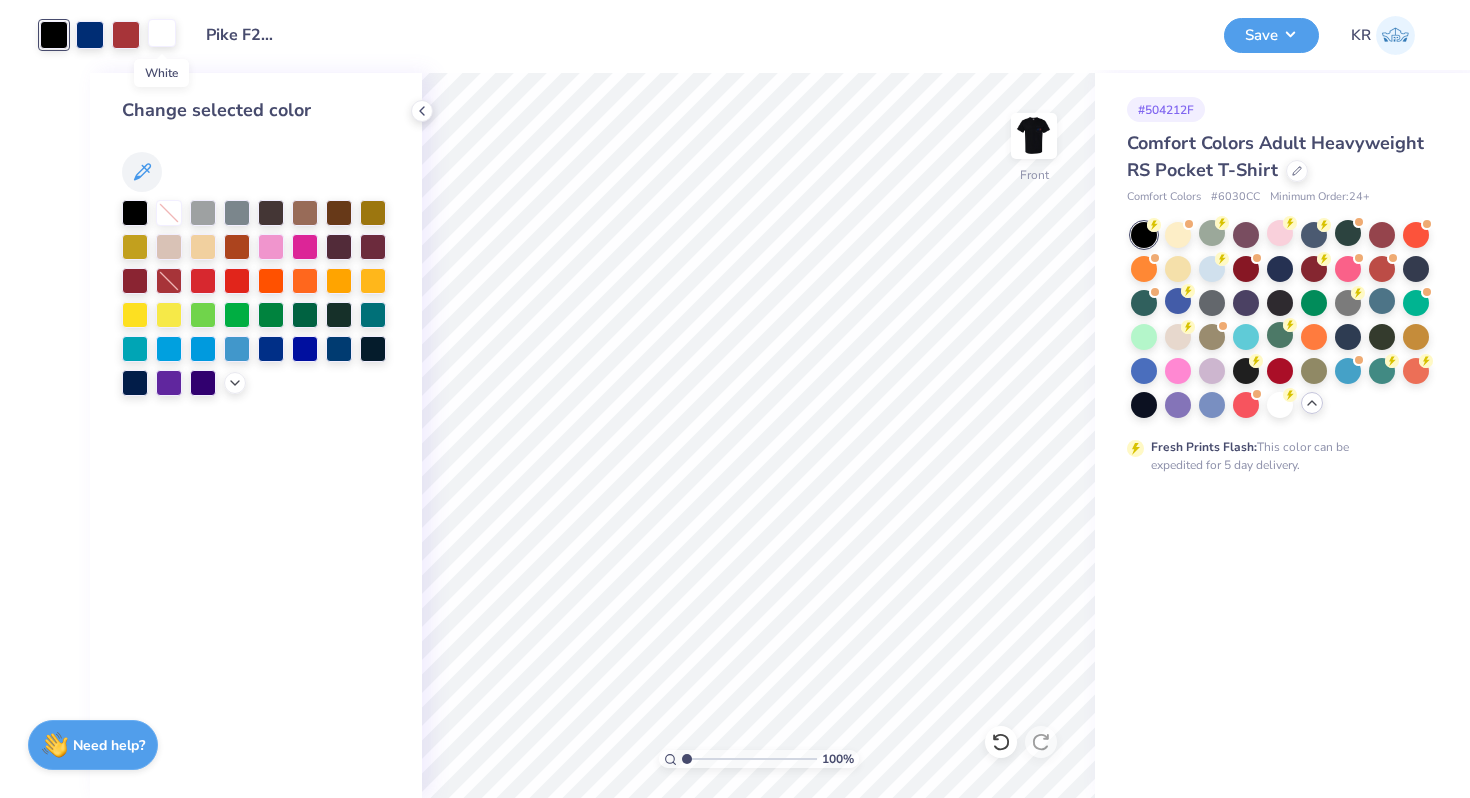 click at bounding box center [162, 33] 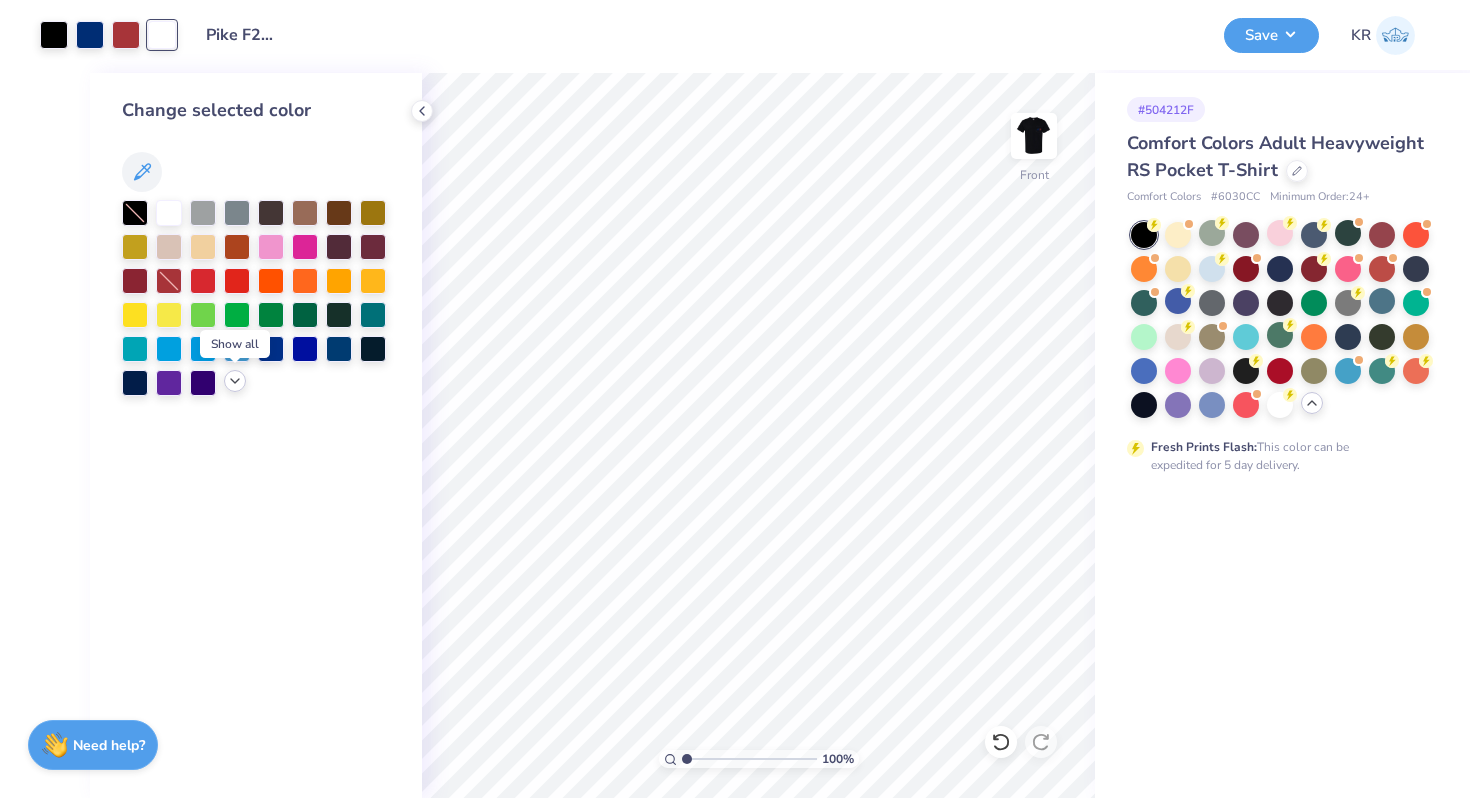 click 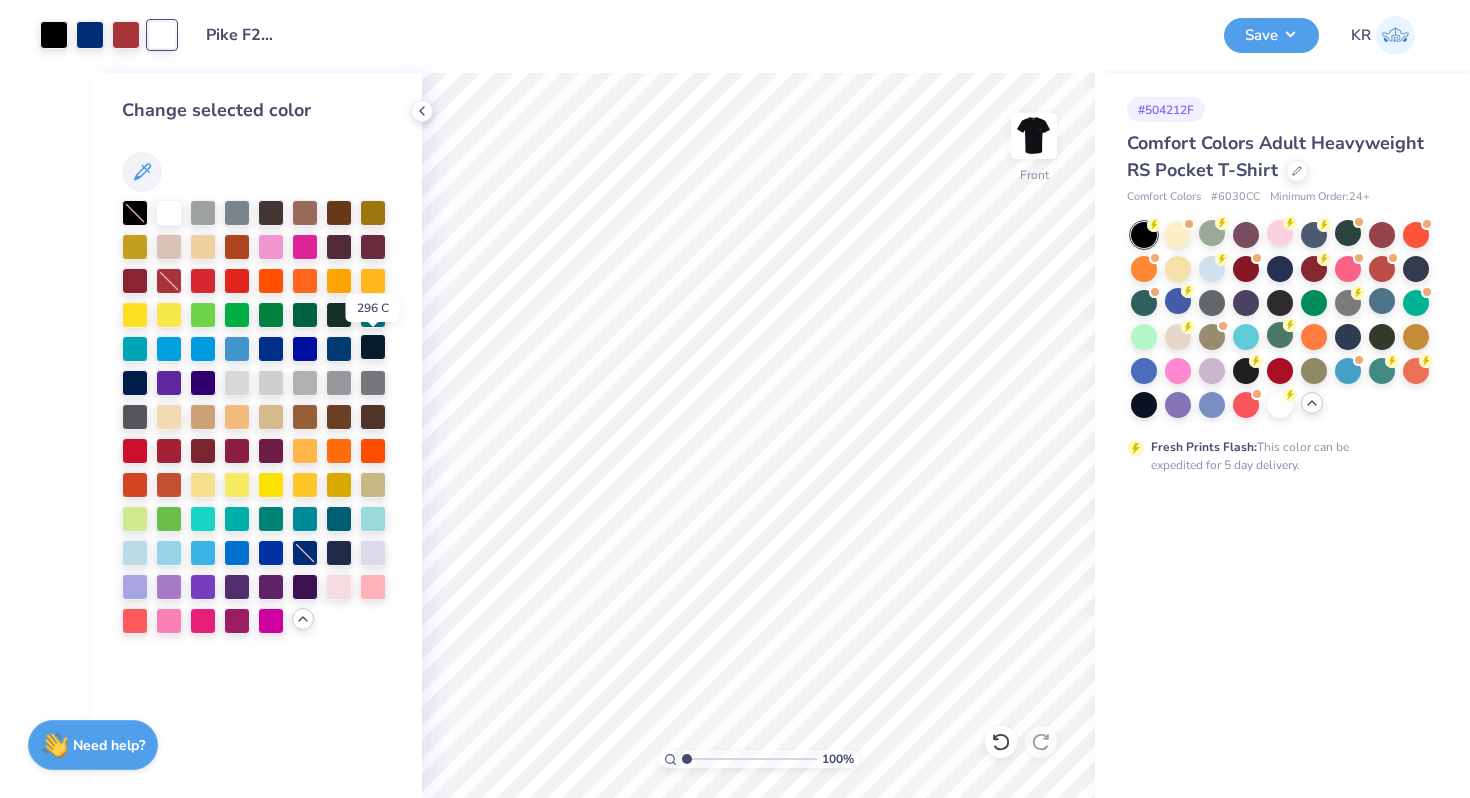 click at bounding box center (373, 347) 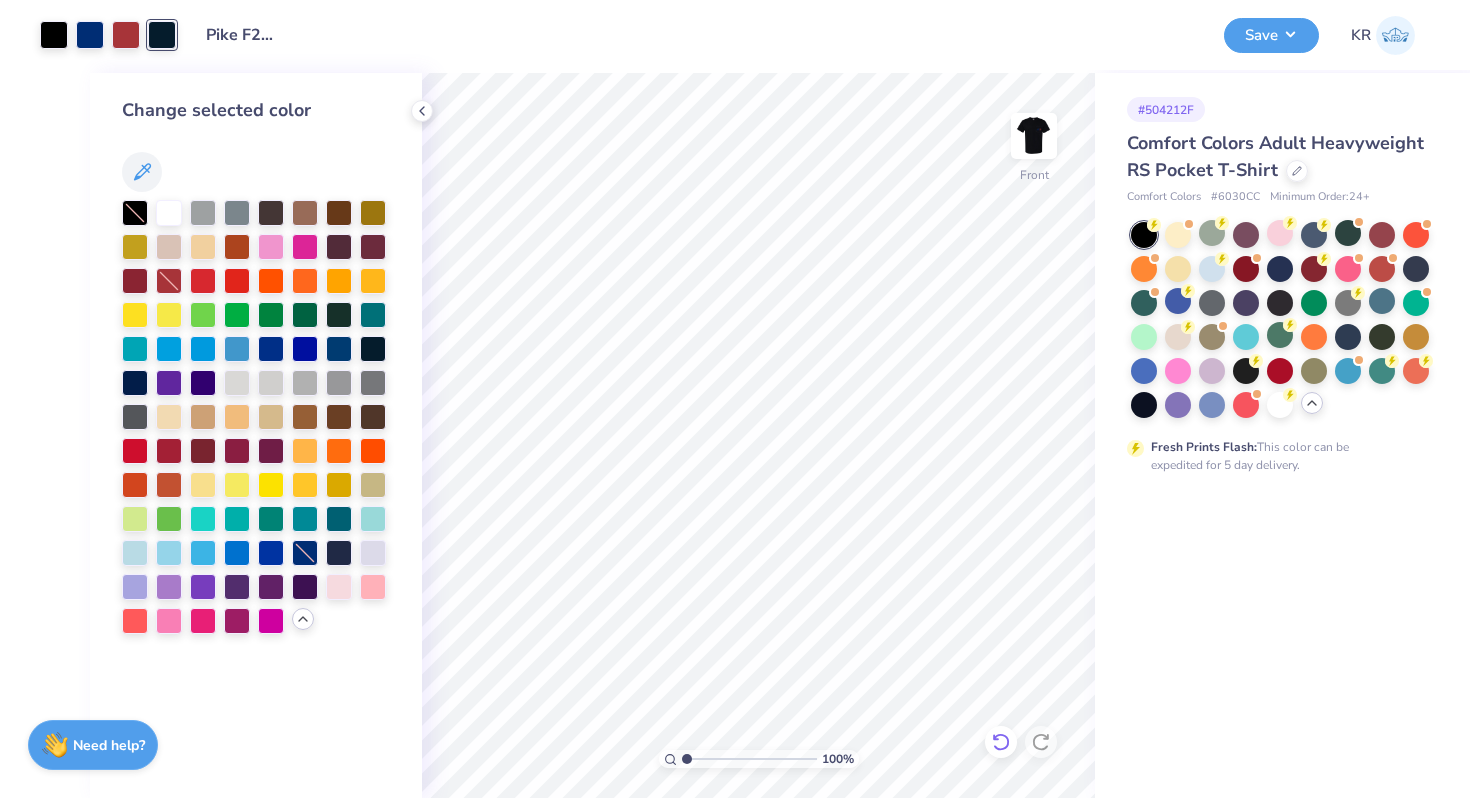 click at bounding box center (1001, 742) 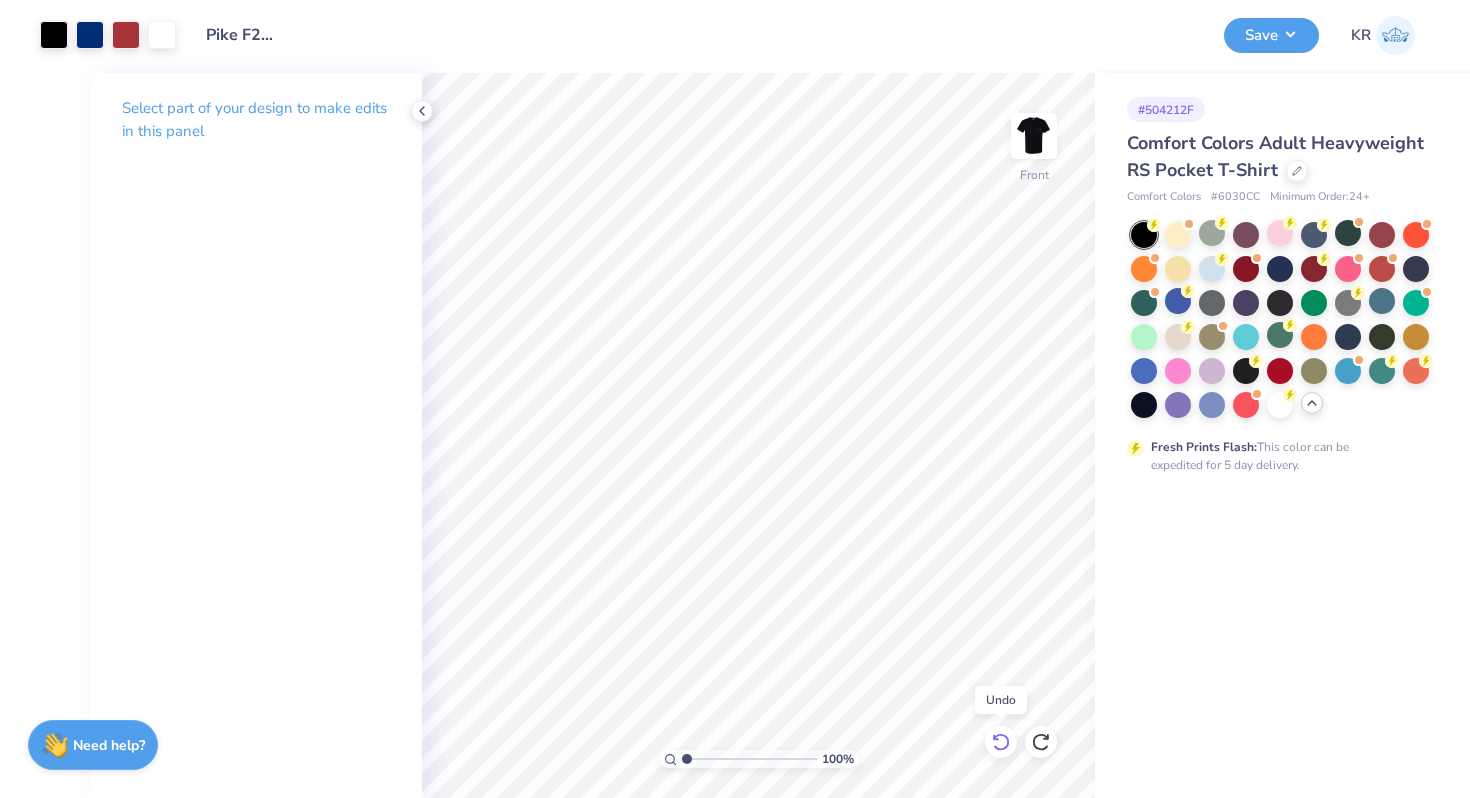 click 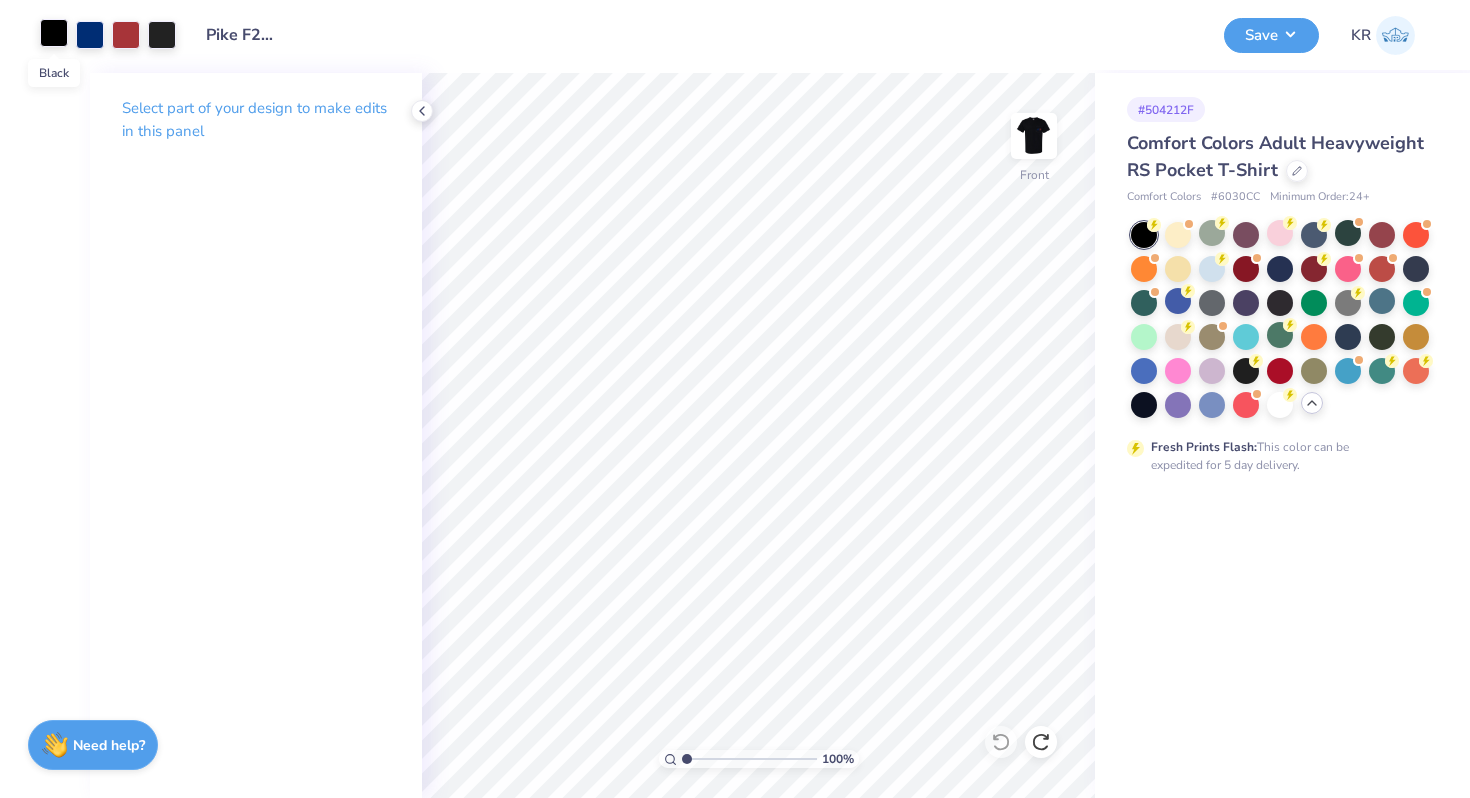 click at bounding box center [54, 33] 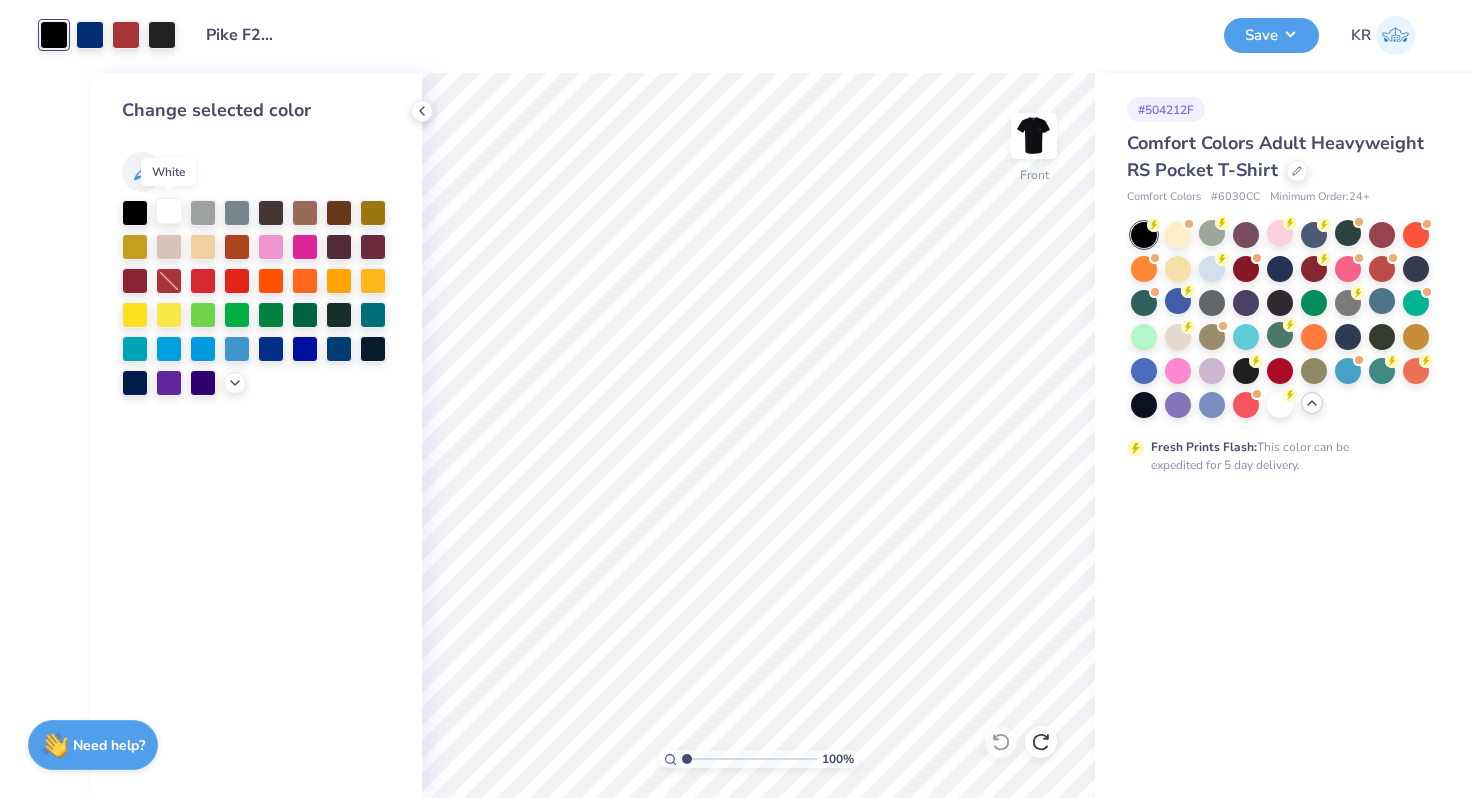 click at bounding box center (169, 211) 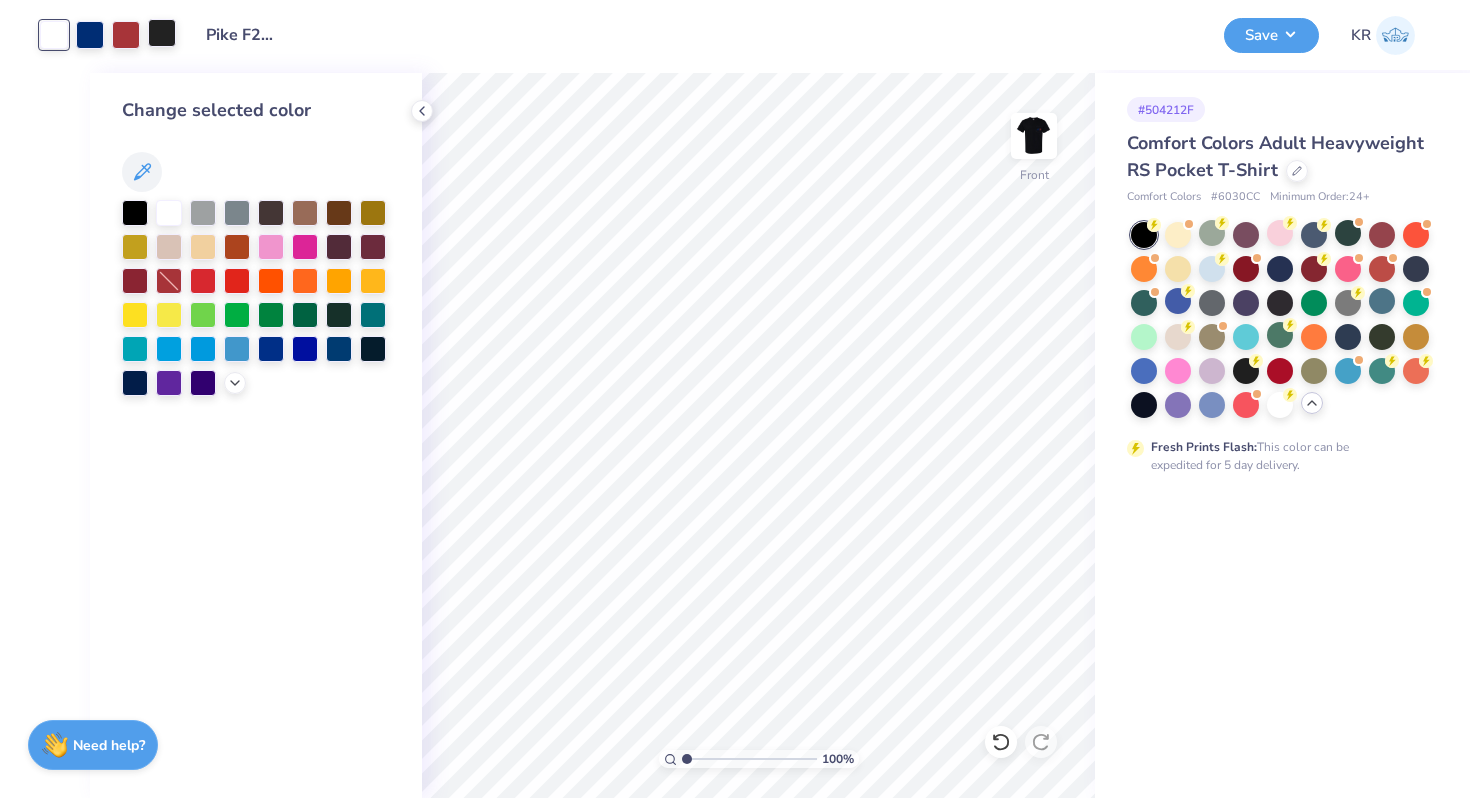 click at bounding box center (162, 33) 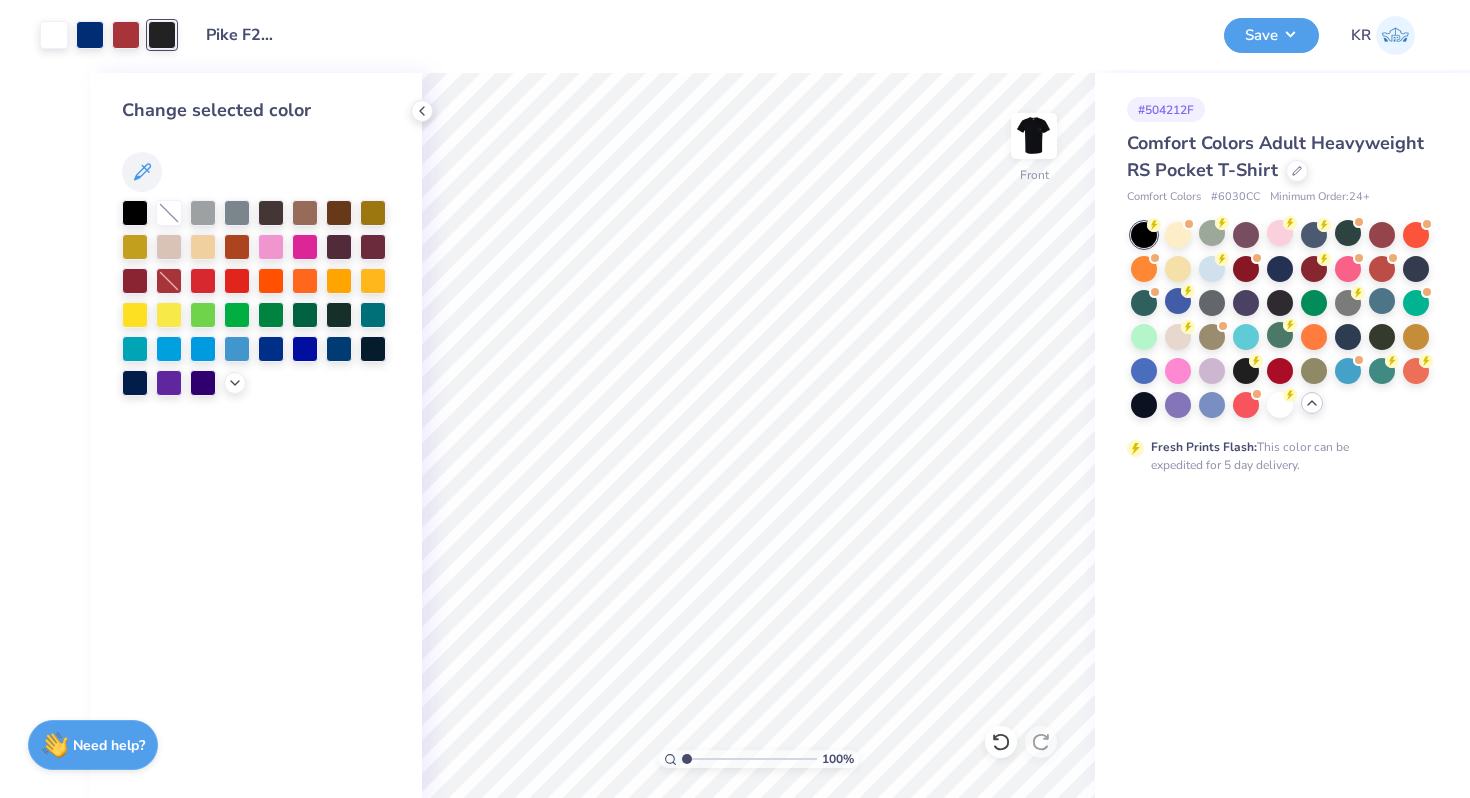 click at bounding box center (169, 213) 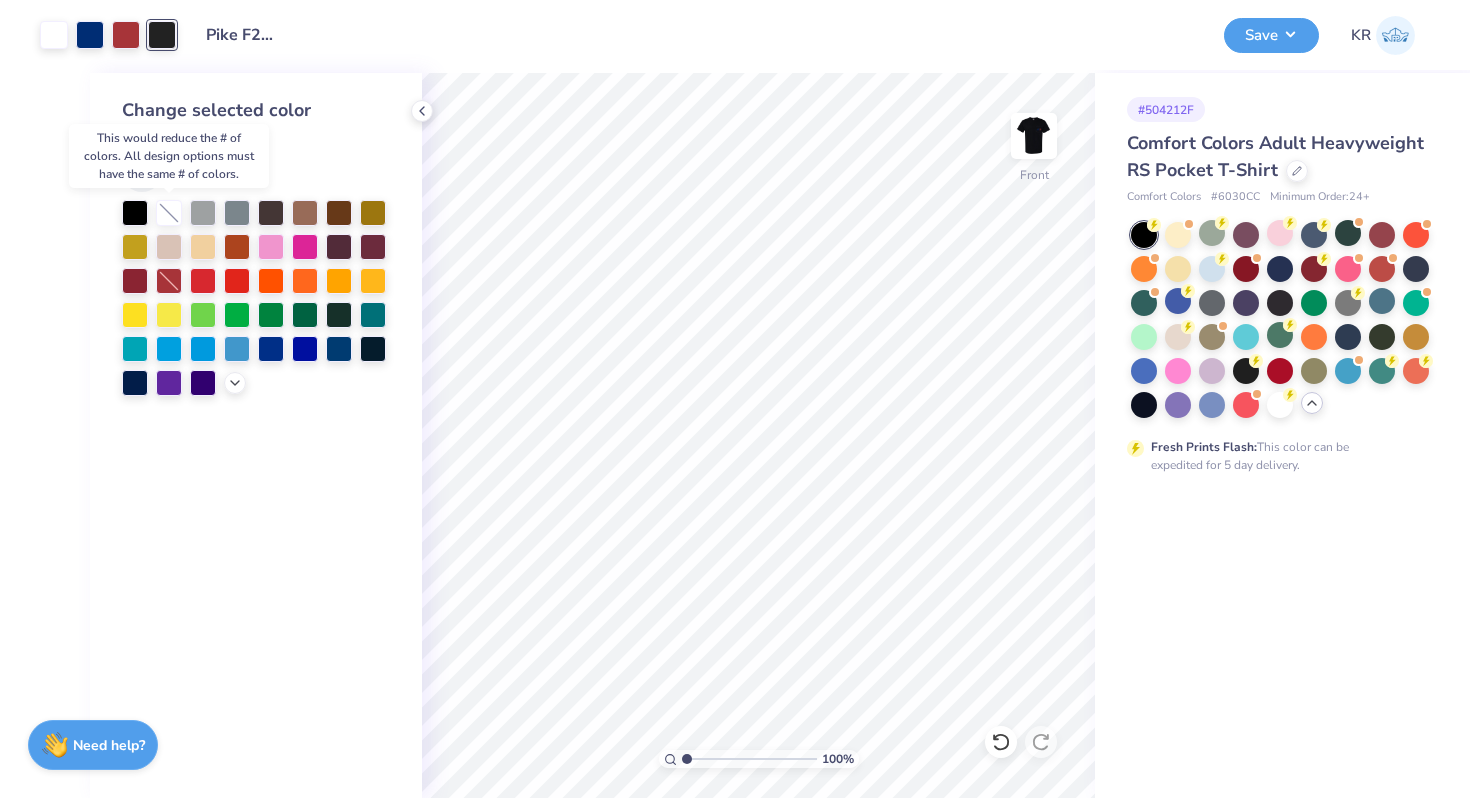 click at bounding box center [169, 213] 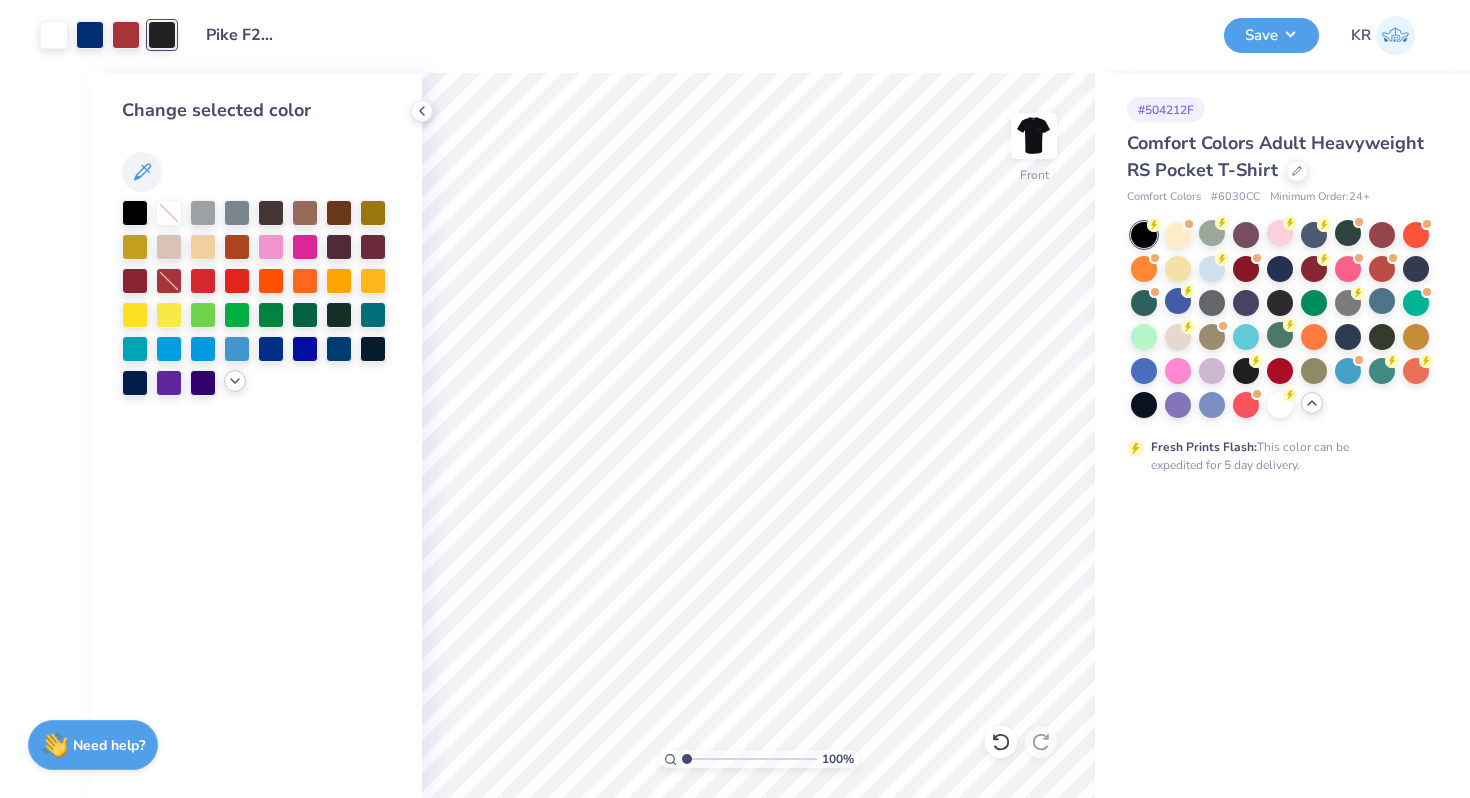 click 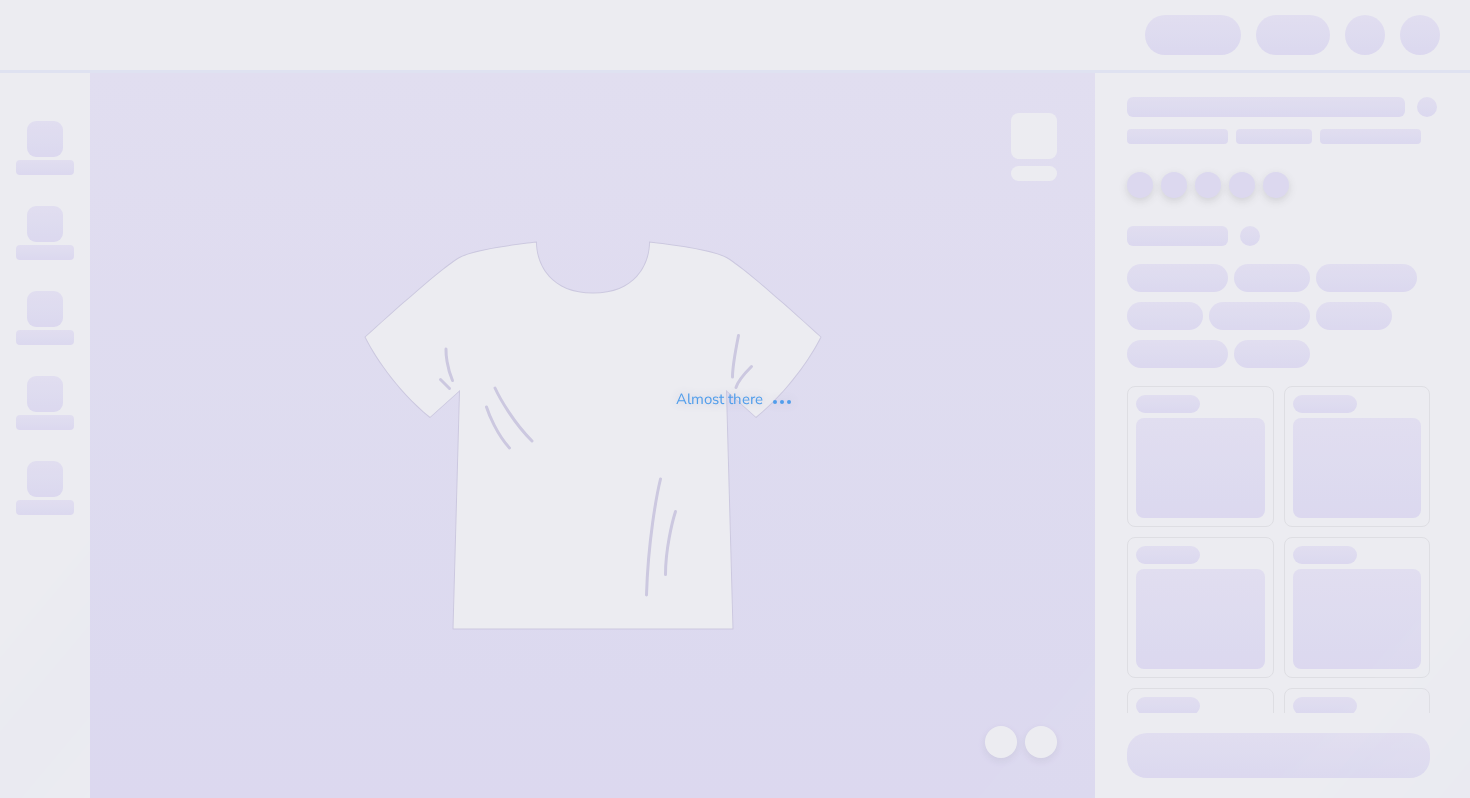 scroll, scrollTop: 0, scrollLeft: 0, axis: both 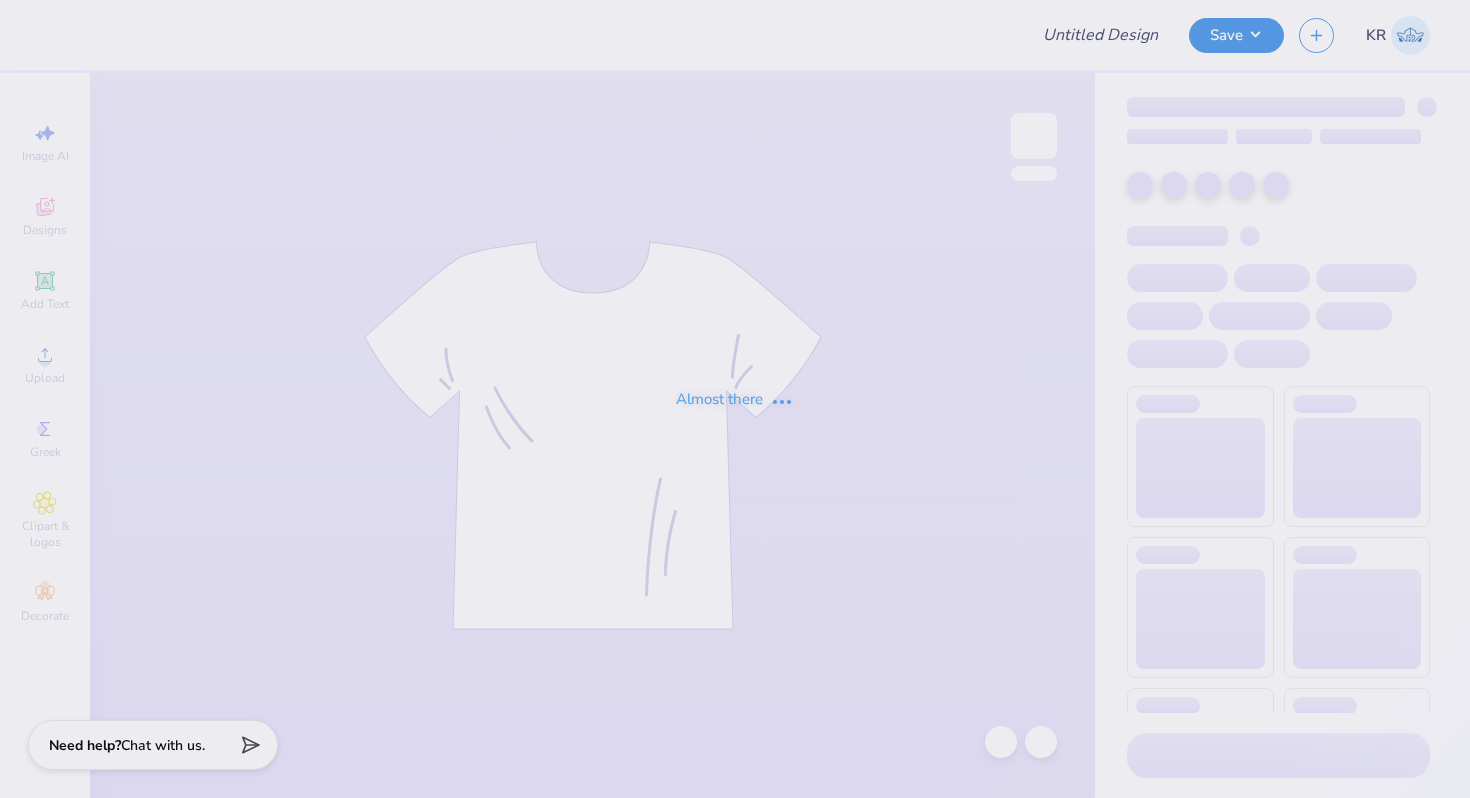 type on "Pike F25 Rush 2" 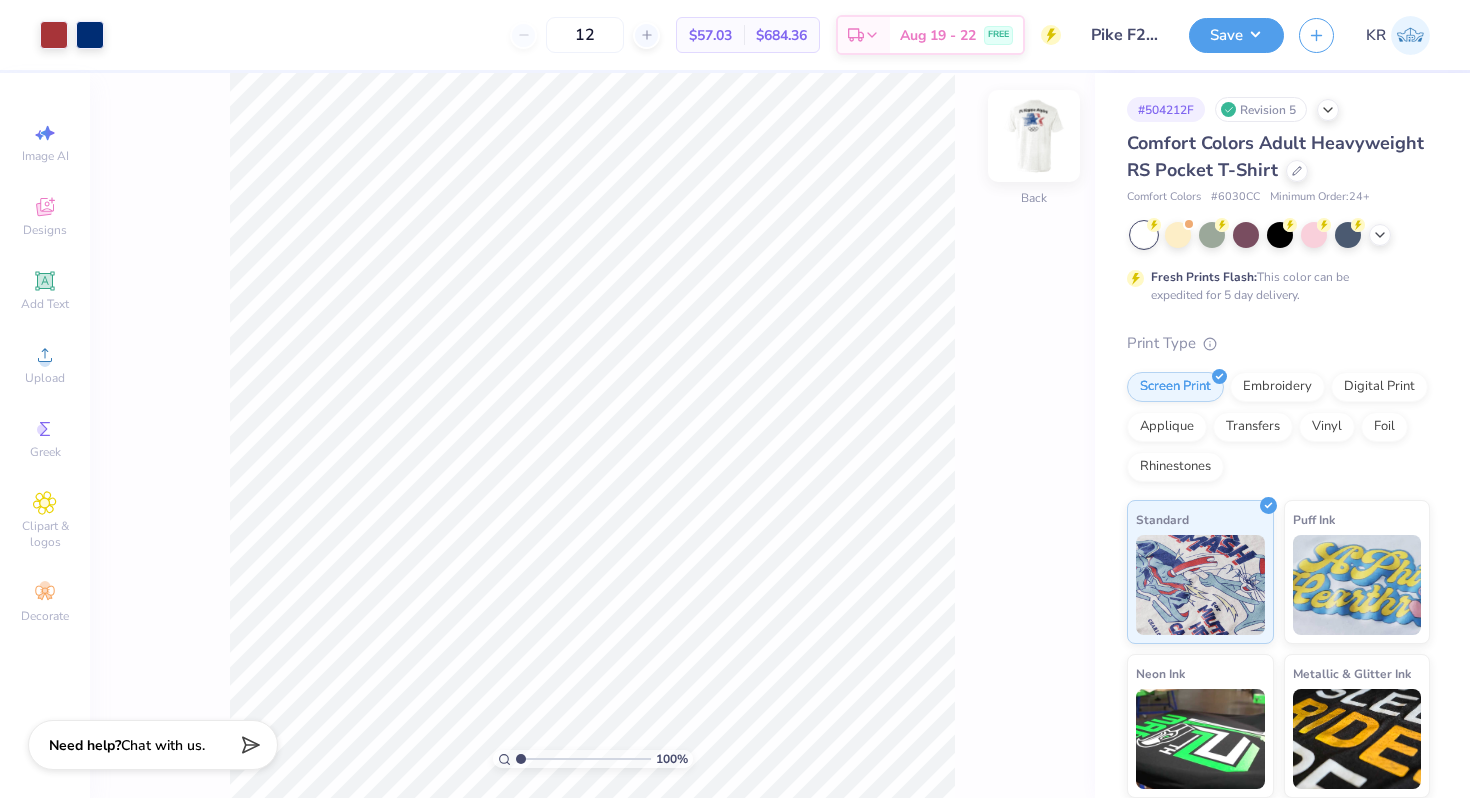 click at bounding box center (1034, 136) 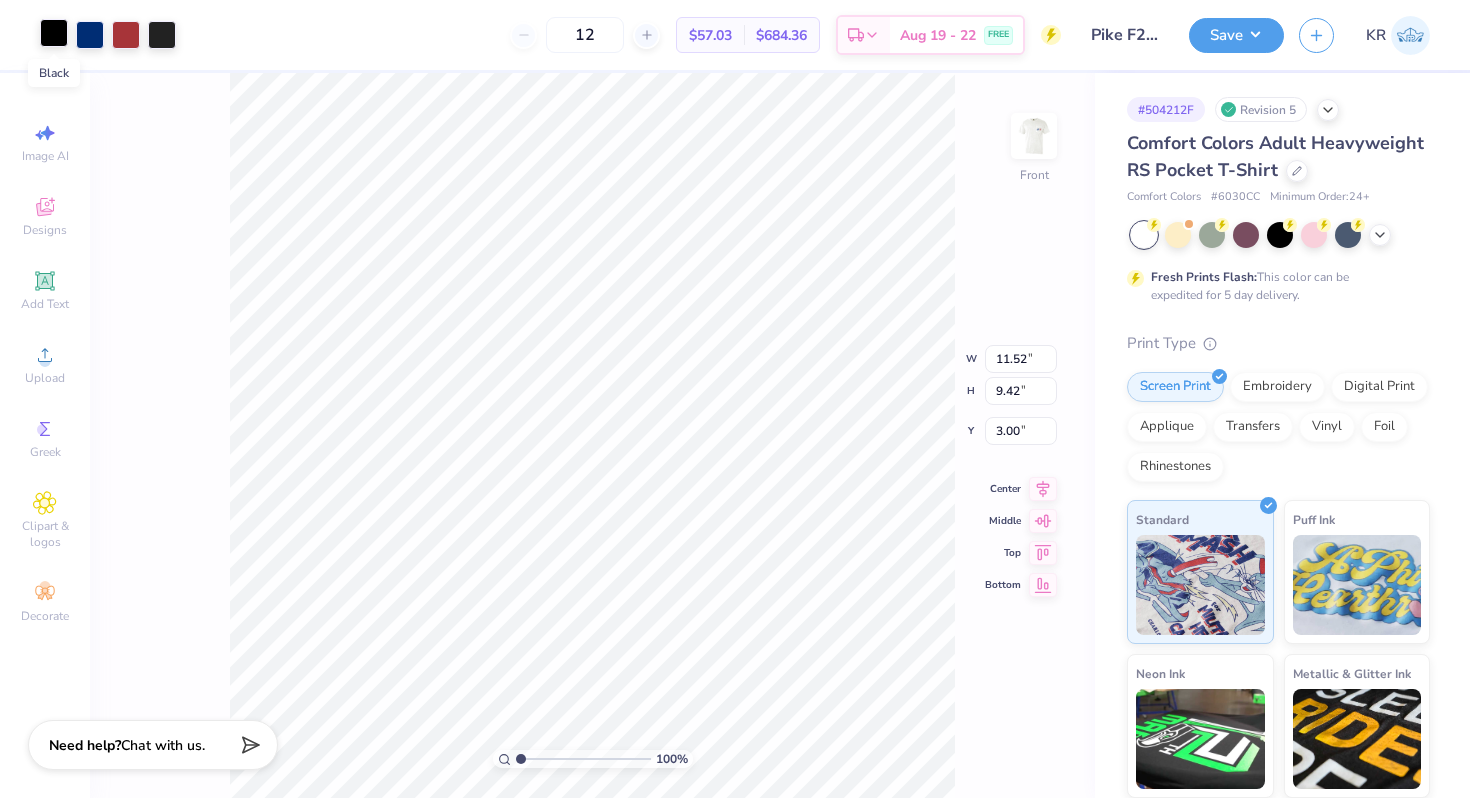 click at bounding box center [54, 33] 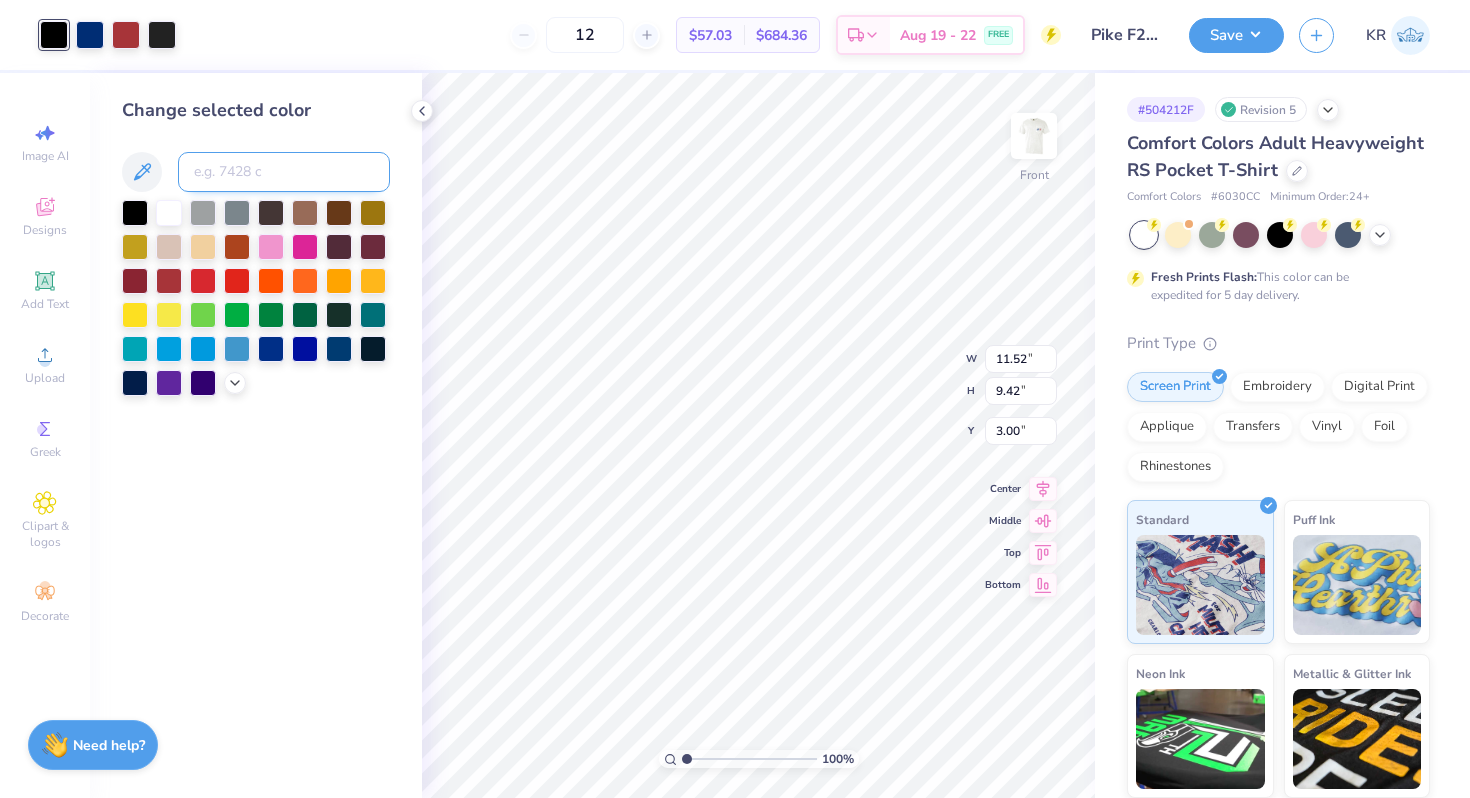 click at bounding box center [284, 172] 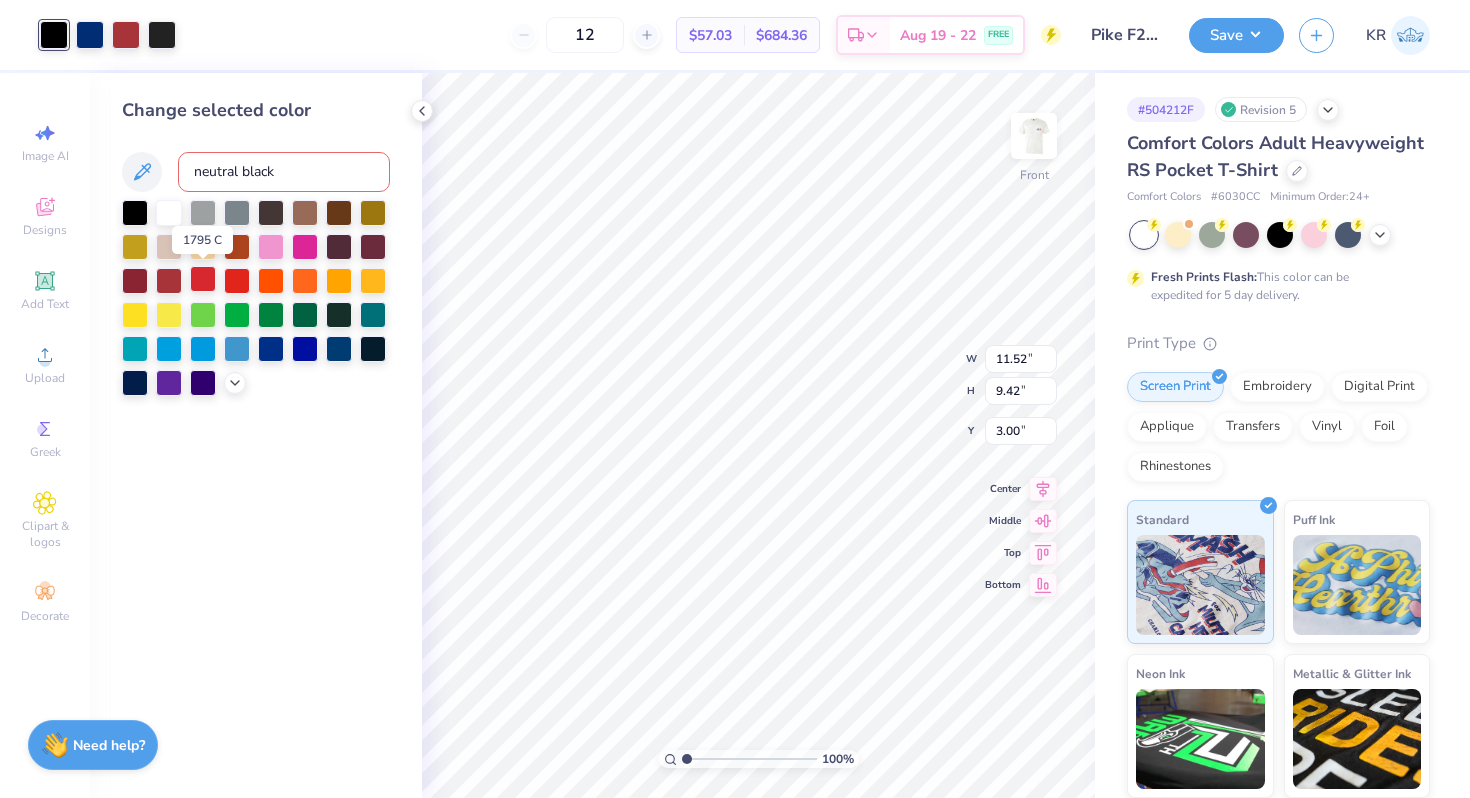 type on "neutral black" 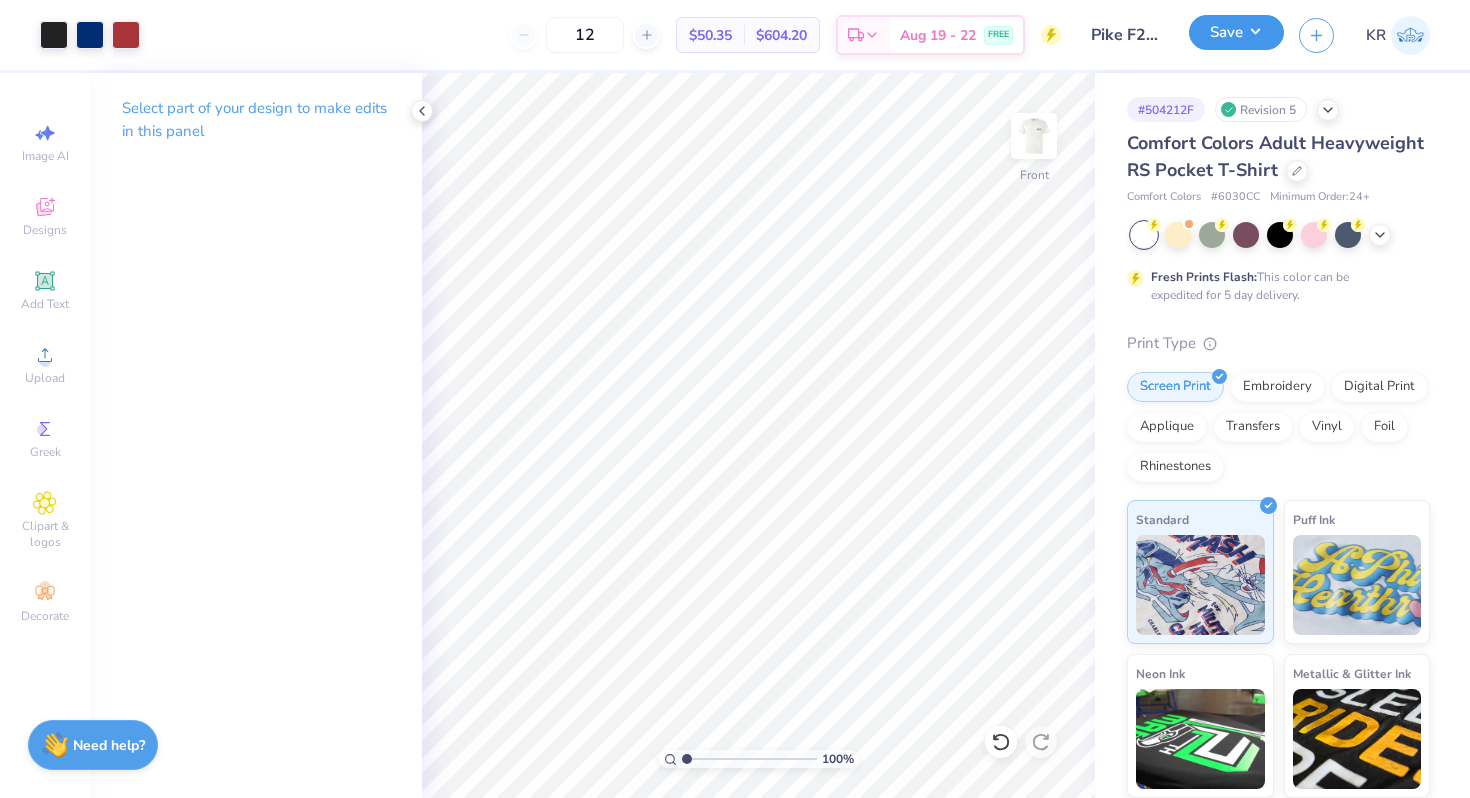 click on "Save" at bounding box center (1236, 32) 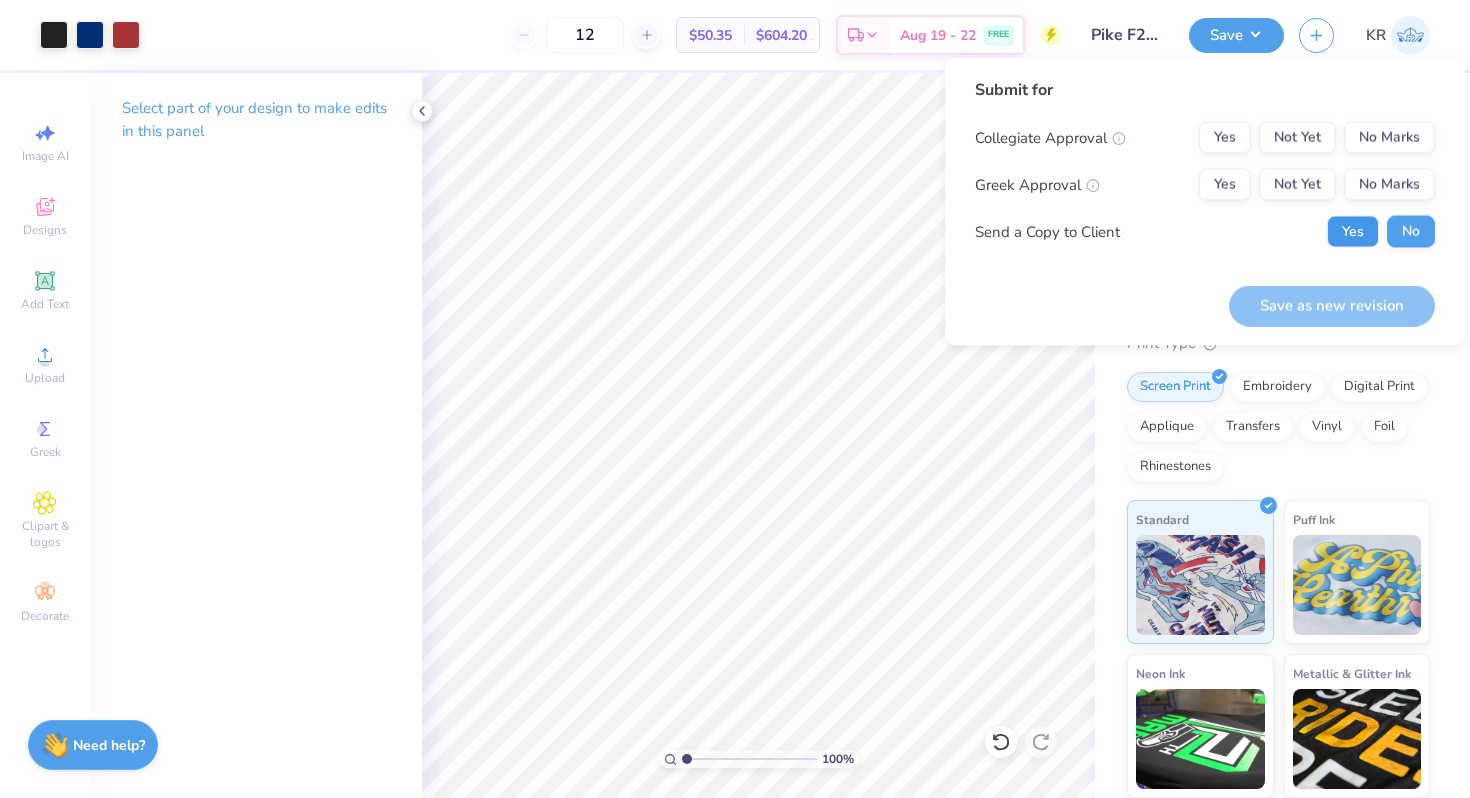 click on "Yes" at bounding box center [1353, 232] 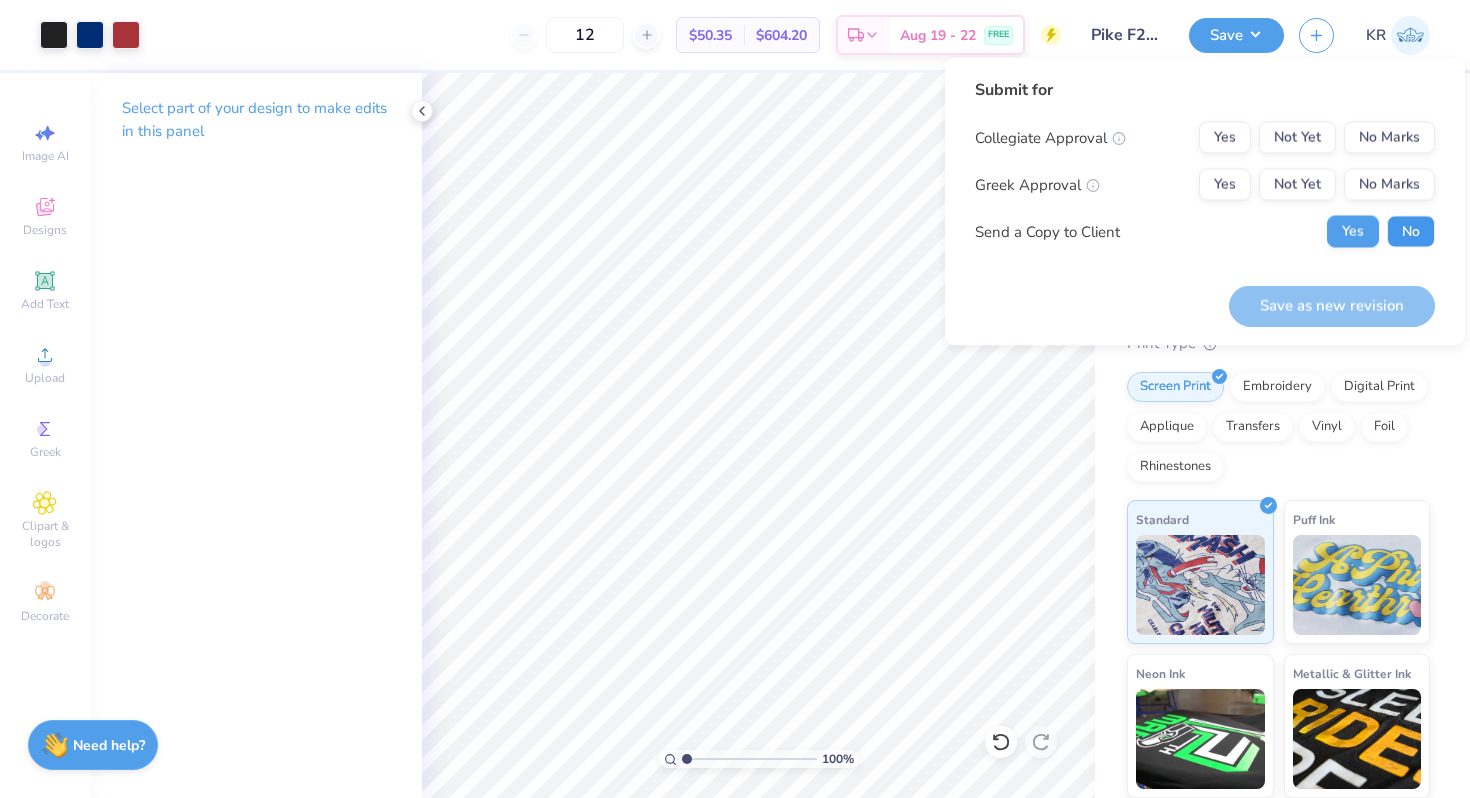 click on "No" at bounding box center (1411, 232) 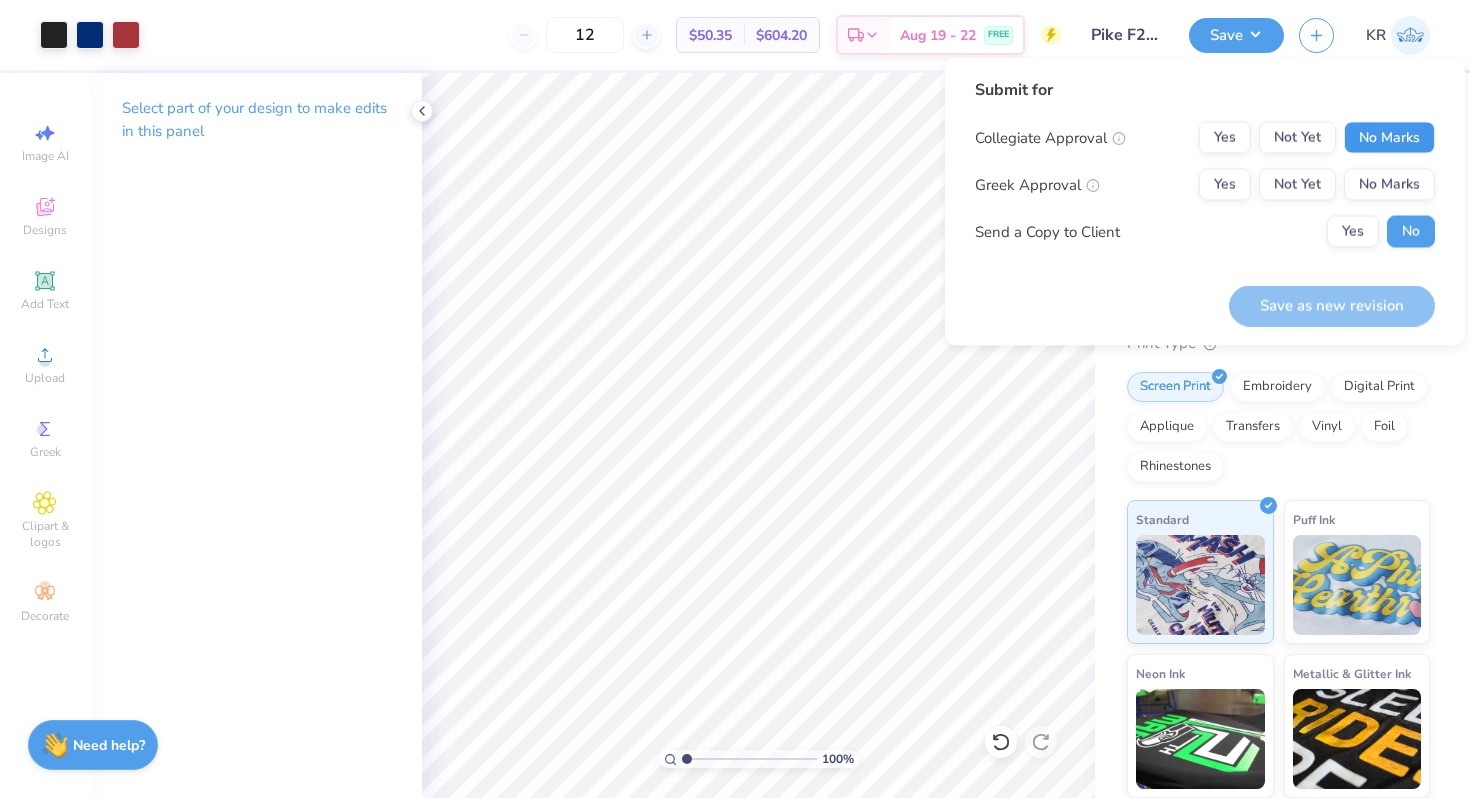 click on "No Marks" at bounding box center [1389, 138] 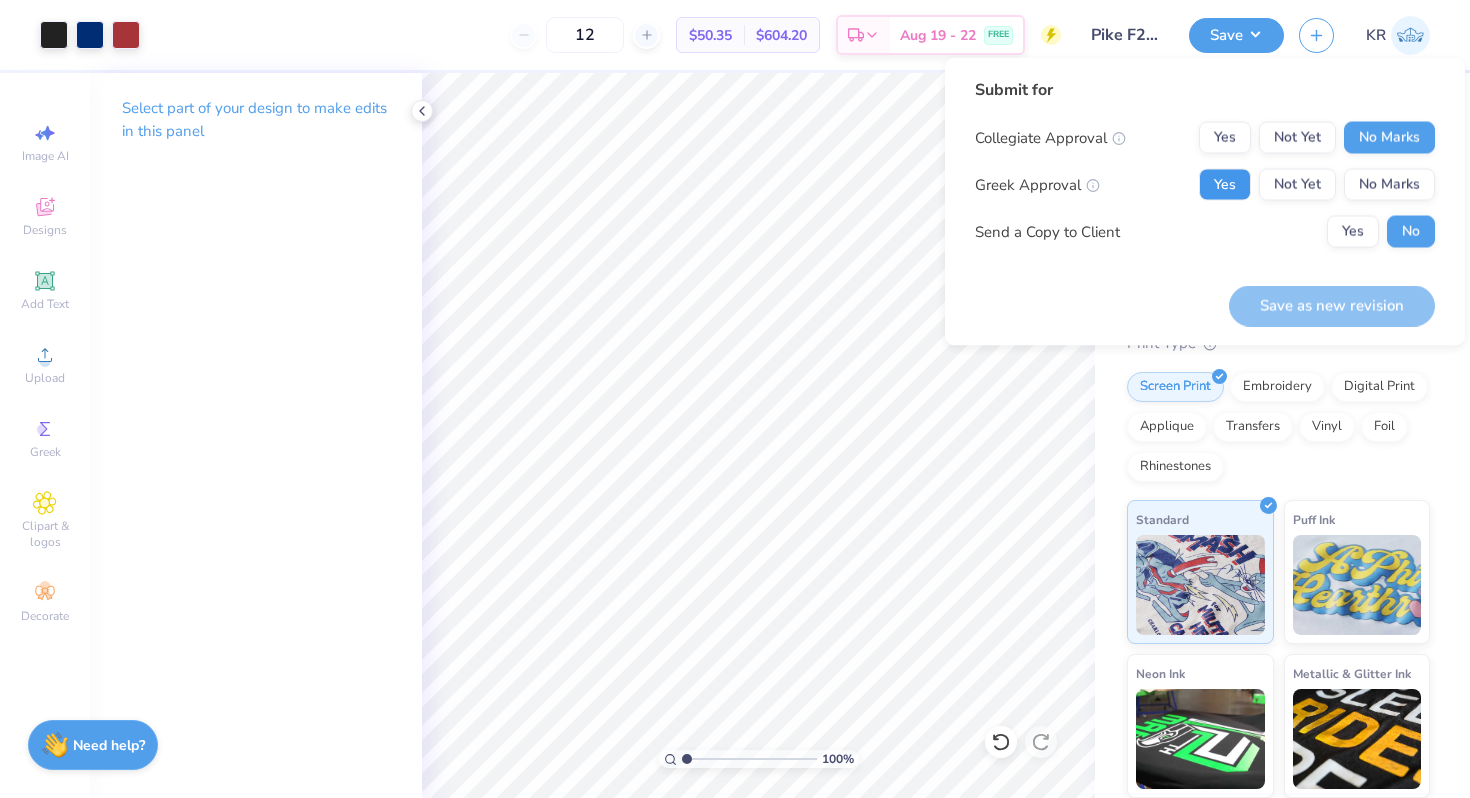 click on "Yes" at bounding box center [1225, 185] 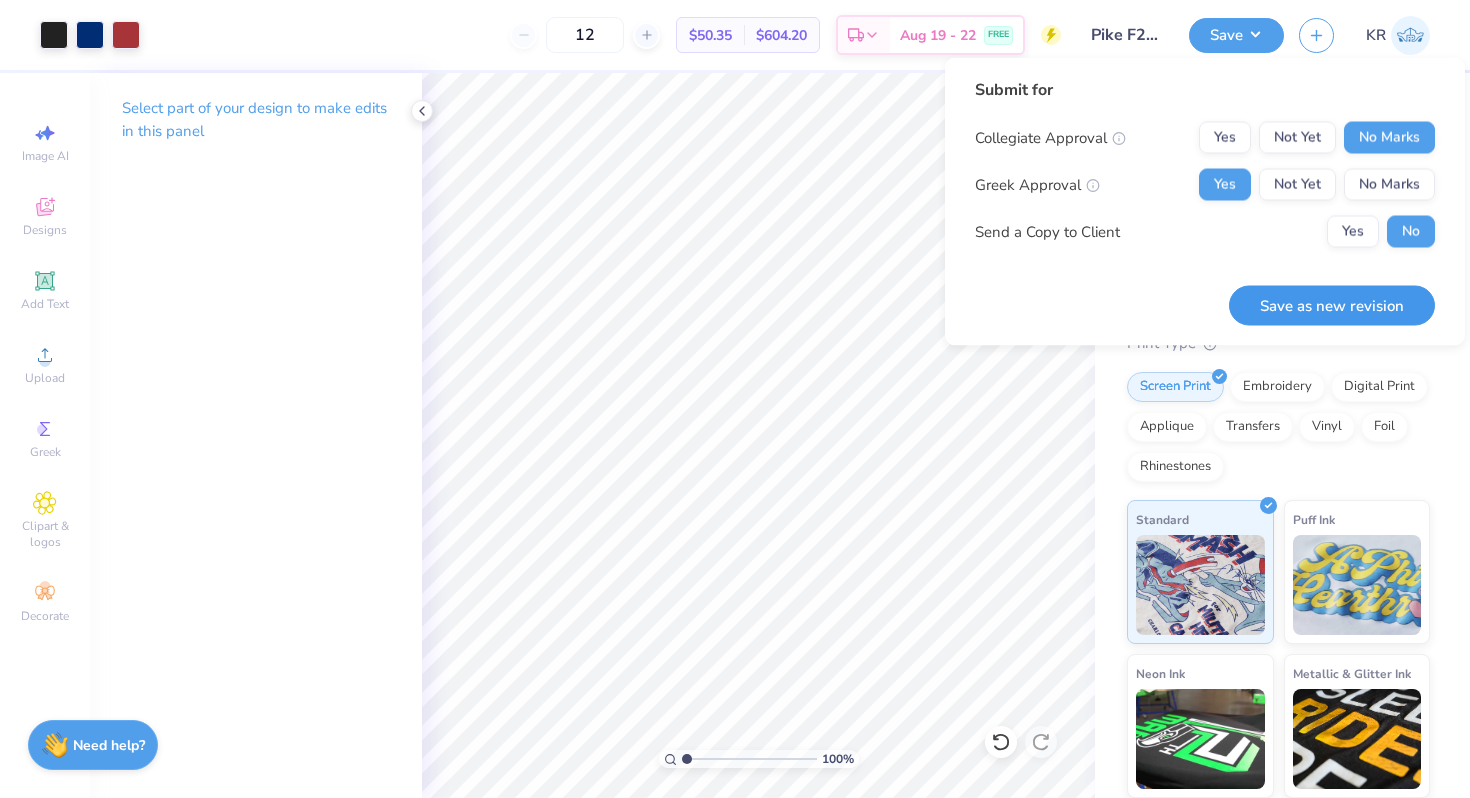 click on "Save as new revision" at bounding box center [1332, 305] 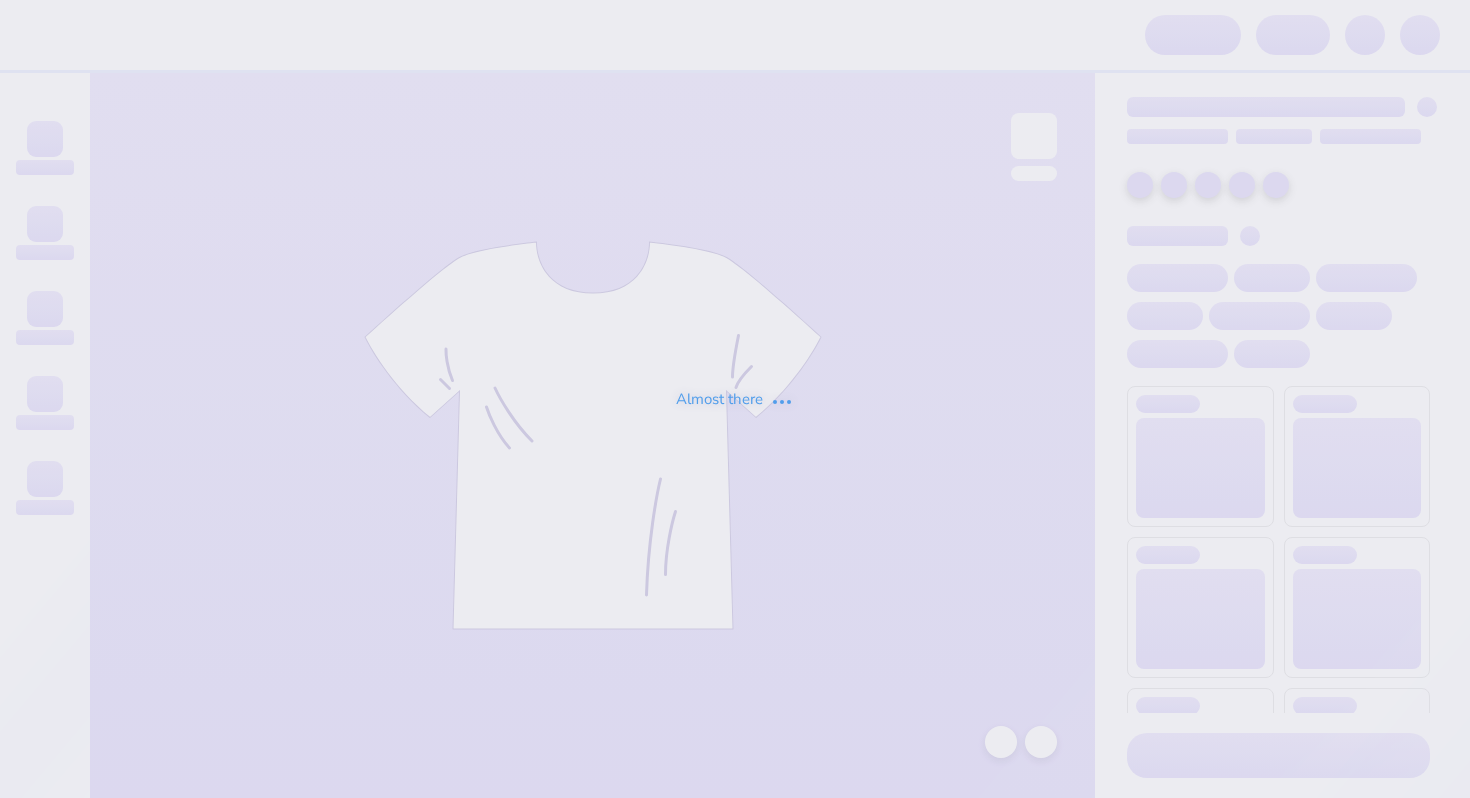 scroll, scrollTop: 0, scrollLeft: 0, axis: both 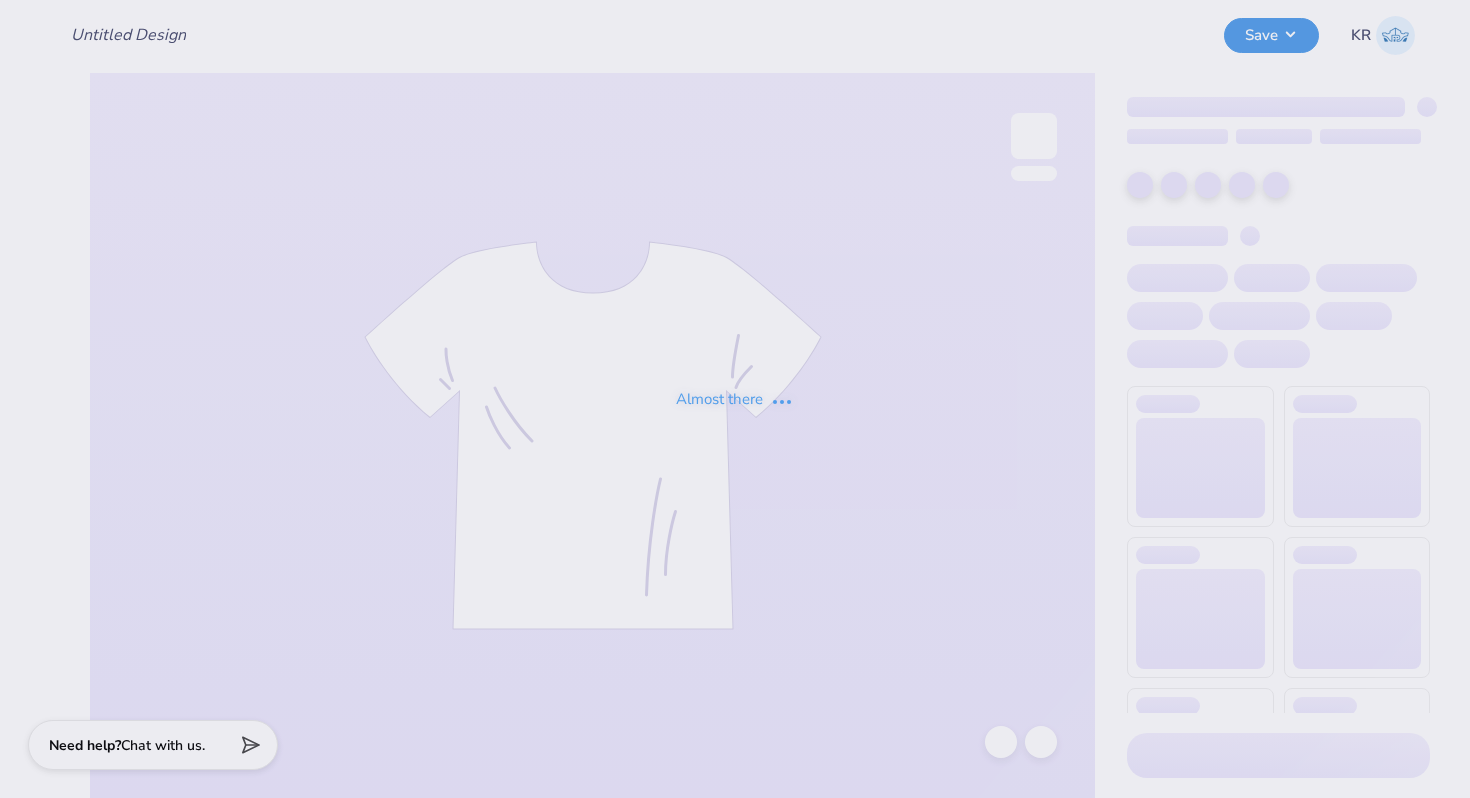 type on "Pike F25 Rush 2" 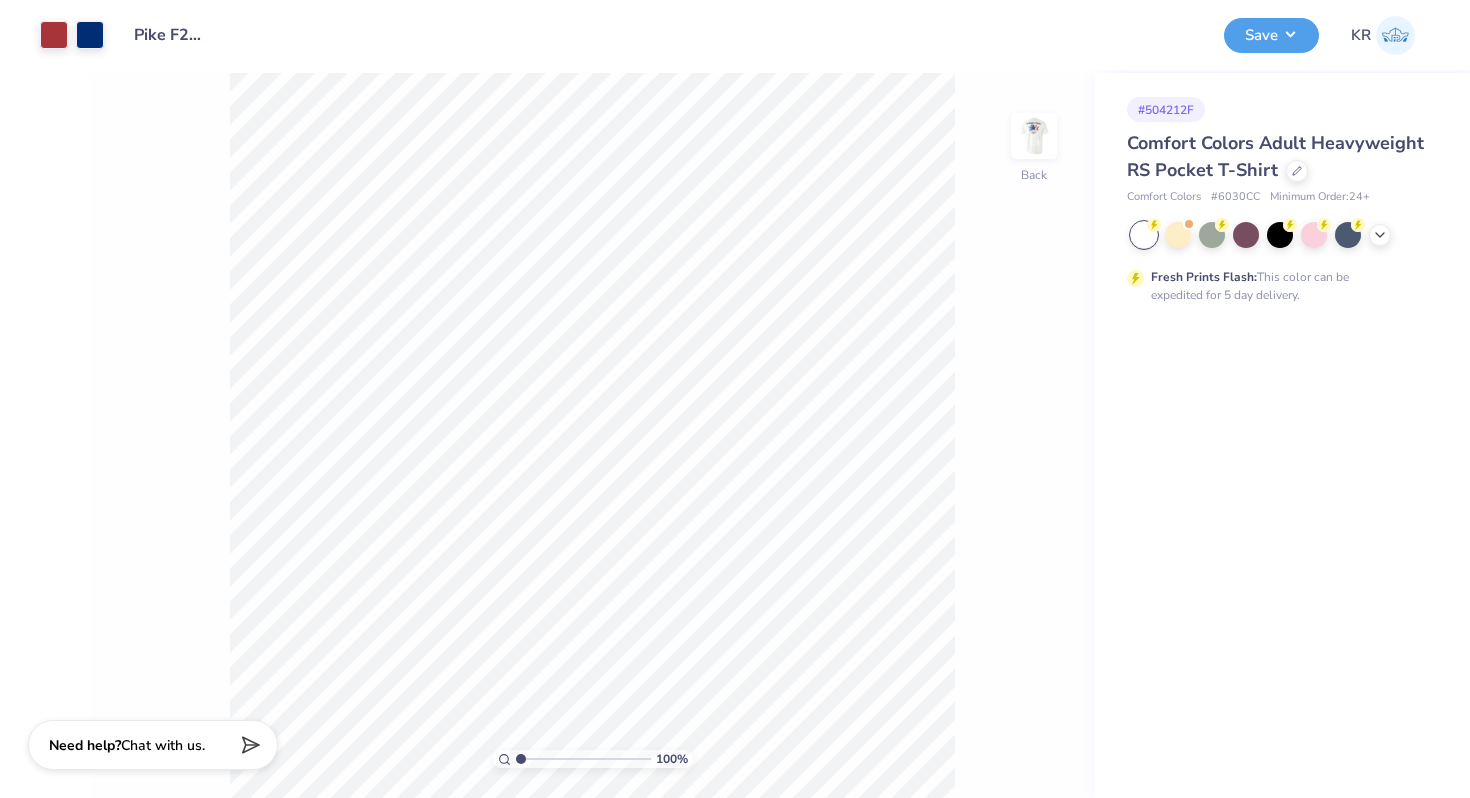 click at bounding box center [1280, 235] 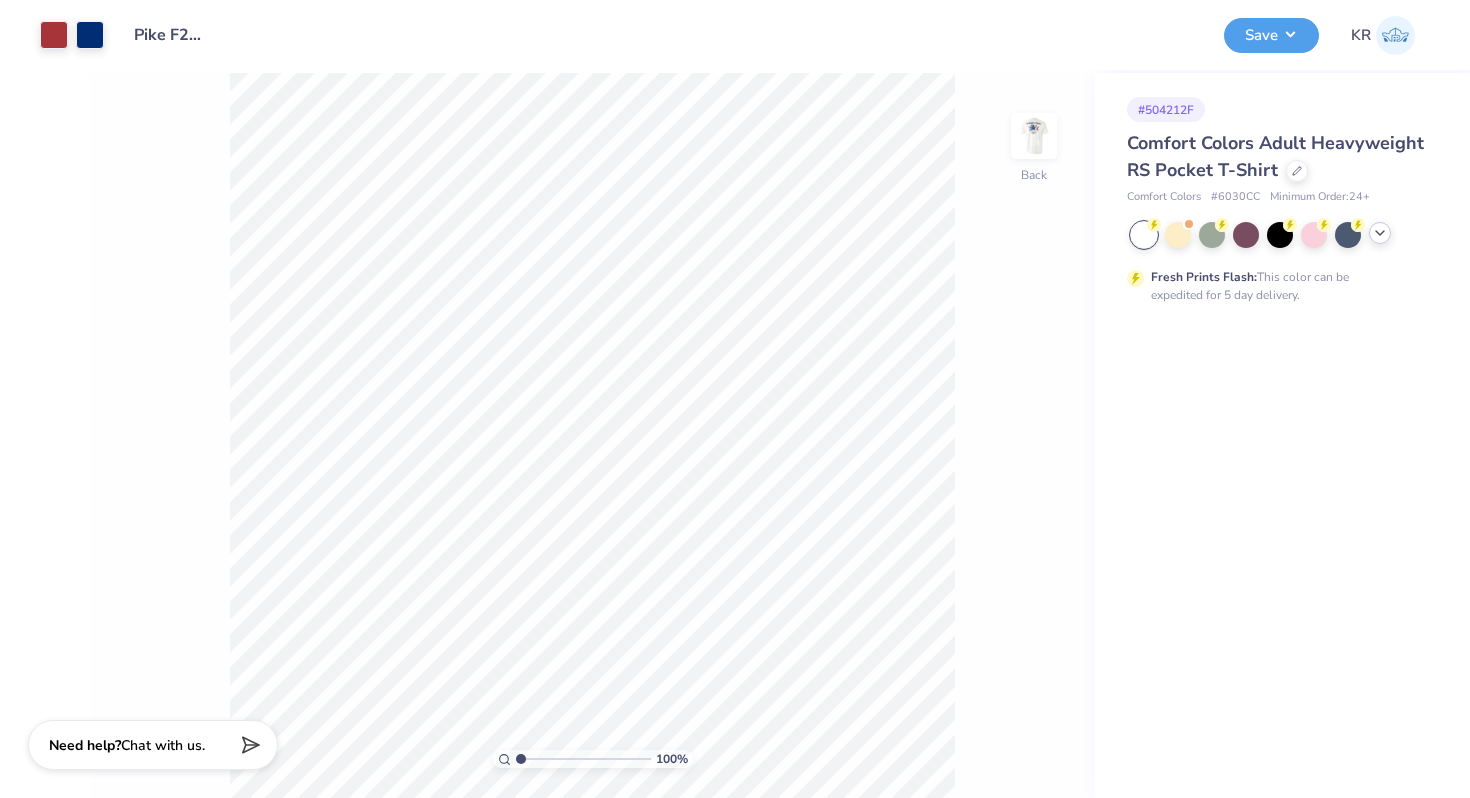 click 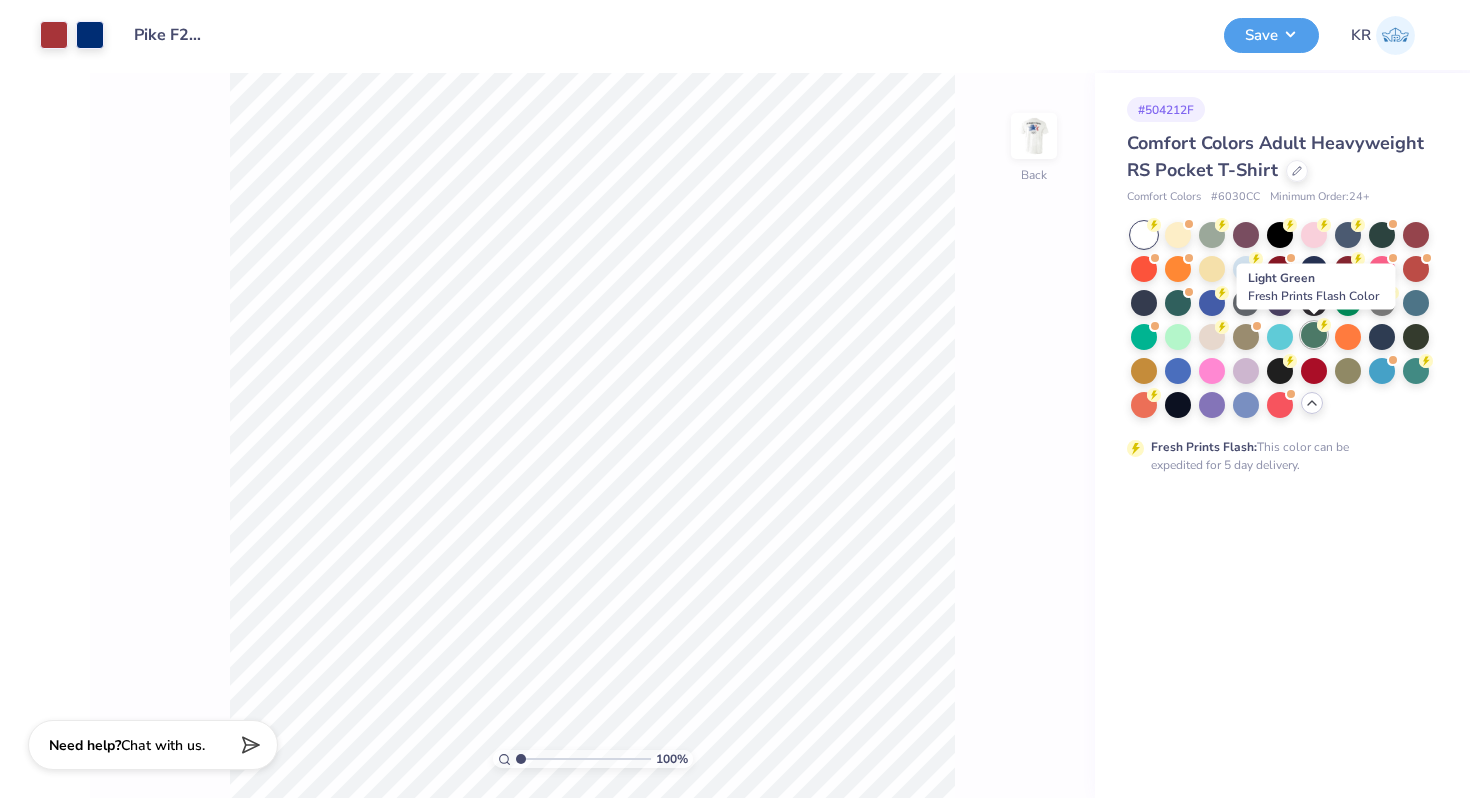 click at bounding box center [1314, 335] 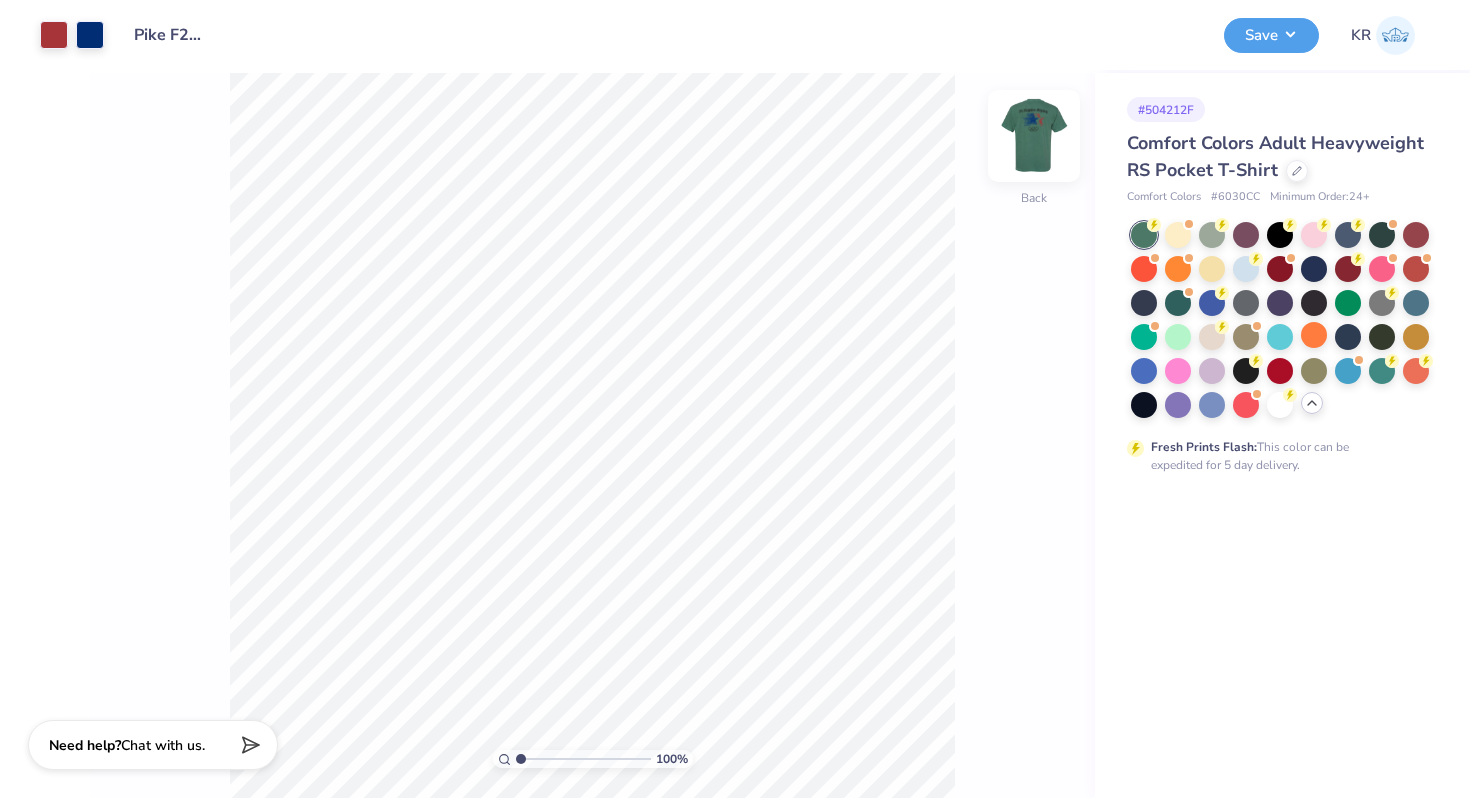 click at bounding box center (1034, 136) 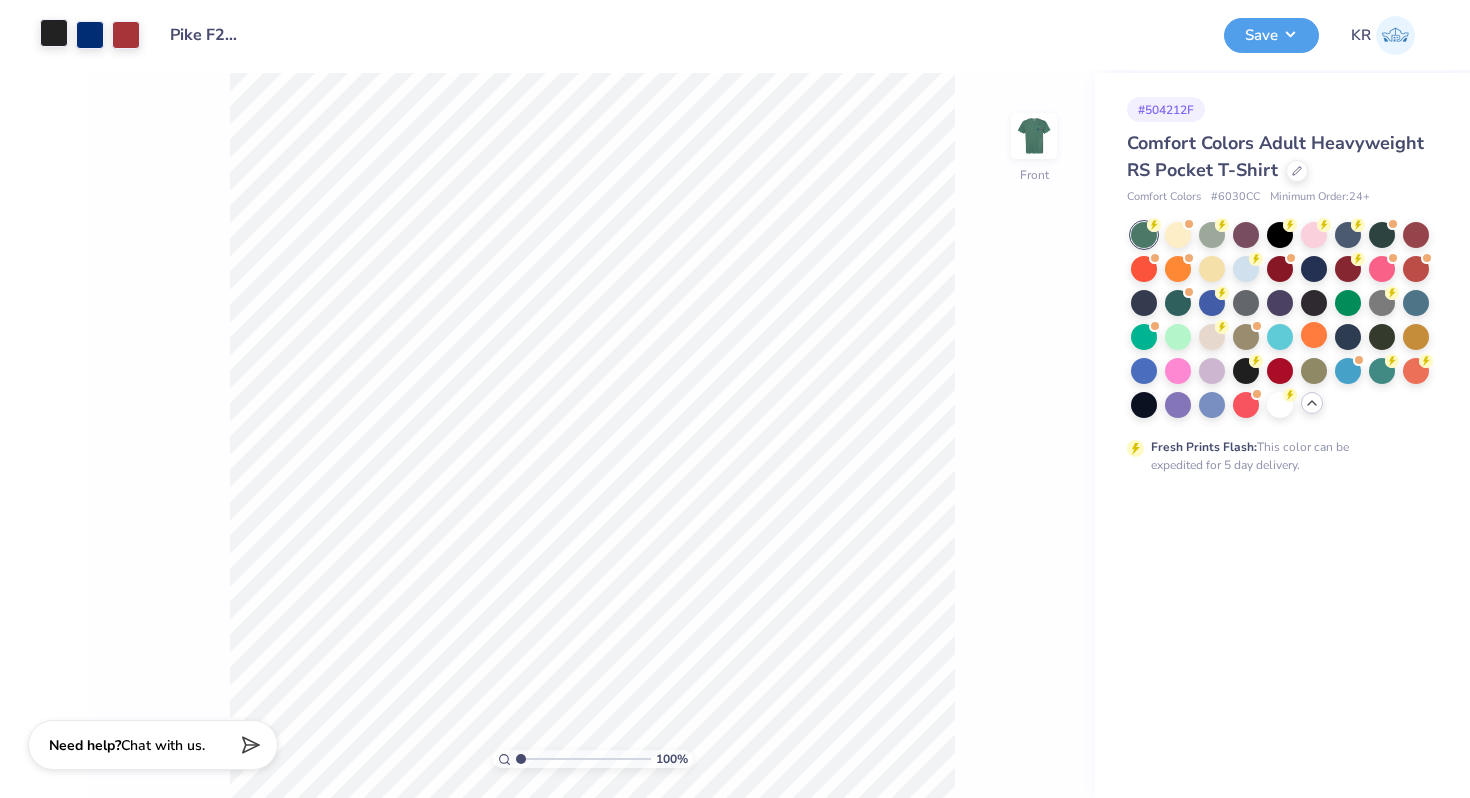 click at bounding box center (54, 33) 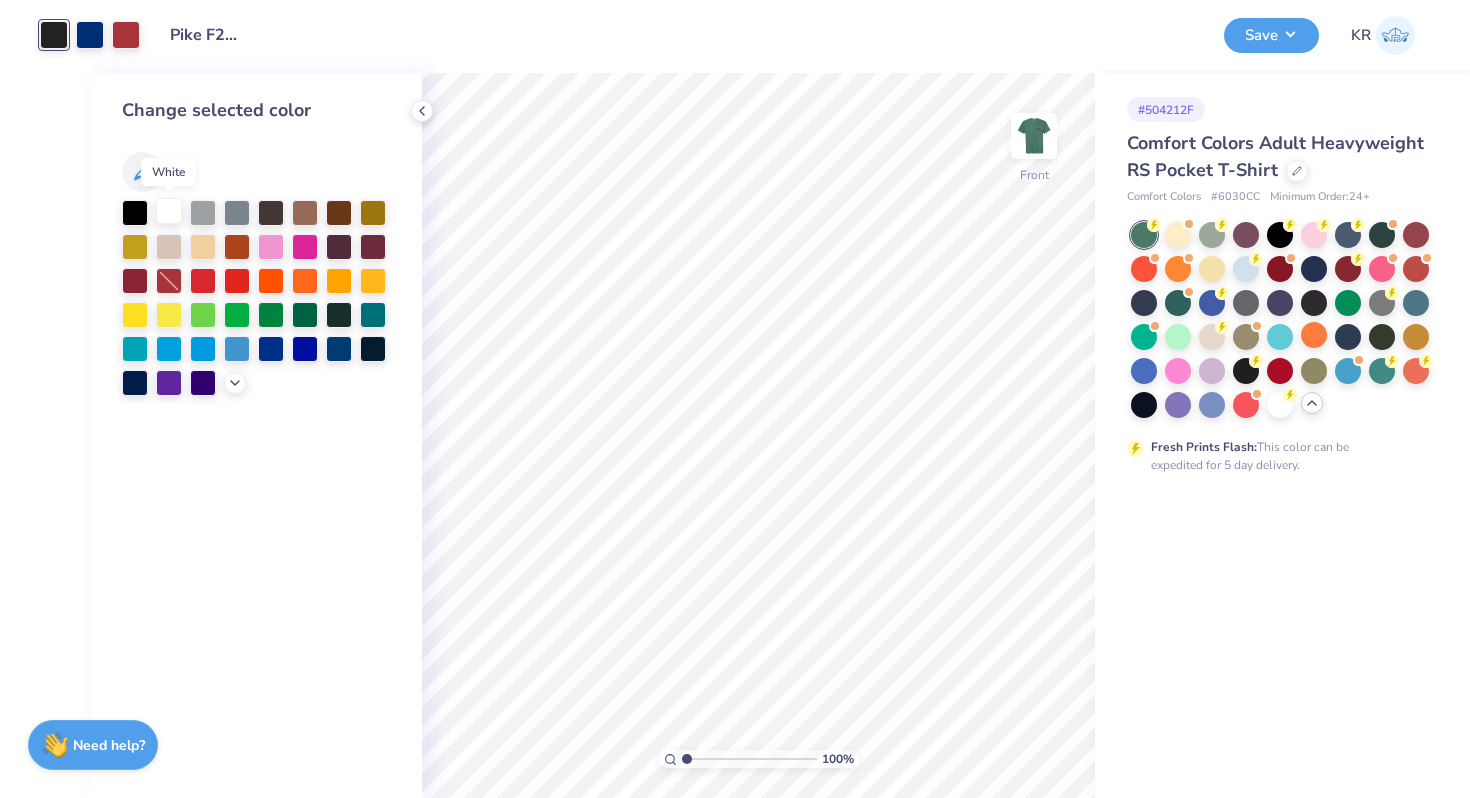 click at bounding box center (169, 211) 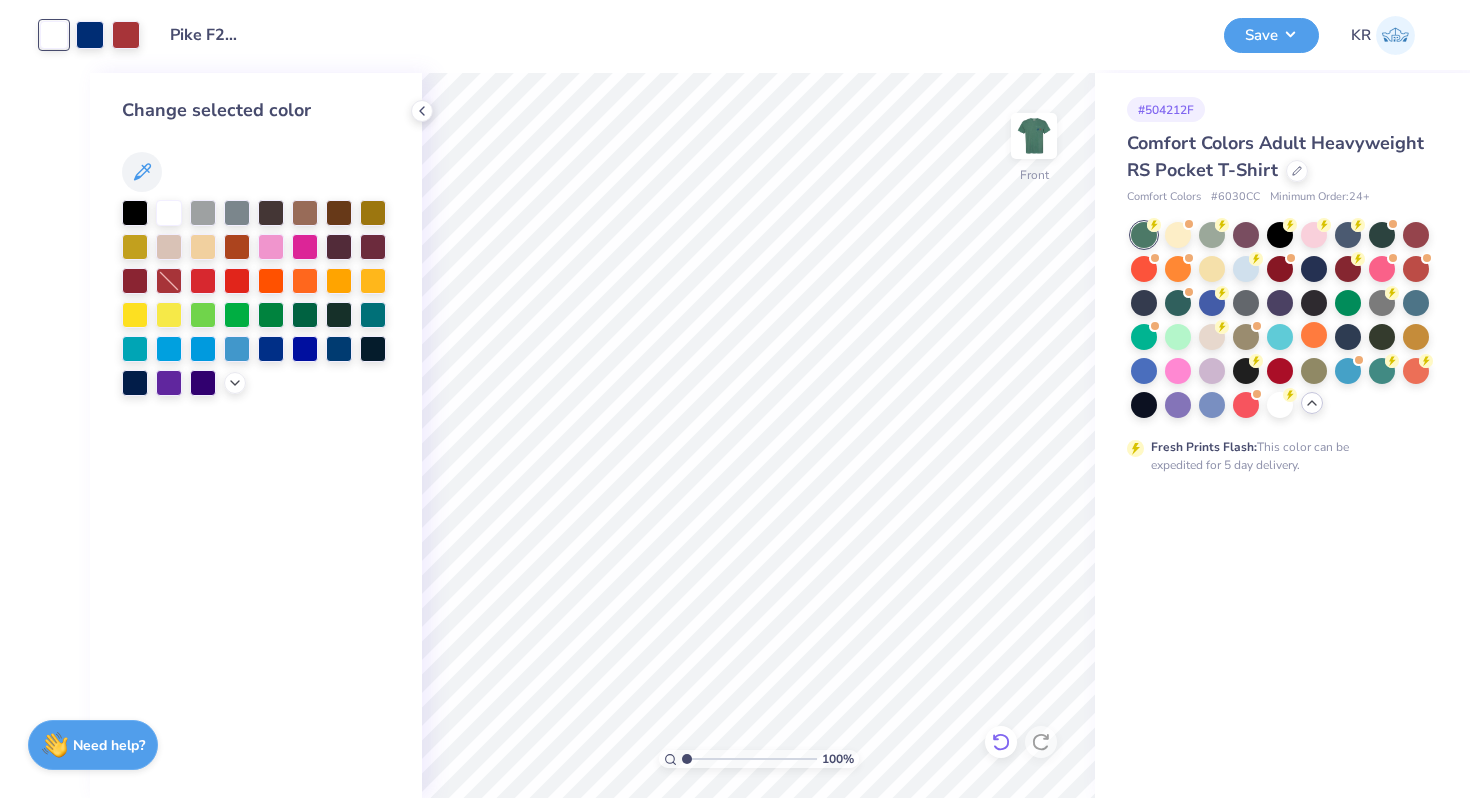 click 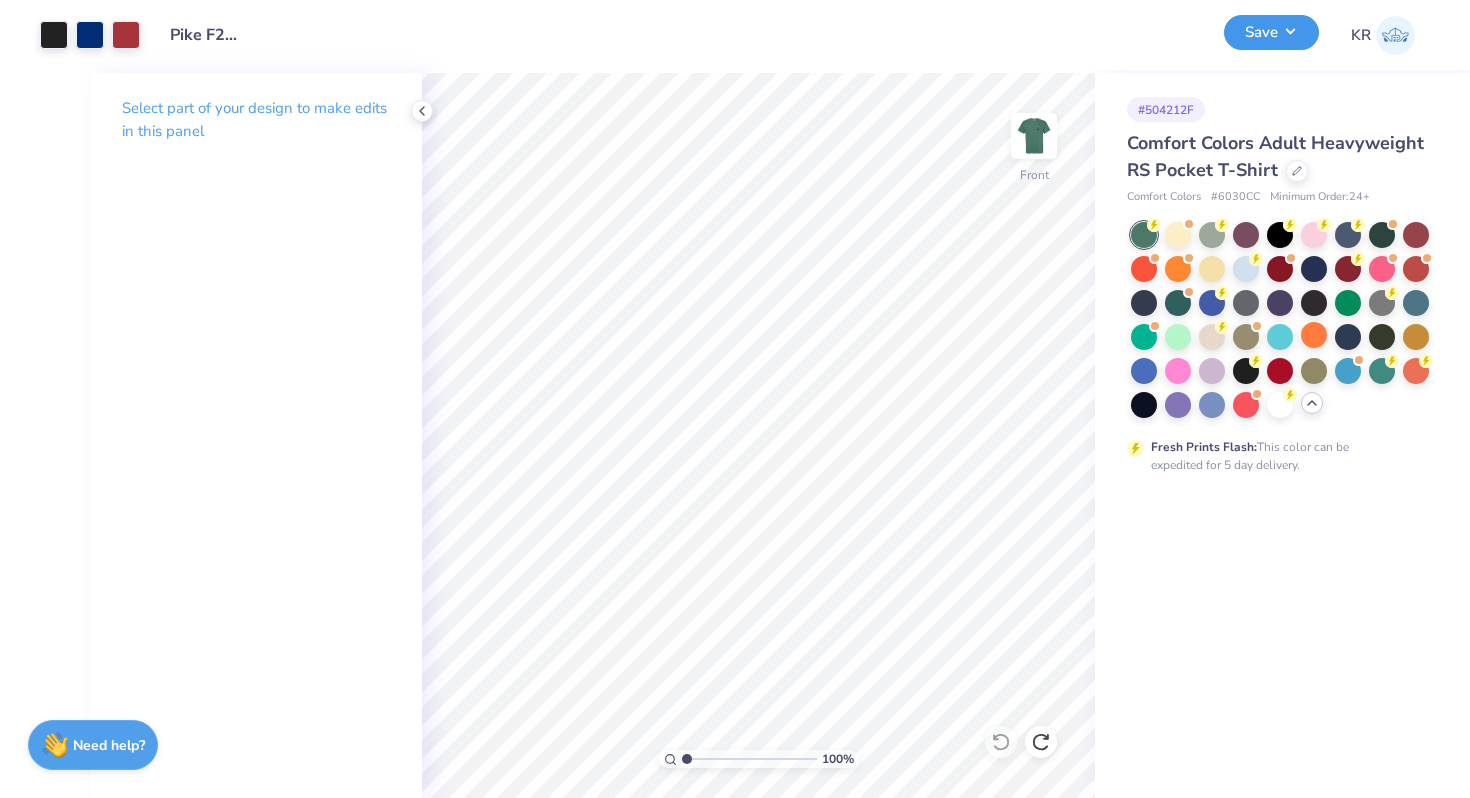 click on "Save" at bounding box center [1271, 32] 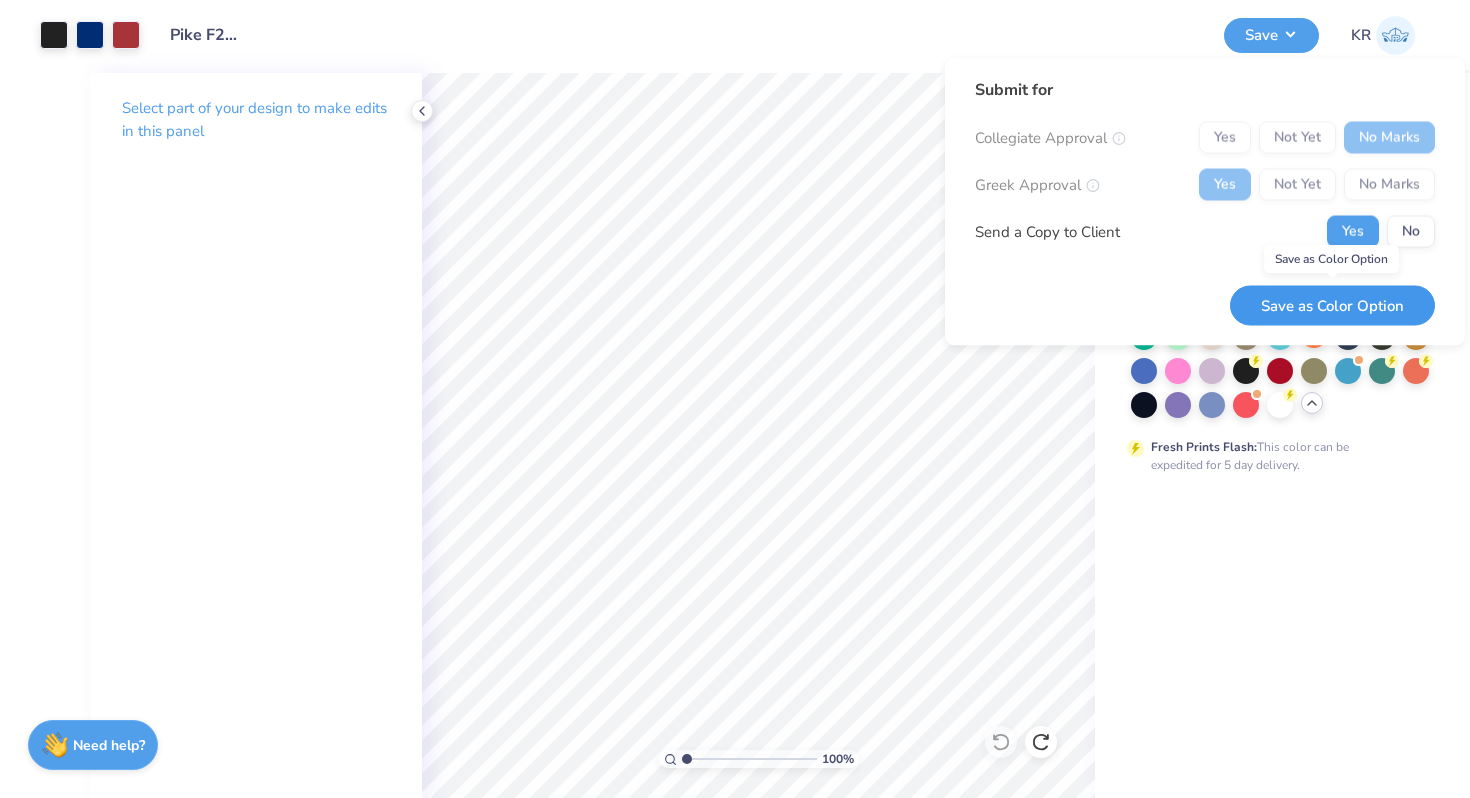 click on "Save as Color Option" at bounding box center (1332, 305) 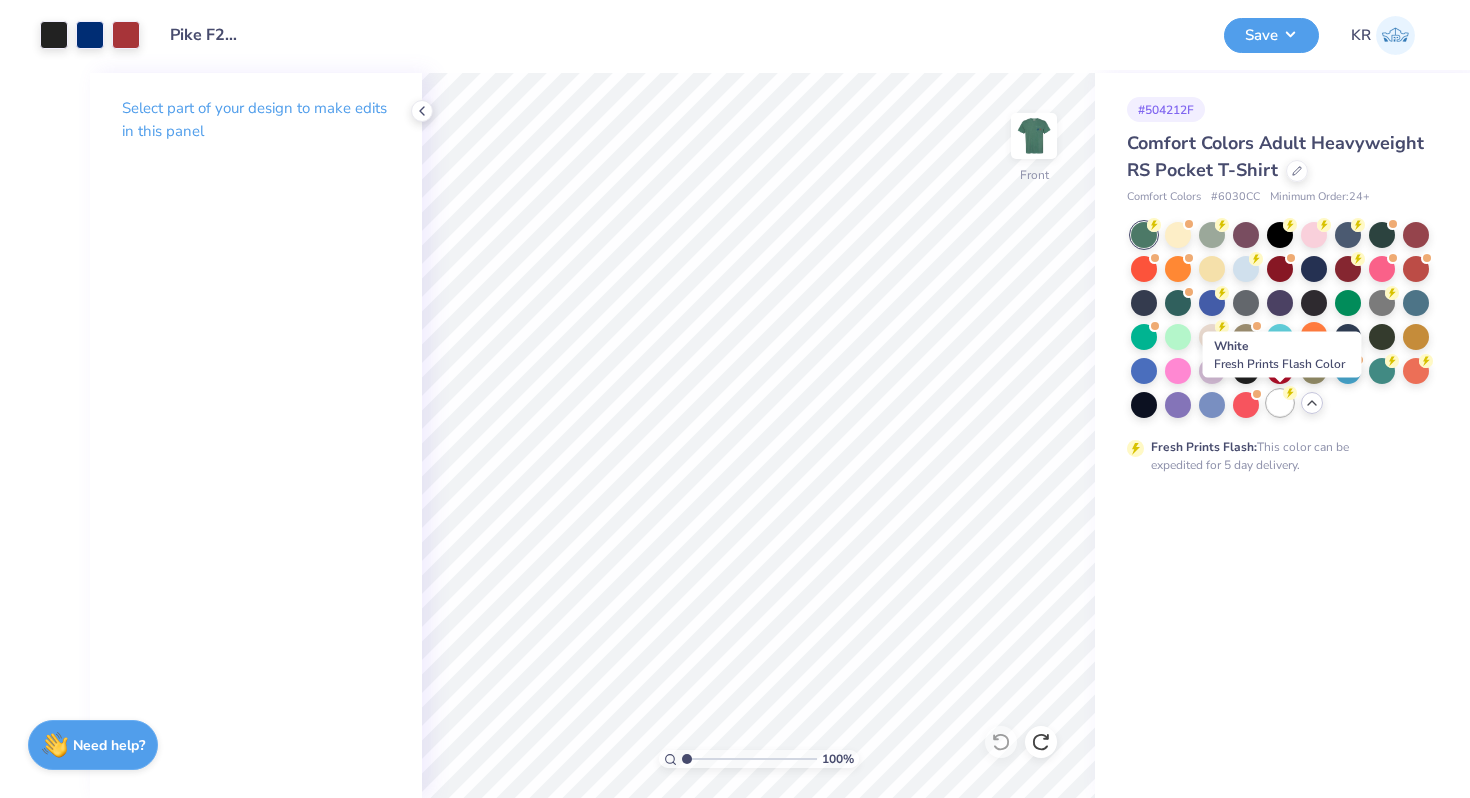 click at bounding box center (1280, 403) 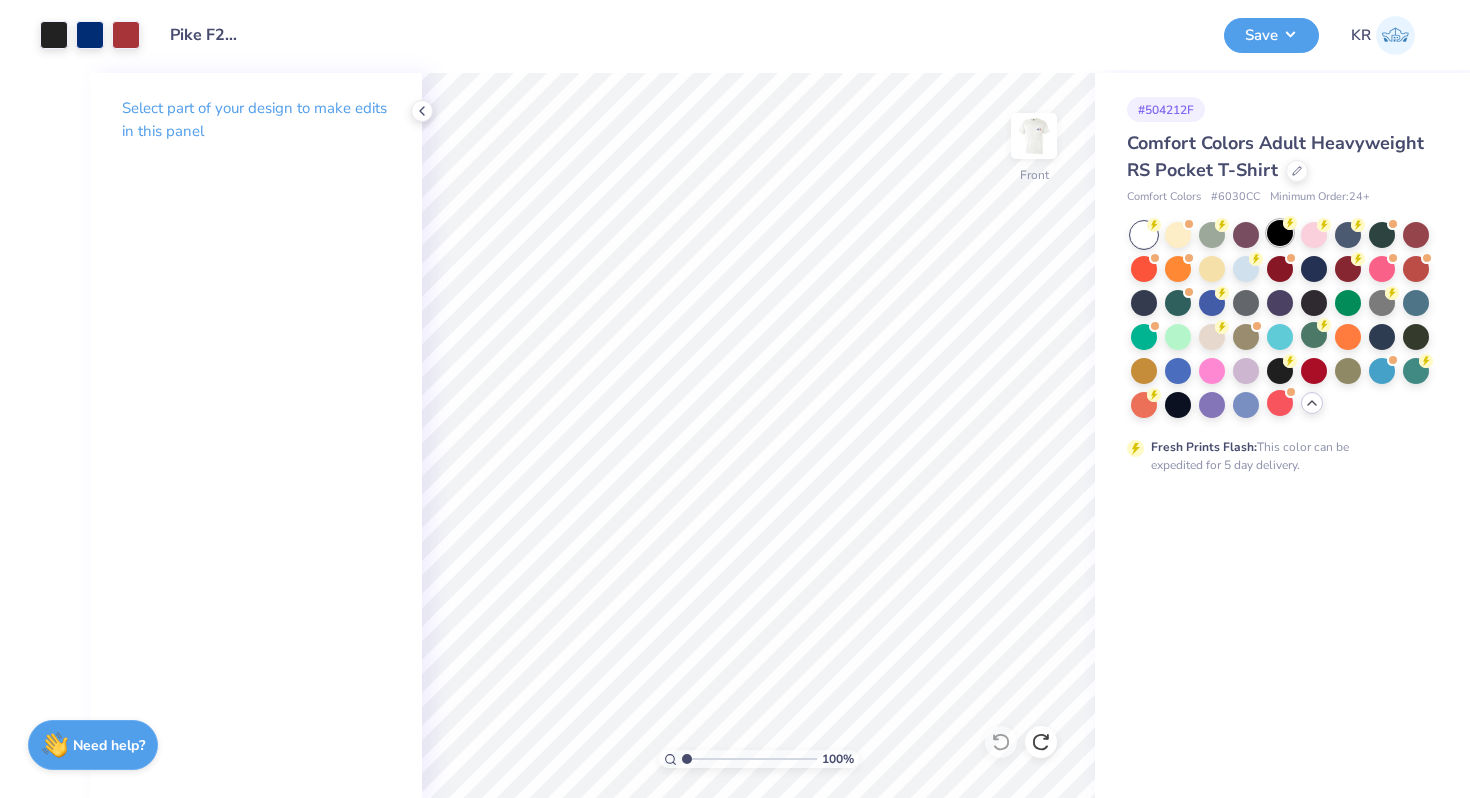 click at bounding box center [1280, 233] 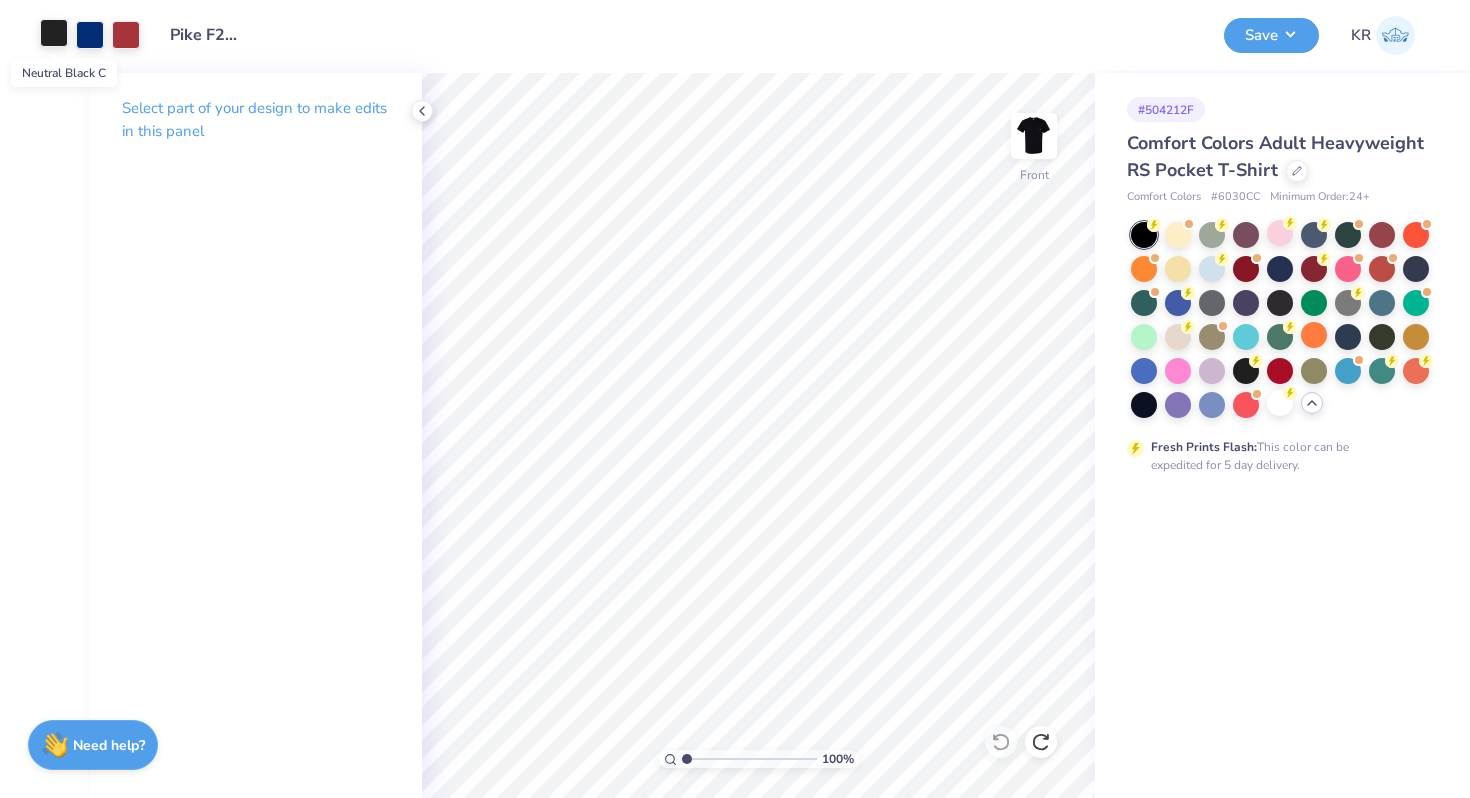 click at bounding box center [54, 33] 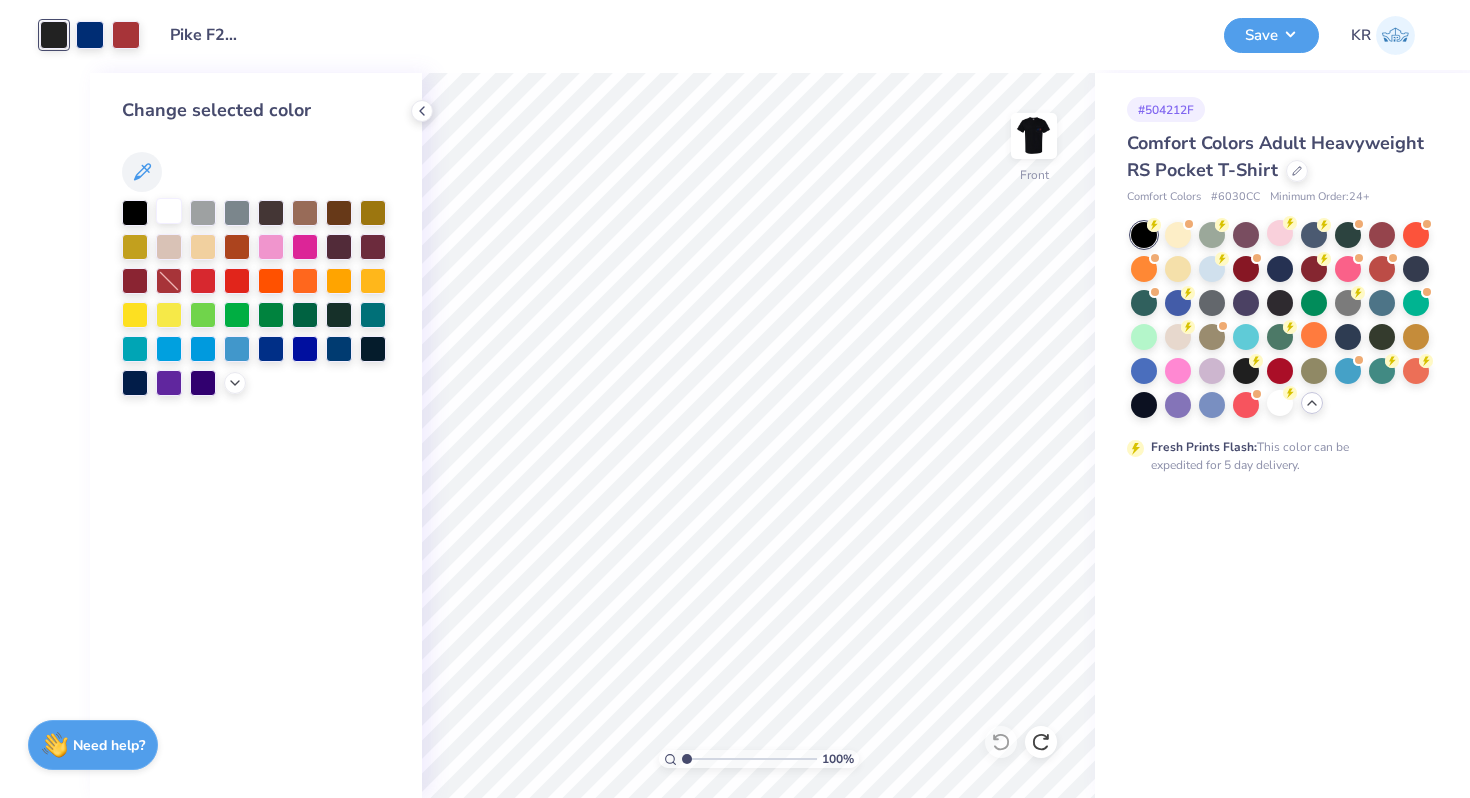 click at bounding box center [169, 211] 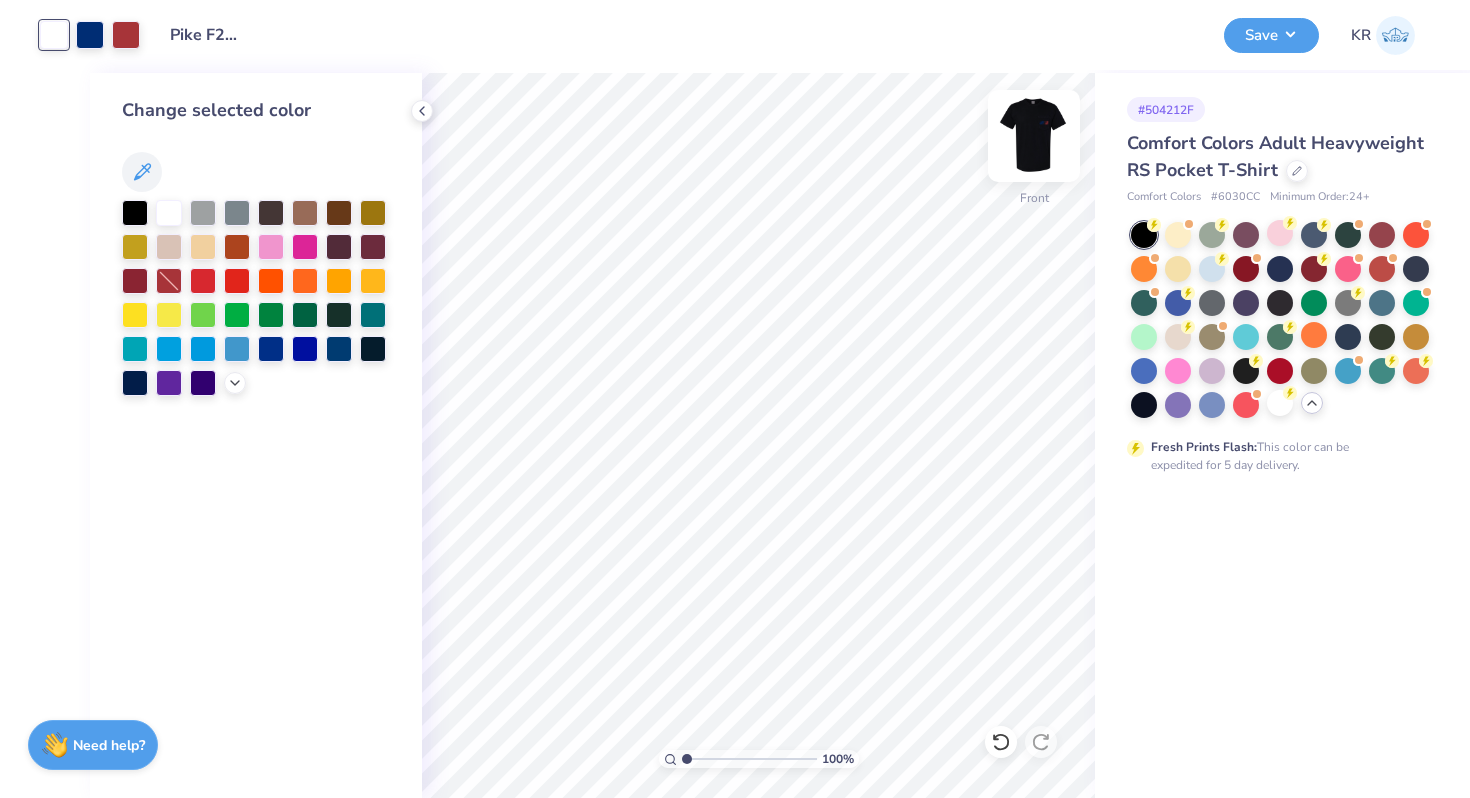click at bounding box center [1034, 136] 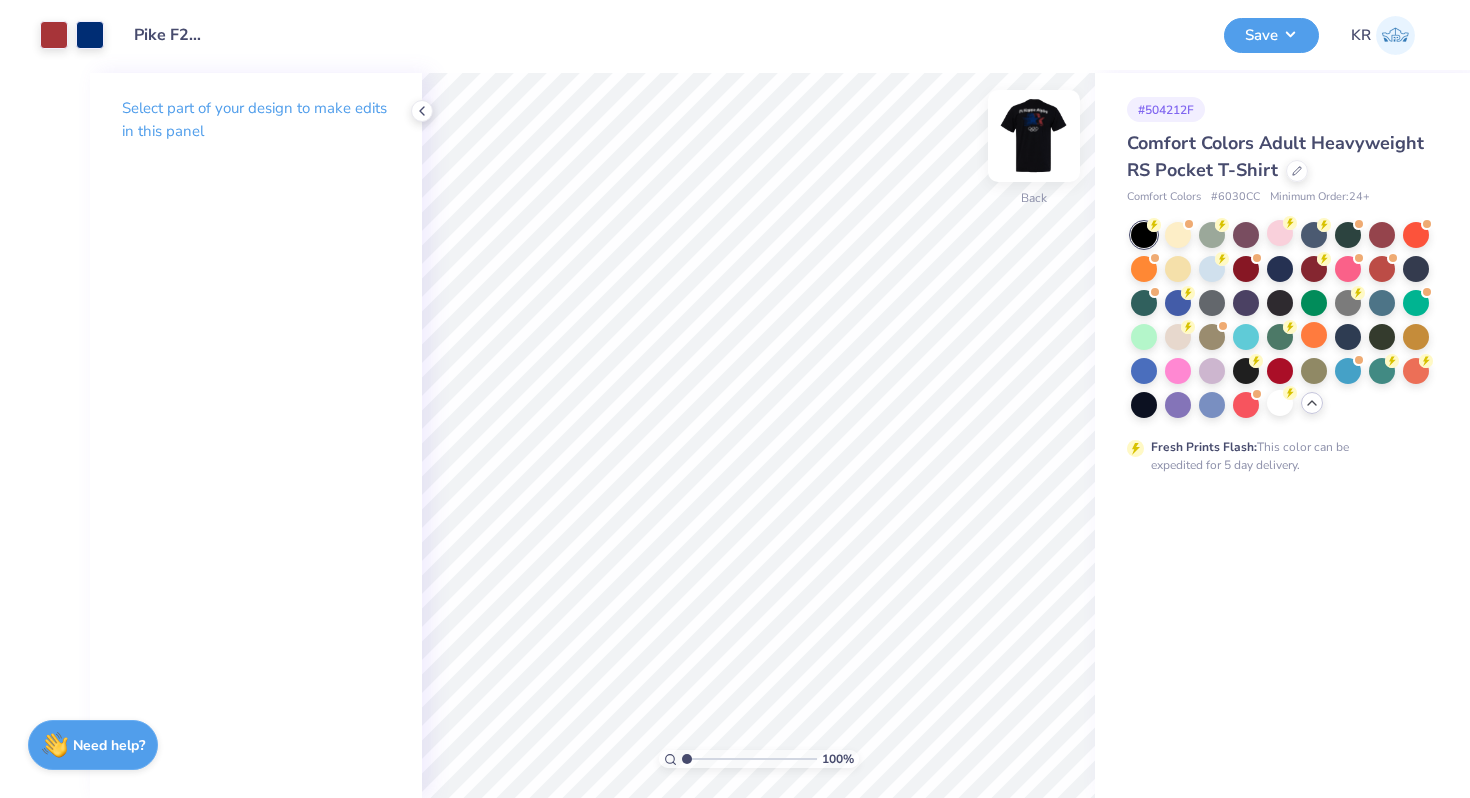 click at bounding box center (1034, 136) 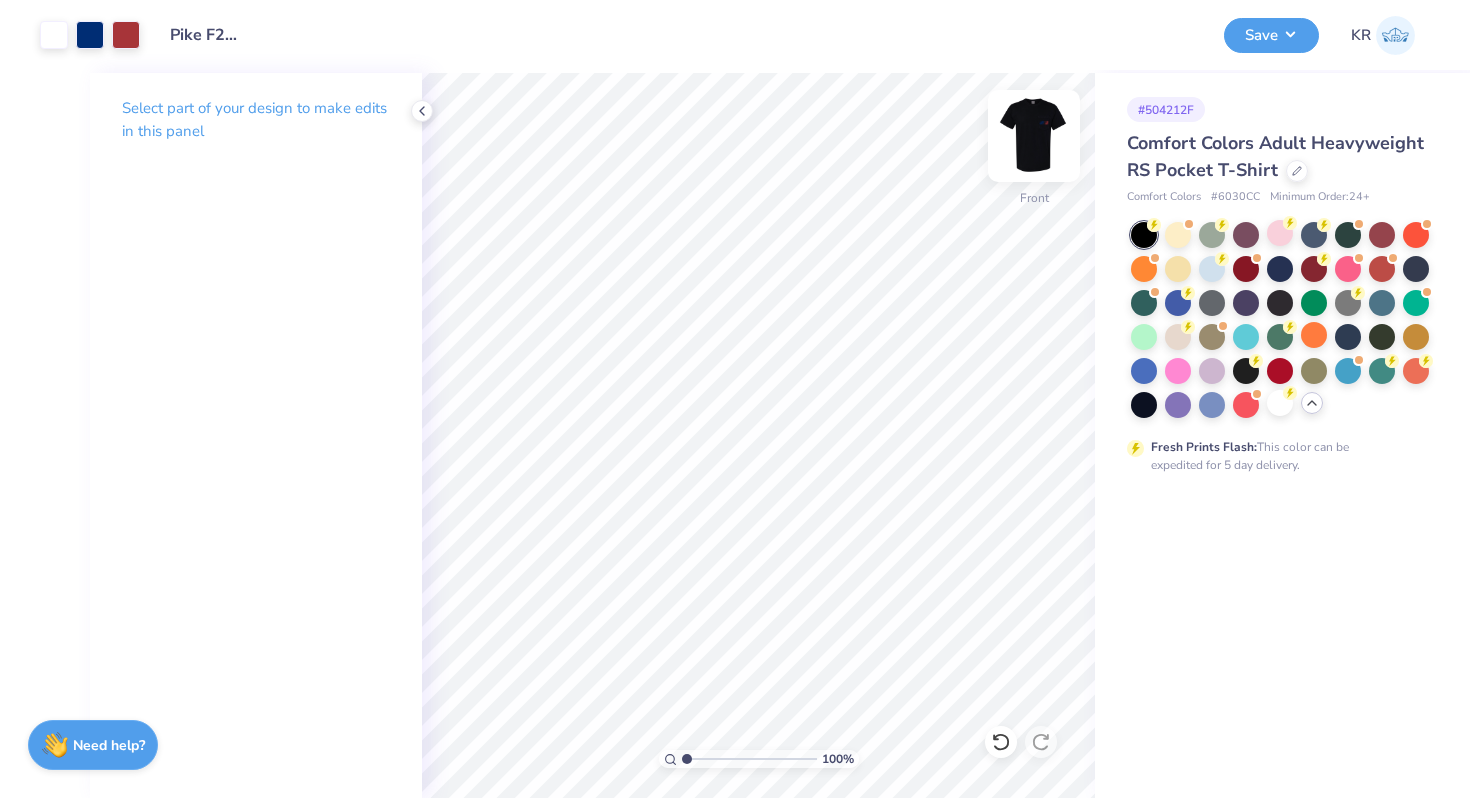 click on "Front" at bounding box center (1034, 148) 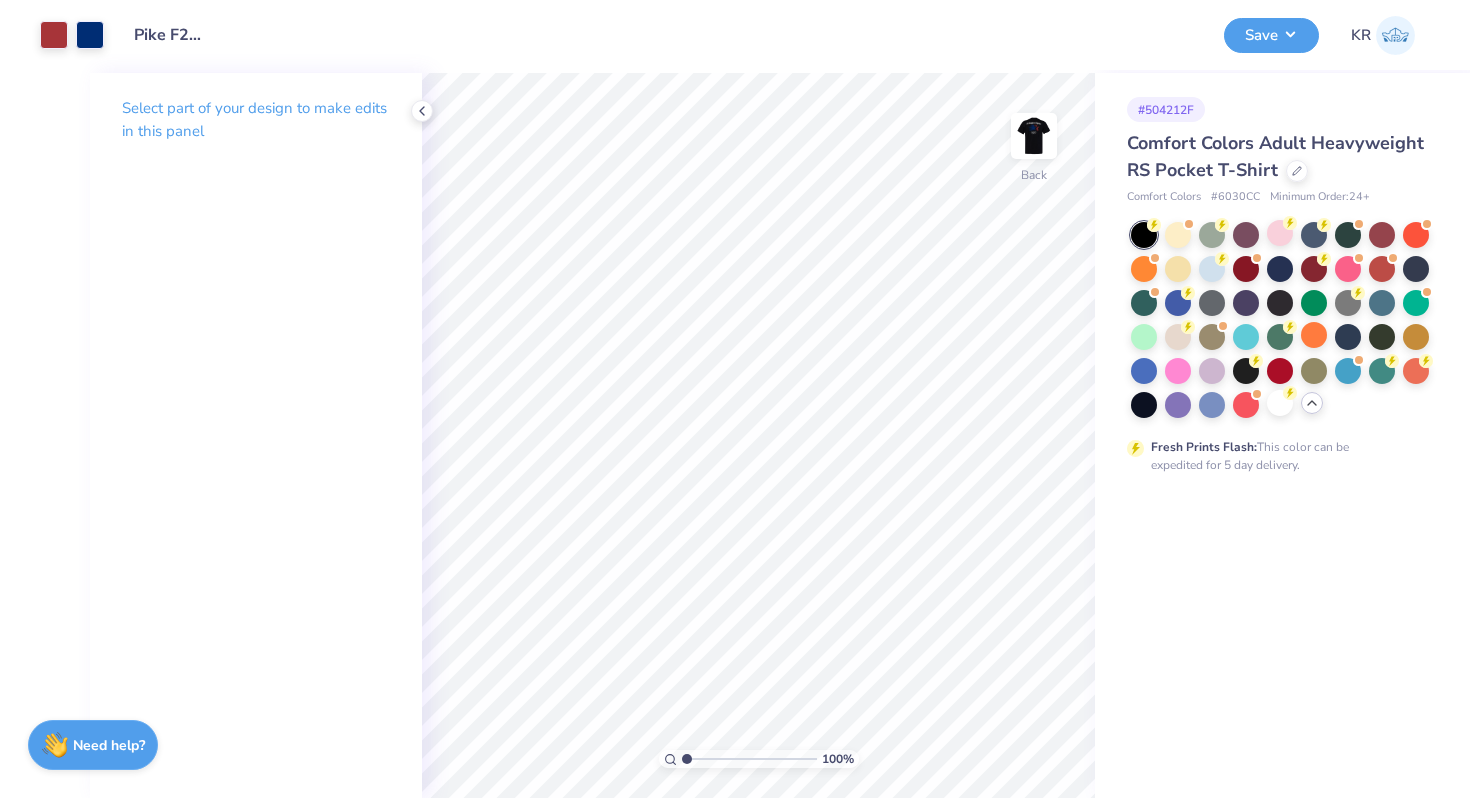click at bounding box center (1034, 136) 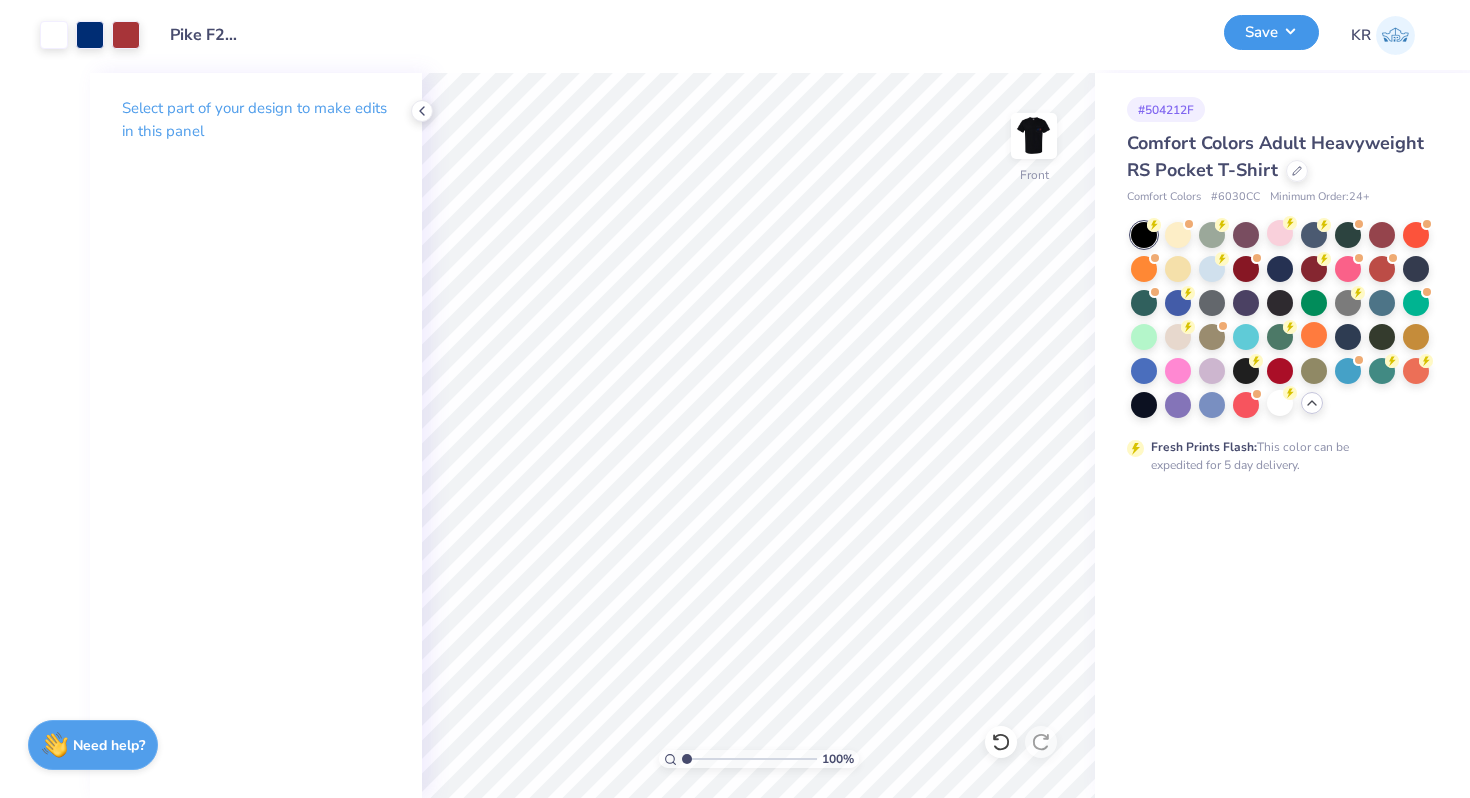 click on "Save" at bounding box center [1271, 32] 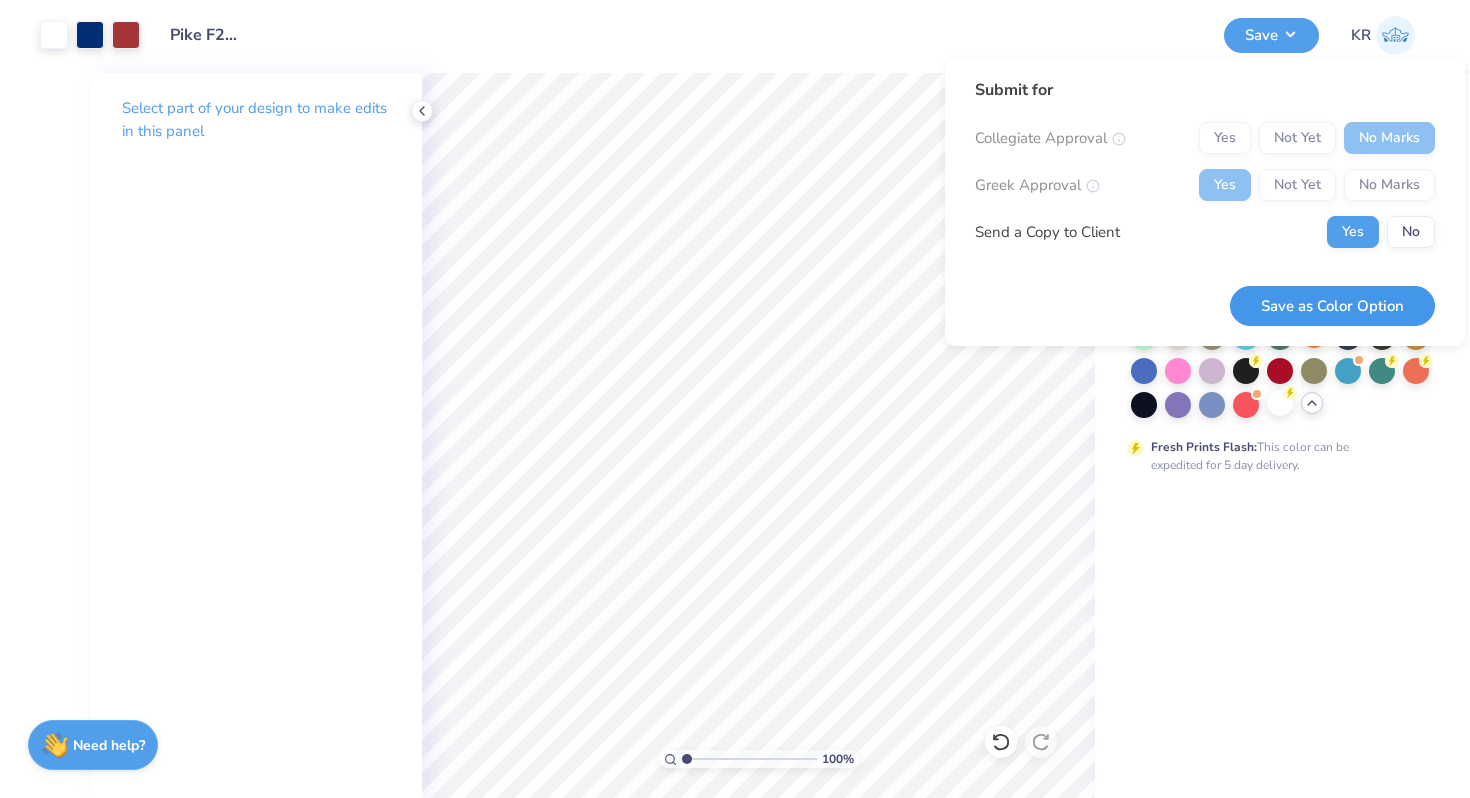 click on "Save as Color Option" at bounding box center (1332, 306) 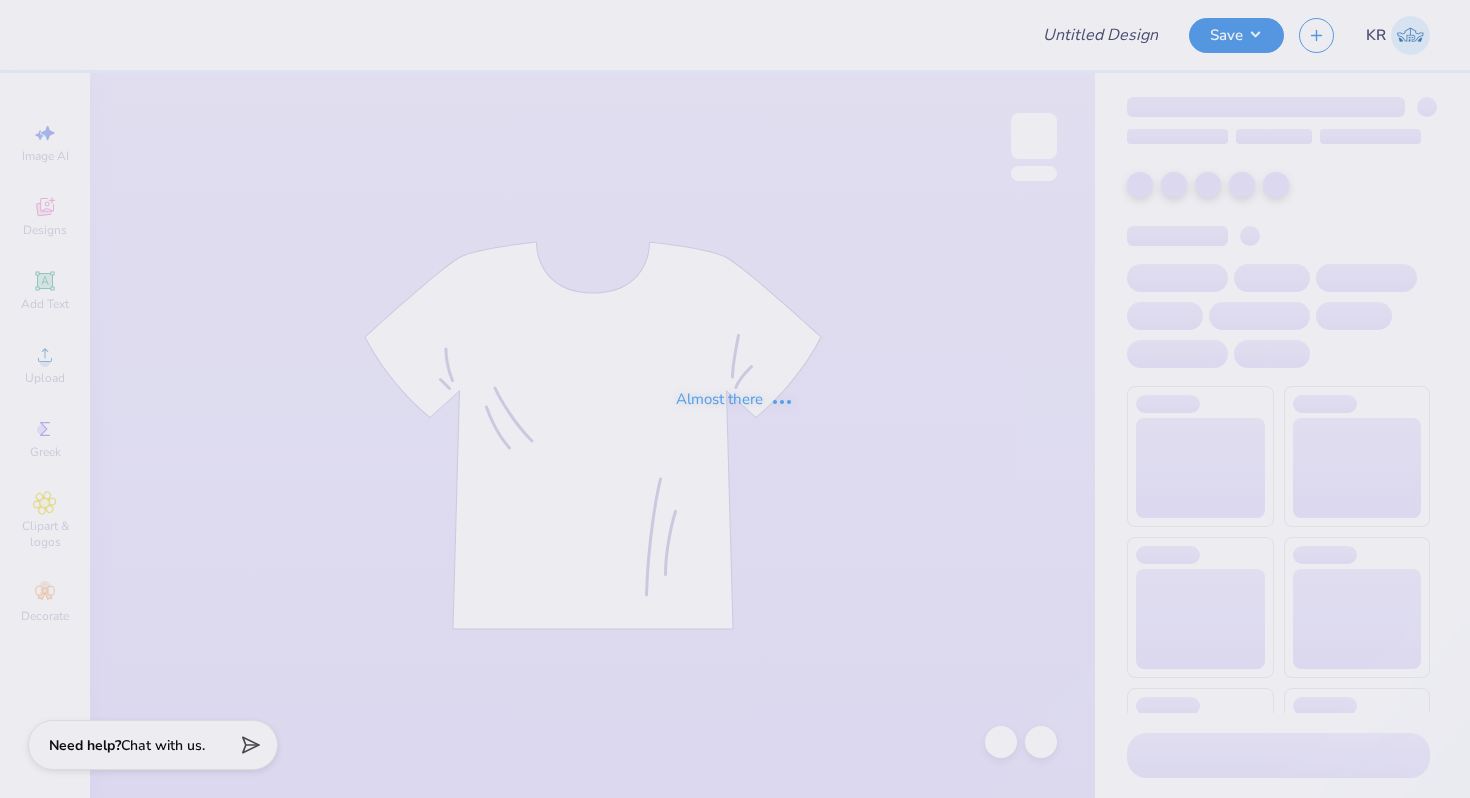 scroll, scrollTop: 0, scrollLeft: 0, axis: both 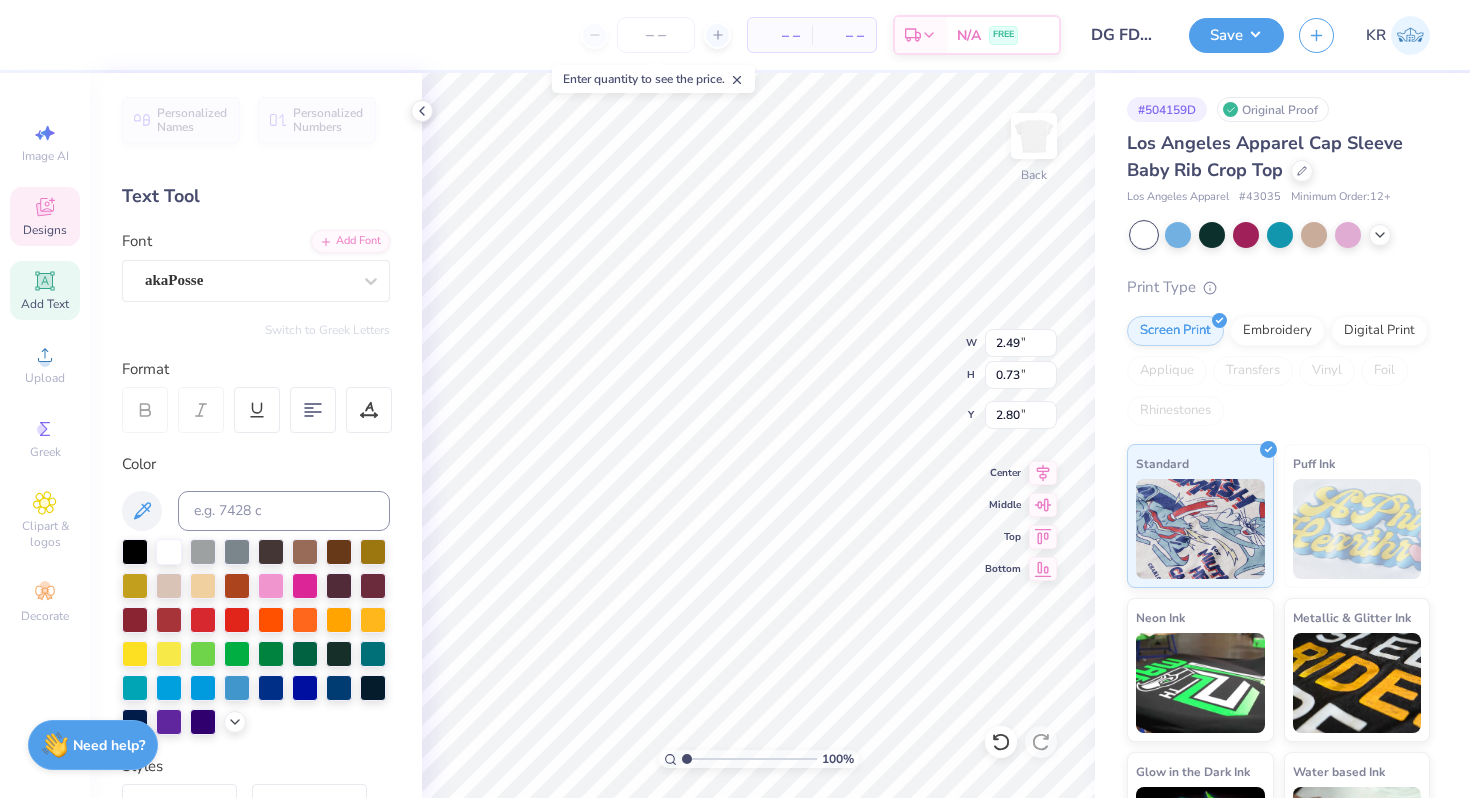 type on "2.49" 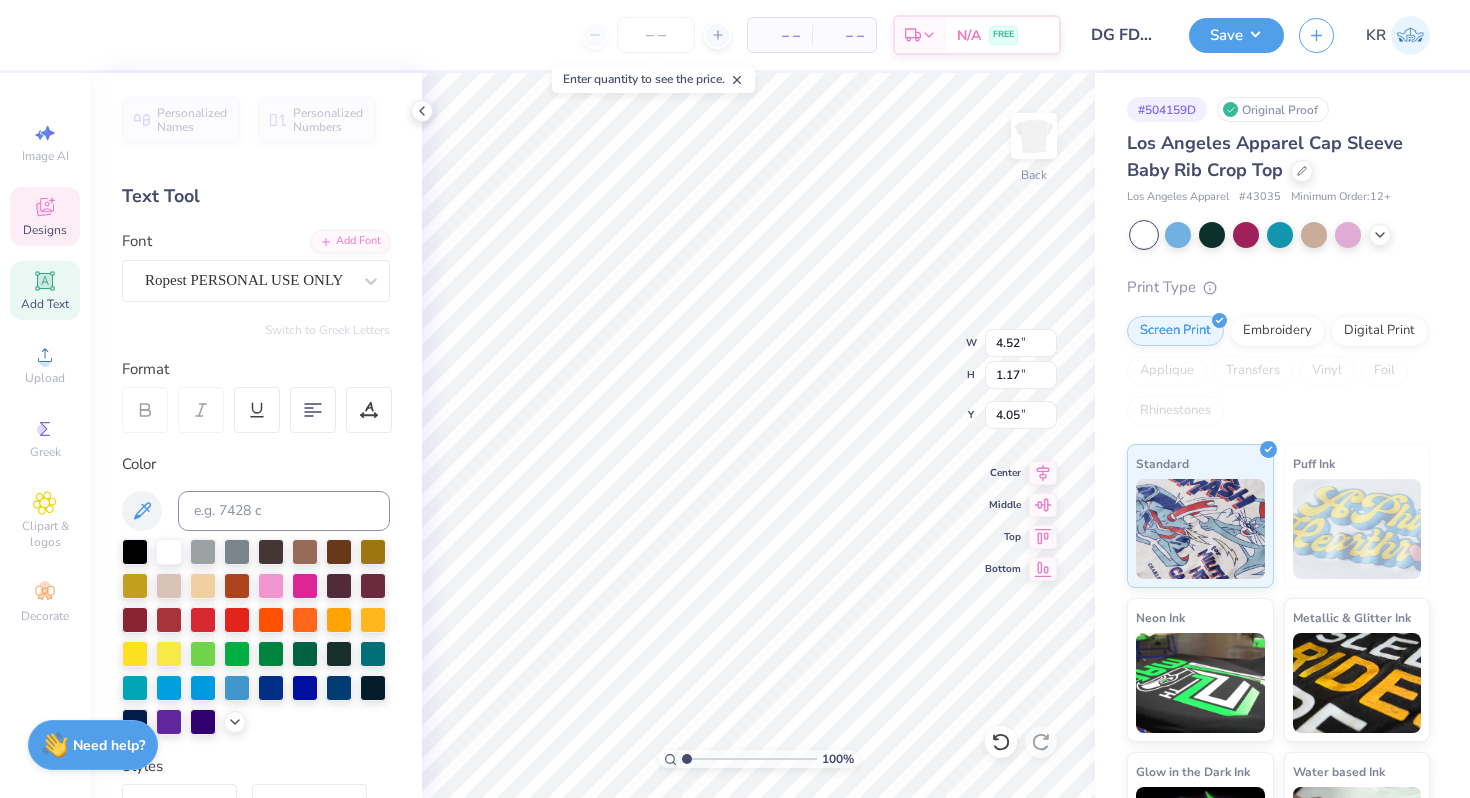 type on "4.50" 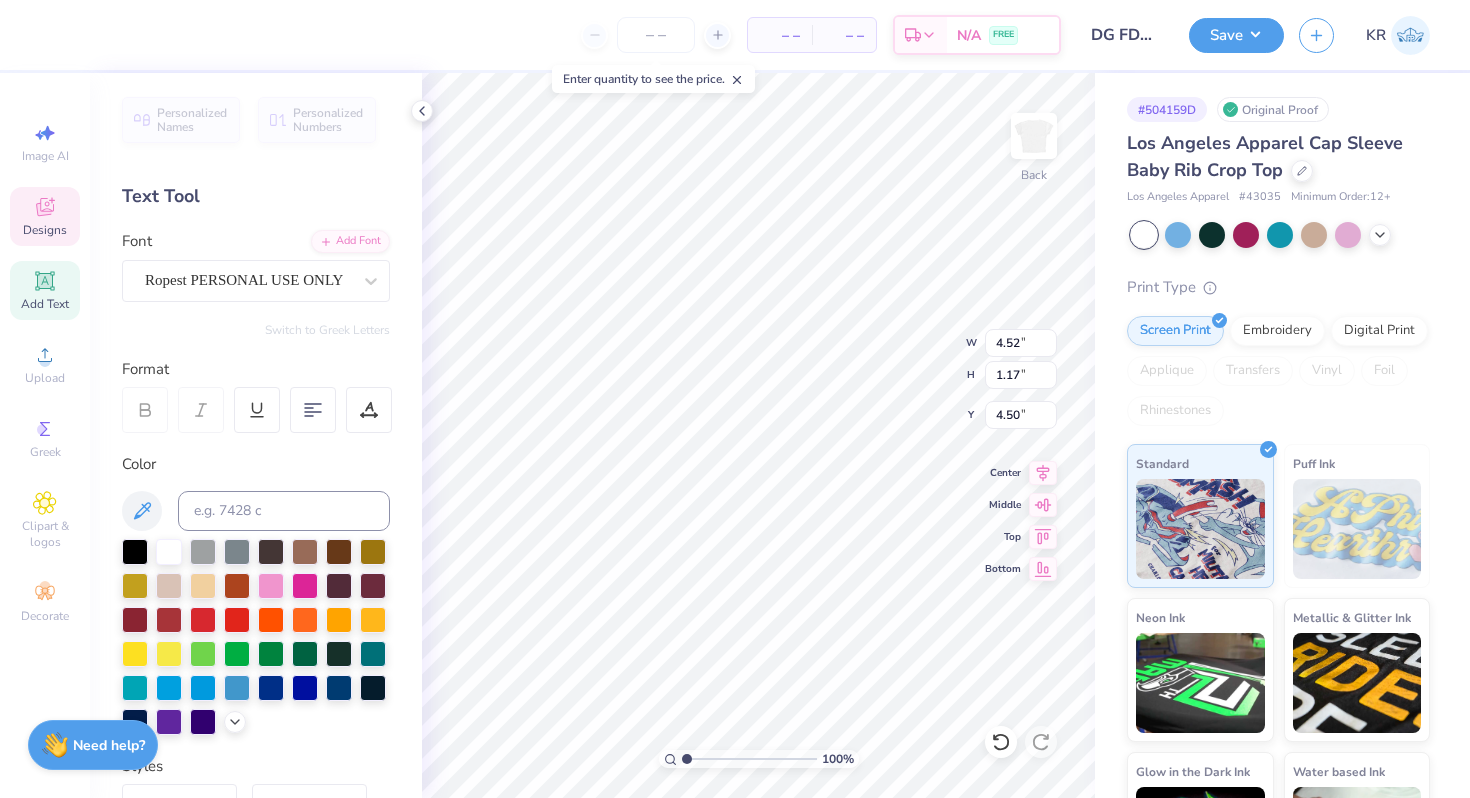 type on "2.49" 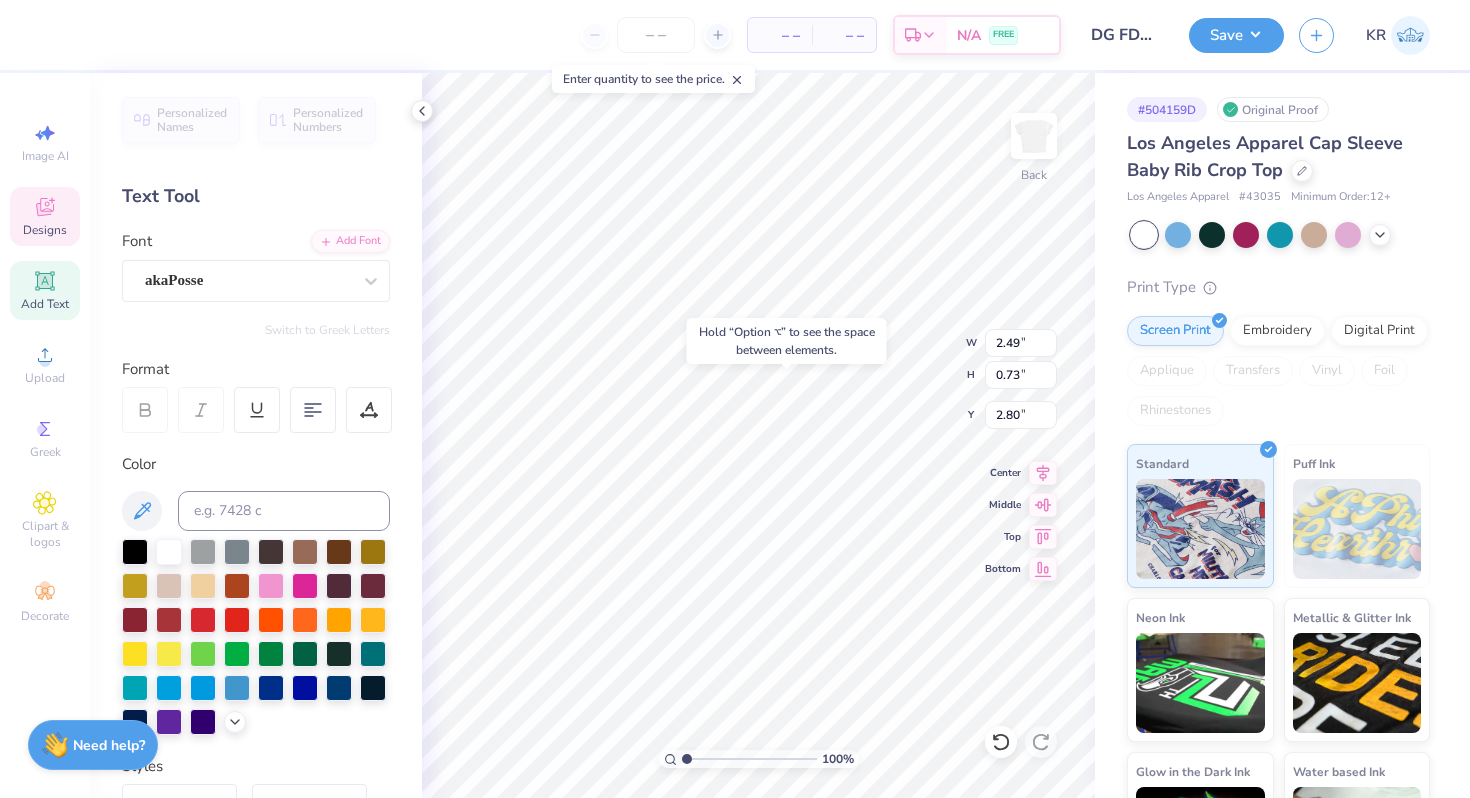 type on "3.00" 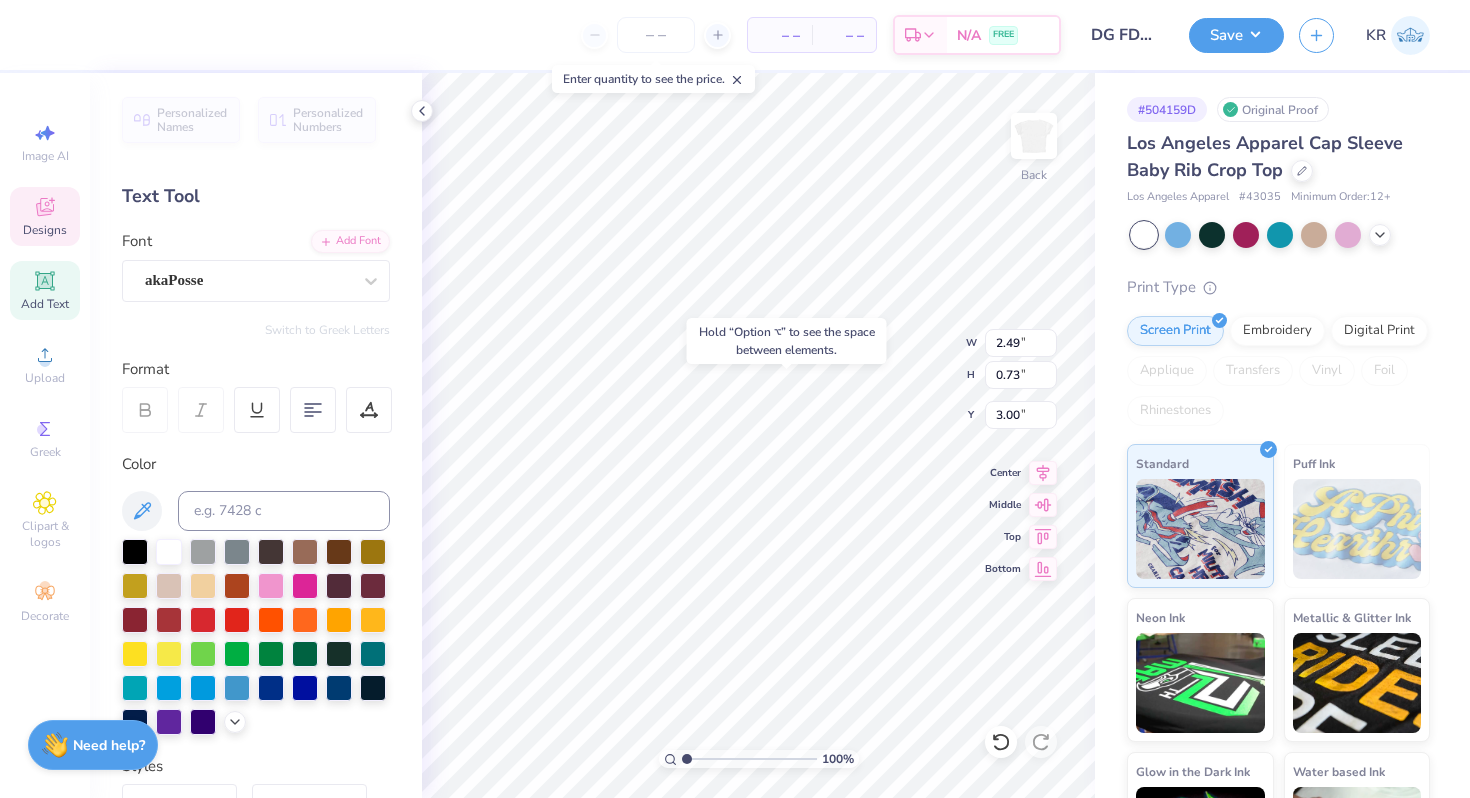 type on "4.52" 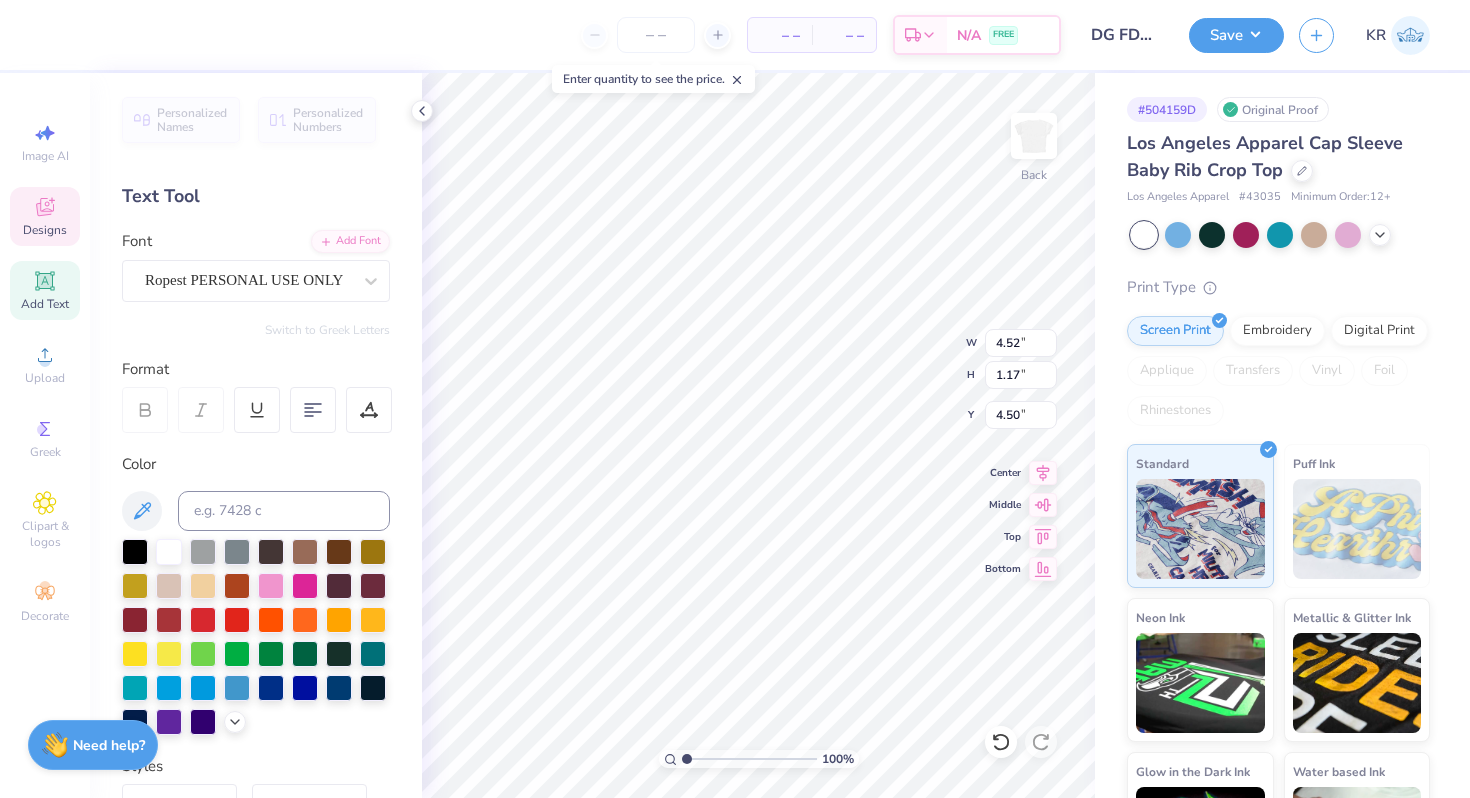 type on "3.73" 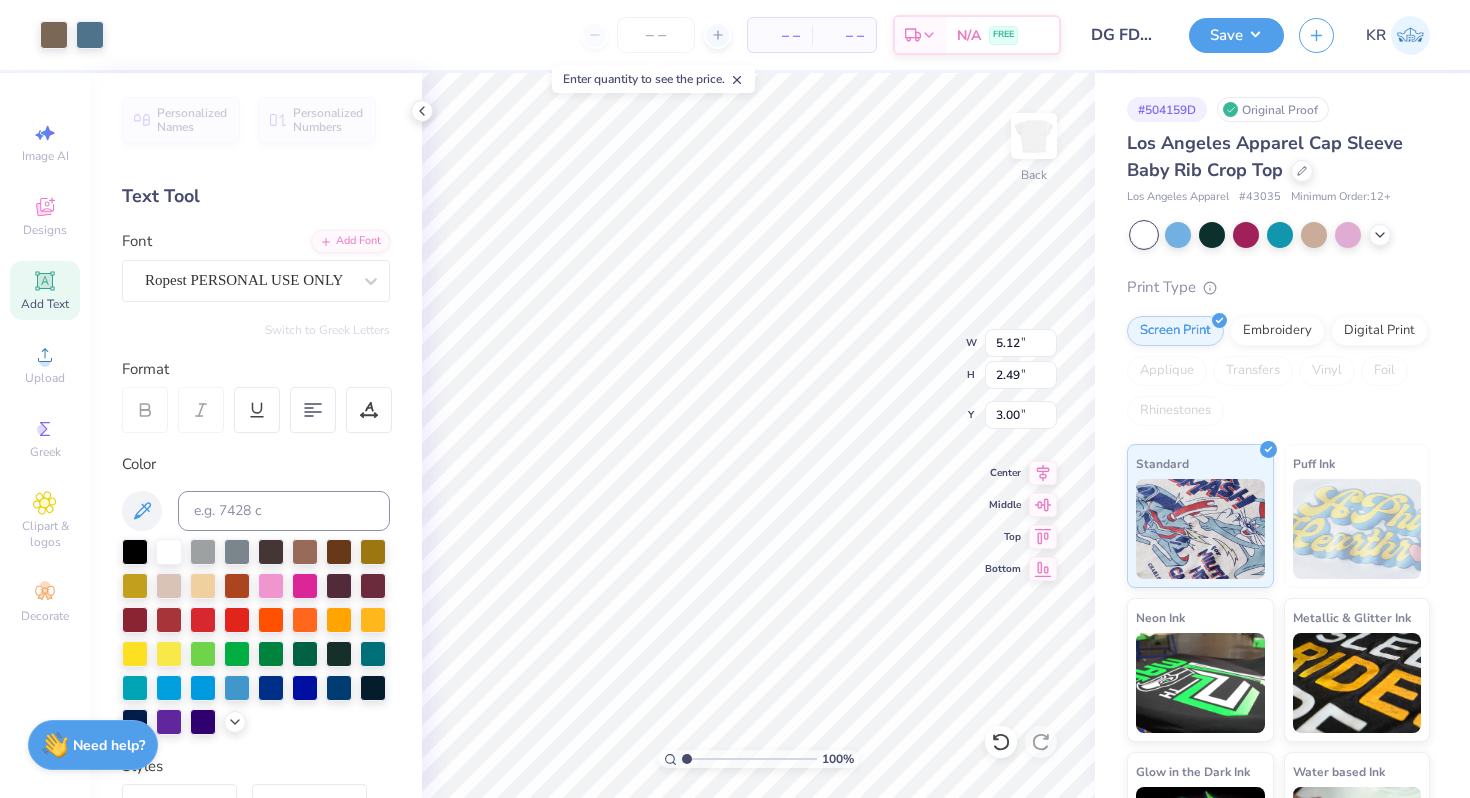 type on "5.12" 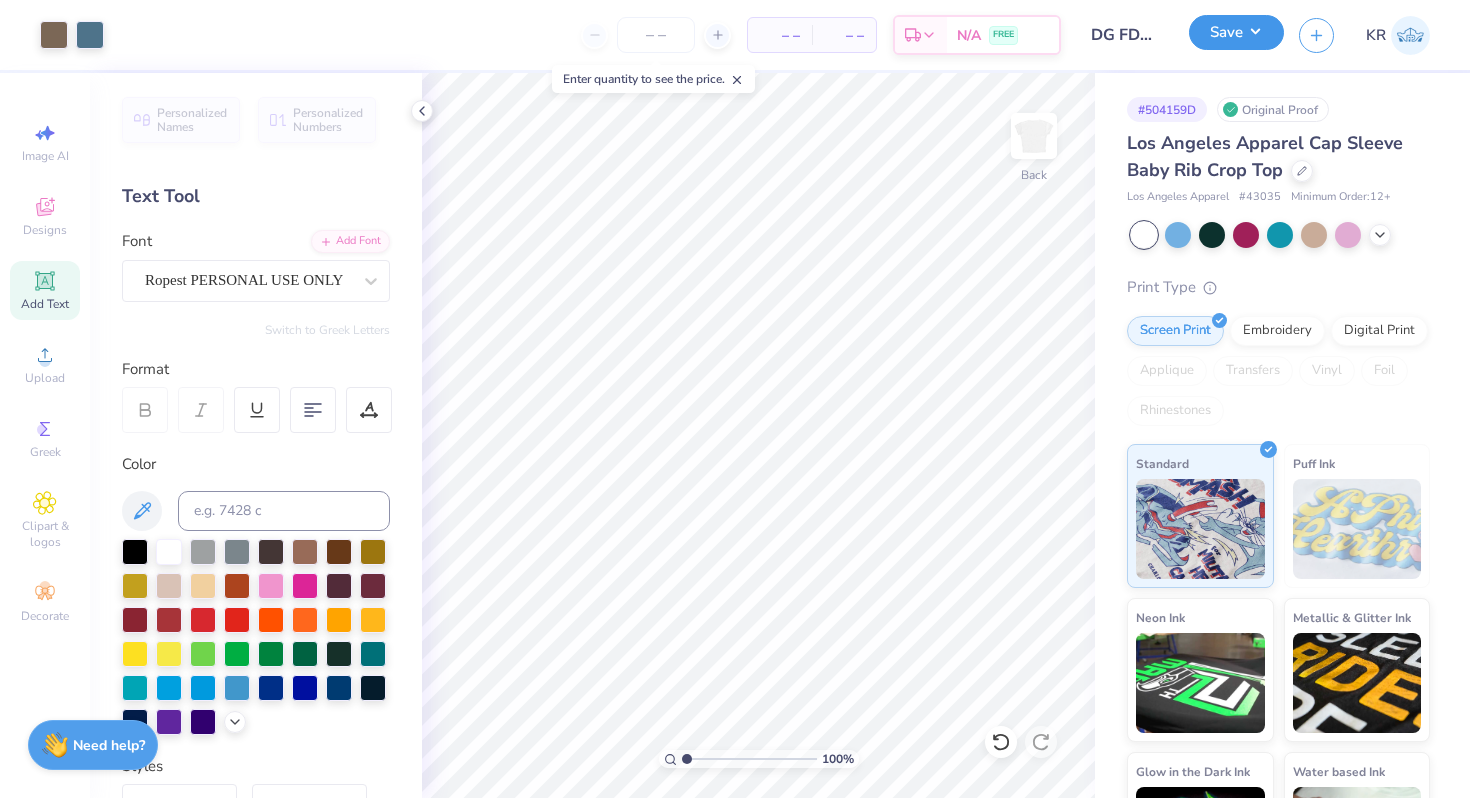 click on "Save" at bounding box center (1236, 32) 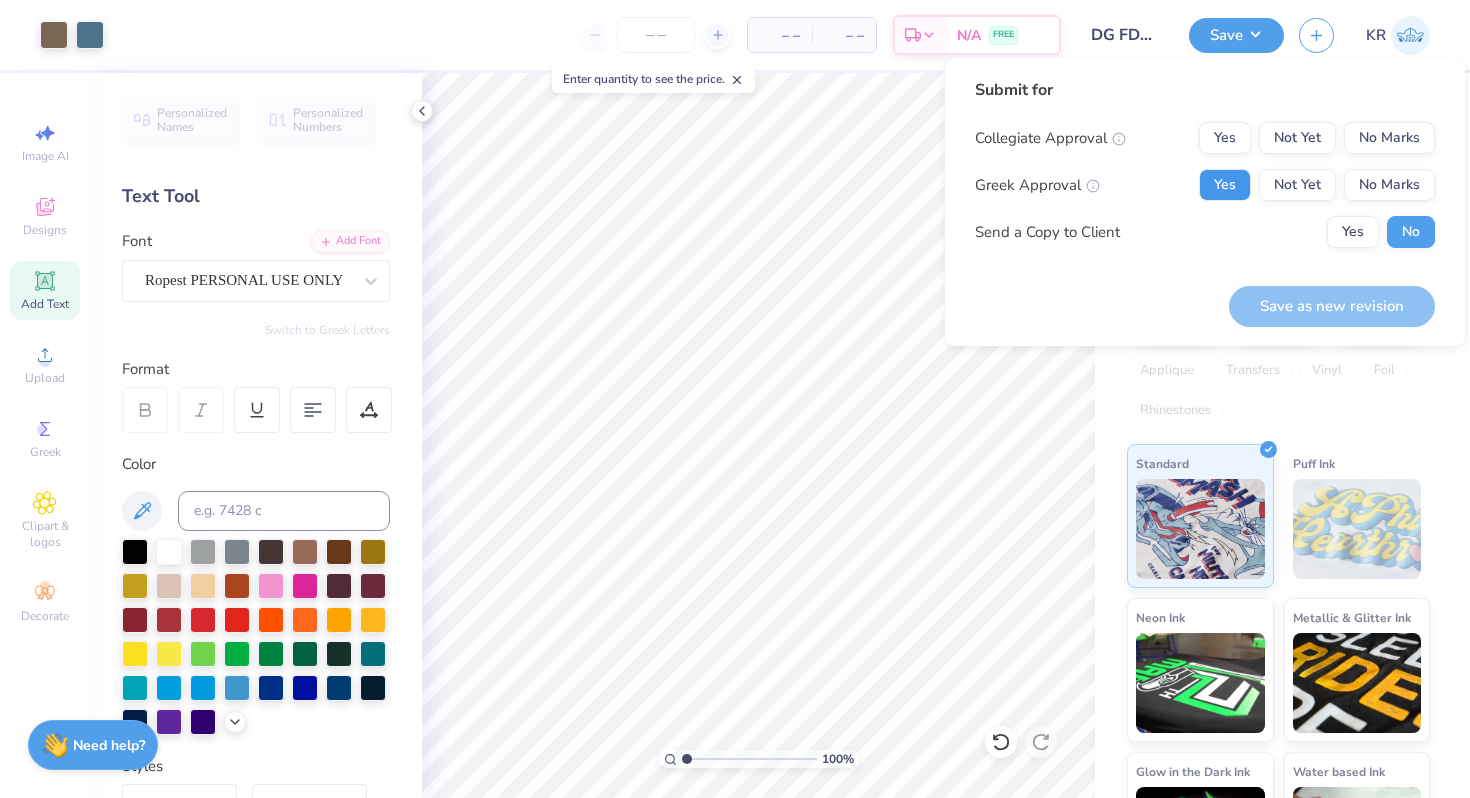 click on "Yes" at bounding box center (1225, 185) 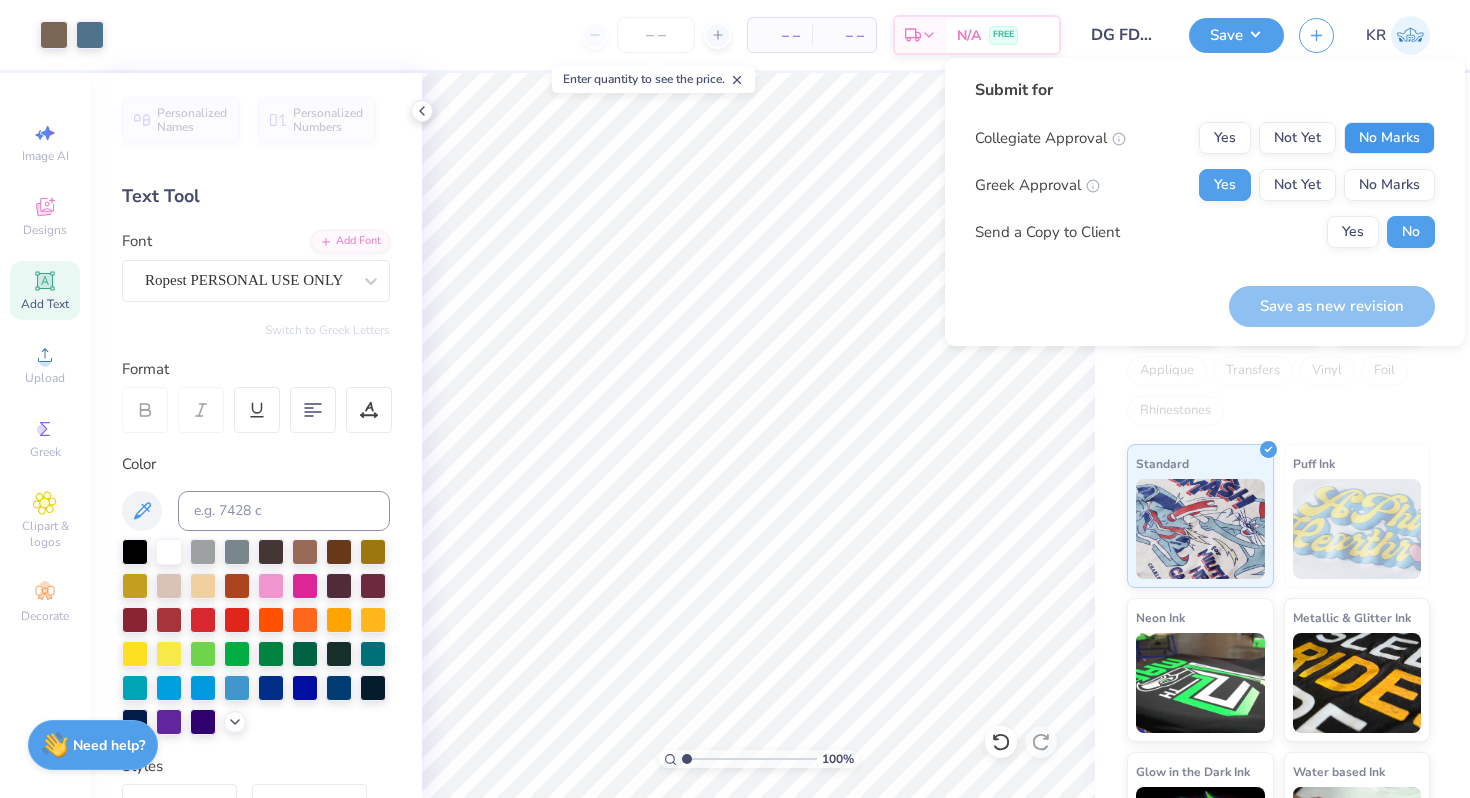 click on "No Marks" at bounding box center (1389, 138) 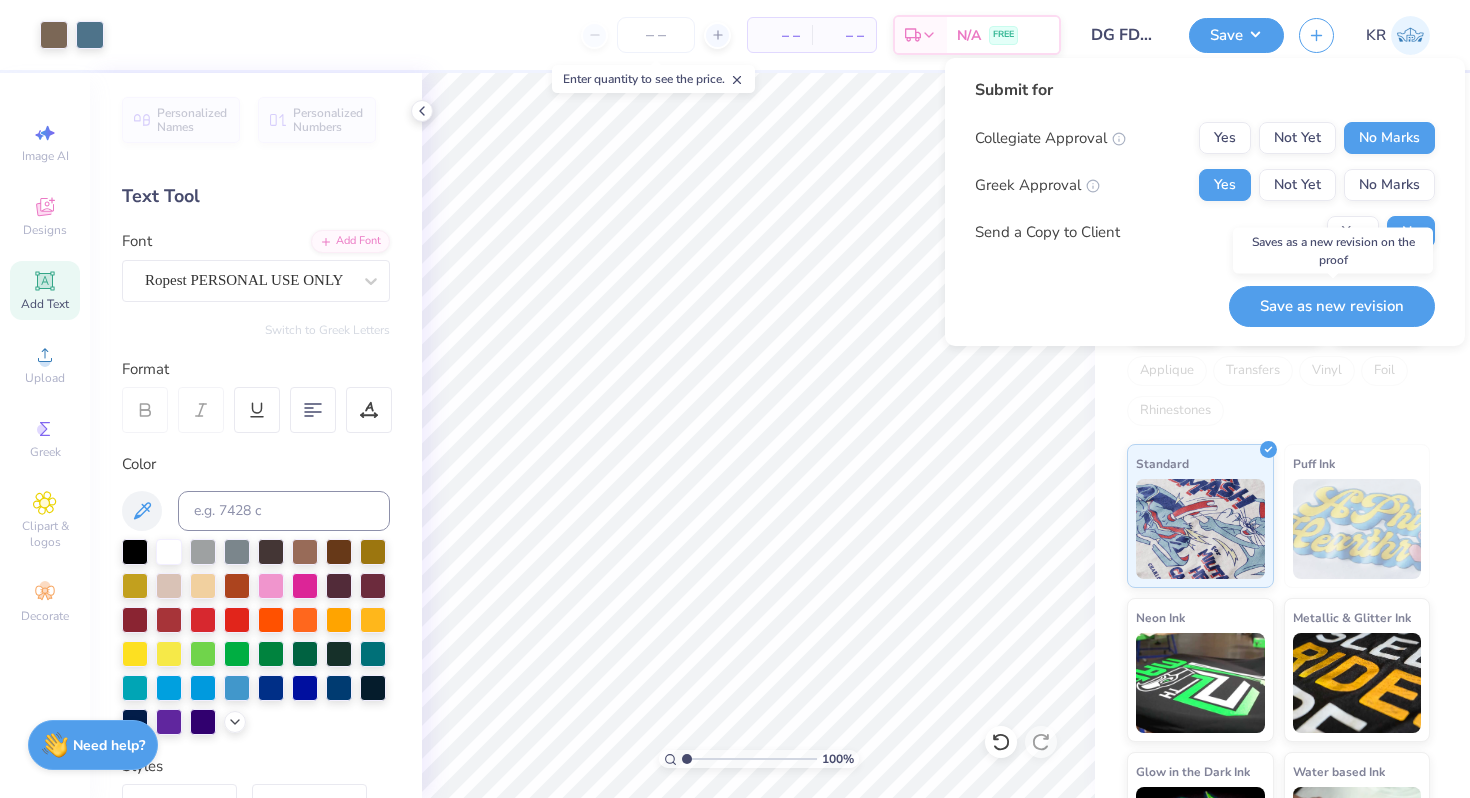 drag, startPoint x: 1317, startPoint y: 297, endPoint x: 1007, endPoint y: 2, distance: 427.93106 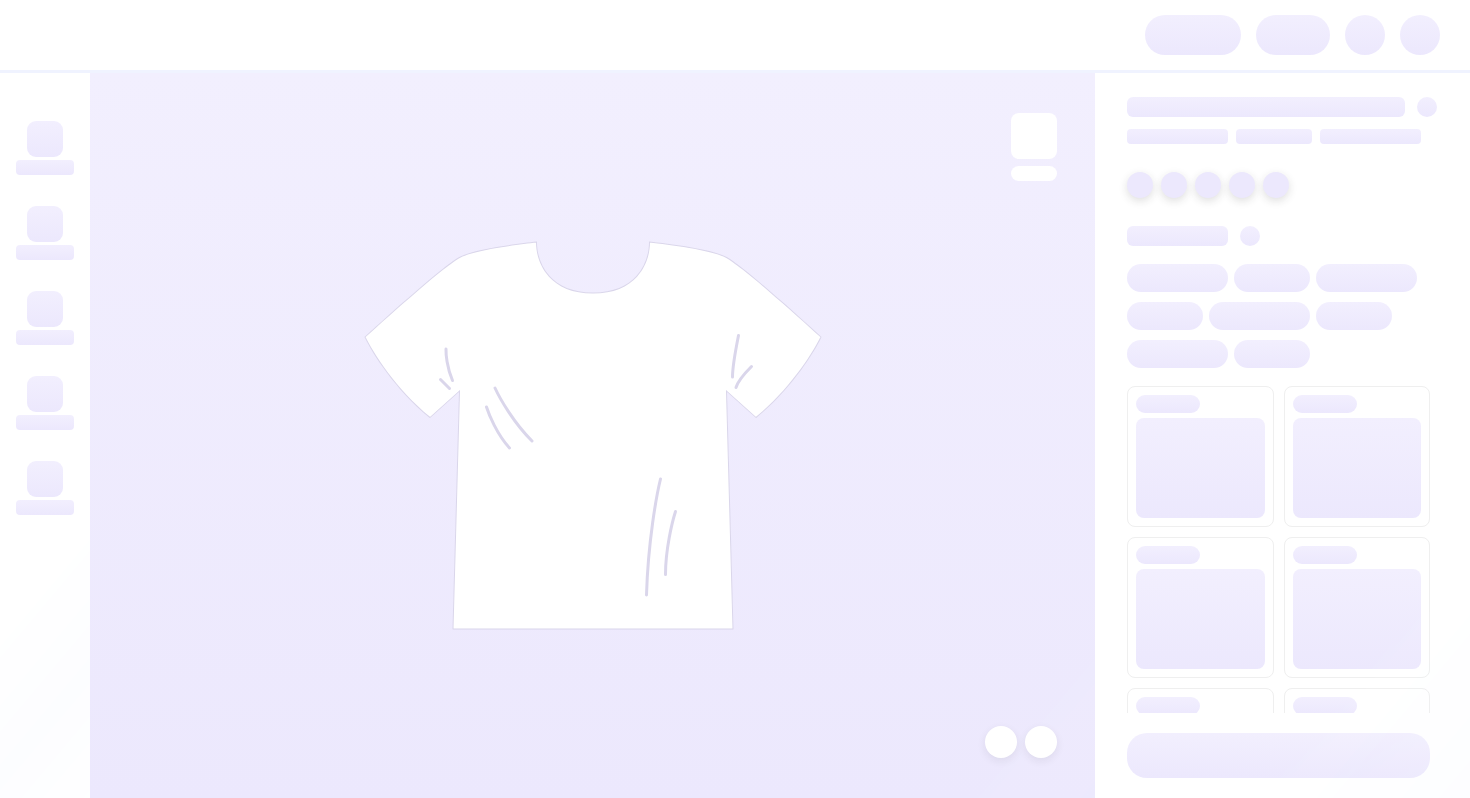 scroll, scrollTop: 0, scrollLeft: 0, axis: both 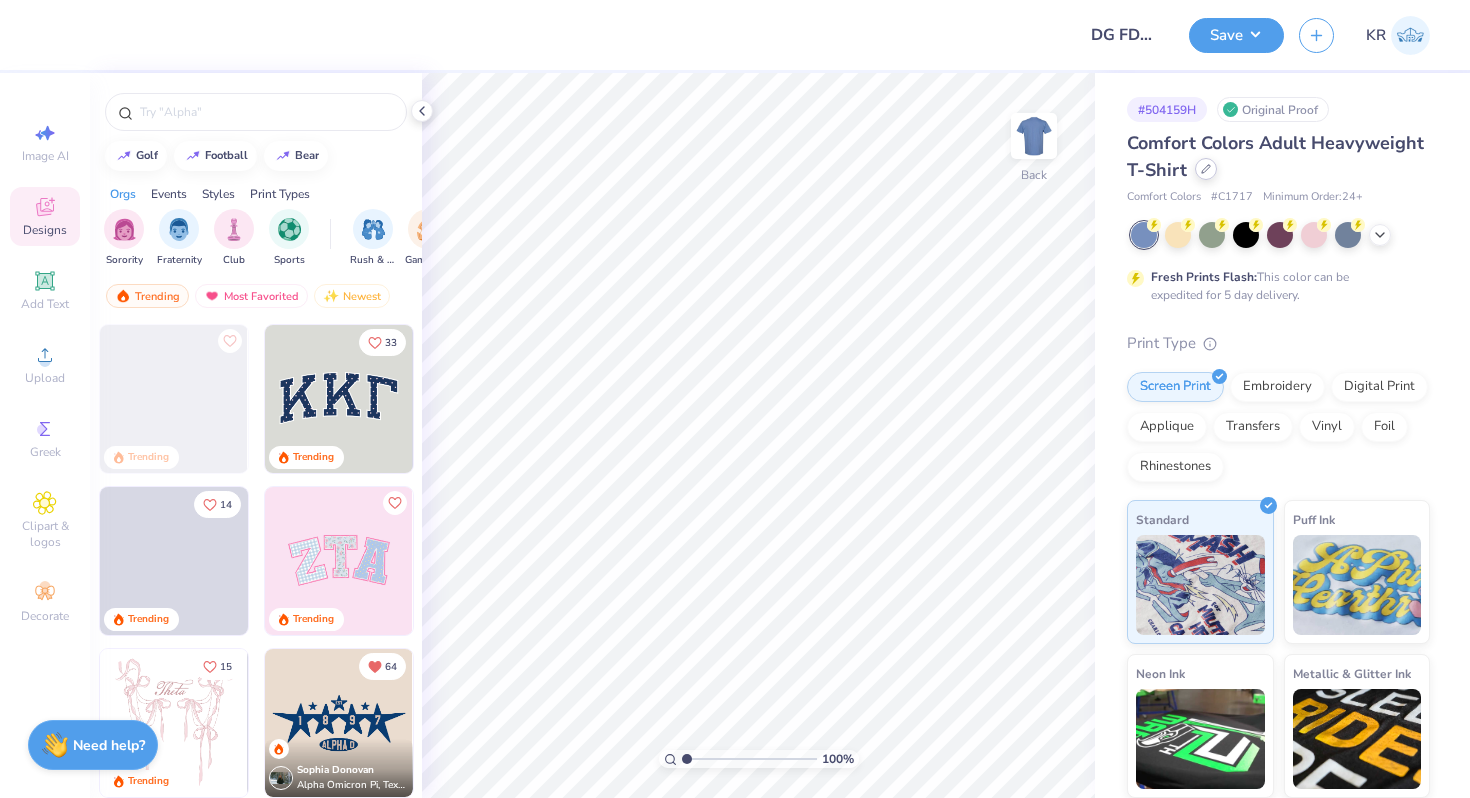 click at bounding box center (1206, 169) 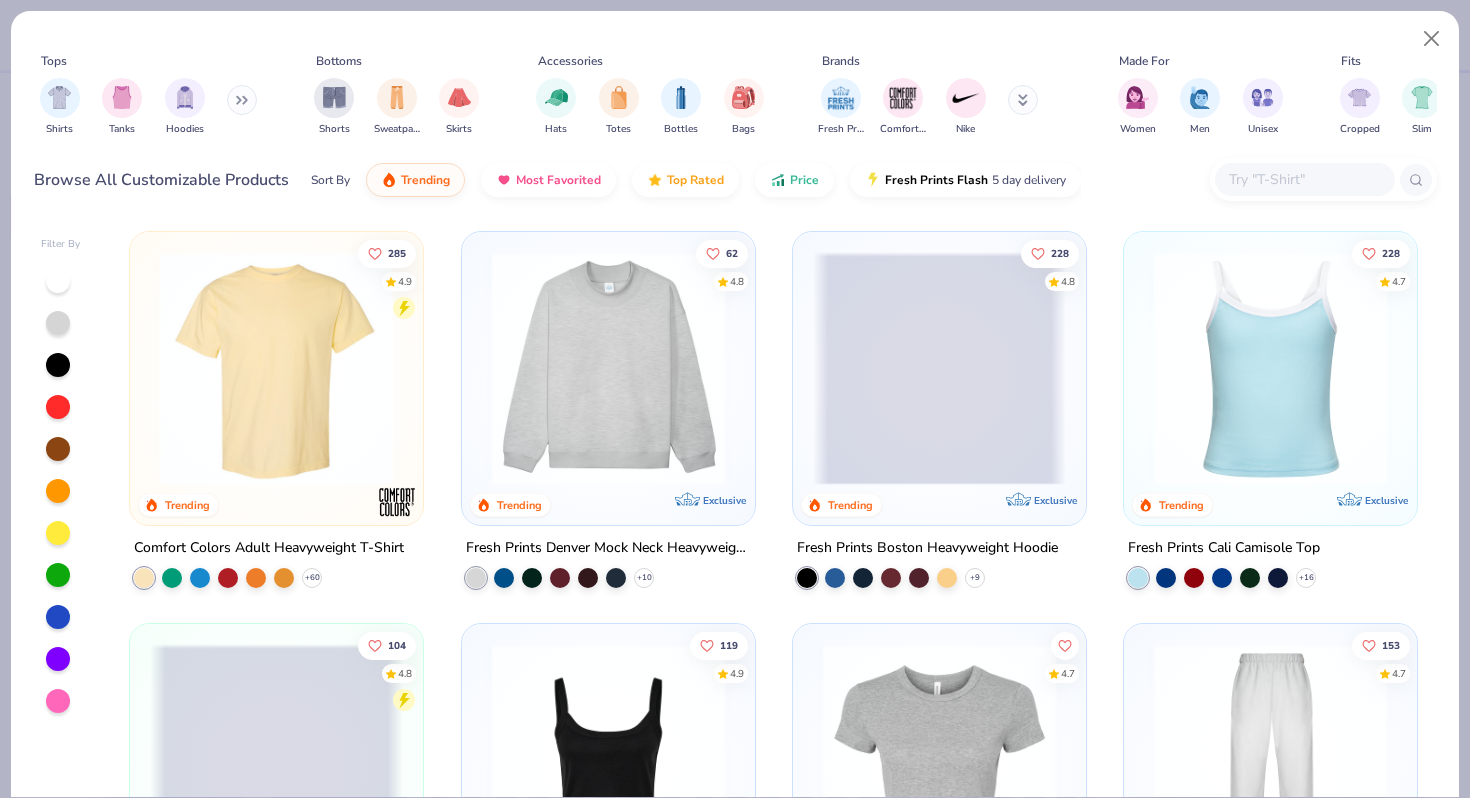 click at bounding box center [1304, 179] 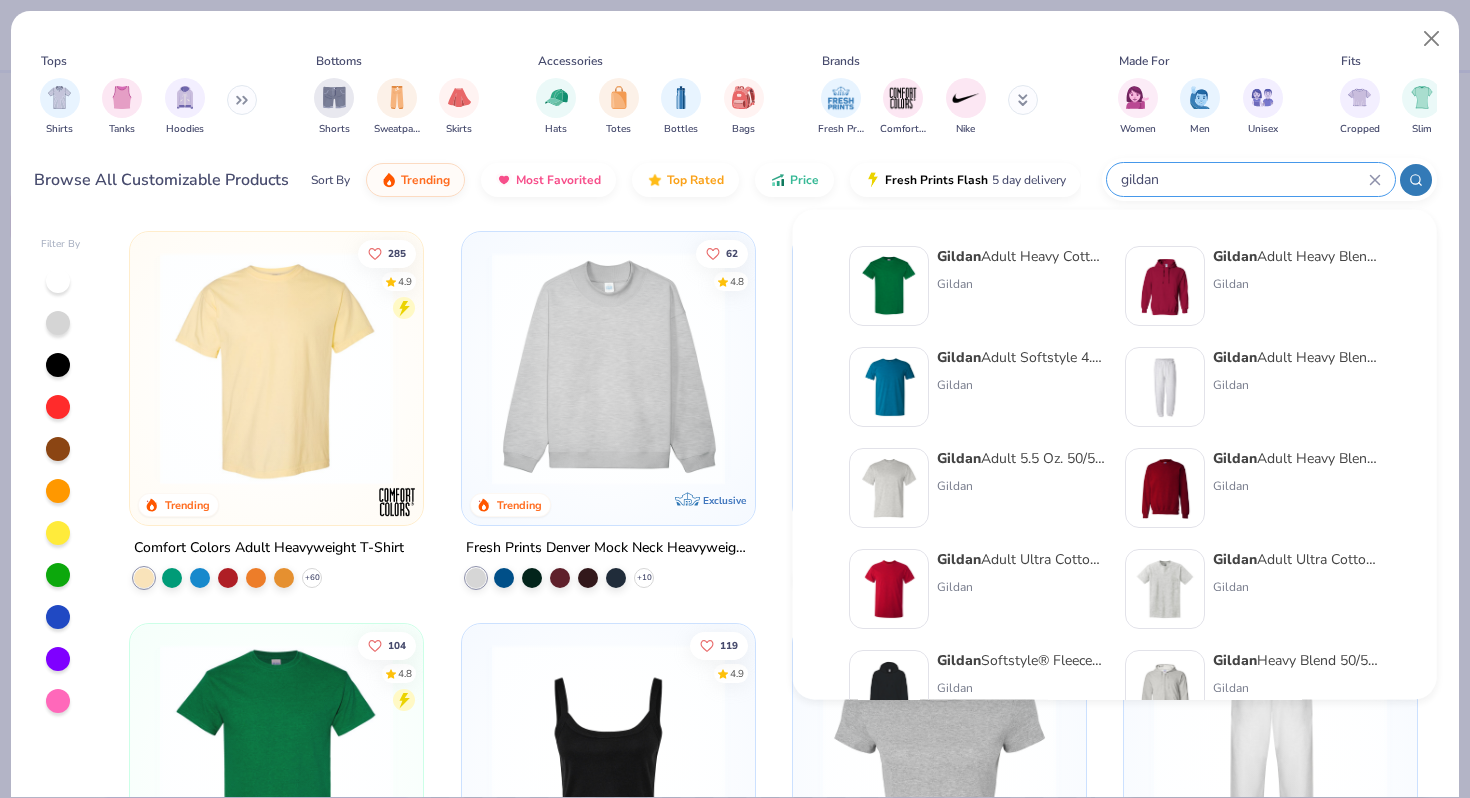 type on "gildan" 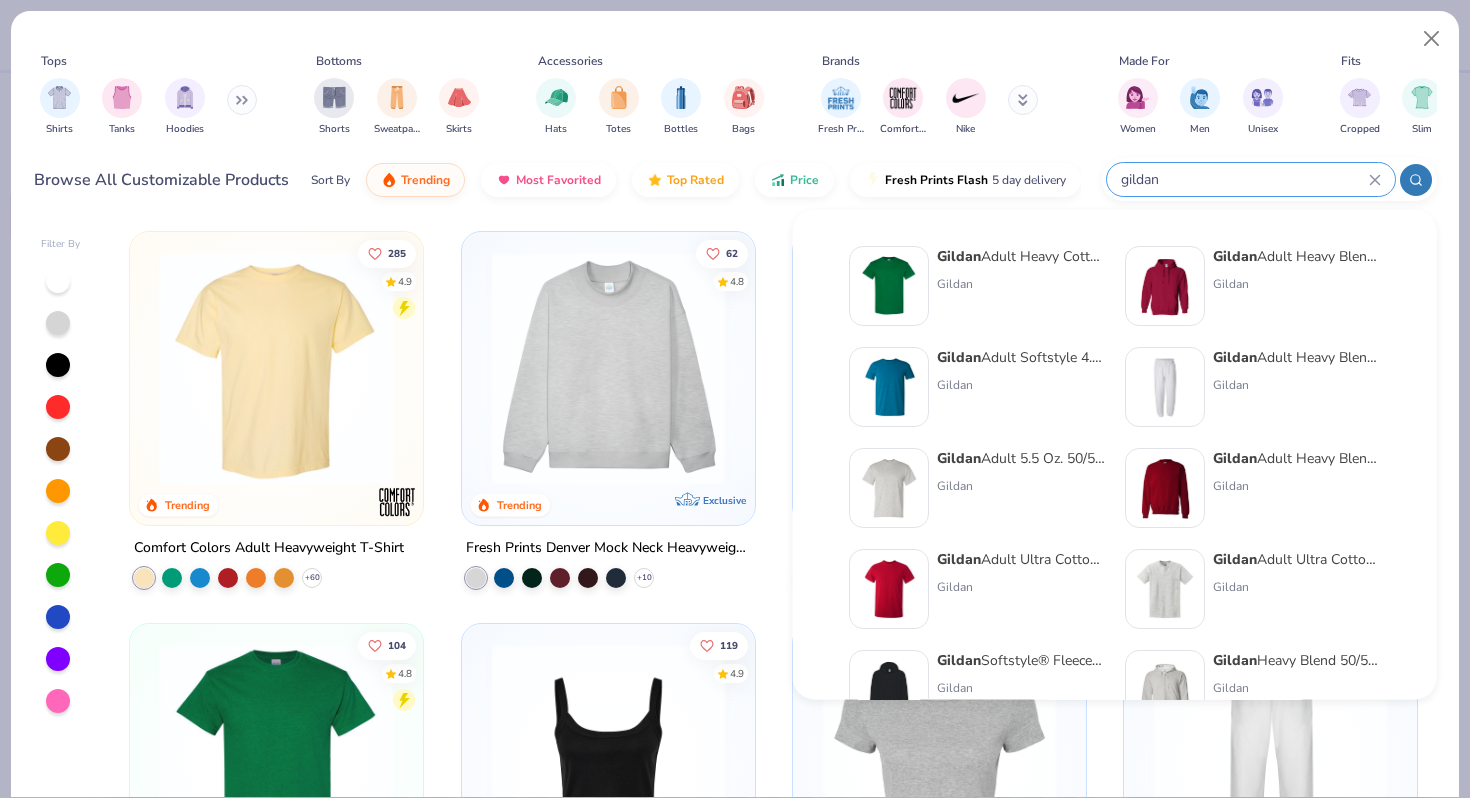 click on "Gildan" at bounding box center (959, 256) 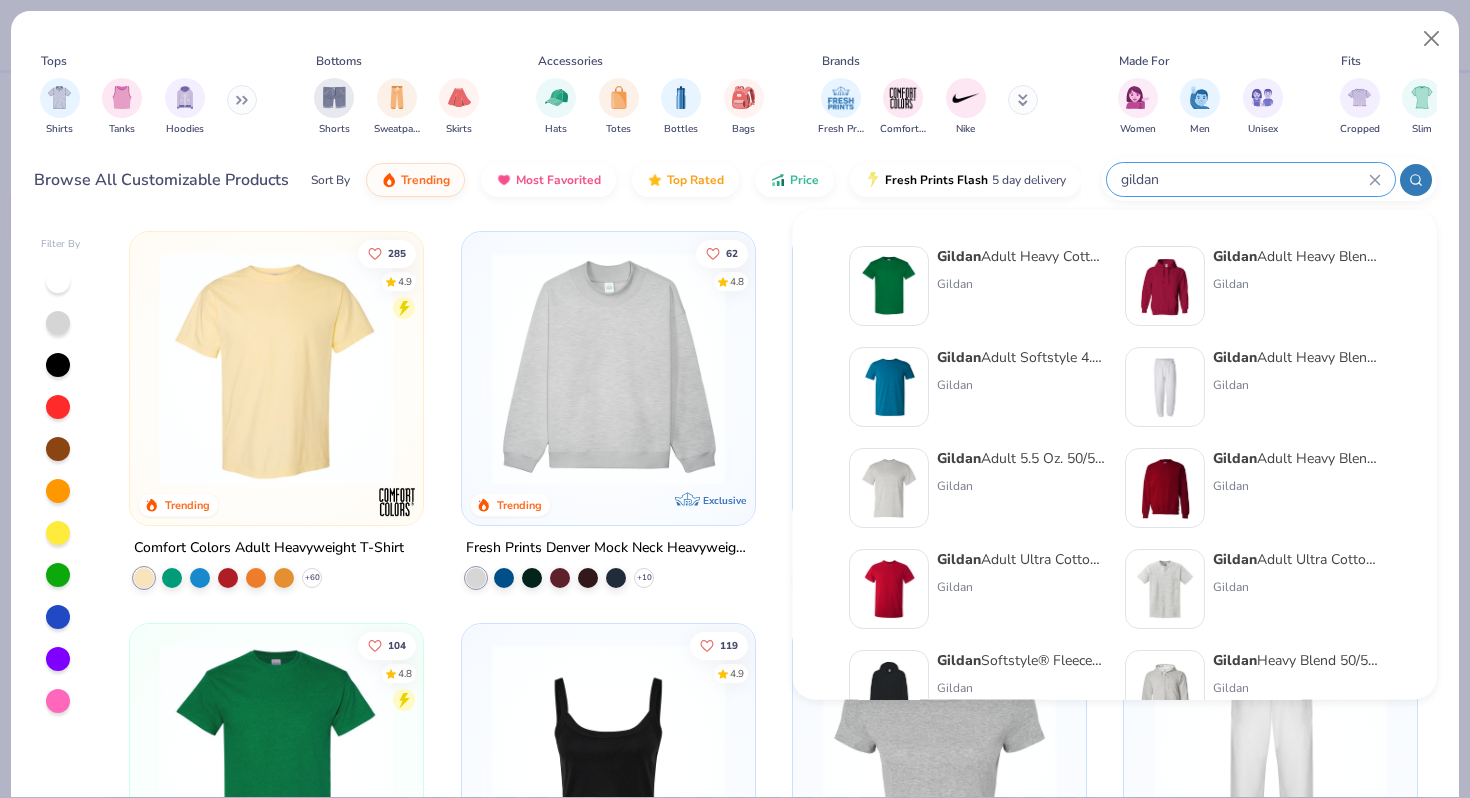 type 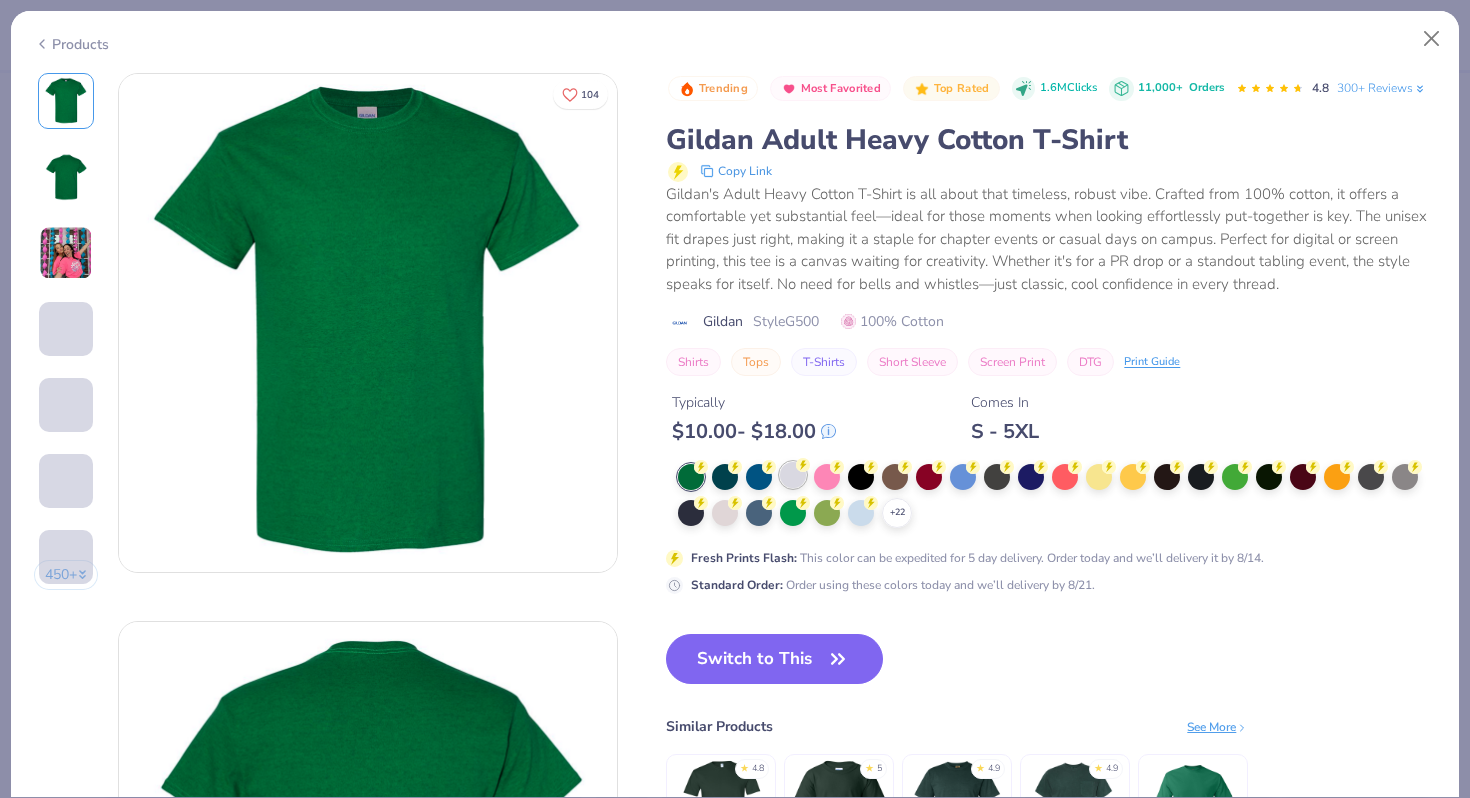click at bounding box center (793, 475) 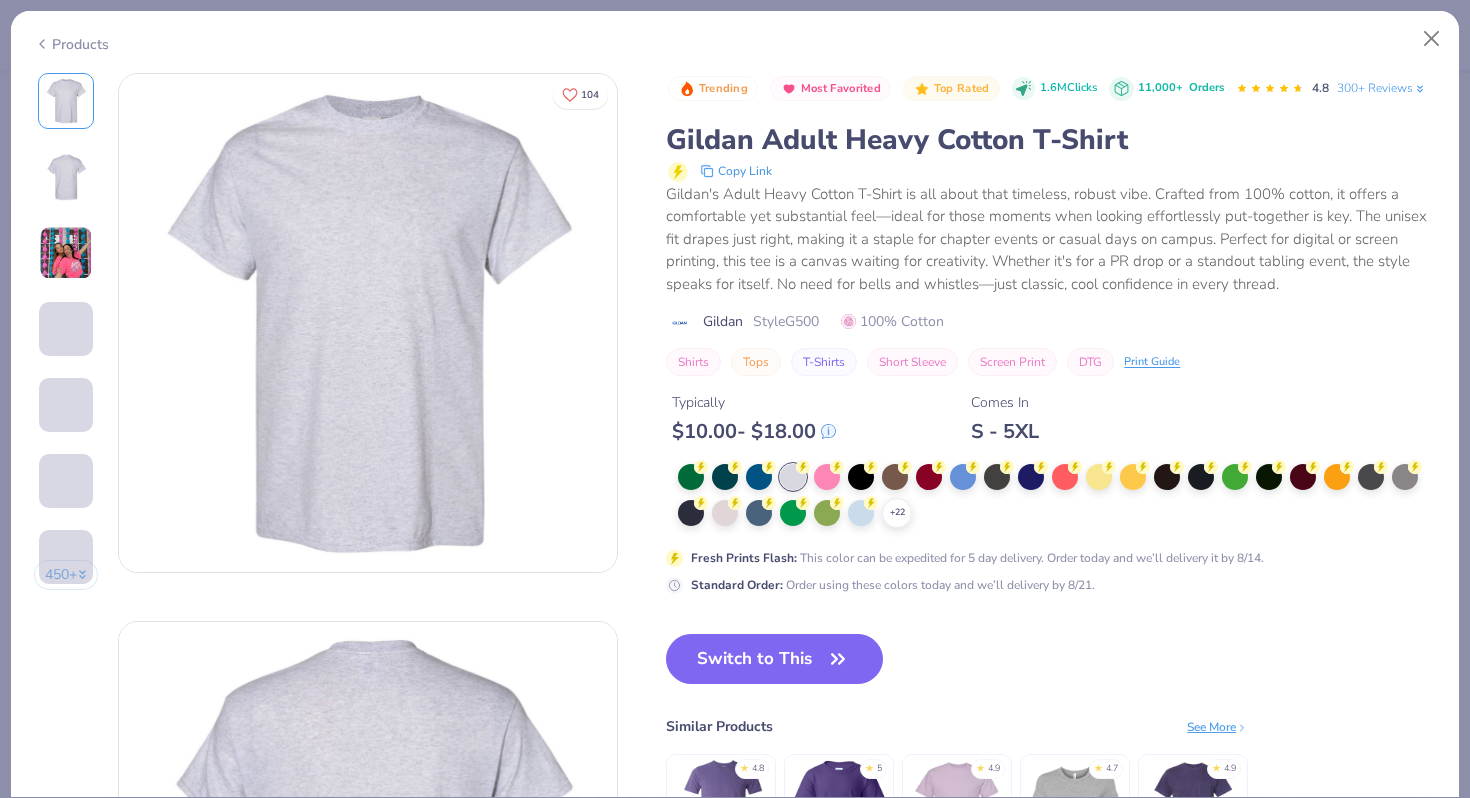 click on "Switch to This" at bounding box center [774, 659] 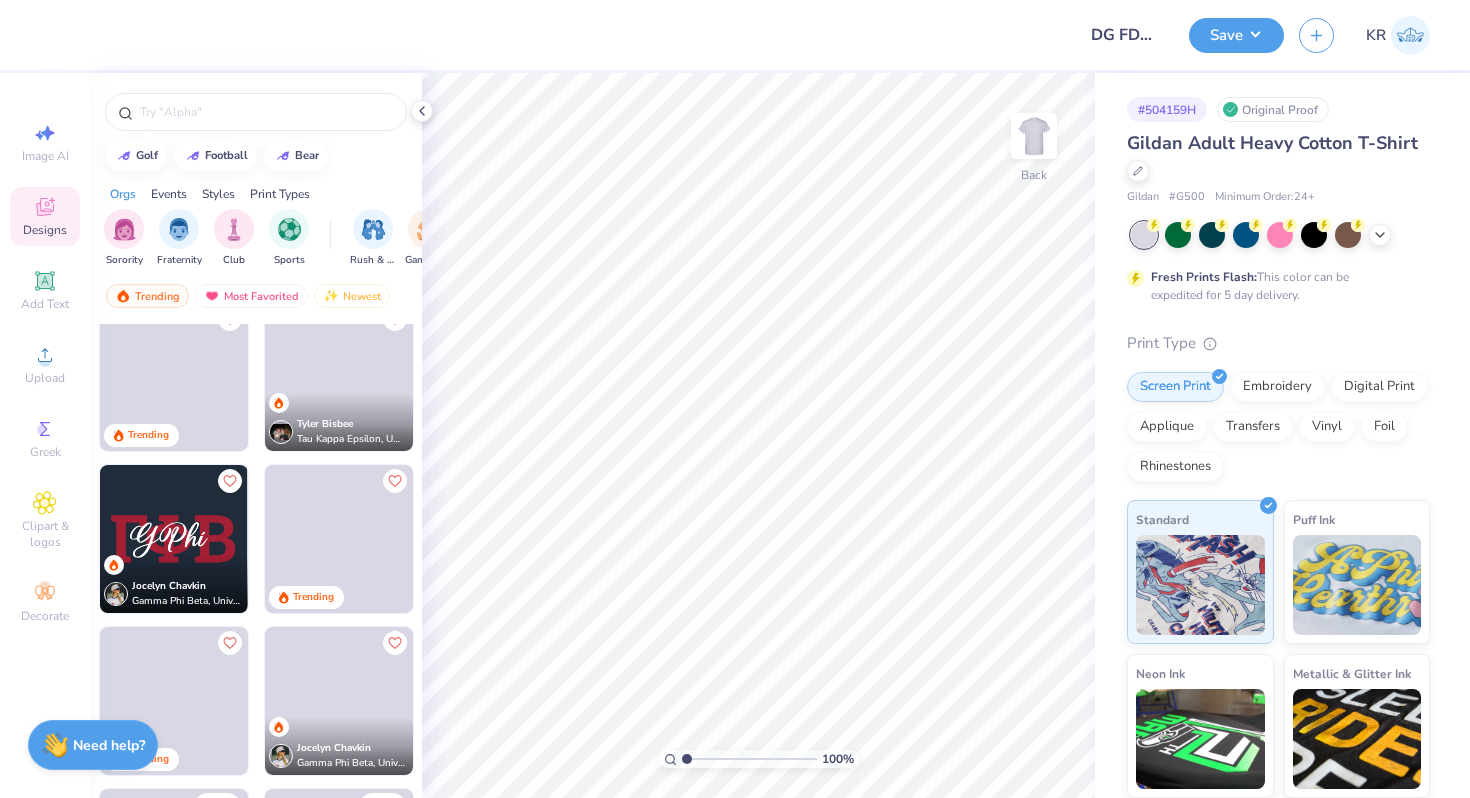 scroll, scrollTop: 1170, scrollLeft: 0, axis: vertical 